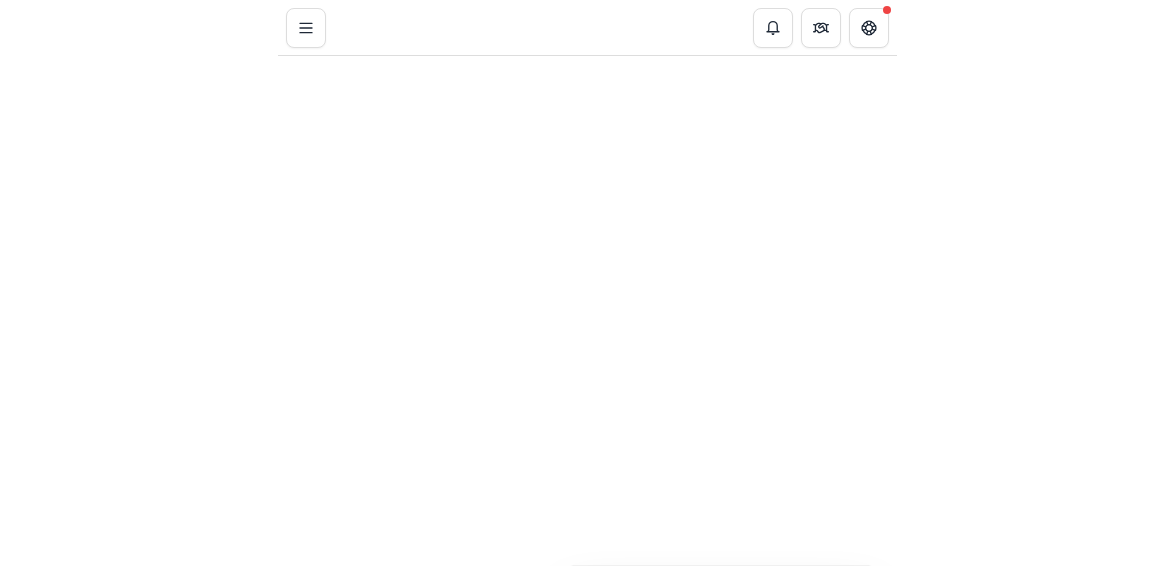 scroll, scrollTop: 0, scrollLeft: 0, axis: both 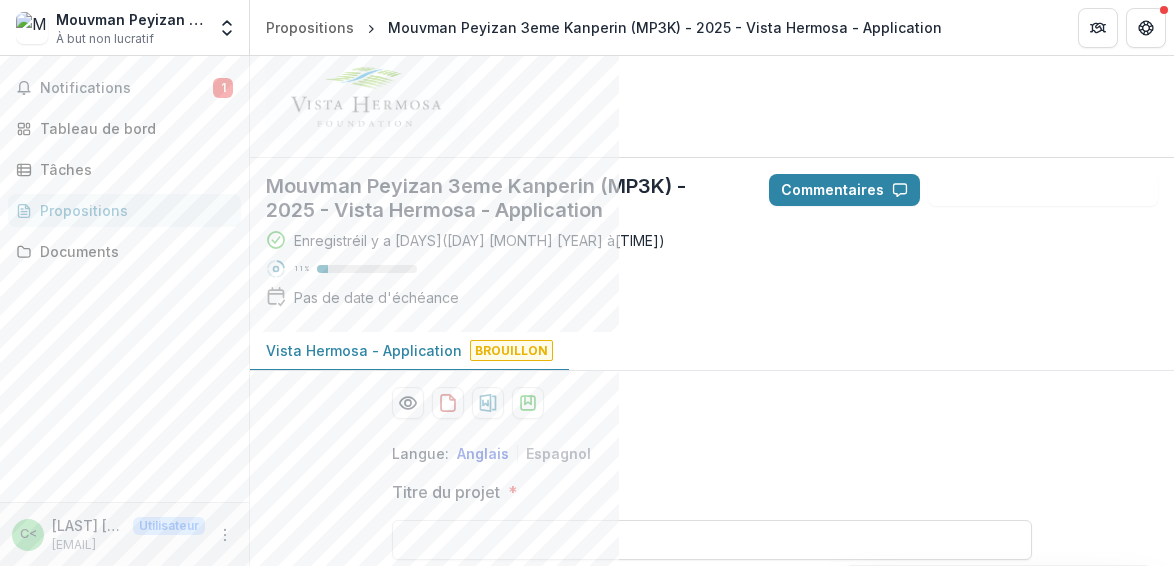 click on "Mouvman Peyizan 3eme Kanperin (MP3K) - 2025 - Vista Hermosa - Application Enregistré  il y a 5 jours  (  30 juillet 2025    à  15h58  ) 11  % Pas de date d'échéance Commentaires Suggestions de réponses" at bounding box center (712, 245) 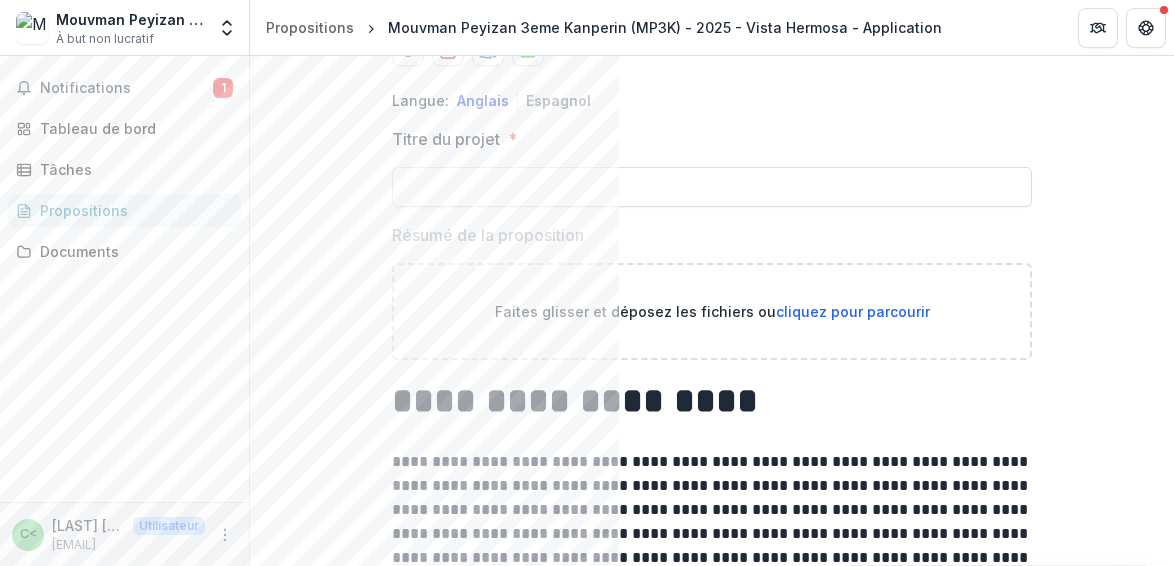 scroll, scrollTop: 0, scrollLeft: 0, axis: both 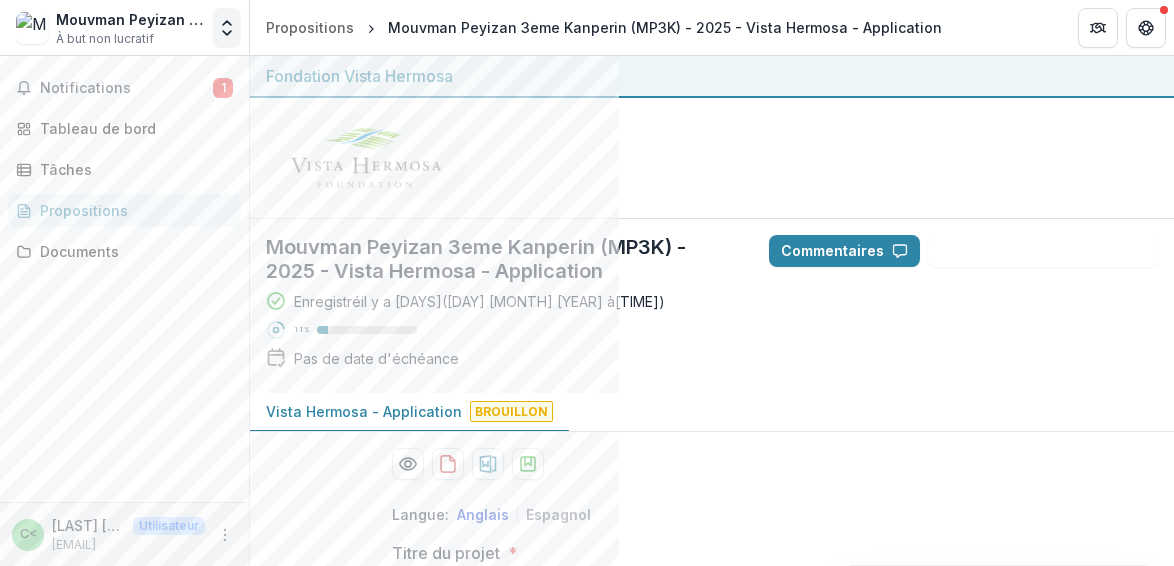 click 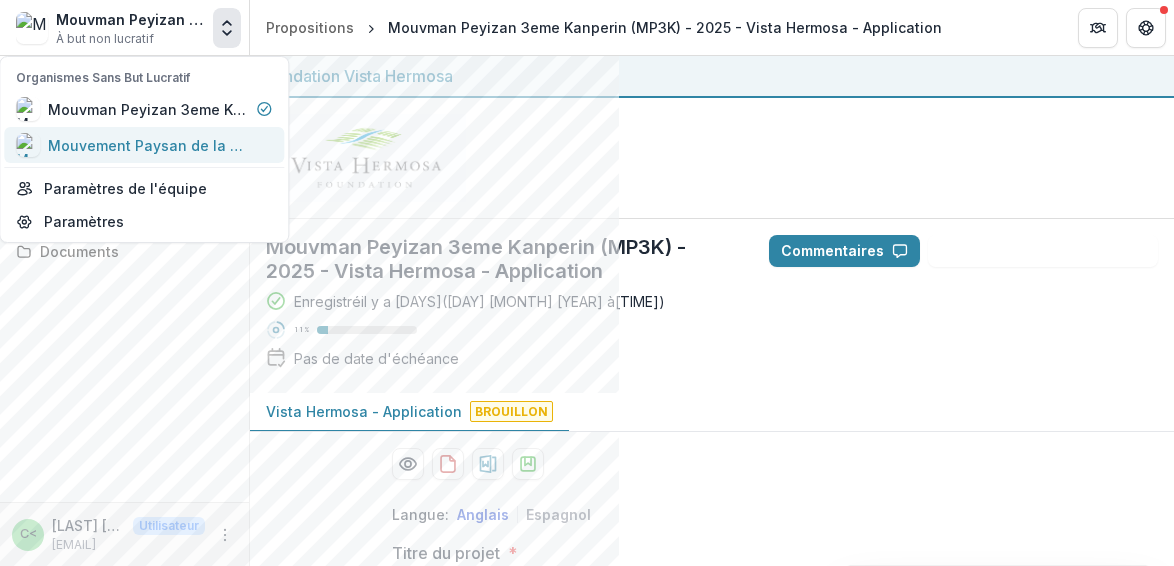 click on "Mouvement Paysan de la 3ème Section de Camp-Perrin (MP3K)" at bounding box center [271, 145] 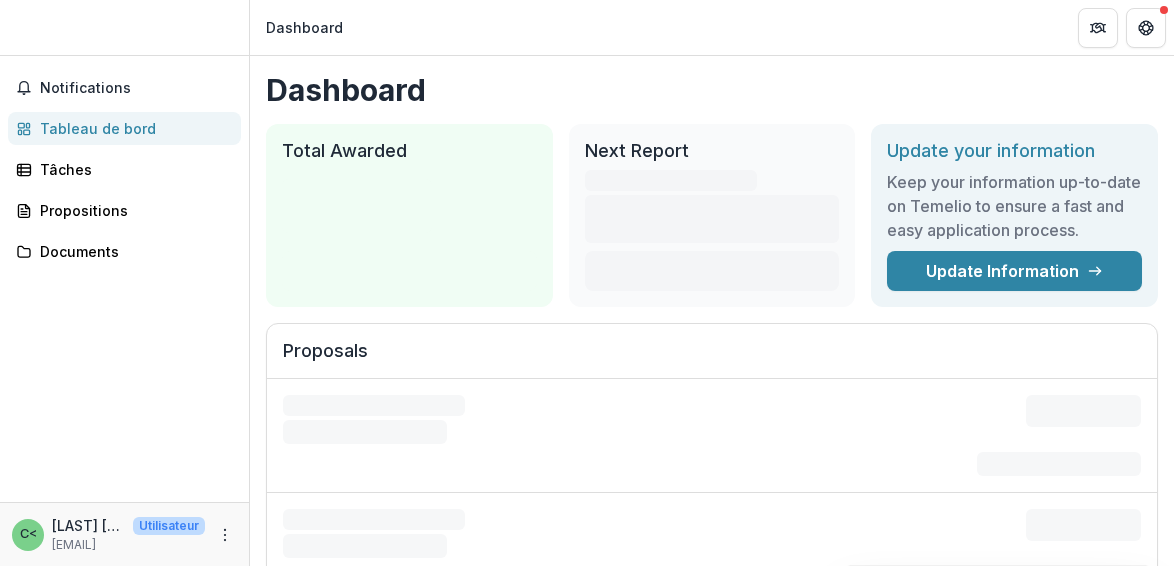 click at bounding box center (124, 31) 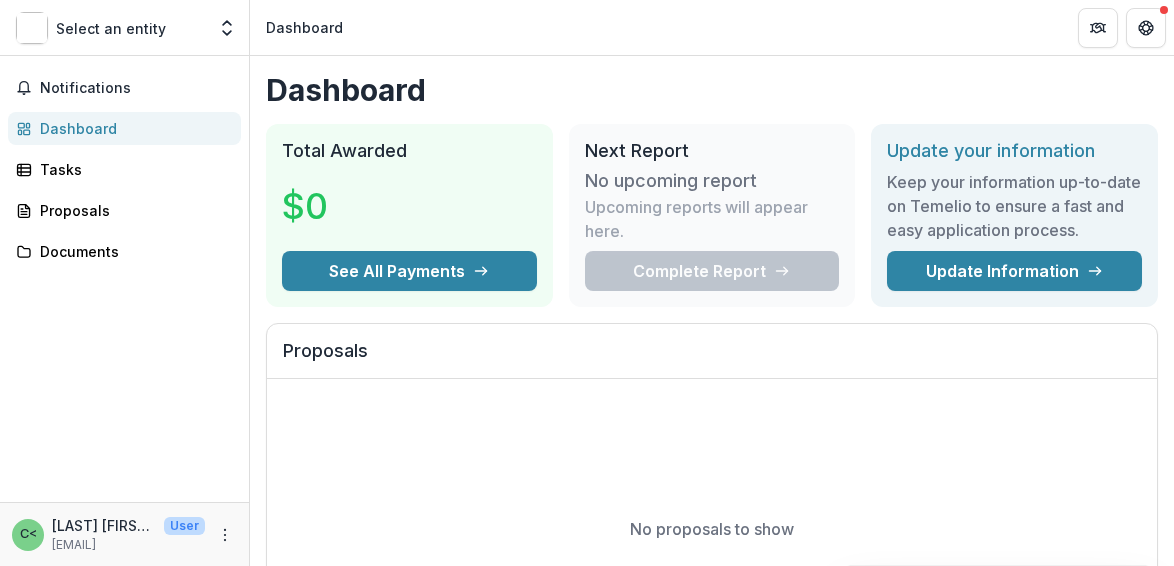 click on "Select an entity Nonprofits Mouvman Peyizan 3eme Kanperin (MP3K) Mouvement Paysan de la 3eme Section de Camp-Perrin (MP3K) Team Settings" at bounding box center [124, 31] 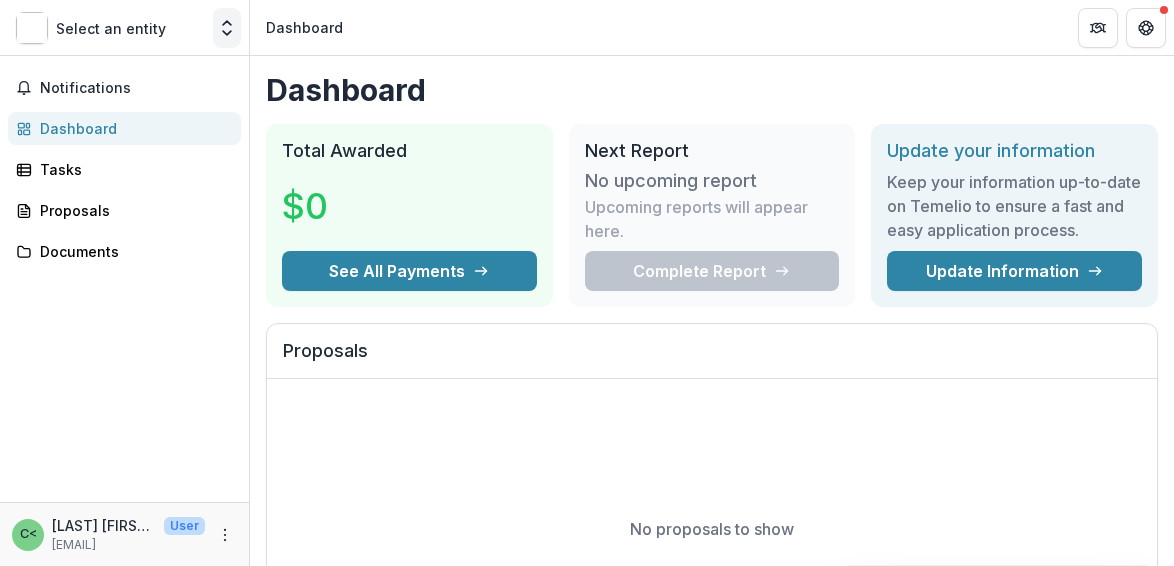 click 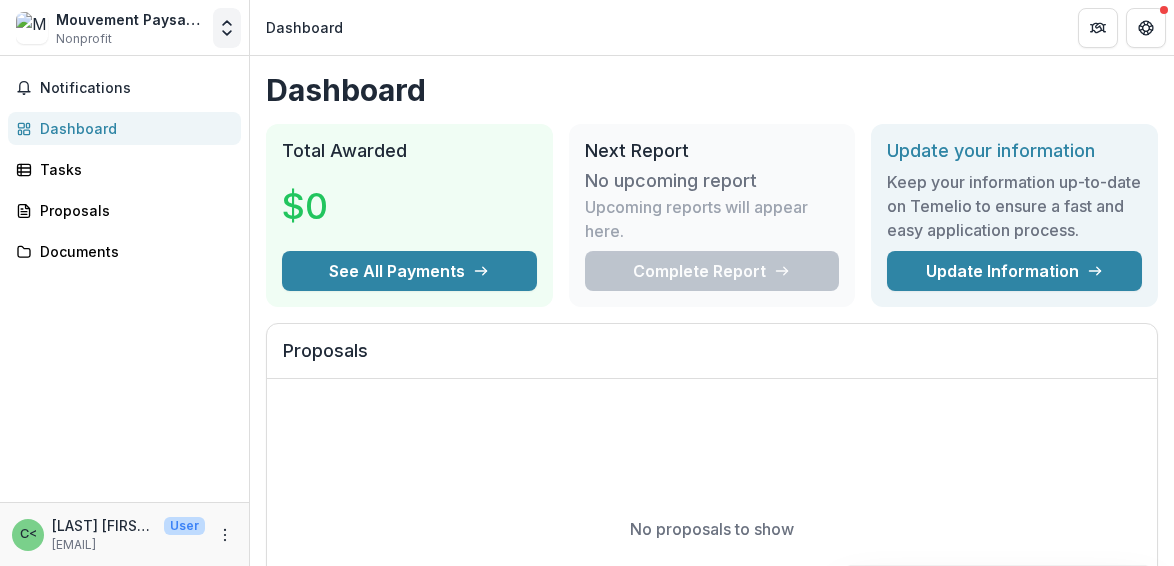 click 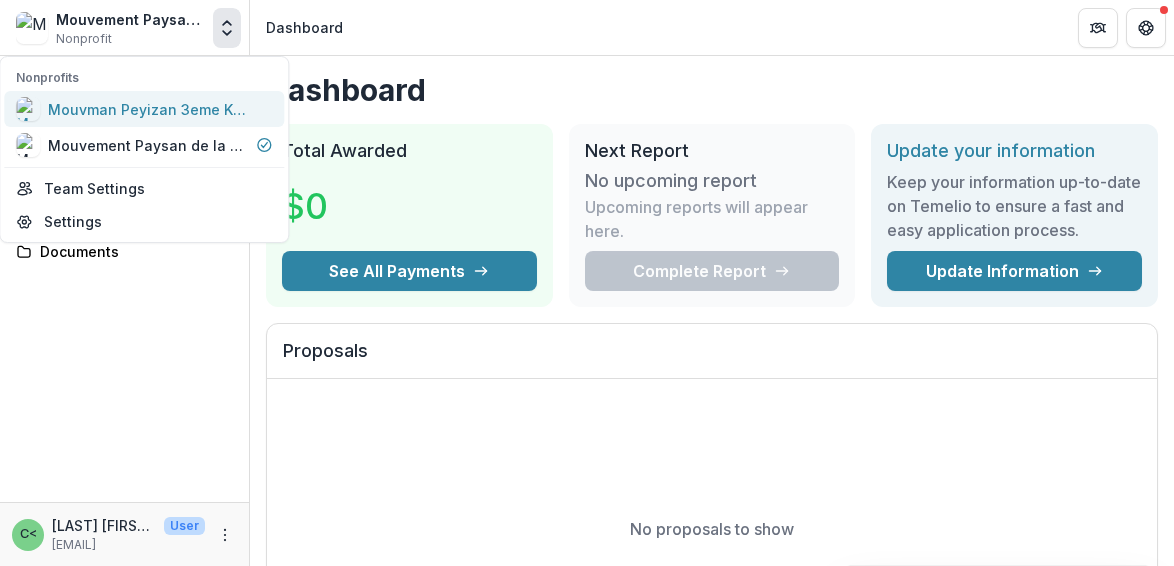 click on "Mouvman Peyizan 3eme Kanperin (MP3K)" at bounding box center [148, 109] 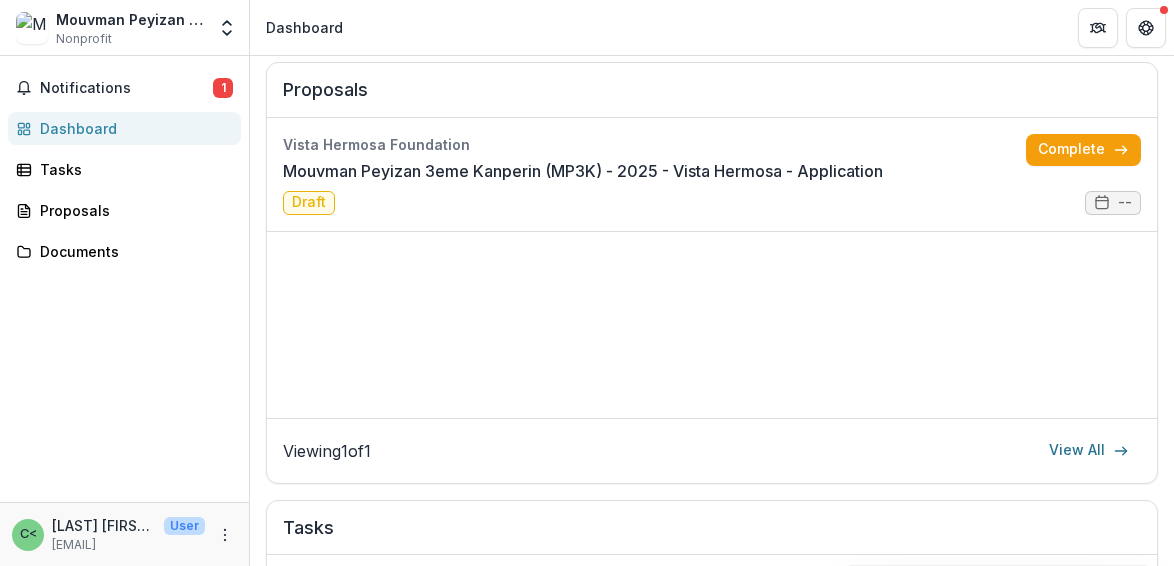 scroll, scrollTop: 0, scrollLeft: 0, axis: both 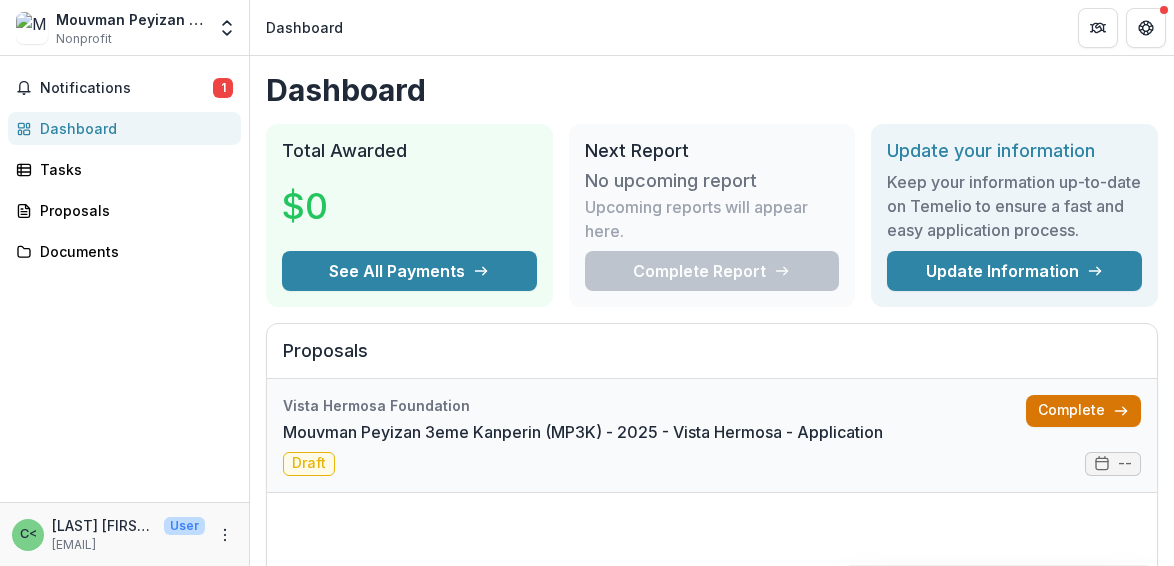 click on "Complete" at bounding box center (1083, 411) 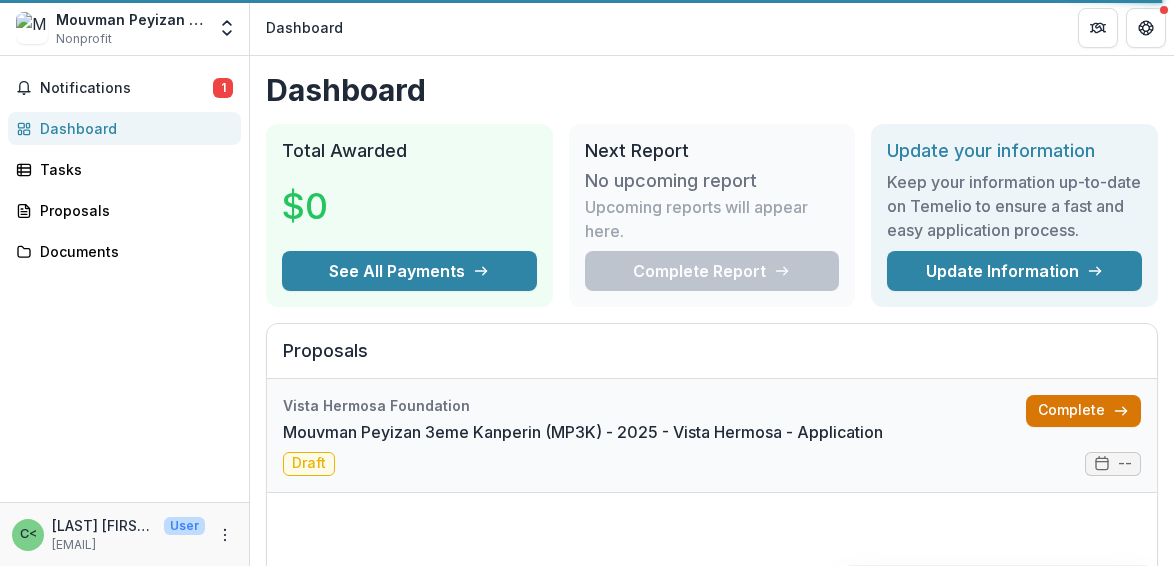 click on "Complete" at bounding box center (1083, 411) 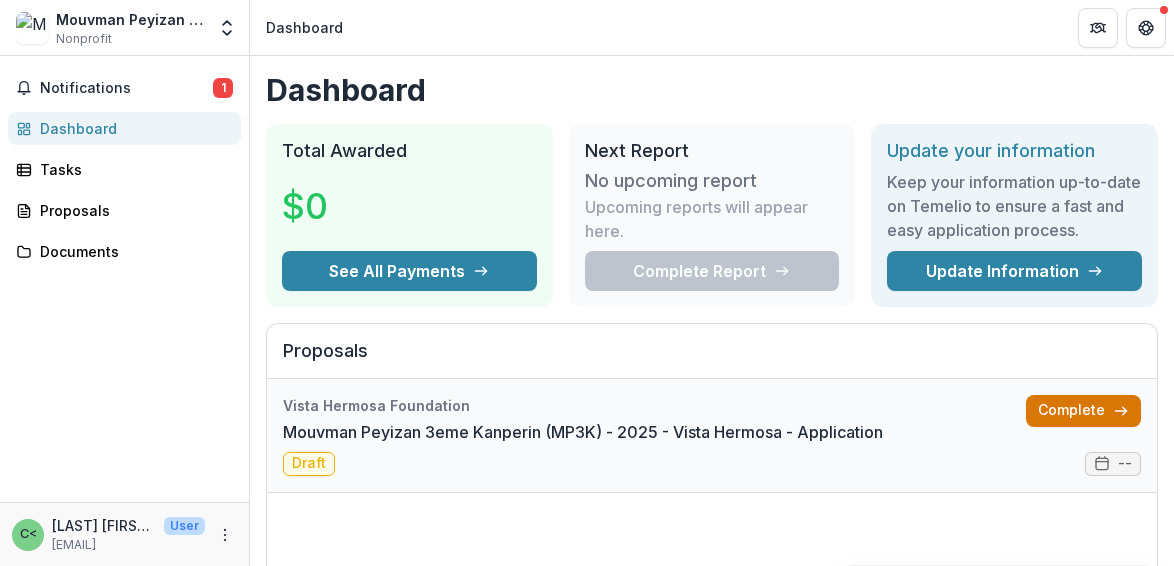 click 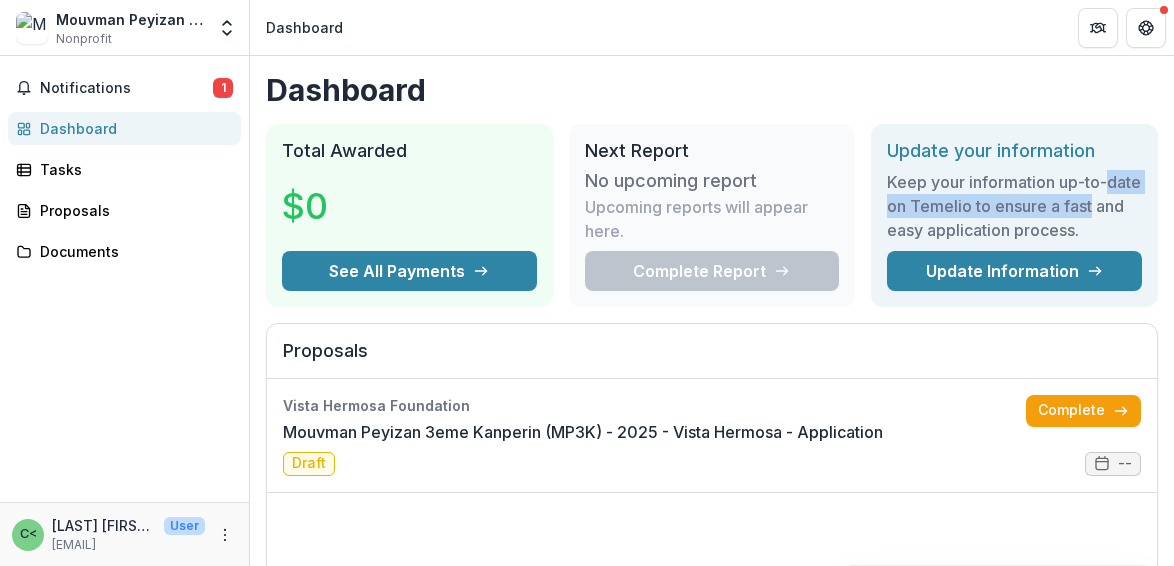 drag, startPoint x: 1167, startPoint y: 187, endPoint x: 1171, endPoint y: 200, distance: 13.601471 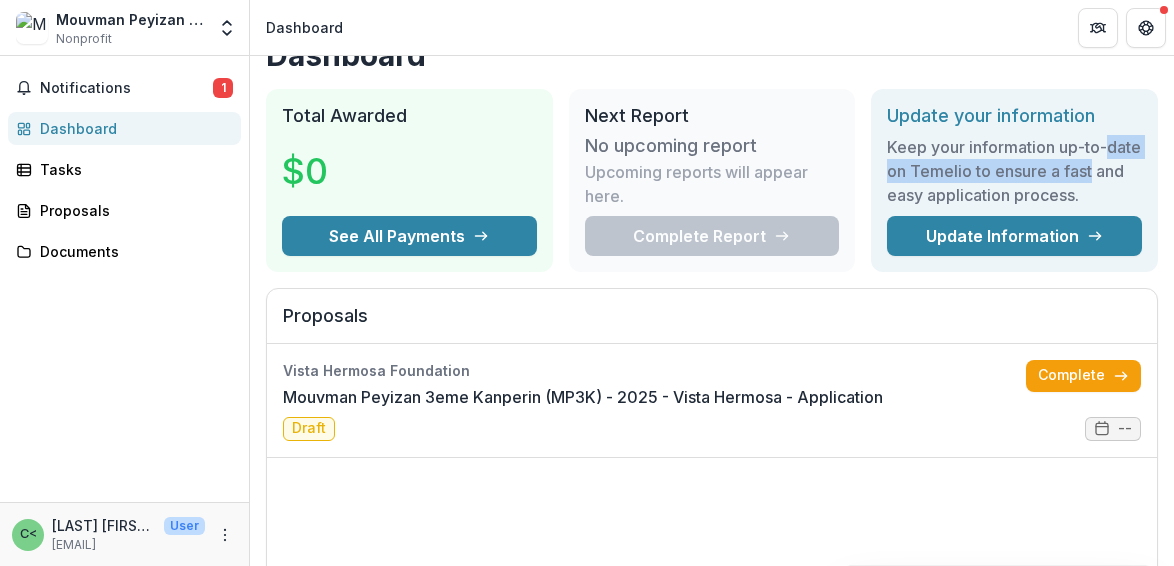 scroll, scrollTop: 0, scrollLeft: 0, axis: both 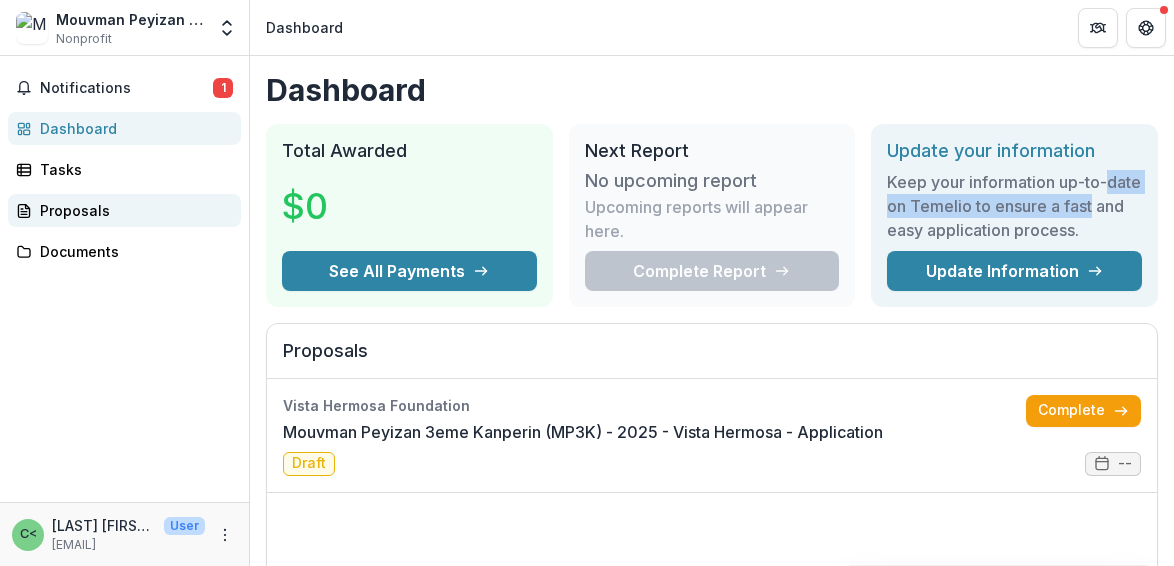 click on "Proposals" at bounding box center (132, 210) 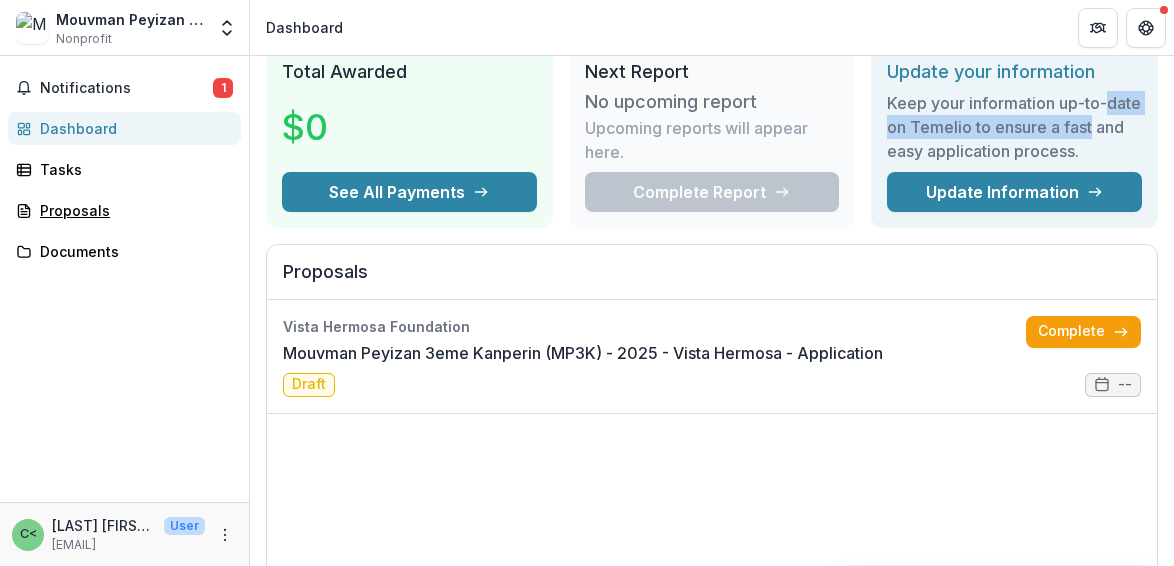 scroll, scrollTop: 84, scrollLeft: 0, axis: vertical 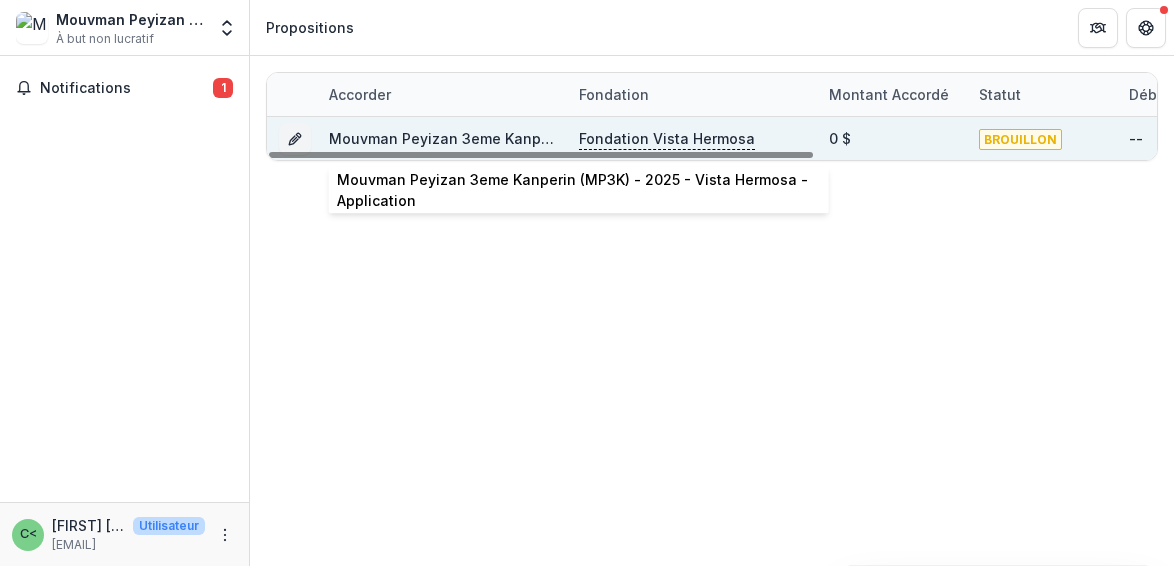 click on "Mouvman Peyizan 3eme Kanperin (MP3K) - 2025 - Vista Hermosa - Application" at bounding box center [606, 138] 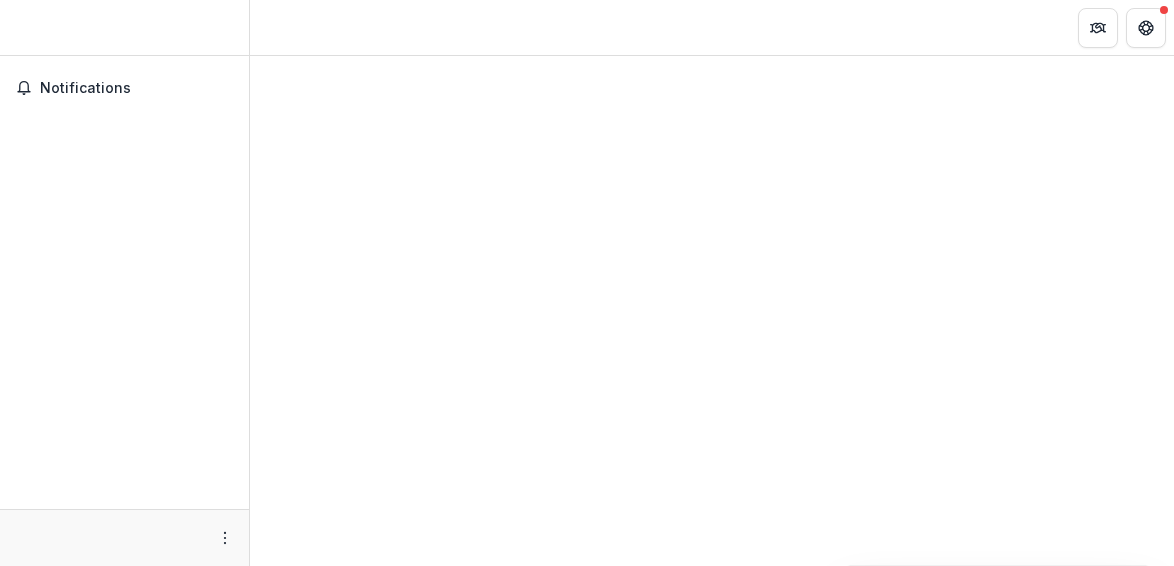 scroll, scrollTop: 0, scrollLeft: 0, axis: both 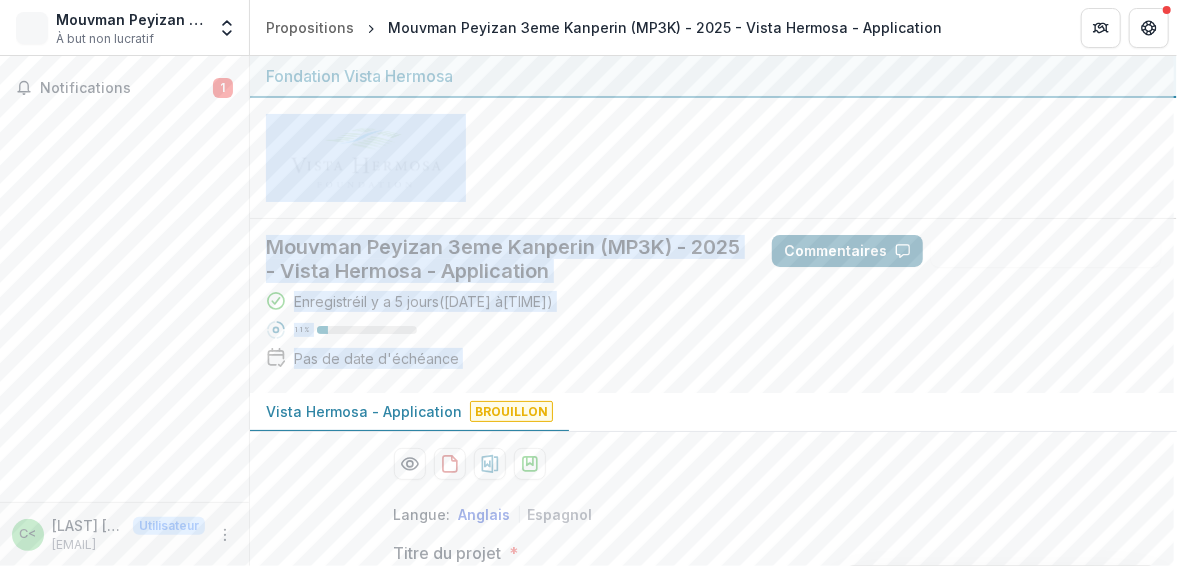 drag, startPoint x: 1169, startPoint y: 129, endPoint x: 864, endPoint y: 148, distance: 305.59122 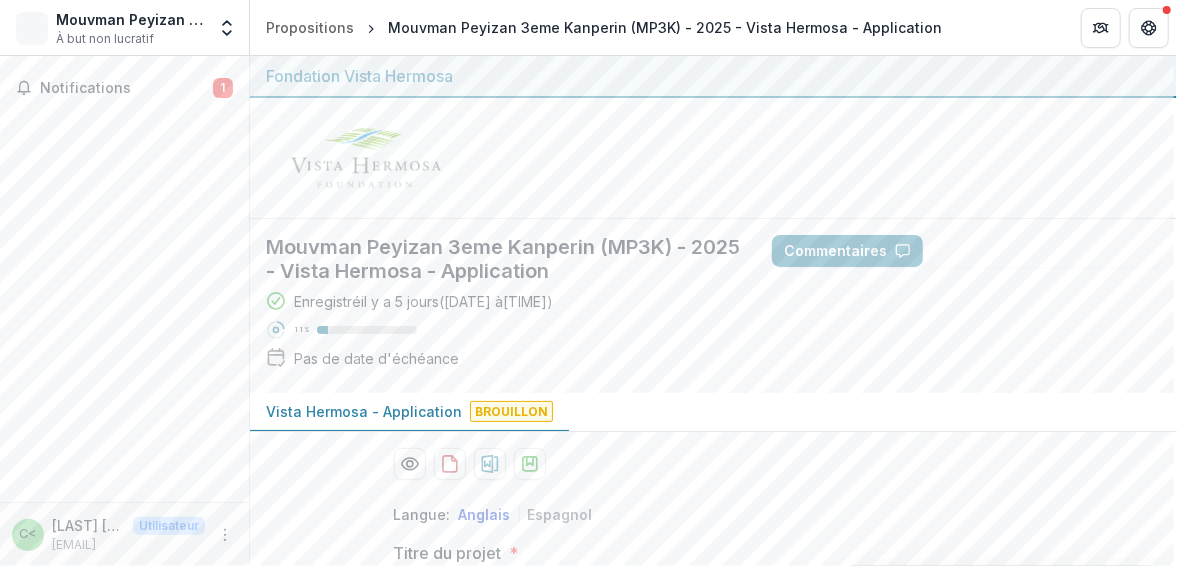 click on "Assistant IA" at bounding box center [714, 464] 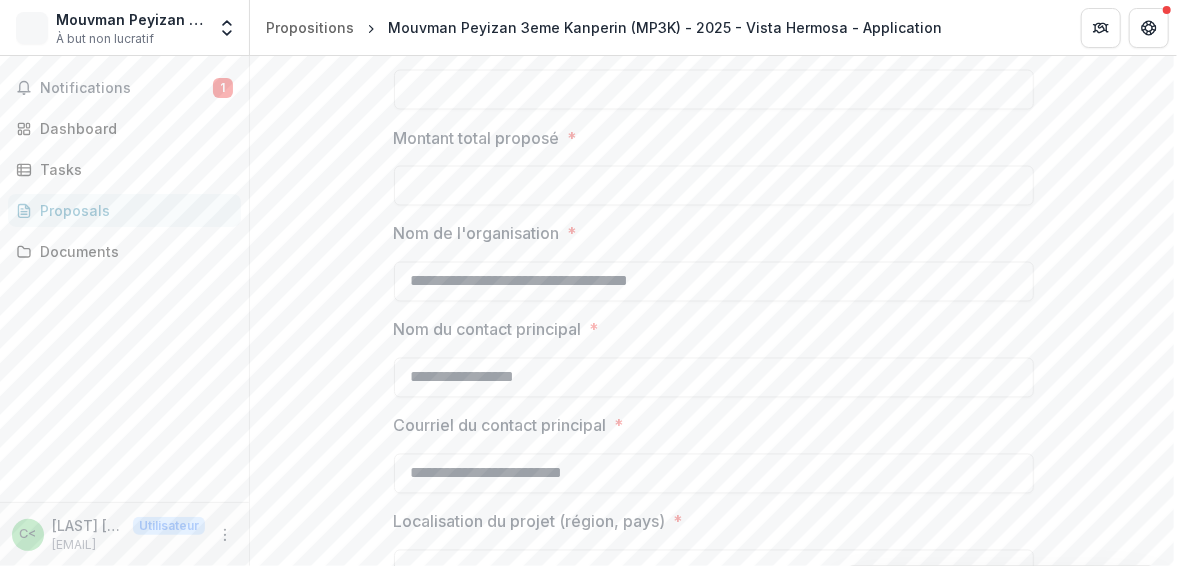scroll, scrollTop: 1739, scrollLeft: 0, axis: vertical 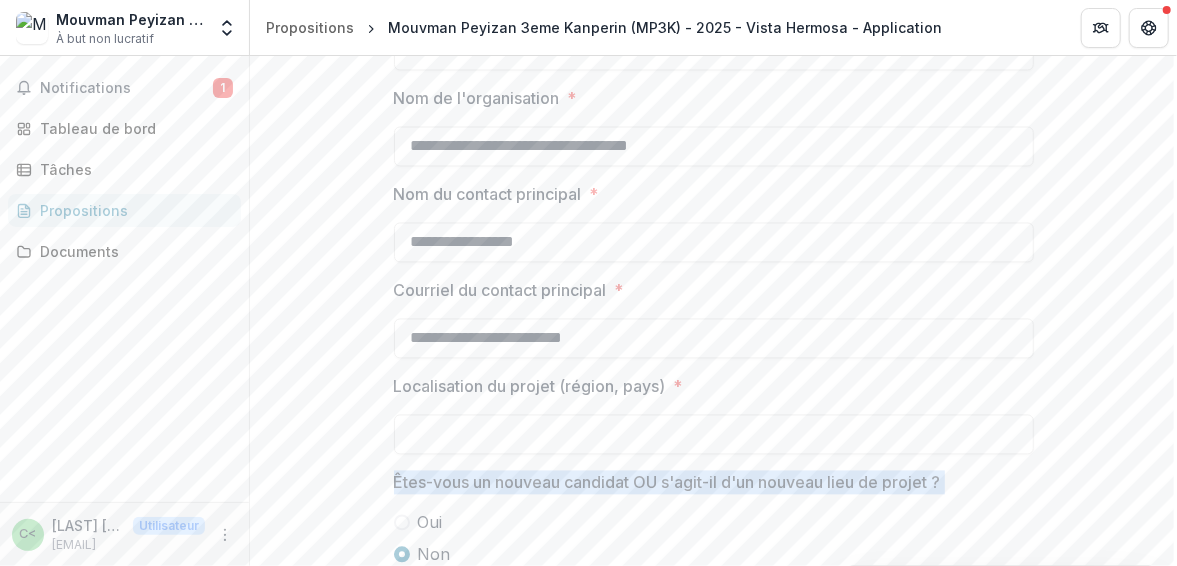 drag, startPoint x: 1170, startPoint y: 468, endPoint x: 1079, endPoint y: 328, distance: 166.97604 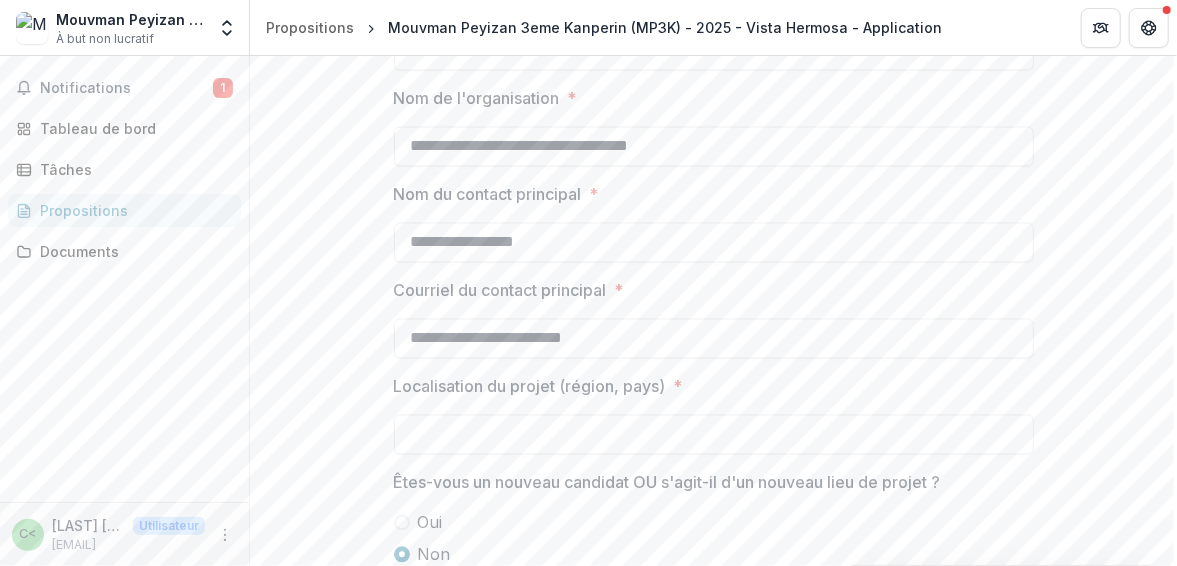 click on "**********" at bounding box center (713, 311) 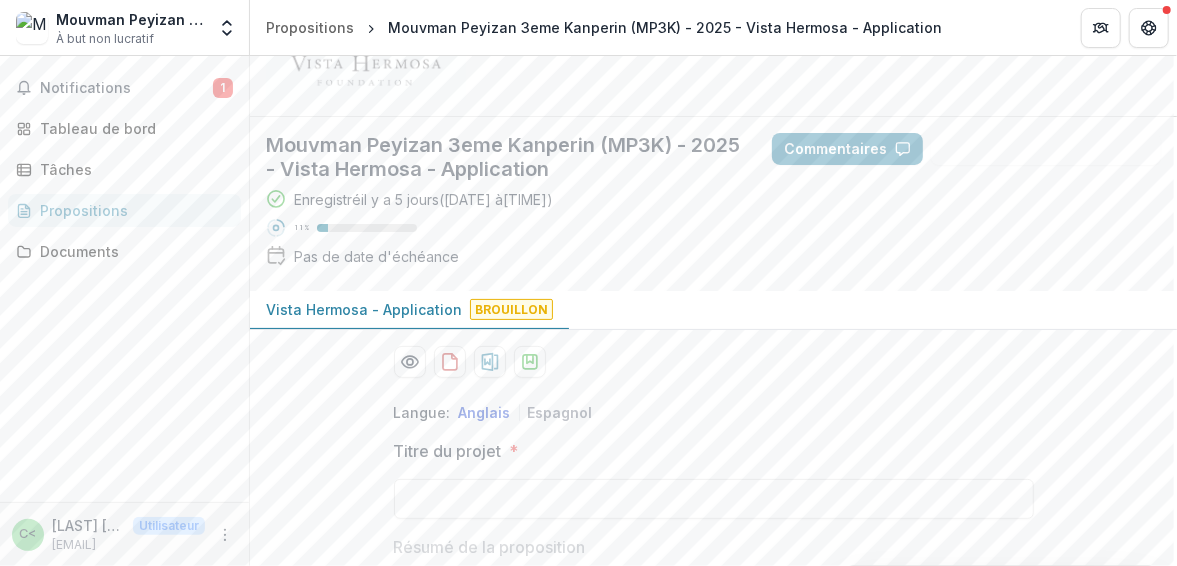 scroll, scrollTop: 73, scrollLeft: 0, axis: vertical 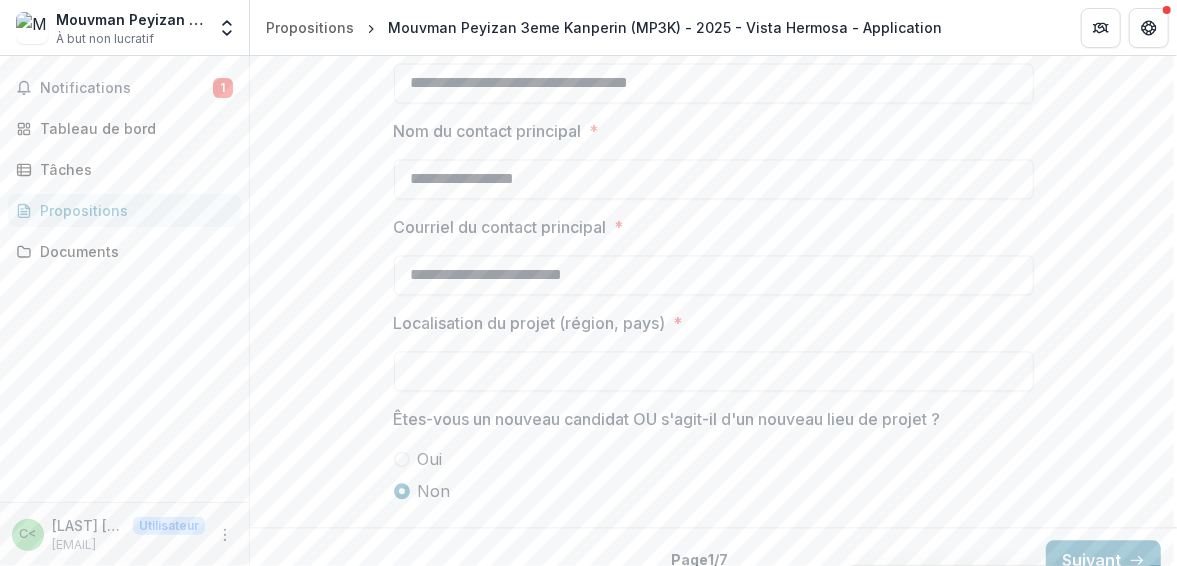 click on "**********" at bounding box center (713, 311) 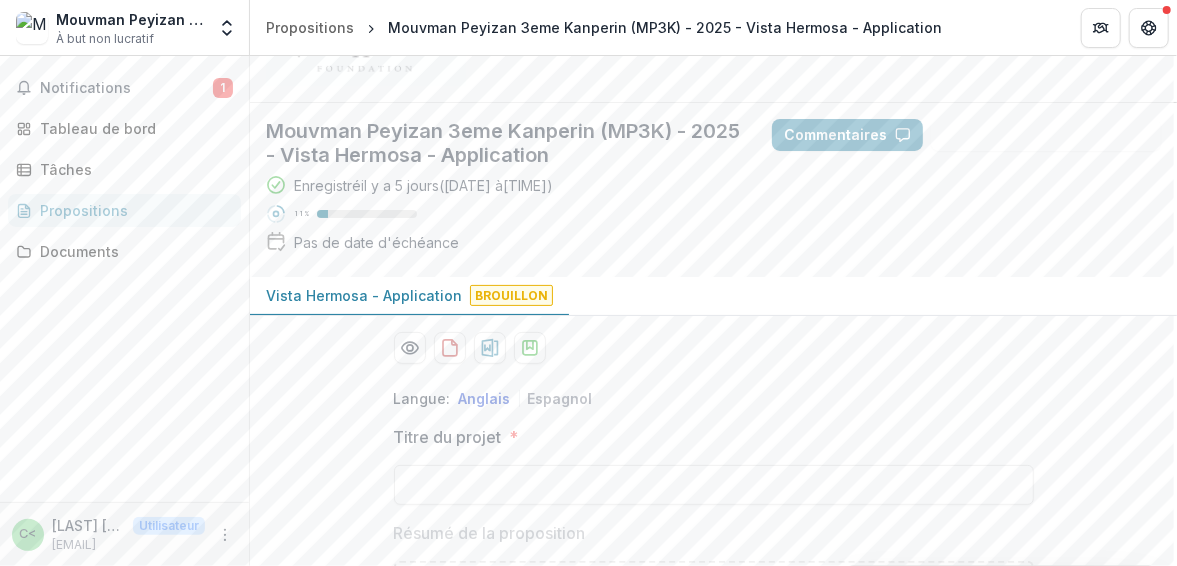 scroll, scrollTop: 0, scrollLeft: 0, axis: both 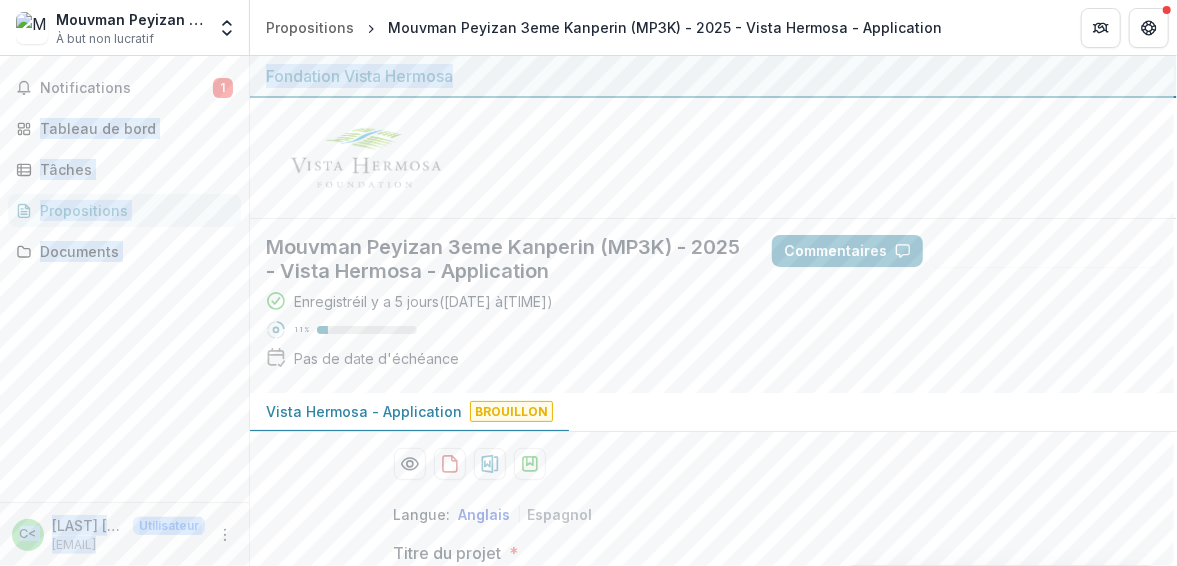drag, startPoint x: 1170, startPoint y: 73, endPoint x: 1168, endPoint y: 45, distance: 28.071337 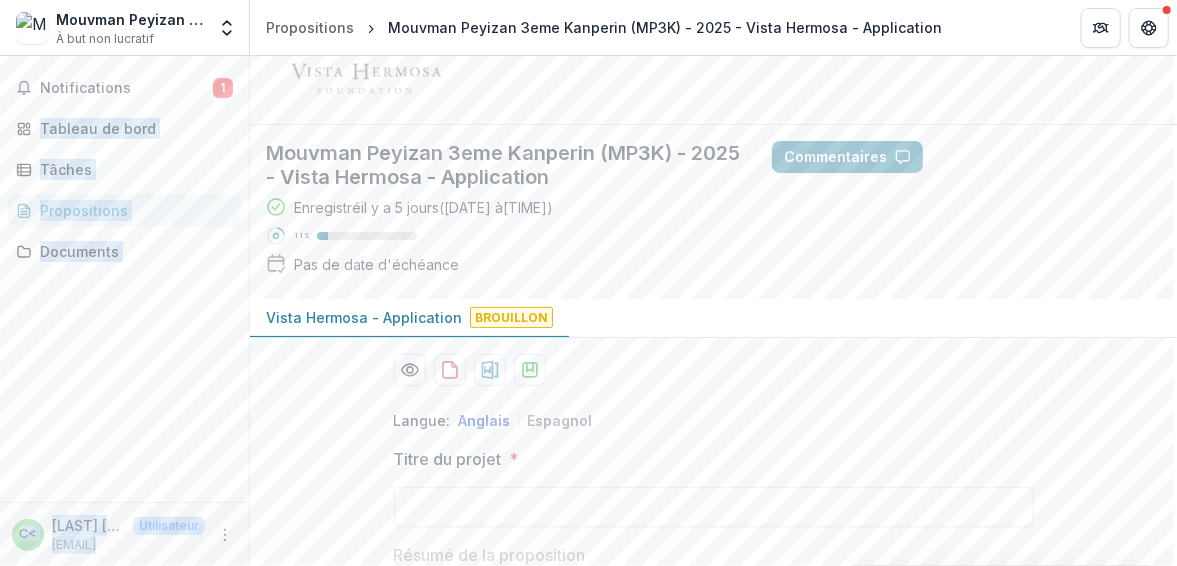 scroll, scrollTop: 0, scrollLeft: 0, axis: both 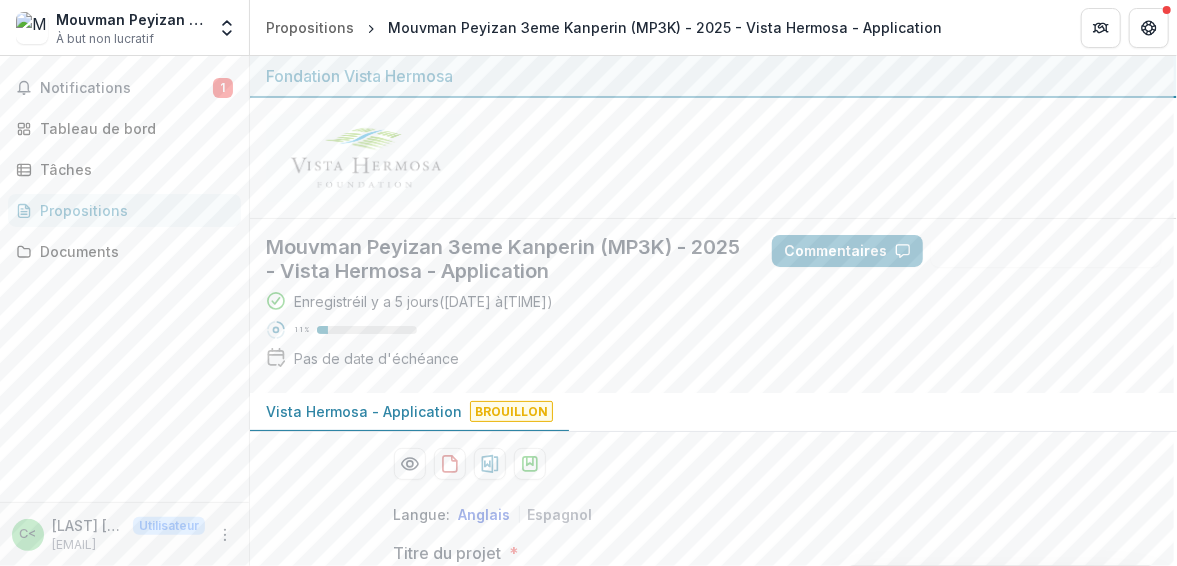 click on "Enregistré  il y a 5 jours  (  30 juillet 2025    à  15h58  ) 11  % Pas de date d'échéance" at bounding box center [503, 334] 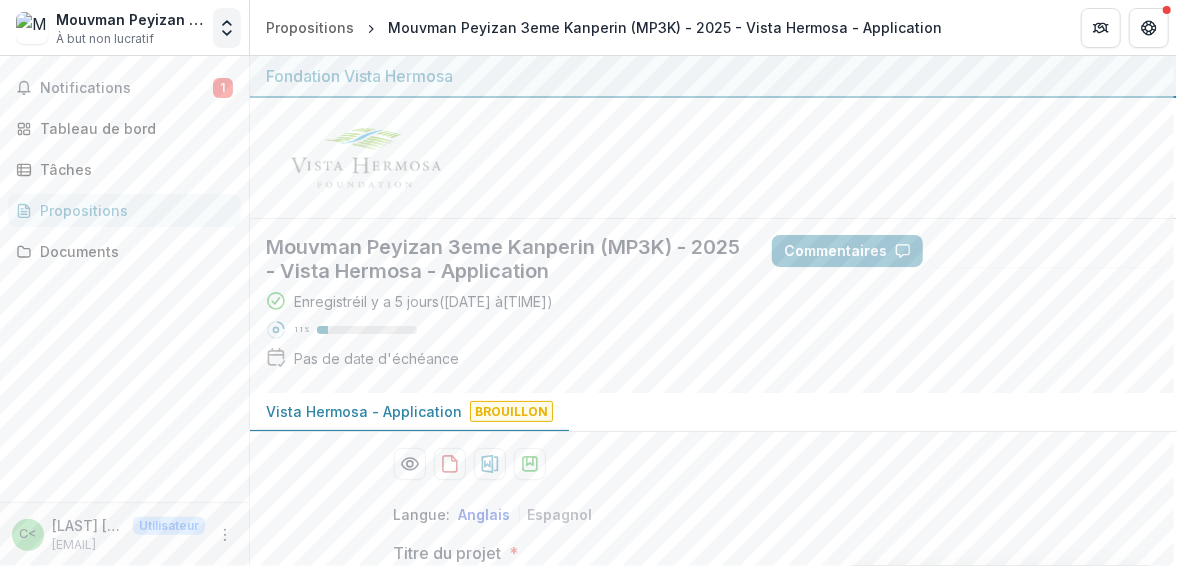 click 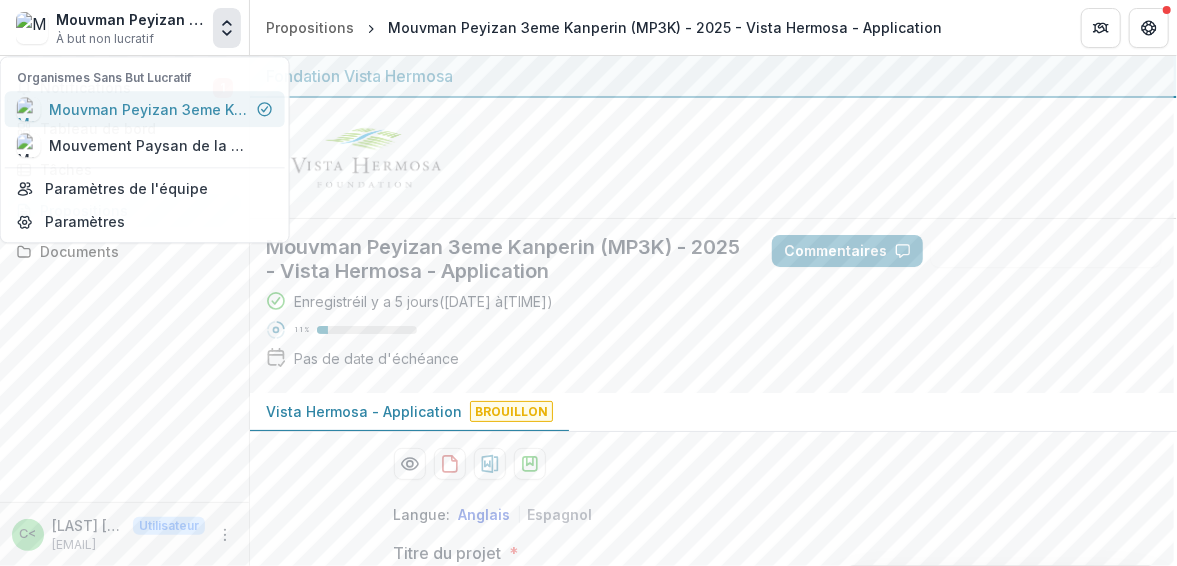 click 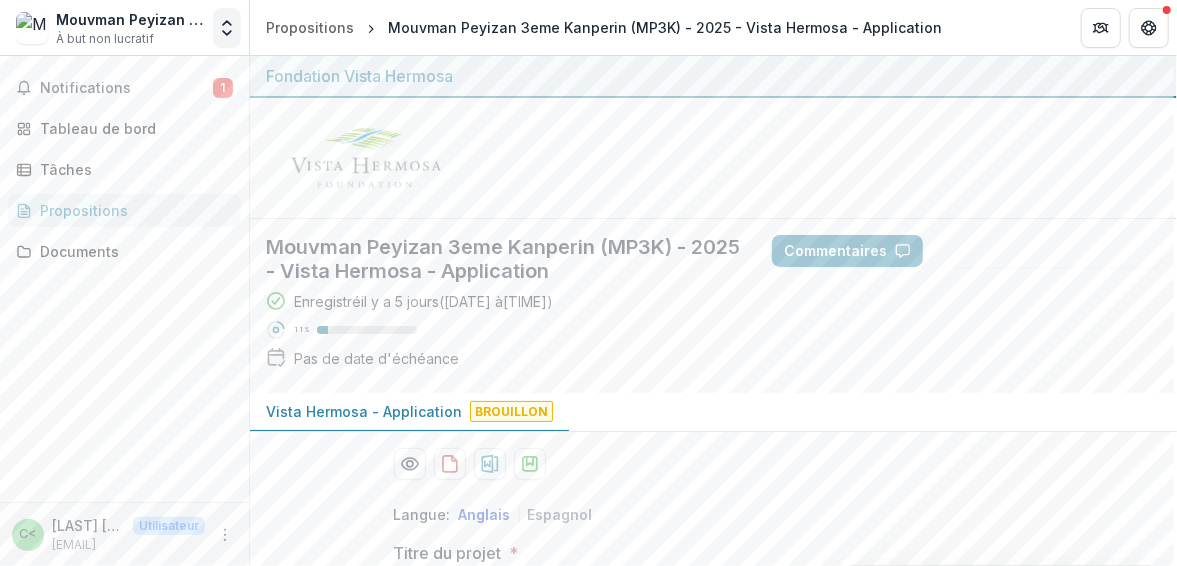 click 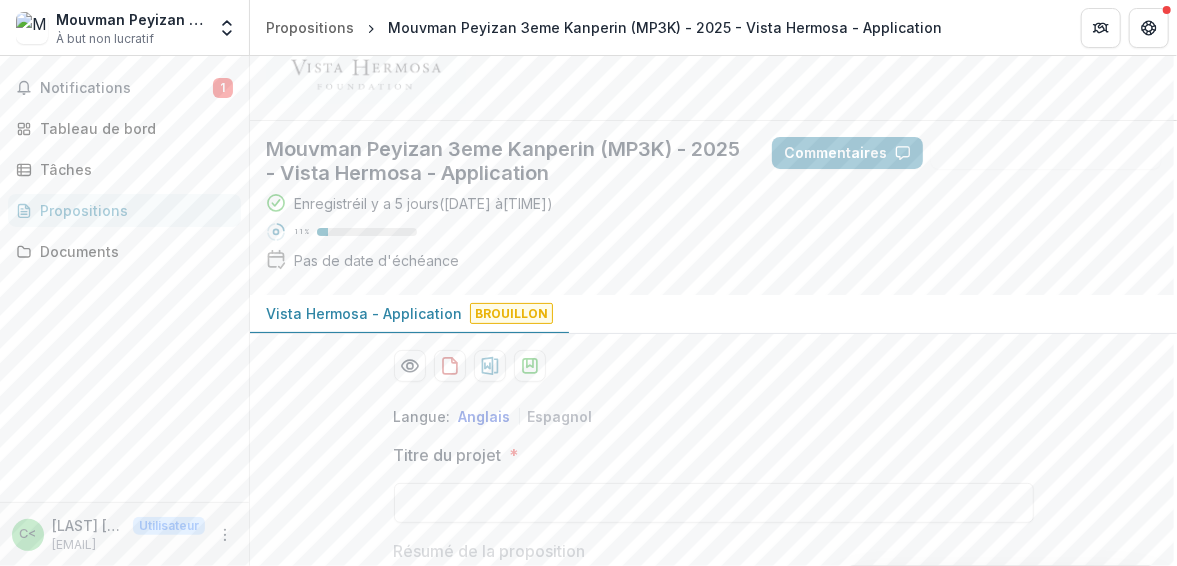 scroll, scrollTop: 0, scrollLeft: 0, axis: both 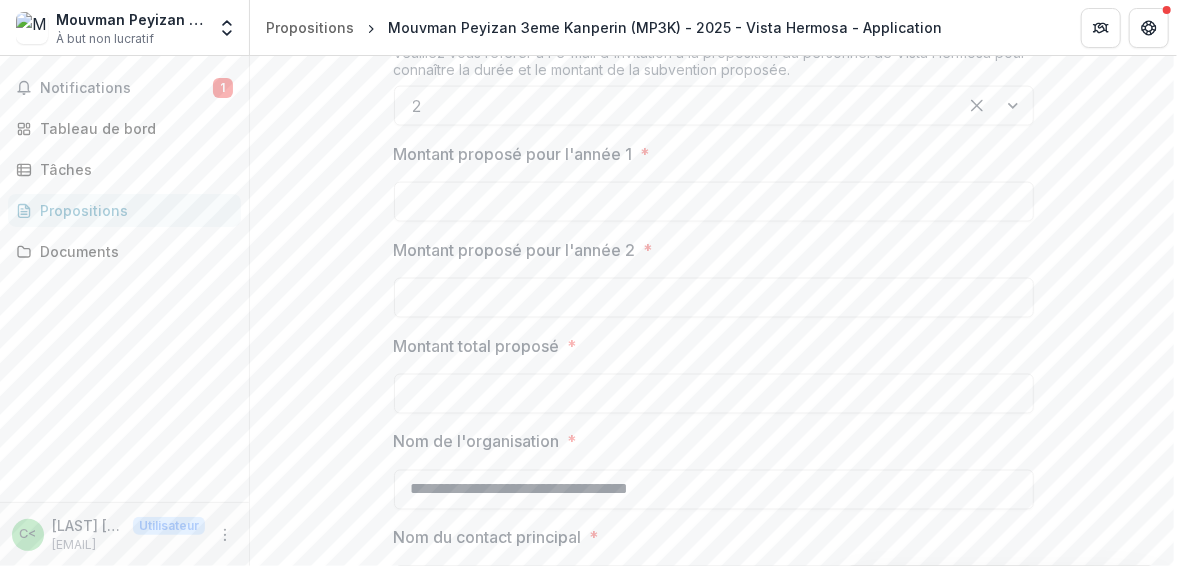drag, startPoint x: 1170, startPoint y: 453, endPoint x: 1166, endPoint y: 515, distance: 62.1289 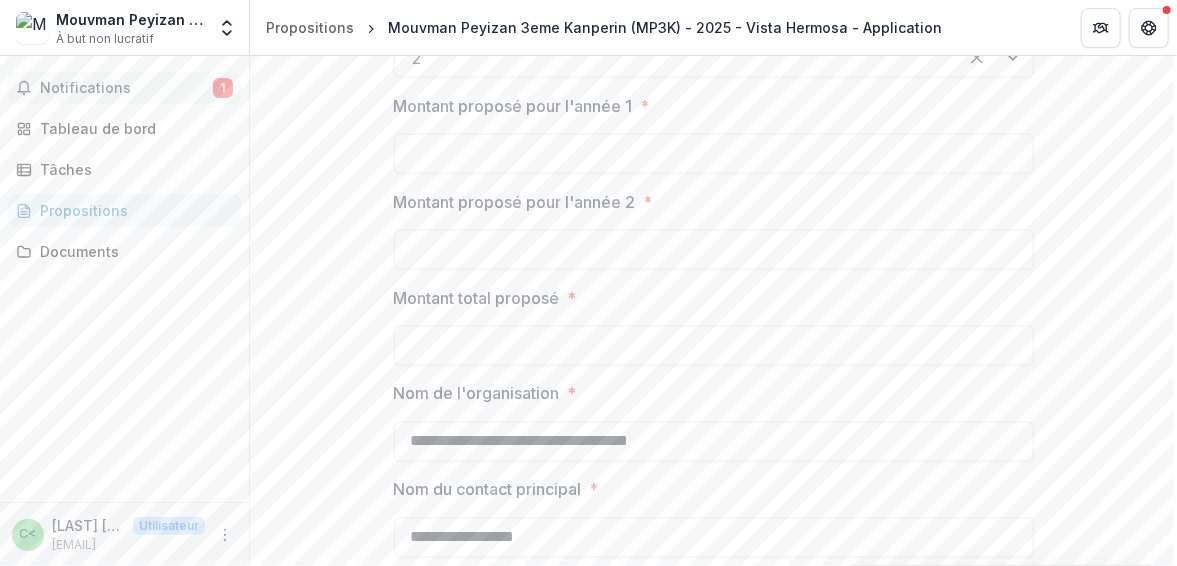 click on "Notifications" at bounding box center [85, 87] 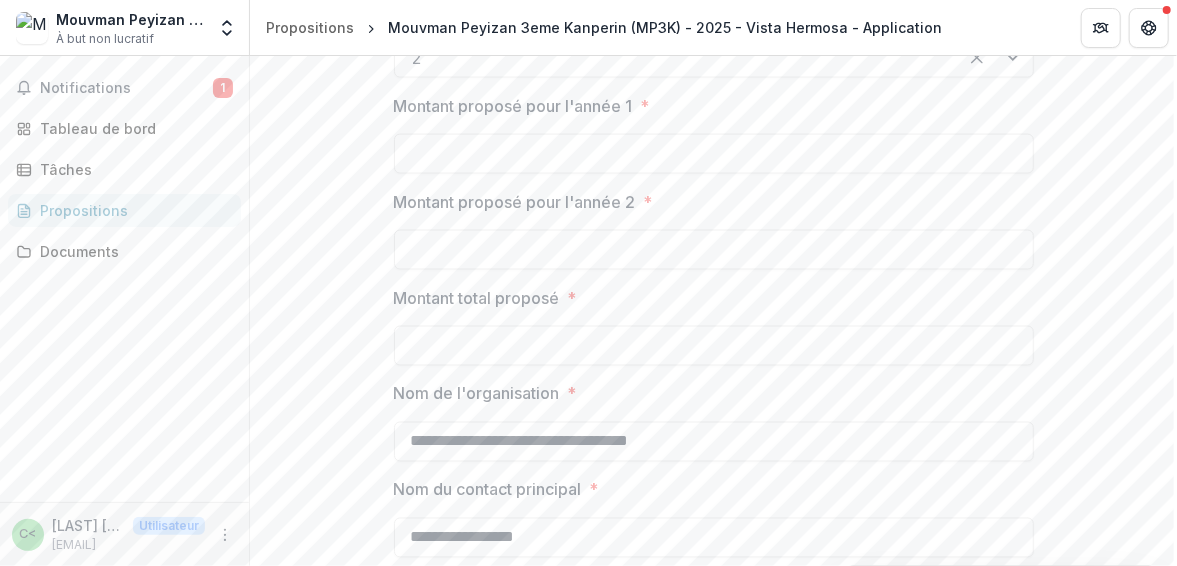 click on "Propositions" at bounding box center [132, 210] 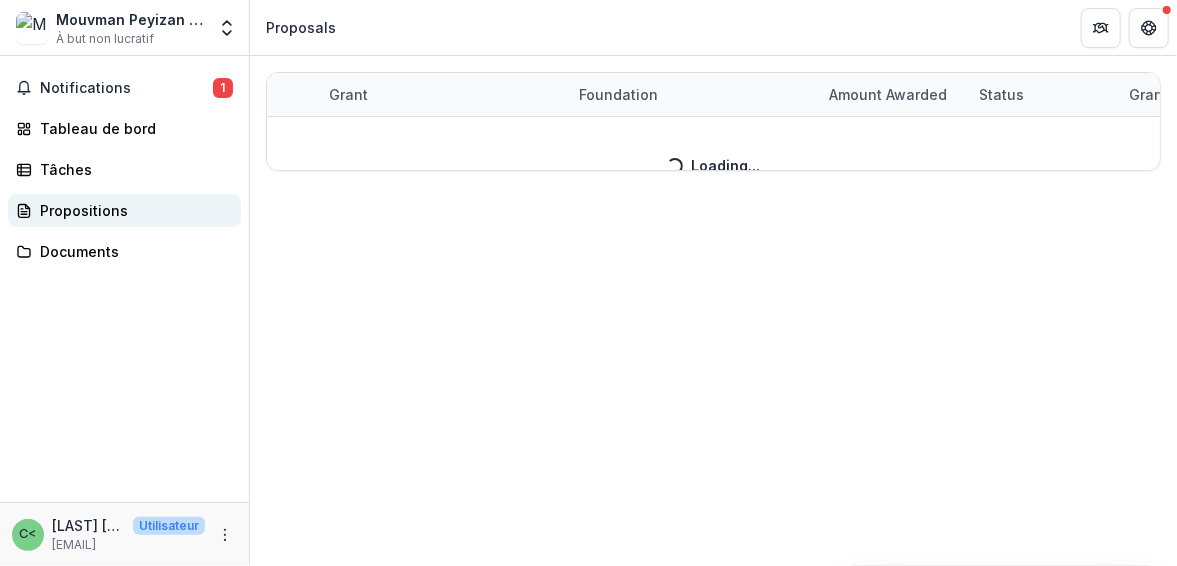 click on "Propositions" at bounding box center [132, 210] 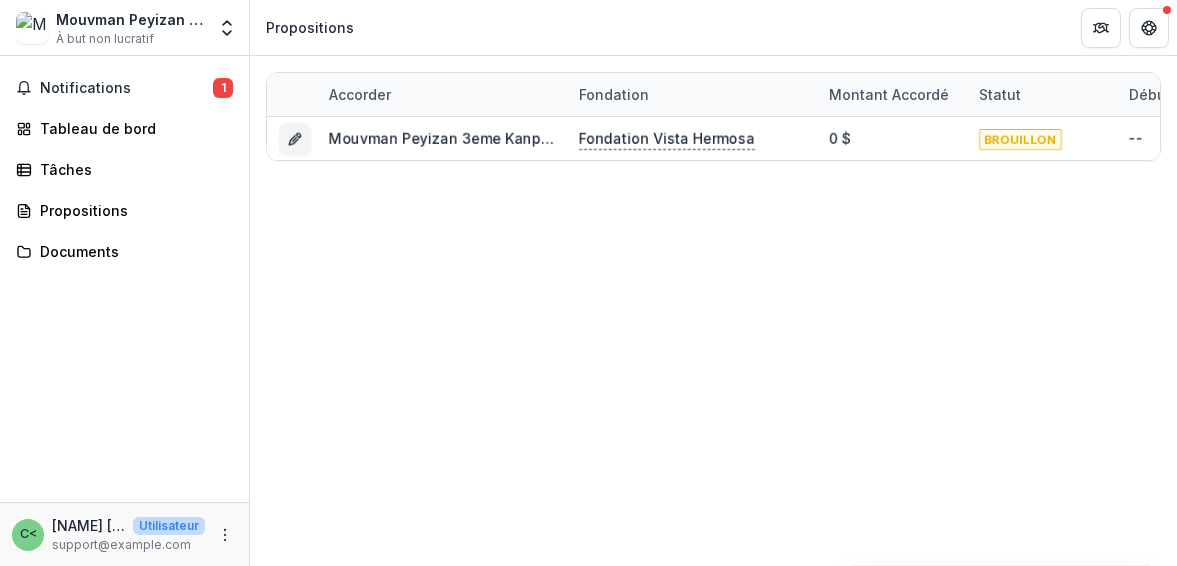 scroll, scrollTop: 0, scrollLeft: 0, axis: both 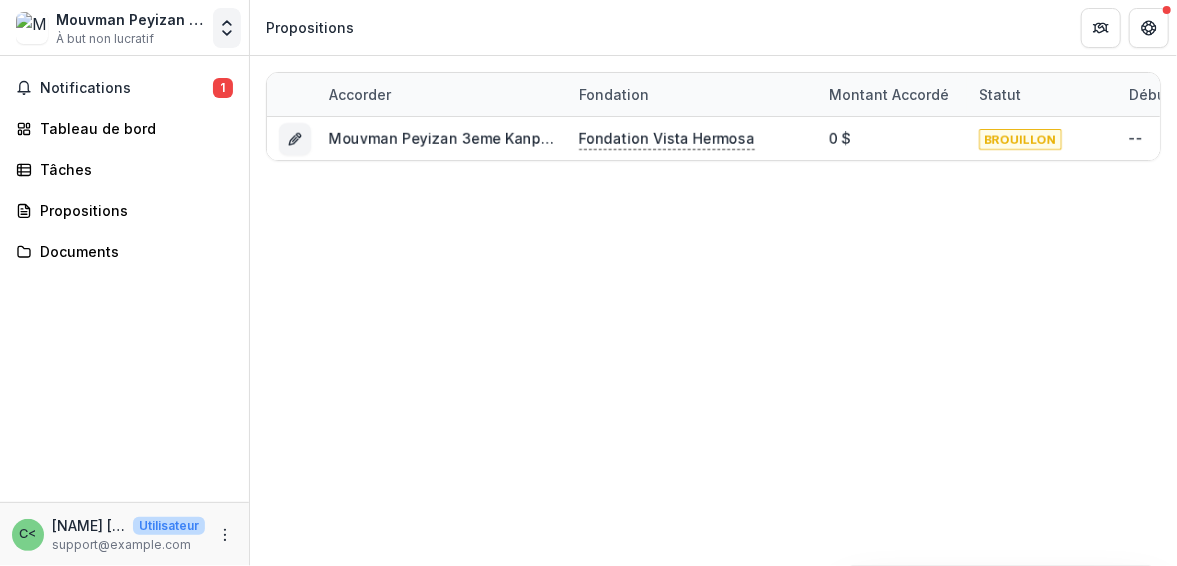 click 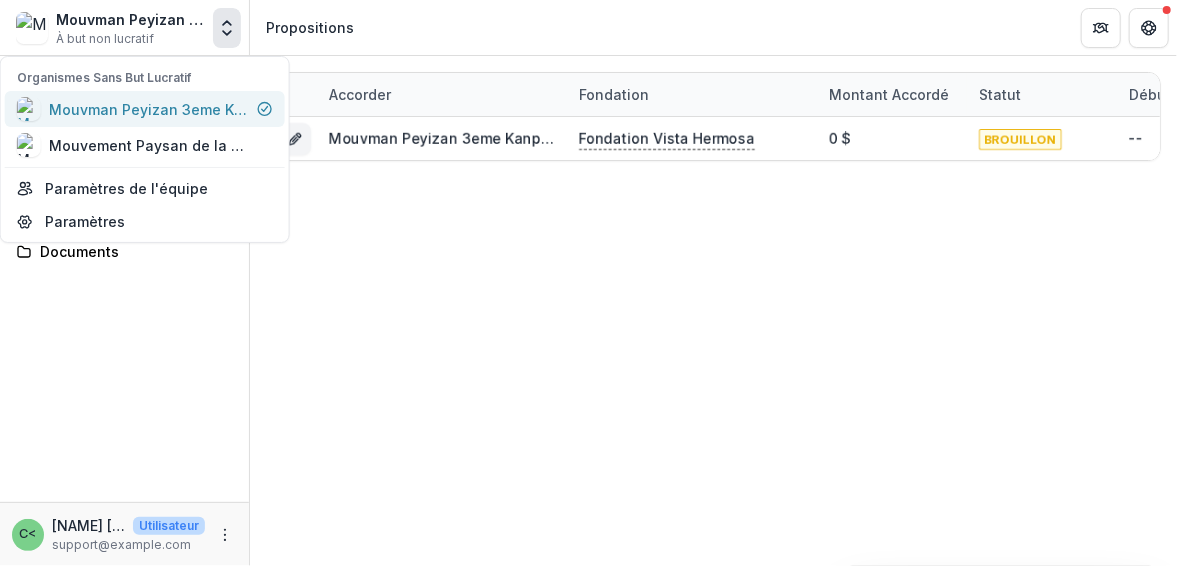 click on "Mouvman Peyizan 3eme Kanperin (MP3K)" at bounding box center [195, 109] 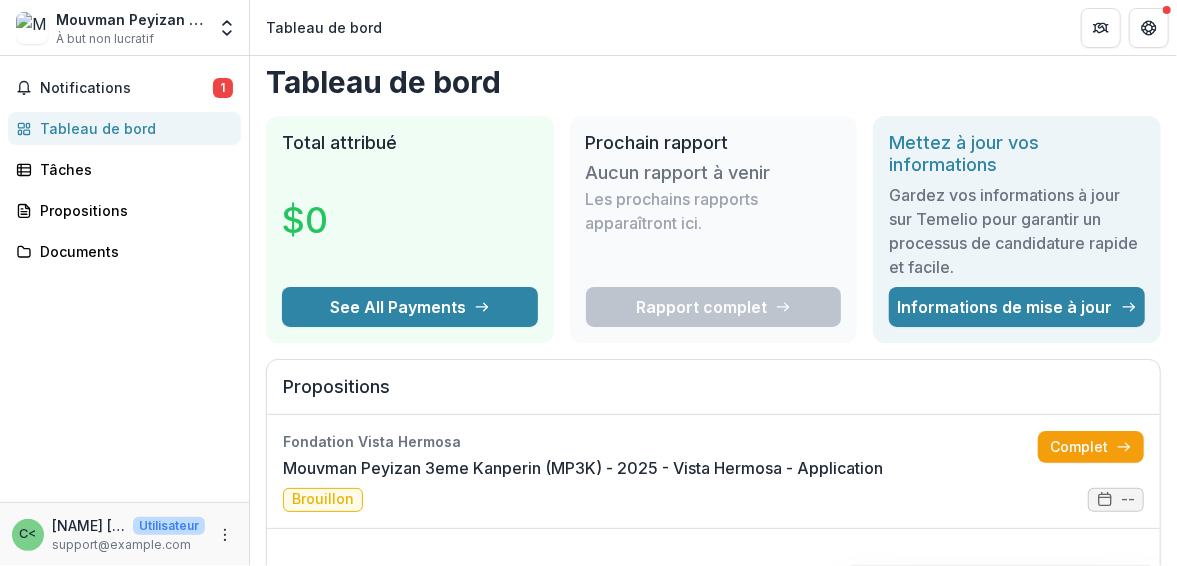 scroll, scrollTop: 0, scrollLeft: 0, axis: both 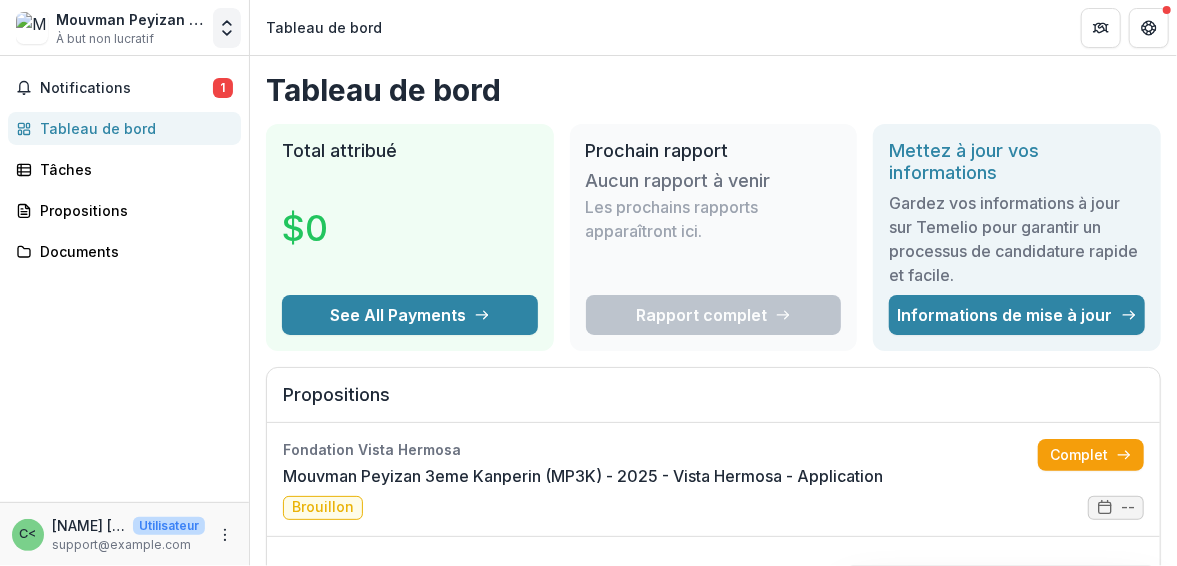 click 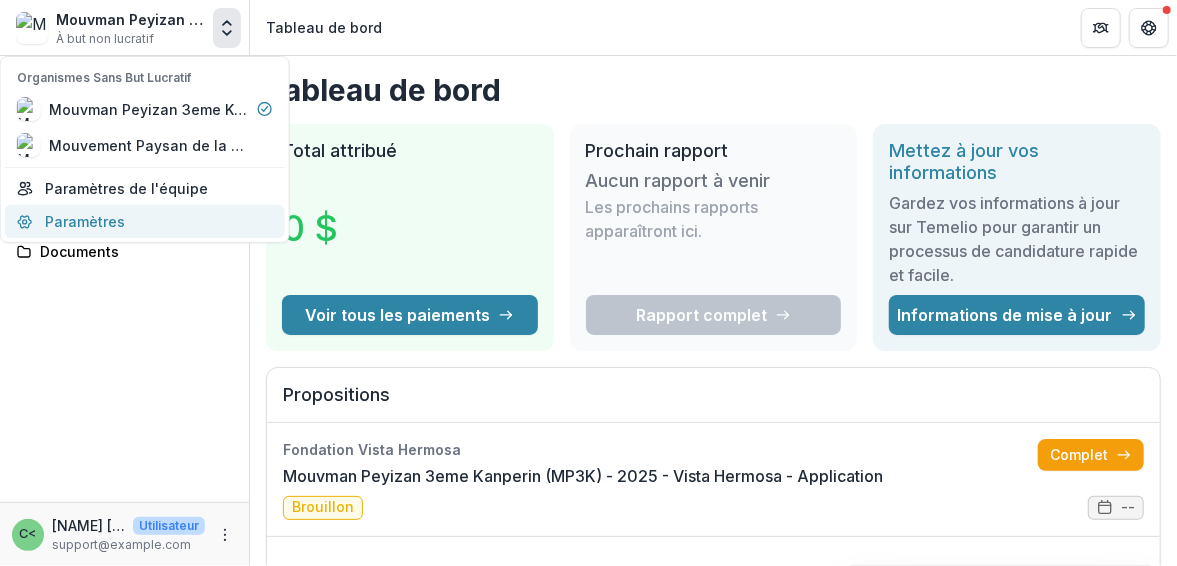 click on "Paramètres" at bounding box center [145, 221] 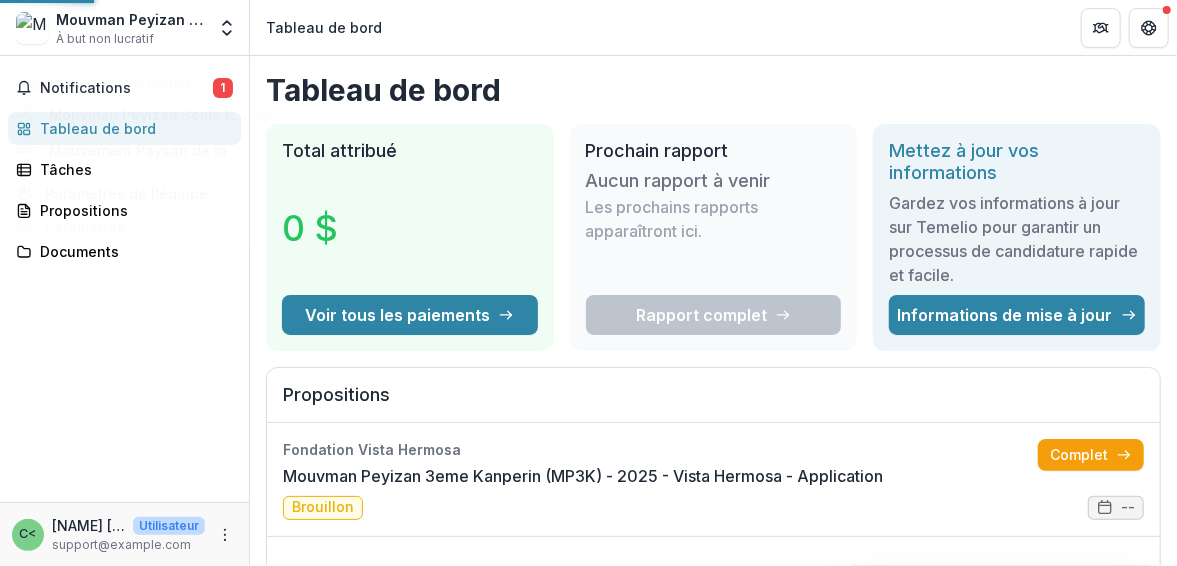 click on "Mouvman Peyizan 3eme Kanperin (MP3K) À but non lucratif organismes sans but lucratif Mouvman Peyizan 3eme Kanperin (MP3K) Mouvement Paysan de la 3ème Section de Camp-Perrin (MP3K) Paramètres de l'équipe Paramètres Tableau de bord Notifications 1 Tableau de bord Tâches Propositions Documents C< Casseus Chavannes <chavannescasseus@yahoo.fr> <chavannescasseus@yahoo.fr> Utilisateur chavannescasseus@yahoo.fr Tableau de bord Total attribué 0 $ Voir tous les paiements Prochain rapport Aucun rapport à venir Les prochains rapports apparaîtront ici. Rapport complet Mettez à jour vos informations Gardez vos informations à jour sur Temelio pour garantir un processus de candidature rapide et facile. Informations de mise à jour Propositions Fondation Vista Hermosa Mouvman Peyizan 3eme Kanperin (MP3K) - 2025 - Vista Hermosa - Application Complet Brouillon -- Affichage de  1  sur  1 Tout voir Tâches Aucune tâche à afficher Affichage de  0  sur  0 Tout voir Paiements de subventions Accorder Fondation Affichage" at bounding box center [588, 283] 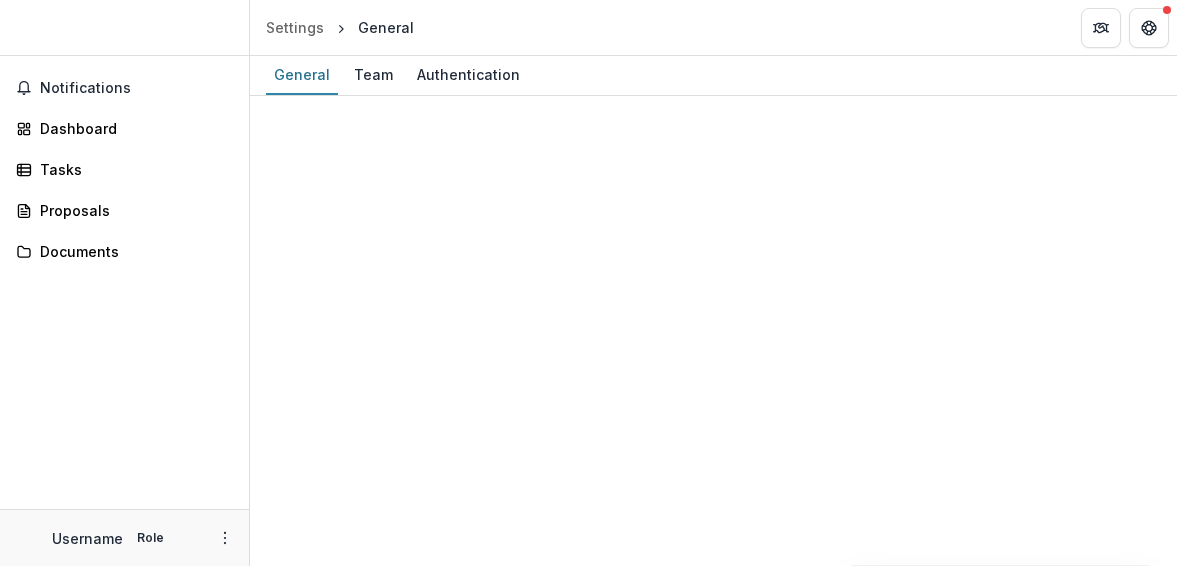 scroll, scrollTop: 0, scrollLeft: 0, axis: both 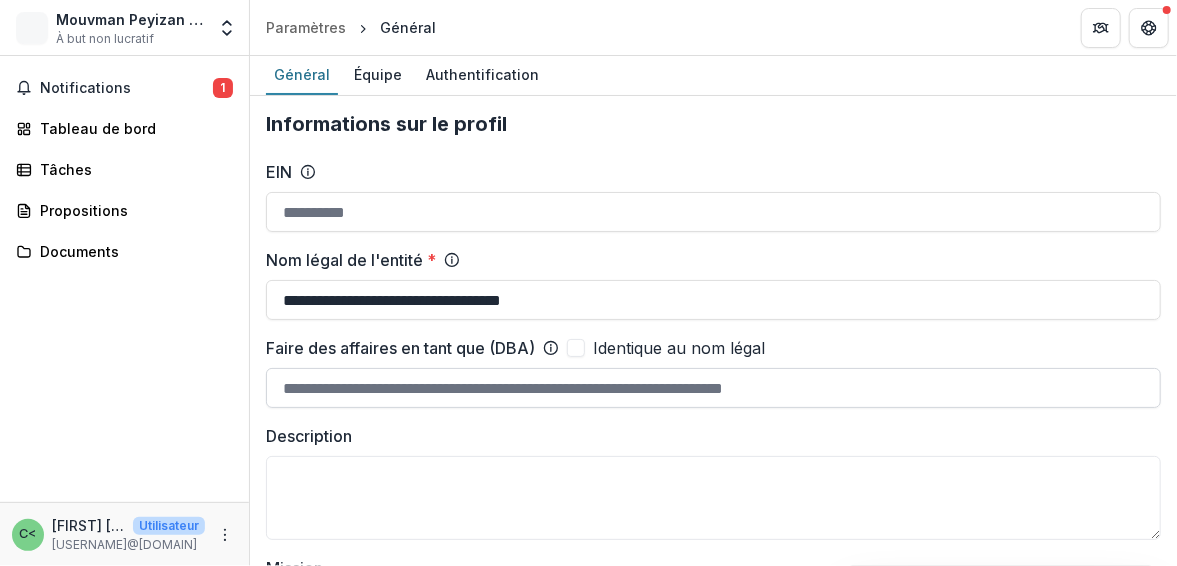 click on "Faire des affaires en tant que (DBA)" at bounding box center [713, 388] 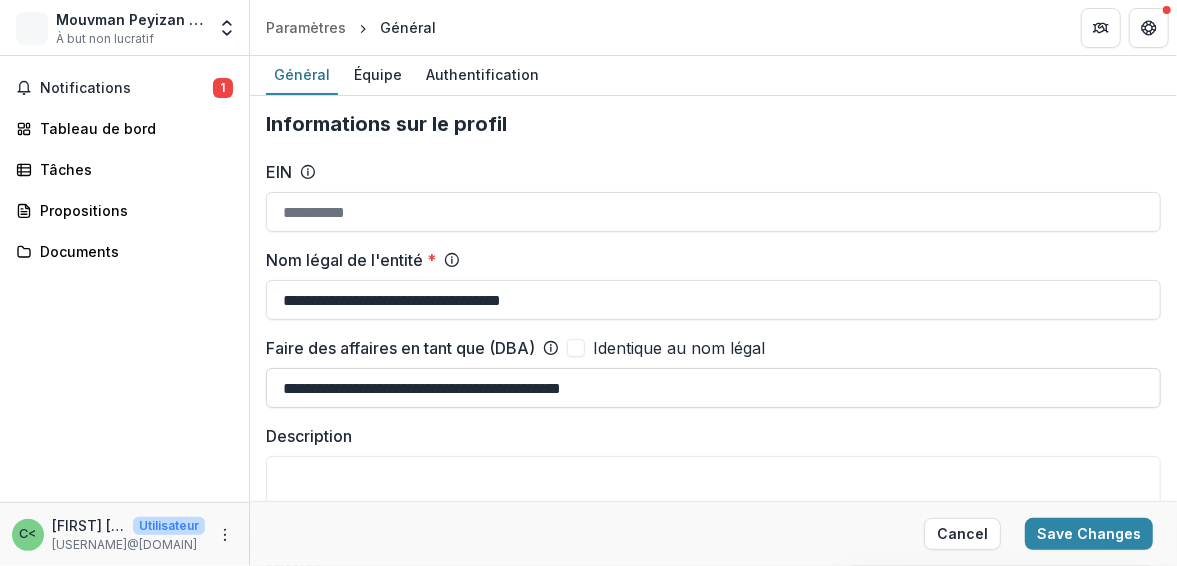 click on "**********" at bounding box center [713, 388] 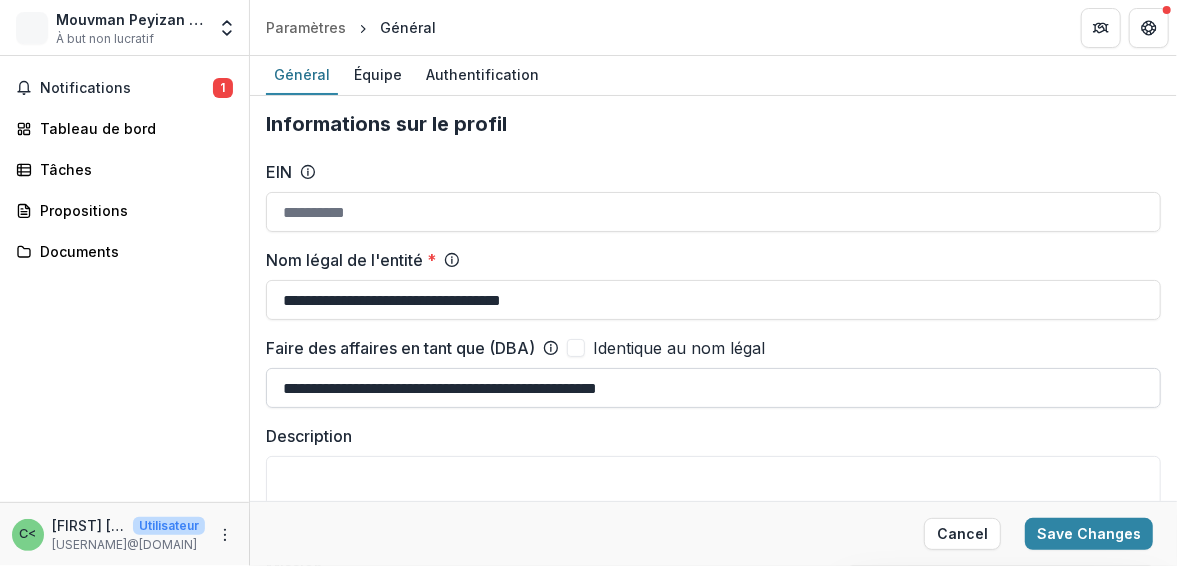 click on "**********" at bounding box center [713, 388] 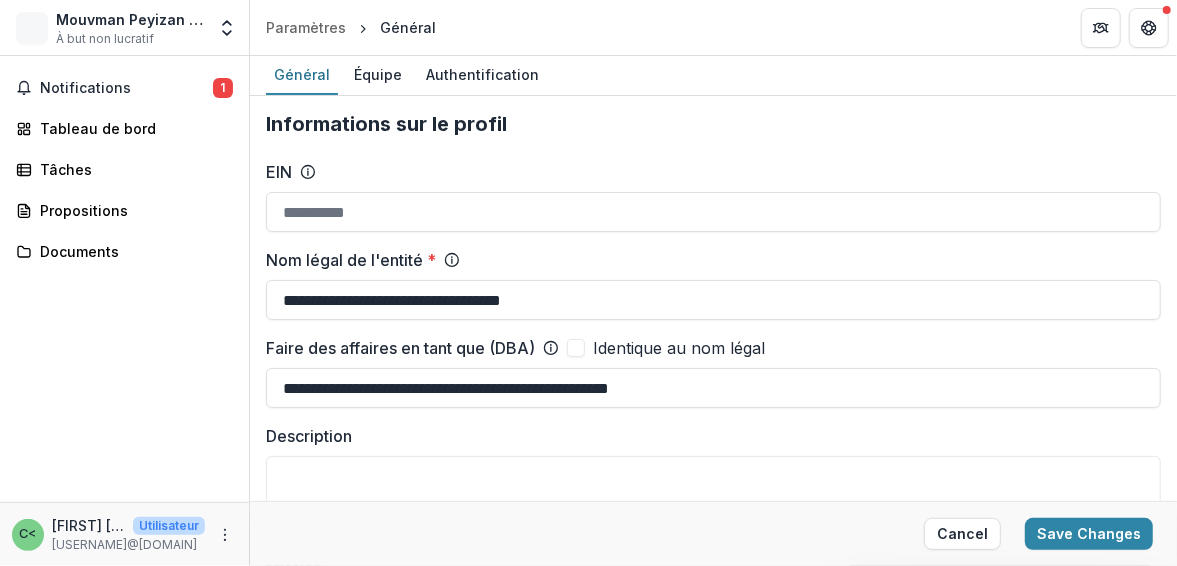 scroll, scrollTop: 446, scrollLeft: 0, axis: vertical 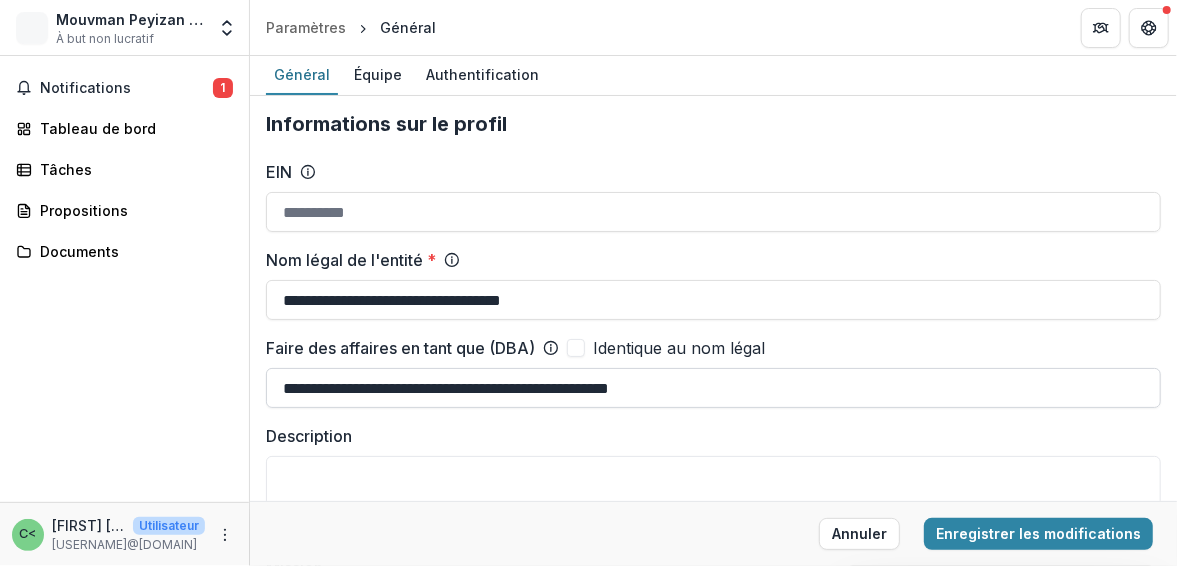 click on "**********" at bounding box center [713, 388] 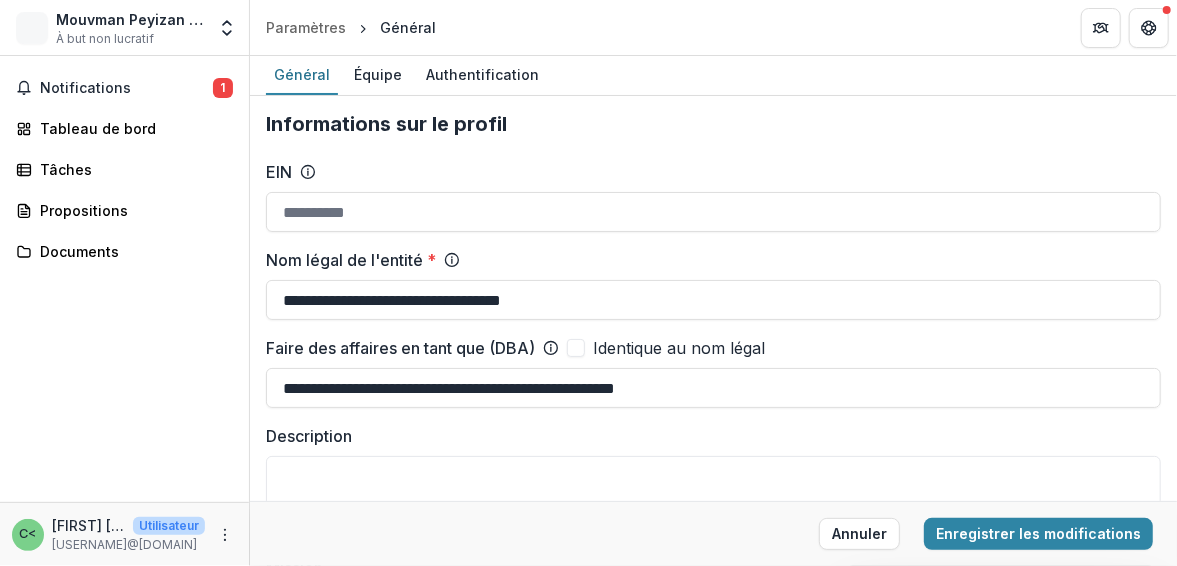 click at bounding box center [576, 348] 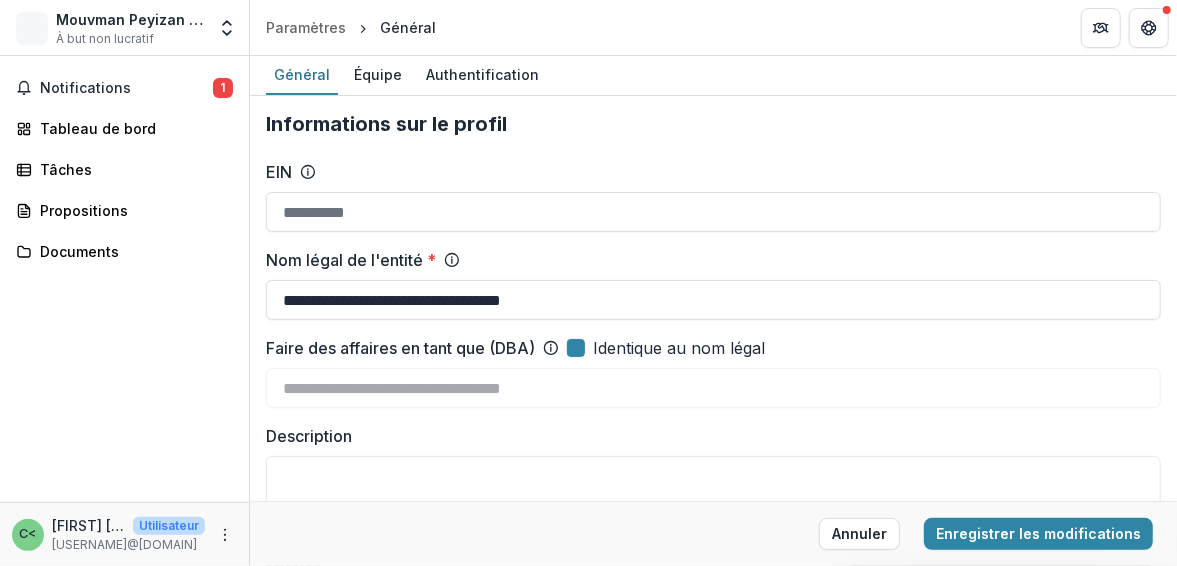 click on "Description" at bounding box center [707, 436] 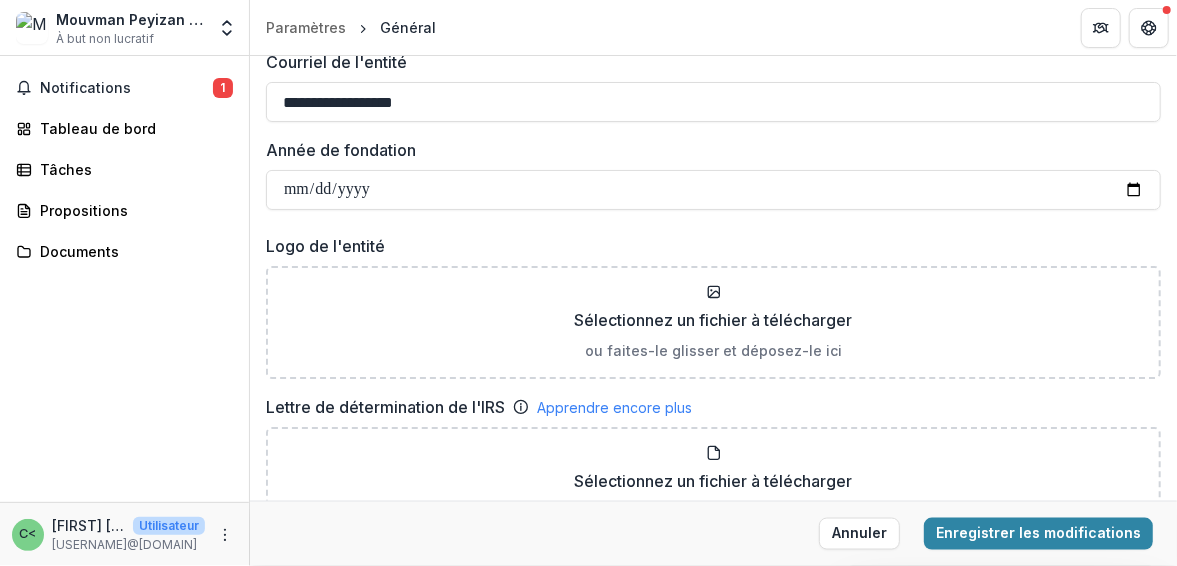 scroll, scrollTop: 1134, scrollLeft: 0, axis: vertical 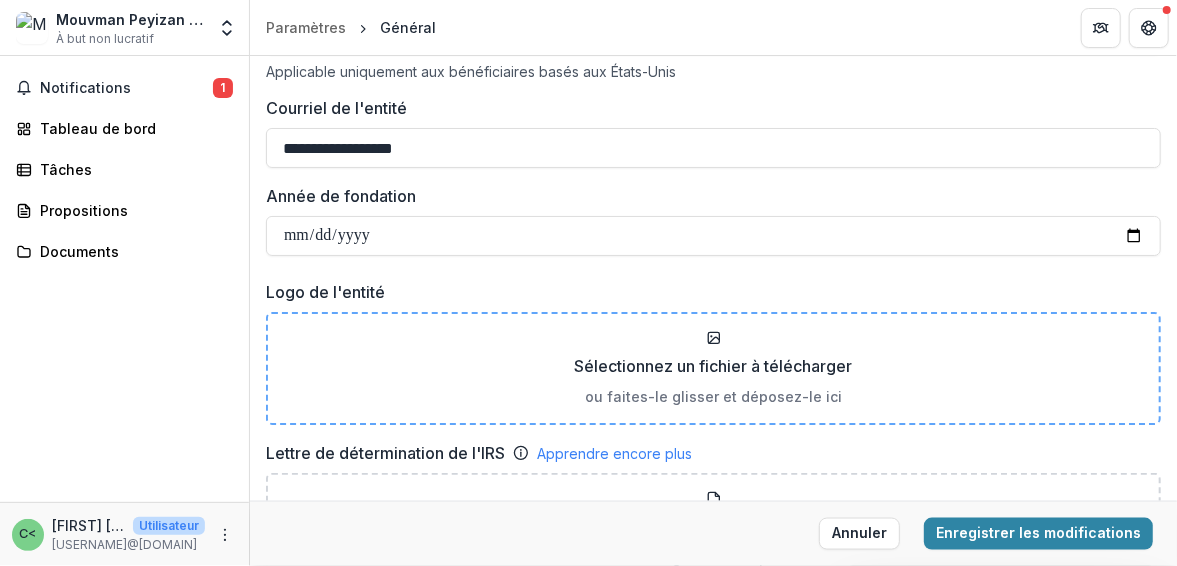 click on "ou faites-le glisser et déposez-le ici" at bounding box center [713, 396] 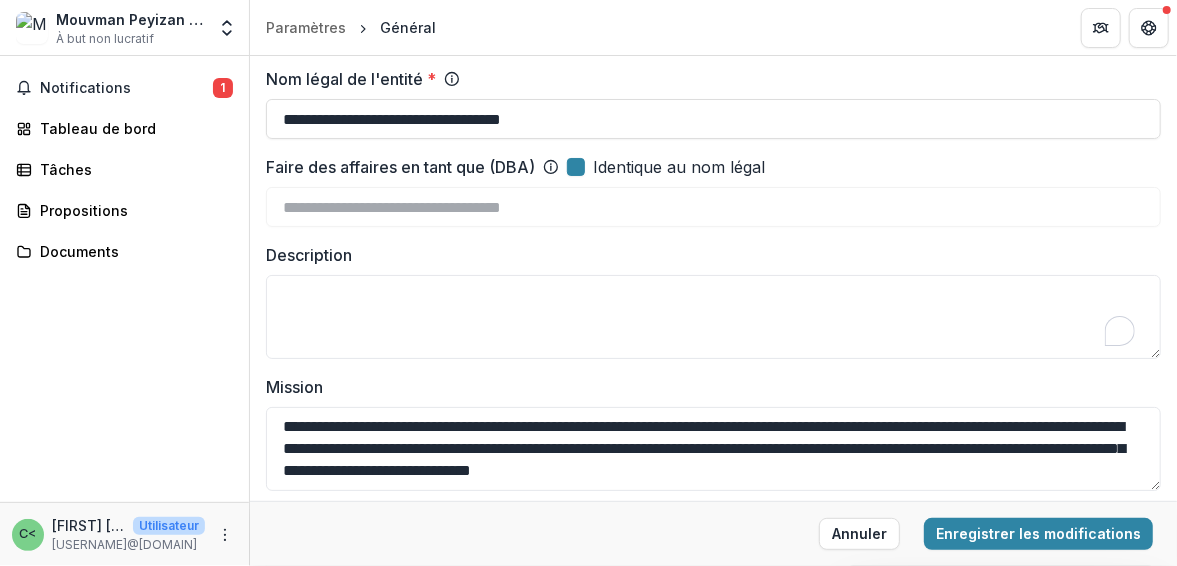 scroll, scrollTop: 172, scrollLeft: 0, axis: vertical 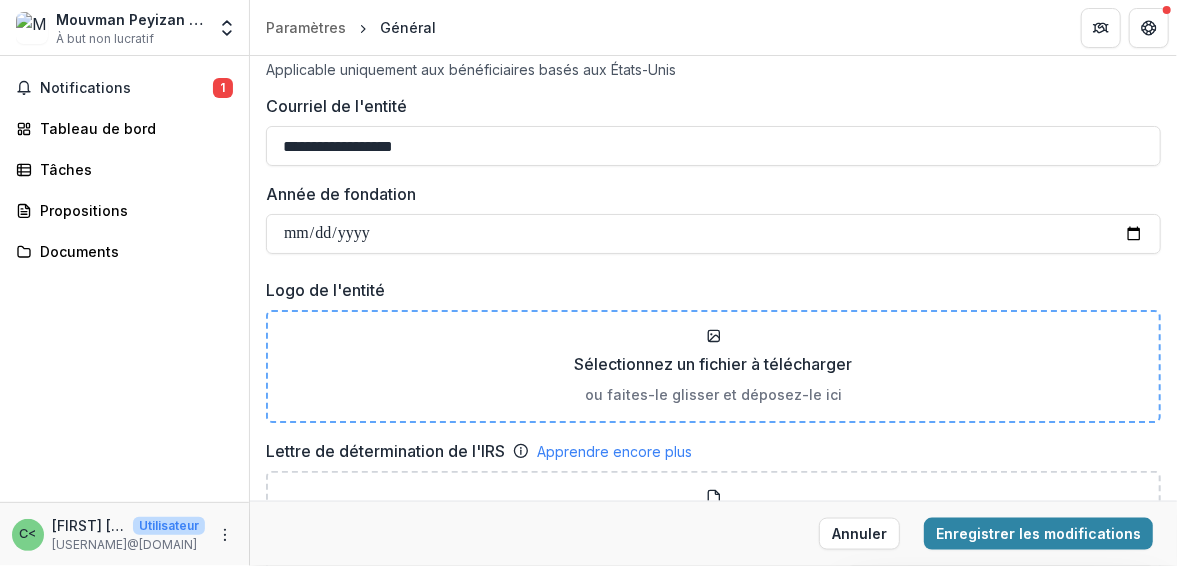 click on "Sélectionnez un fichier à télécharger" at bounding box center [714, 364] 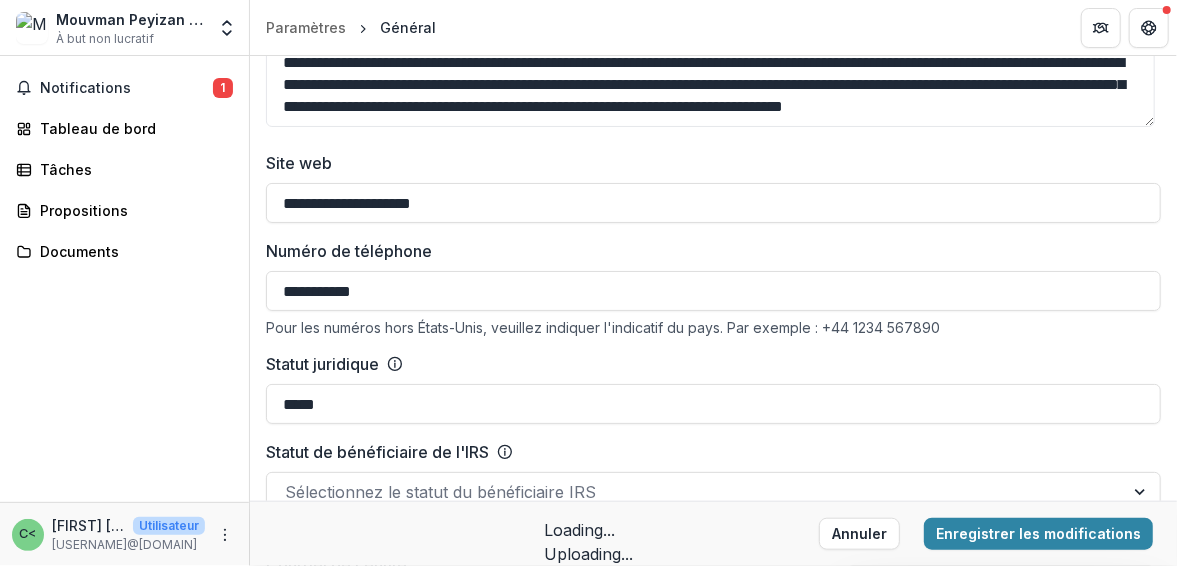 scroll, scrollTop: 603, scrollLeft: 0, axis: vertical 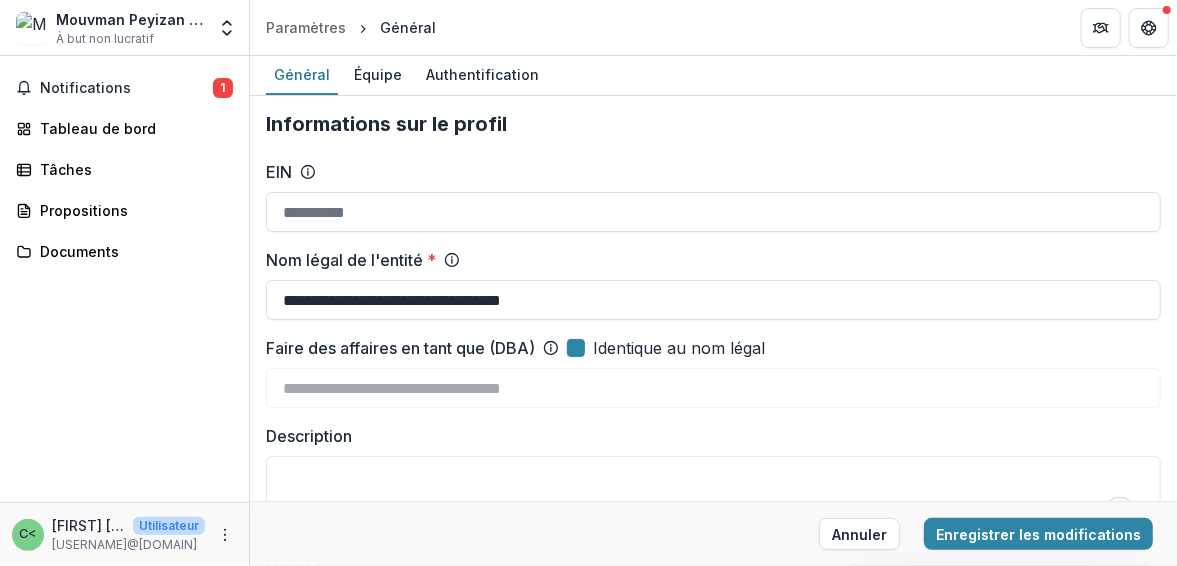 drag, startPoint x: 1168, startPoint y: 61, endPoint x: 1168, endPoint y: 76, distance: 15 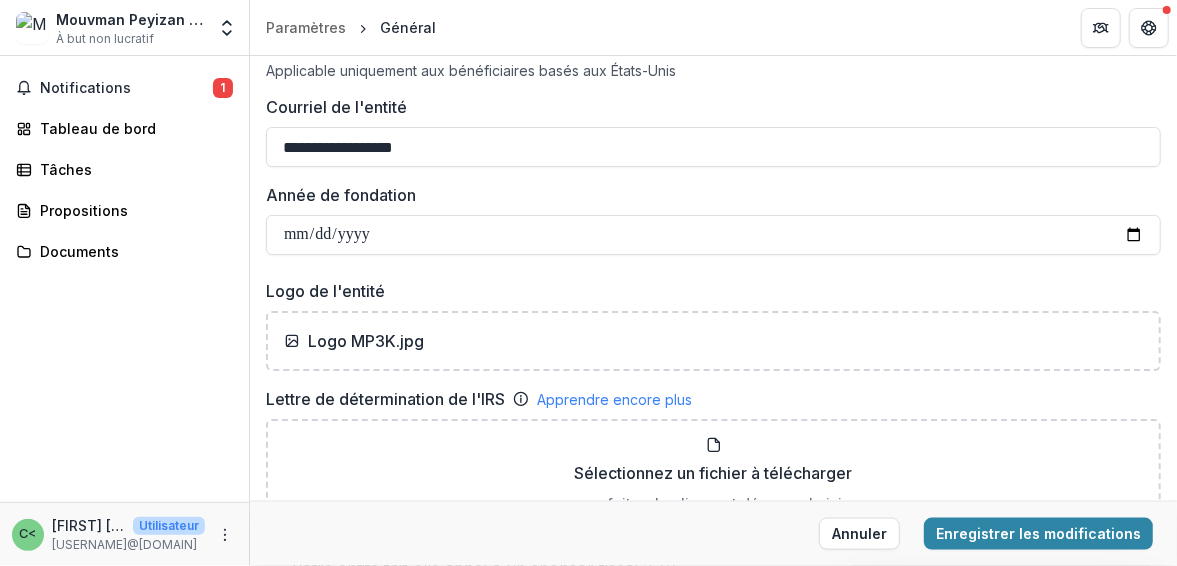 scroll, scrollTop: 1142, scrollLeft: 0, axis: vertical 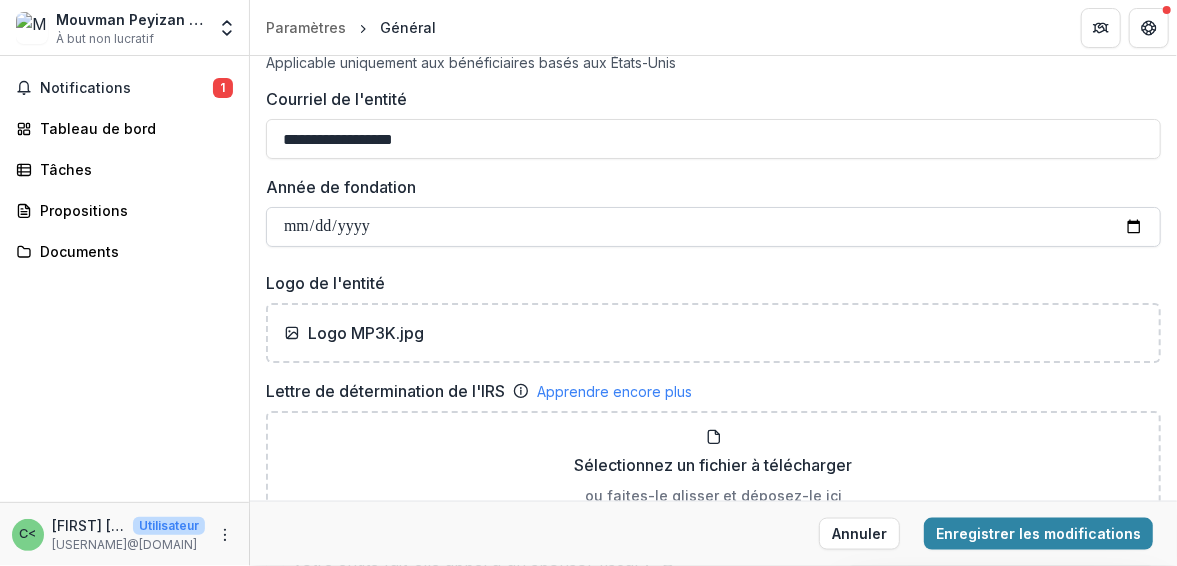 click on "Année de fondation" at bounding box center (713, 227) 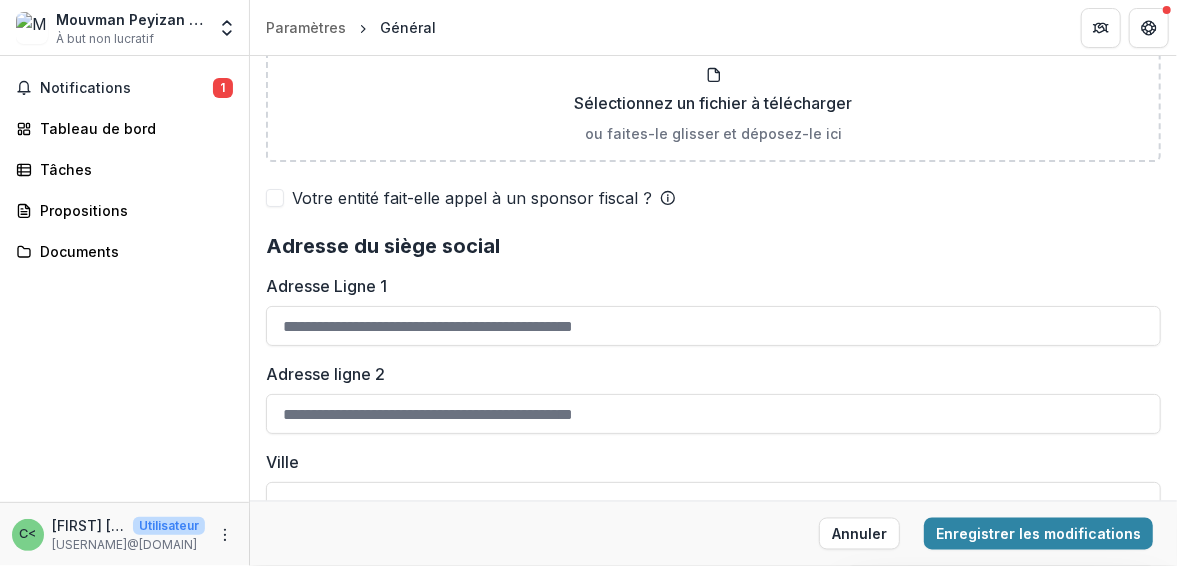 scroll, scrollTop: 1509, scrollLeft: 0, axis: vertical 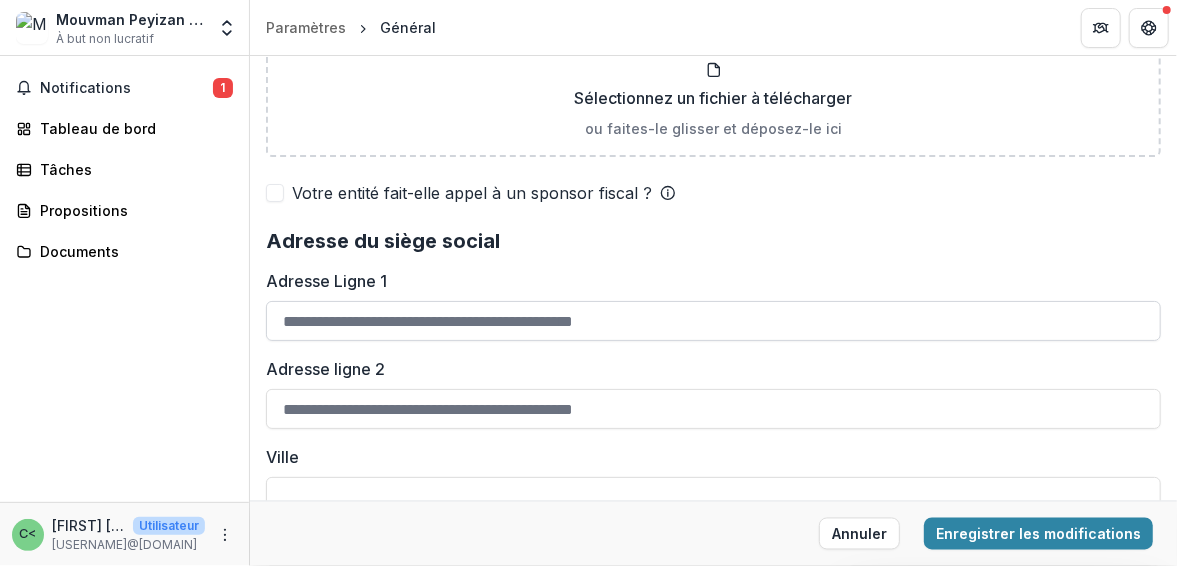 click on "Adresse Ligne 1" at bounding box center (713, 321) 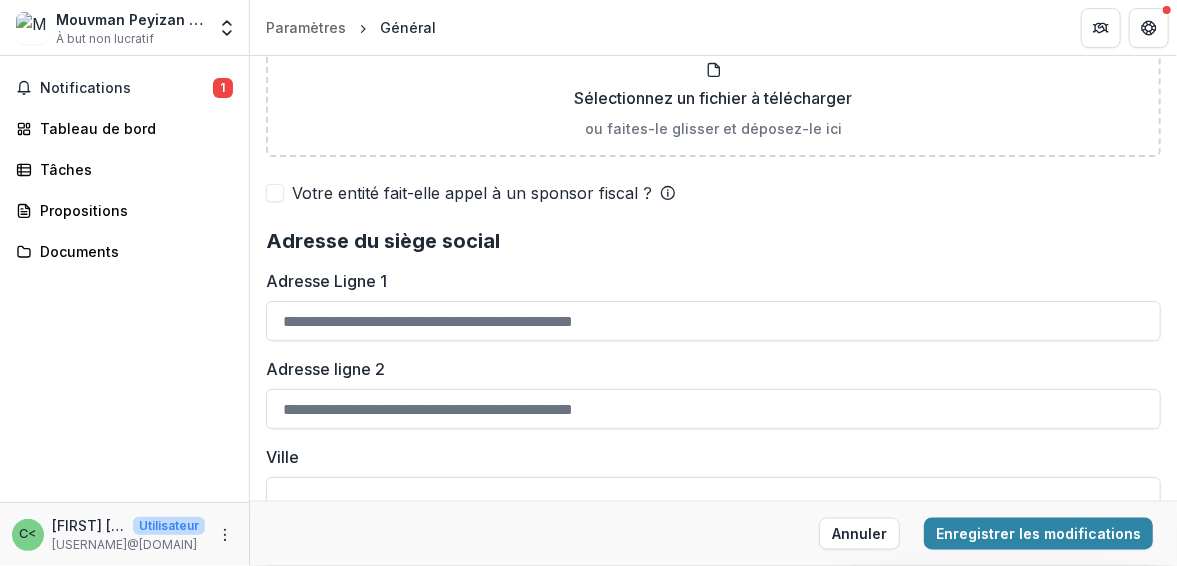 type on "**********" 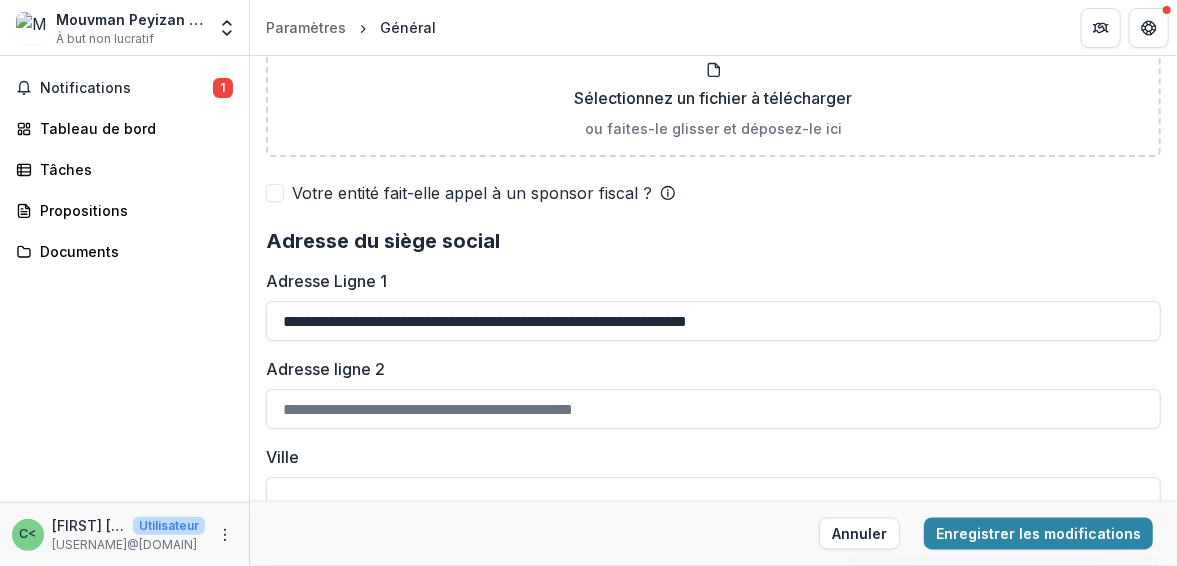 type on "**********" 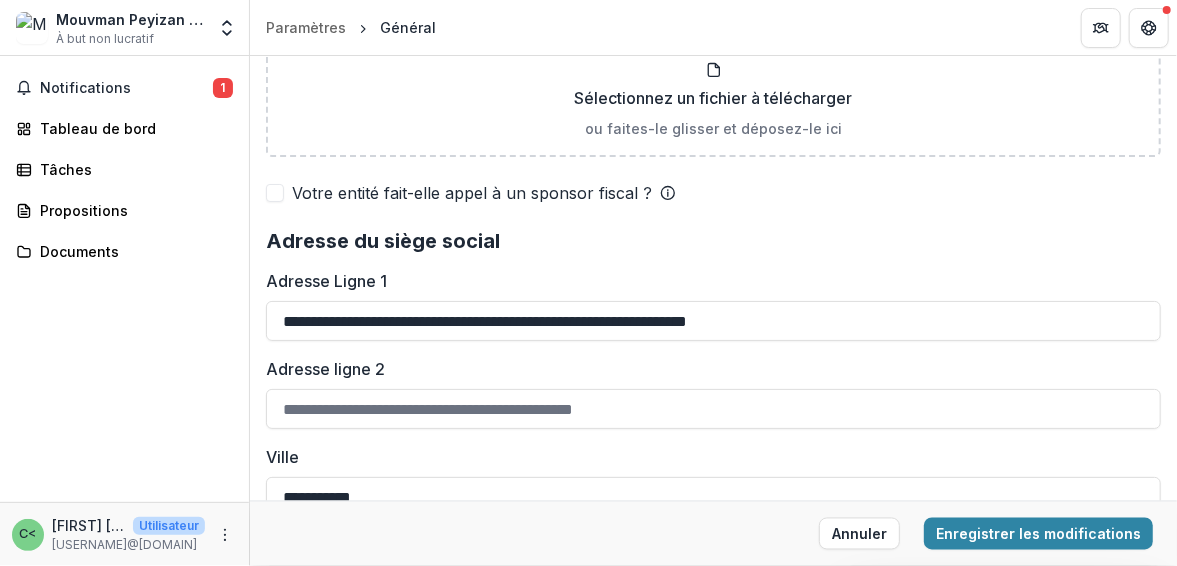 type on "*****" 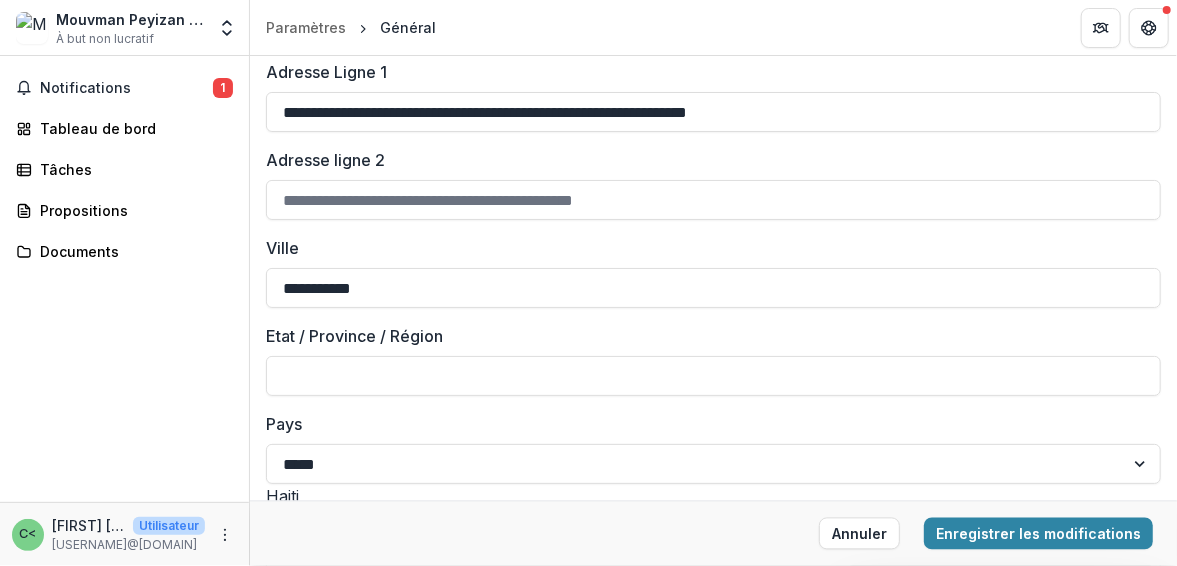 scroll, scrollTop: 1723, scrollLeft: 0, axis: vertical 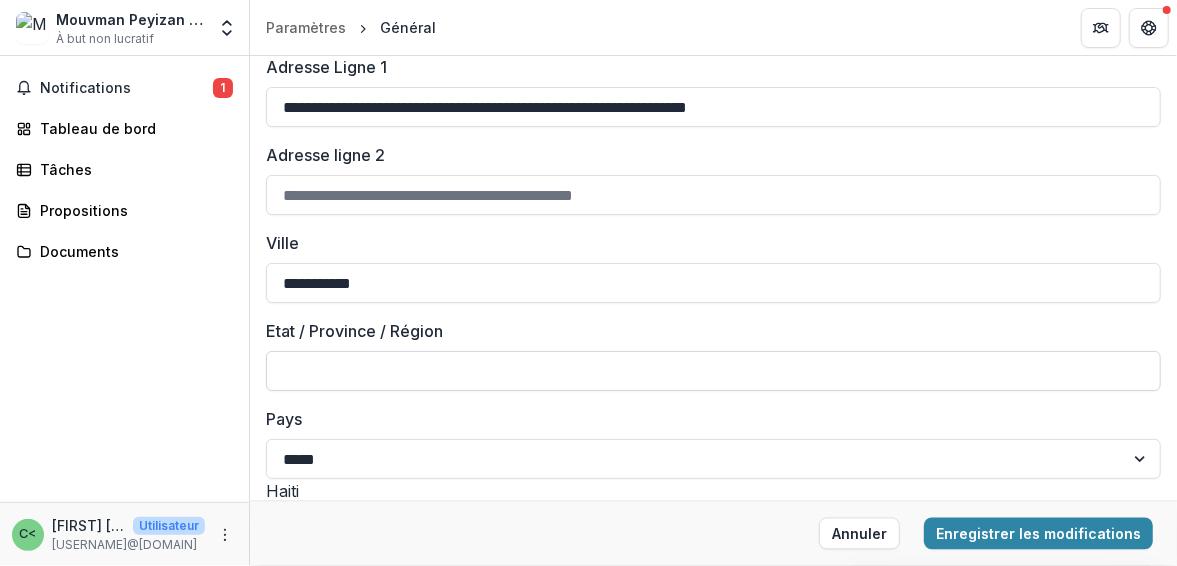 click on "Etat / Province / Région" at bounding box center (713, 371) 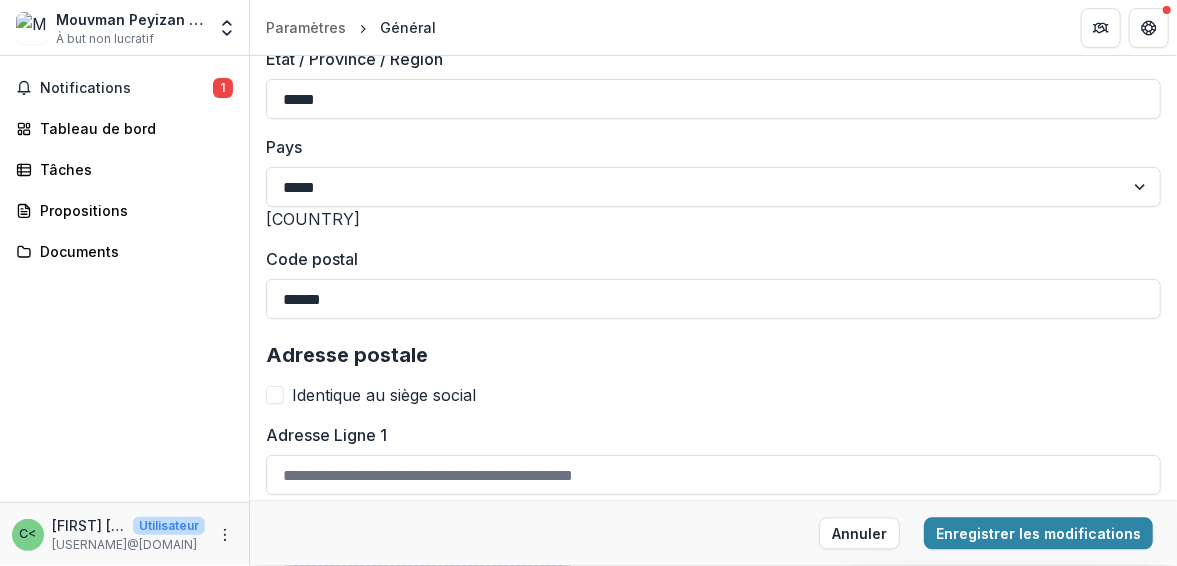 scroll, scrollTop: 2022, scrollLeft: 0, axis: vertical 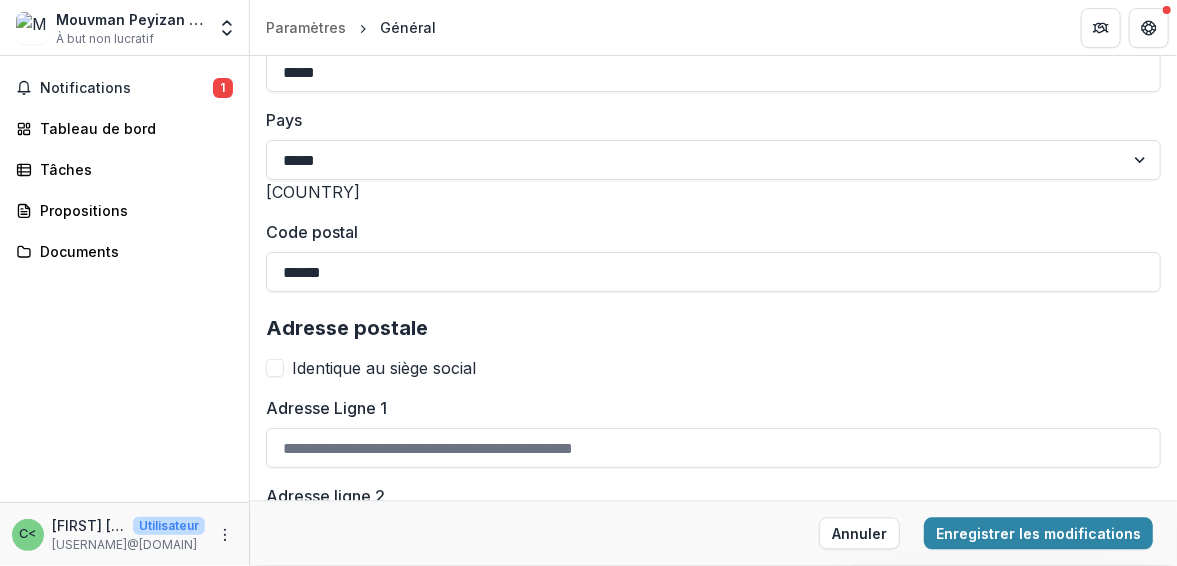 click at bounding box center (275, 368) 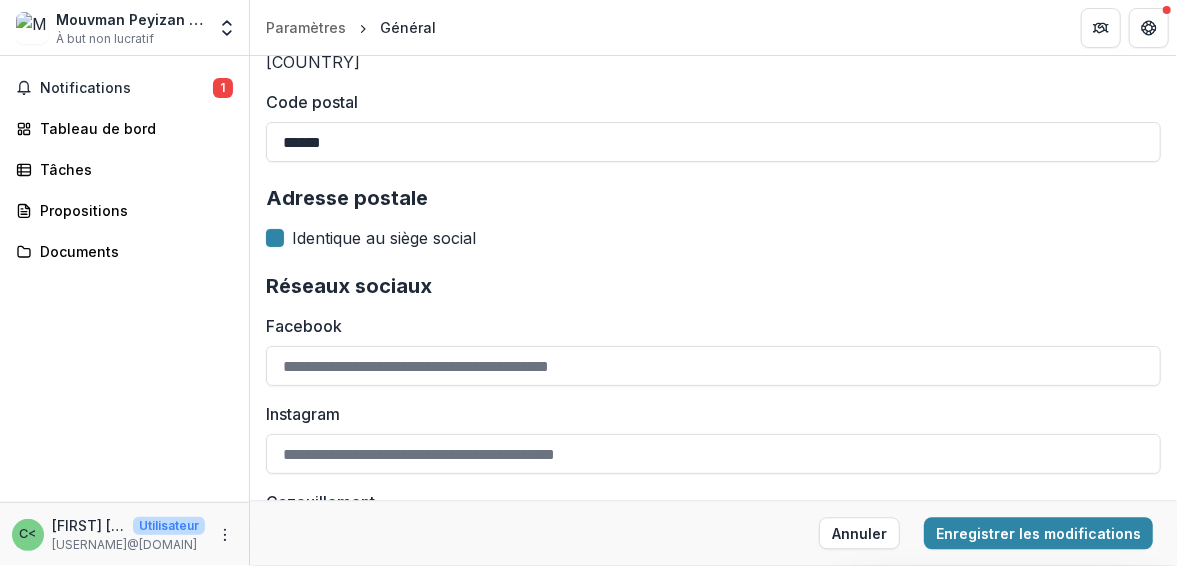 scroll, scrollTop: 2170, scrollLeft: 0, axis: vertical 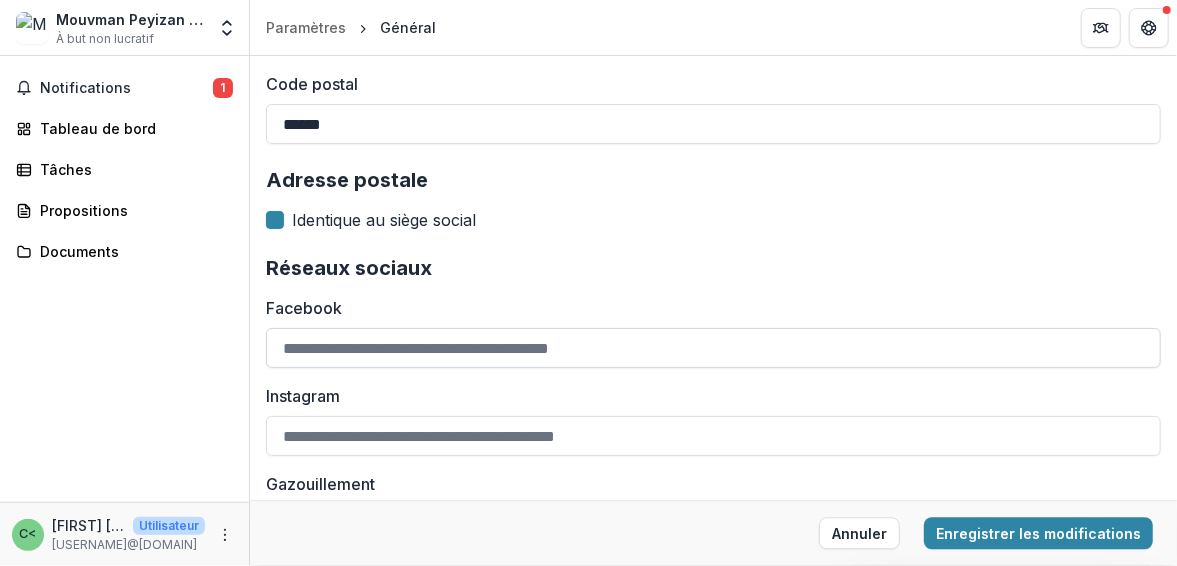 click on "Facebook" at bounding box center (713, 348) 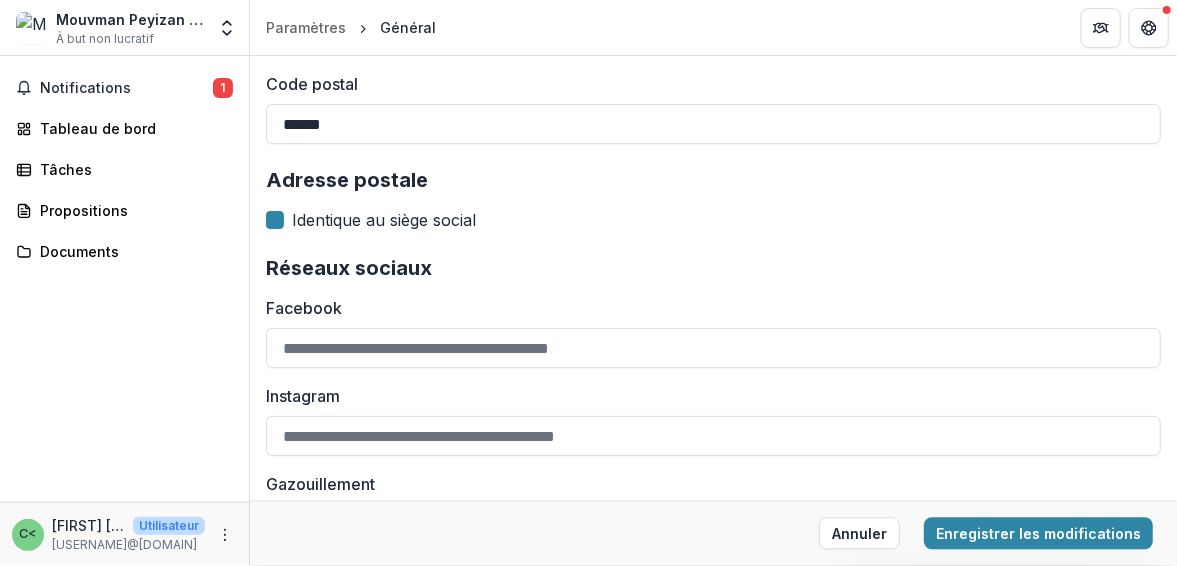 type on "**********" 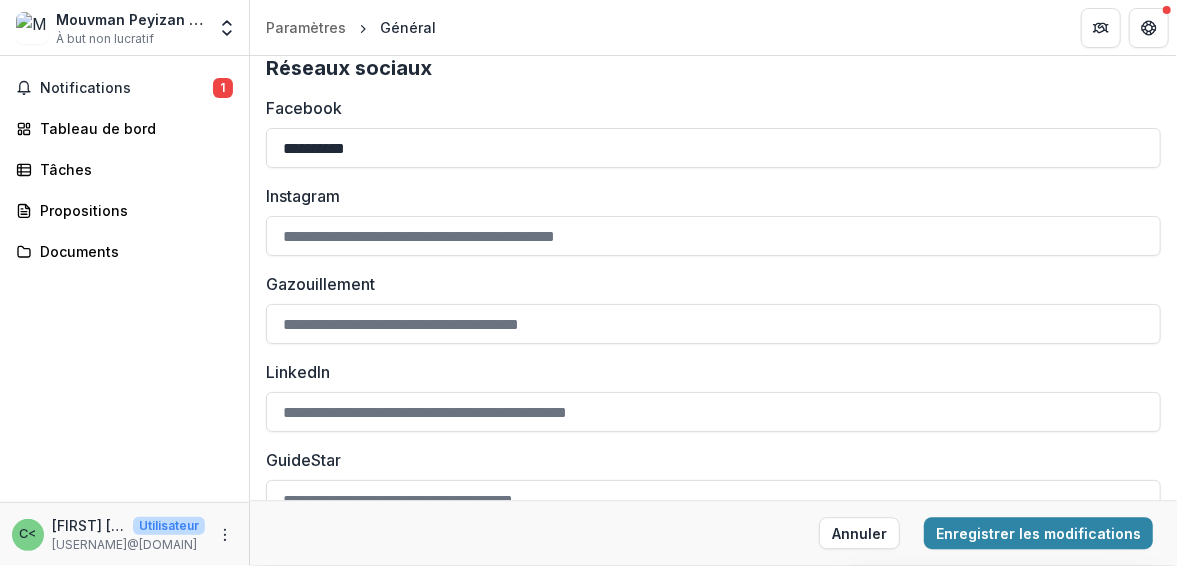 scroll, scrollTop: 2378, scrollLeft: 0, axis: vertical 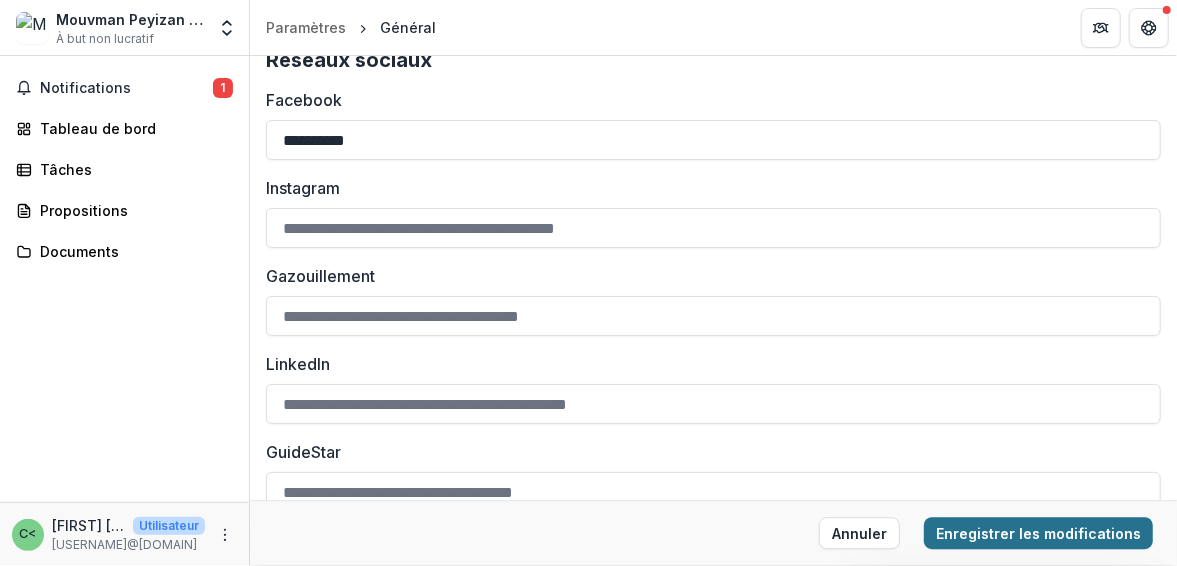 click on "Enregistrer les modifications" at bounding box center (1038, 534) 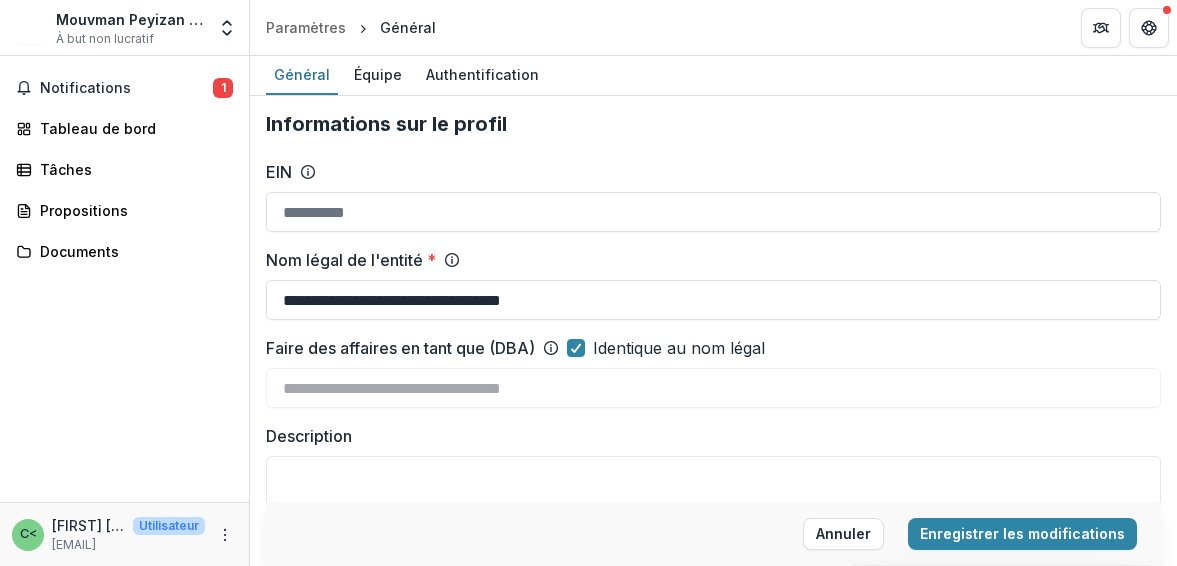 scroll, scrollTop: 0, scrollLeft: 0, axis: both 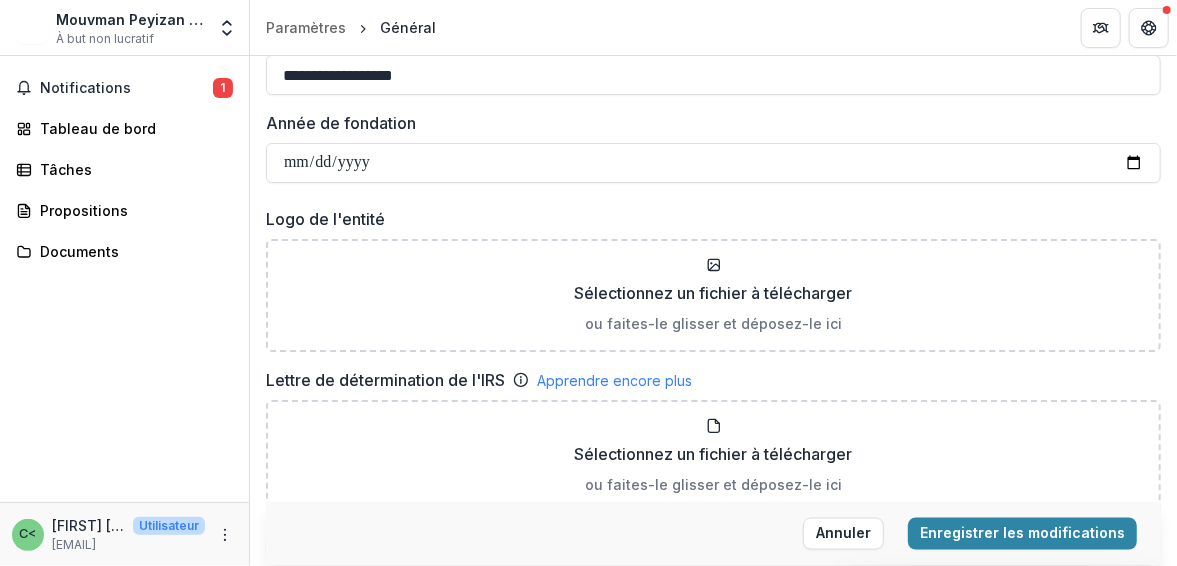 type on "**********" 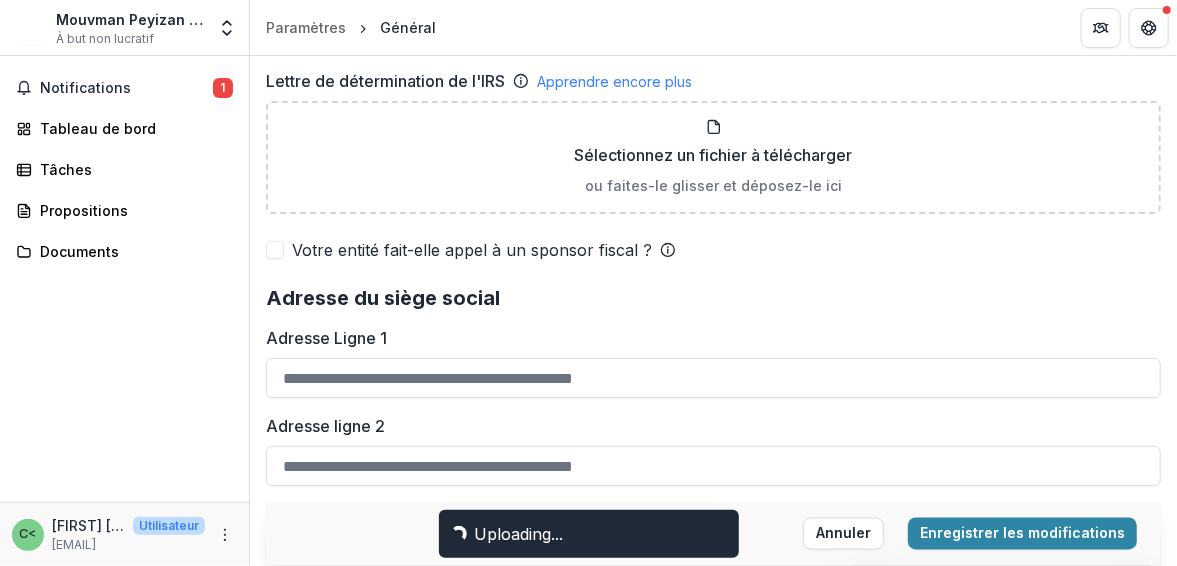 scroll, scrollTop: 1579, scrollLeft: 0, axis: vertical 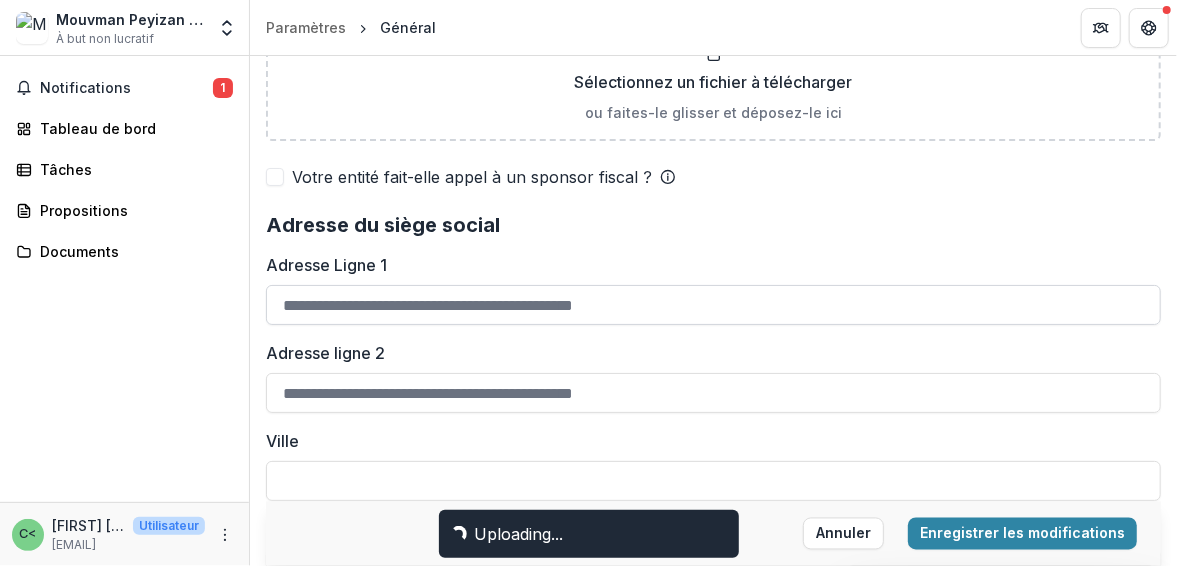 click on "Adresse Ligne 1" at bounding box center (713, 305) 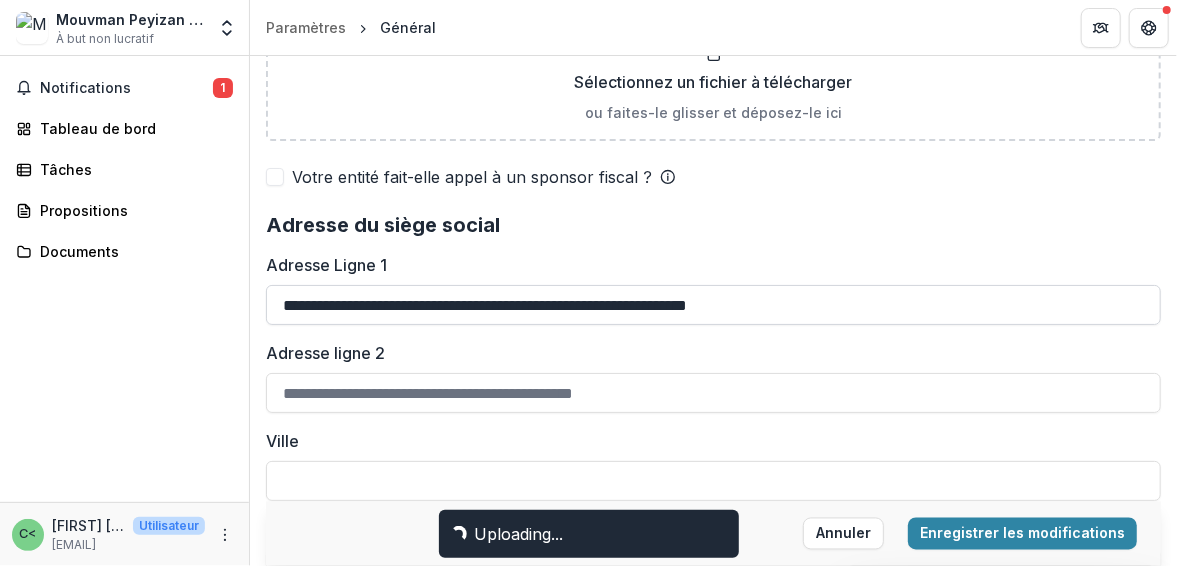 type on "**********" 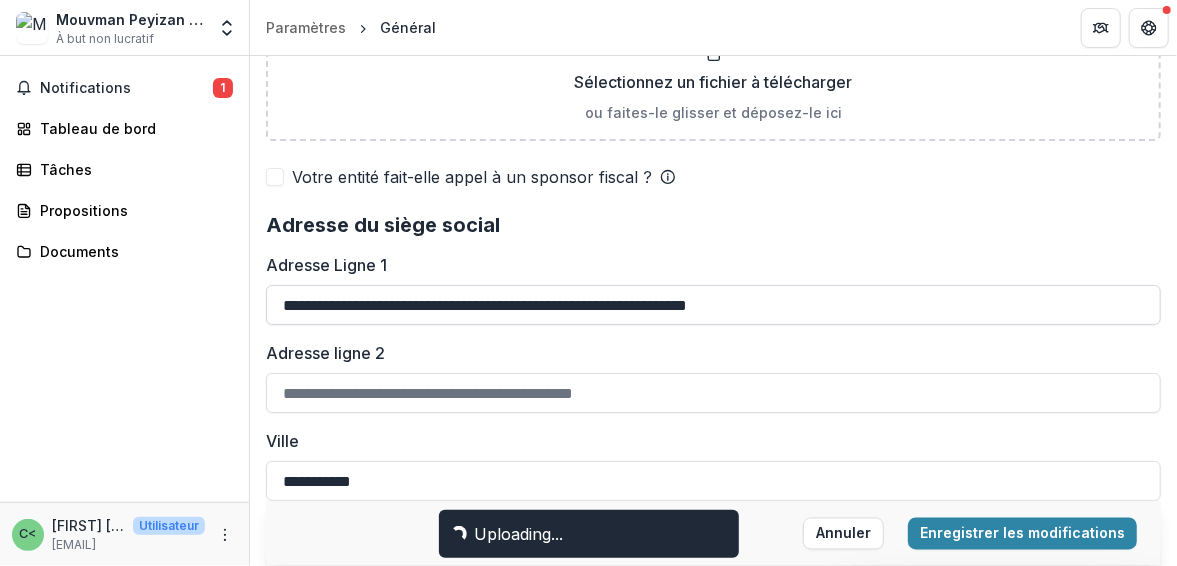 type on "*****" 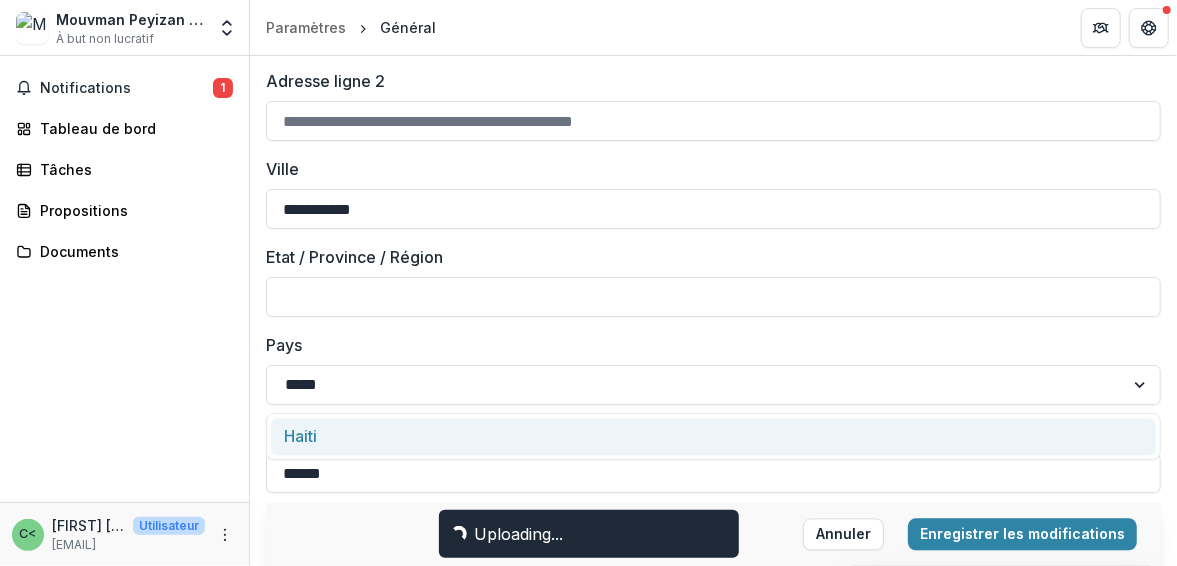 scroll, scrollTop: 1856, scrollLeft: 0, axis: vertical 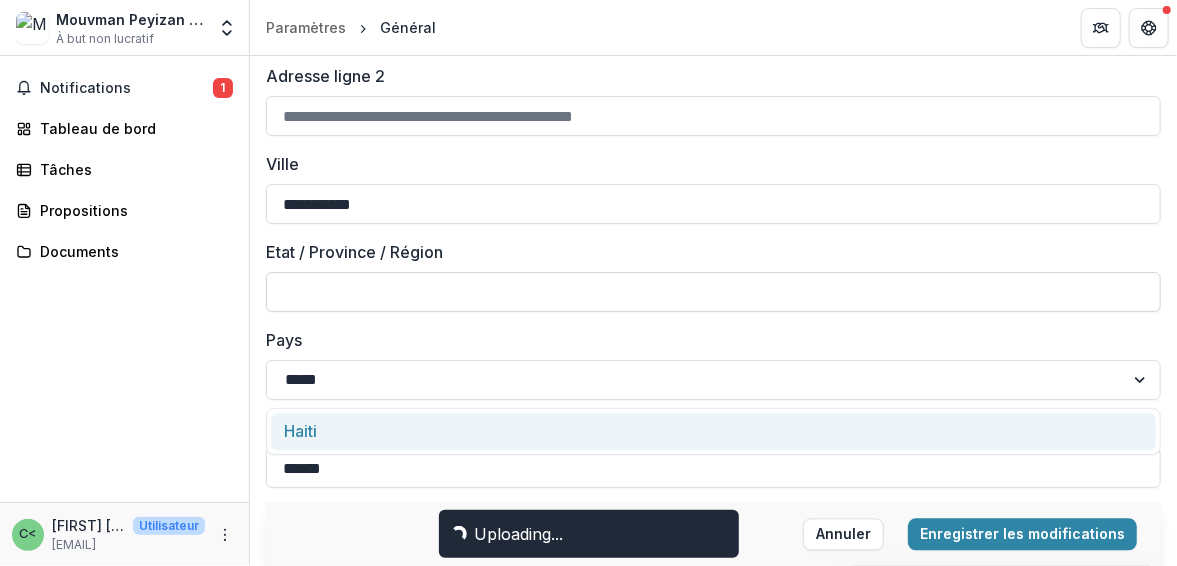 click on "Etat / Province / Région" at bounding box center (713, 292) 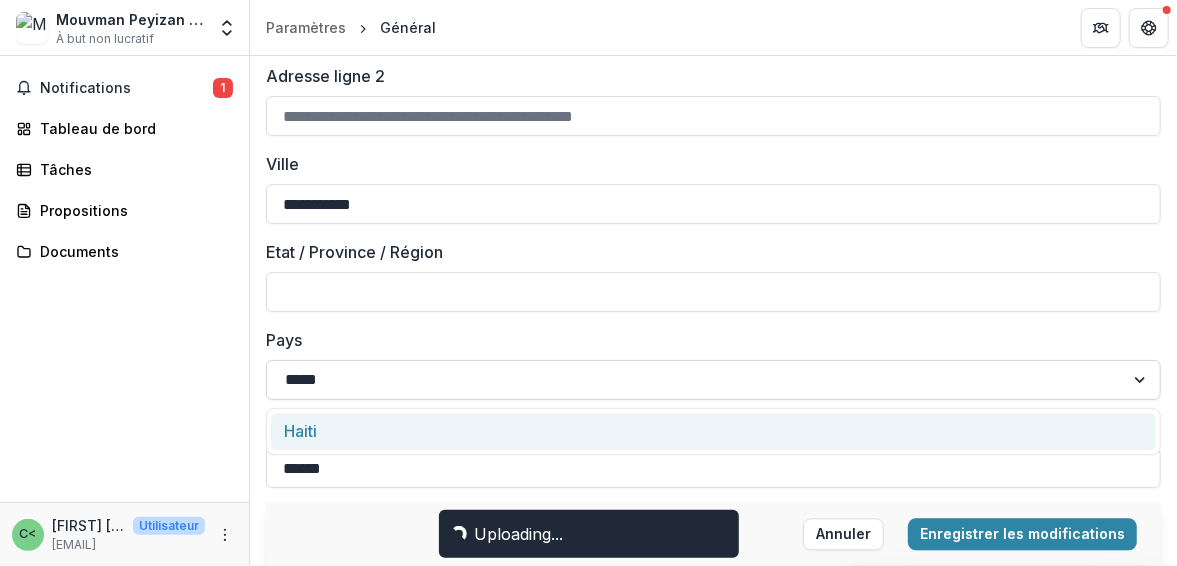 type on "*****" 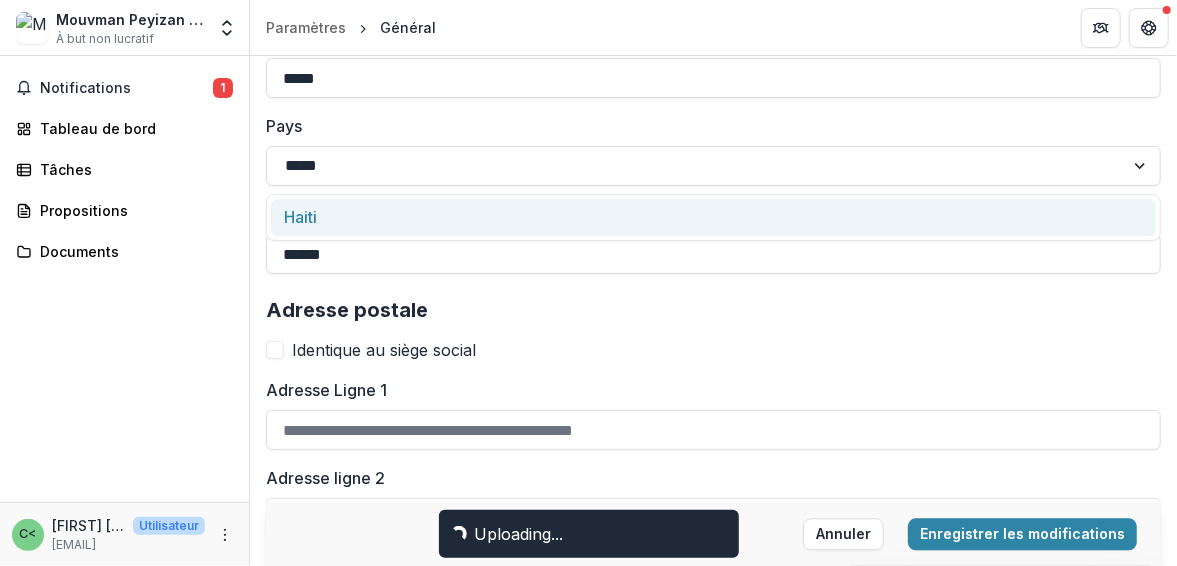 scroll, scrollTop: 2065, scrollLeft: 0, axis: vertical 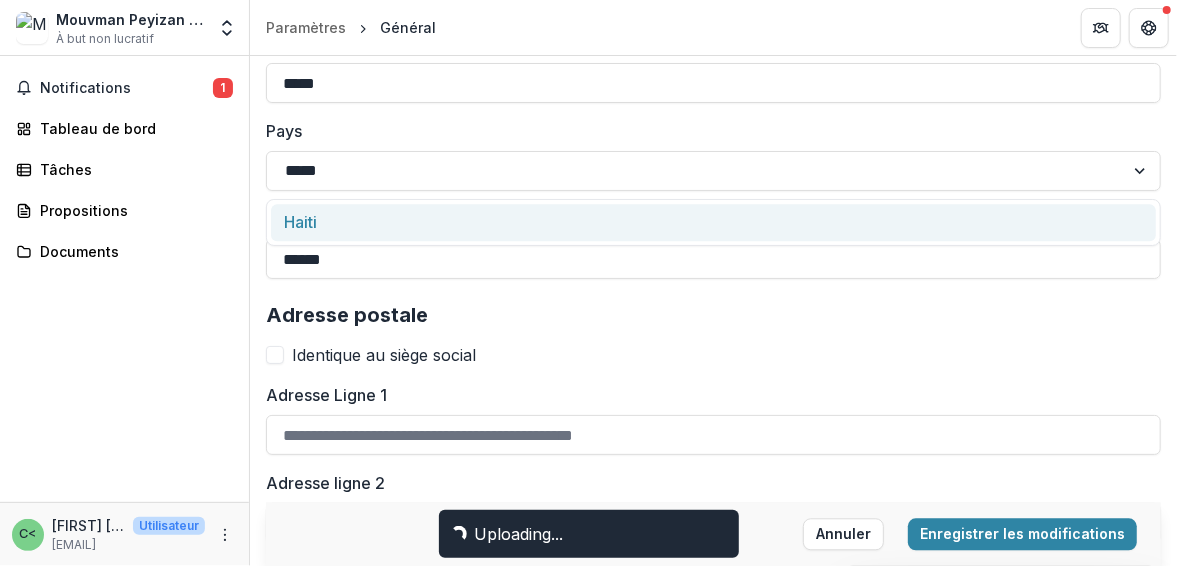 click on "Identique au siège social" at bounding box center (713, 355) 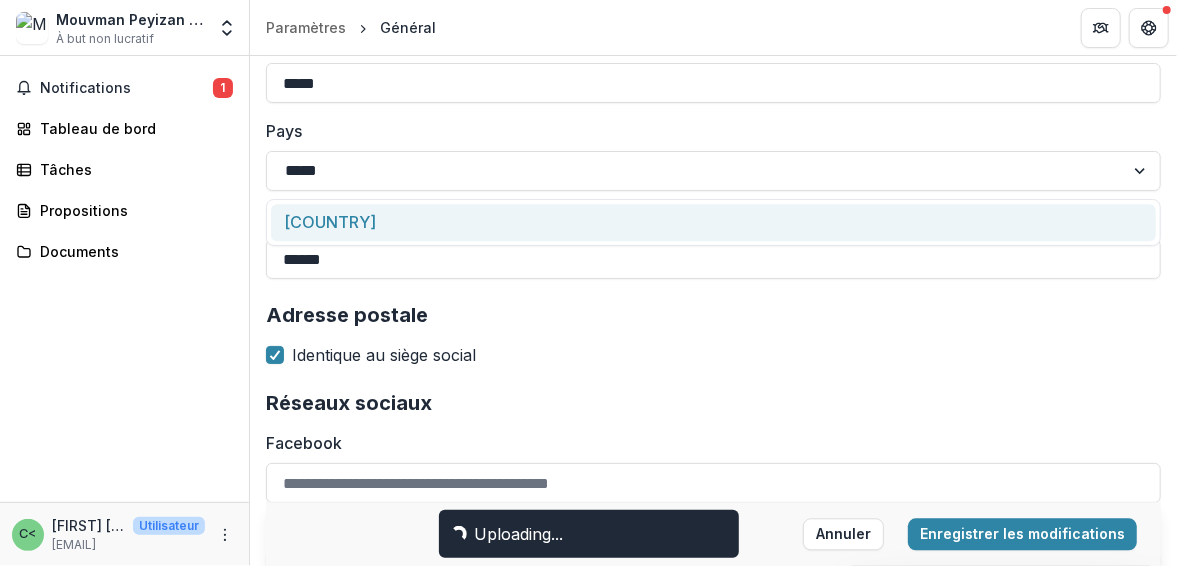 drag, startPoint x: 1170, startPoint y: 433, endPoint x: 1170, endPoint y: 481, distance: 48 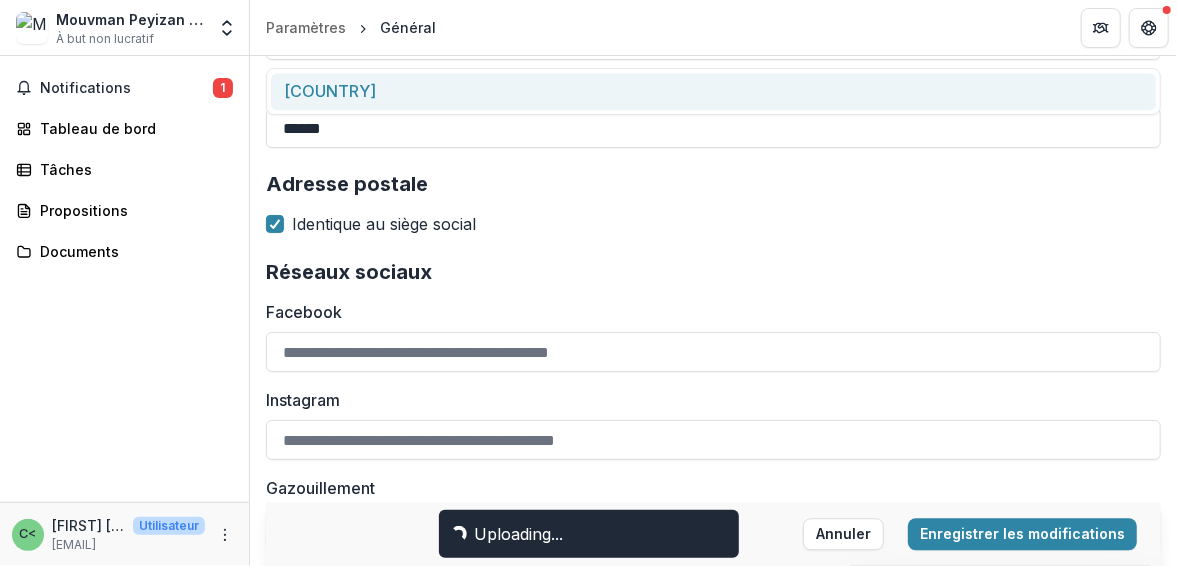 scroll, scrollTop: 2192, scrollLeft: 0, axis: vertical 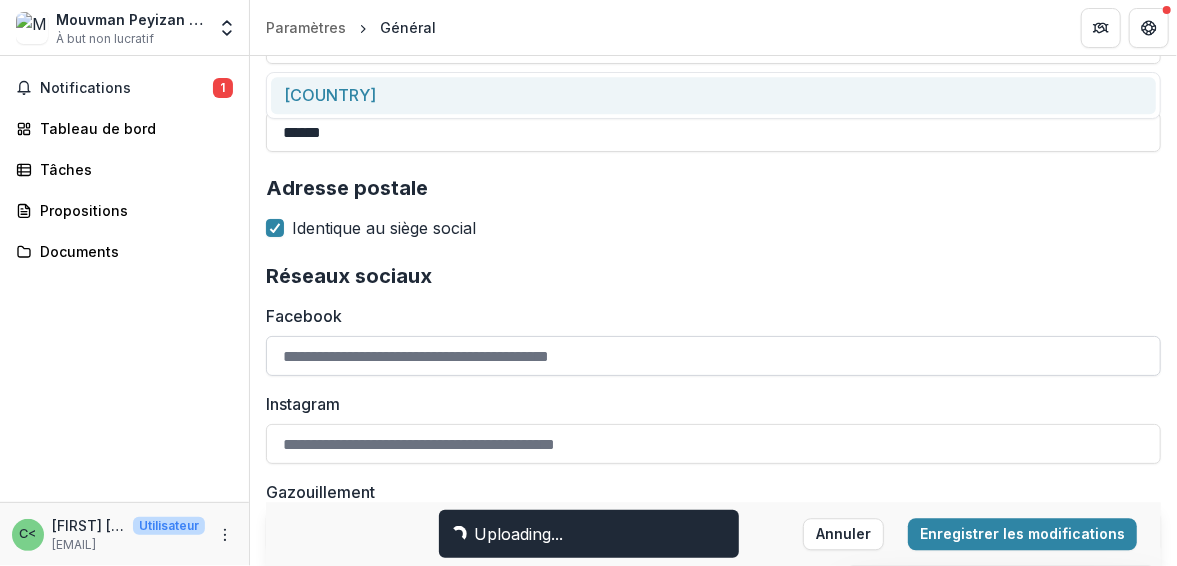 click on "Facebook" at bounding box center (713, 356) 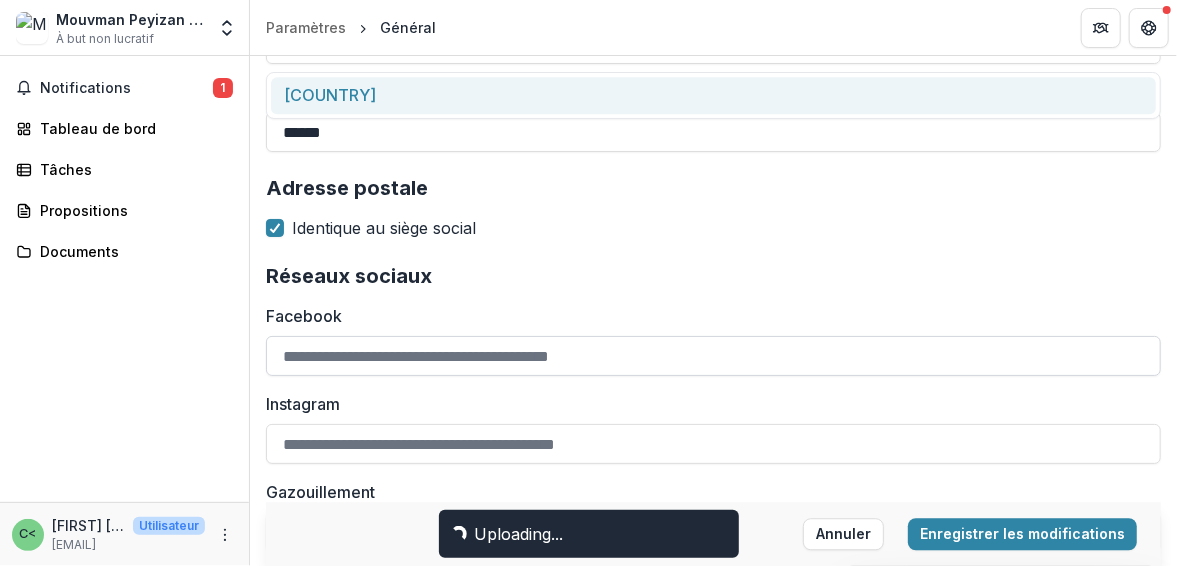 type on "**********" 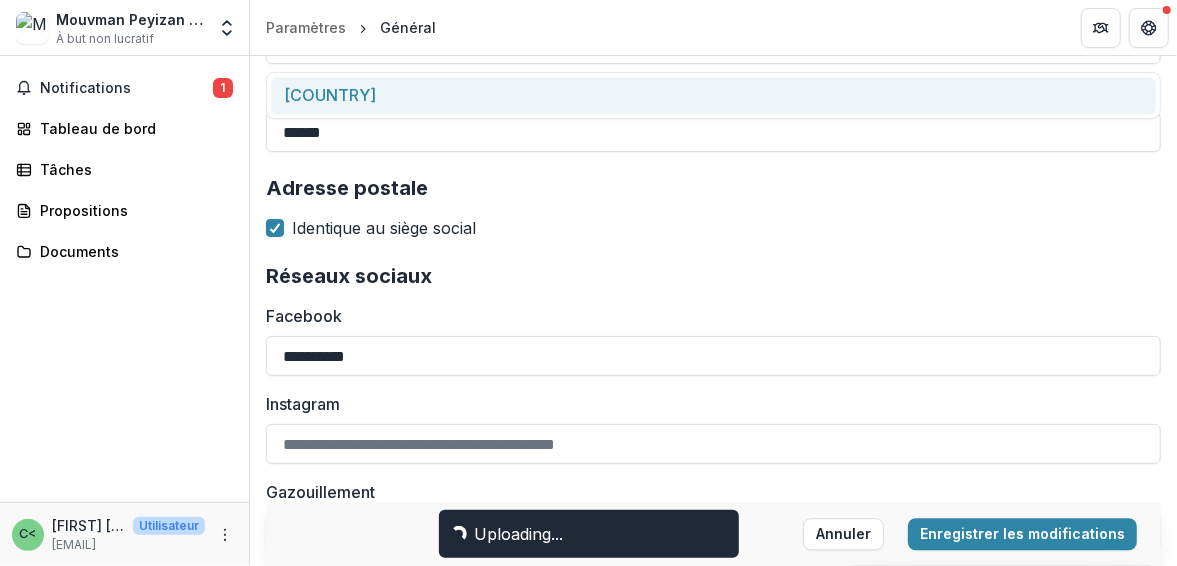 scroll, scrollTop: 2431, scrollLeft: 0, axis: vertical 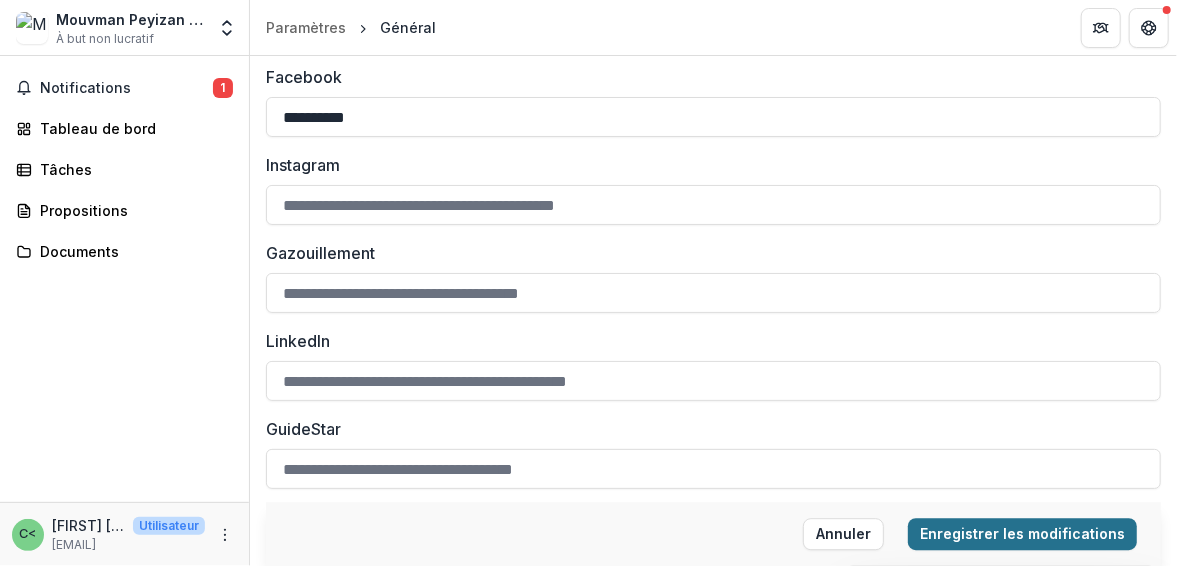 click on "Enregistrer les modifications" at bounding box center (1022, 533) 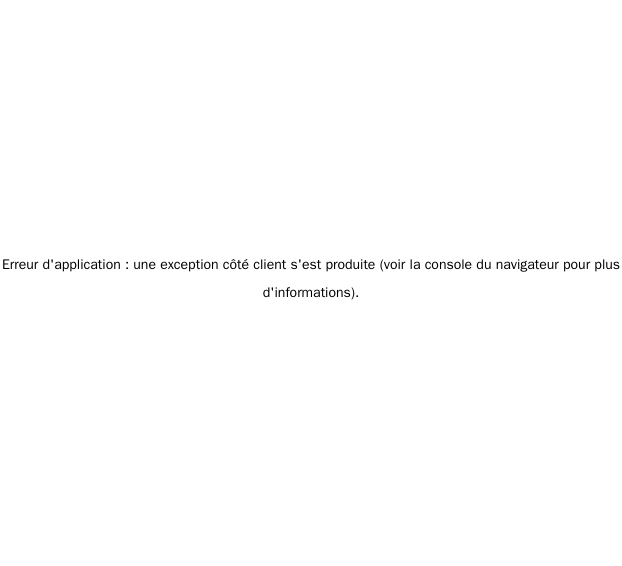 drag, startPoint x: 604, startPoint y: 298, endPoint x: 562, endPoint y: 419, distance: 128.082 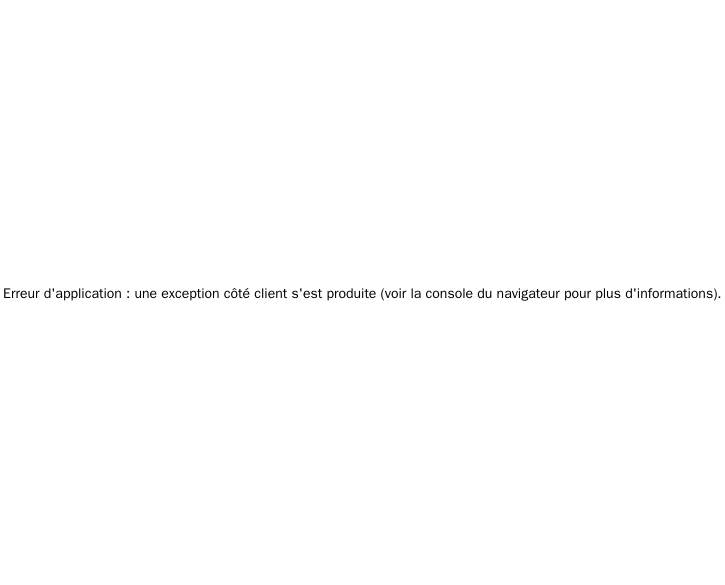 click on "Erreur d'application : une exception côté client s'est produite      (voir la console du navigateur pour plus d'informations)  ." at bounding box center (362, 292) 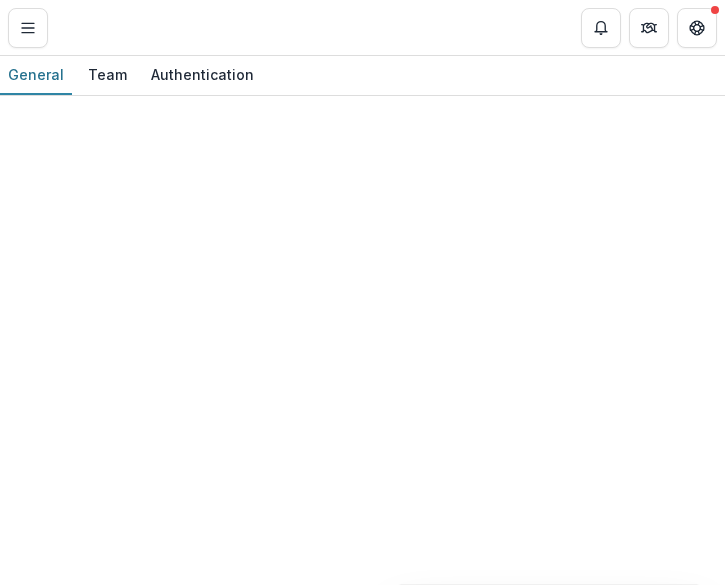 scroll, scrollTop: 0, scrollLeft: 0, axis: both 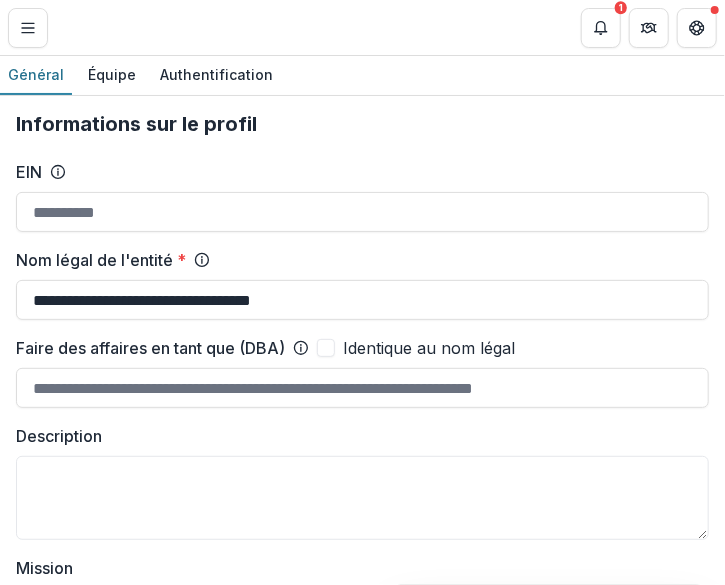 click on "**********" at bounding box center (362, 1791) 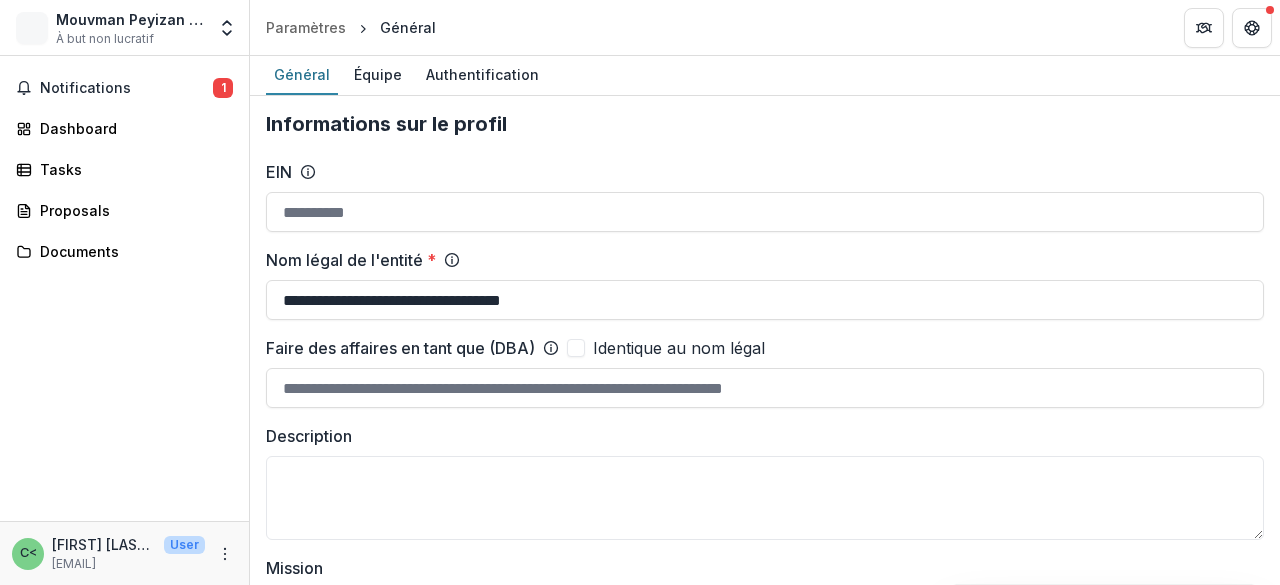 scroll, scrollTop: 0, scrollLeft: 0, axis: both 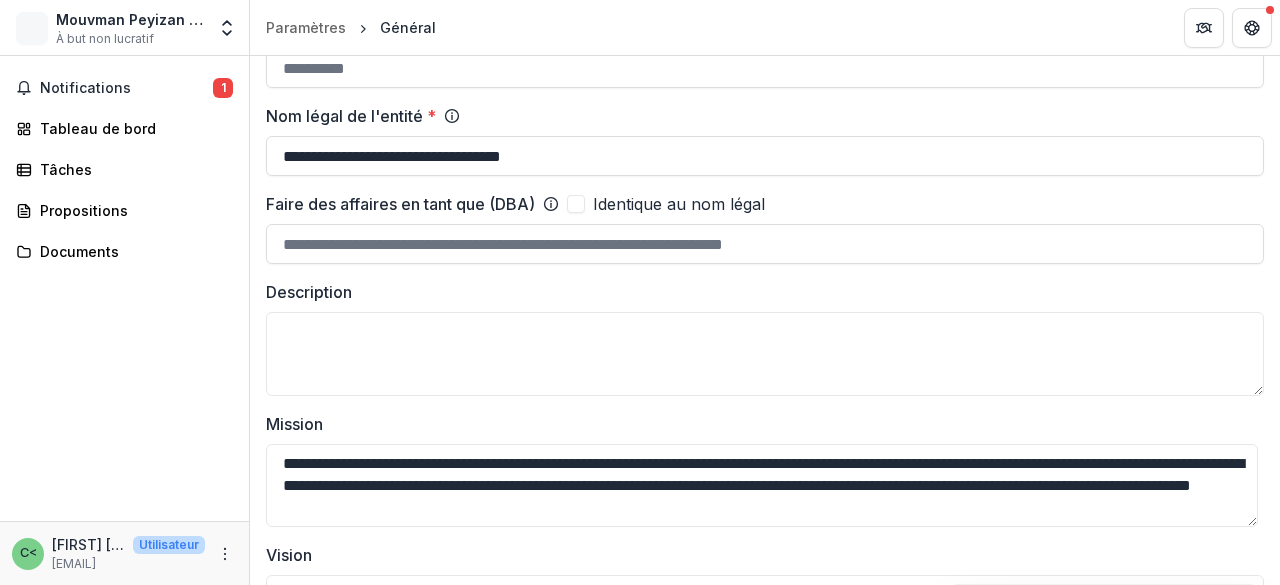 click at bounding box center (576, 204) 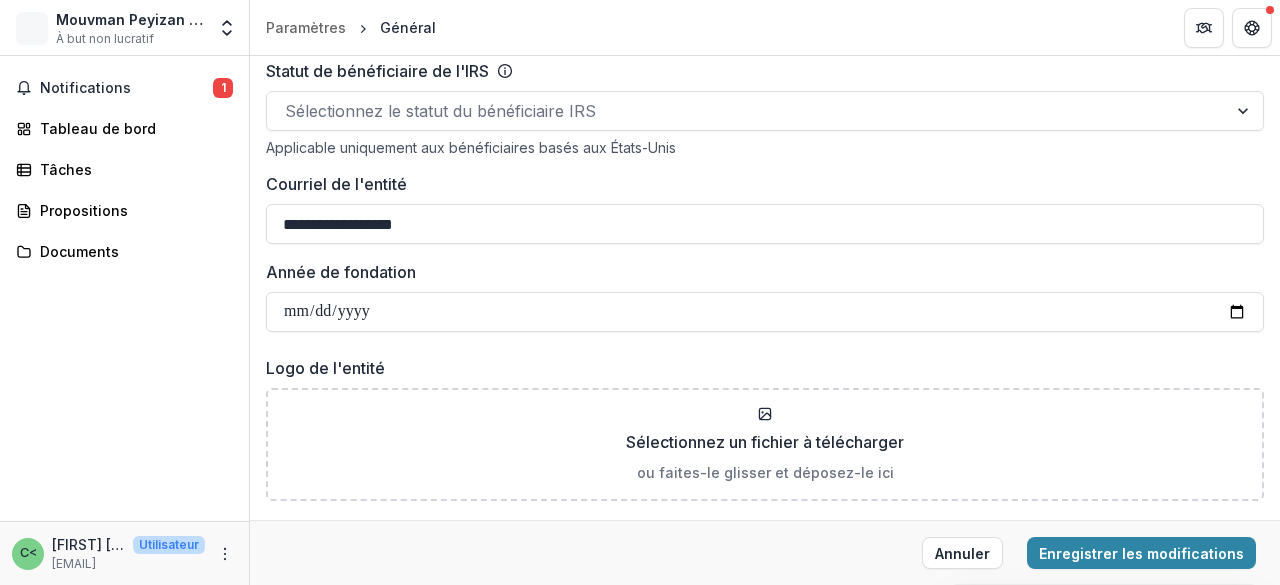 scroll, scrollTop: 1070, scrollLeft: 0, axis: vertical 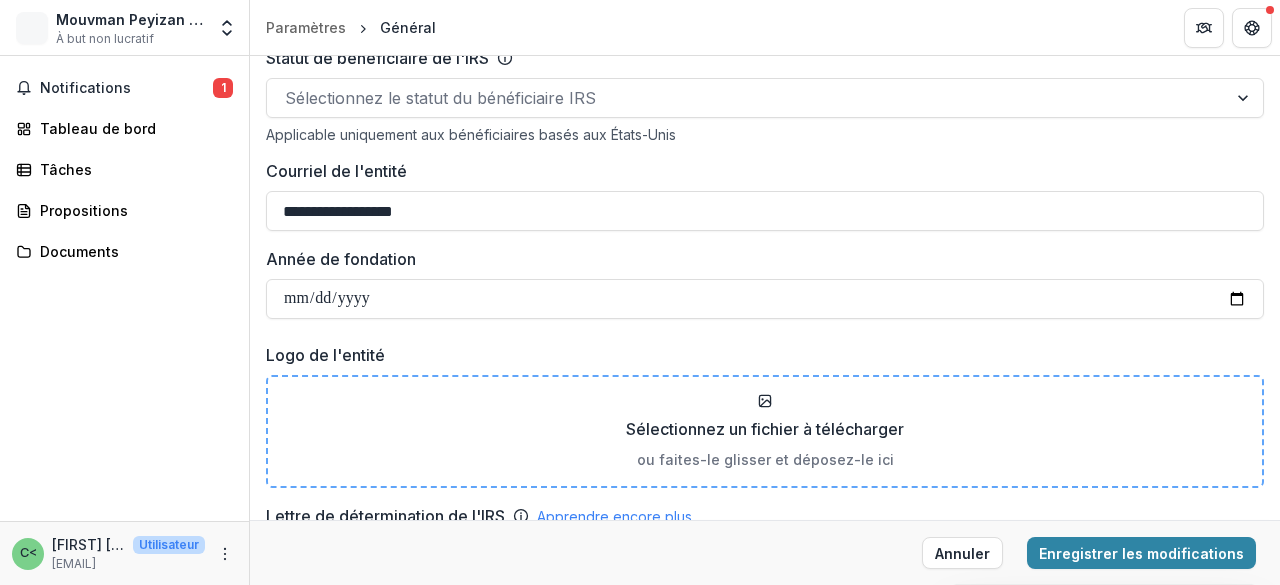 click on "Sélectionnez un fichier à télécharger" at bounding box center (765, 429) 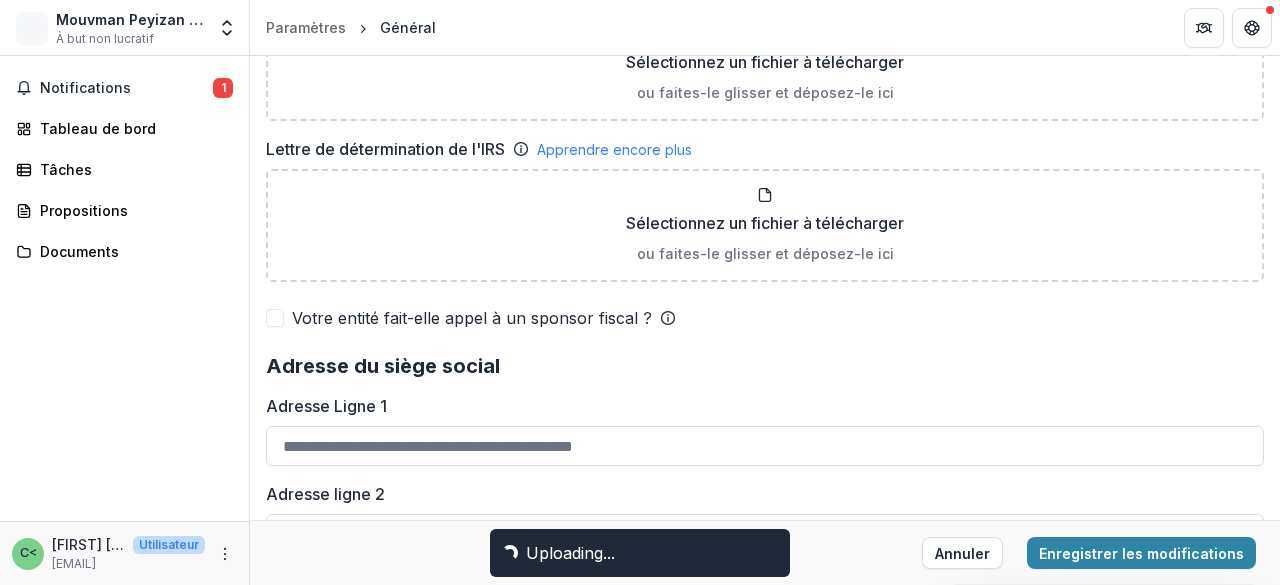 scroll, scrollTop: 1446, scrollLeft: 0, axis: vertical 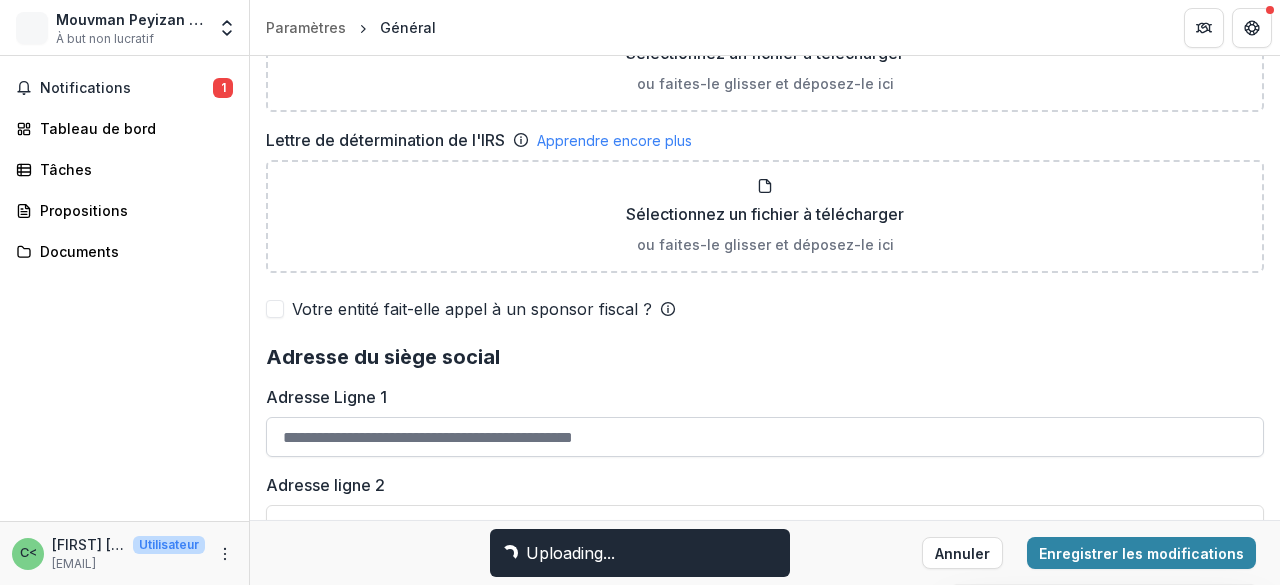 click on "Adresse Ligne 1" at bounding box center (765, 437) 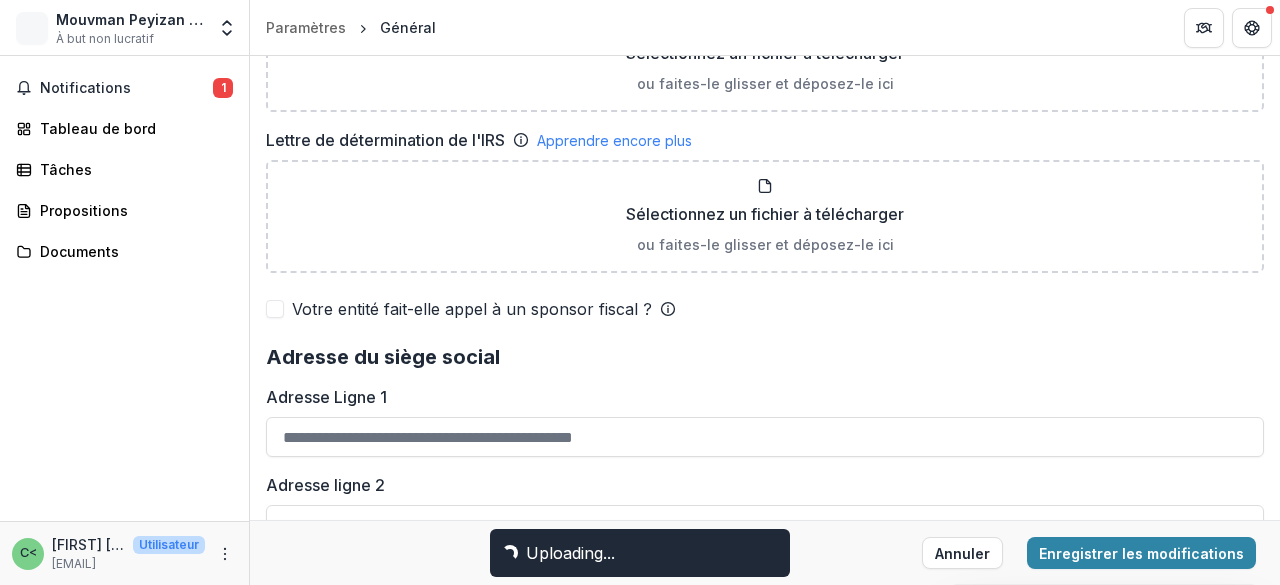 type on "**********" 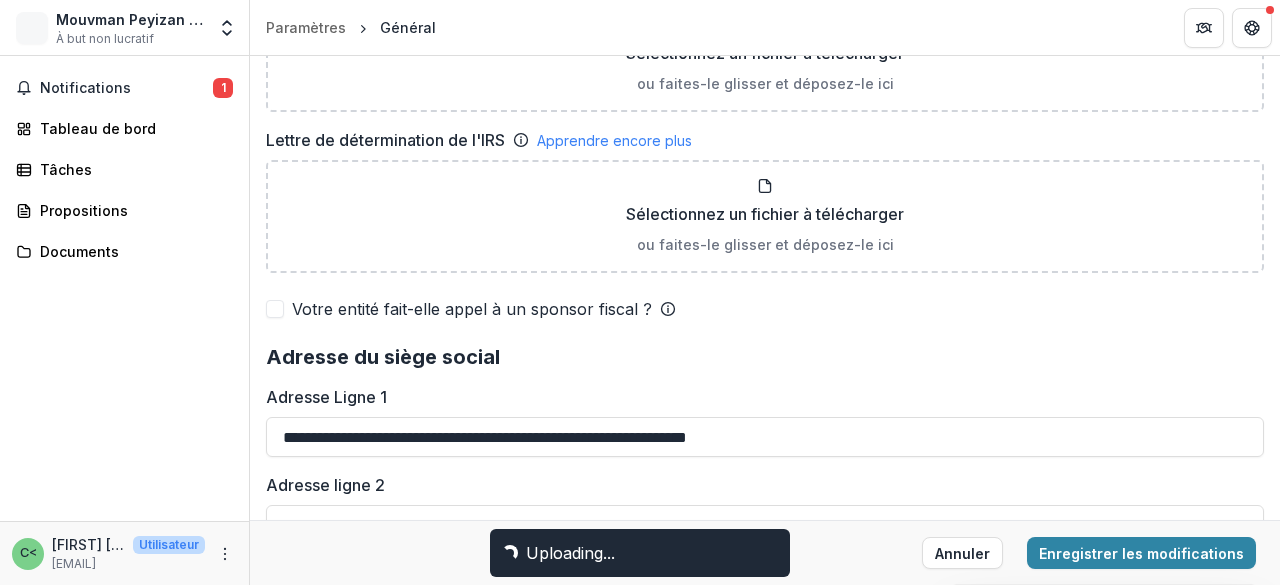 type on "**********" 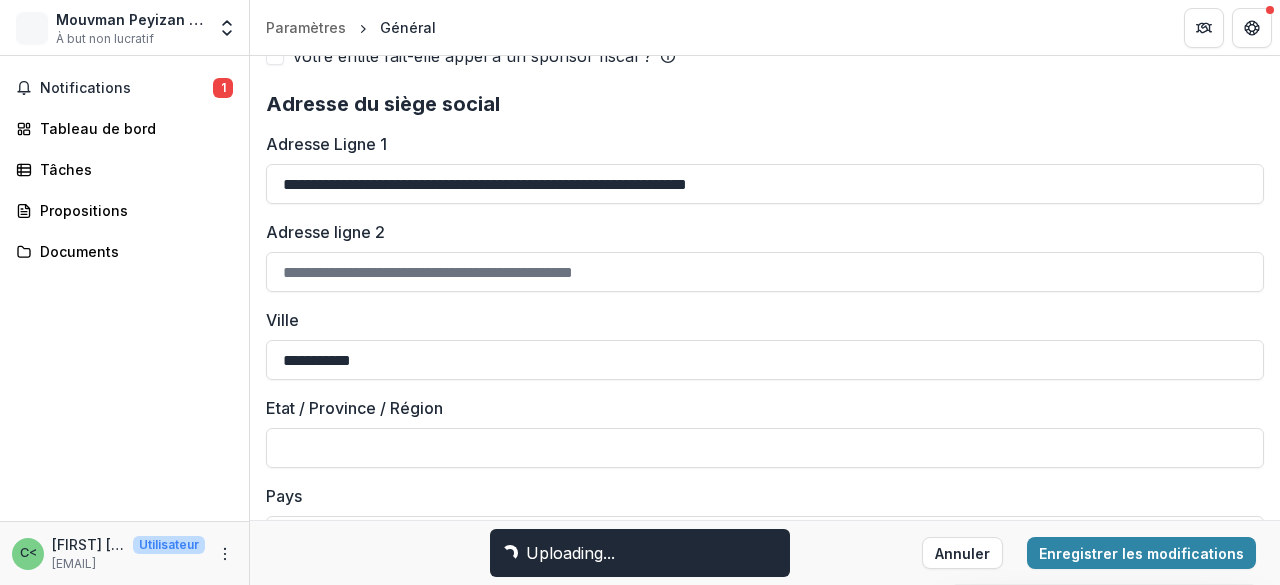 scroll, scrollTop: 1708, scrollLeft: 0, axis: vertical 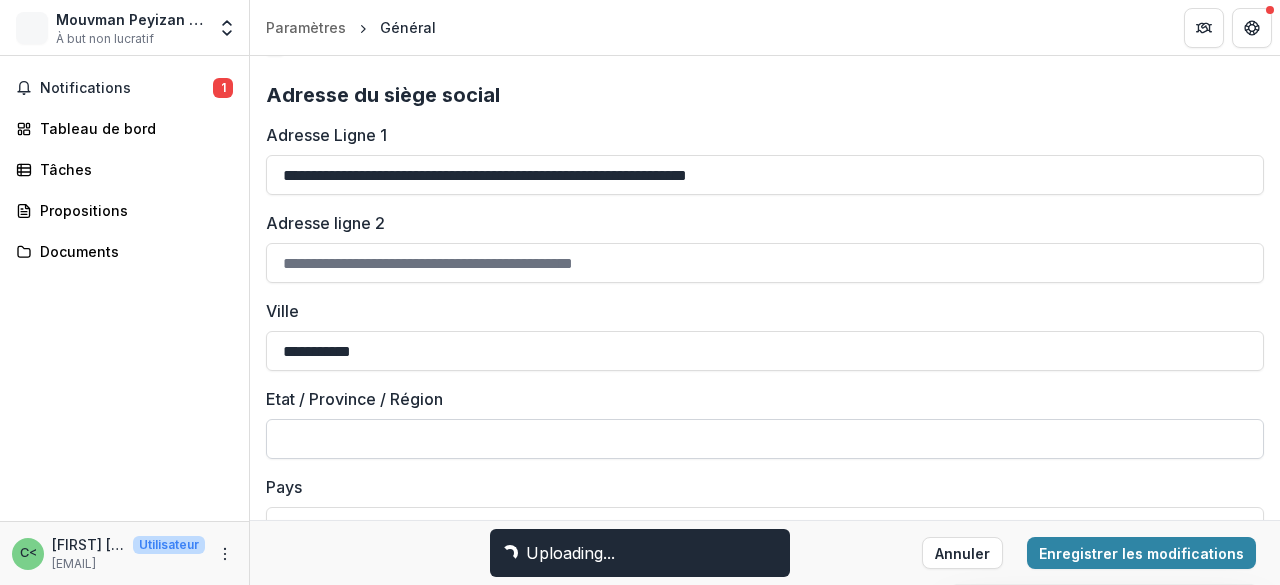 click on "Etat / Province / Région" at bounding box center (765, 439) 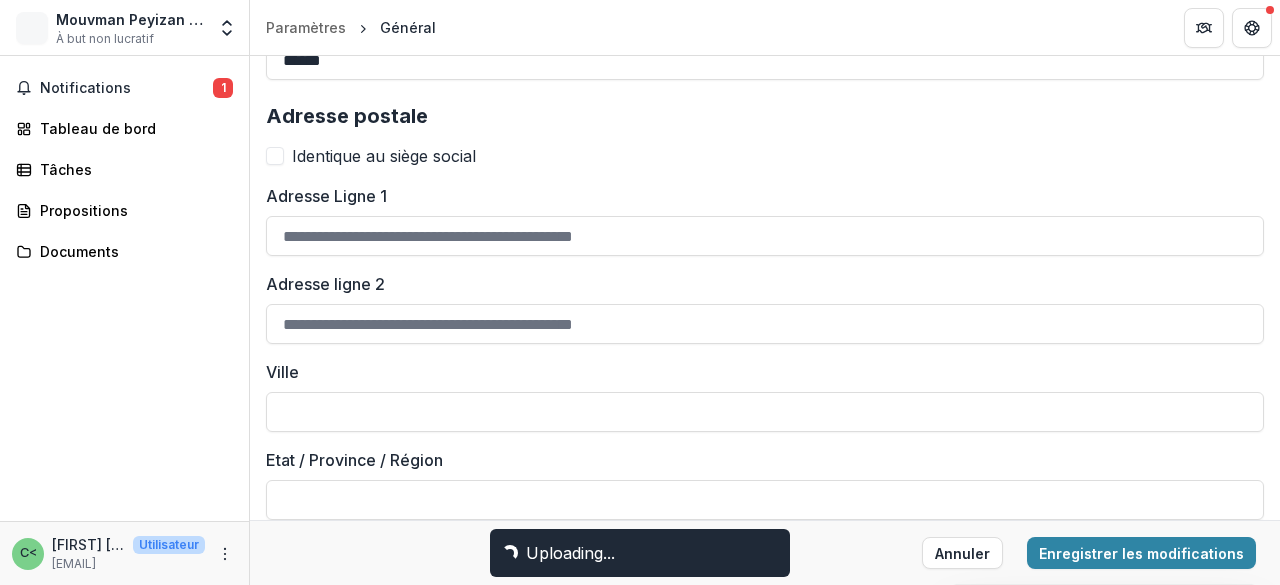 scroll, scrollTop: 2267, scrollLeft: 0, axis: vertical 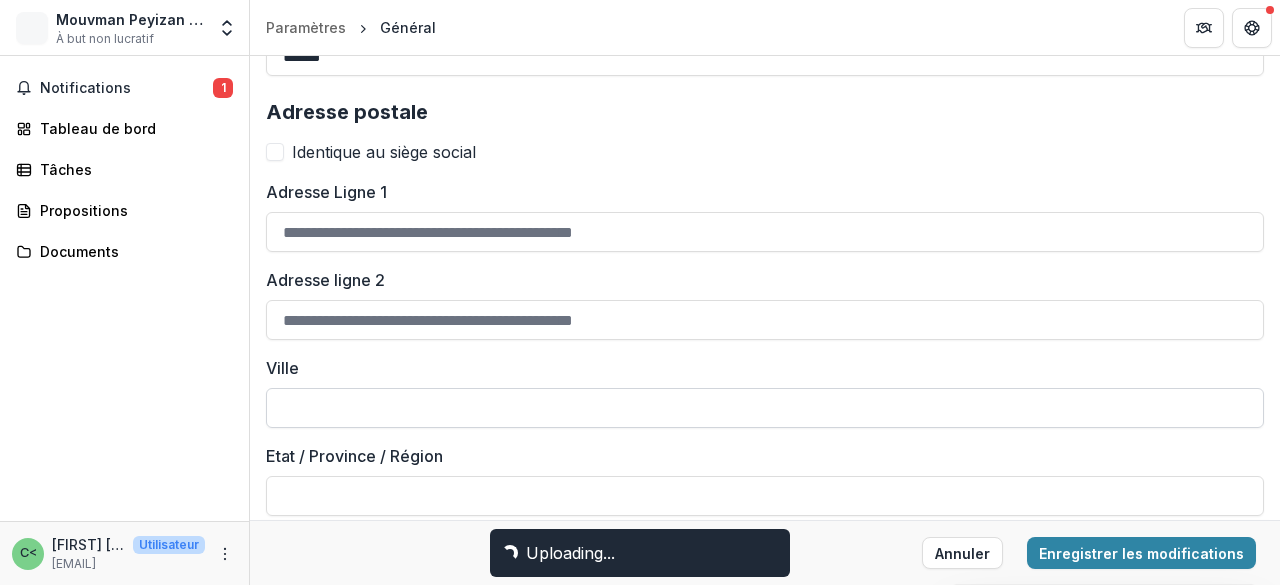 click on "Ville" at bounding box center [765, 408] 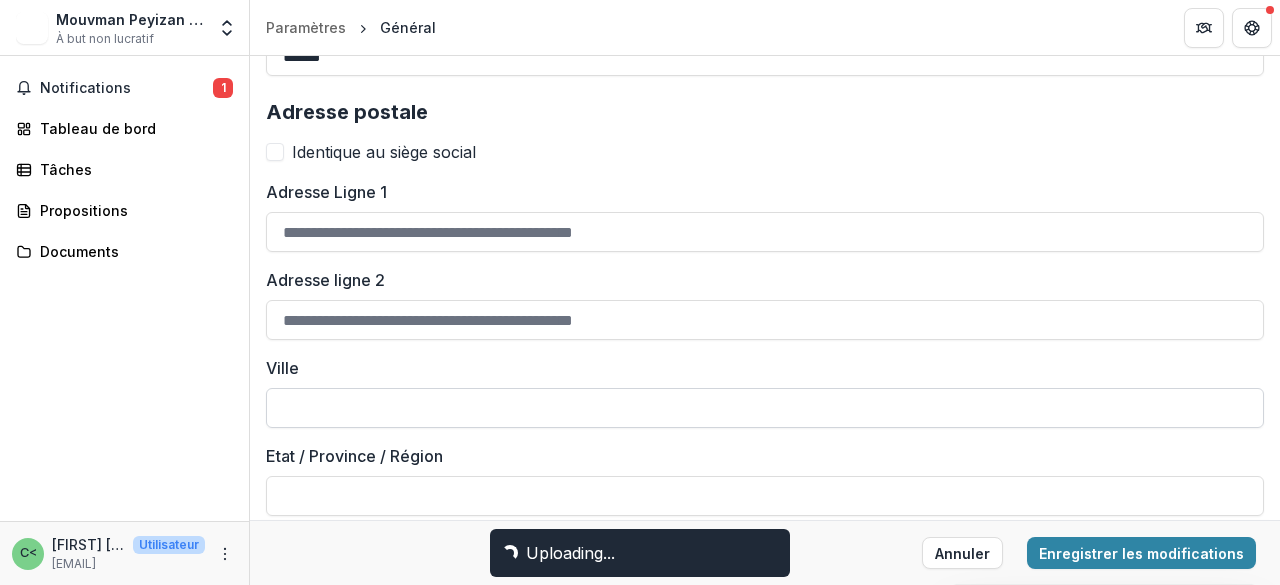 type on "**********" 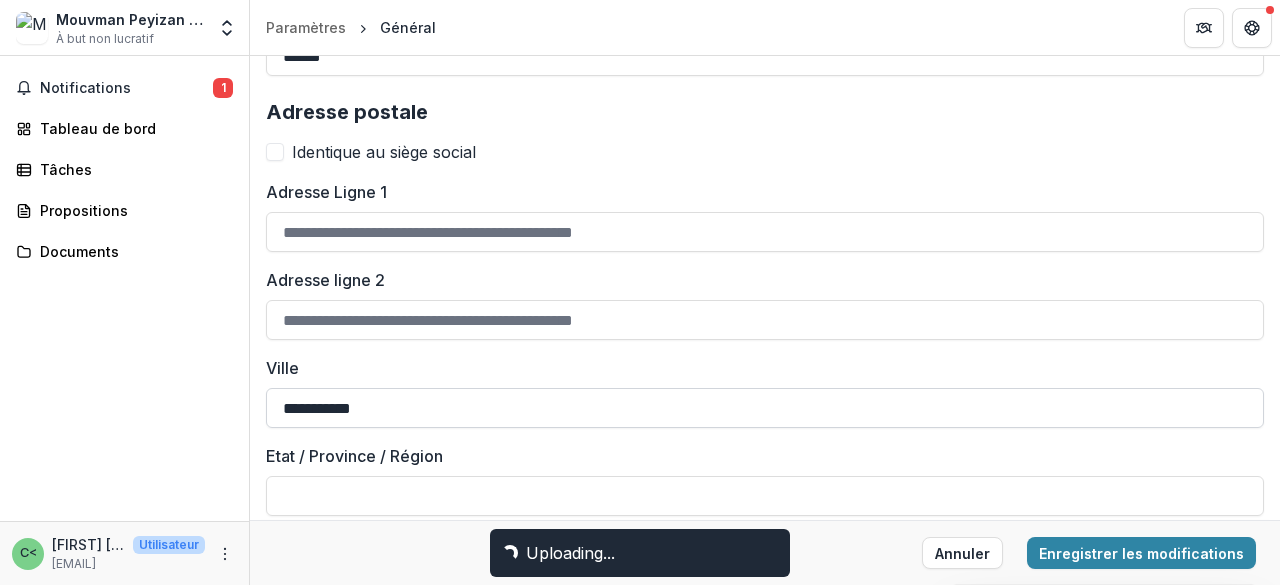 type on "**********" 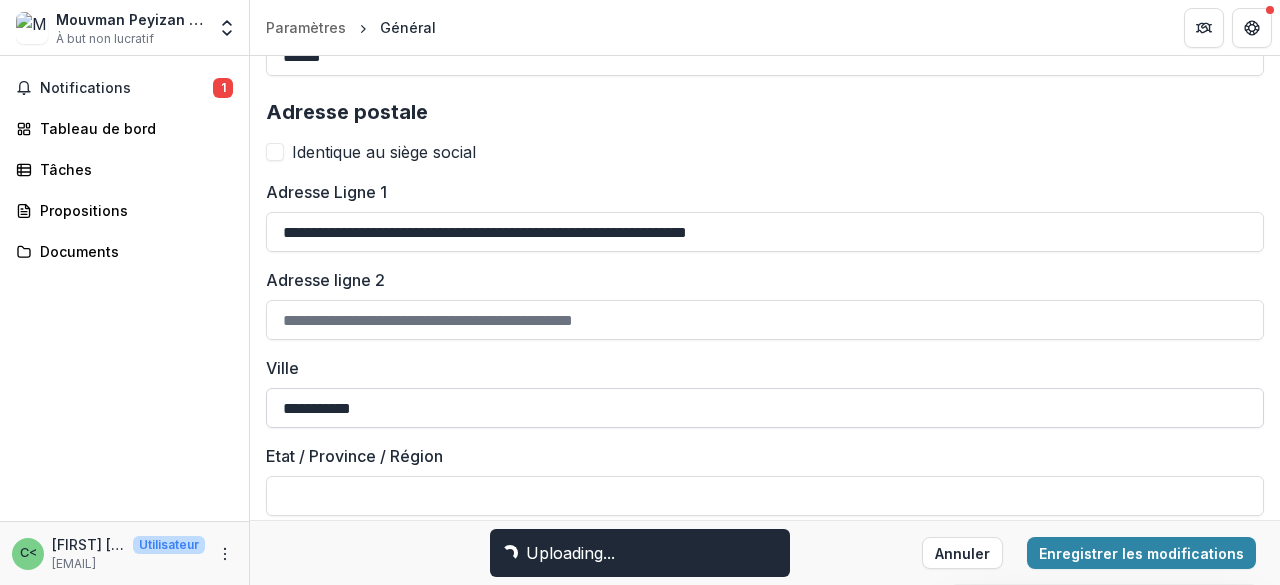type on "*****" 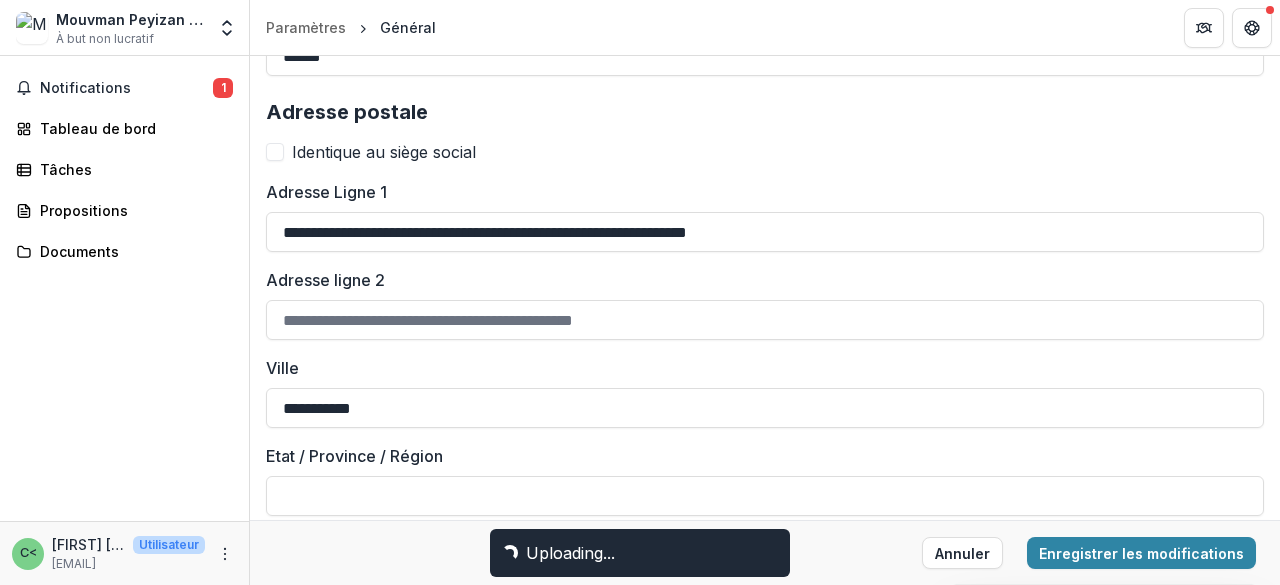click at bounding box center (275, 152) 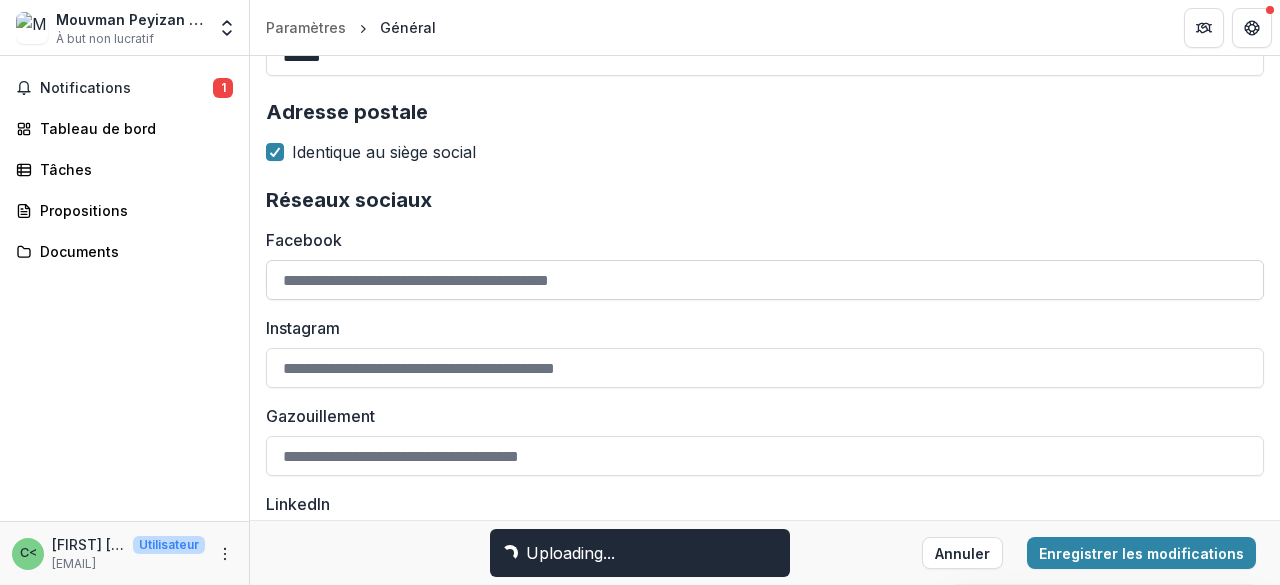 click on "Facebook" at bounding box center (765, 280) 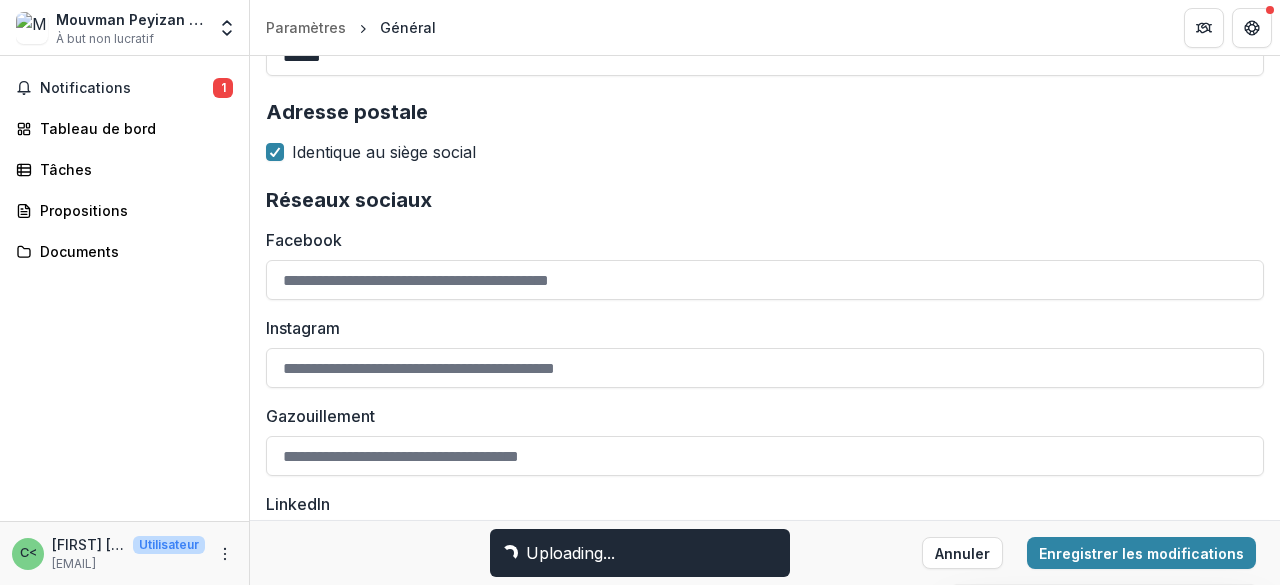 type on "**********" 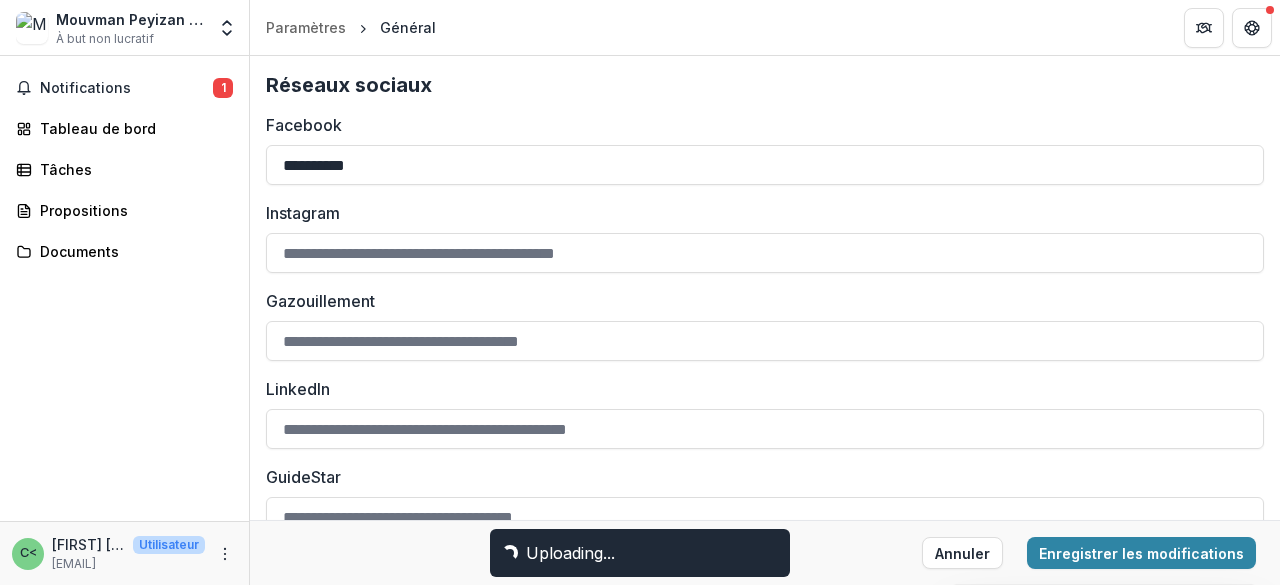 scroll, scrollTop: 2412, scrollLeft: 0, axis: vertical 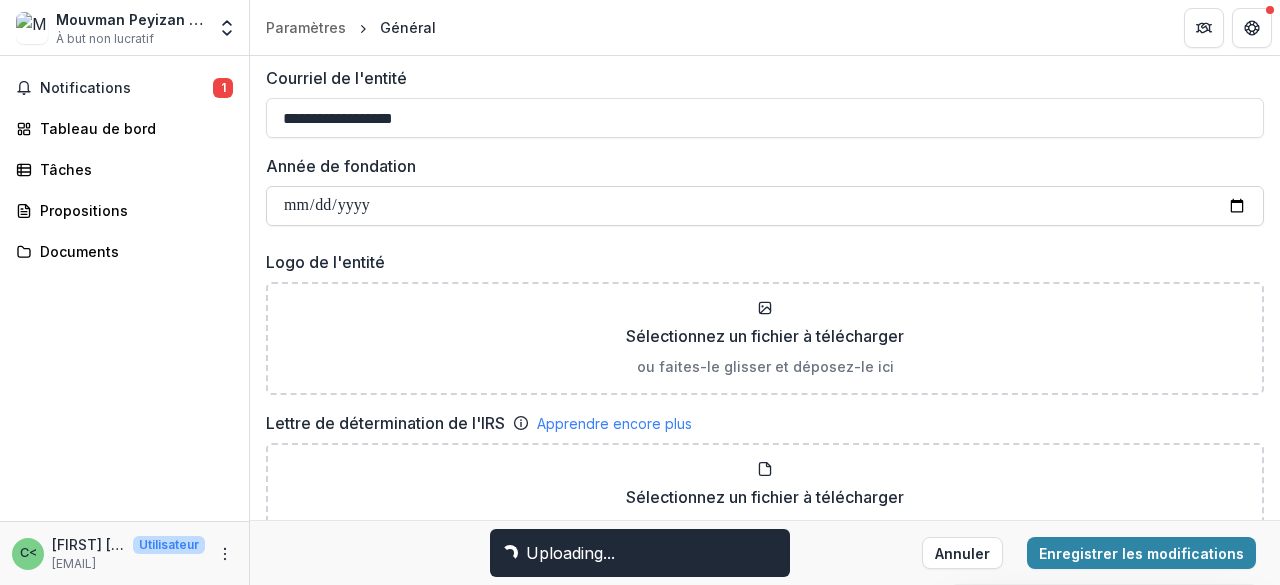 click on "Année de fondation" at bounding box center (765, 206) 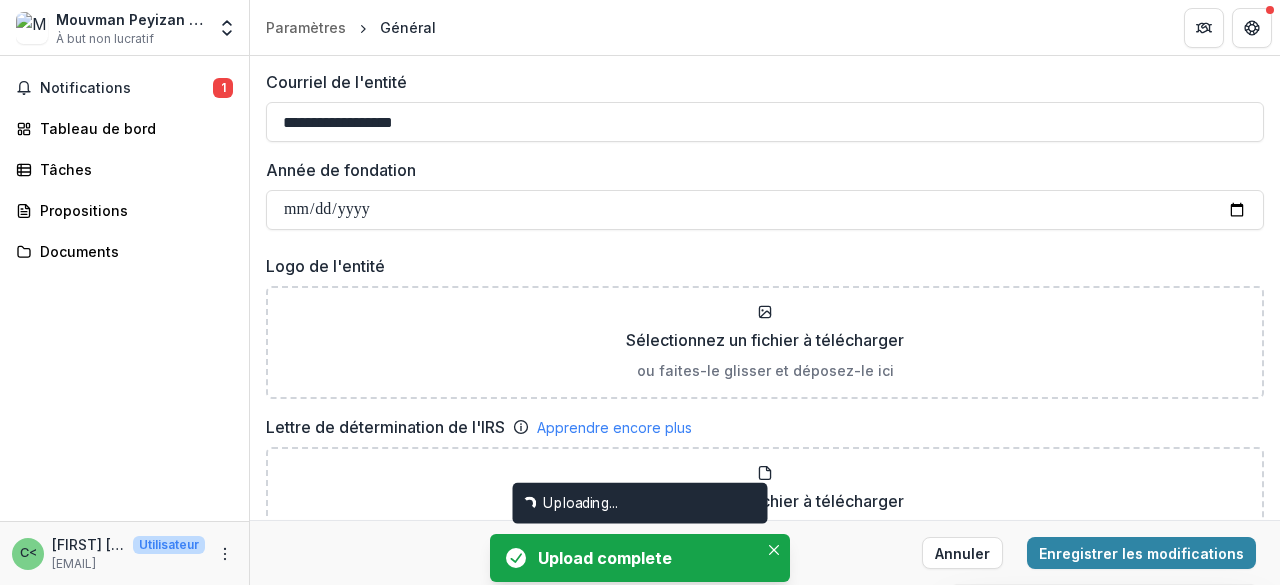 scroll, scrollTop: 1152, scrollLeft: 0, axis: vertical 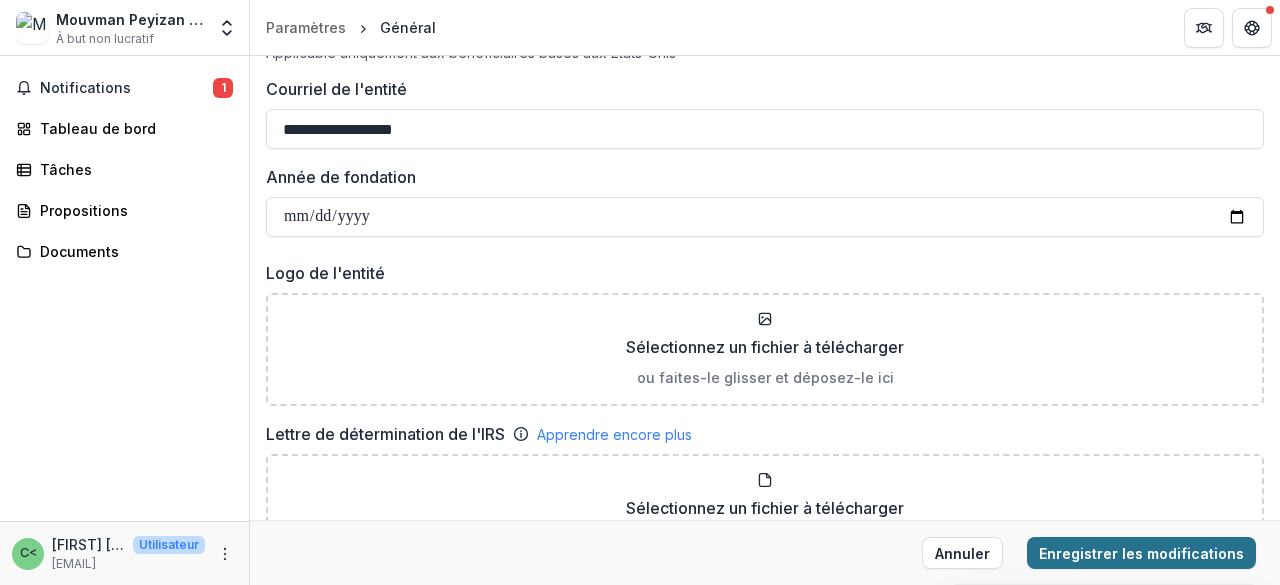 click on "Enregistrer les modifications" at bounding box center (1141, 552) 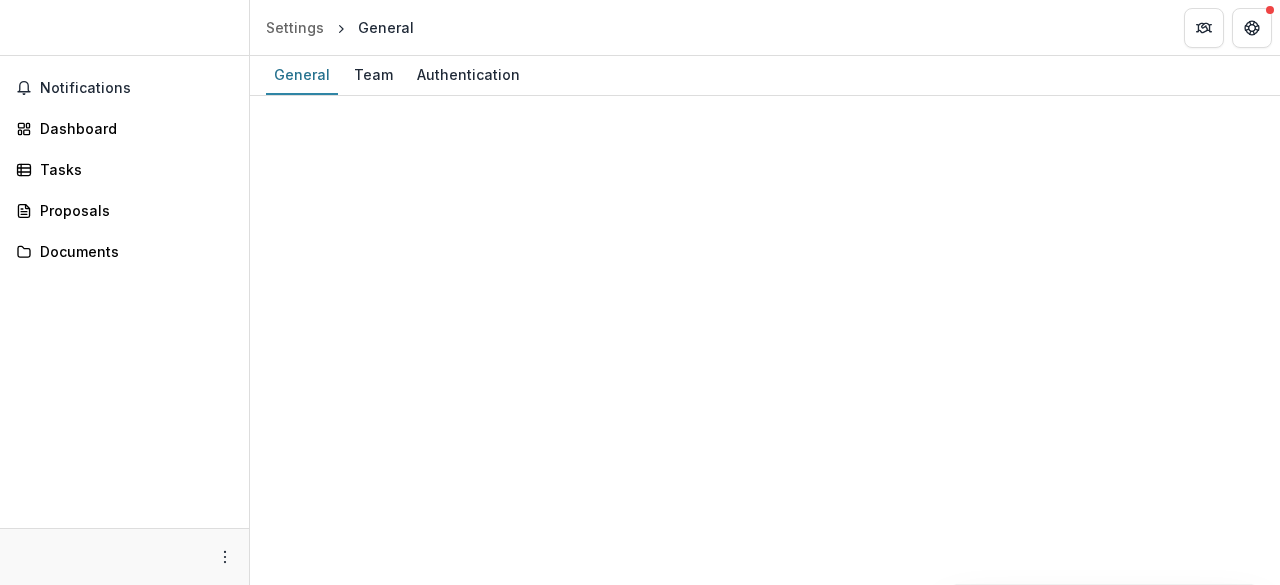 scroll, scrollTop: 0, scrollLeft: 0, axis: both 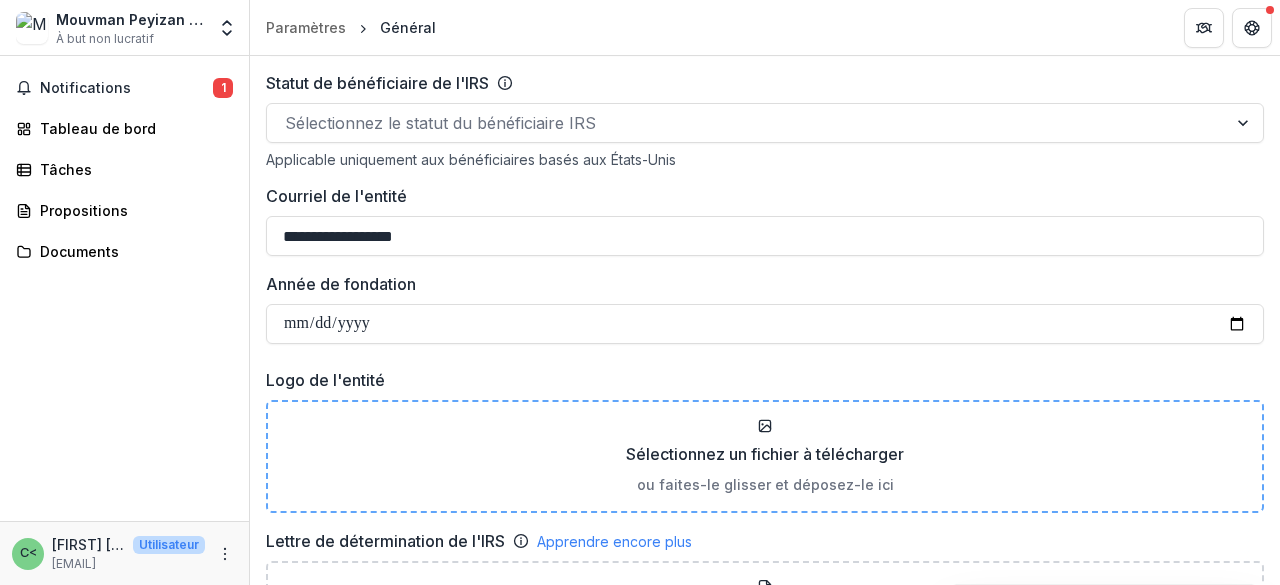 click on "Sélectionnez un fichier à télécharger" at bounding box center (765, 454) 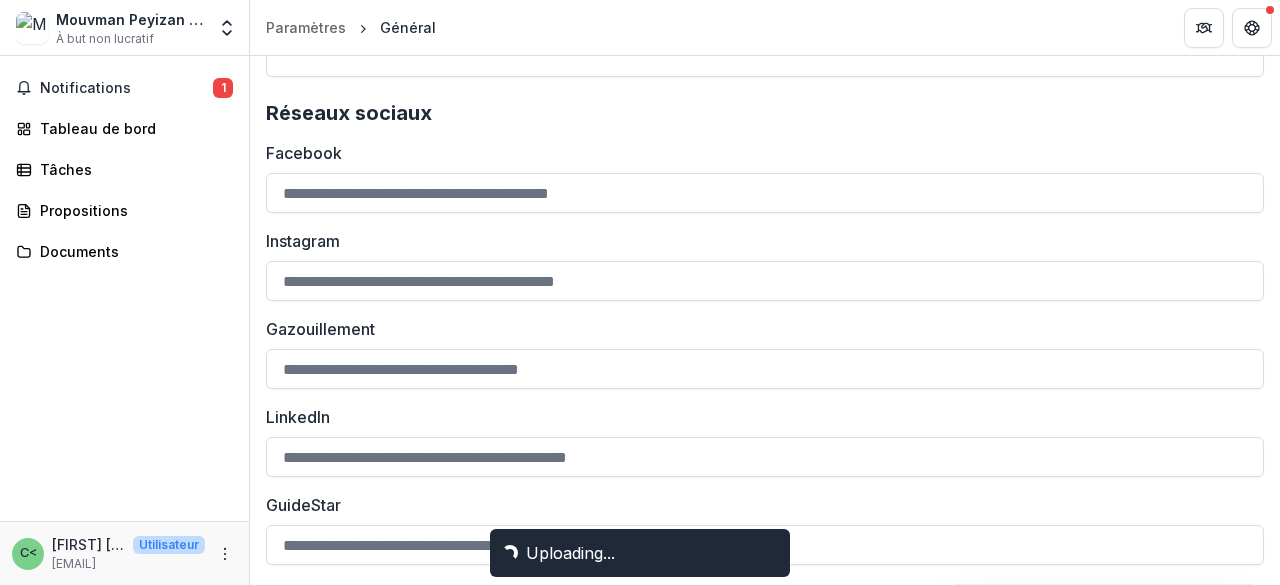 scroll, scrollTop: 1312, scrollLeft: 0, axis: vertical 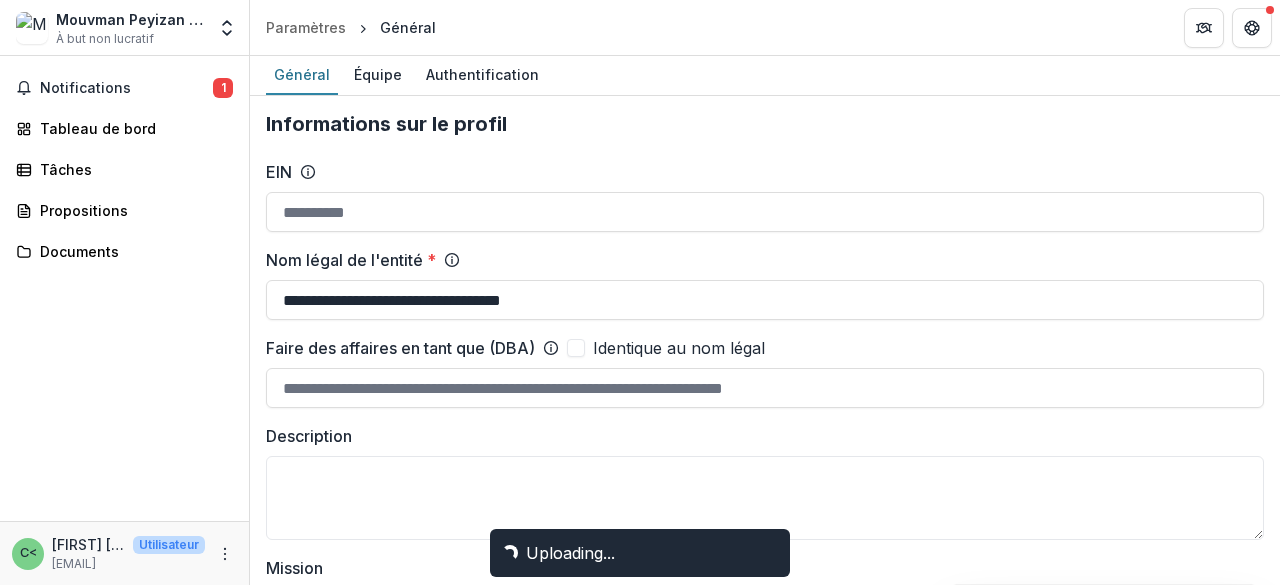 click at bounding box center (576, 348) 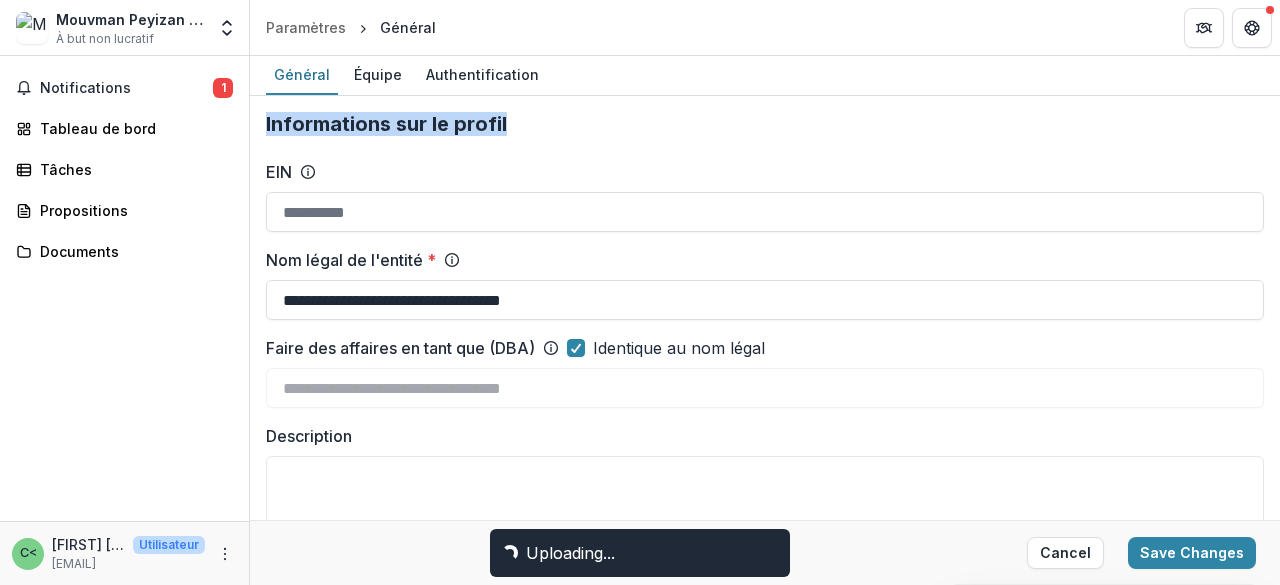 drag, startPoint x: 1272, startPoint y: 138, endPoint x: 1274, endPoint y: 87, distance: 51.0392 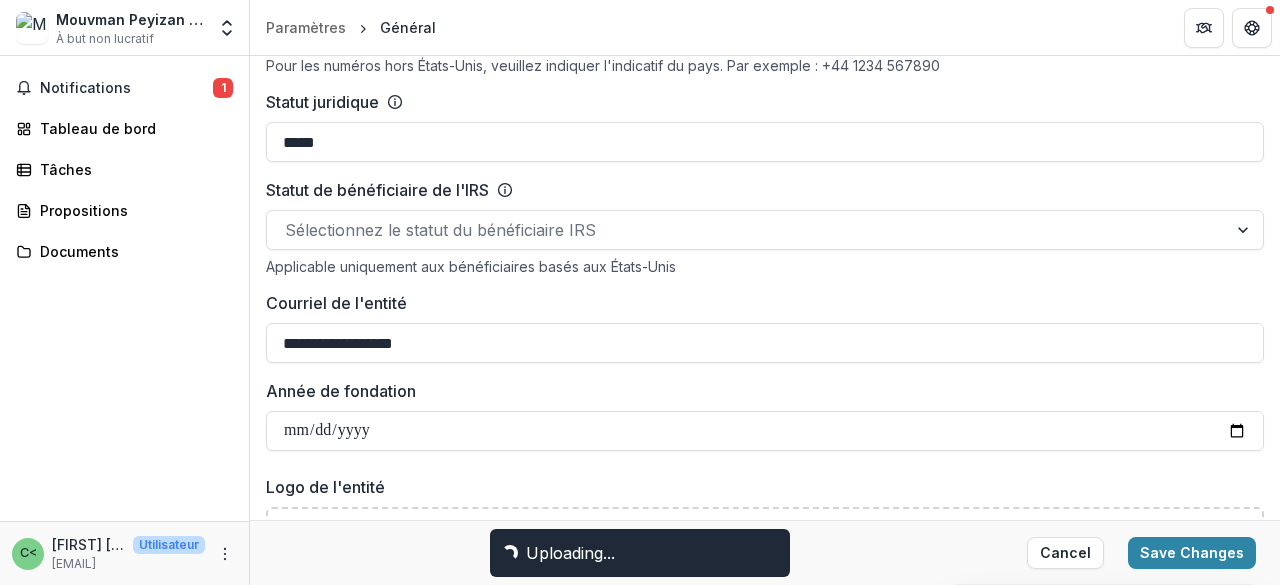 scroll, scrollTop: 960, scrollLeft: 0, axis: vertical 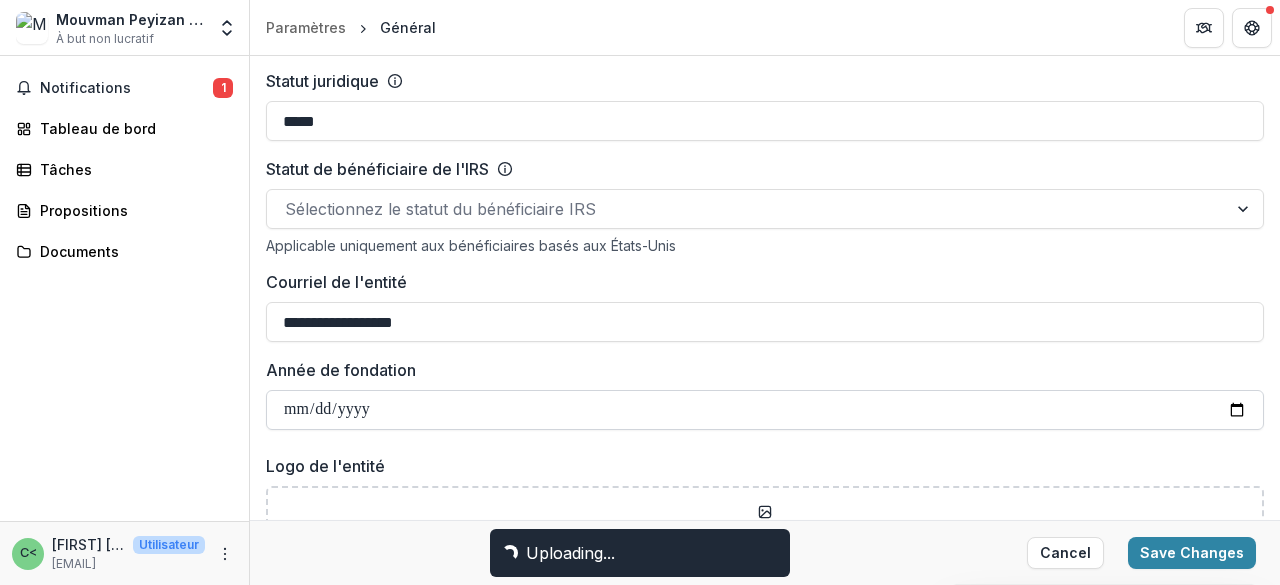 click on "Année de fondation" at bounding box center (765, 410) 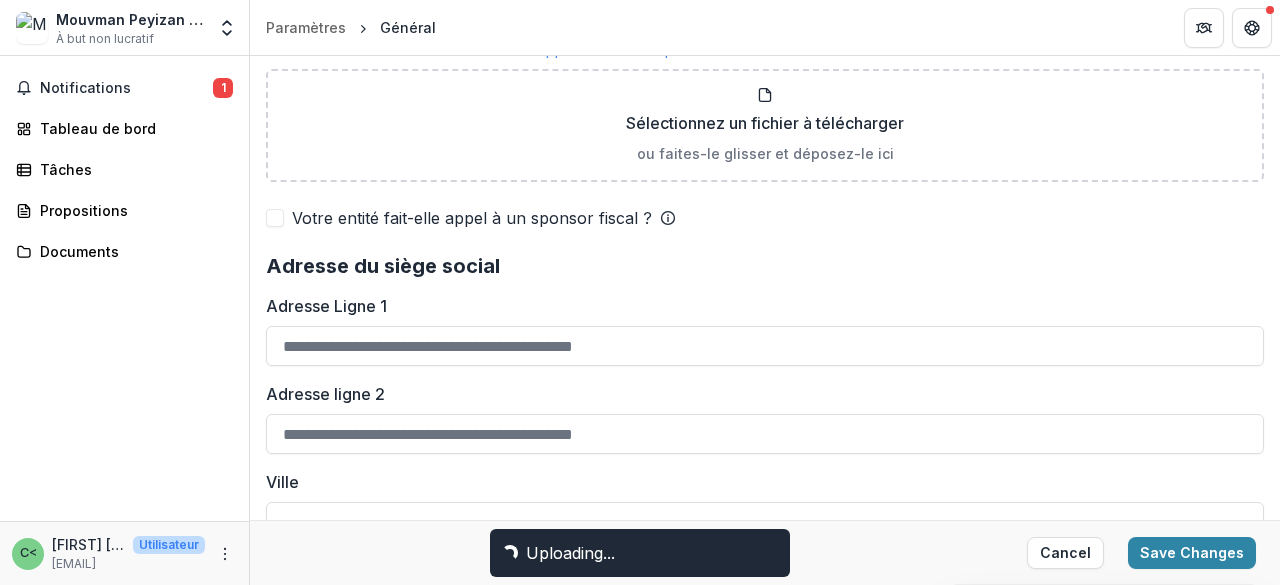 scroll, scrollTop: 1546, scrollLeft: 0, axis: vertical 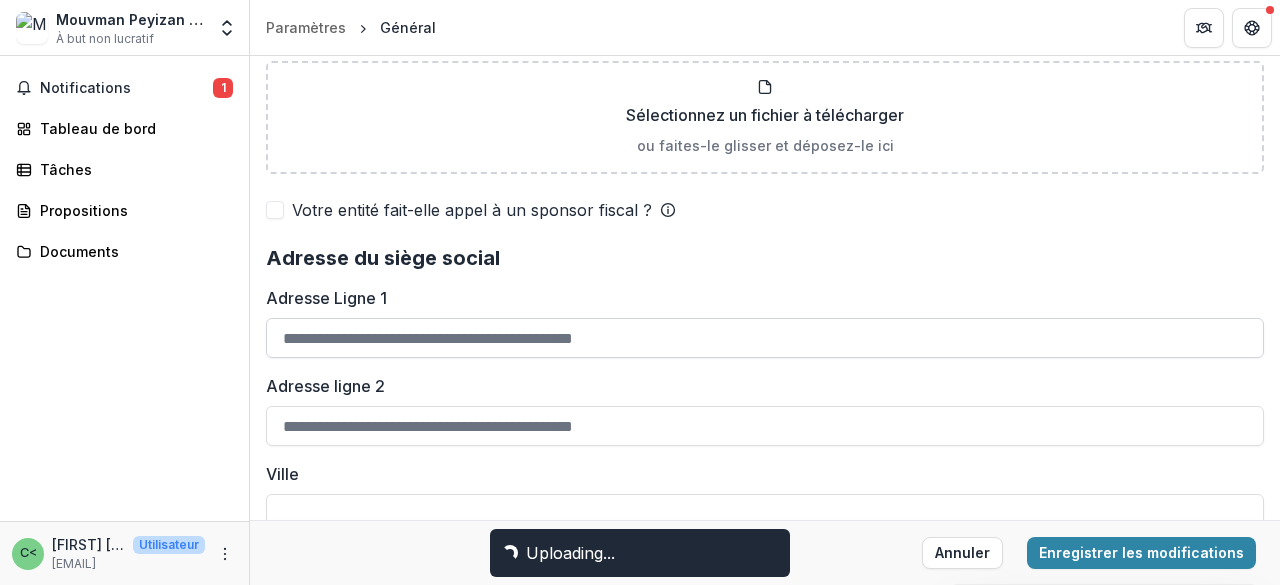 click on "Adresse Ligne 1" at bounding box center (765, 338) 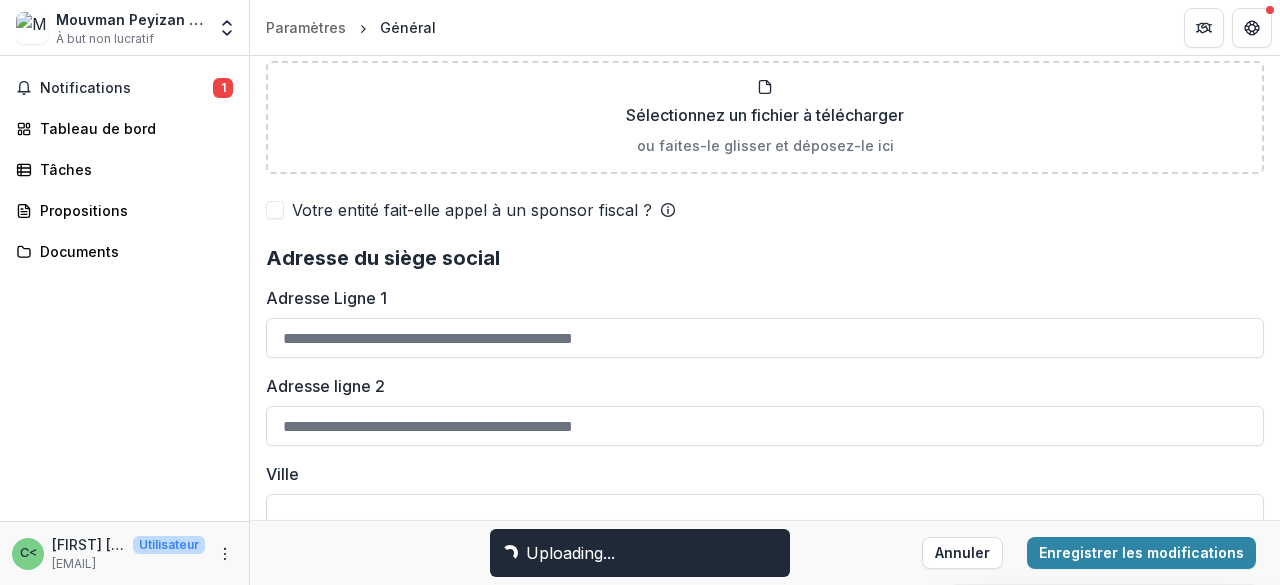 type on "**********" 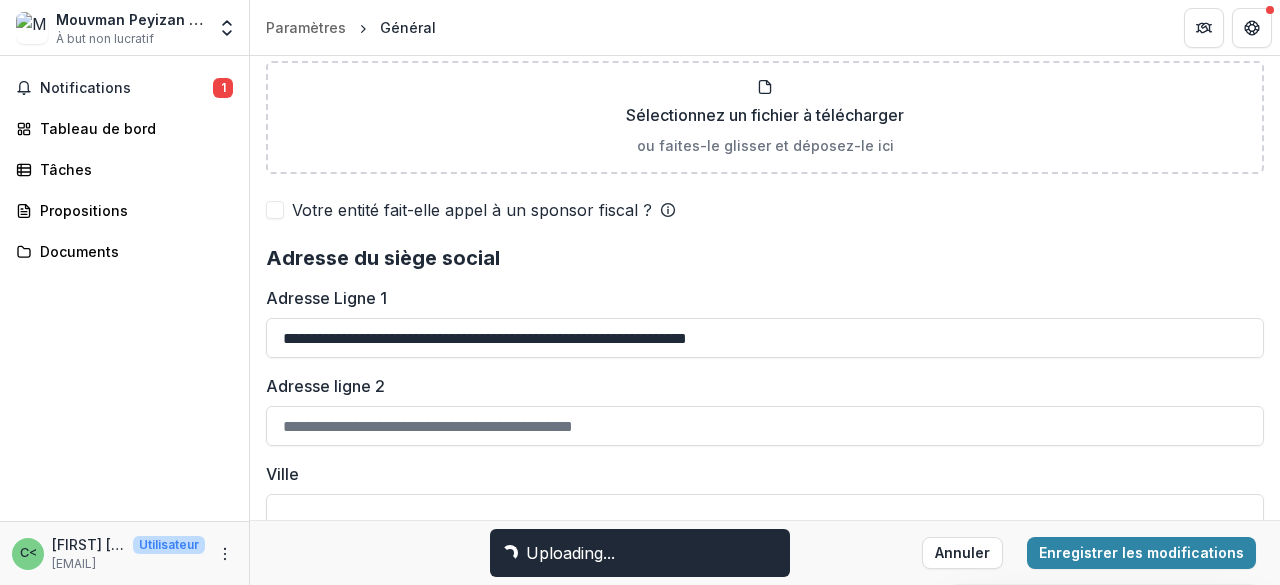 type on "**********" 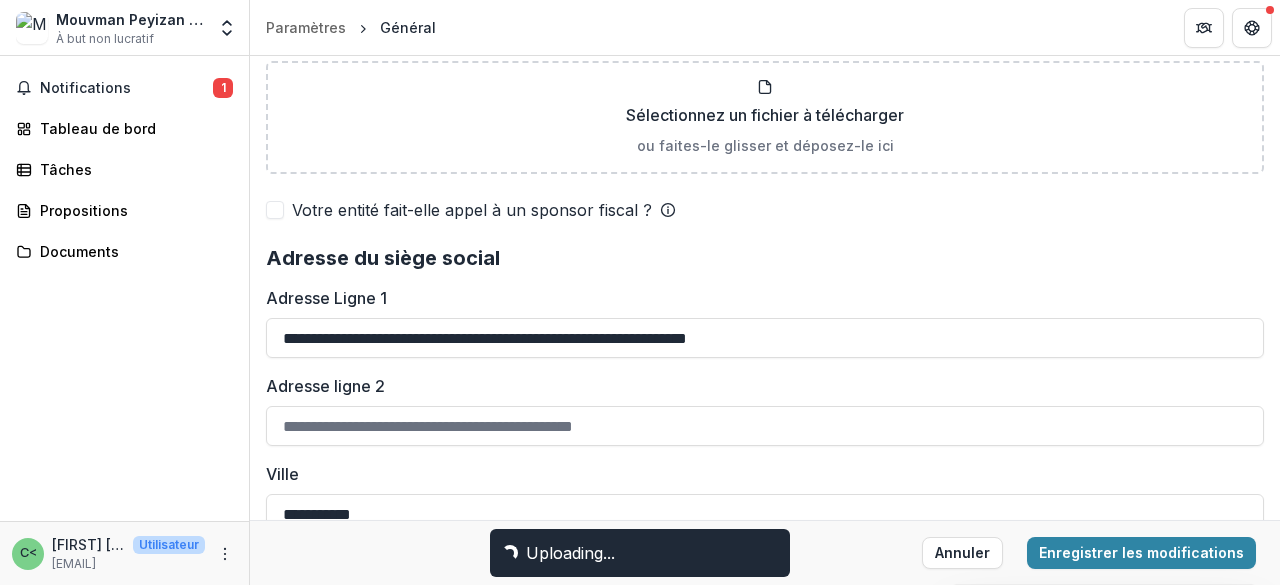 type on "*****" 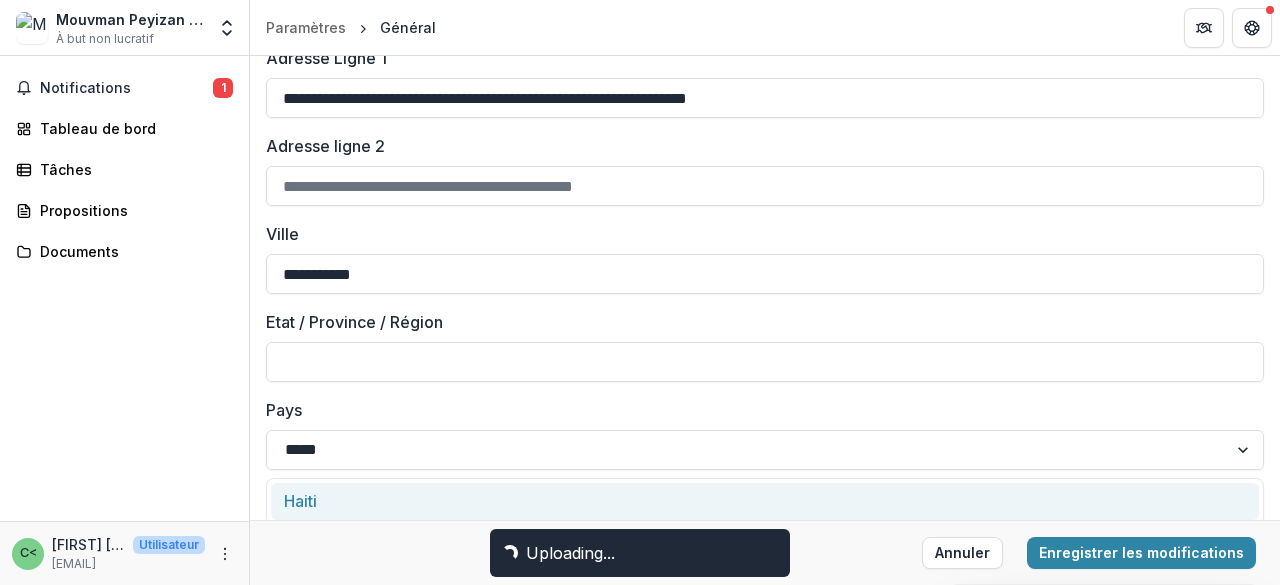 scroll, scrollTop: 1800, scrollLeft: 0, axis: vertical 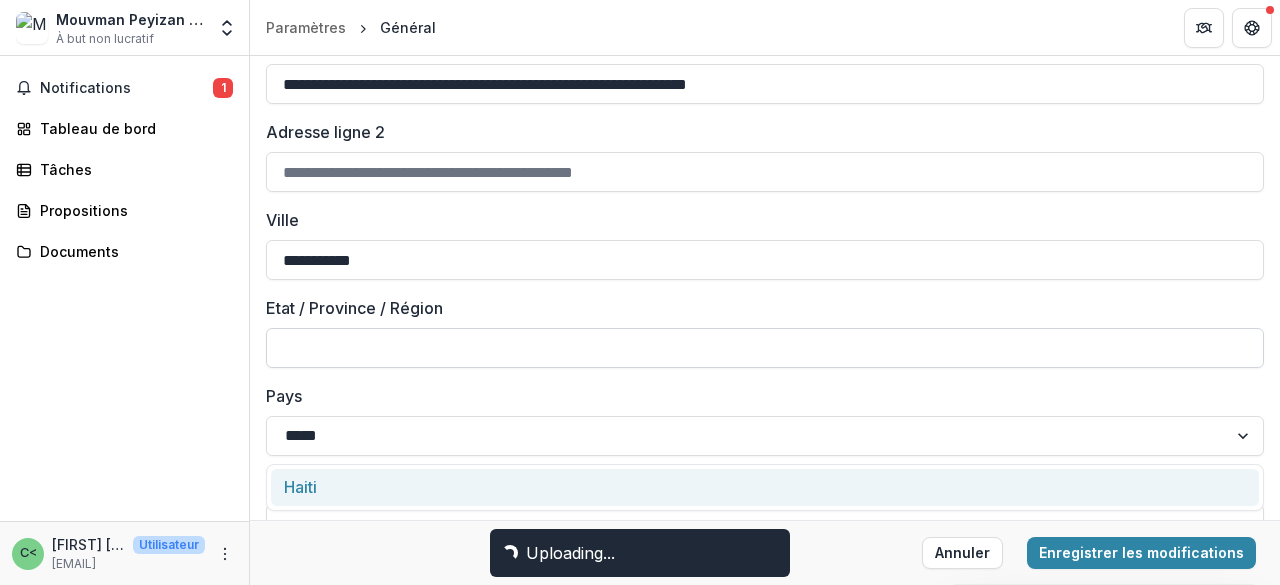 click on "Etat / Province / Région" at bounding box center [765, 348] 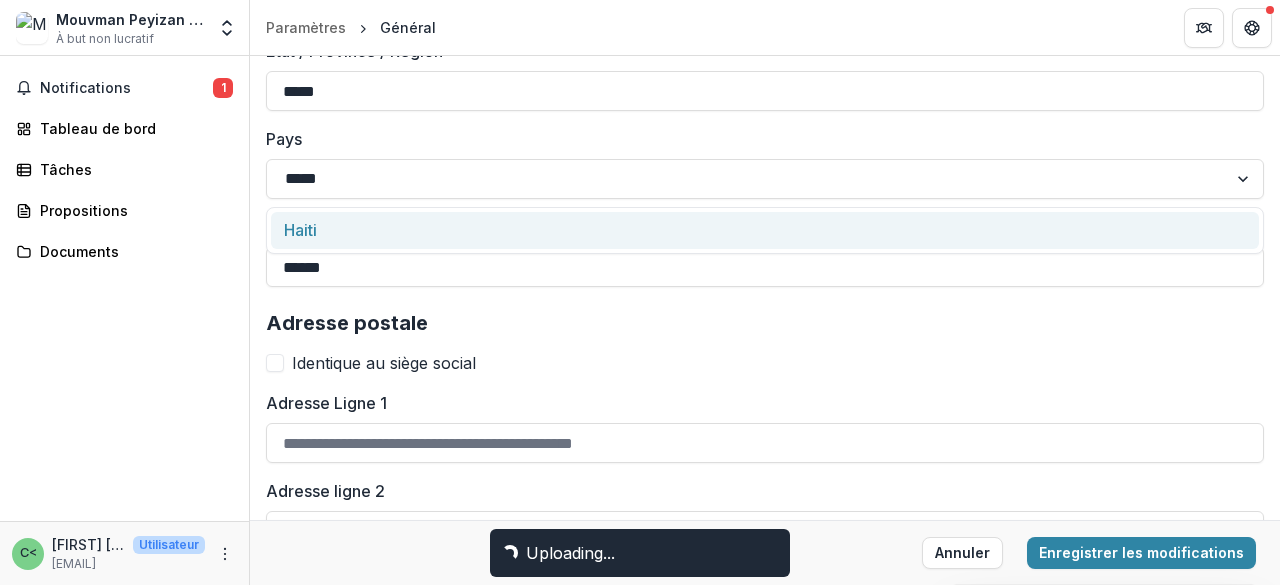 scroll, scrollTop: 2058, scrollLeft: 0, axis: vertical 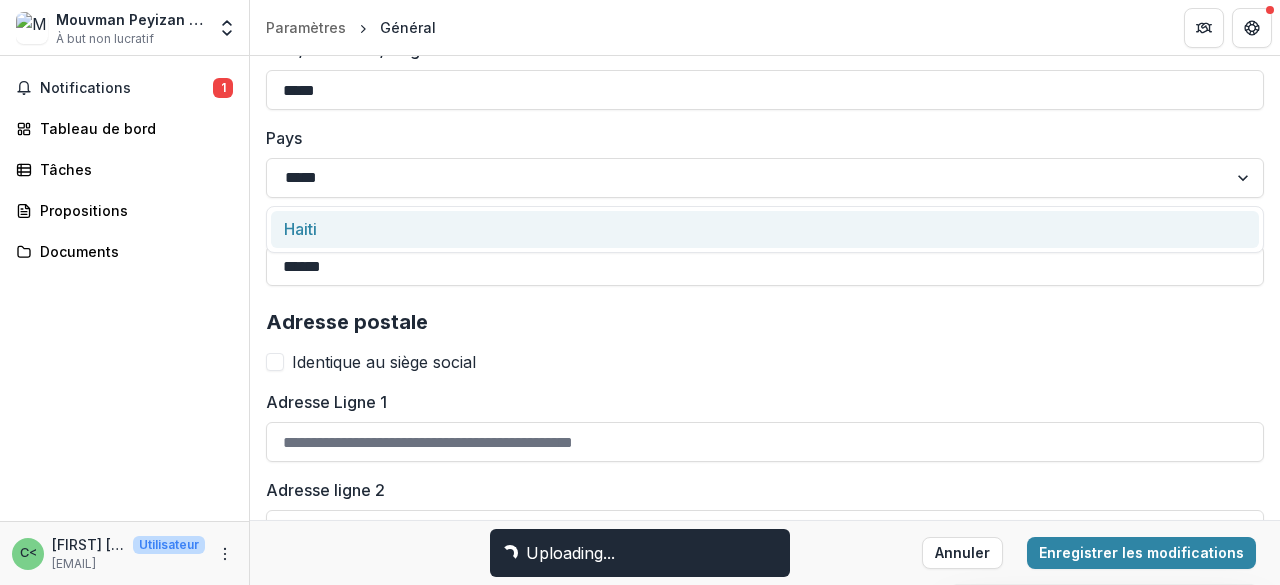 click at bounding box center (275, 362) 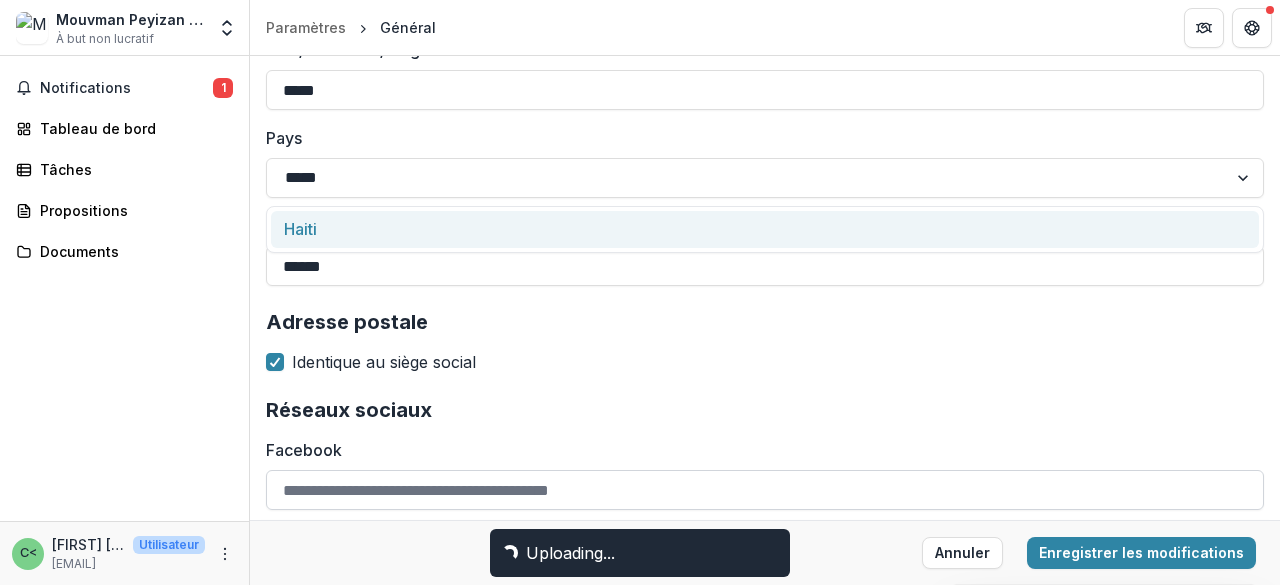 click on "Facebook" at bounding box center (765, 490) 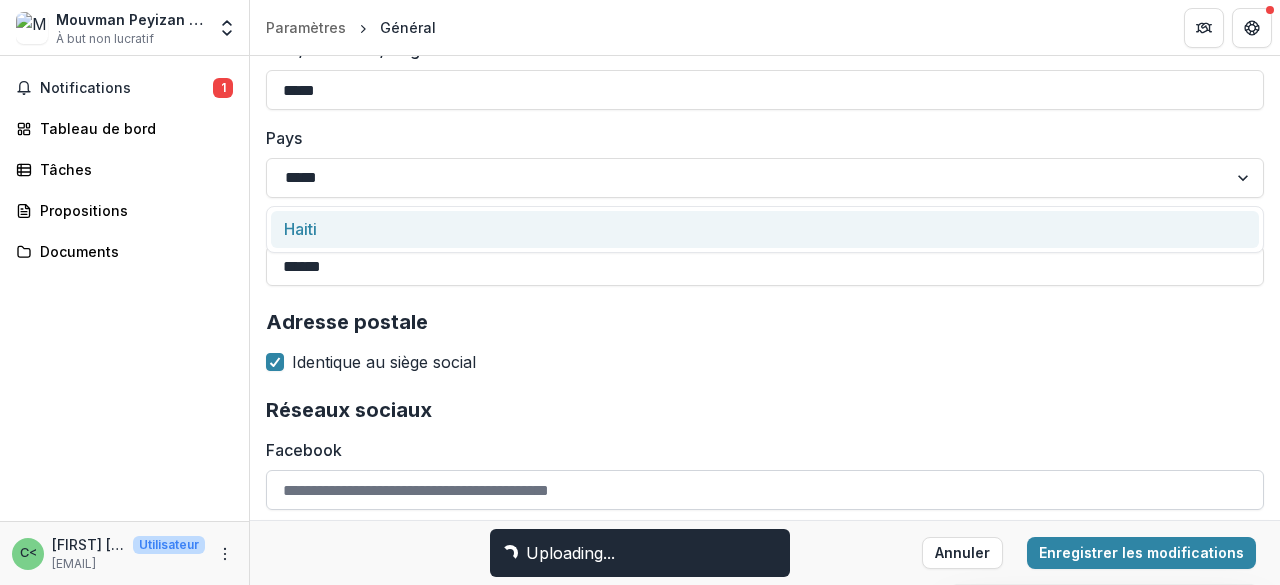 type on "**********" 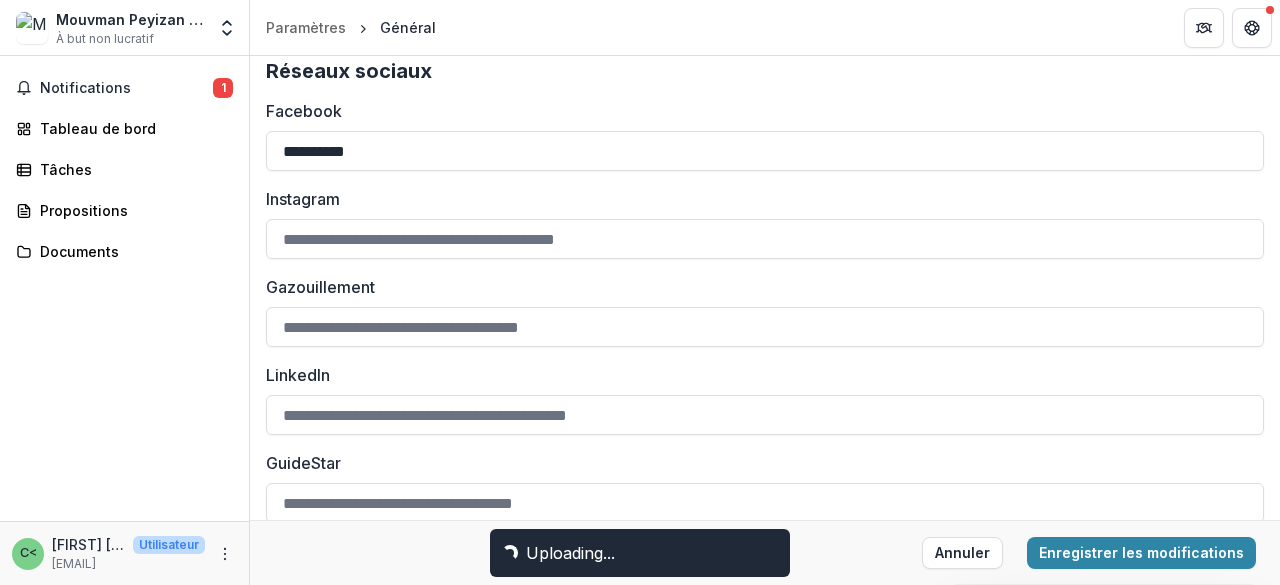 scroll, scrollTop: 2412, scrollLeft: 0, axis: vertical 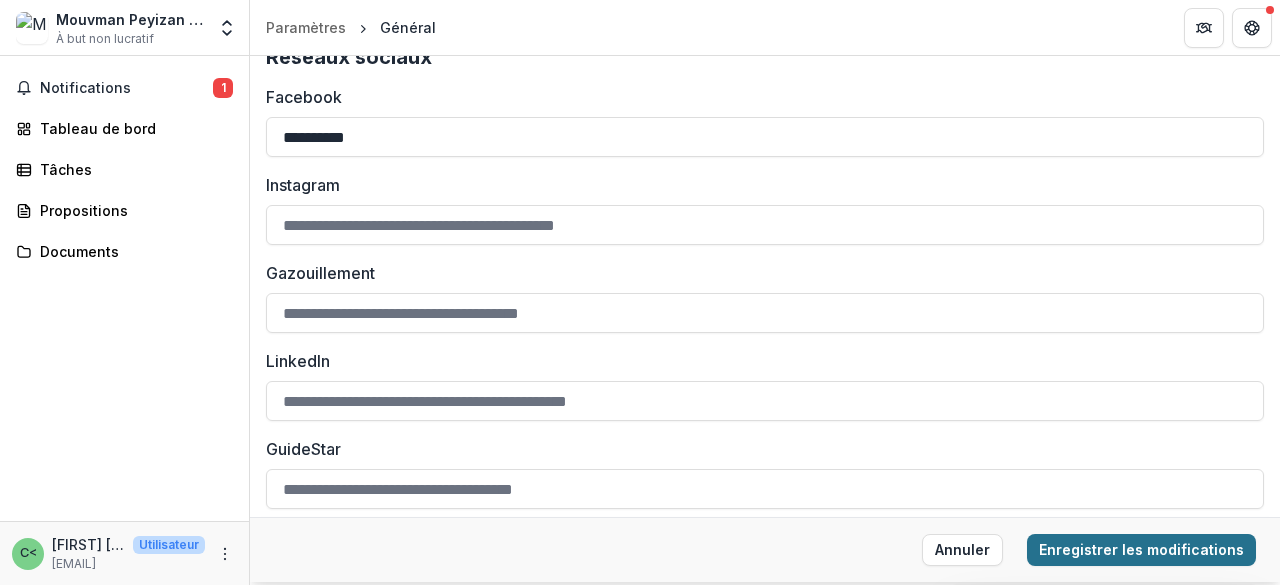 click on "Enregistrer les modifications" at bounding box center [1141, 549] 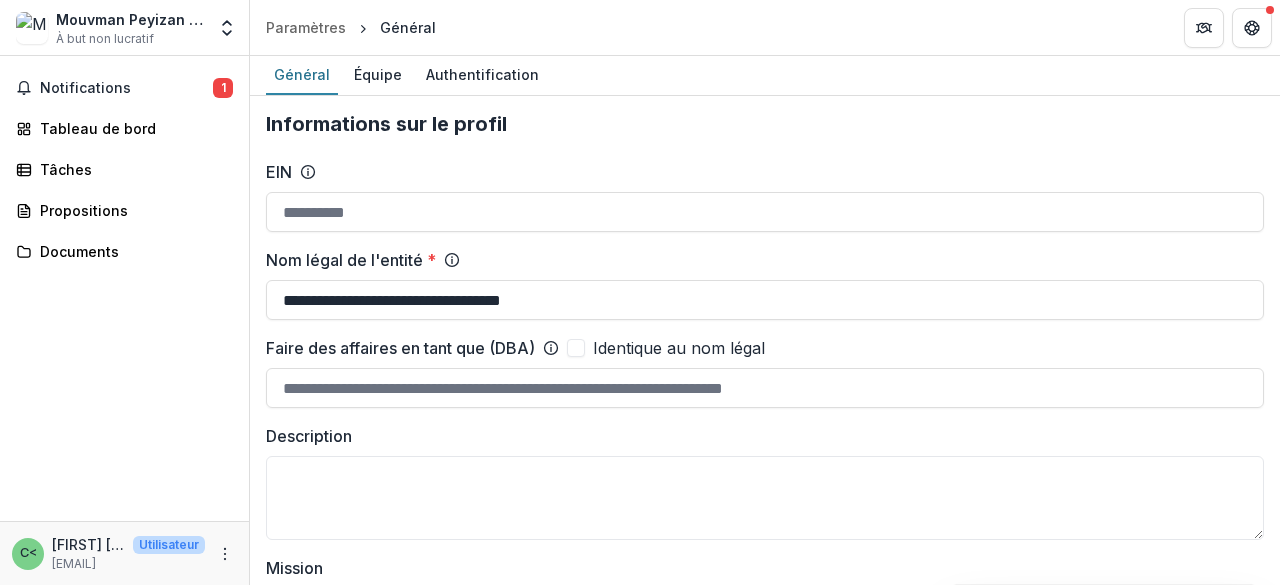 scroll, scrollTop: 0, scrollLeft: 0, axis: both 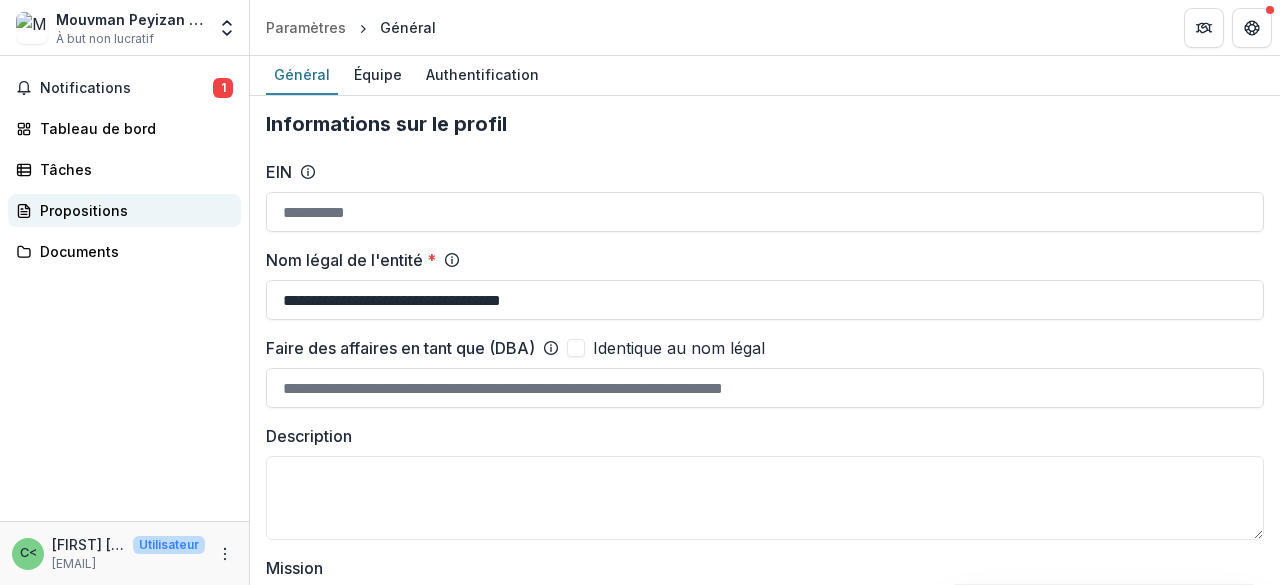 click on "Propositions" at bounding box center (84, 210) 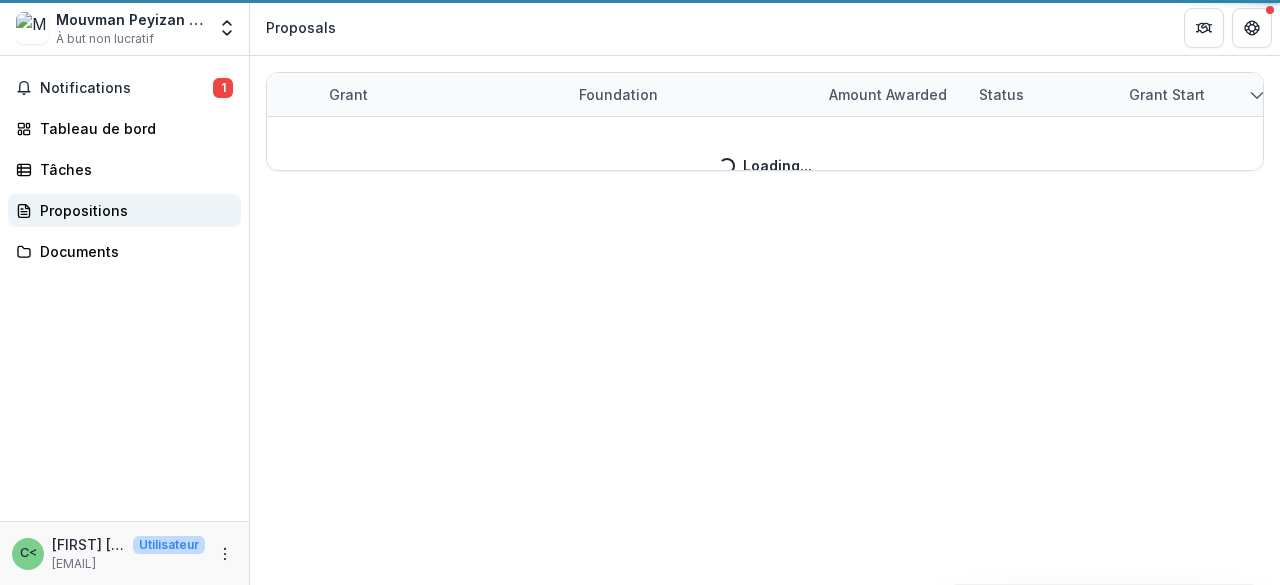 click on "Propositions" at bounding box center (84, 210) 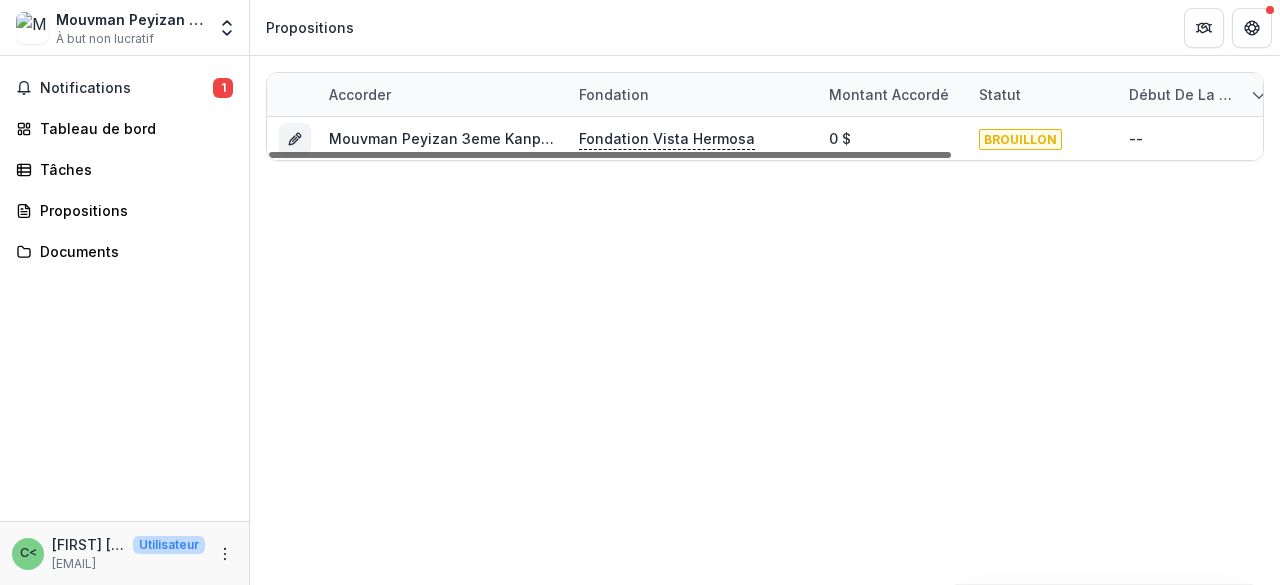 click at bounding box center [610, 155] 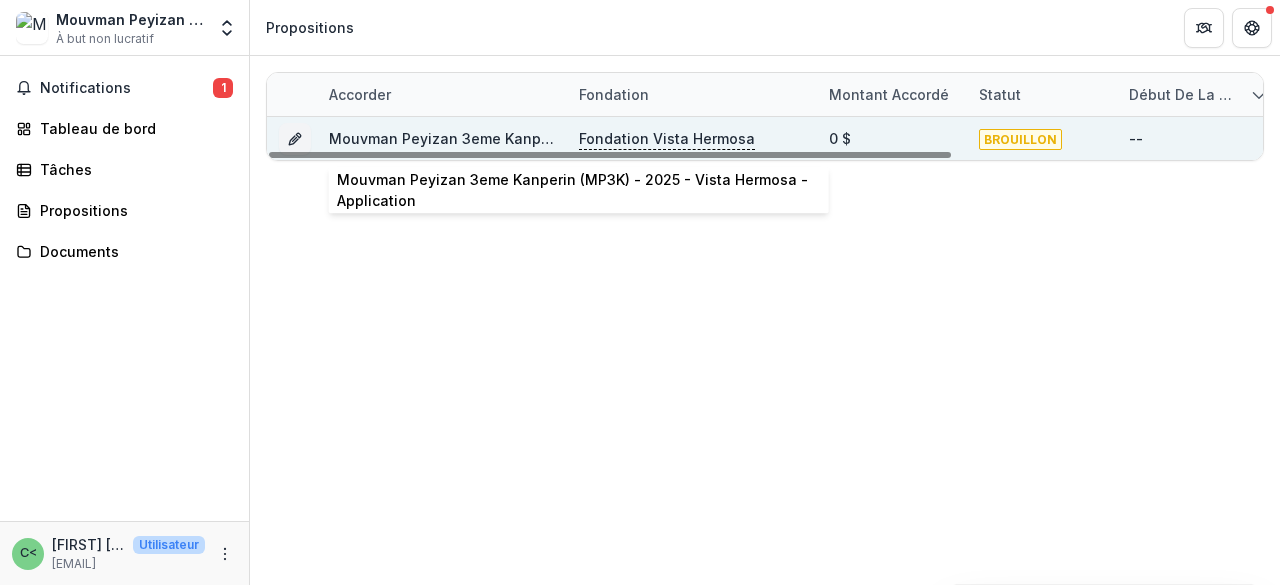 click on "Mouvman Peyizan 3eme Kanperin (MP3K) - 2025 - Vista Hermosa - Application" at bounding box center [606, 138] 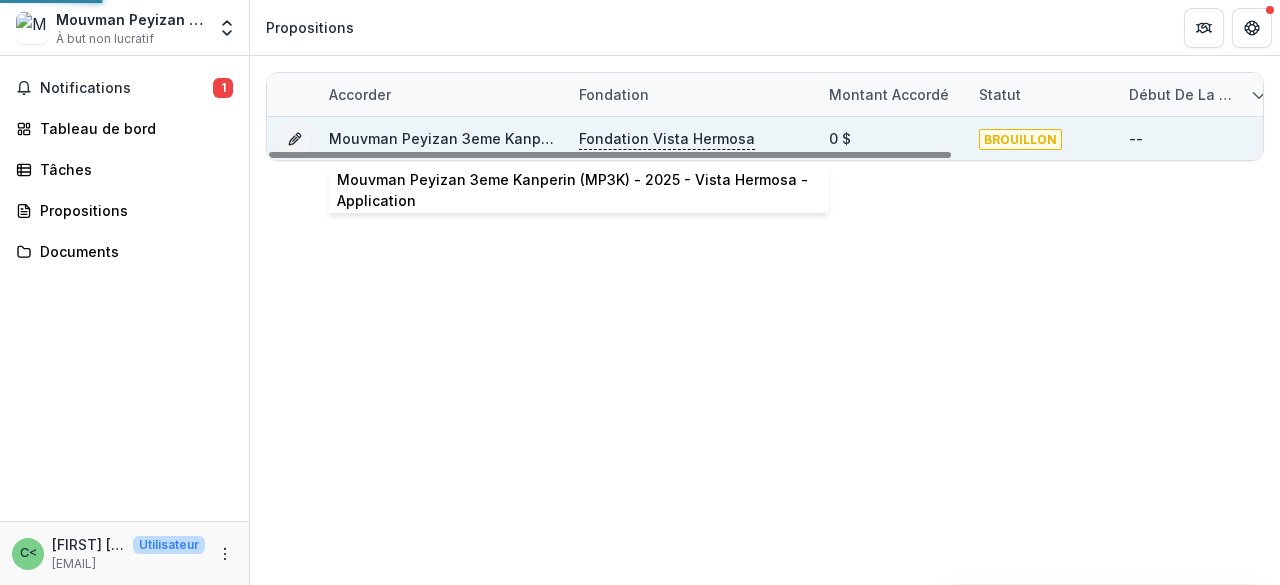 click on "Mouvman Peyizan 3eme Kanperin (MP3K) - 2025 - Vista Hermosa - Application" at bounding box center (606, 138) 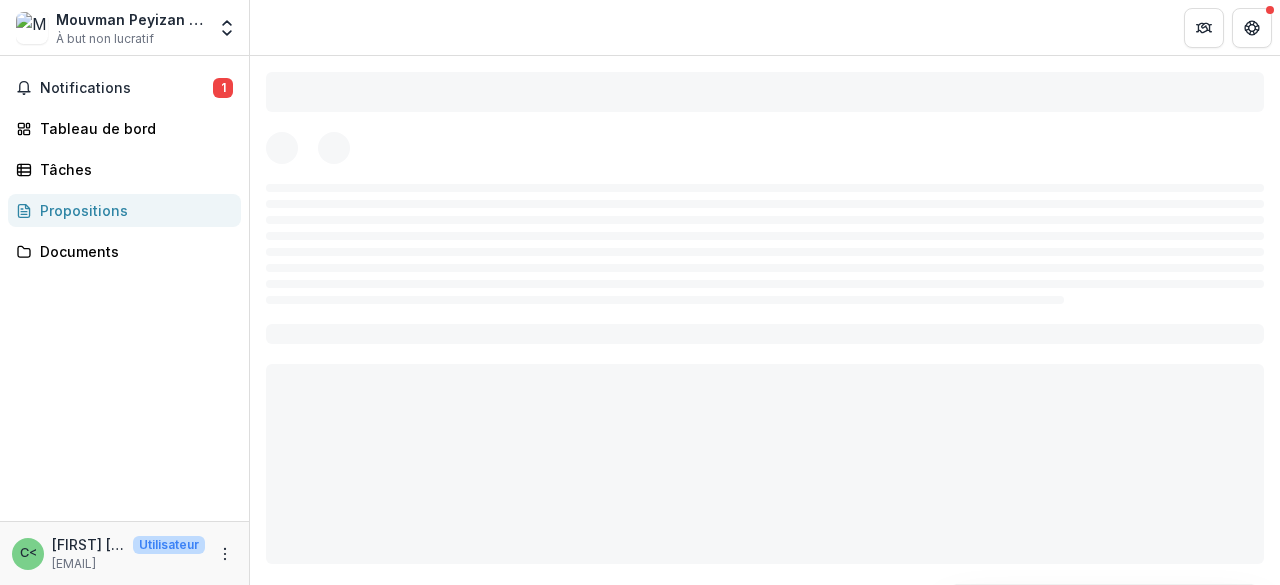 click on "À but non lucratif" at bounding box center (105, 38) 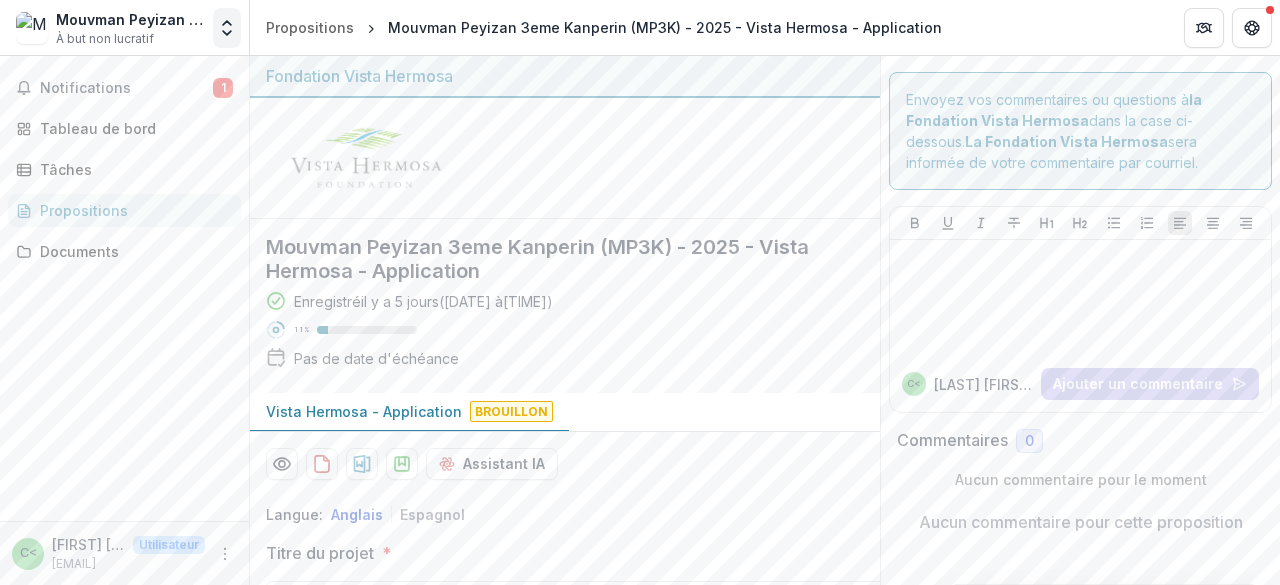 click 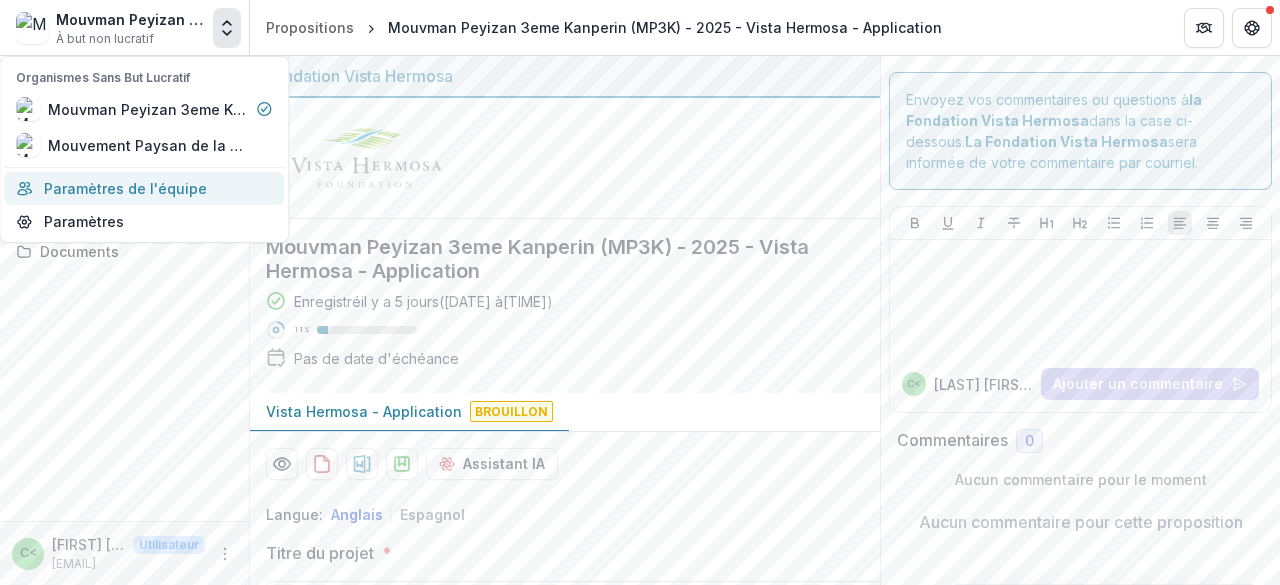 click on "Paramètres de l'équipe" at bounding box center (144, 188) 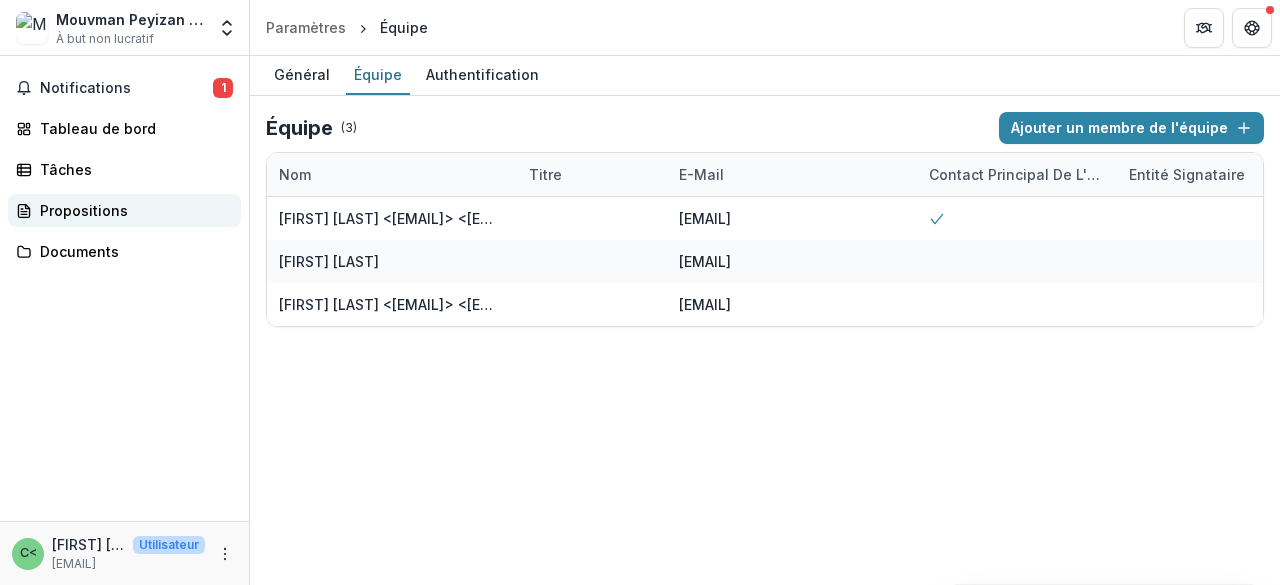 click on "Propositions" at bounding box center [84, 210] 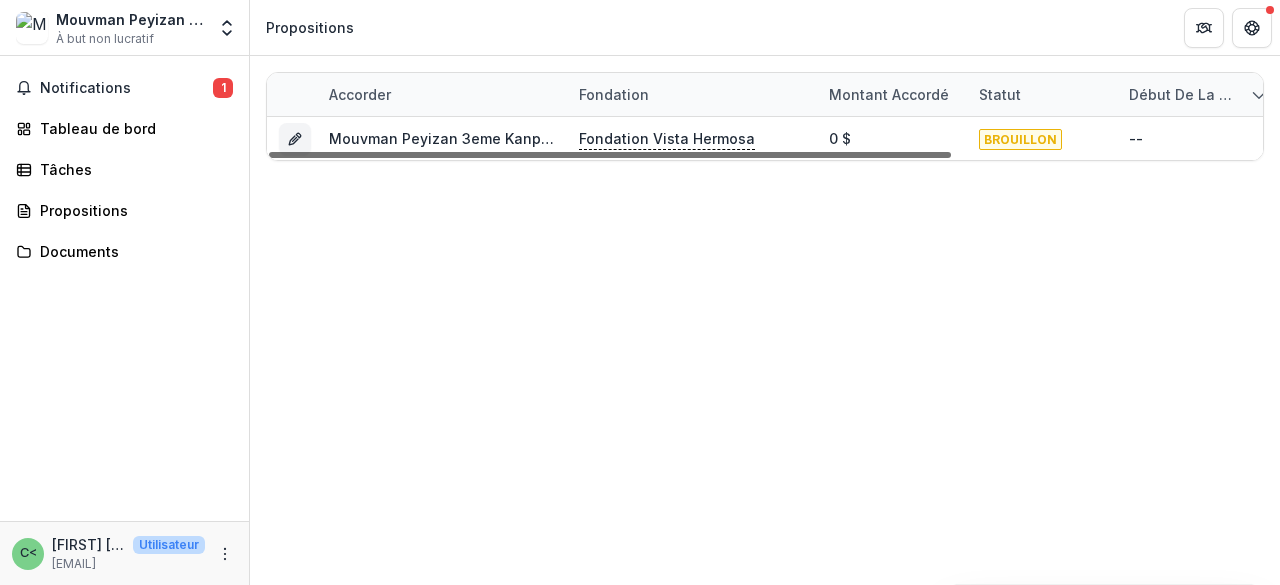 click at bounding box center [610, 155] 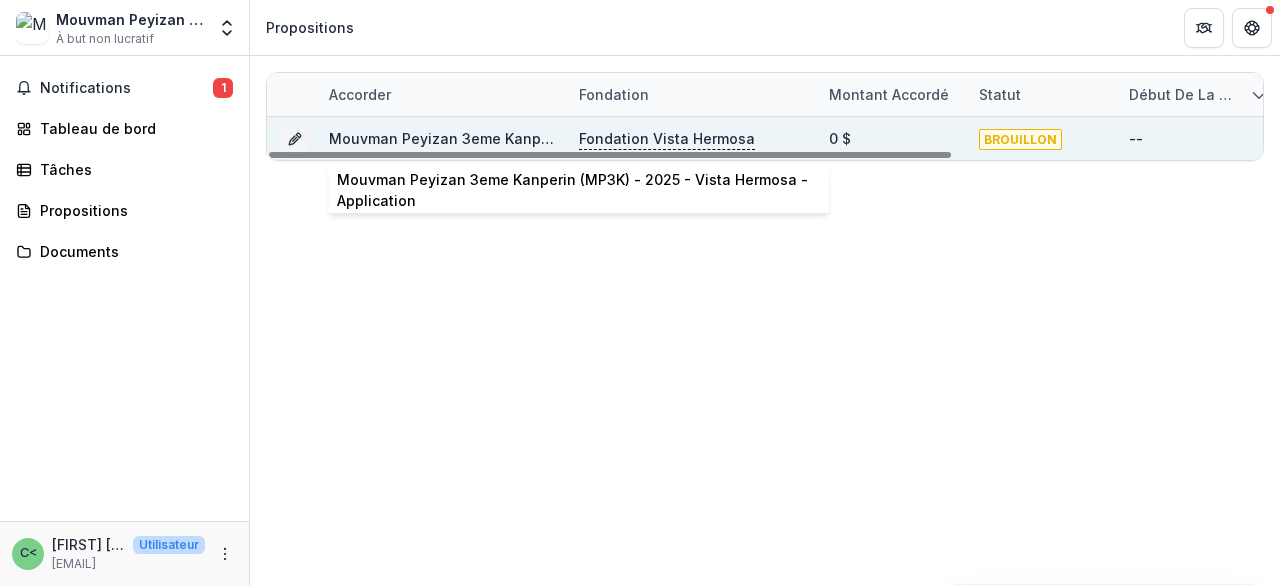 click on "Mouvman Peyizan 3eme Kanperin (MP3K) - 2025 - Vista Hermosa - Application" at bounding box center (442, 138) 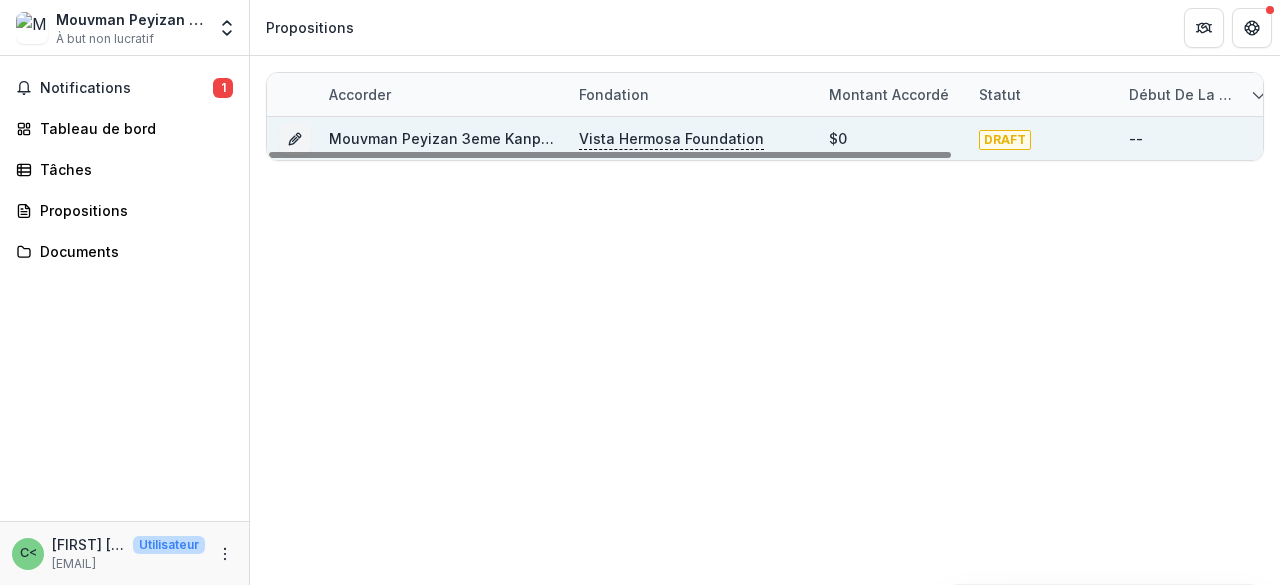 click on "Mouvman Peyizan 3eme Kanperin (MP3K) - 2025 - Vista Hermosa - Application" at bounding box center [606, 138] 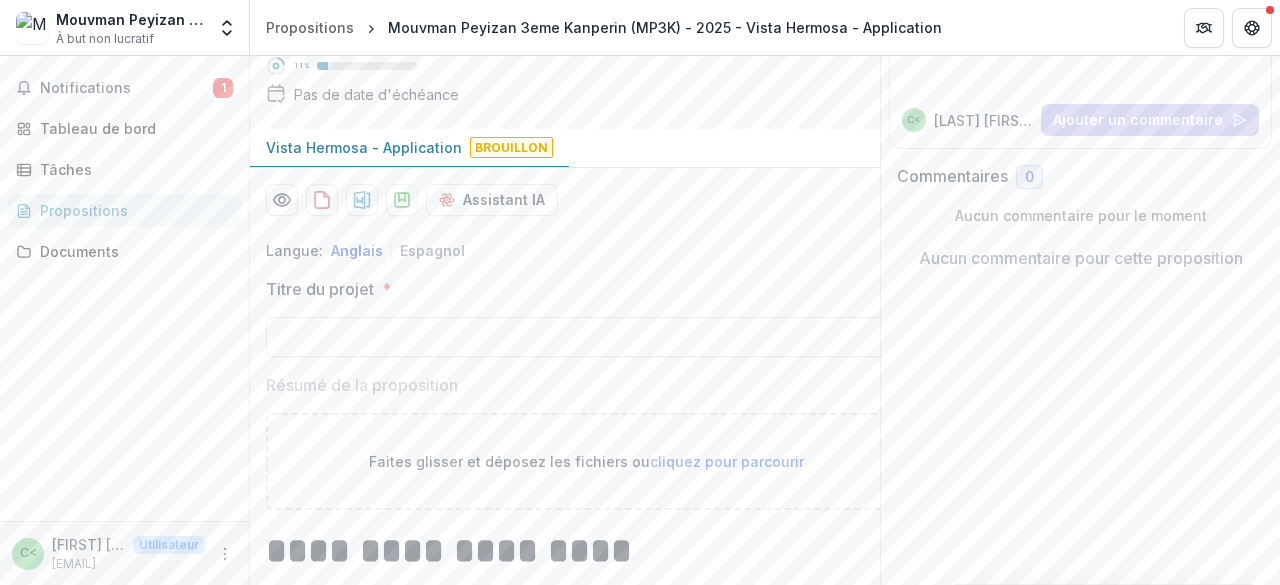 scroll, scrollTop: 288, scrollLeft: 0, axis: vertical 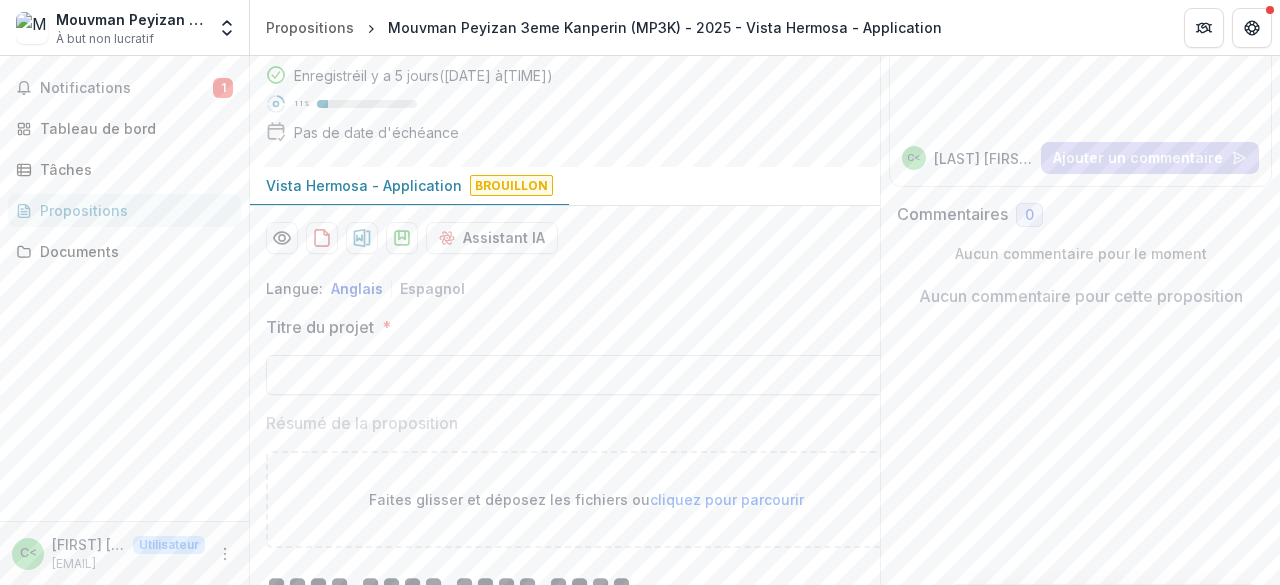 click on "Titre du projet *" at bounding box center (586, 375) 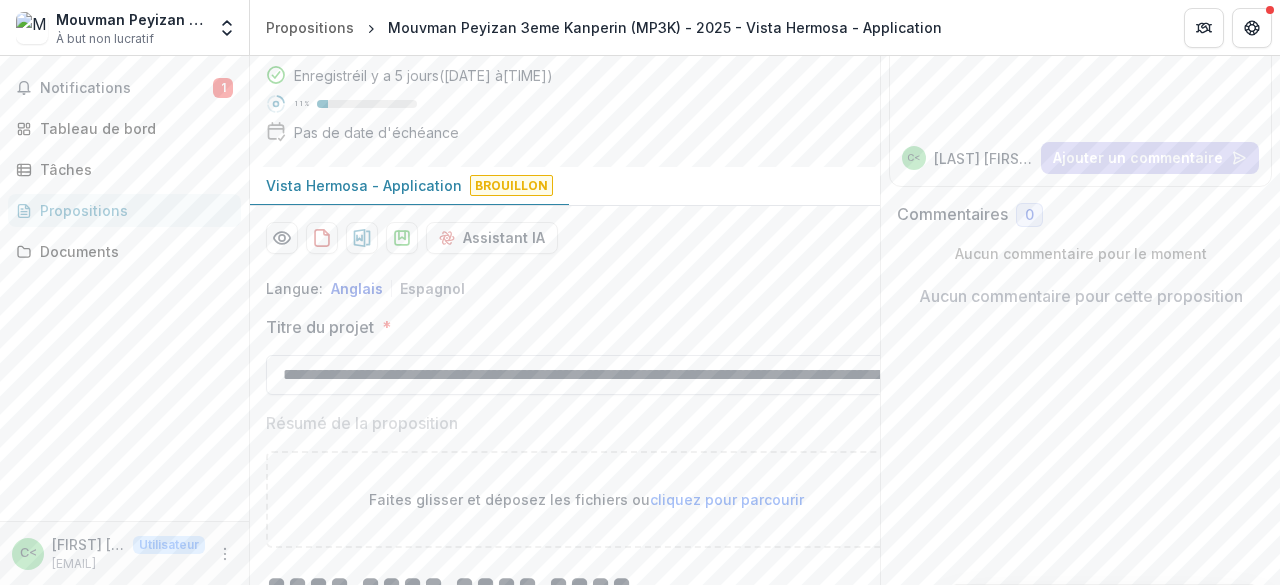 scroll, scrollTop: 0, scrollLeft: 734, axis: horizontal 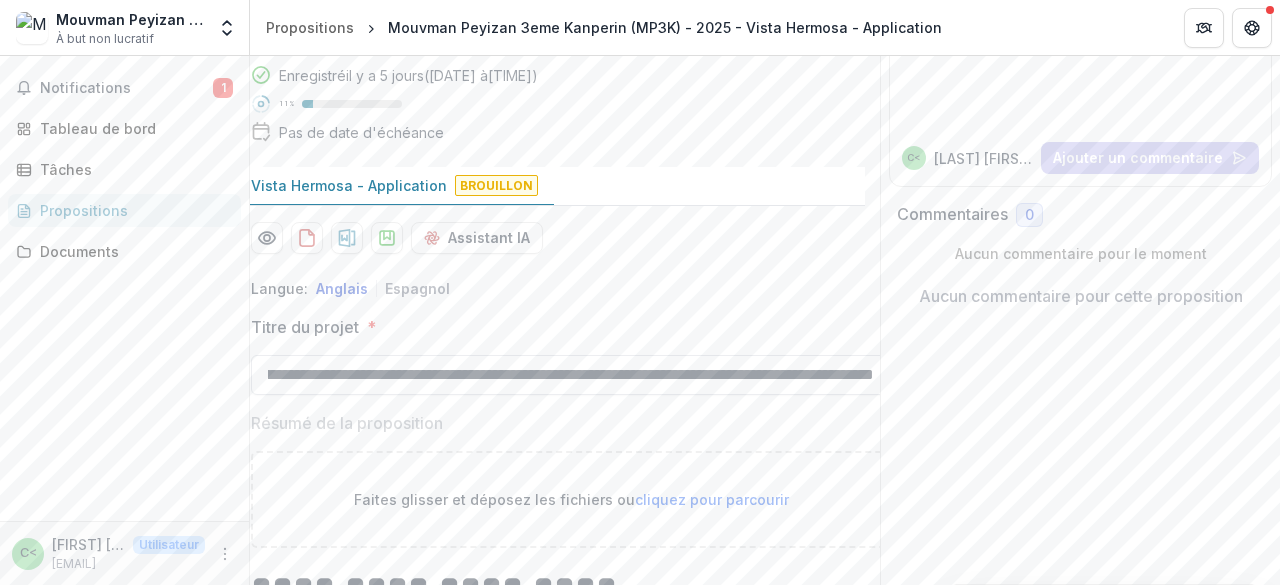 click on "**********" at bounding box center [571, 375] 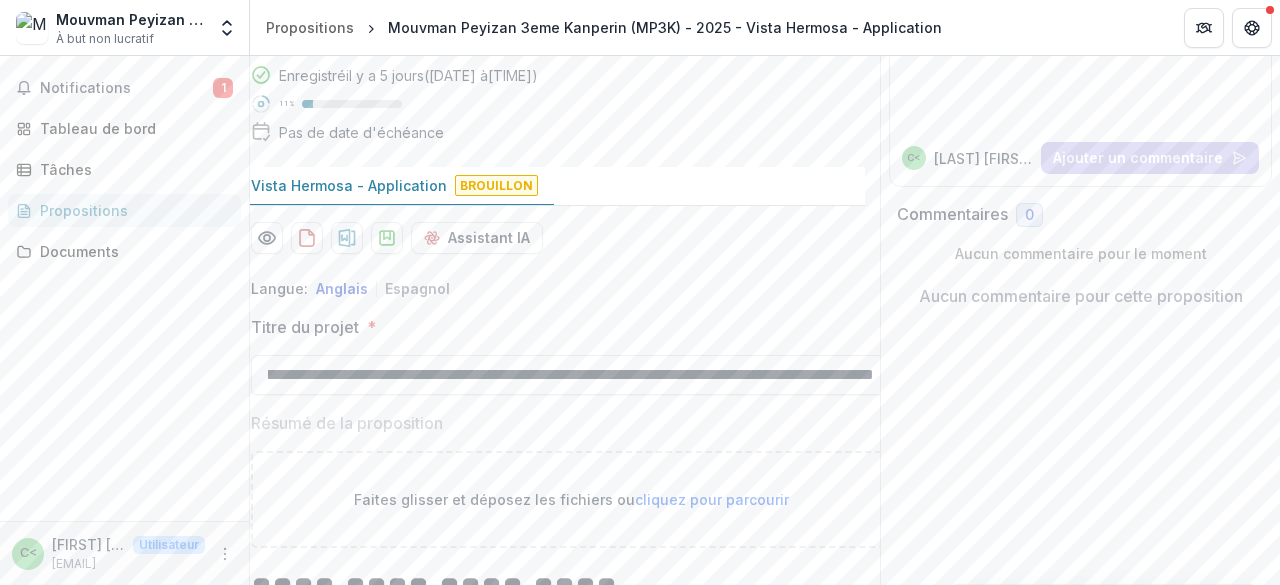 scroll, scrollTop: 0, scrollLeft: 734, axis: horizontal 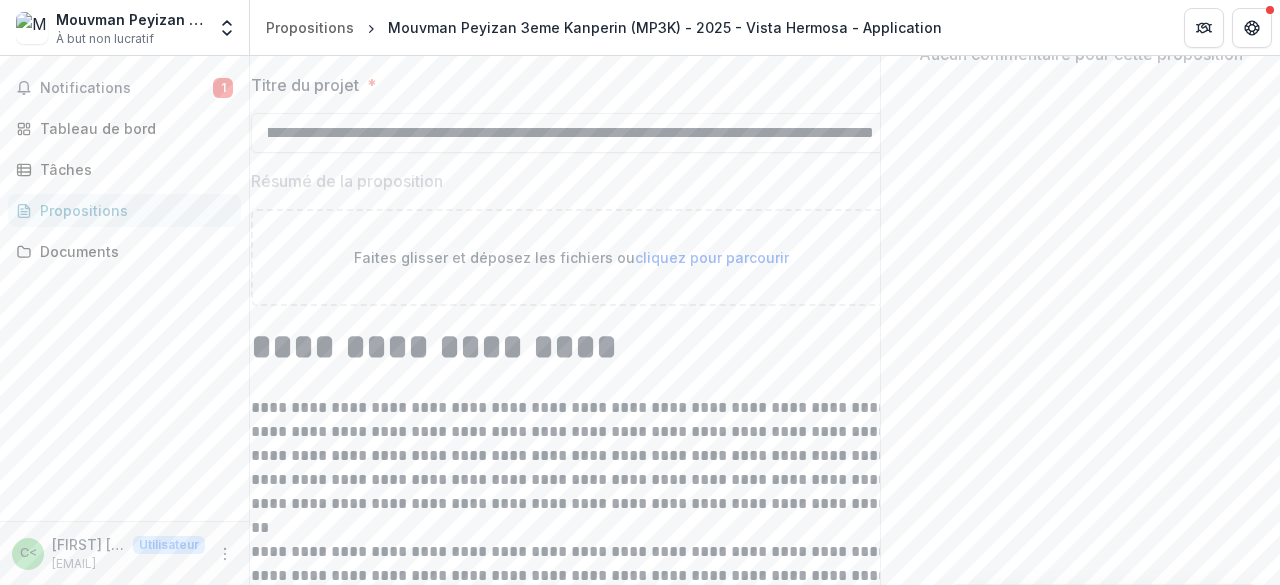 type on "**********" 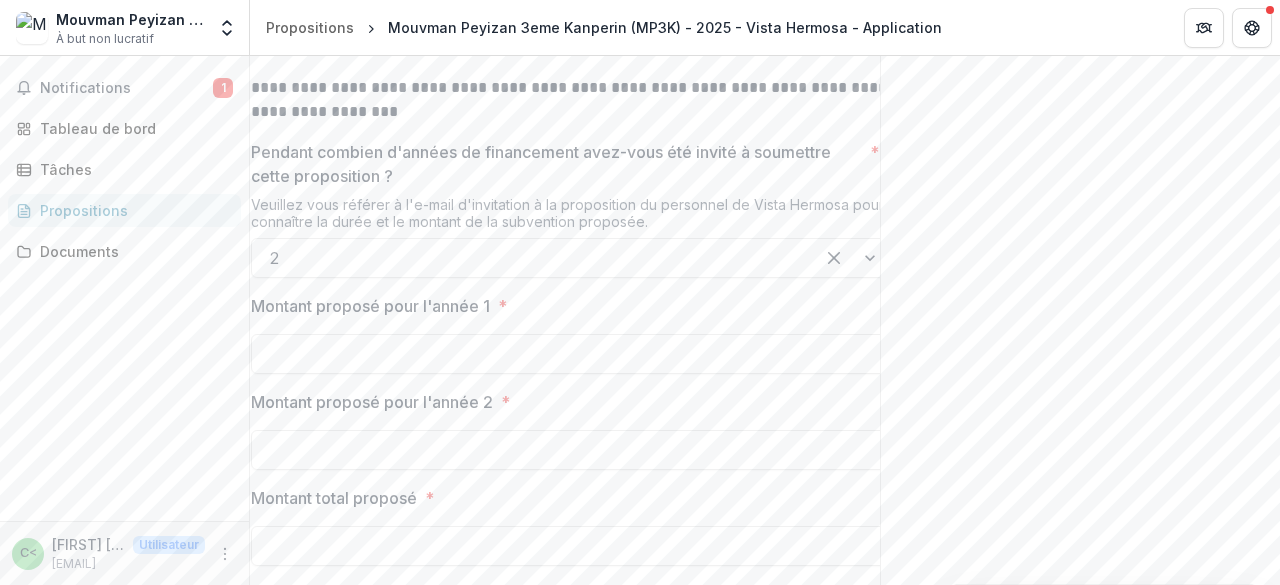 scroll, scrollTop: 1248, scrollLeft: 0, axis: vertical 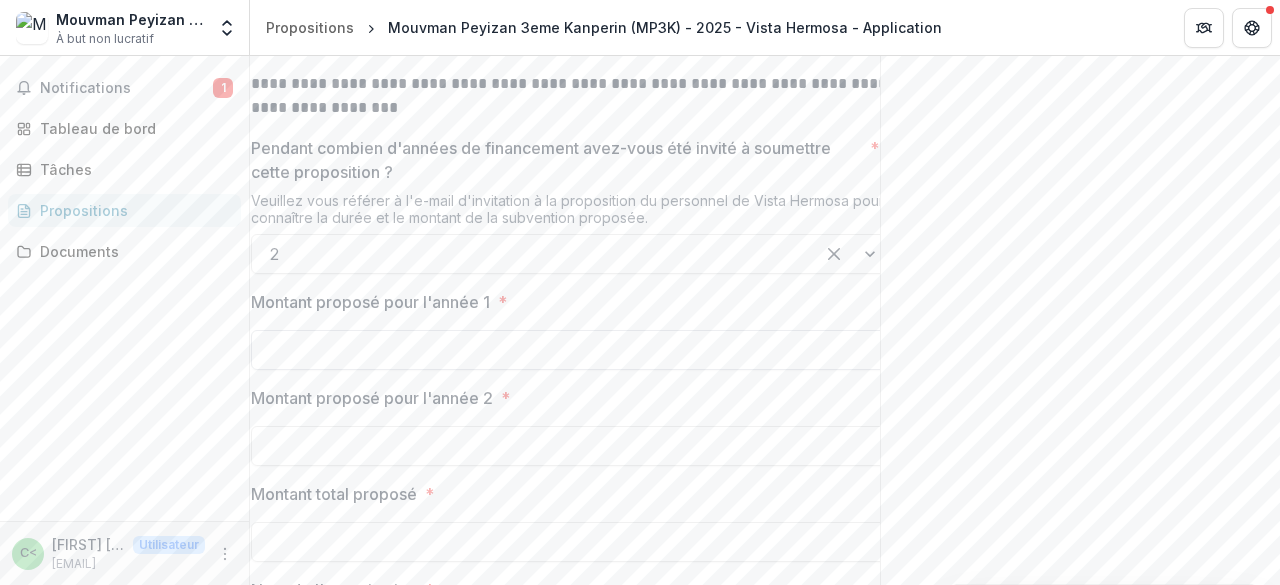 click on "Montant proposé pour l'année 1 *" at bounding box center [571, 350] 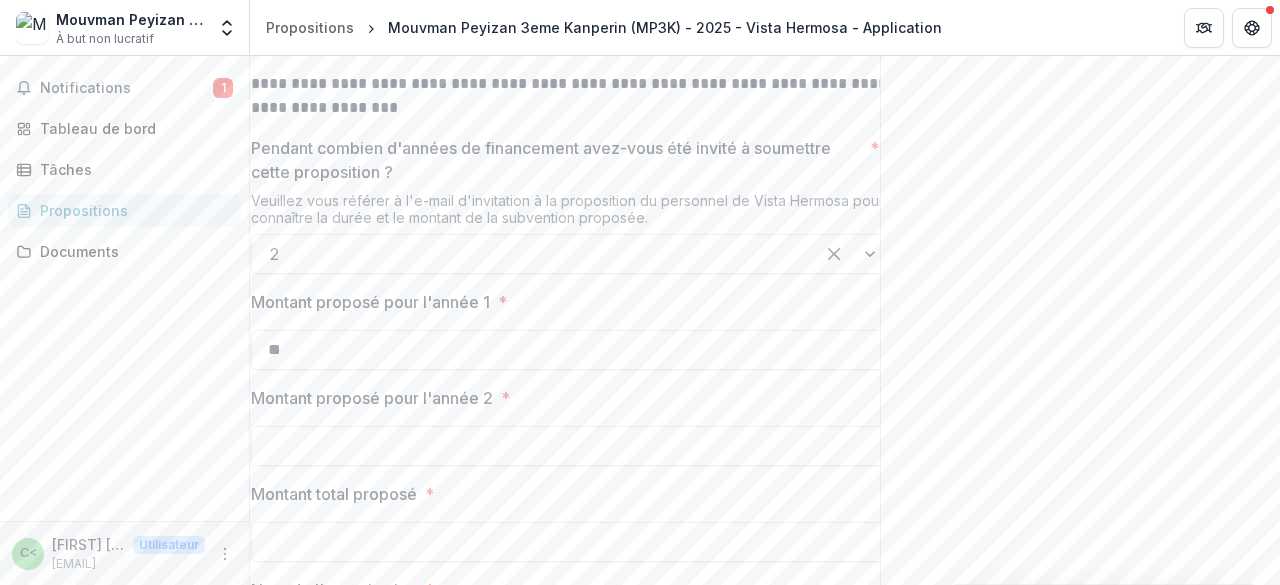 drag, startPoint x: 1273, startPoint y: 403, endPoint x: 1273, endPoint y: 415, distance: 12 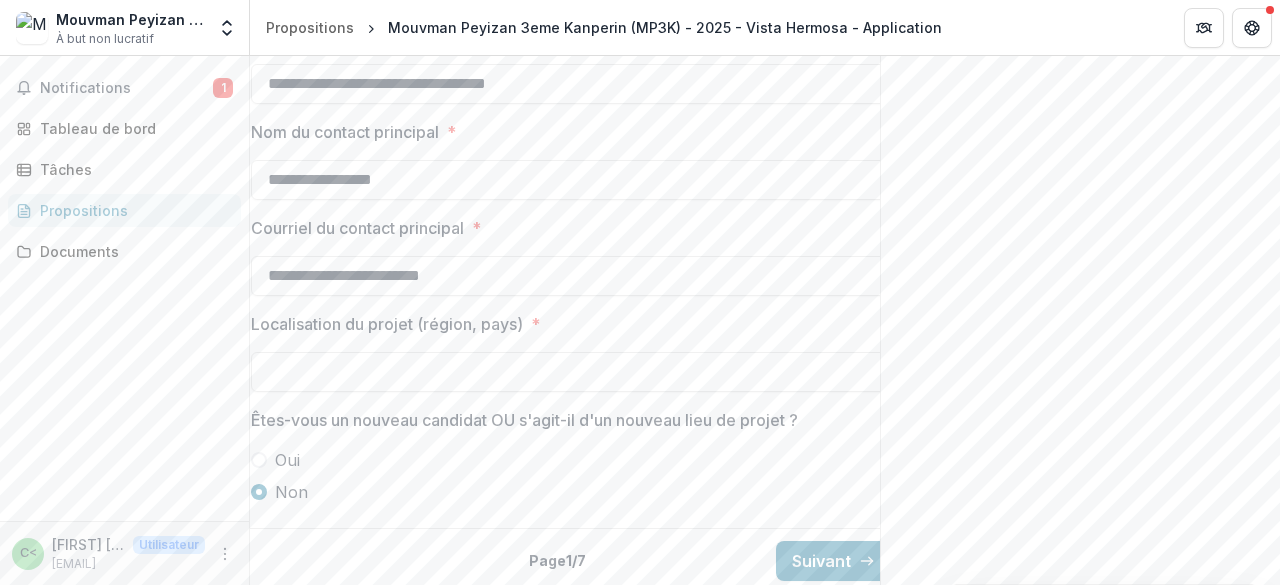 scroll, scrollTop: 1822, scrollLeft: 0, axis: vertical 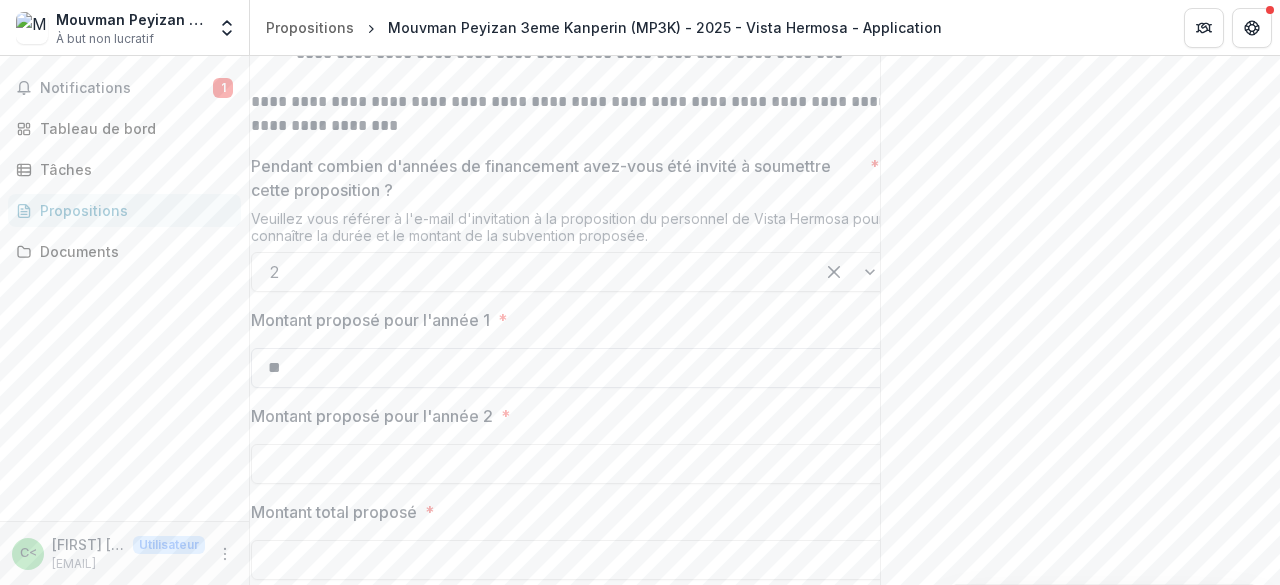 click on "**" at bounding box center (571, 368) 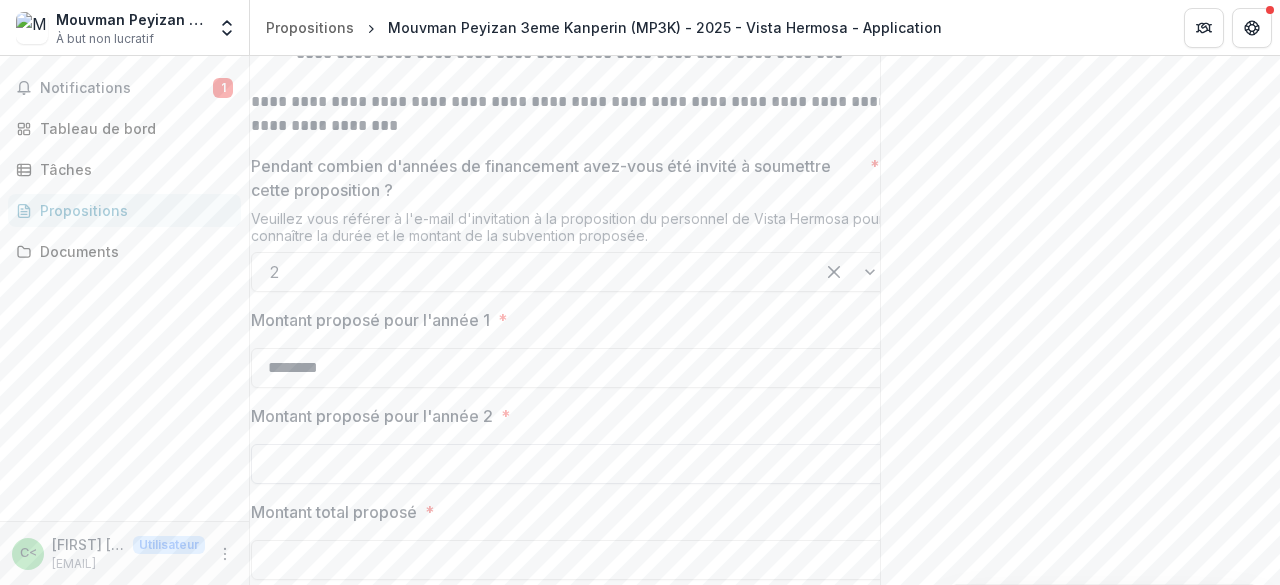 type on "********" 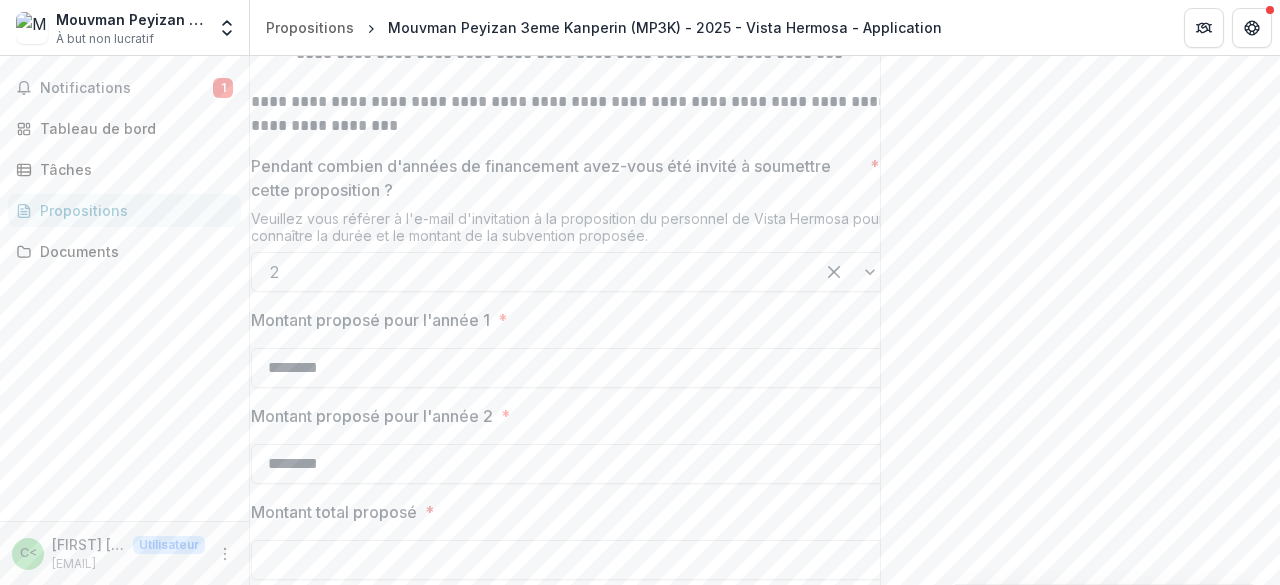 type on "********" 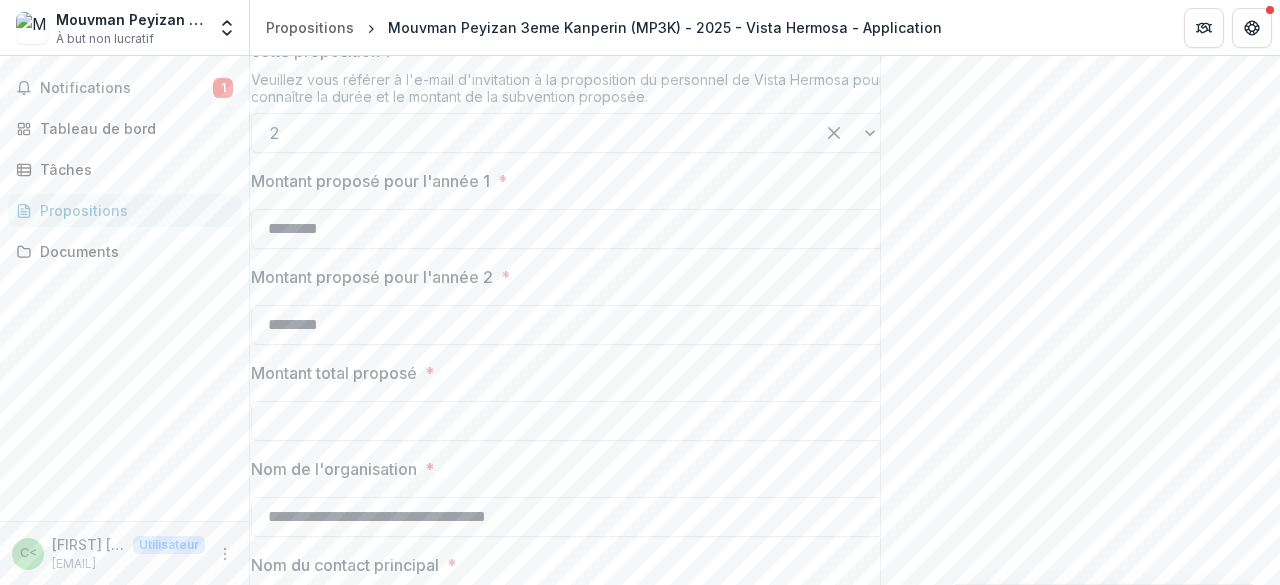 scroll, scrollTop: 1384, scrollLeft: 0, axis: vertical 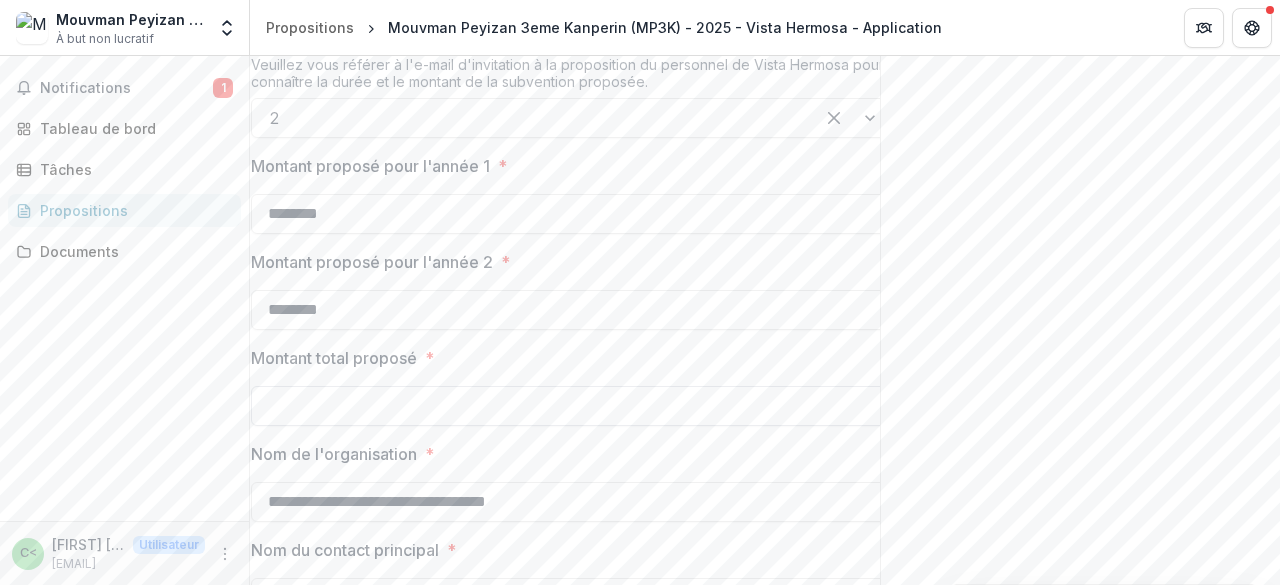 click on "Montant total proposé *" at bounding box center (571, 406) 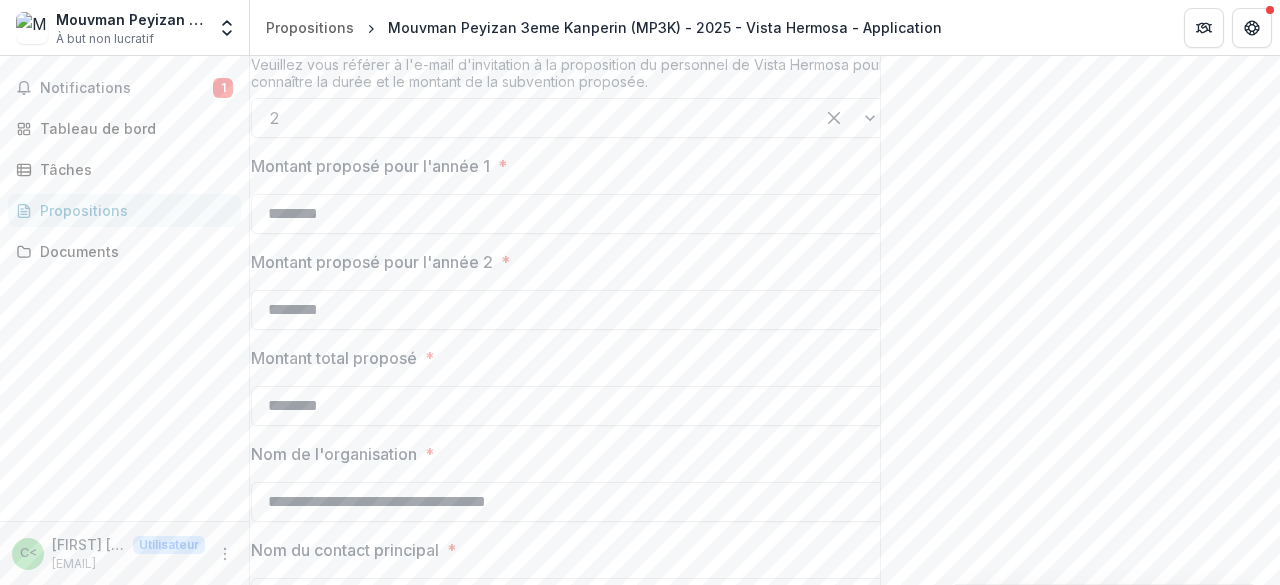 type on "********" 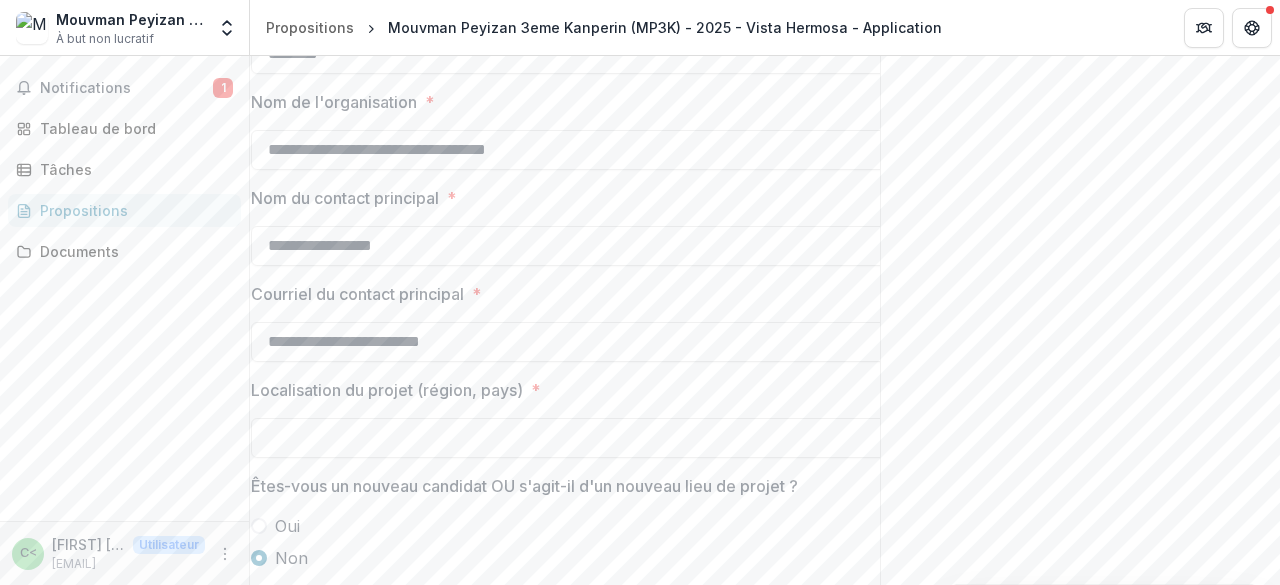 scroll, scrollTop: 1754, scrollLeft: 0, axis: vertical 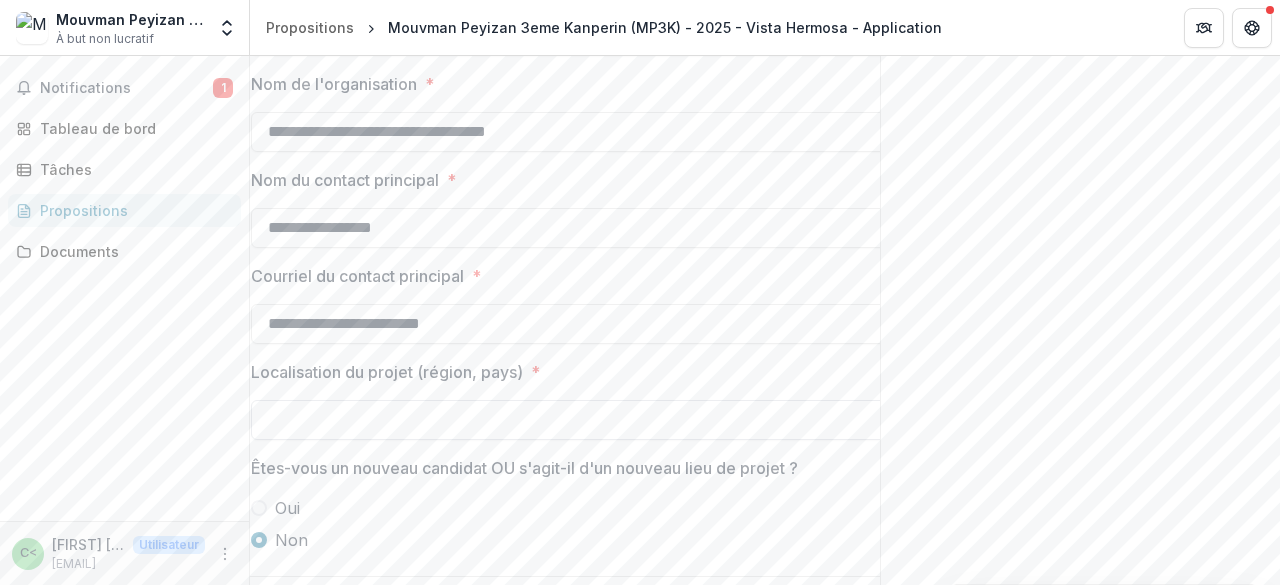 click on "Localisation du projet (région, pays) *" at bounding box center (571, 420) 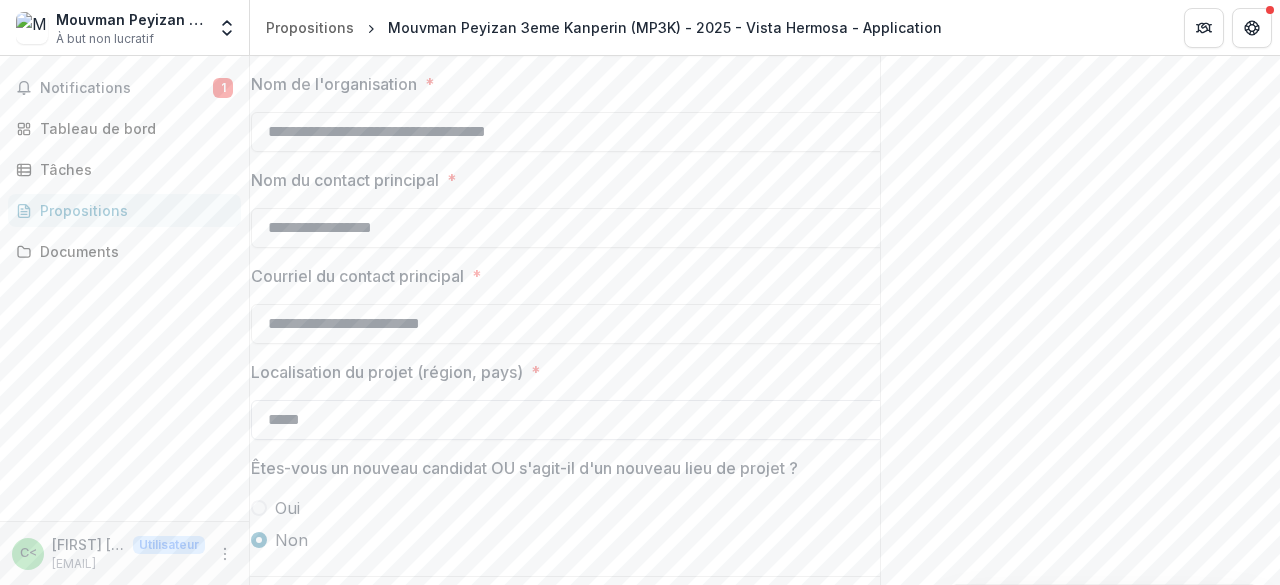 click on "*****" at bounding box center (571, 420) 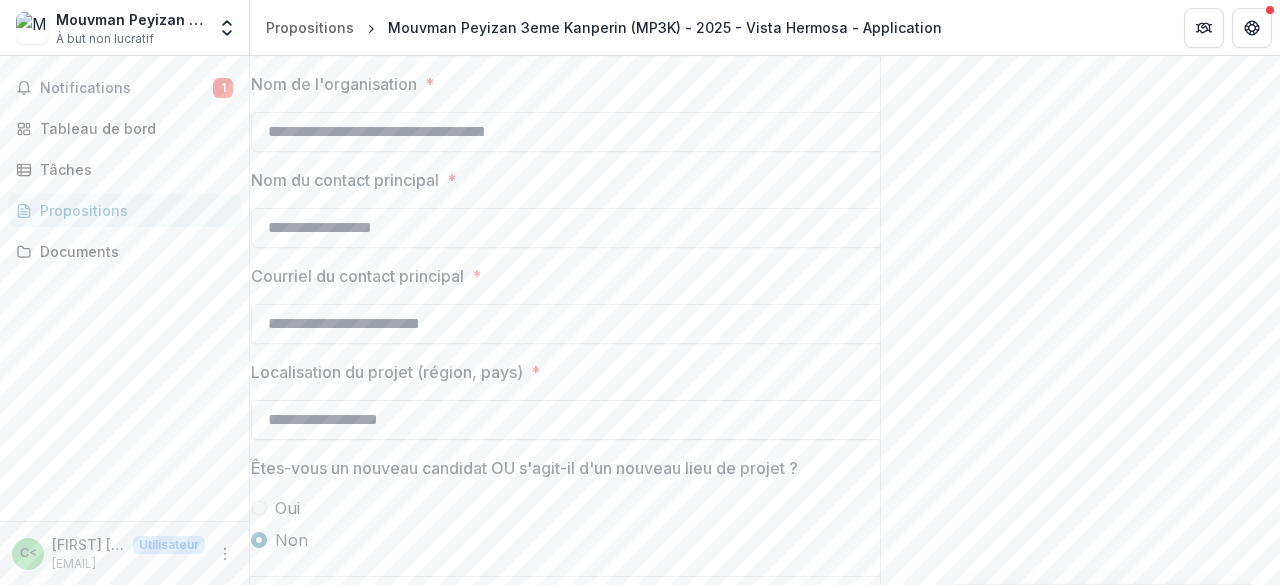 click on "**********" at bounding box center (571, 420) 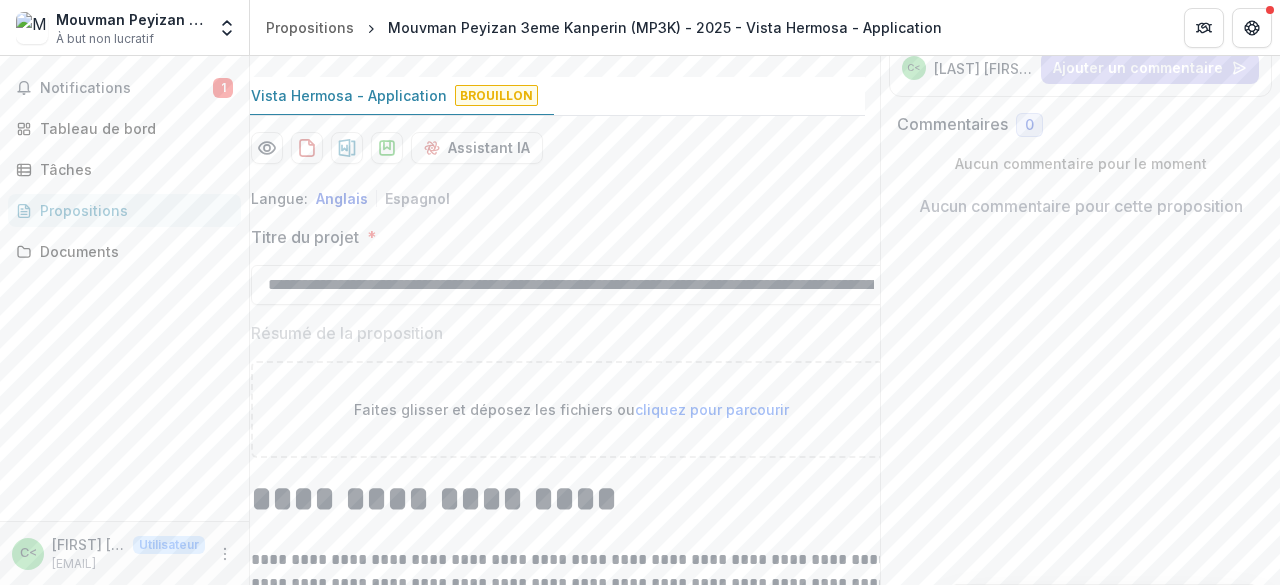 scroll, scrollTop: 308, scrollLeft: 0, axis: vertical 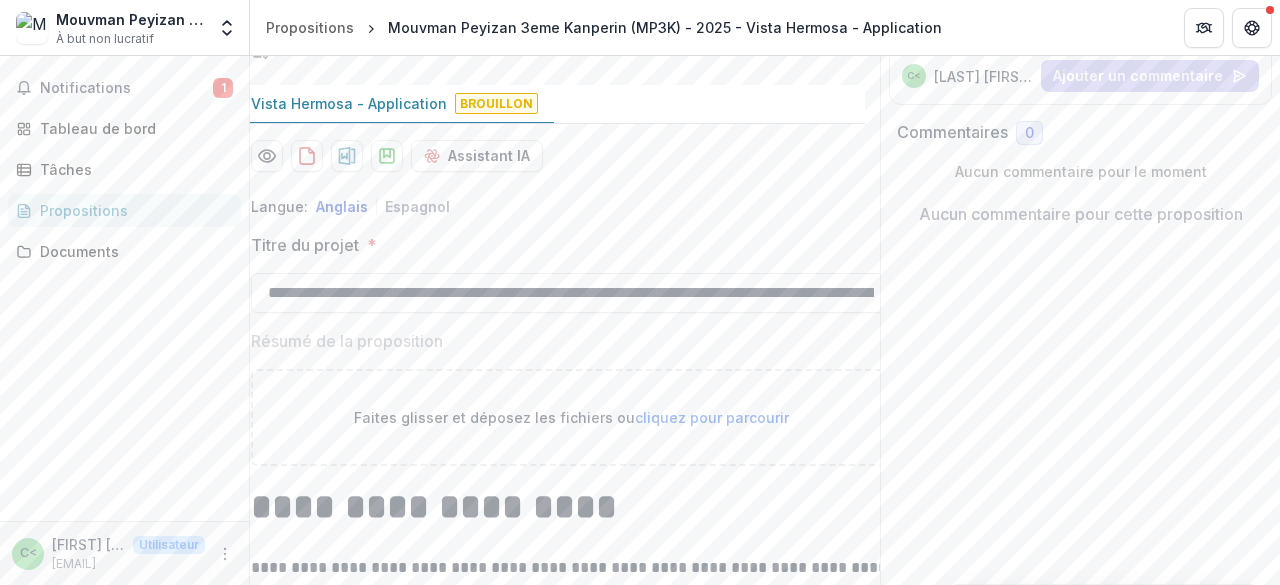 type on "**********" 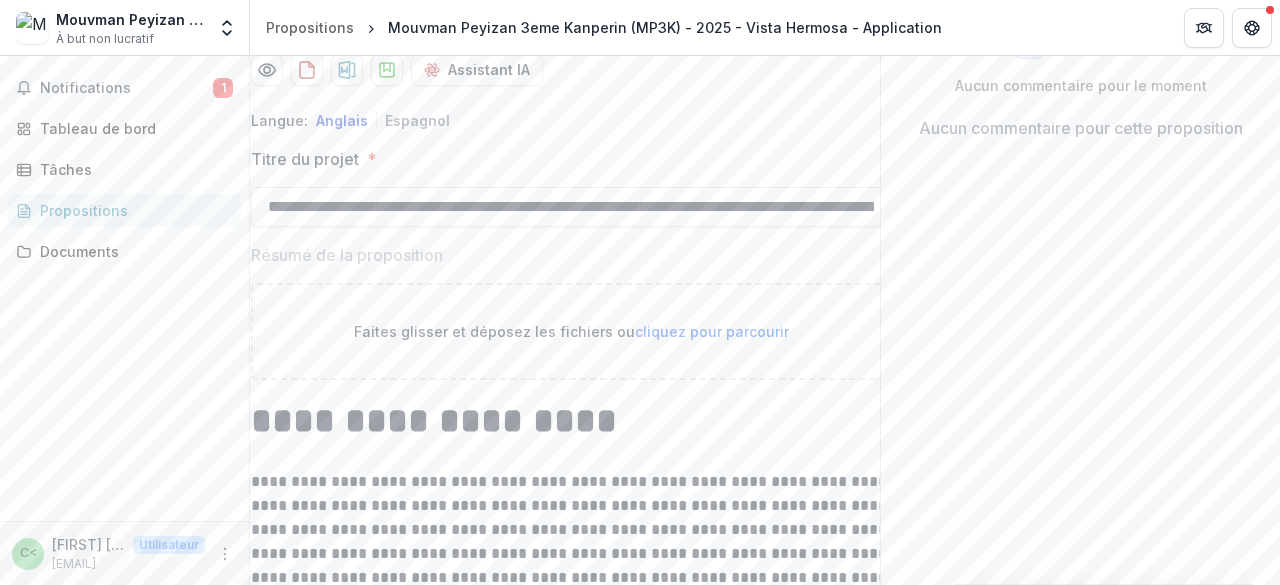 scroll, scrollTop: 424, scrollLeft: 0, axis: vertical 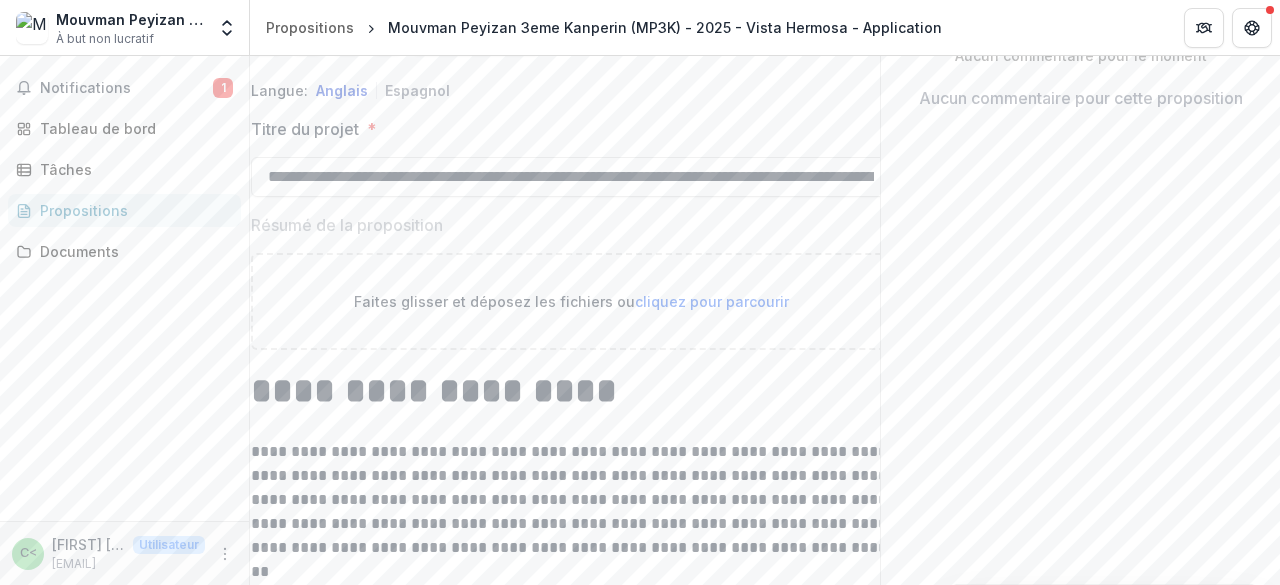 click on "cliquez pour parcourir" at bounding box center (712, 301) 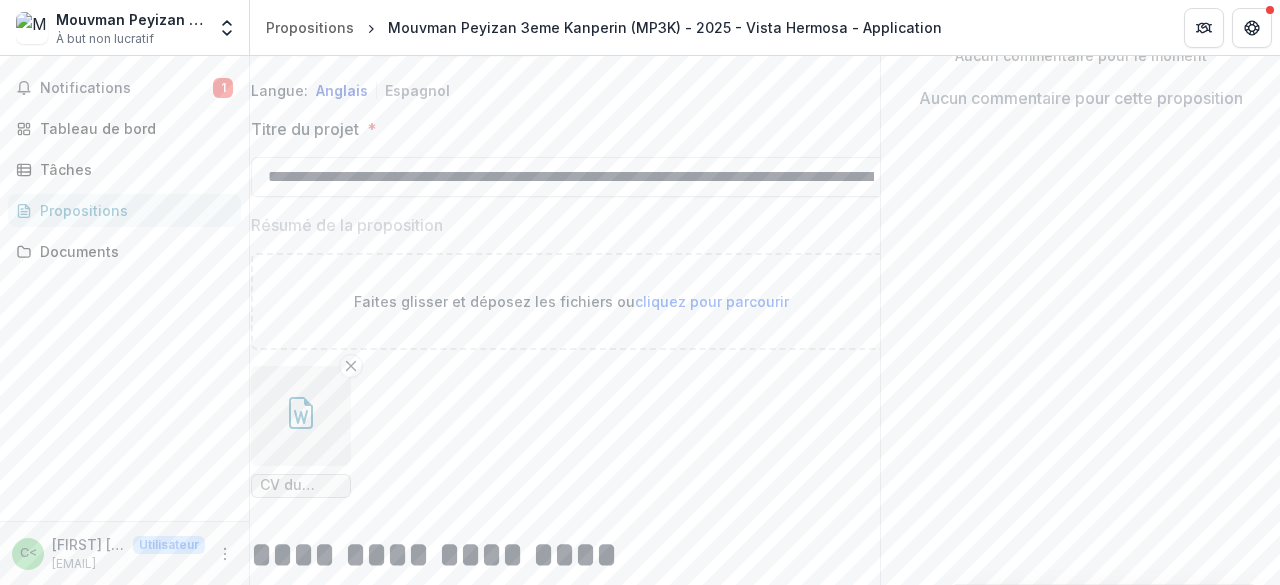 click at bounding box center (301, 416) 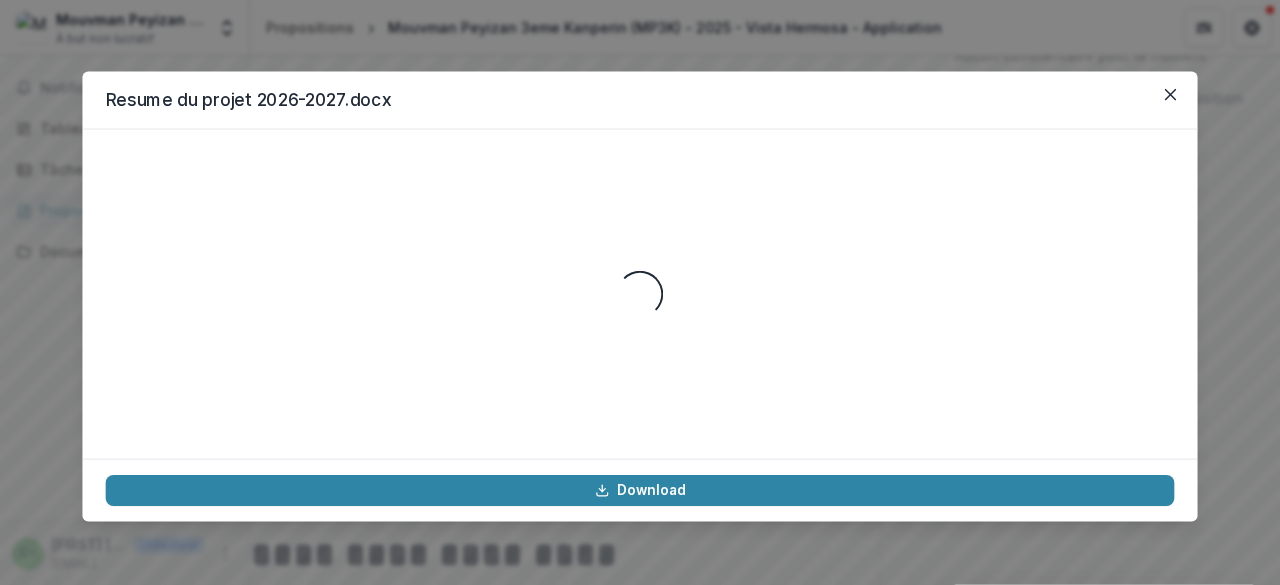 click on "Loading..." at bounding box center [640, 294] 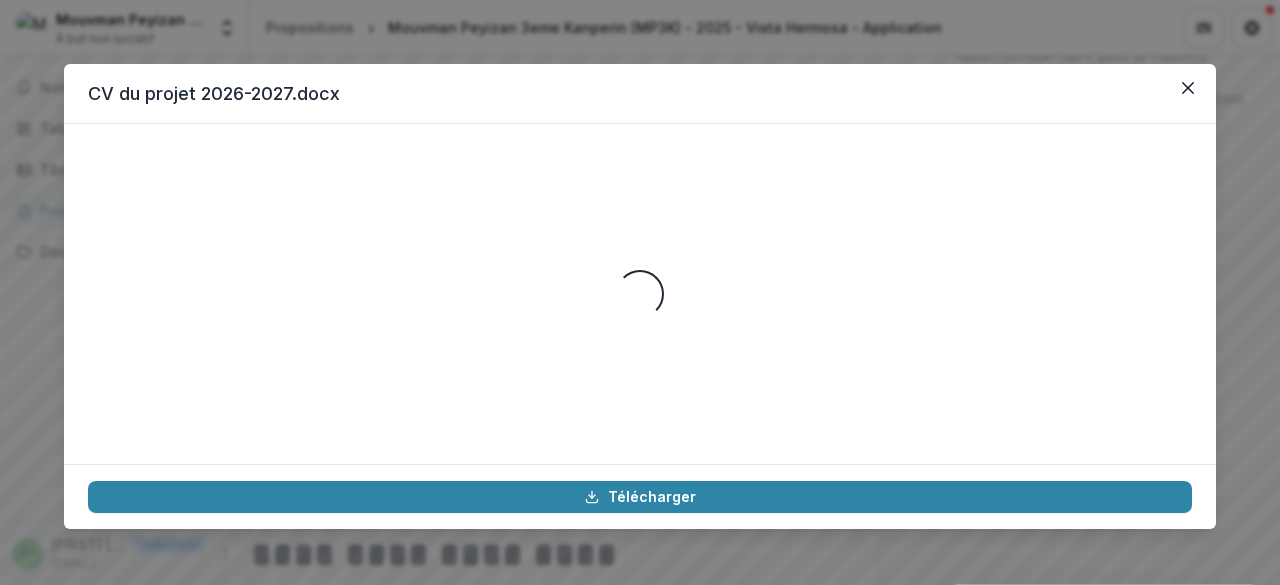 click on "CV du projet 2026-2027.docx Chargement... Télécharger" at bounding box center [640, 292] 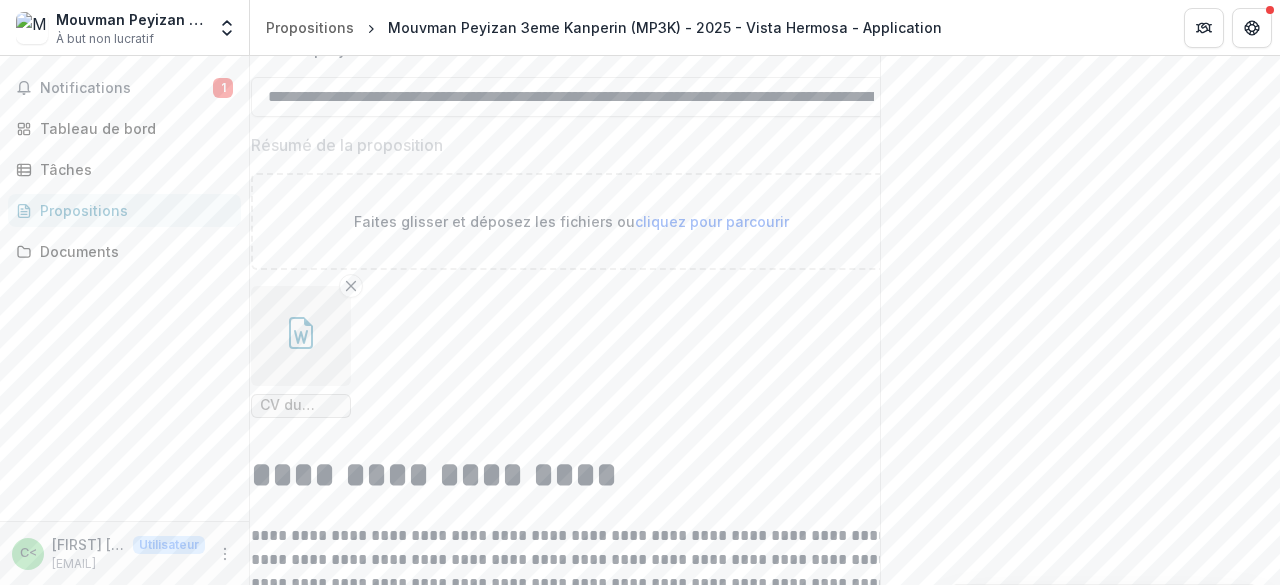 scroll, scrollTop: 424, scrollLeft: 0, axis: vertical 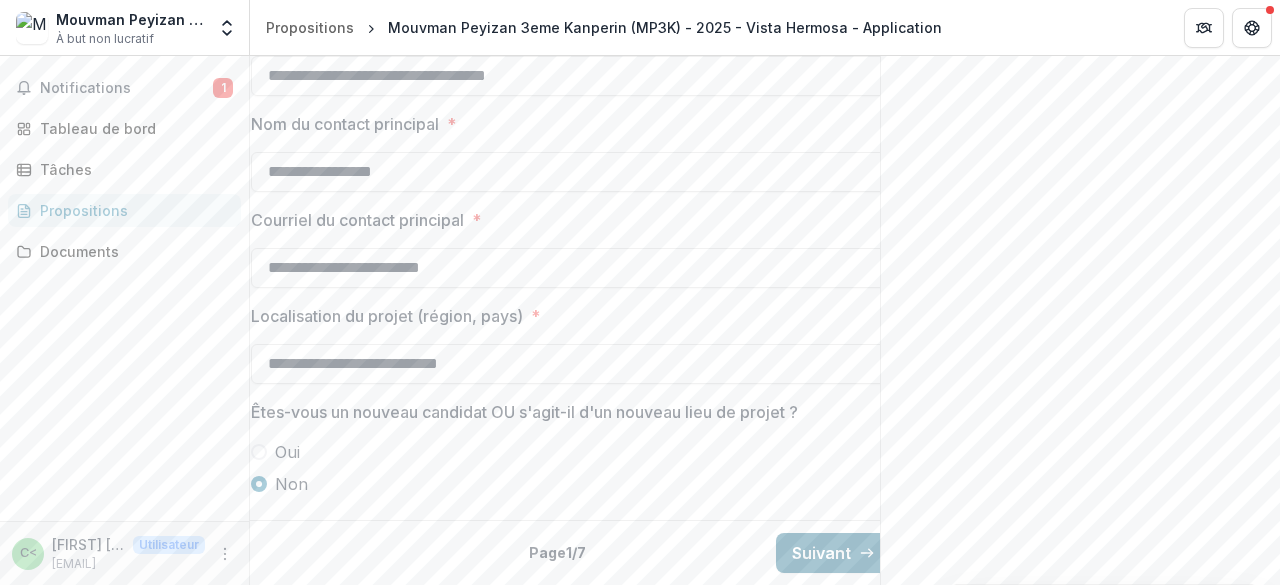 click 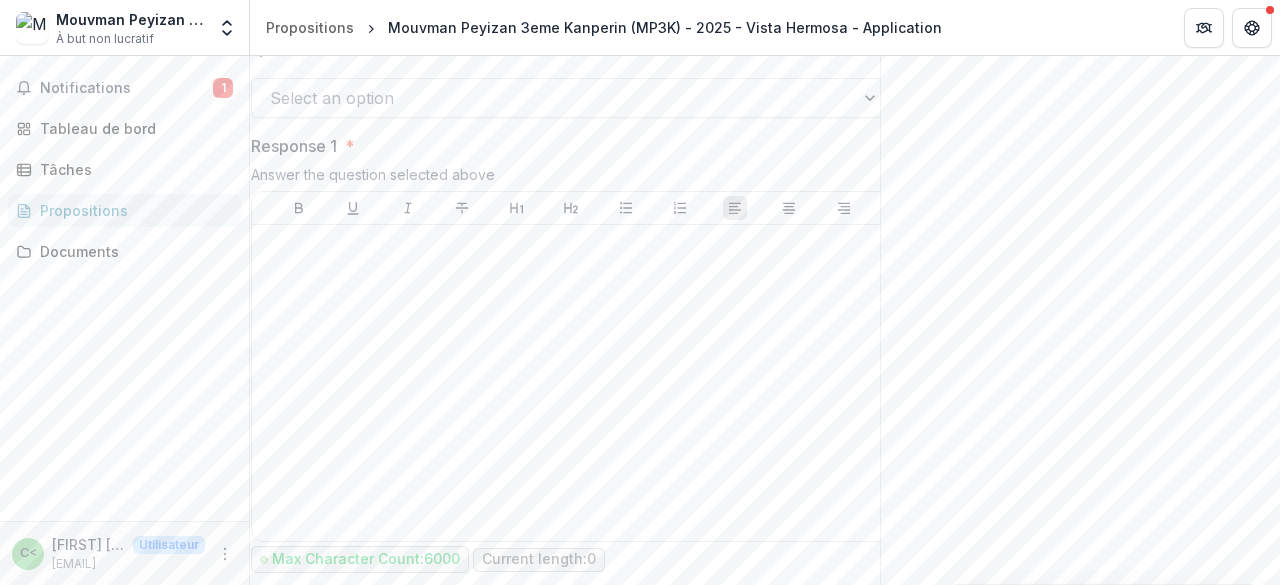 scroll, scrollTop: 0, scrollLeft: 0, axis: both 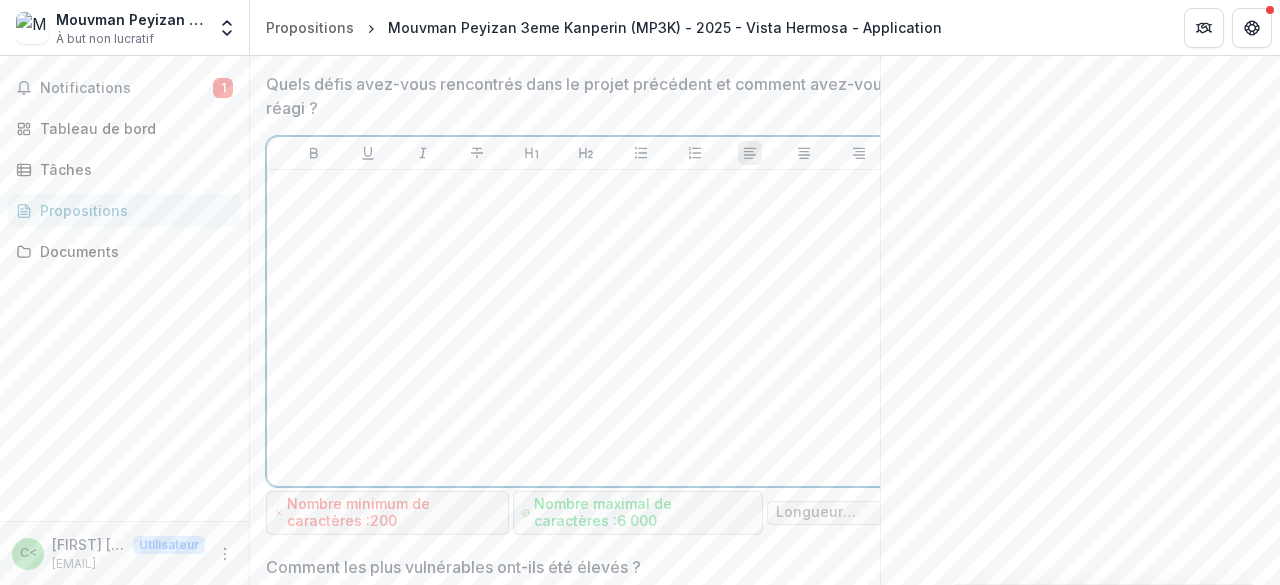 click at bounding box center (586, 189) 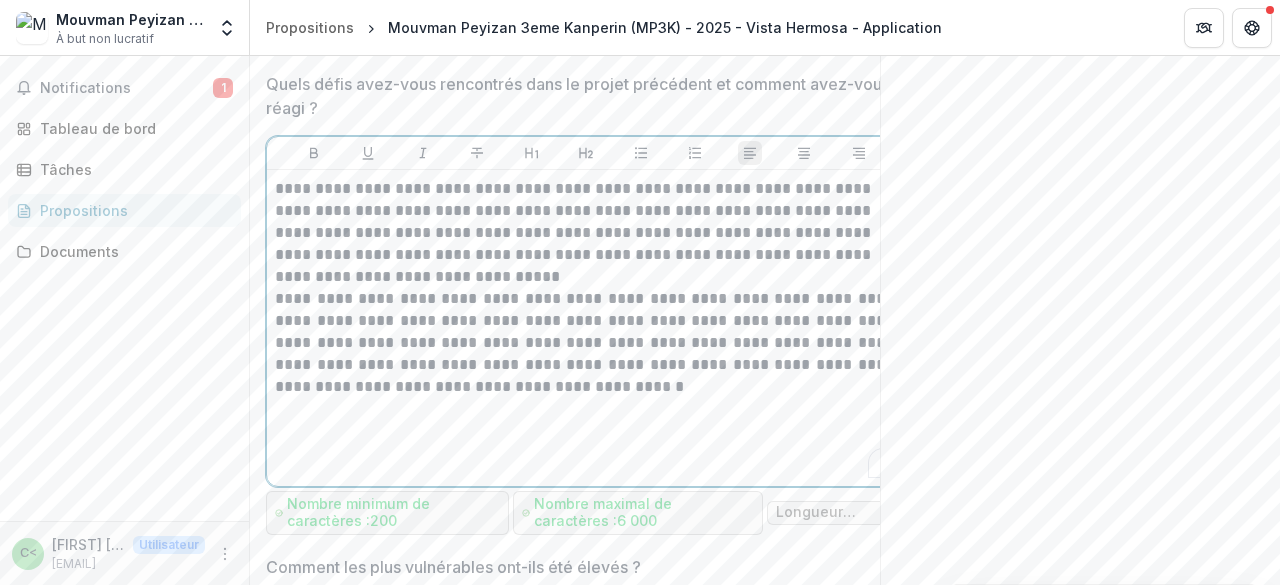 click on "**********" at bounding box center [586, 328] 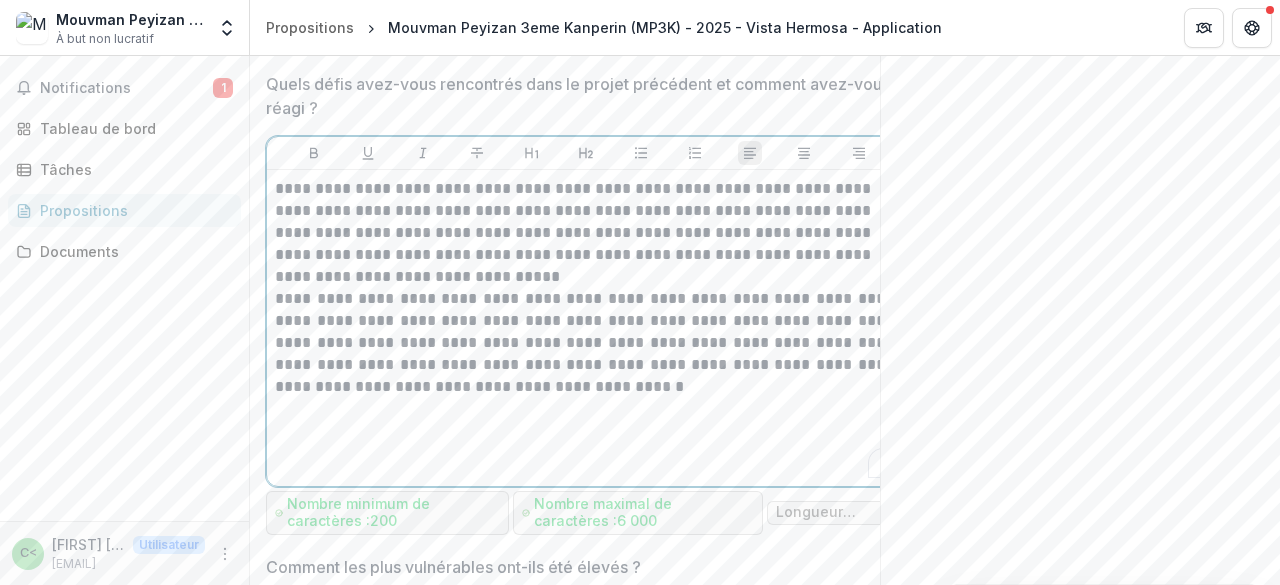 click on "**********" at bounding box center [586, 233] 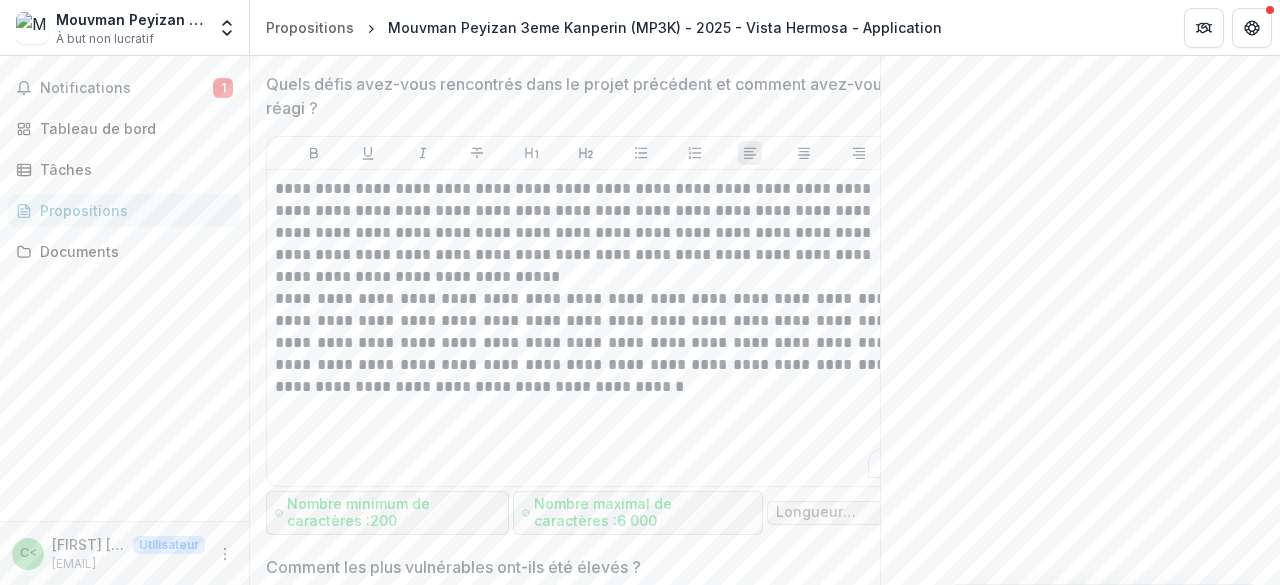 drag, startPoint x: 274, startPoint y: 183, endPoint x: 578, endPoint y: 320, distance: 333.44415 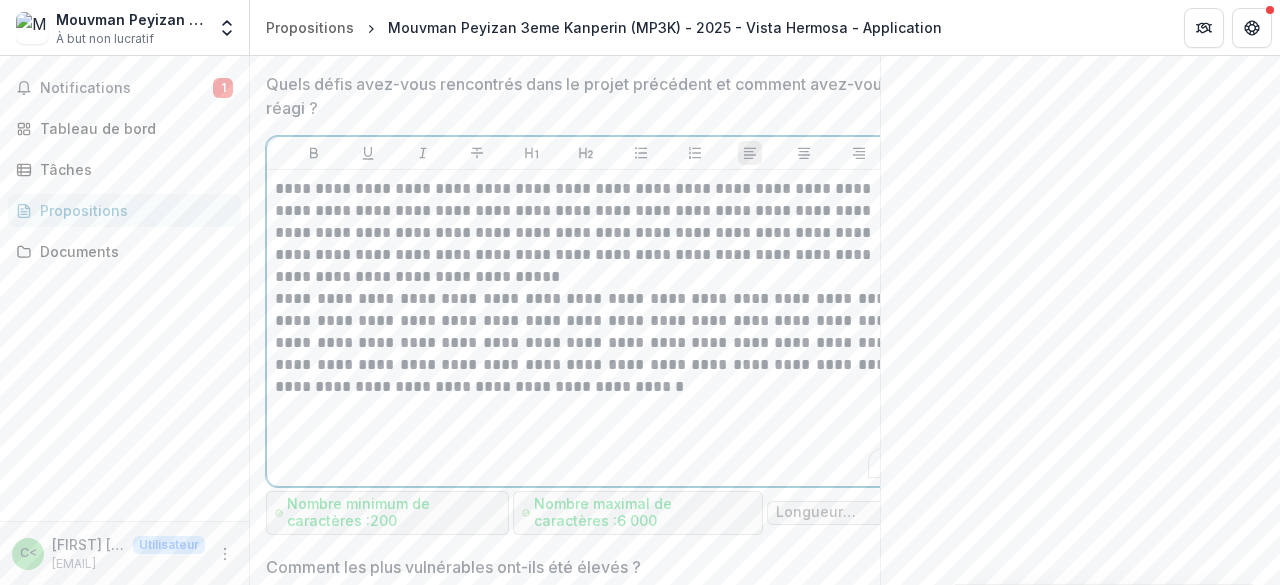 click at bounding box center [586, 409] 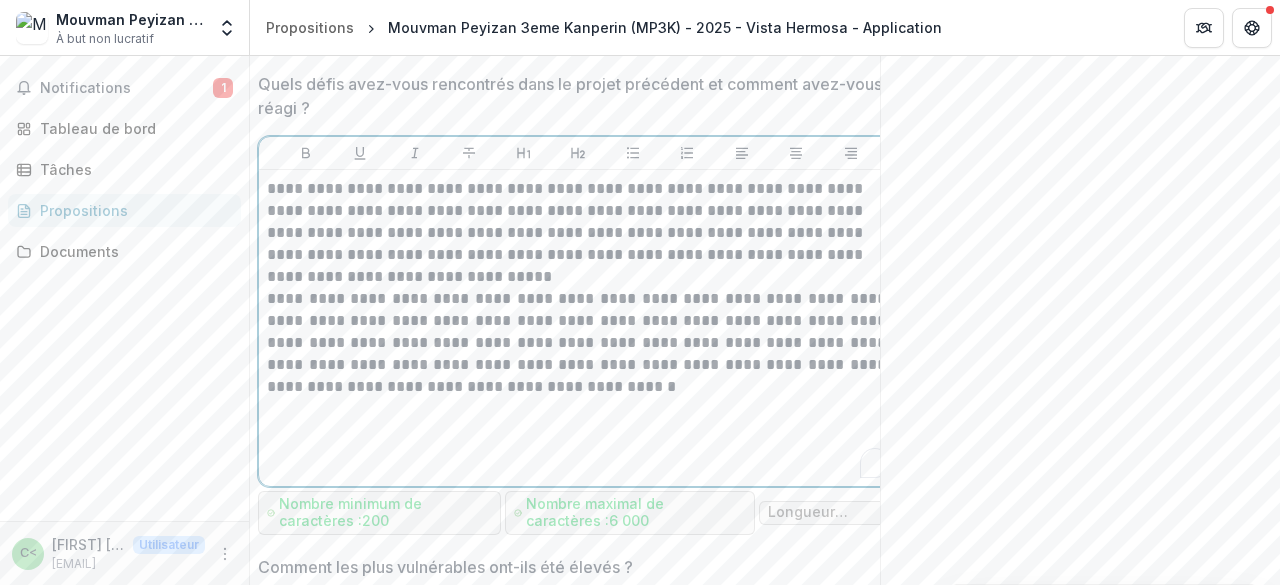scroll, scrollTop: 0, scrollLeft: 20, axis: horizontal 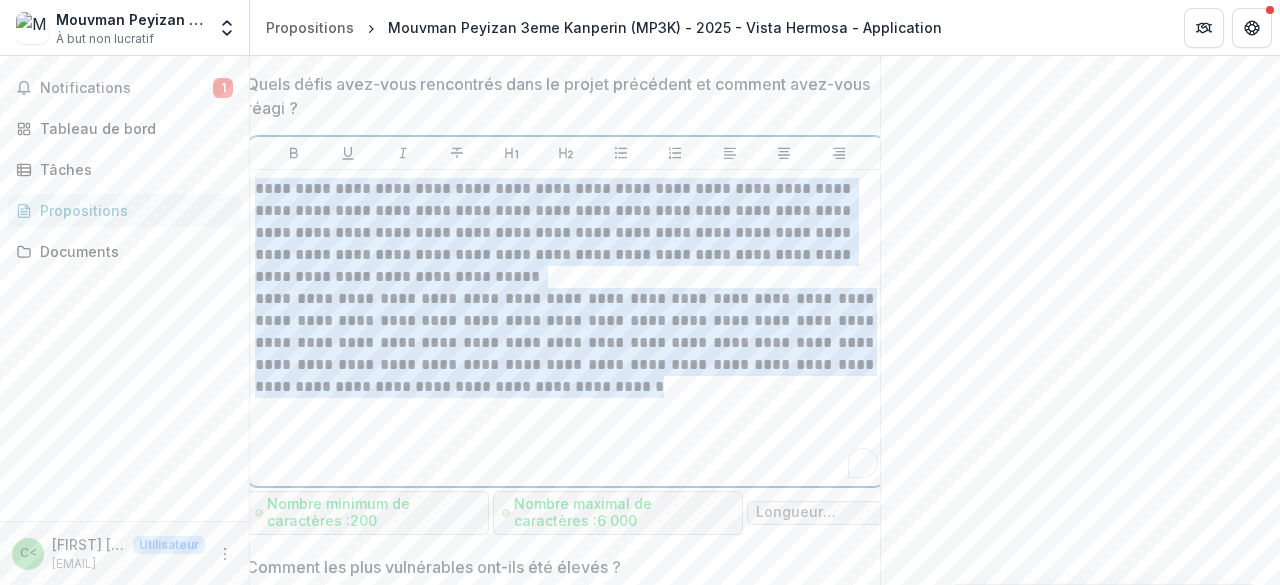 drag, startPoint x: 256, startPoint y: 185, endPoint x: 513, endPoint y: 383, distance: 324.4272 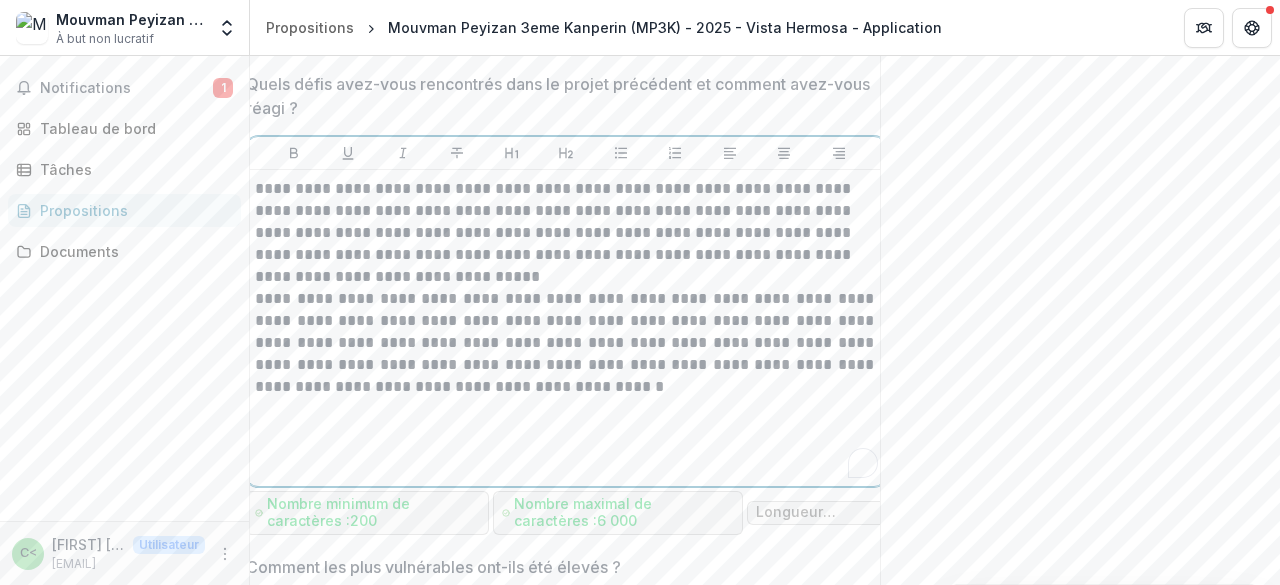 click at bounding box center (566, 409) 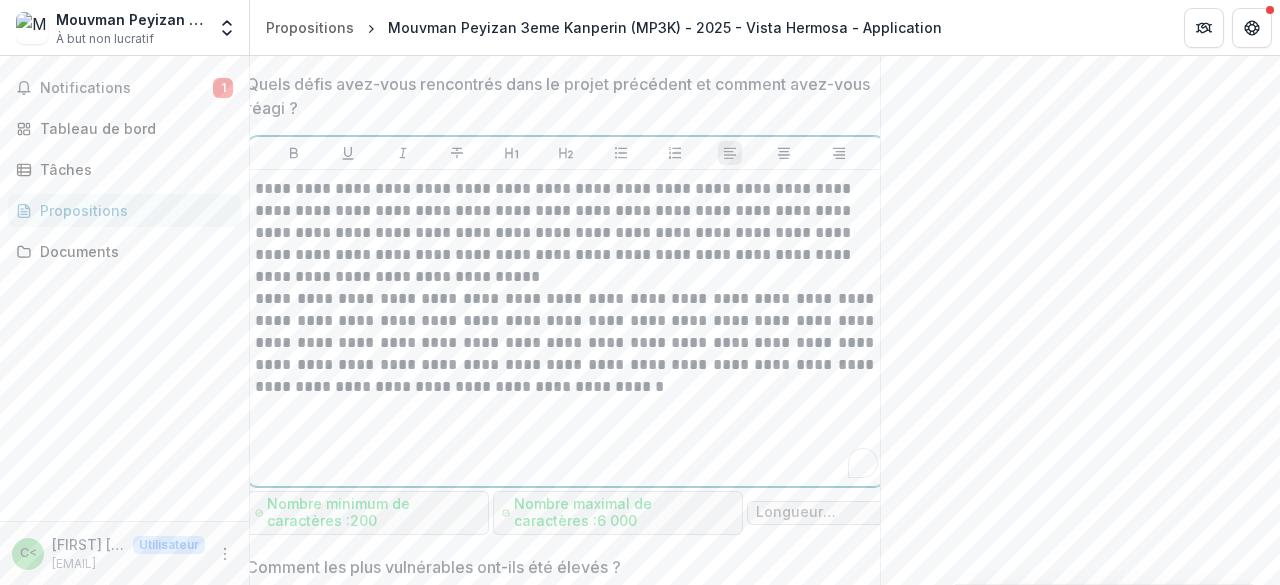 click on "**********" at bounding box center (566, 328) 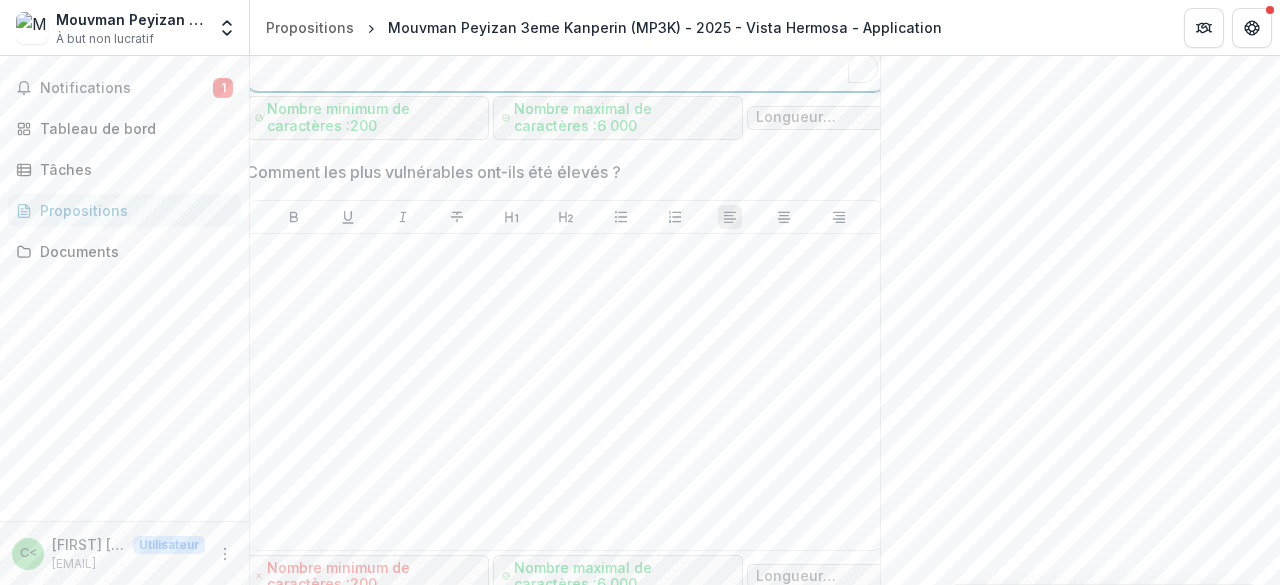 scroll, scrollTop: 974, scrollLeft: 0, axis: vertical 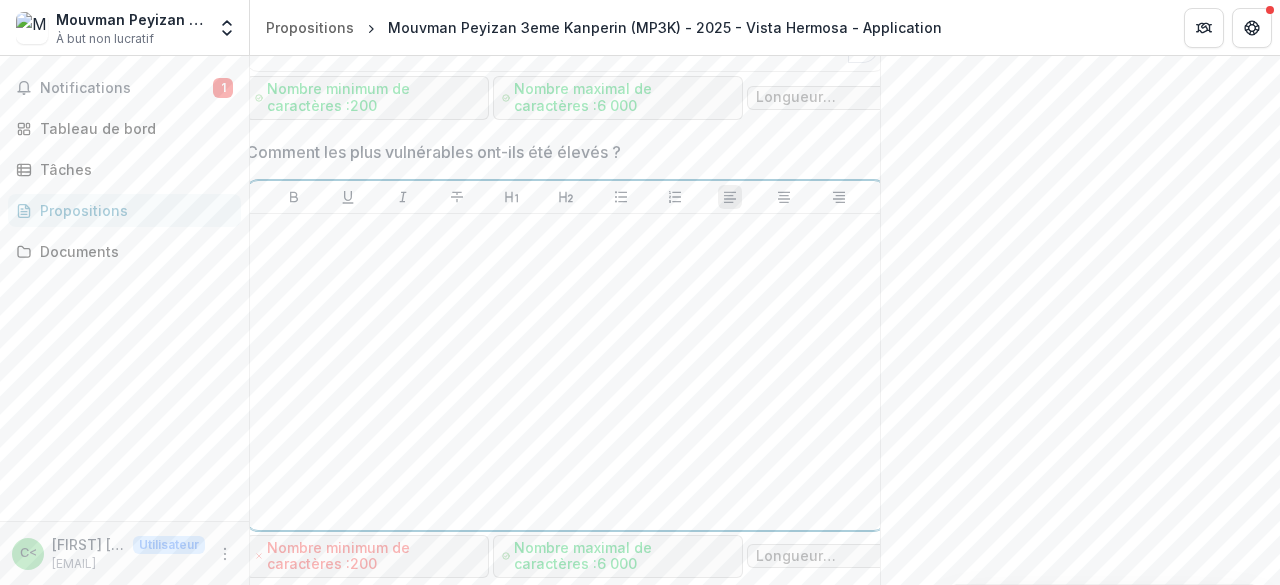click at bounding box center (566, 372) 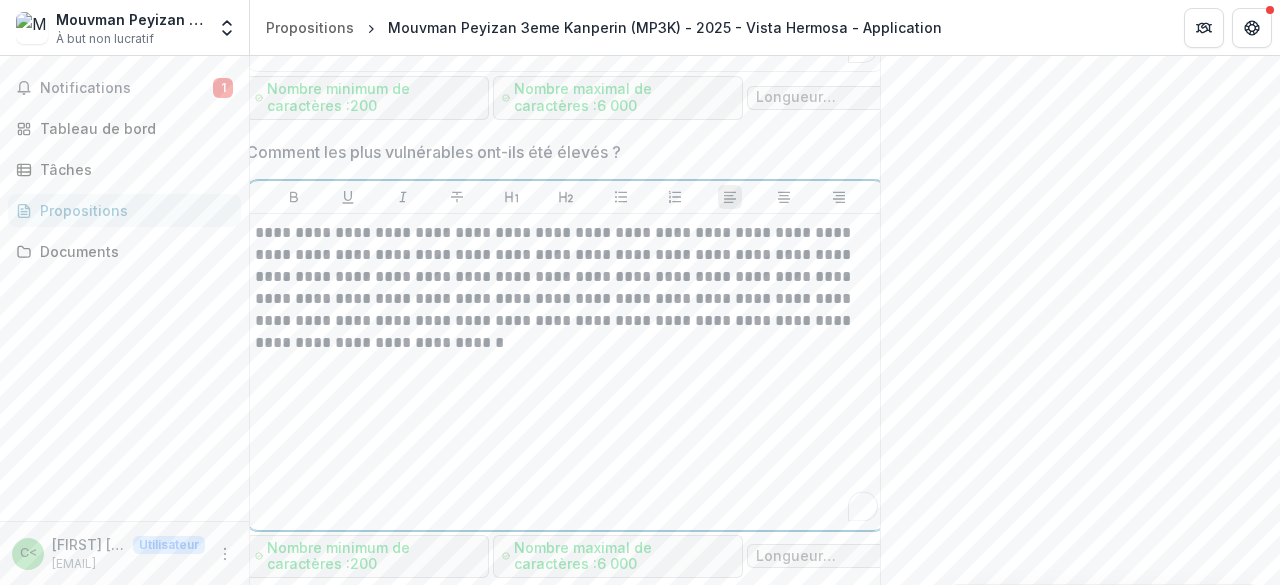 click on "**********" at bounding box center [566, 372] 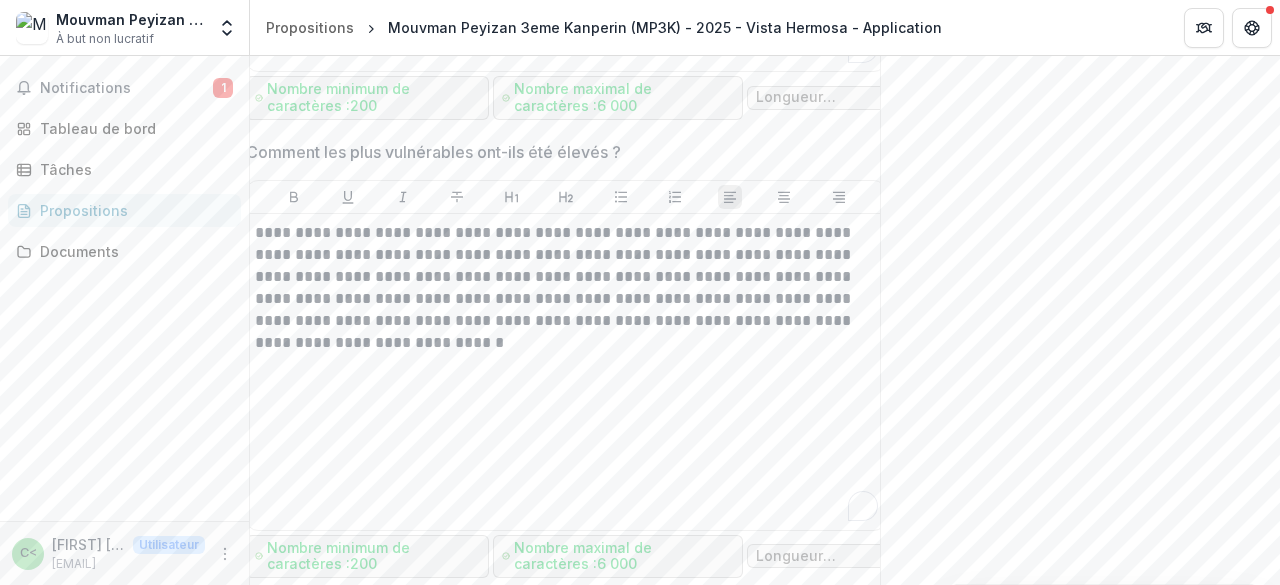 click on "**********" at bounding box center [765, 320] 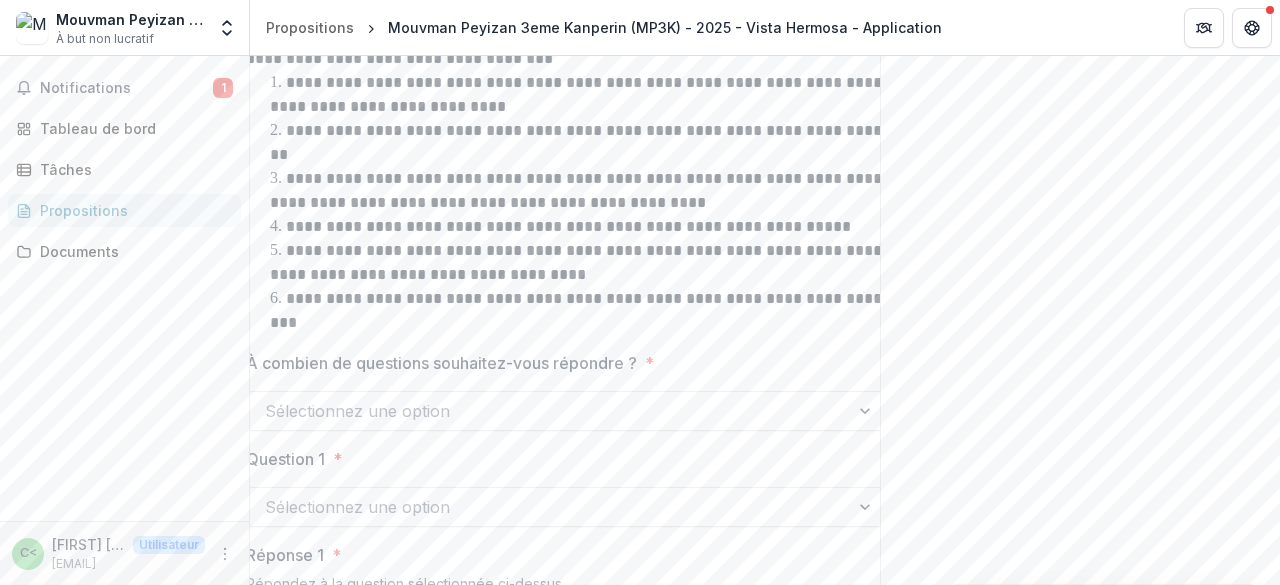 scroll, scrollTop: 1651, scrollLeft: 0, axis: vertical 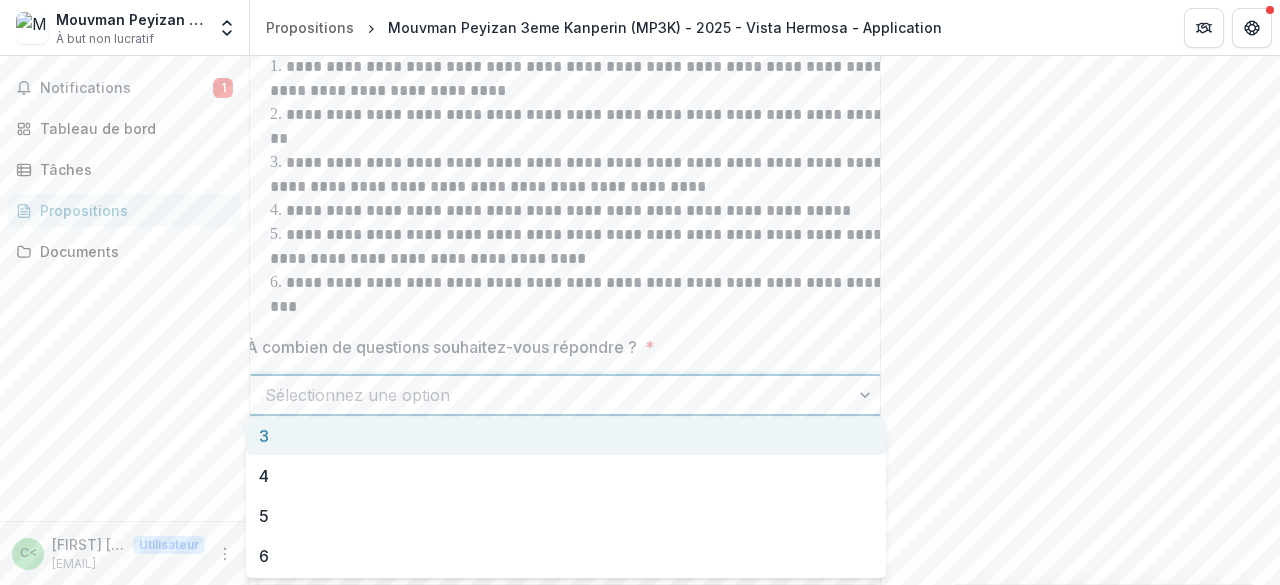 click at bounding box center [867, 395] 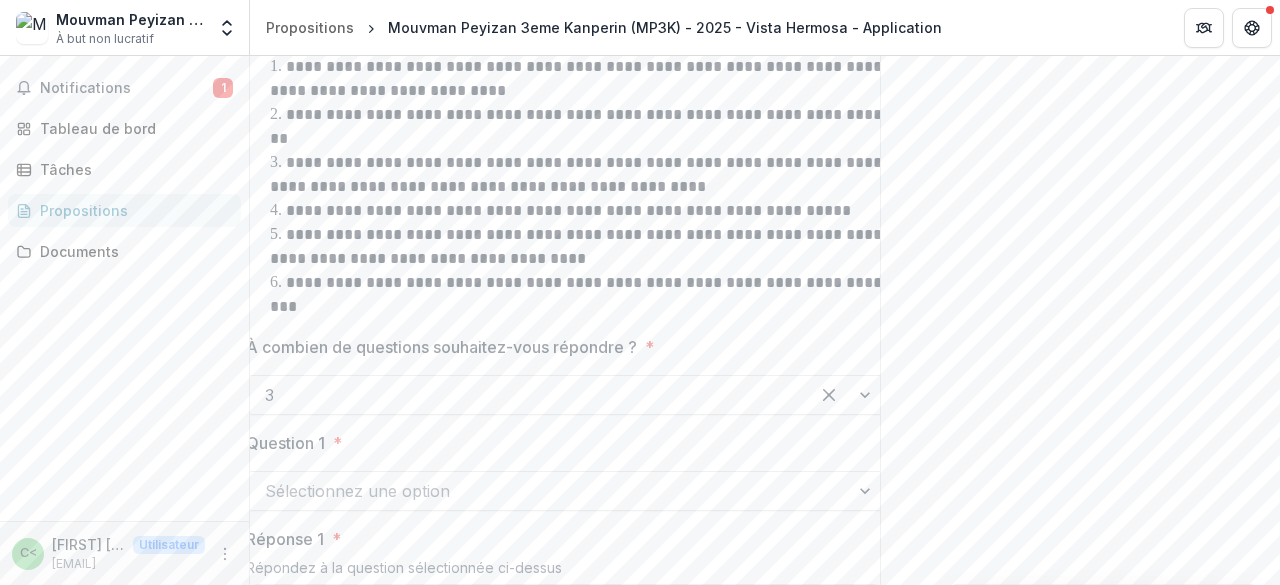 drag, startPoint x: 790, startPoint y: 435, endPoint x: 596, endPoint y: 497, distance: 203.6664 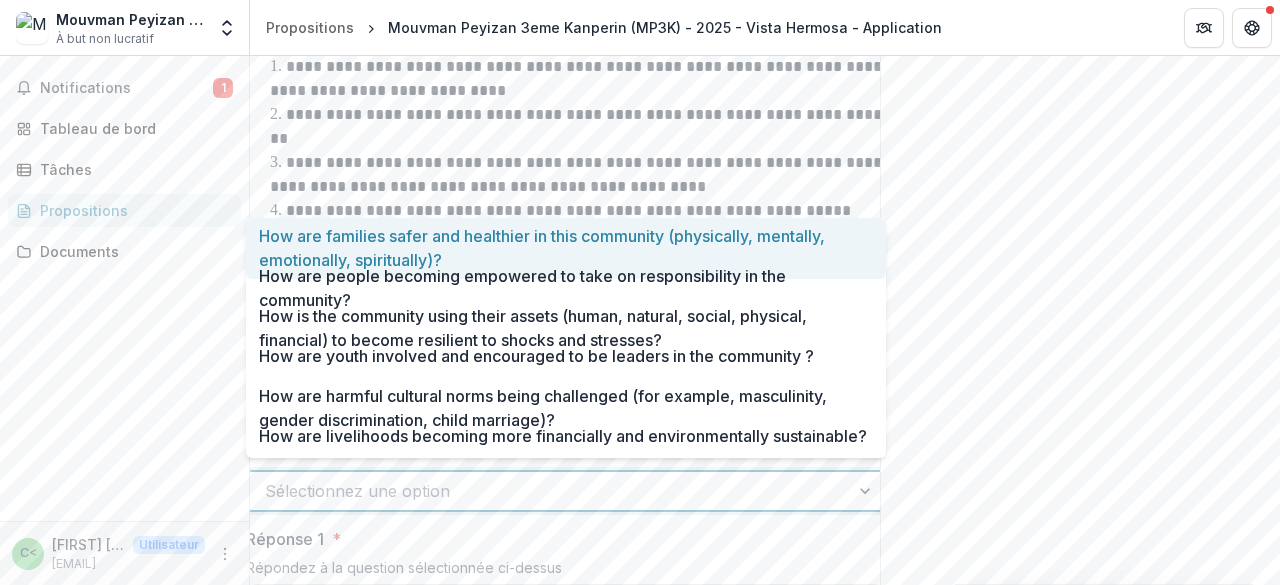 click at bounding box center (867, 491) 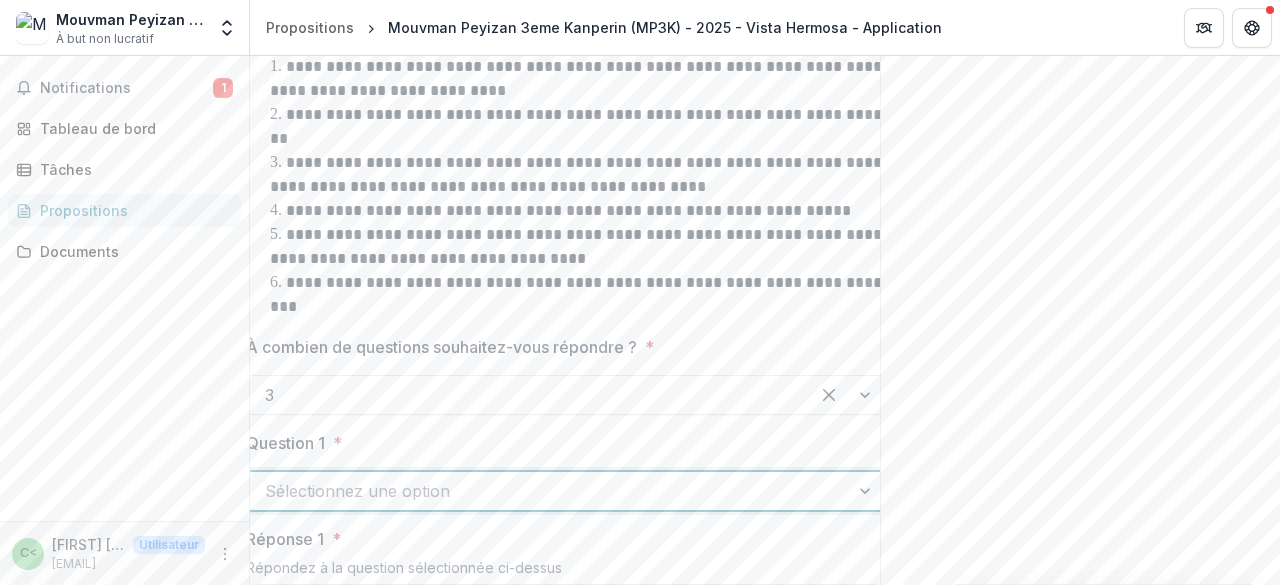 click at bounding box center (867, 491) 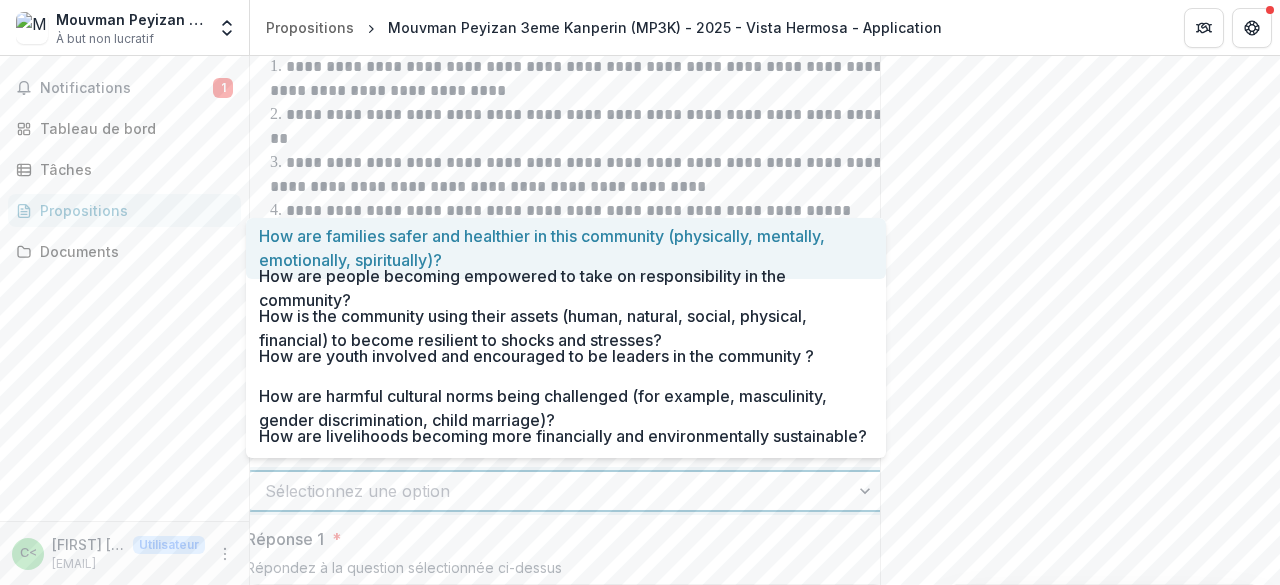 click at bounding box center [867, 491] 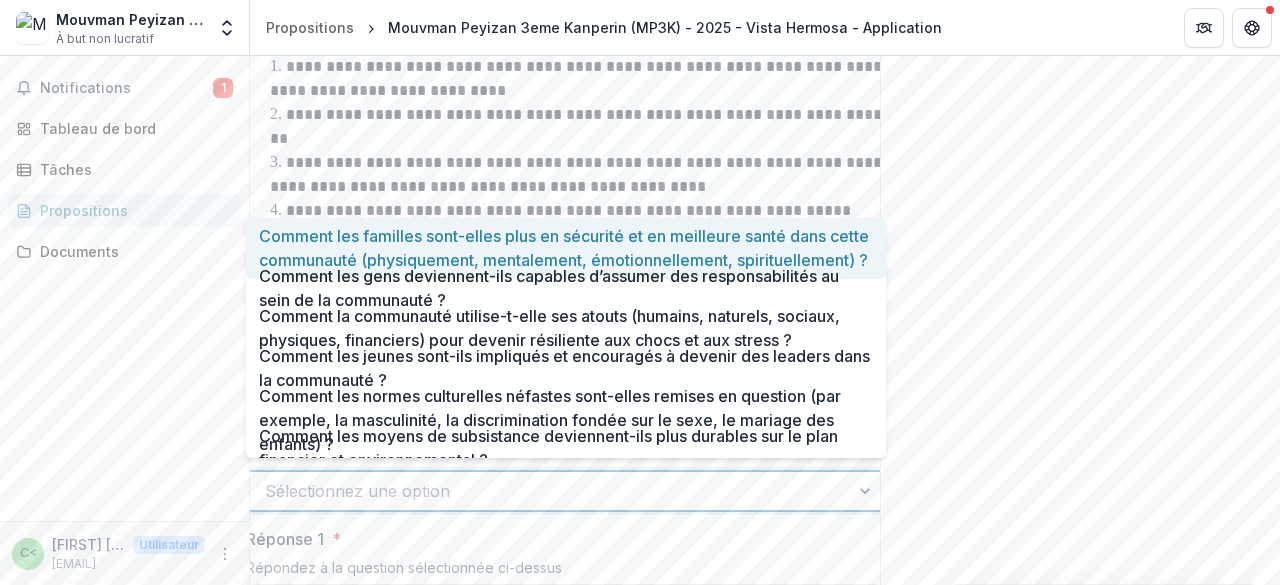 click on "Comment les familles sont-elles plus en sécurité et en meilleure santé dans cette communauté (physiquement, mentalement, émotionnellement, spirituellement) ?" at bounding box center (564, 248) 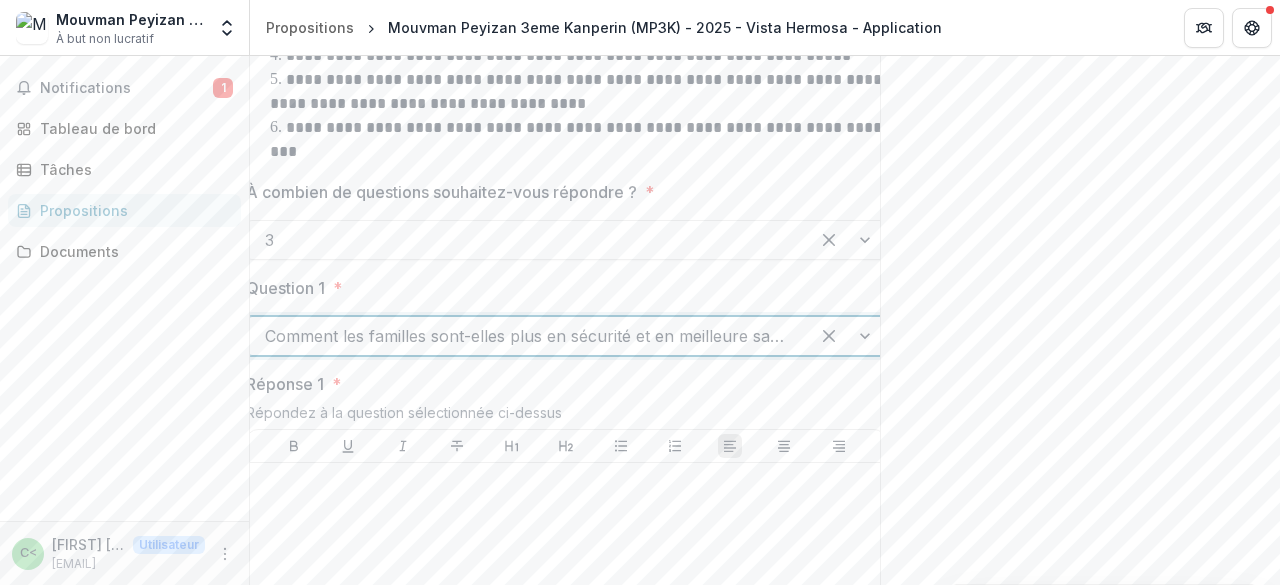 scroll, scrollTop: 1816, scrollLeft: 0, axis: vertical 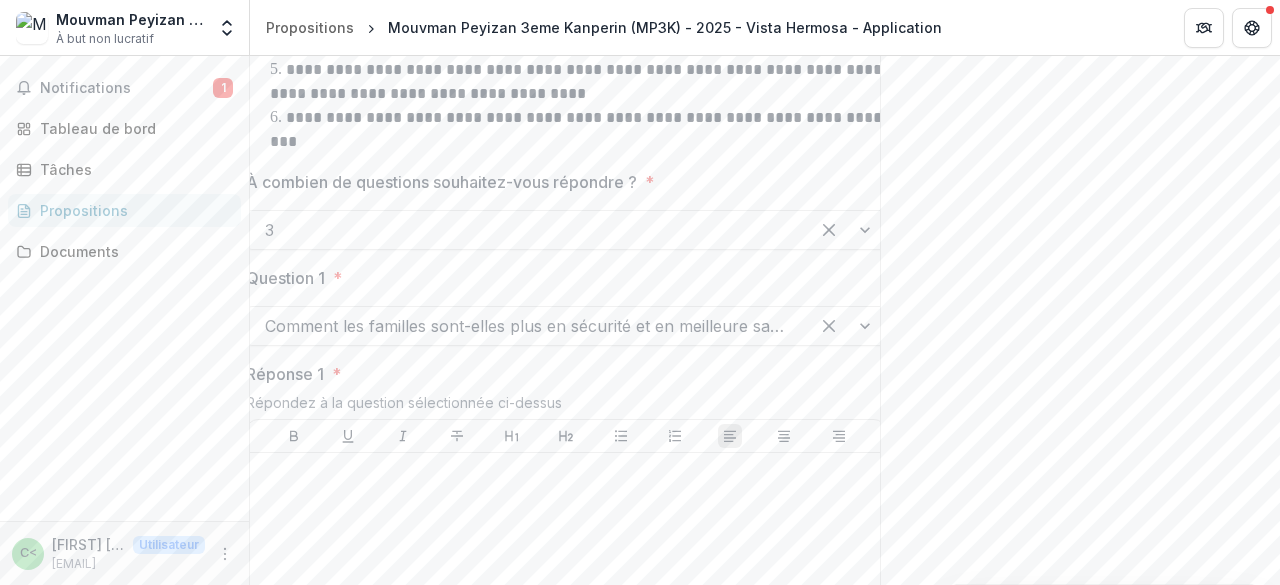 click on "Réponse 1 *" at bounding box center (560, 374) 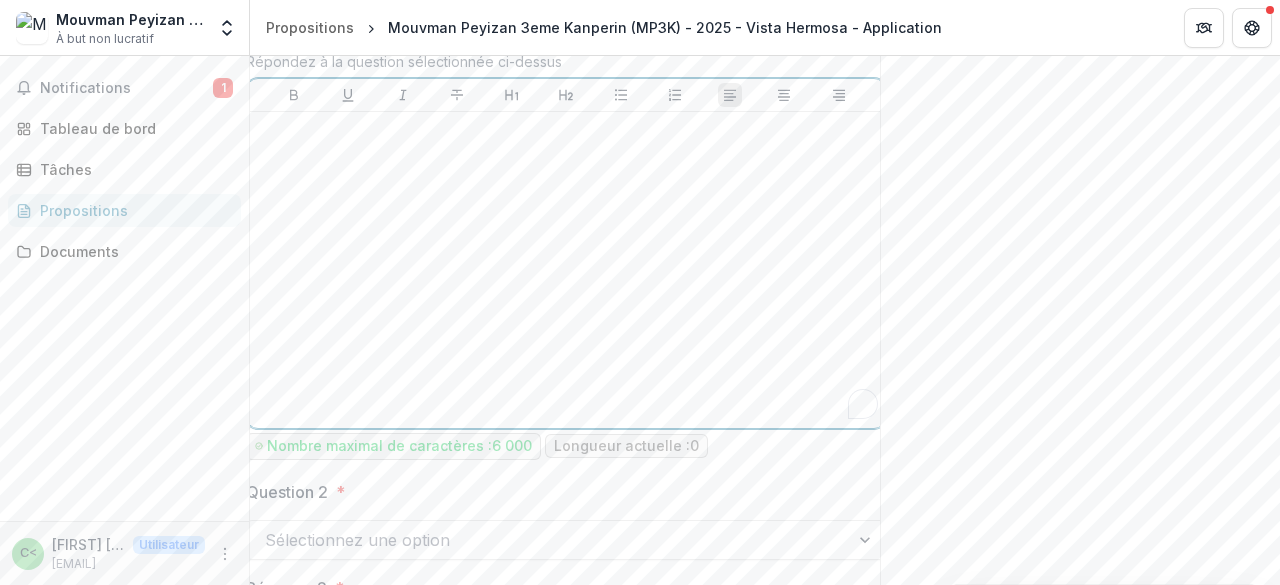 scroll, scrollTop: 2184, scrollLeft: 0, axis: vertical 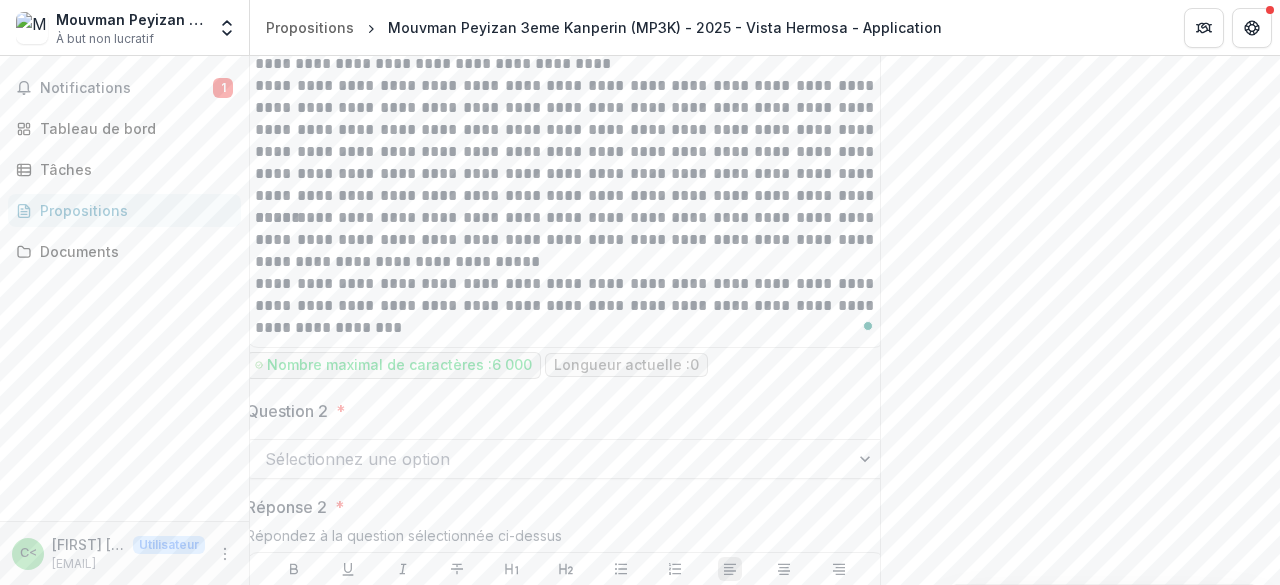 click on "**********" at bounding box center [566, -13] 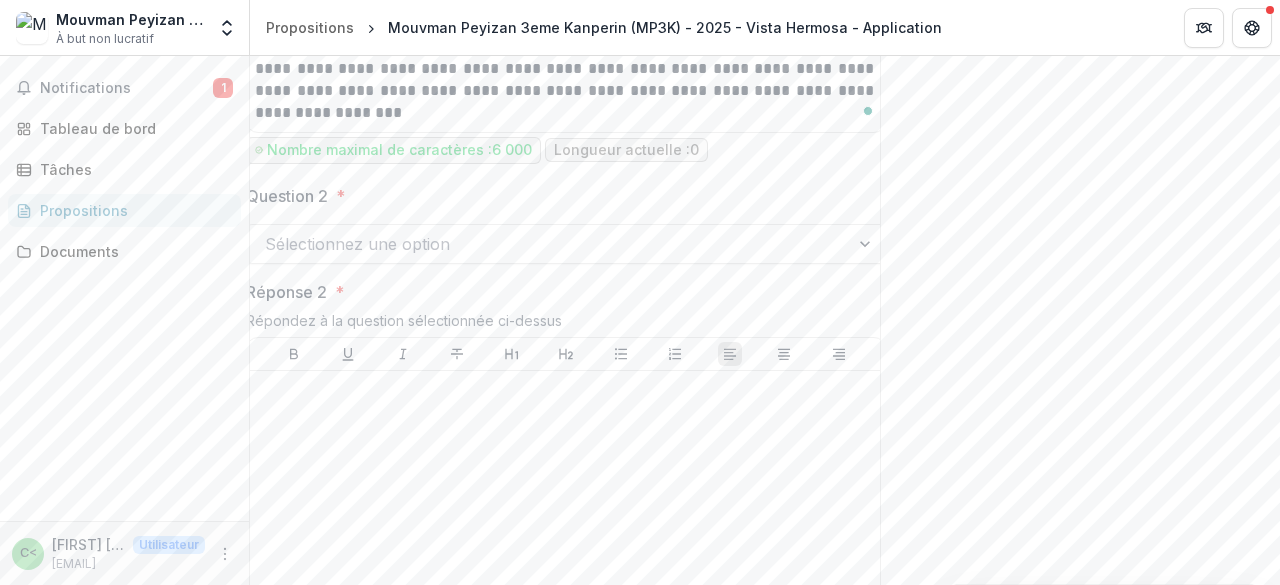 scroll, scrollTop: 2699, scrollLeft: 0, axis: vertical 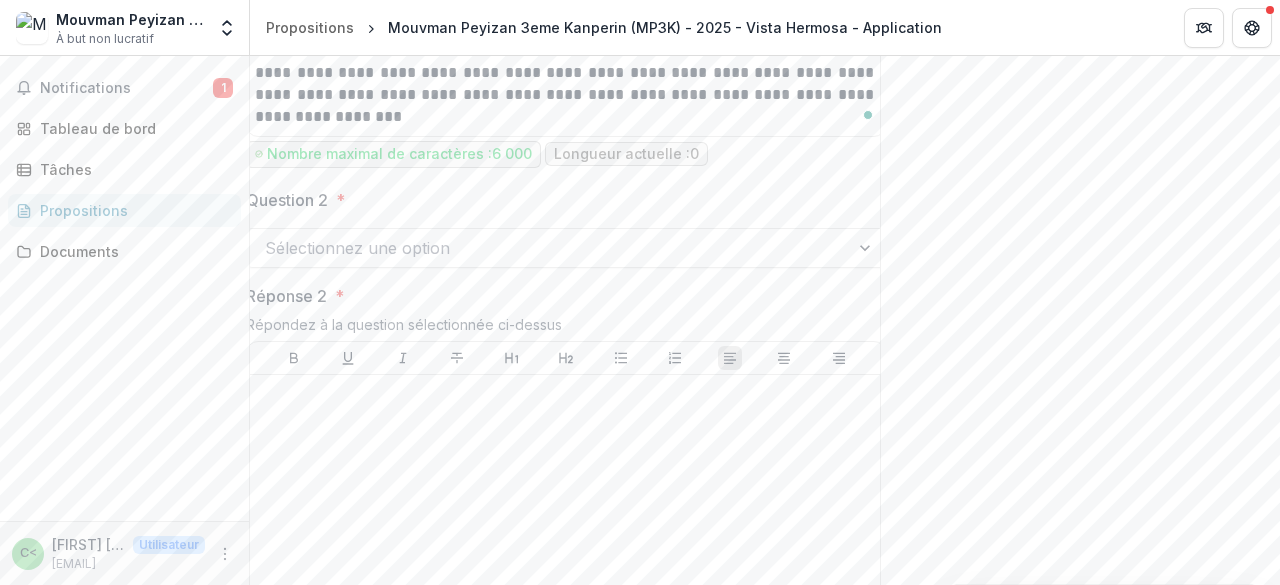click at bounding box center [867, 248] 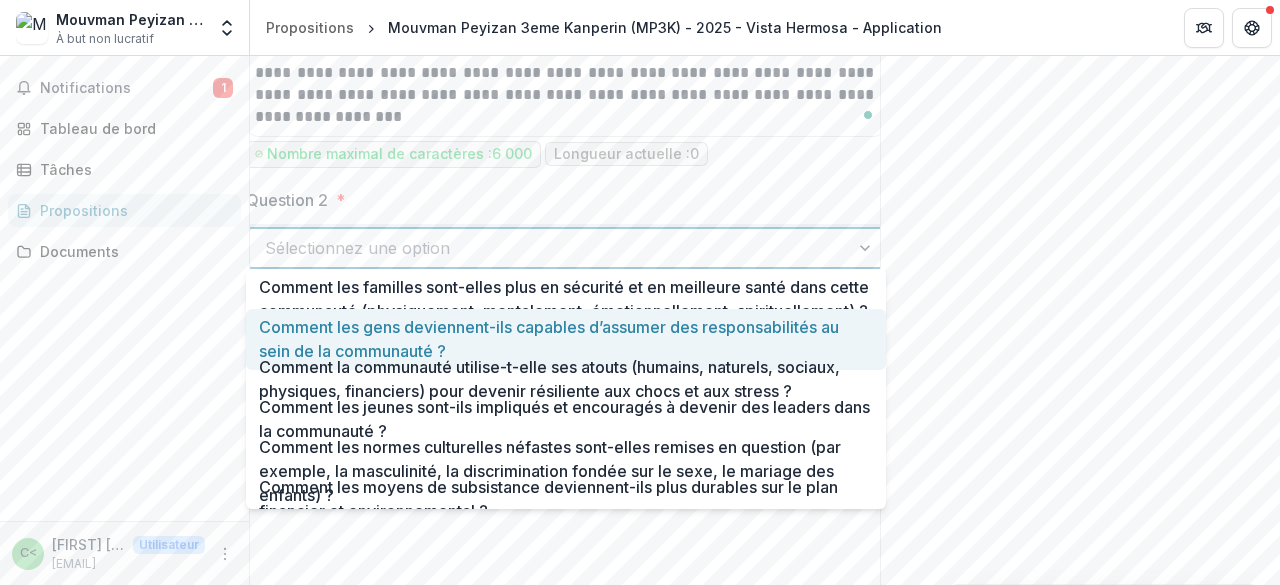 click on "Comment les gens deviennent-ils capables d’assumer des responsabilités au sein de la communauté ?" at bounding box center [566, 339] 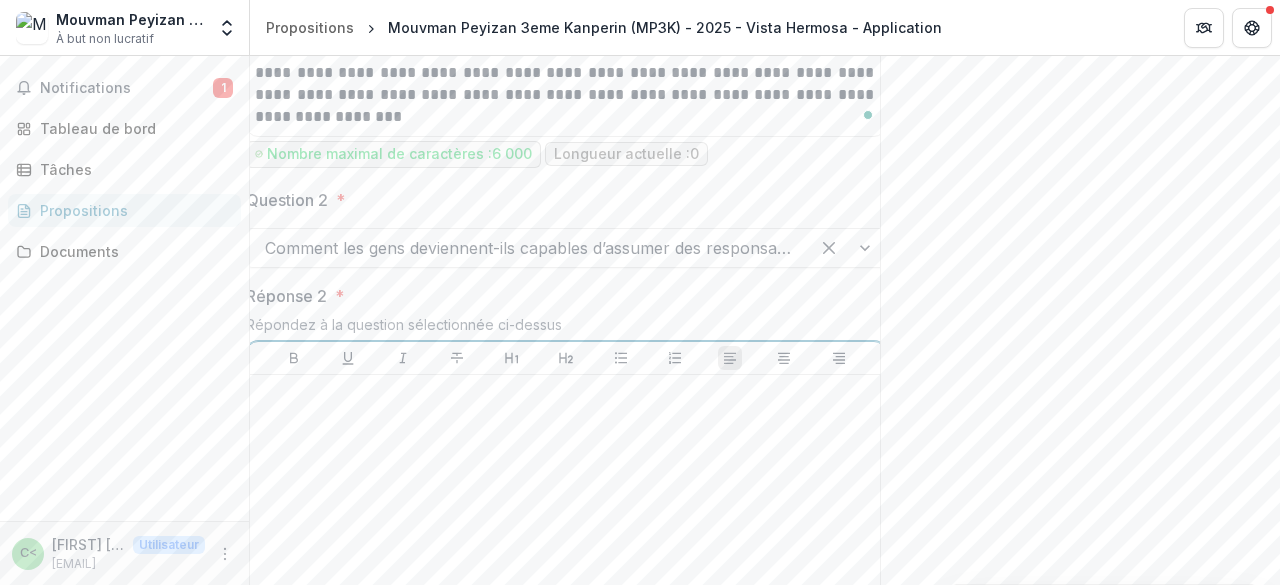 click at bounding box center [566, 394] 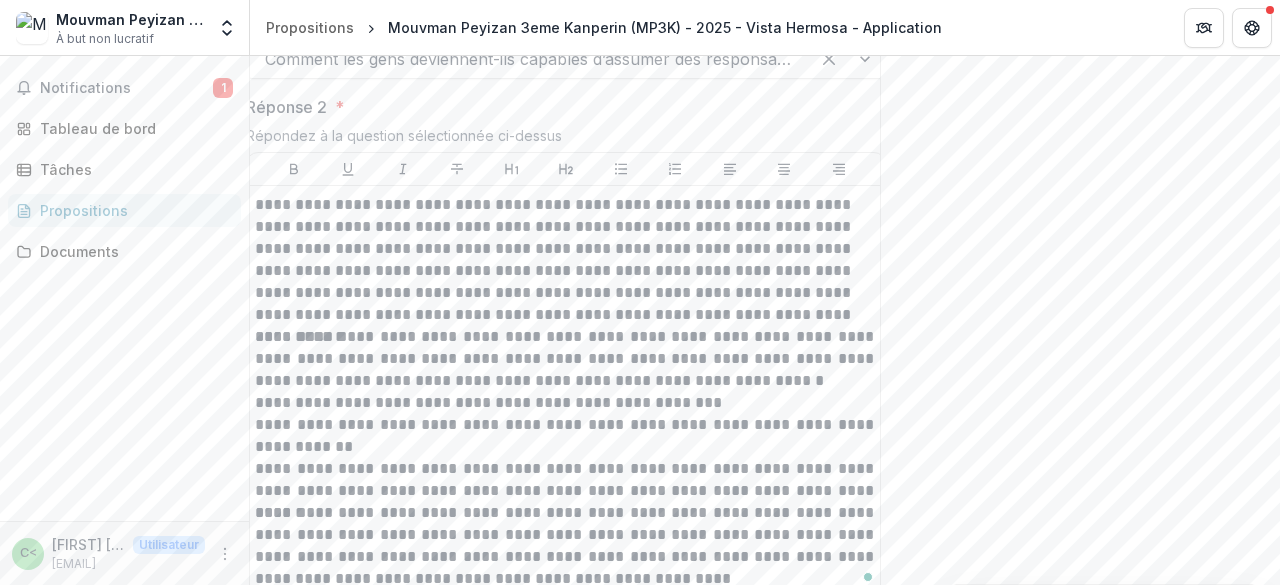 drag, startPoint x: 1272, startPoint y: 417, endPoint x: 1273, endPoint y: 442, distance: 25.019993 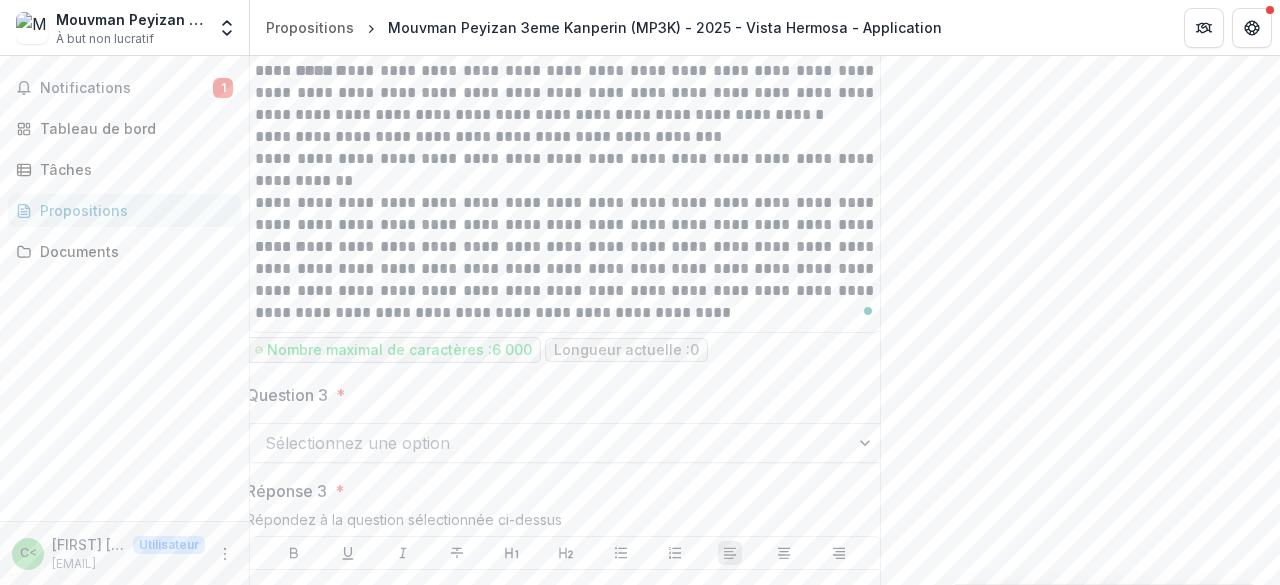 scroll, scrollTop: 3166, scrollLeft: 0, axis: vertical 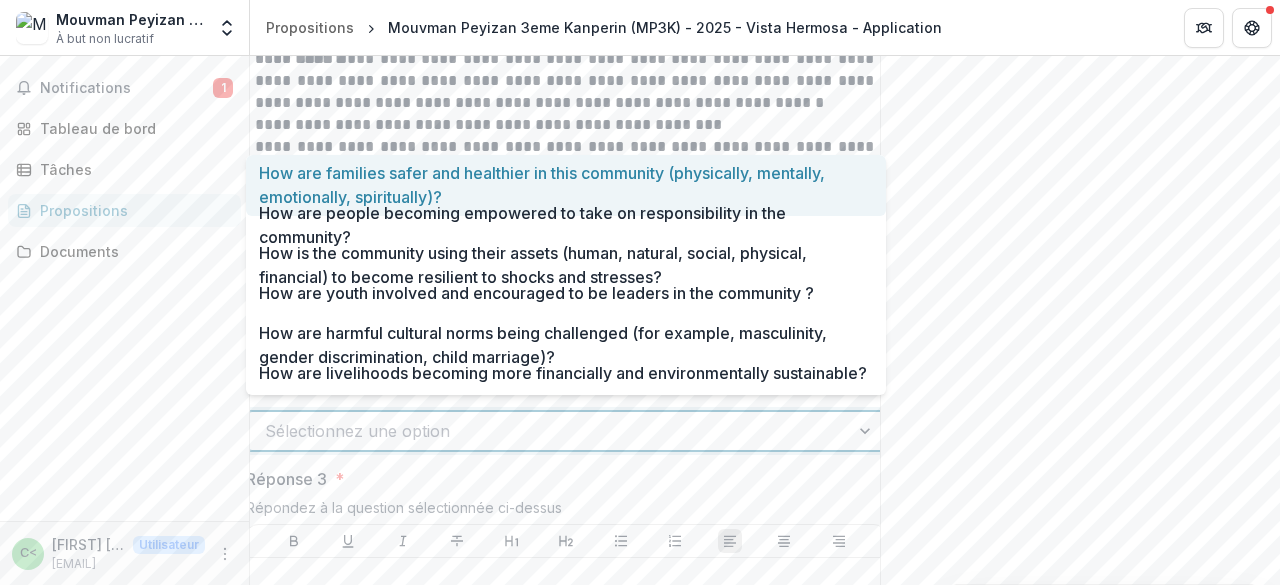 click at bounding box center (867, 431) 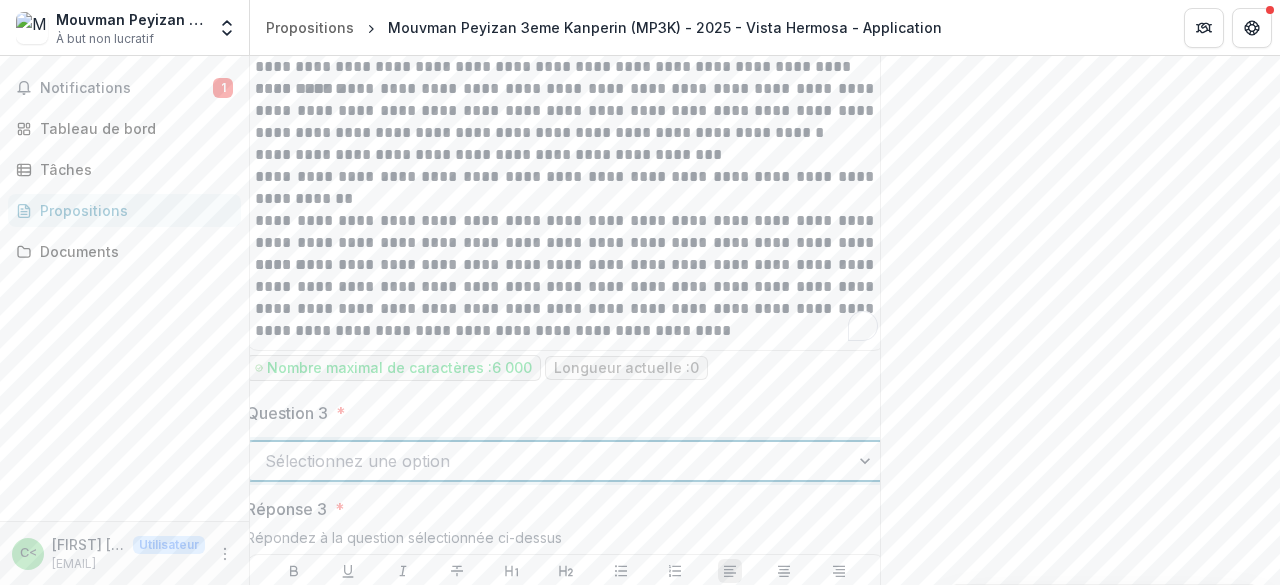 scroll, scrollTop: 3200, scrollLeft: 0, axis: vertical 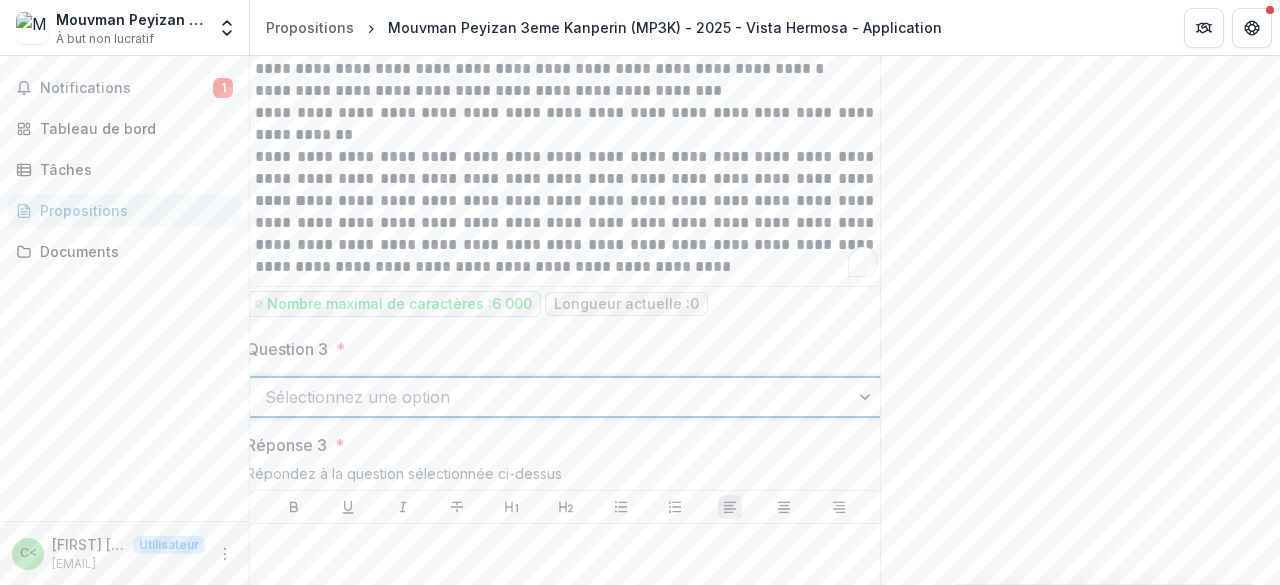 click at bounding box center (867, 397) 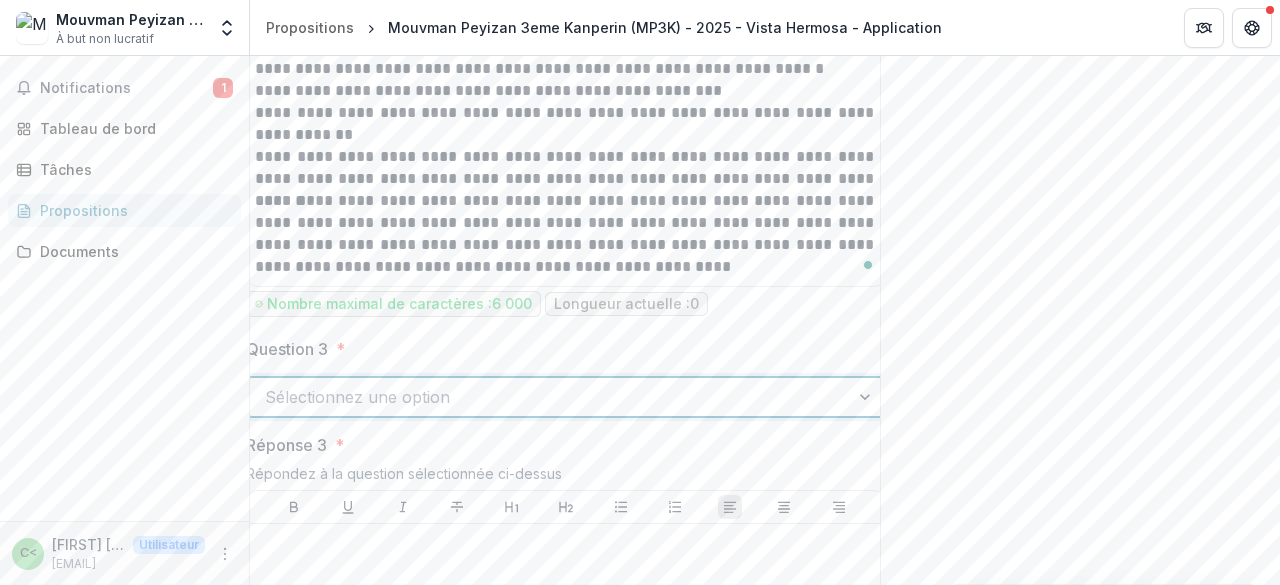 click on "How is the community using their assets (human, natural, social, physical, financial) to become resilient to shocks and stresses?" at bounding box center [640, 691] 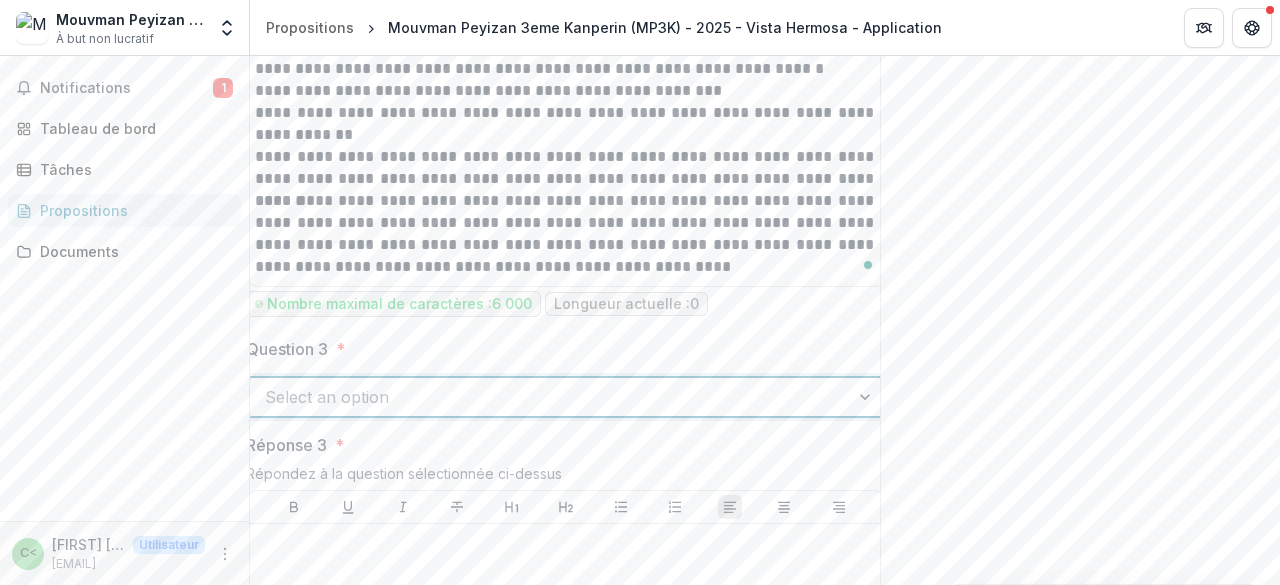 click at bounding box center [867, 397] 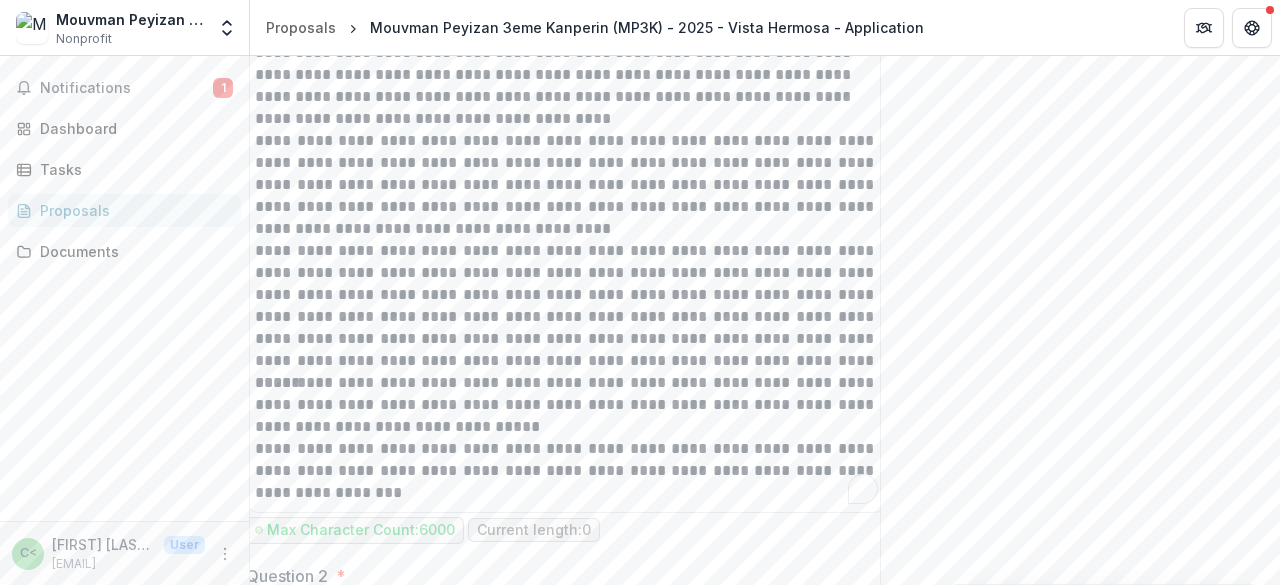 scroll, scrollTop: 3142, scrollLeft: 0, axis: vertical 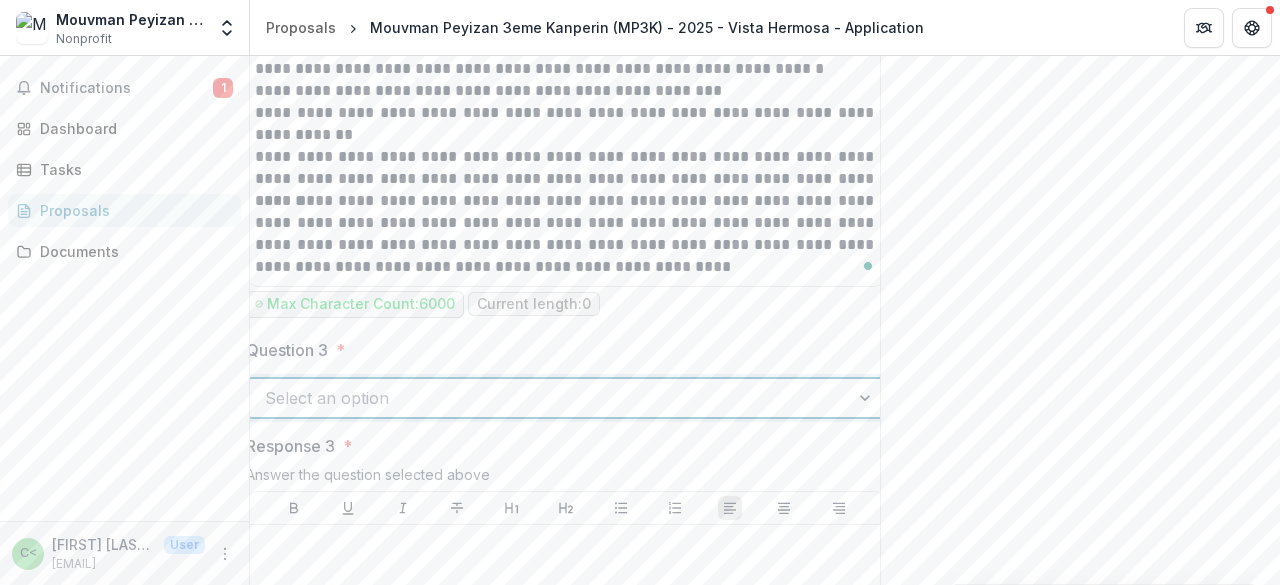 click on "How is the community using their assets (human, natural, social, physical, financial) to become resilient to shocks and stresses?" at bounding box center (640, 691) 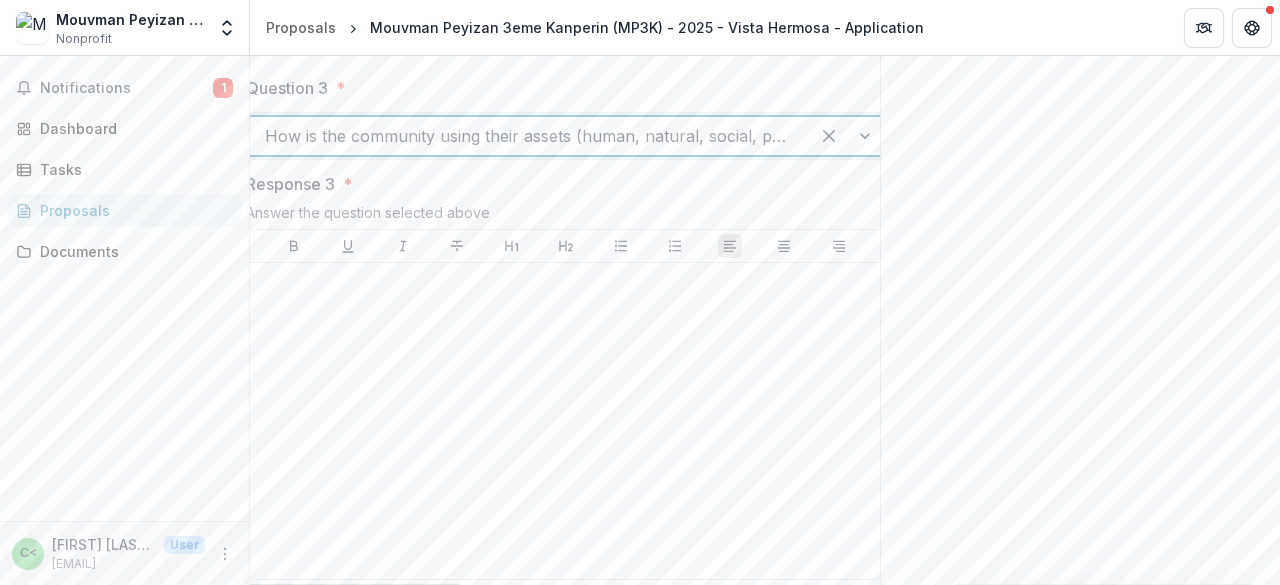 scroll, scrollTop: 3393, scrollLeft: 0, axis: vertical 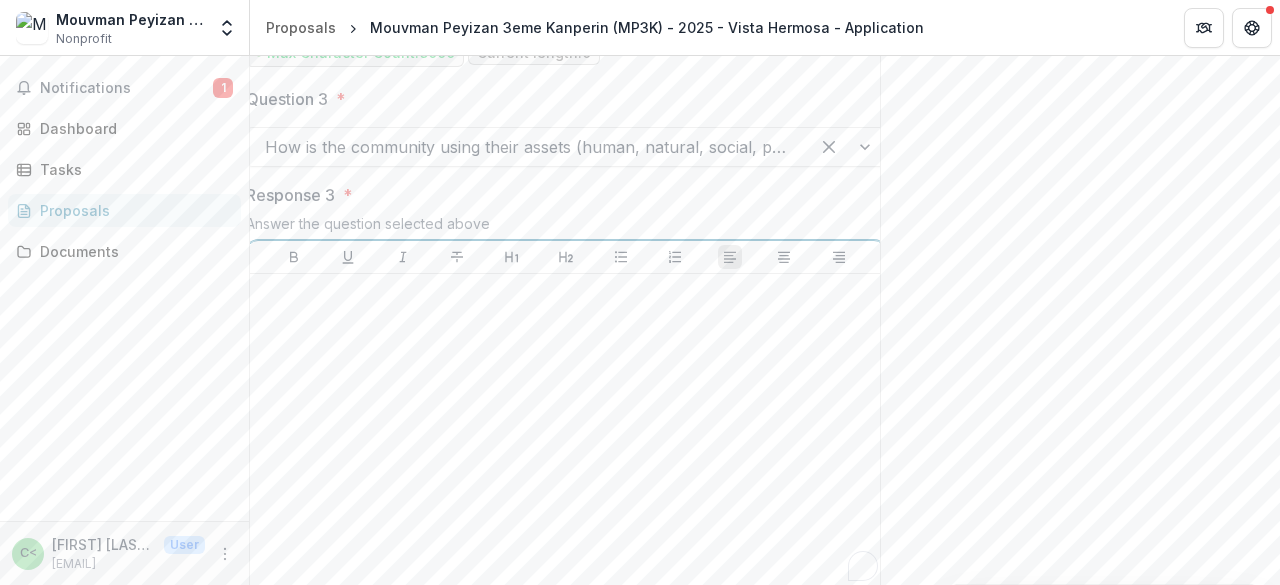 click at bounding box center [566, 293] 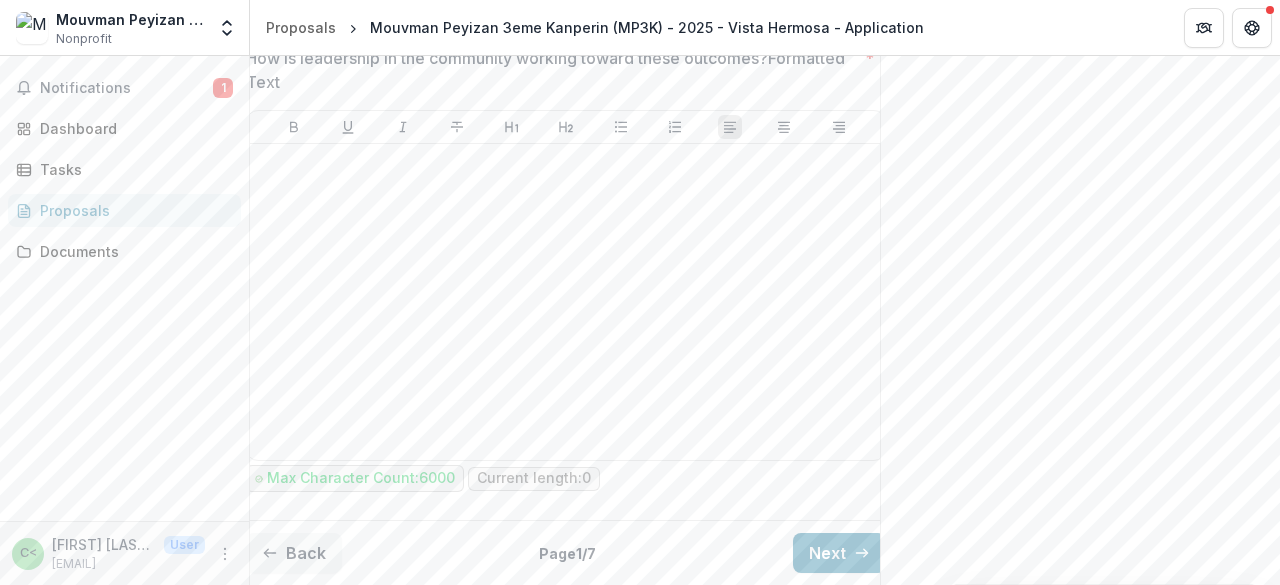 scroll, scrollTop: 3939, scrollLeft: 0, axis: vertical 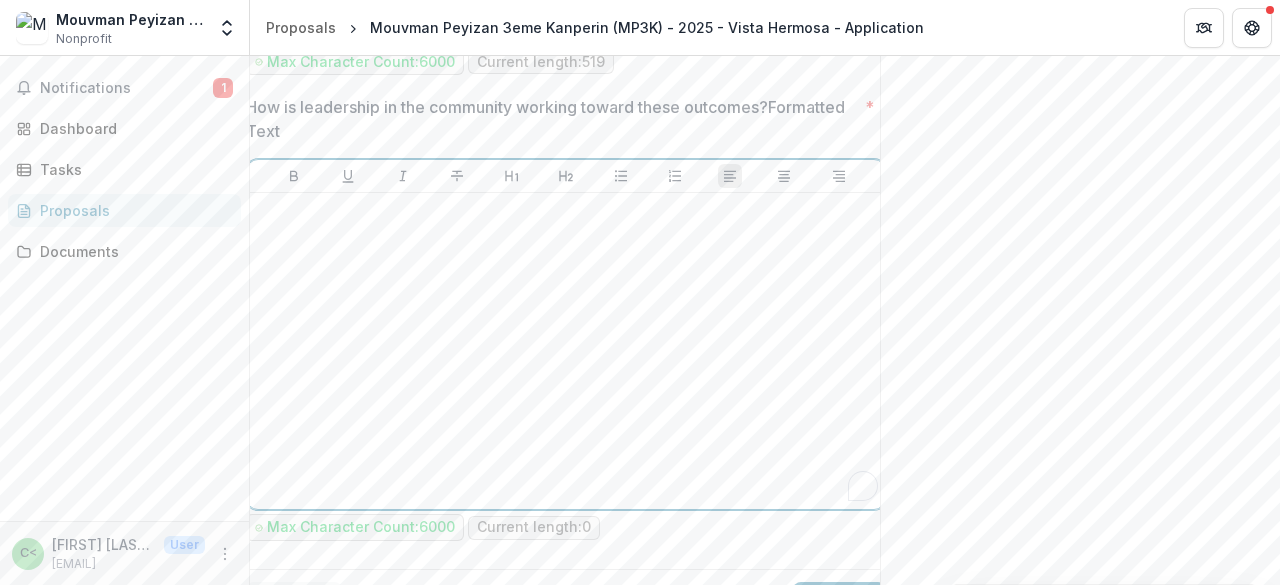 click at bounding box center (566, 351) 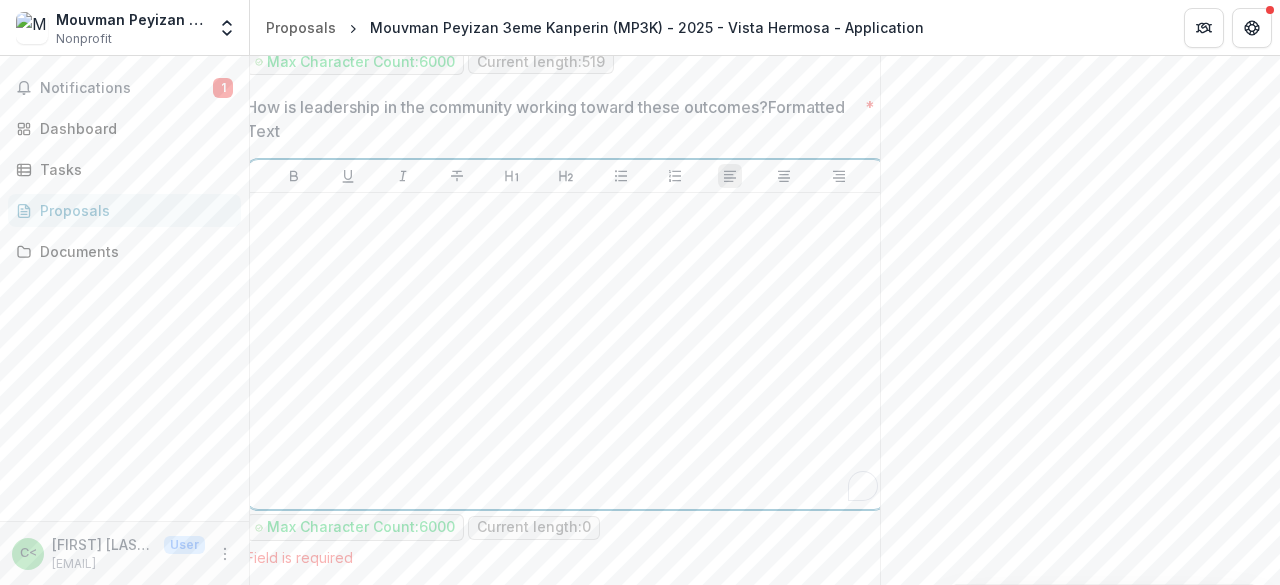 click at bounding box center [566, 351] 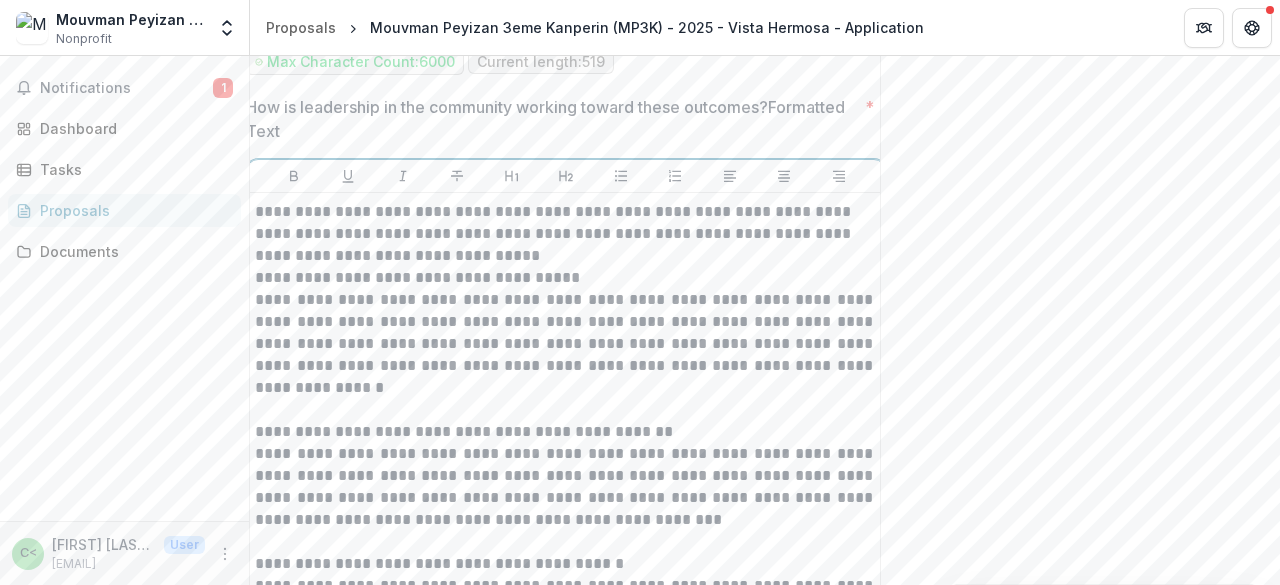scroll, scrollTop: 4208, scrollLeft: 0, axis: vertical 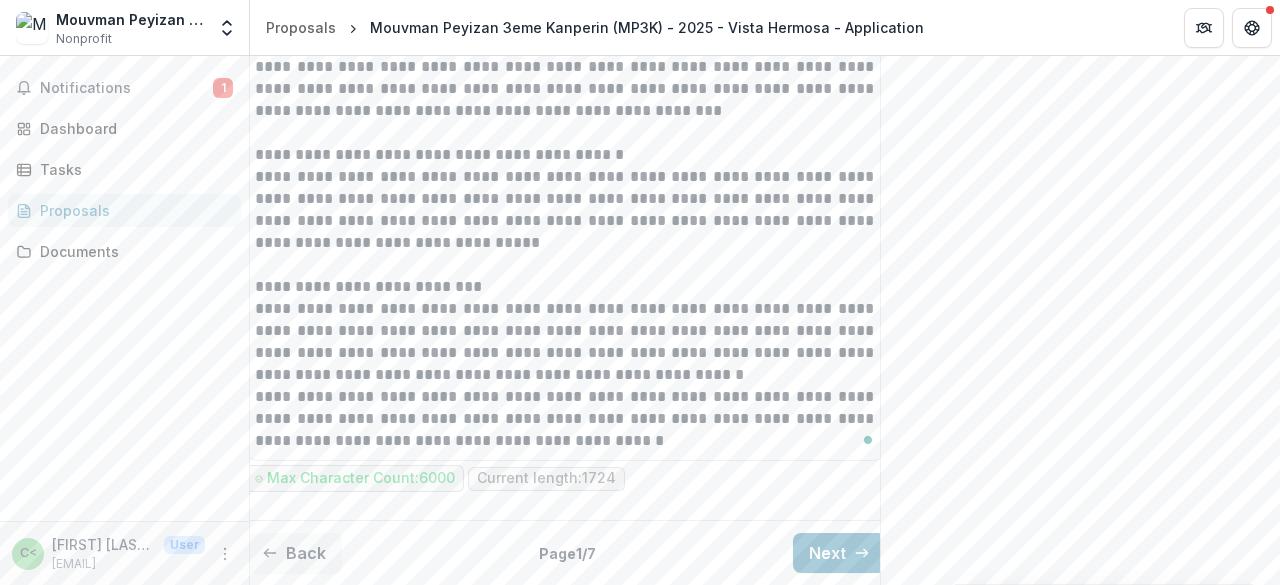 click on "**********" at bounding box center (566, 91) 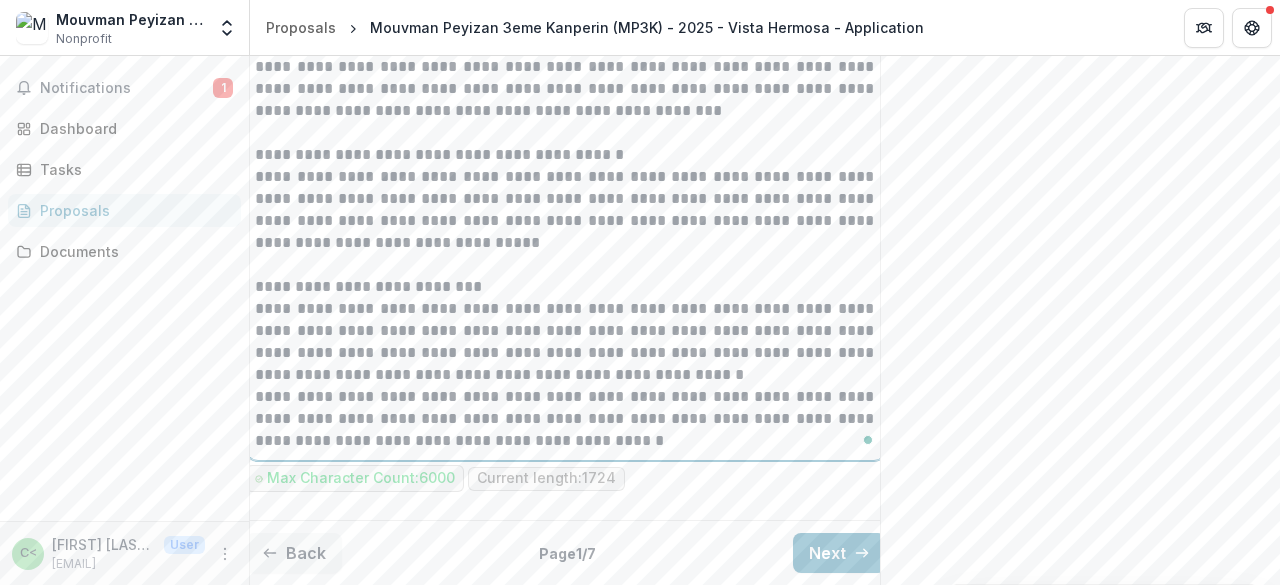 click at bounding box center (566, 265) 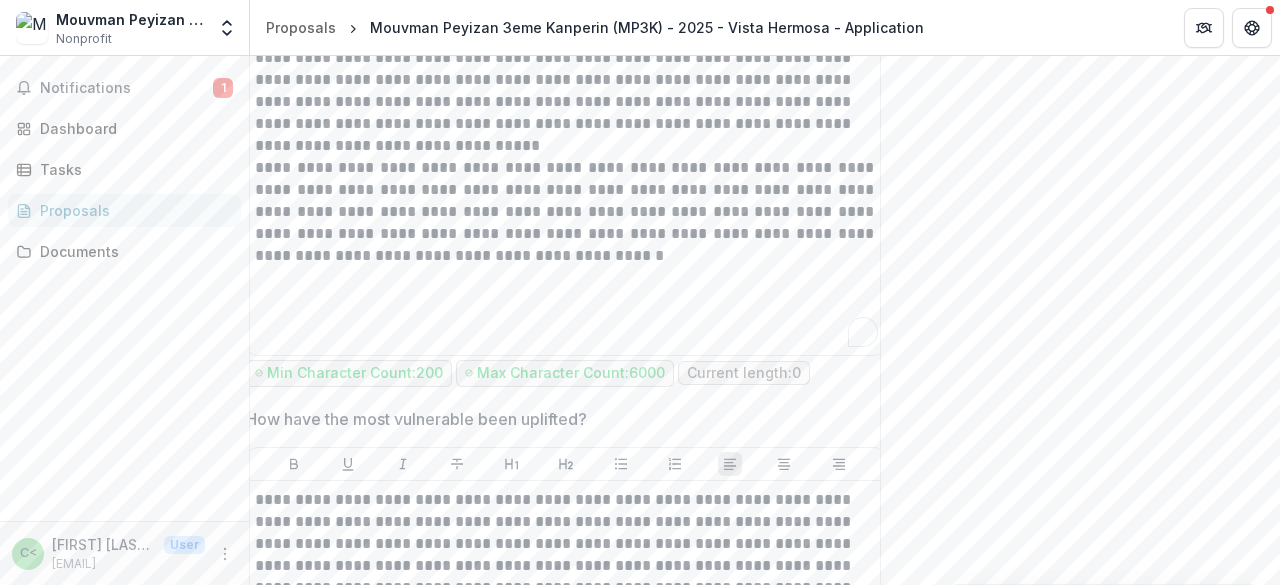 scroll, scrollTop: 0, scrollLeft: 0, axis: both 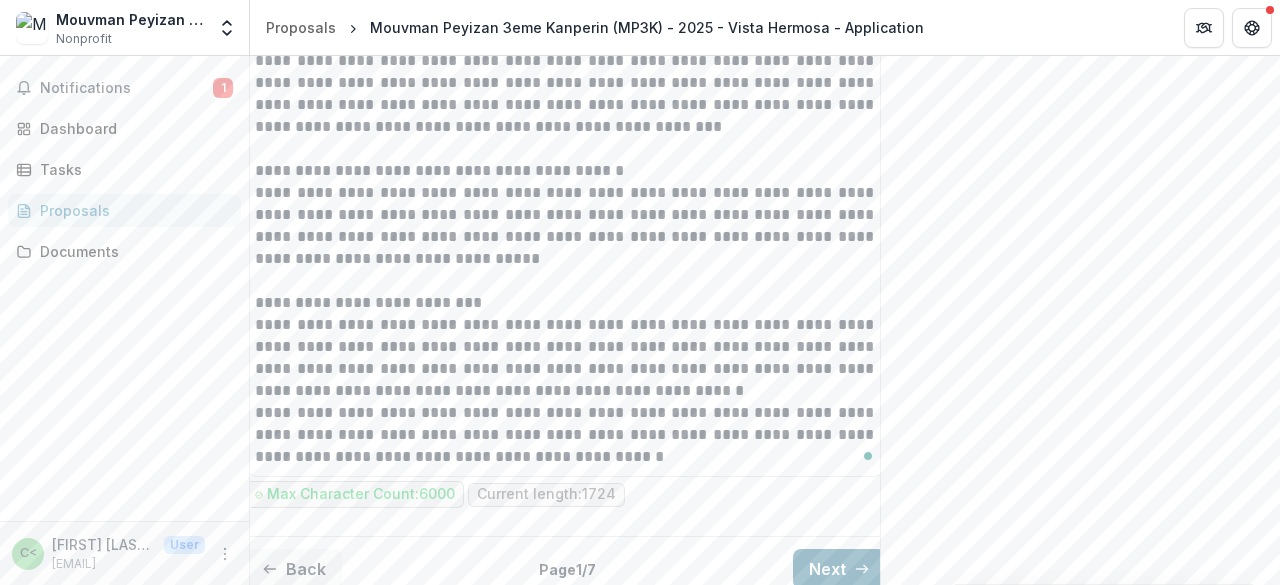 click on "Next" at bounding box center (839, 569) 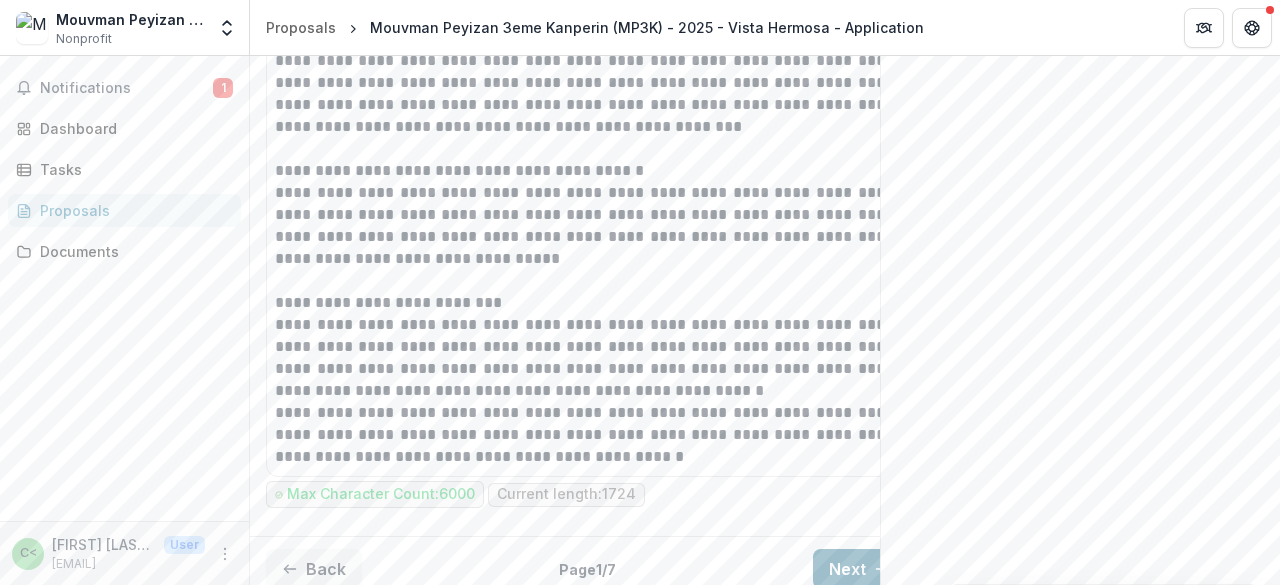 scroll, scrollTop: 949, scrollLeft: 0, axis: vertical 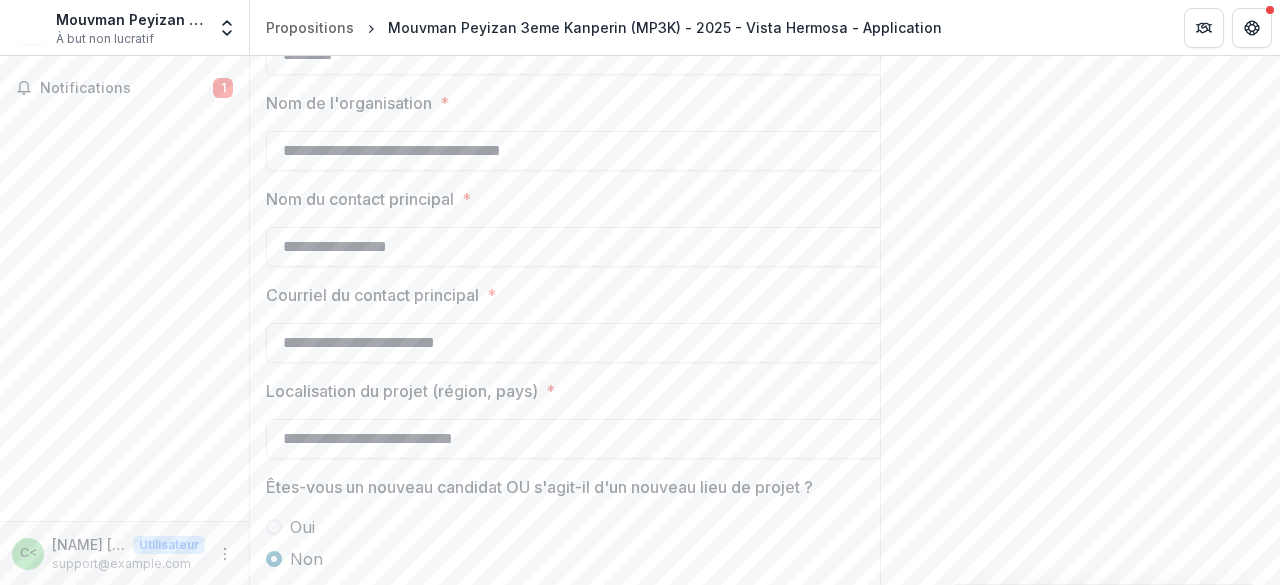 click on "Suivant" at bounding box center (836, 628) 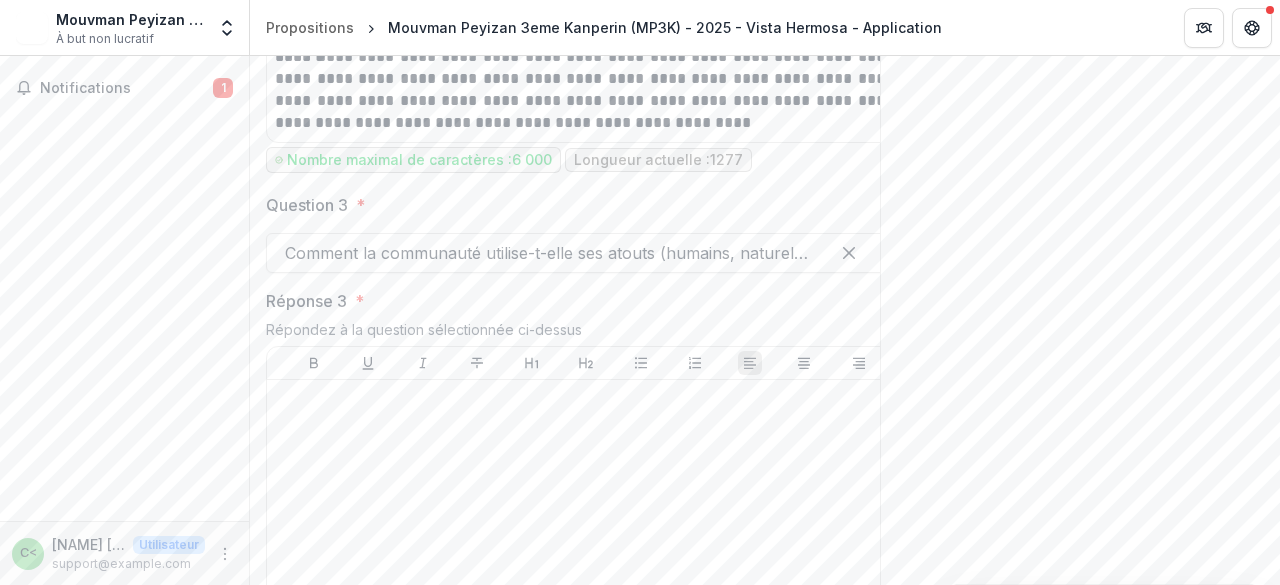scroll, scrollTop: 3327, scrollLeft: 0, axis: vertical 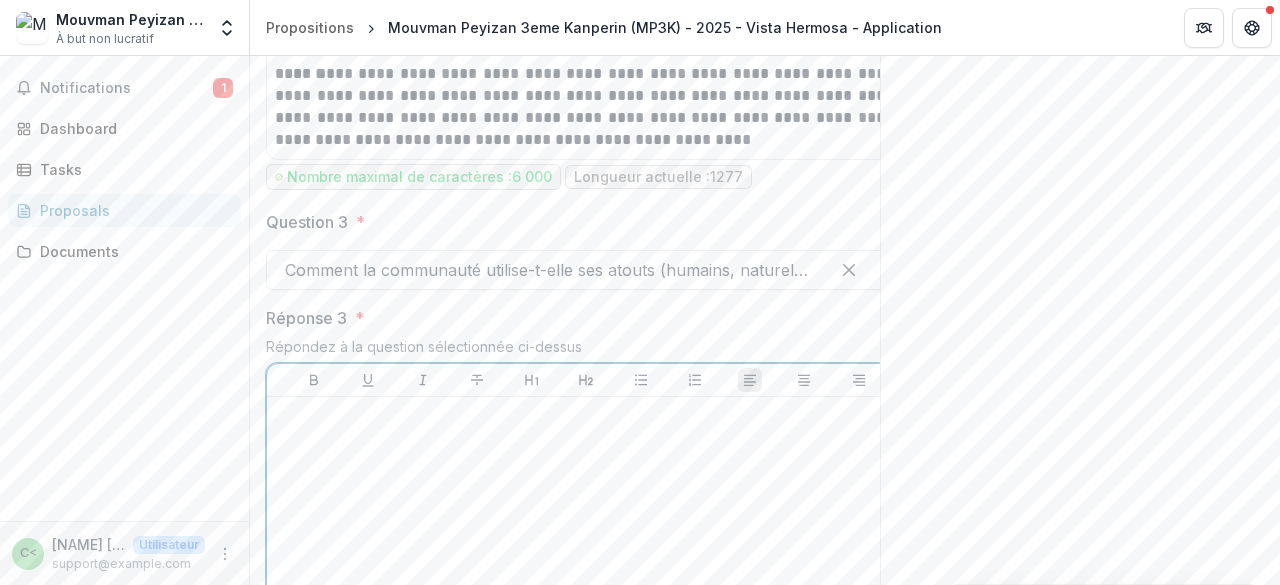click at bounding box center [586, 555] 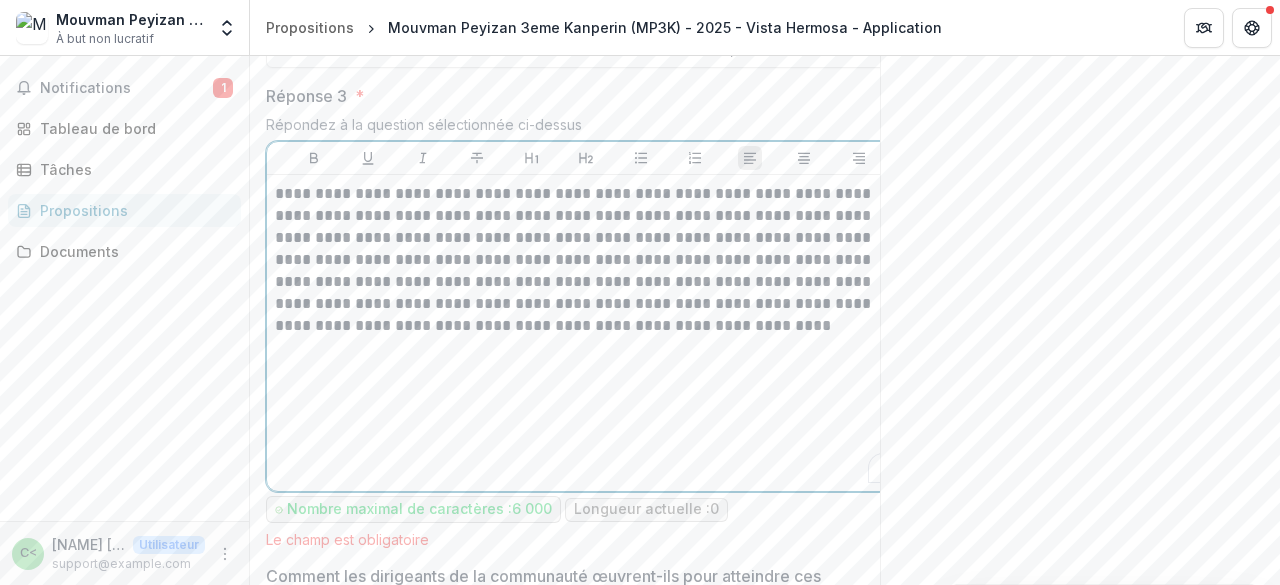 scroll, scrollTop: 3550, scrollLeft: 0, axis: vertical 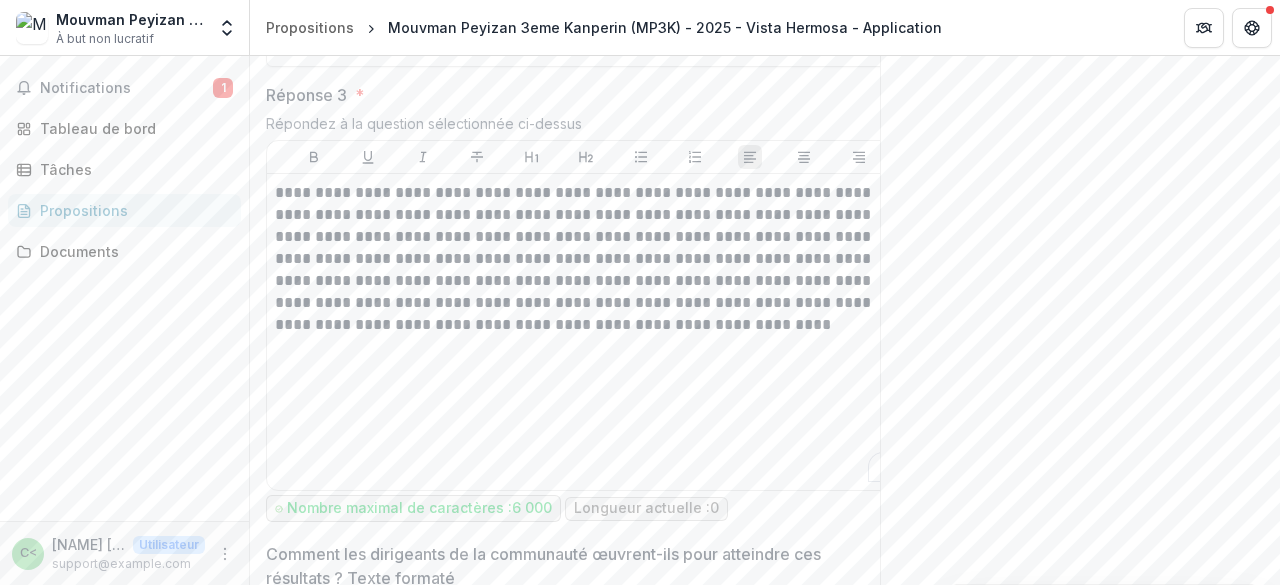 click on "**********" at bounding box center (586, -1027) 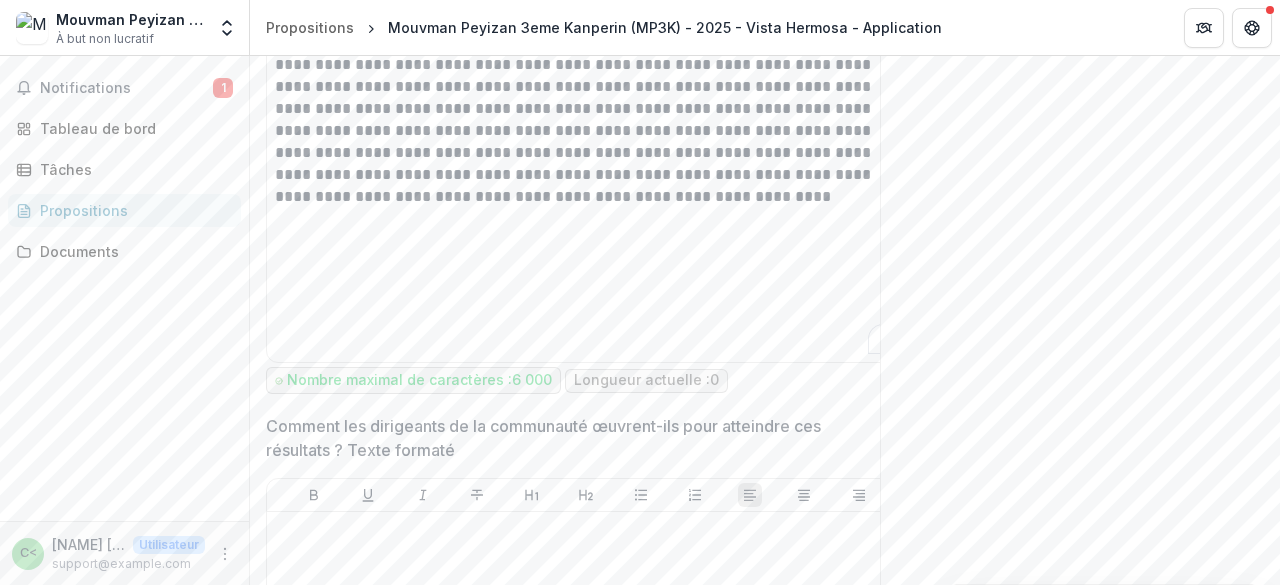 scroll, scrollTop: 3688, scrollLeft: 0, axis: vertical 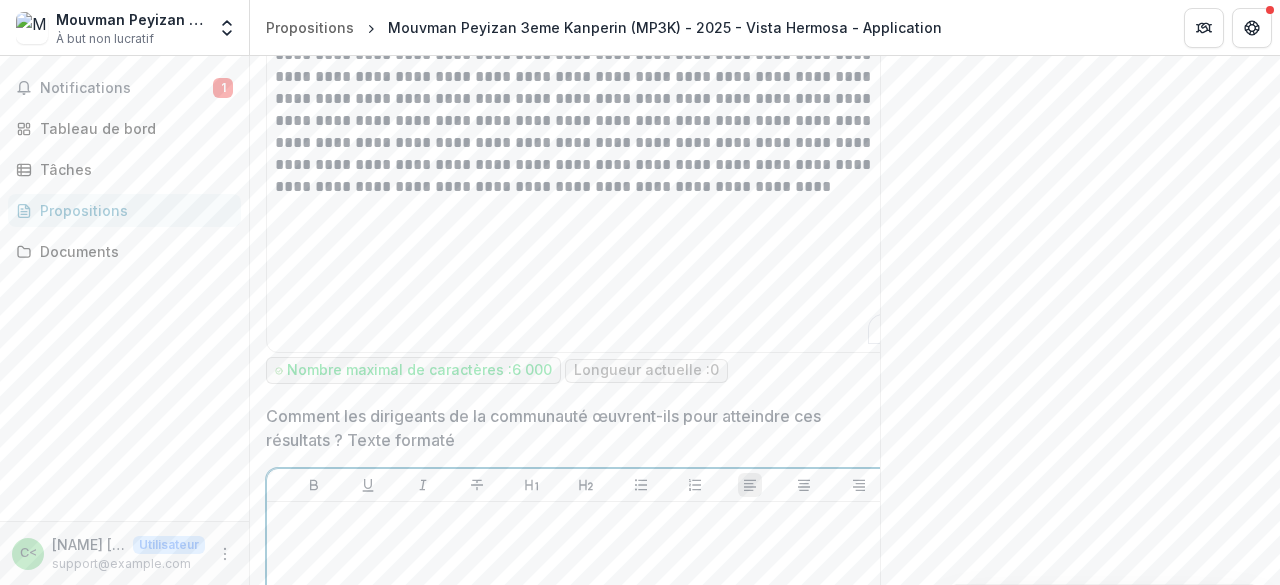 click at bounding box center (586, 660) 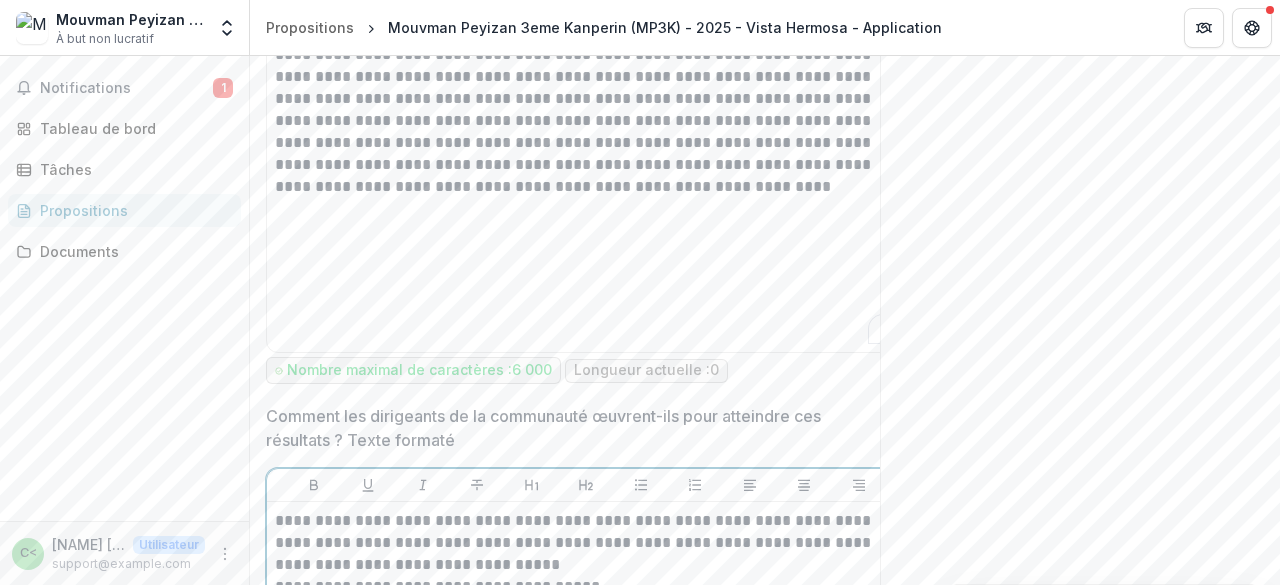 scroll, scrollTop: 4178, scrollLeft: 0, axis: vertical 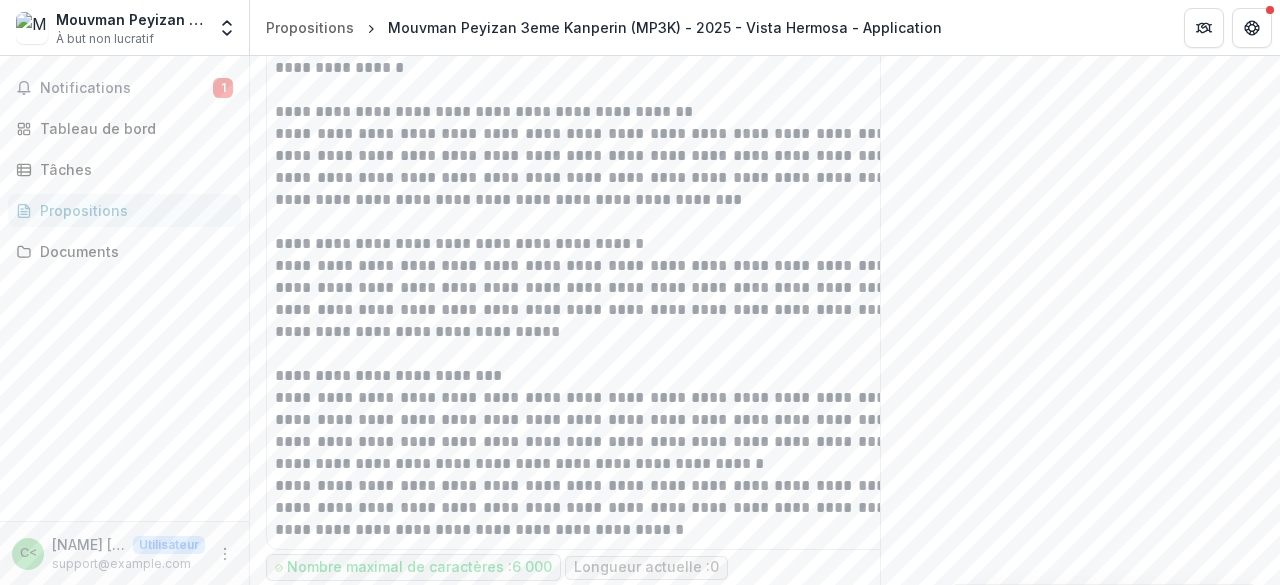 click on "Nombre maximal de caractères :  6 000 Longueur actuelle :  0" at bounding box center [586, 567] 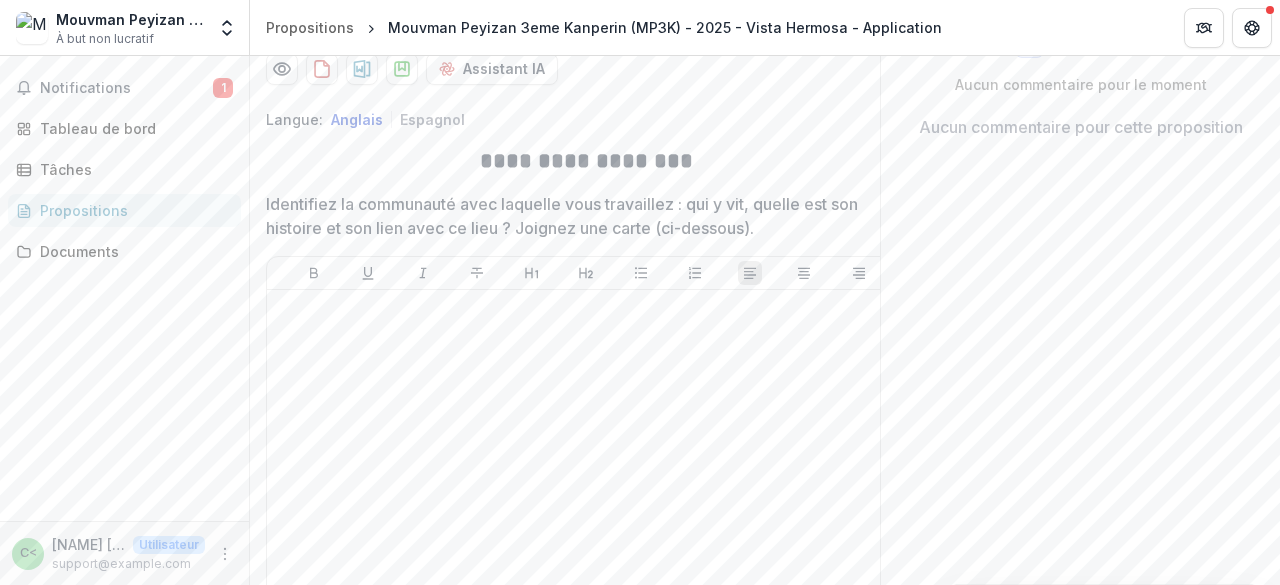 scroll, scrollTop: 396, scrollLeft: 0, axis: vertical 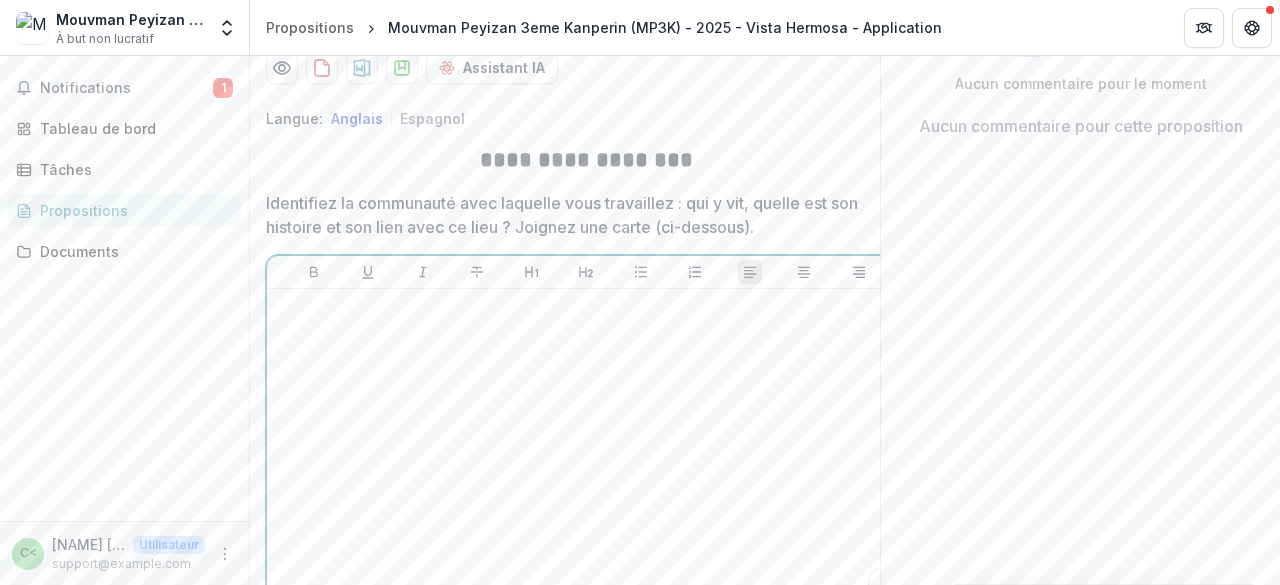 click at bounding box center [586, 308] 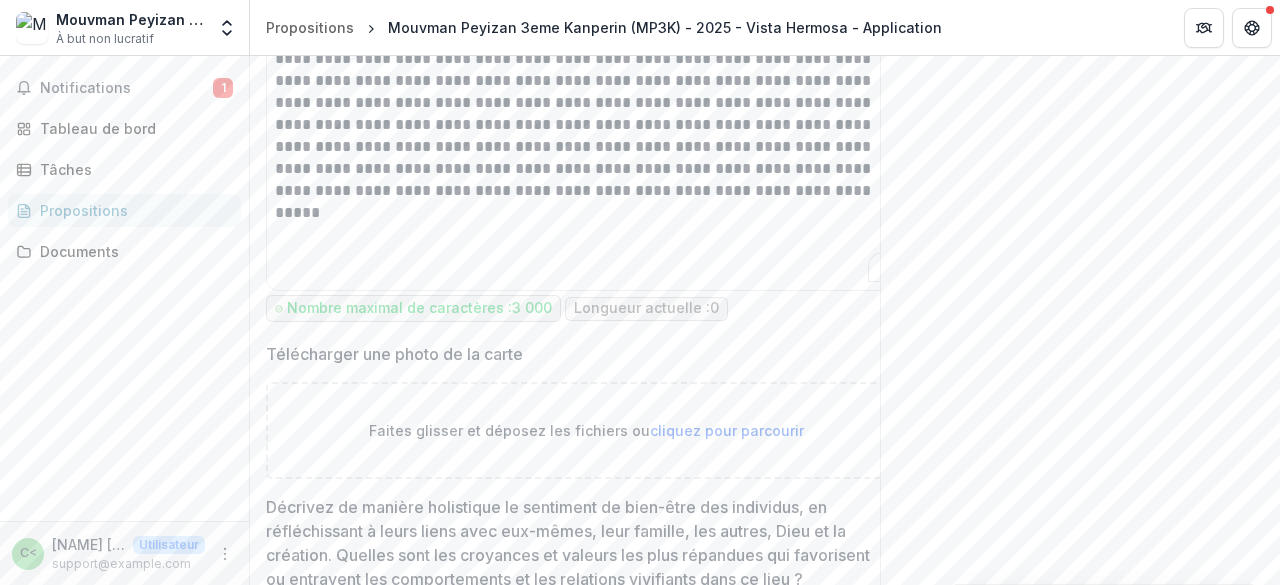 scroll, scrollTop: 712, scrollLeft: 0, axis: vertical 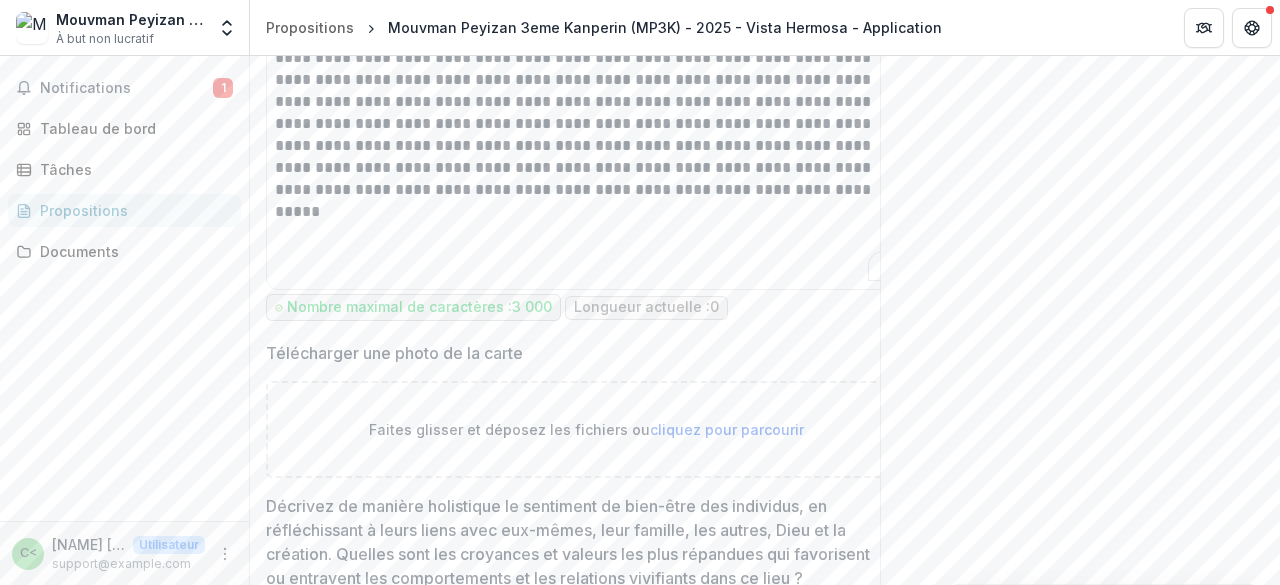 click on "cliquez pour parcourir" at bounding box center (727, 429) 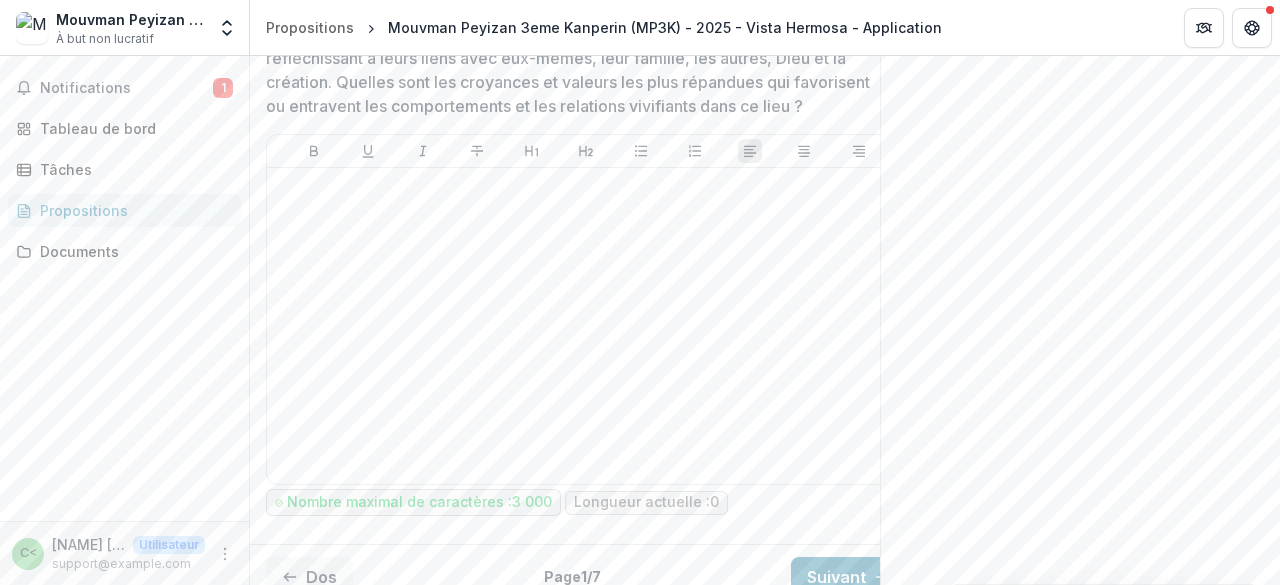 scroll, scrollTop: 1186, scrollLeft: 0, axis: vertical 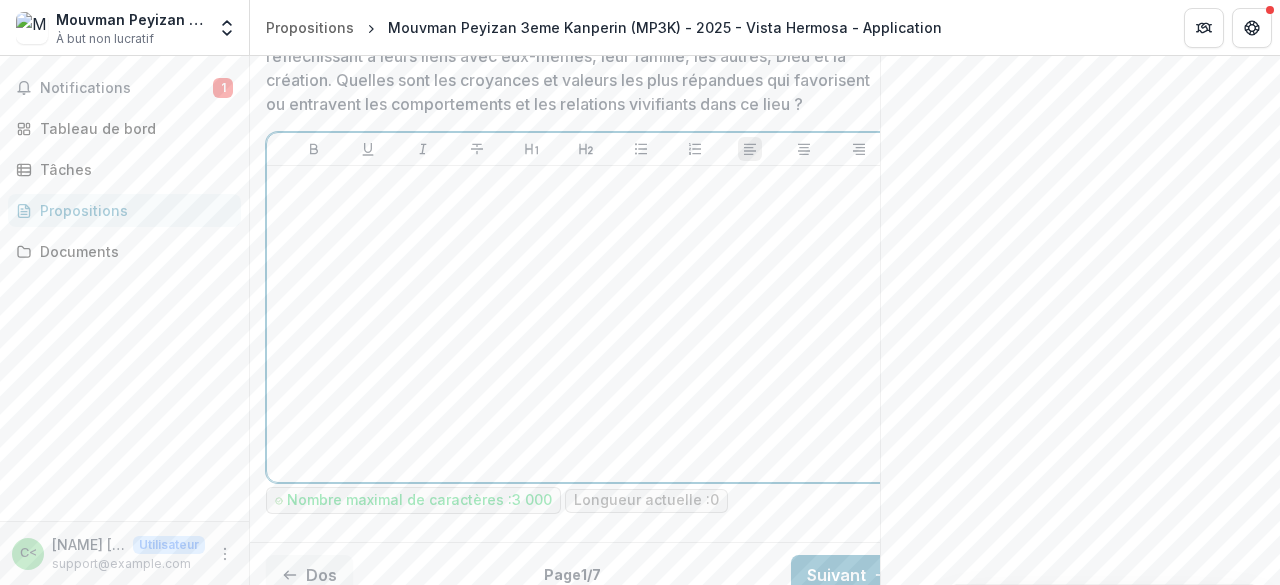 click at bounding box center (586, 324) 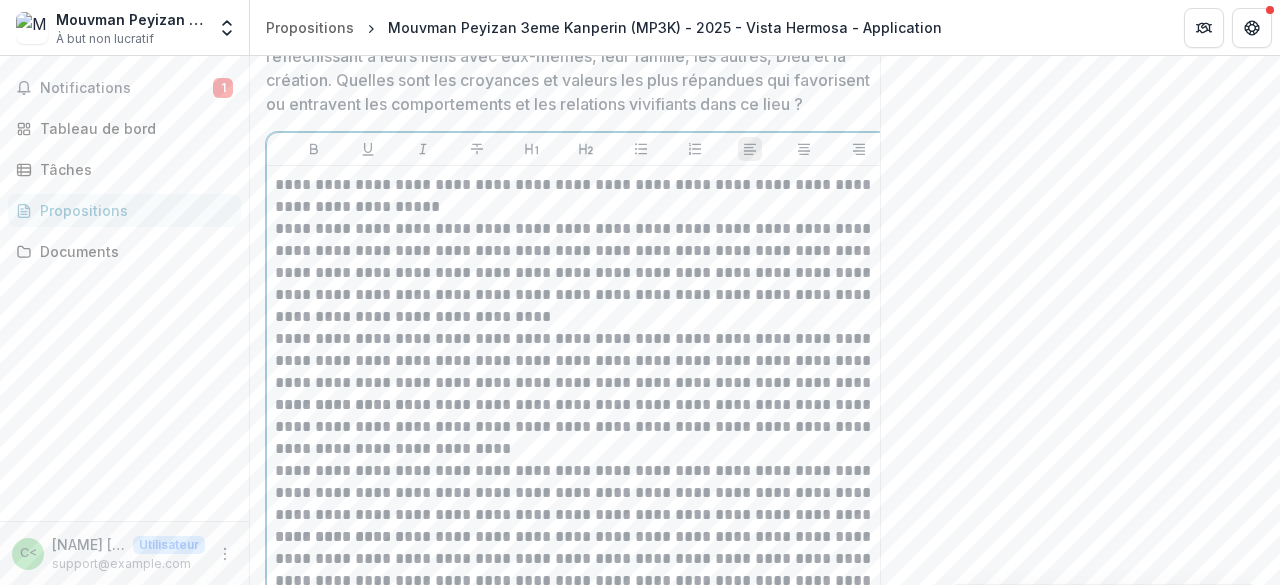 scroll, scrollTop: 1261, scrollLeft: 0, axis: vertical 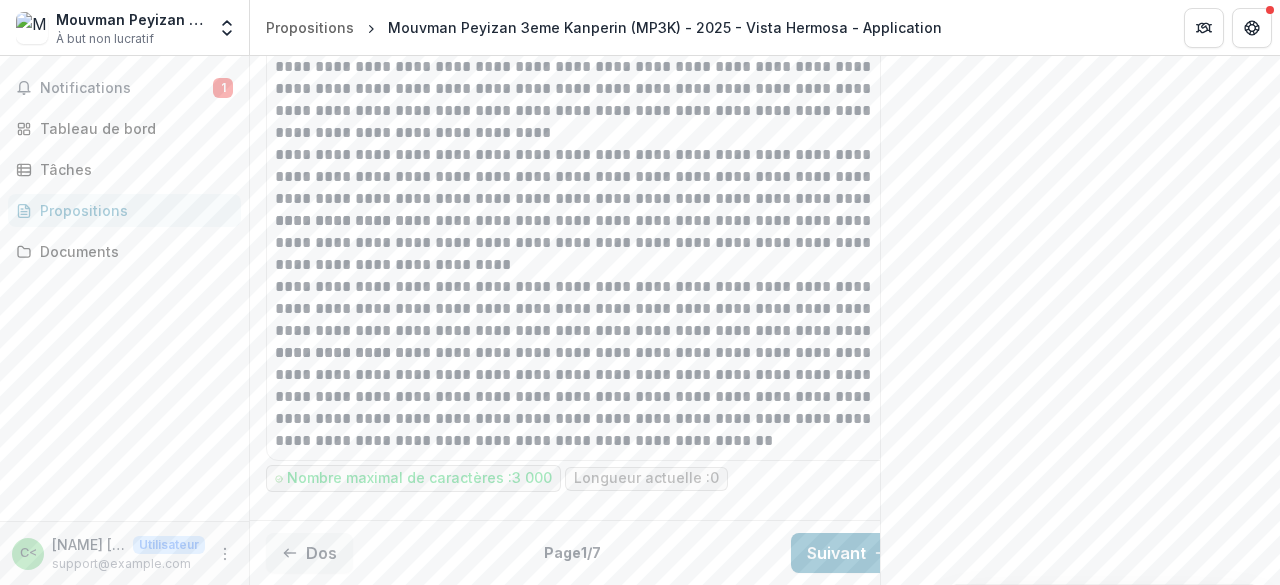 click on "**********" at bounding box center (586, 166) 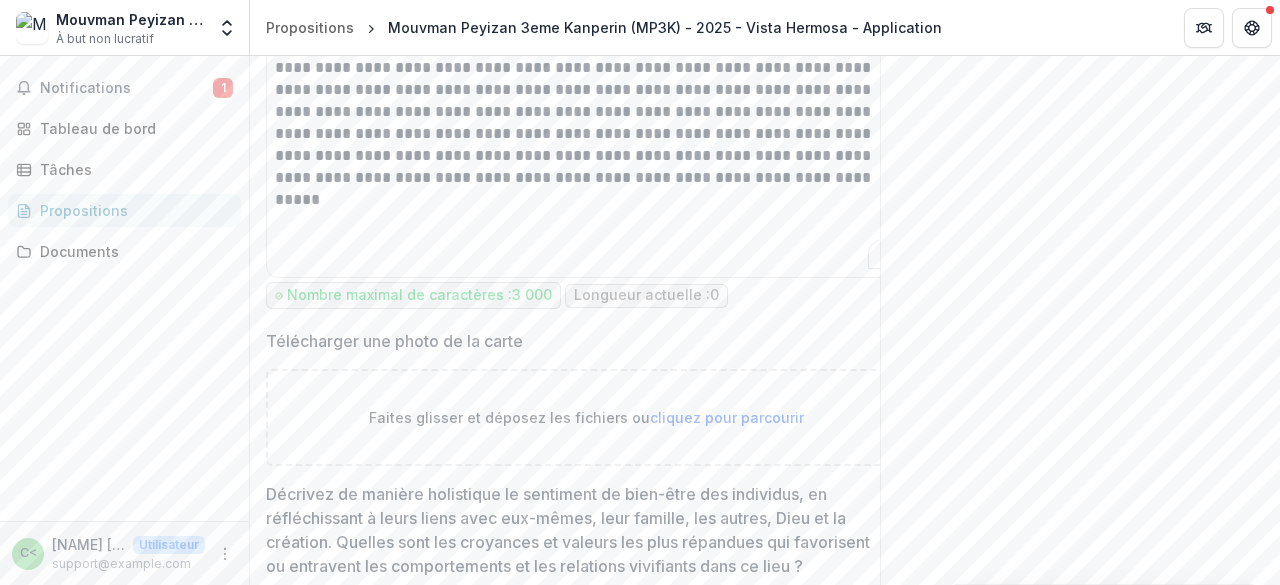 scroll, scrollTop: 862, scrollLeft: 0, axis: vertical 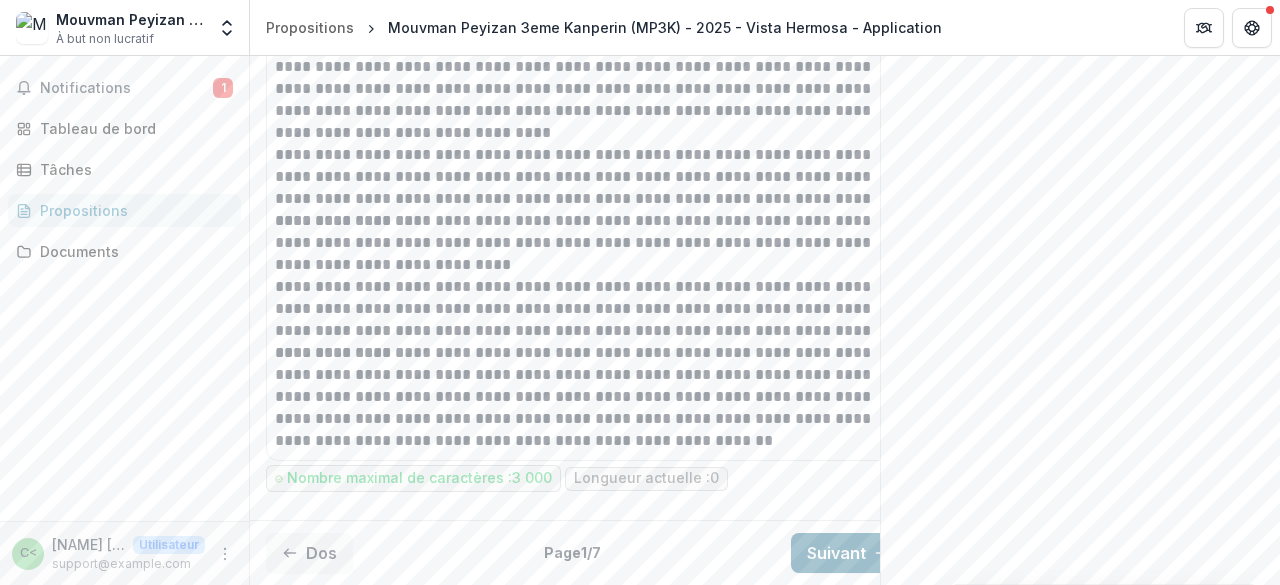 click on "Suivant" at bounding box center [848, 553] 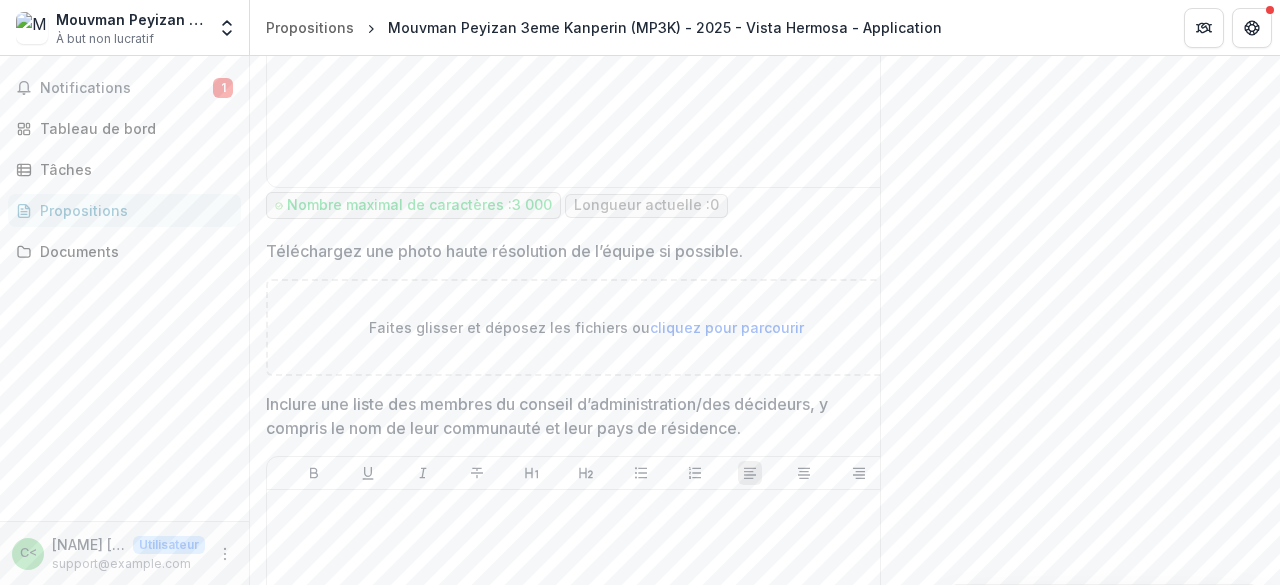 scroll, scrollTop: 0, scrollLeft: 0, axis: both 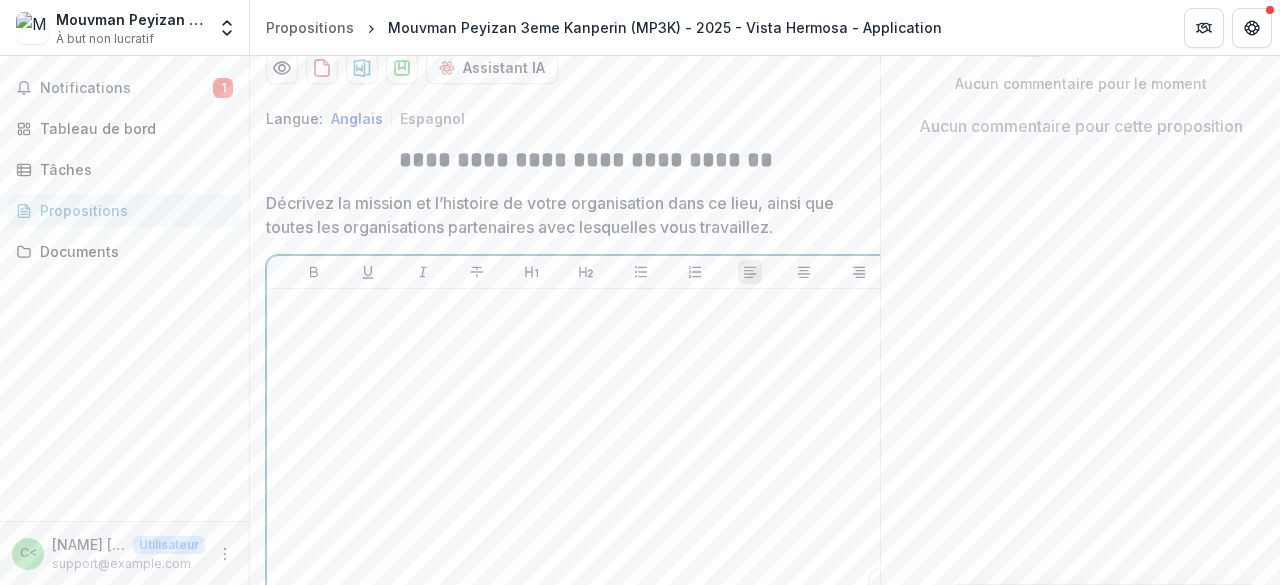click at bounding box center (586, 447) 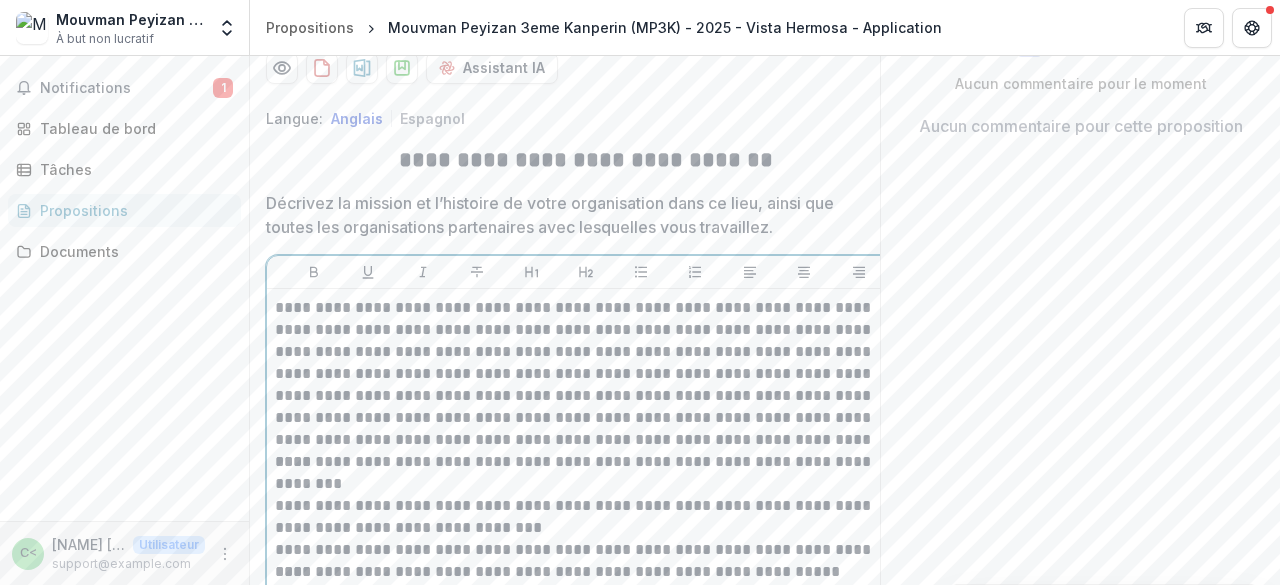 scroll, scrollTop: 1122, scrollLeft: 0, axis: vertical 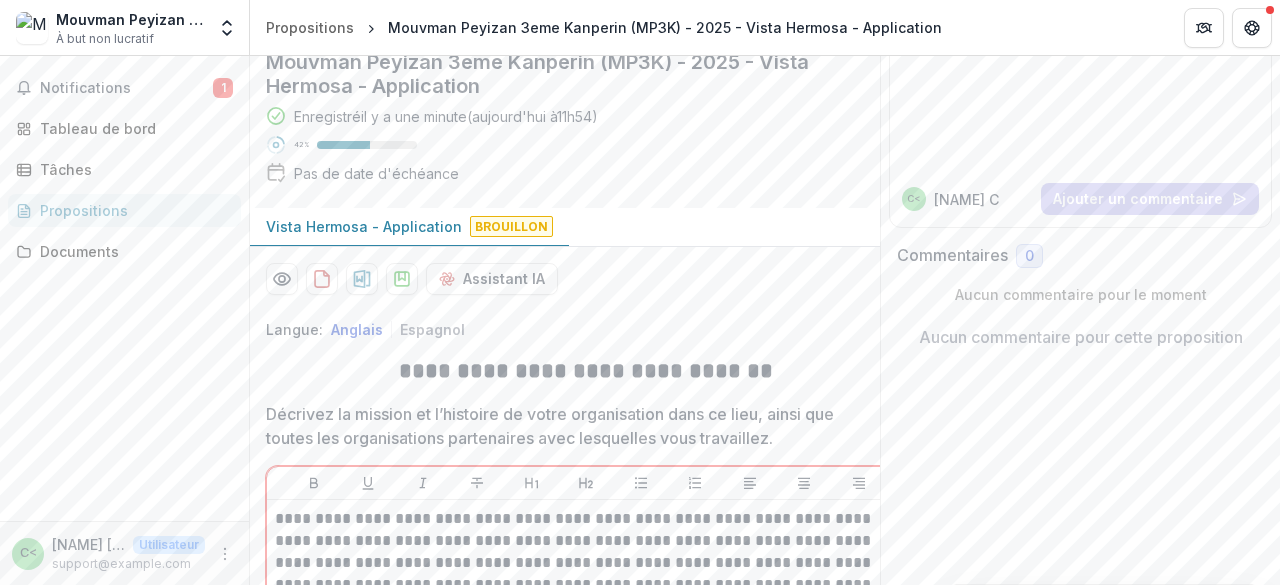 click on "**********" at bounding box center (586, 1014) 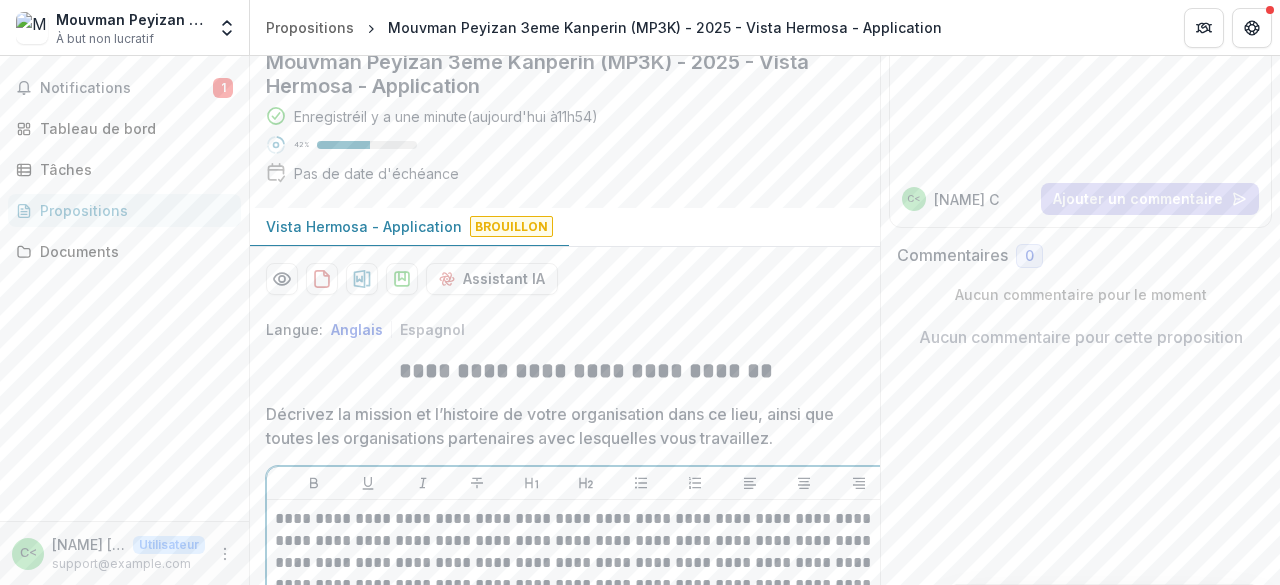 scroll, scrollTop: 1122, scrollLeft: 0, axis: vertical 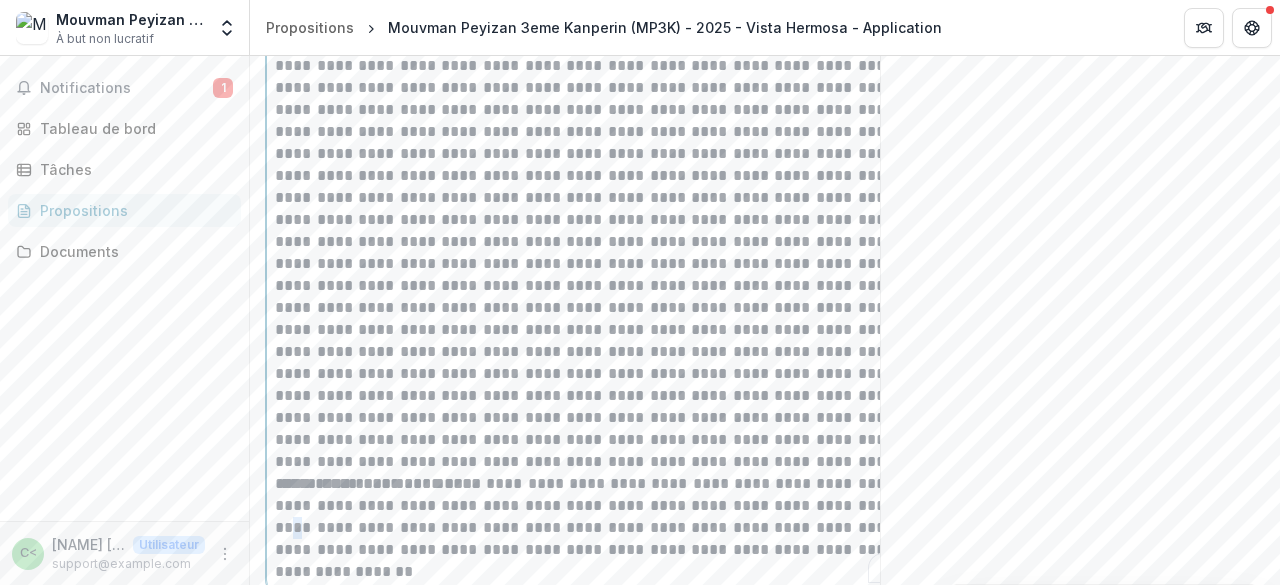 drag, startPoint x: 277, startPoint y: 523, endPoint x: 288, endPoint y: 524, distance: 11.045361 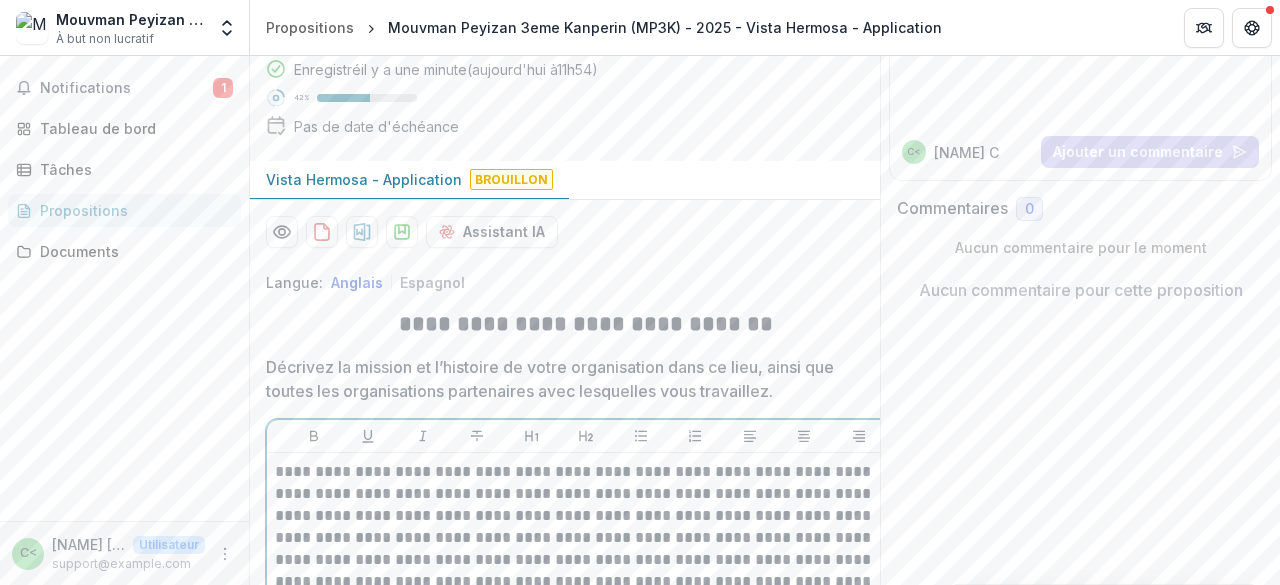 scroll, scrollTop: 233, scrollLeft: 0, axis: vertical 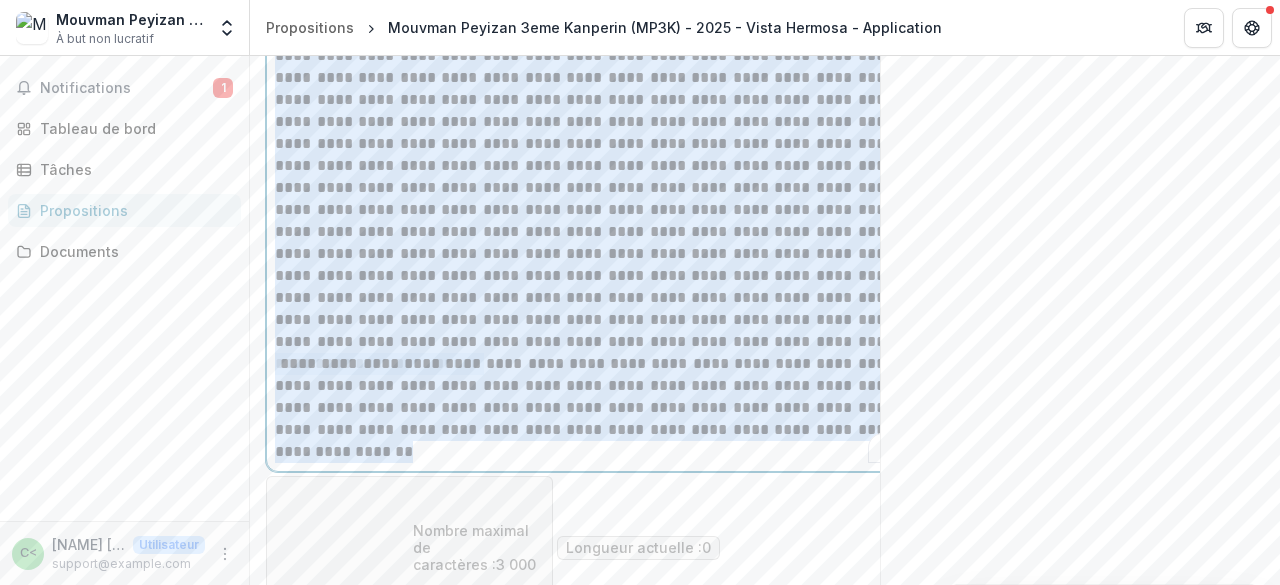 drag, startPoint x: 277, startPoint y: 467, endPoint x: 759, endPoint y: 453, distance: 482.20328 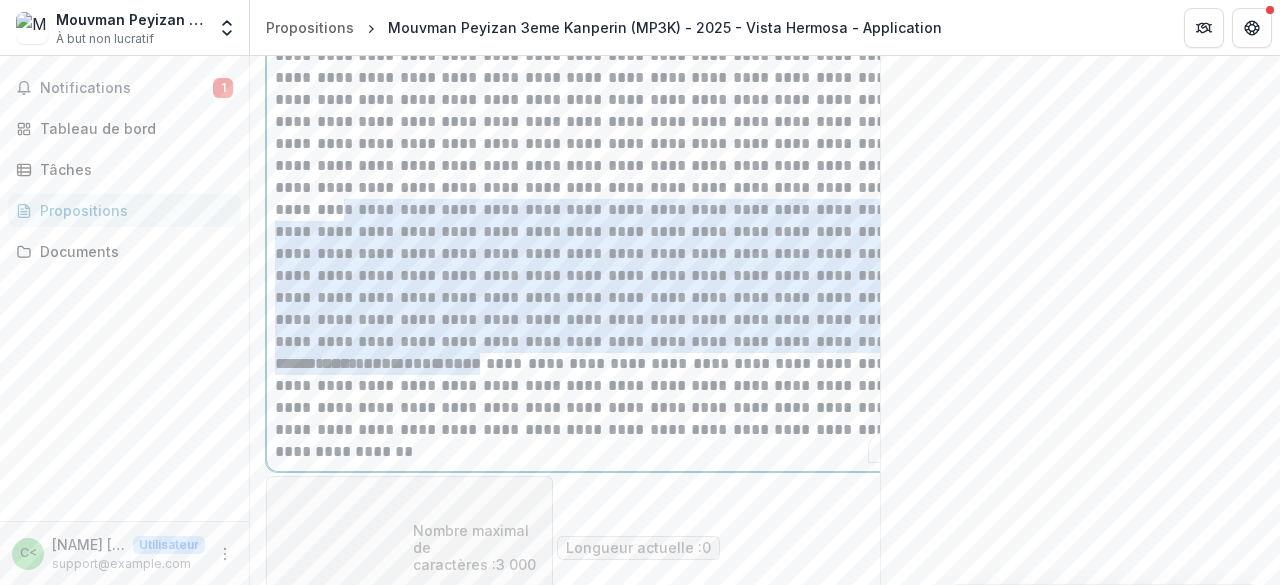 drag, startPoint x: 518, startPoint y: 183, endPoint x: 686, endPoint y: 338, distance: 228.5804 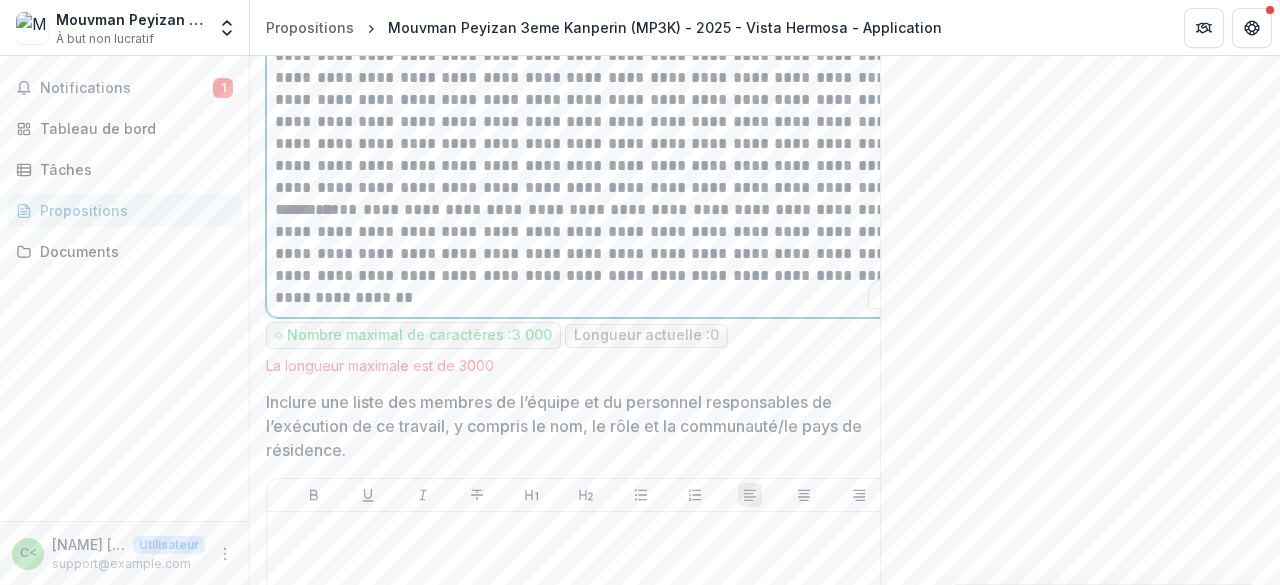 type 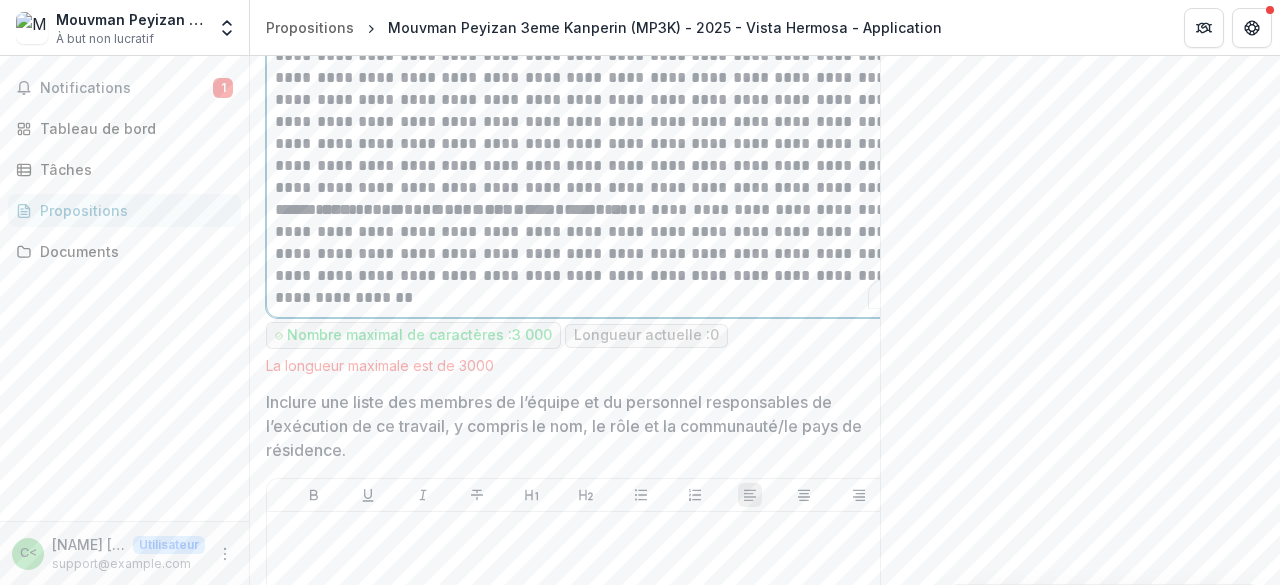 click at bounding box center (586, -10) 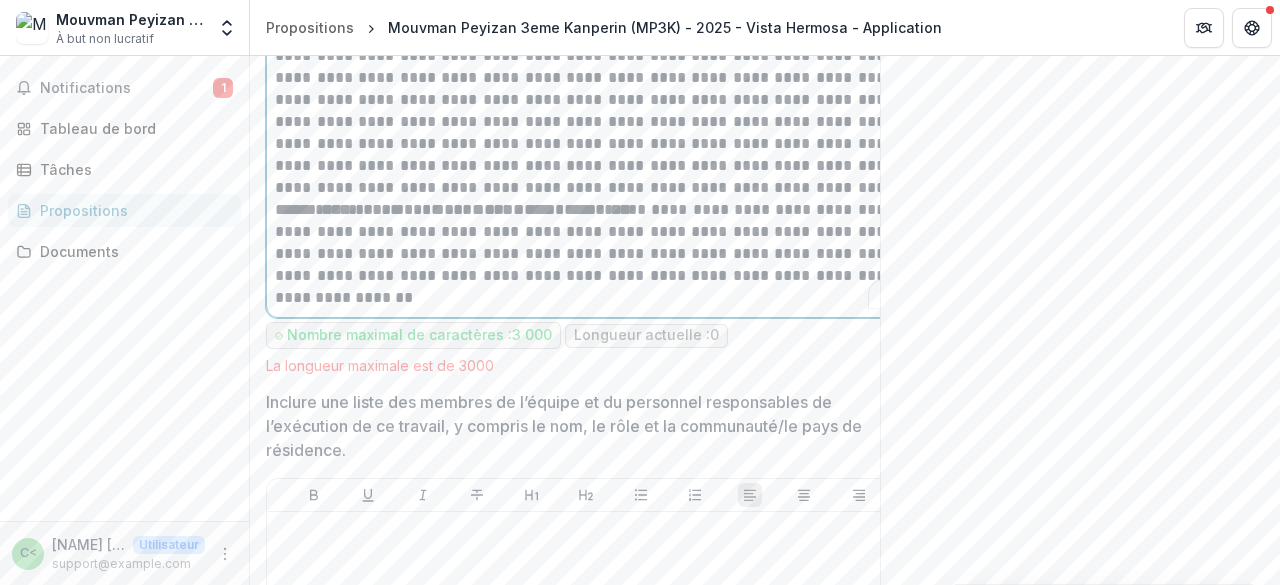 click at bounding box center [586, -10] 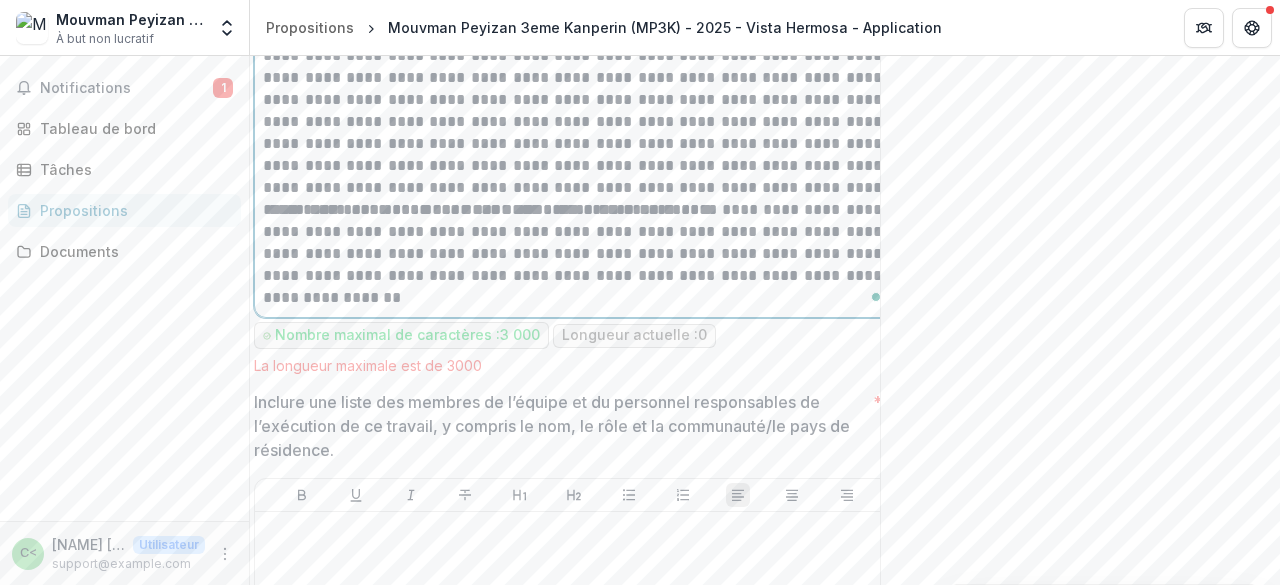 scroll, scrollTop: 0, scrollLeft: 20, axis: horizontal 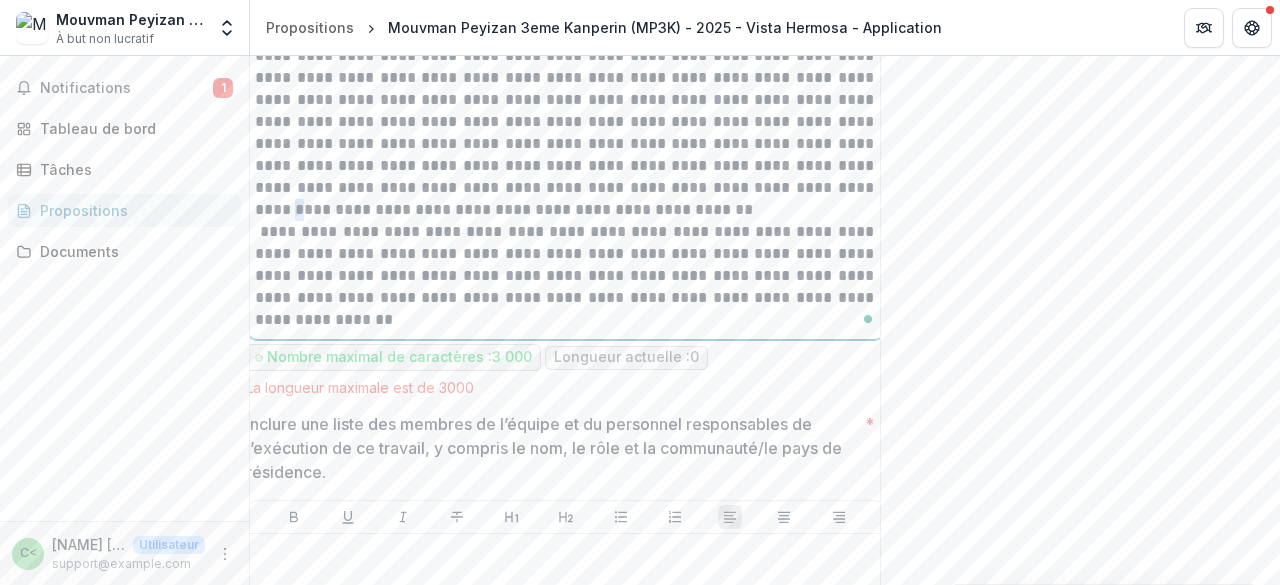 click at bounding box center (566, 1) 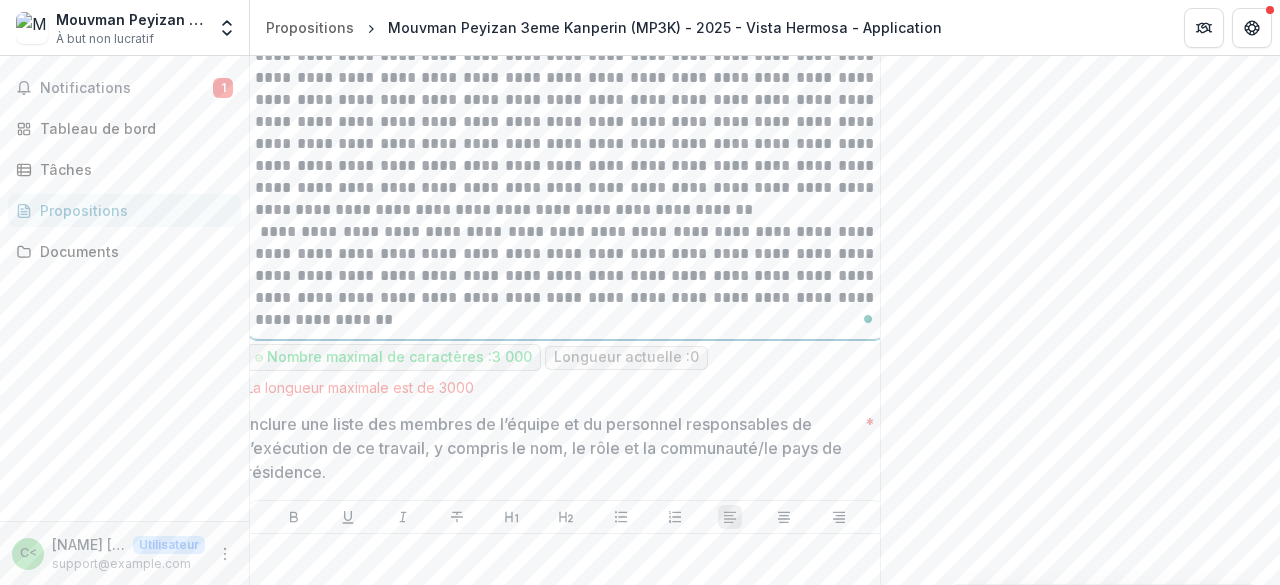 click at bounding box center (566, 1) 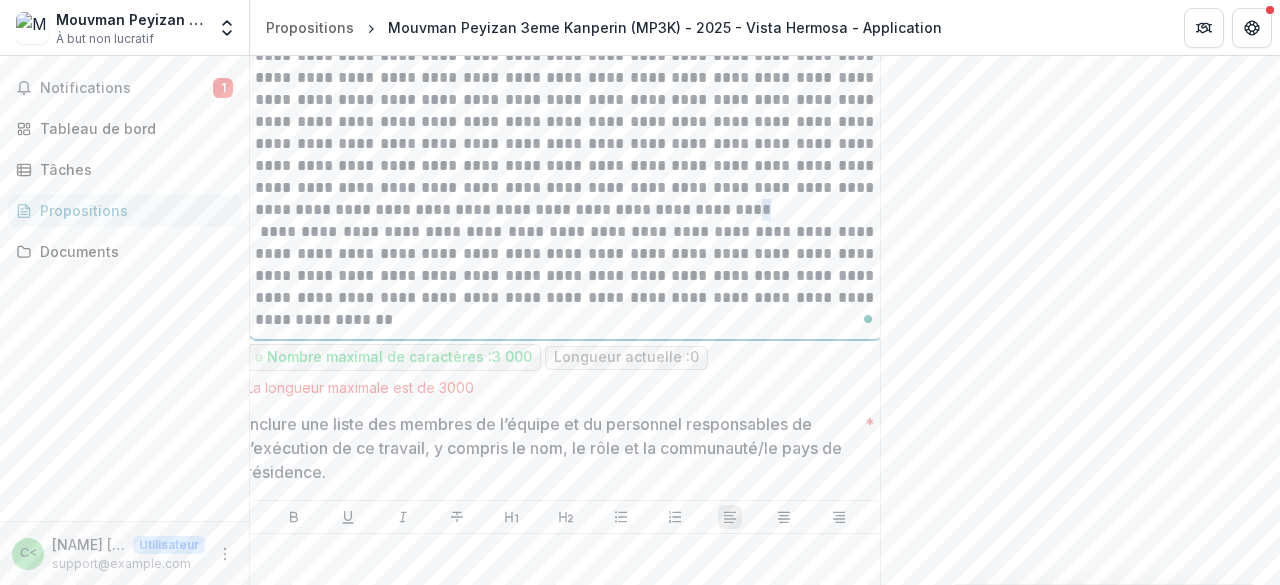 drag, startPoint x: 499, startPoint y: 208, endPoint x: 646, endPoint y: 201, distance: 147.16656 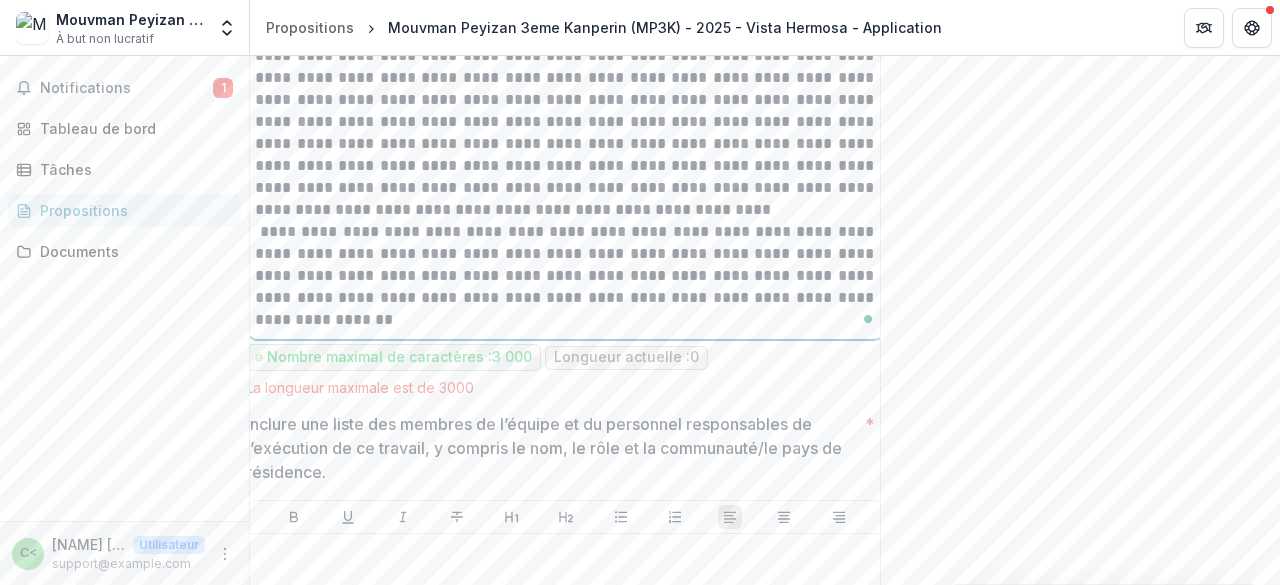 click on "**********" at bounding box center [566, 276] 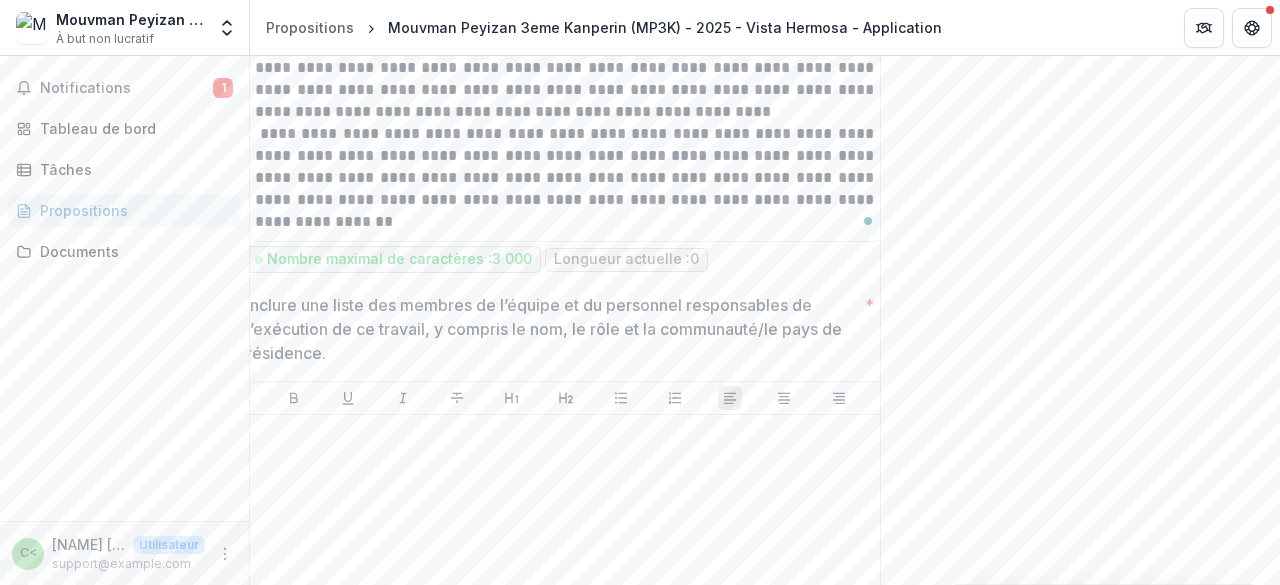 scroll, scrollTop: 1320, scrollLeft: 0, axis: vertical 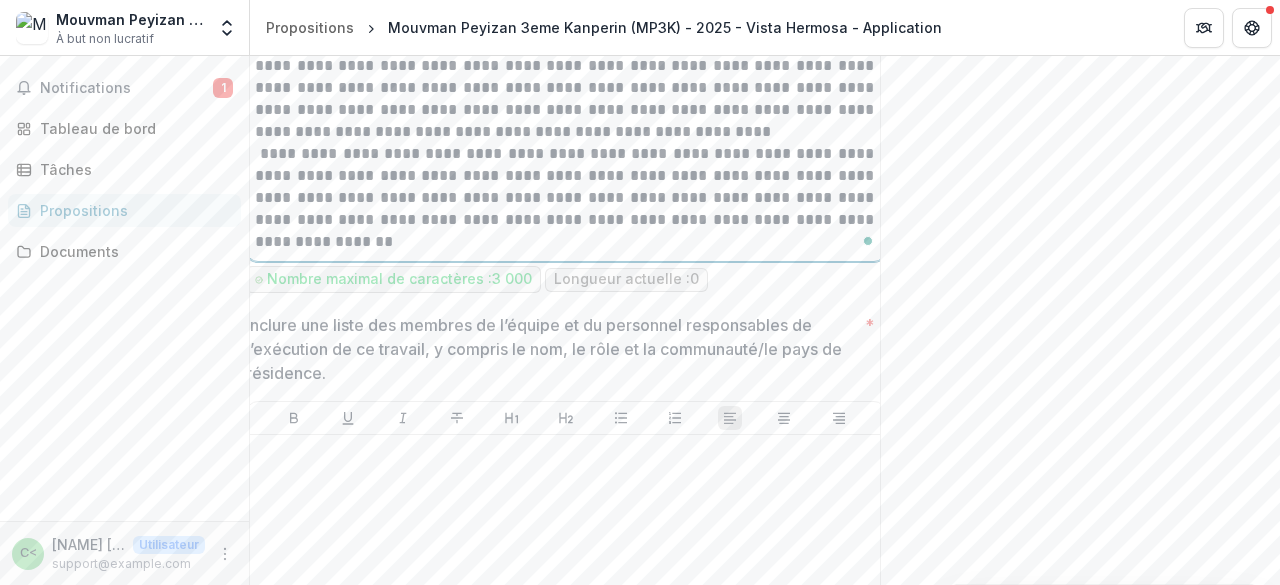 click at bounding box center (566, -77) 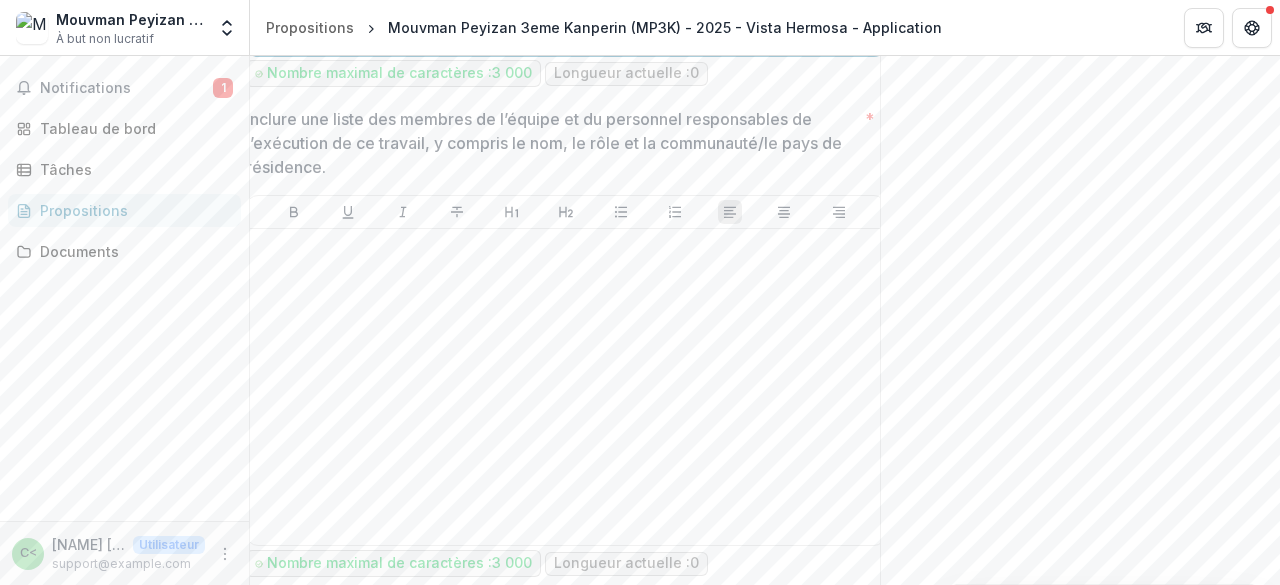 scroll, scrollTop: 1506, scrollLeft: 0, axis: vertical 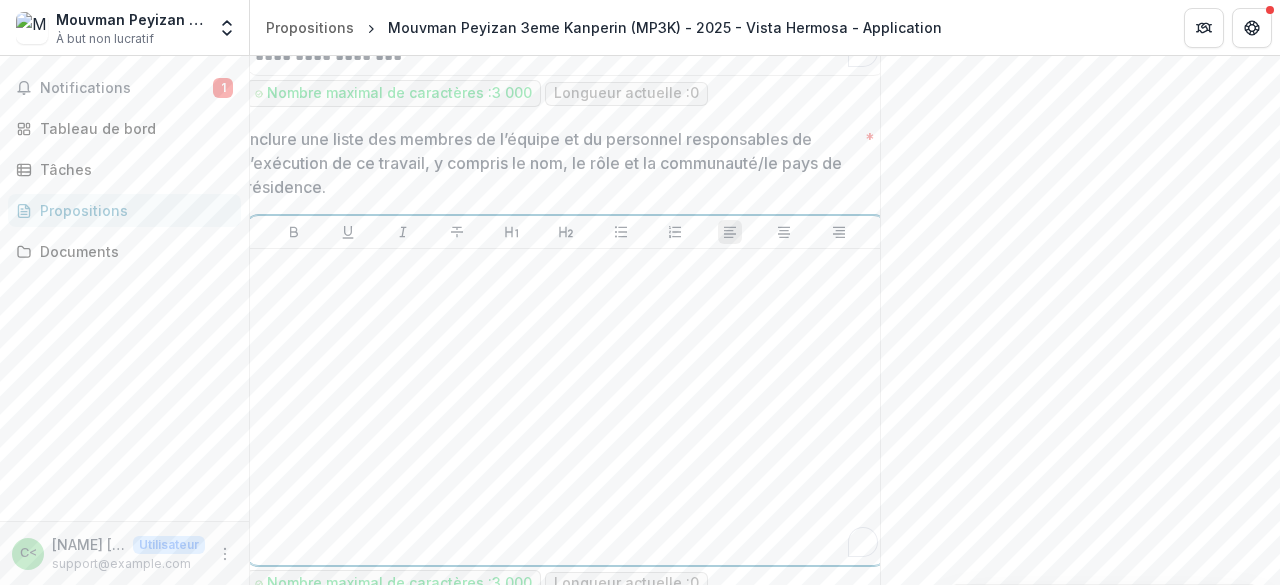 click at bounding box center [566, 407] 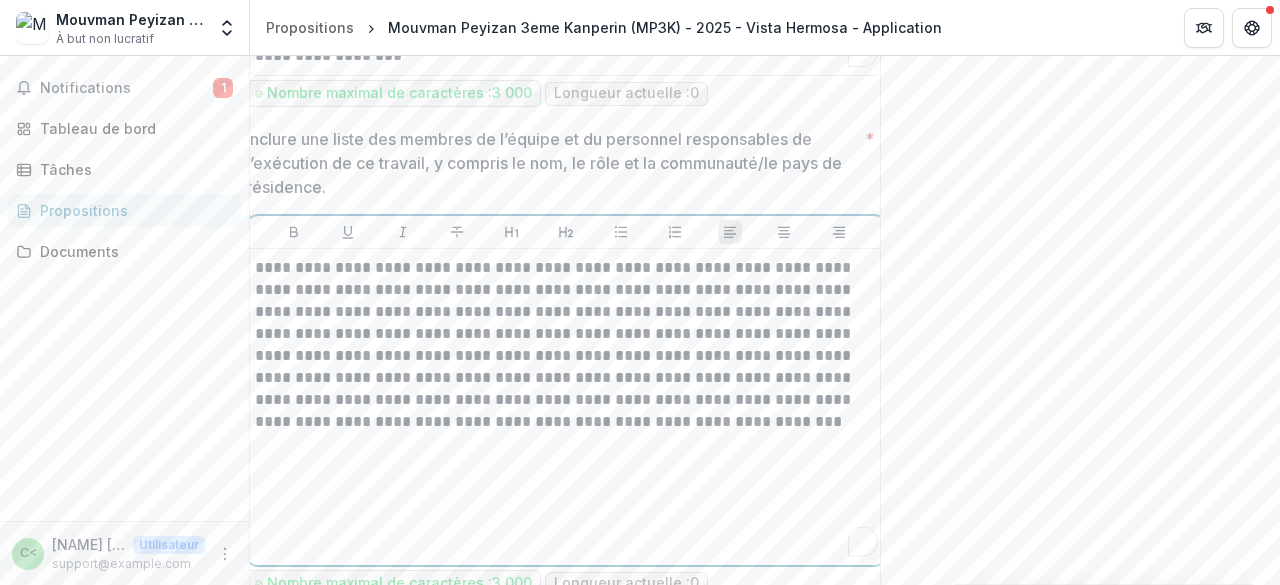 click on "**********" at bounding box center (566, 407) 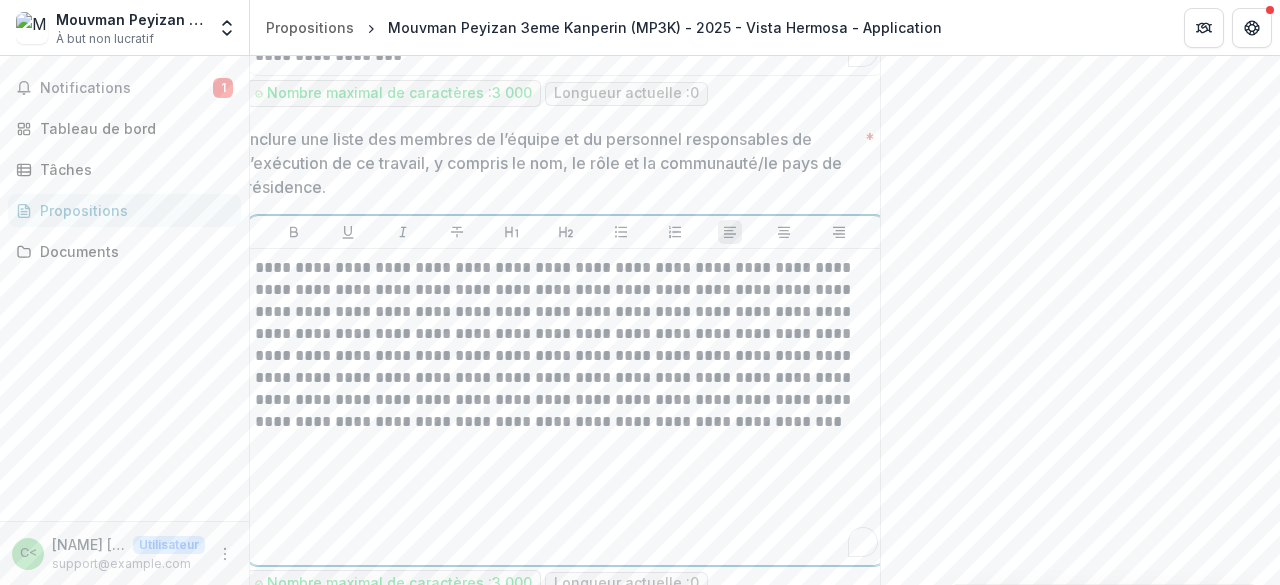 click on "**********" at bounding box center (566, 407) 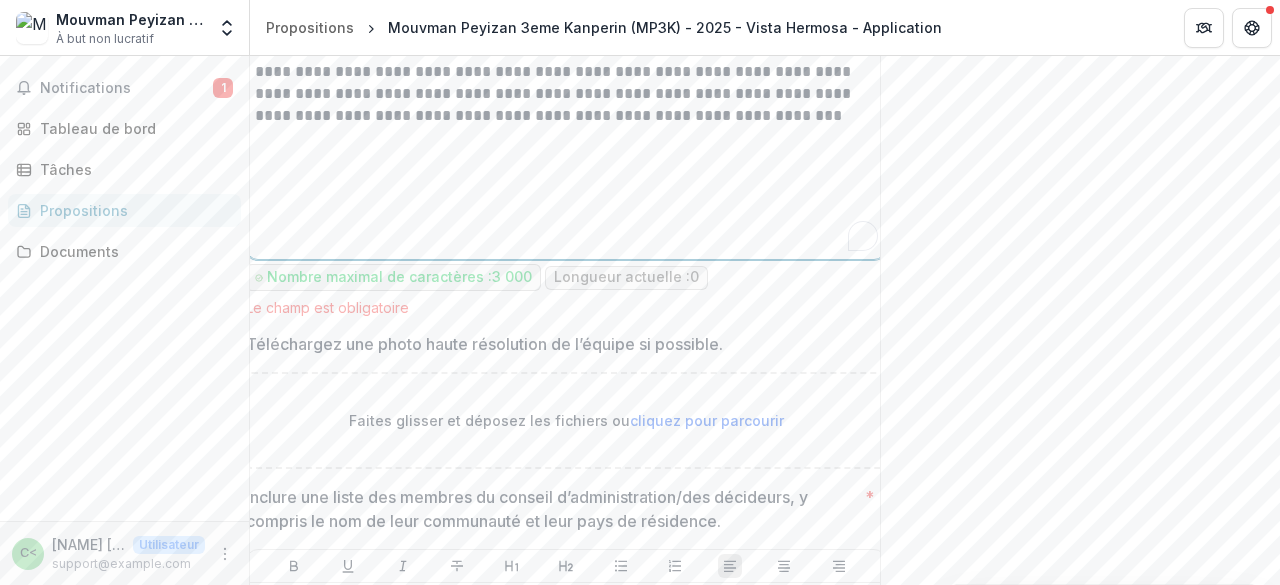 scroll, scrollTop: 1825, scrollLeft: 0, axis: vertical 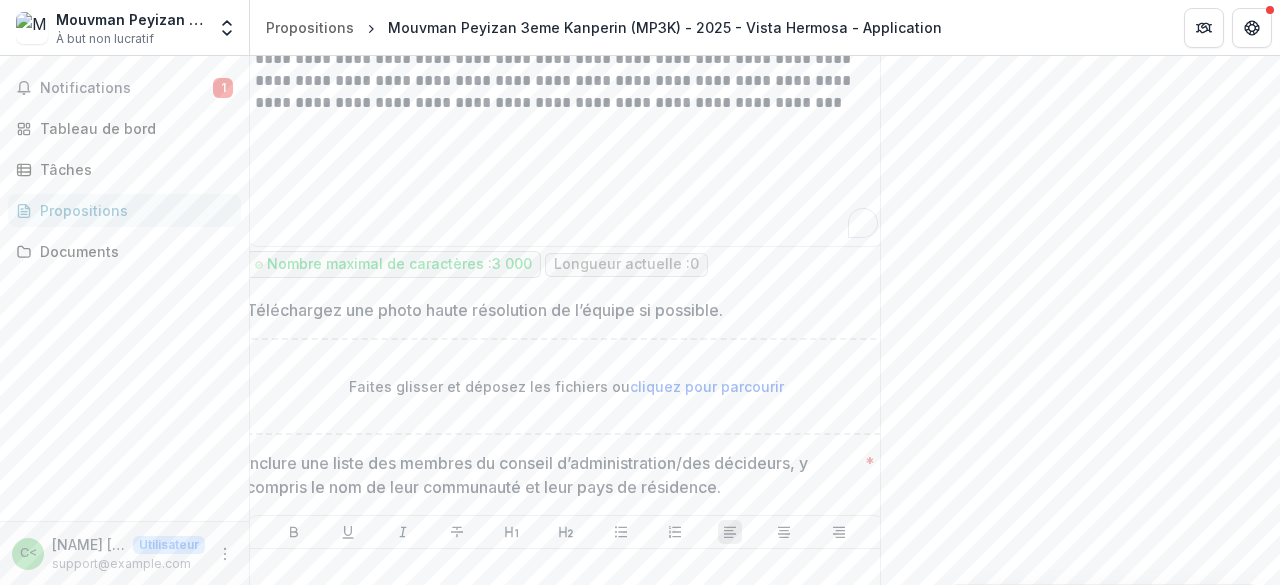 click on "Nombre maximal de caractères :  3 000 Longueur actuelle :  0" at bounding box center (566, 264) 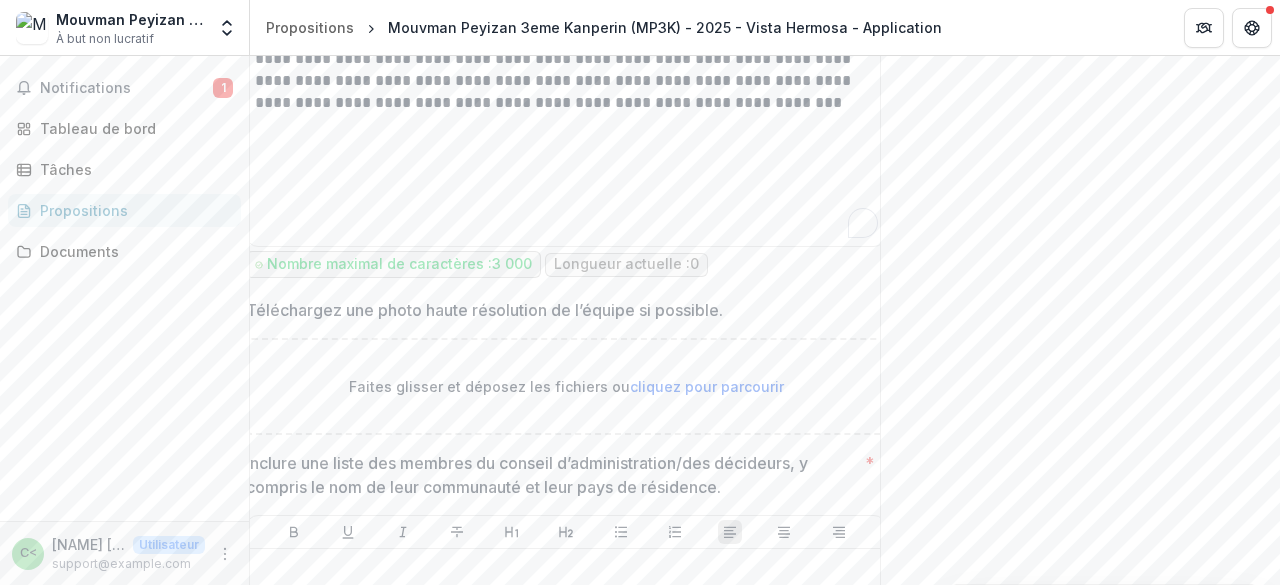 drag, startPoint x: 1272, startPoint y: 265, endPoint x: 1274, endPoint y: 246, distance: 19.104973 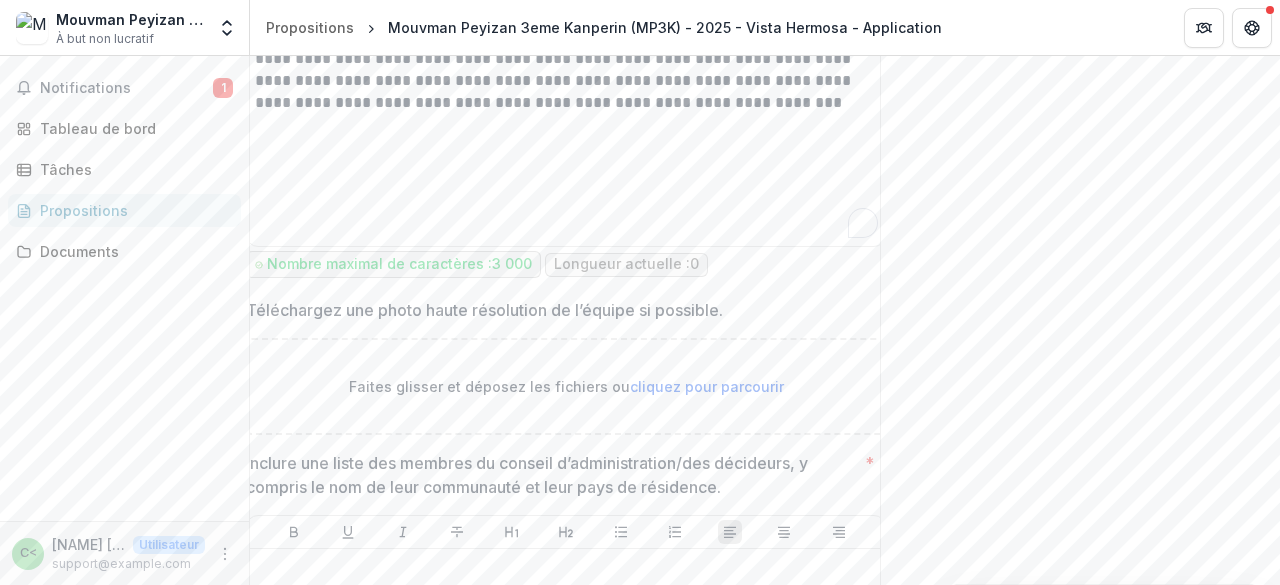 click on "**********" at bounding box center (765, 320) 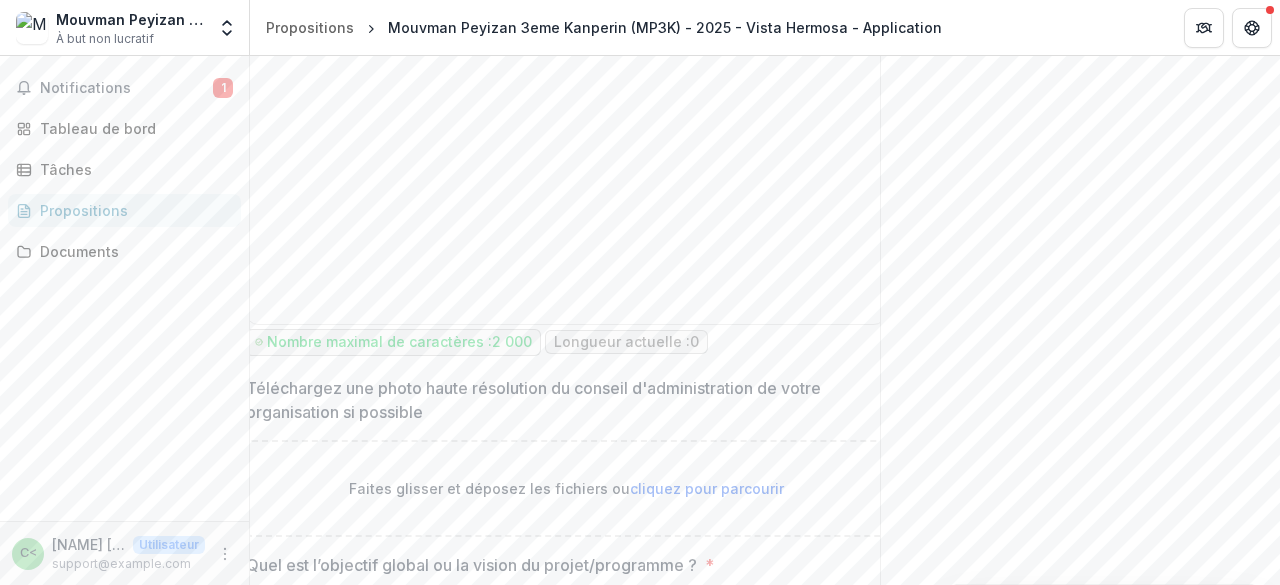 scroll, scrollTop: 2366, scrollLeft: 0, axis: vertical 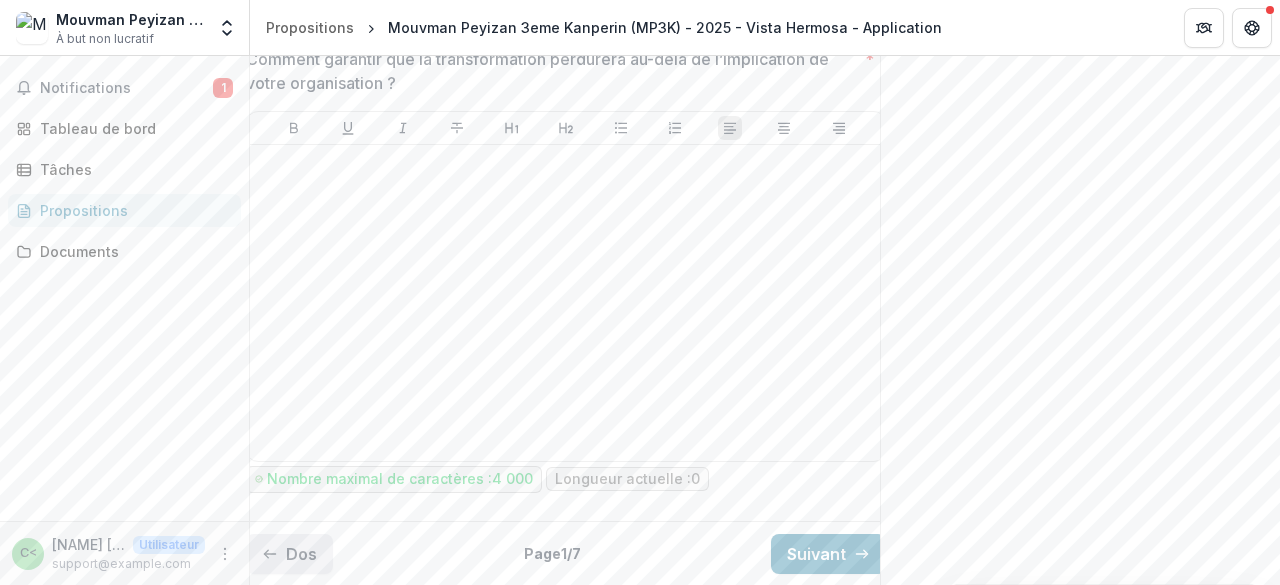 click on "Dos" at bounding box center (301, 554) 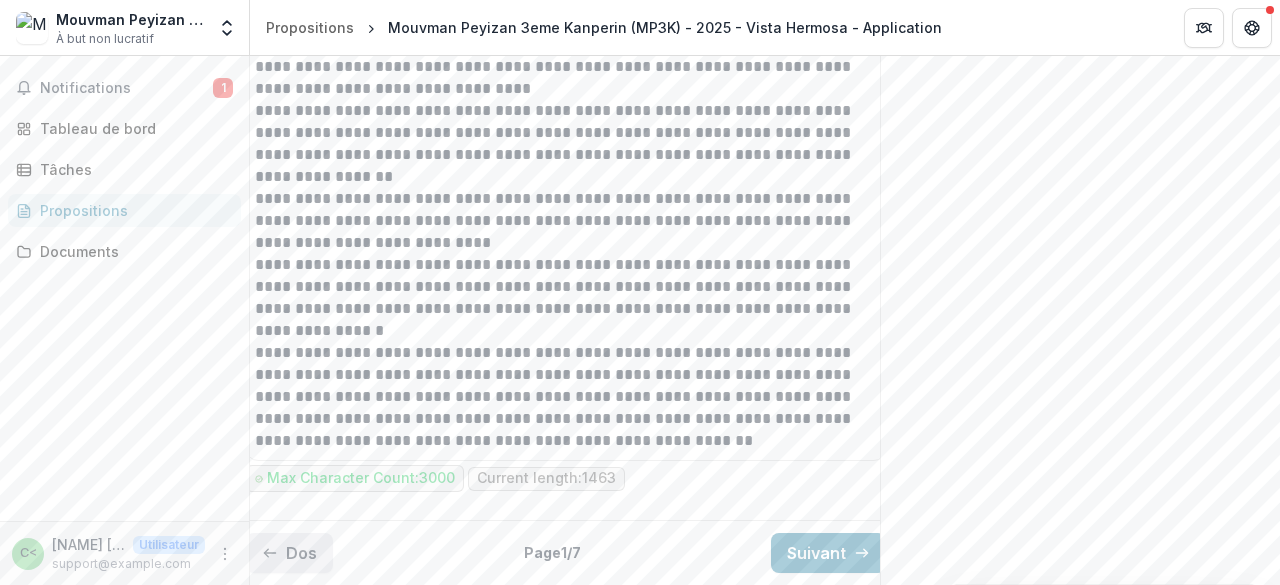 scroll, scrollTop: 0, scrollLeft: 0, axis: both 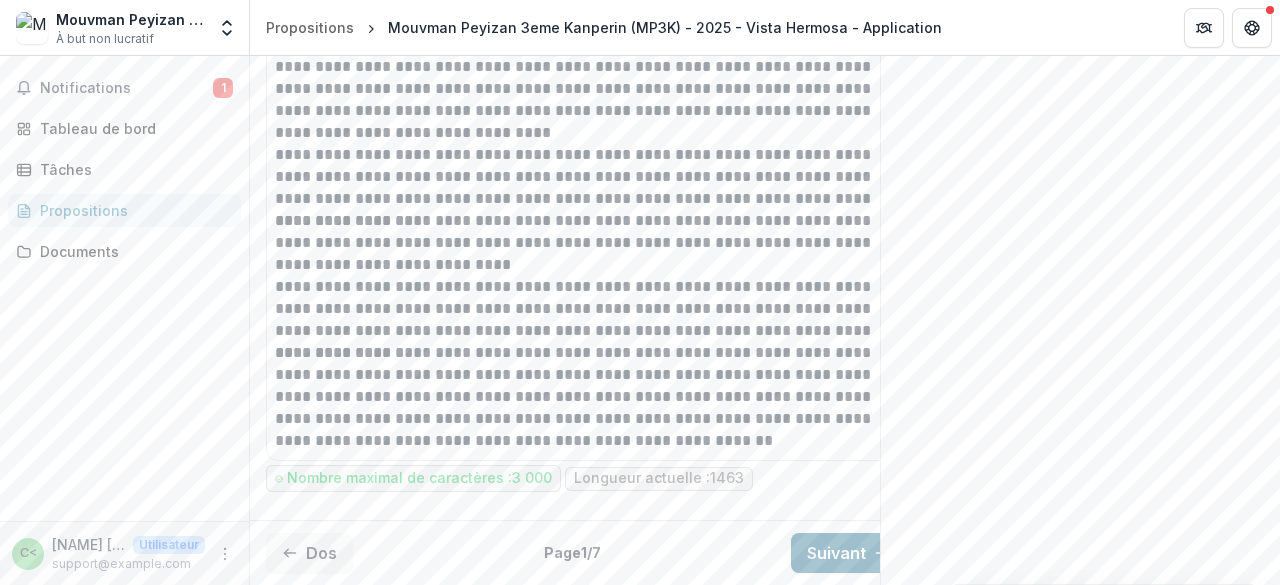 click on "Suivant" at bounding box center [836, 553] 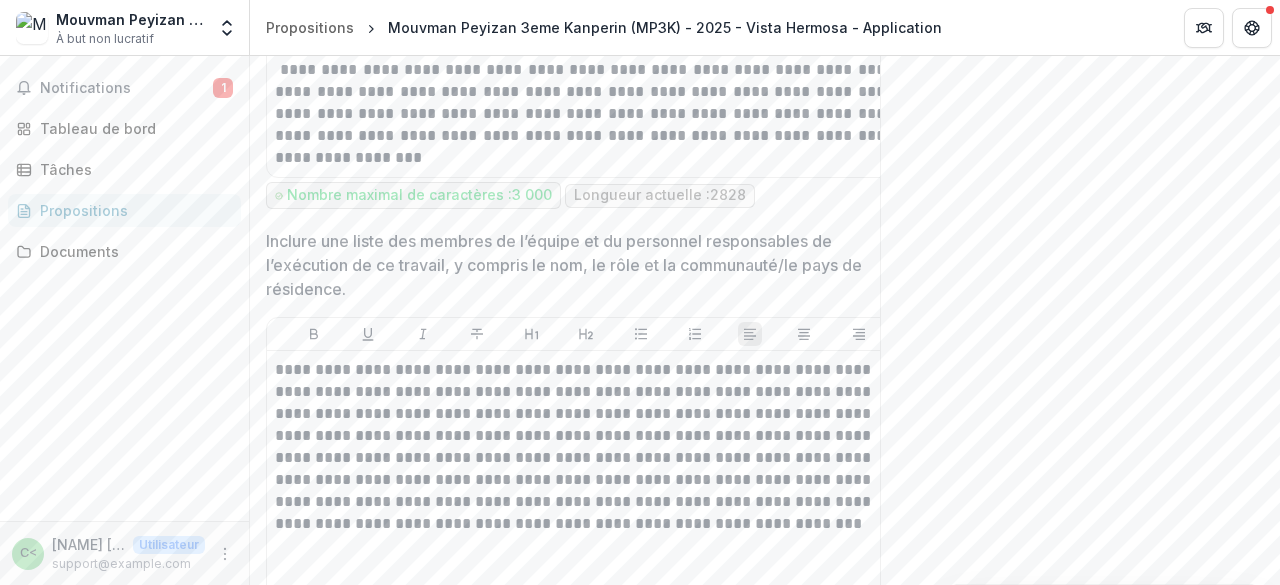 click on "**********" at bounding box center (765, 320) 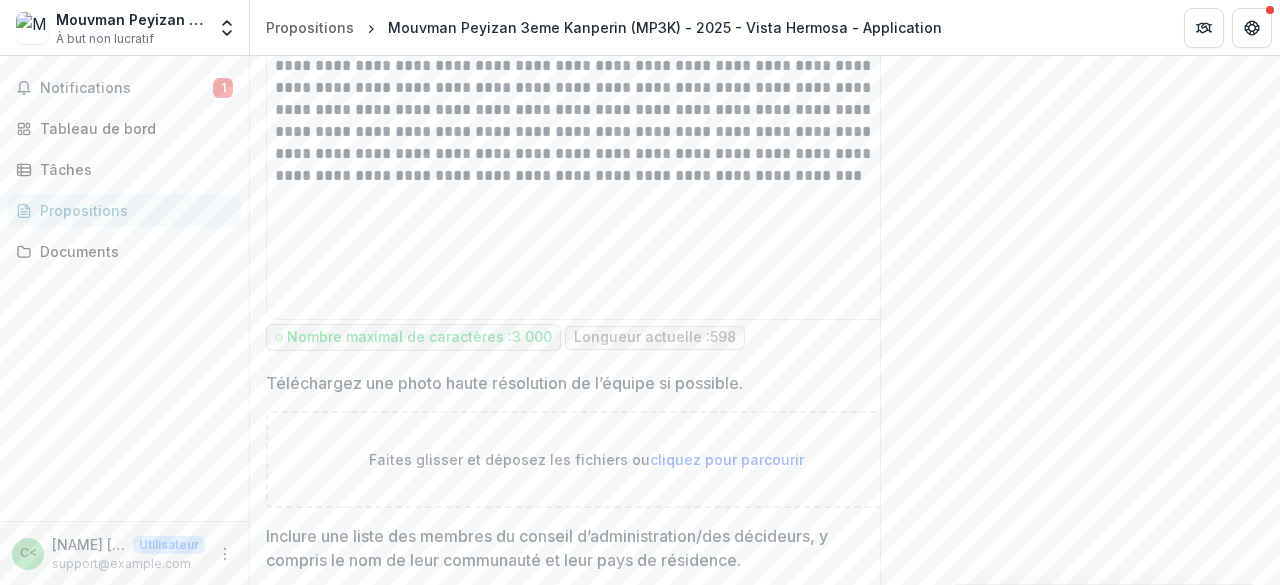 scroll, scrollTop: 1760, scrollLeft: 0, axis: vertical 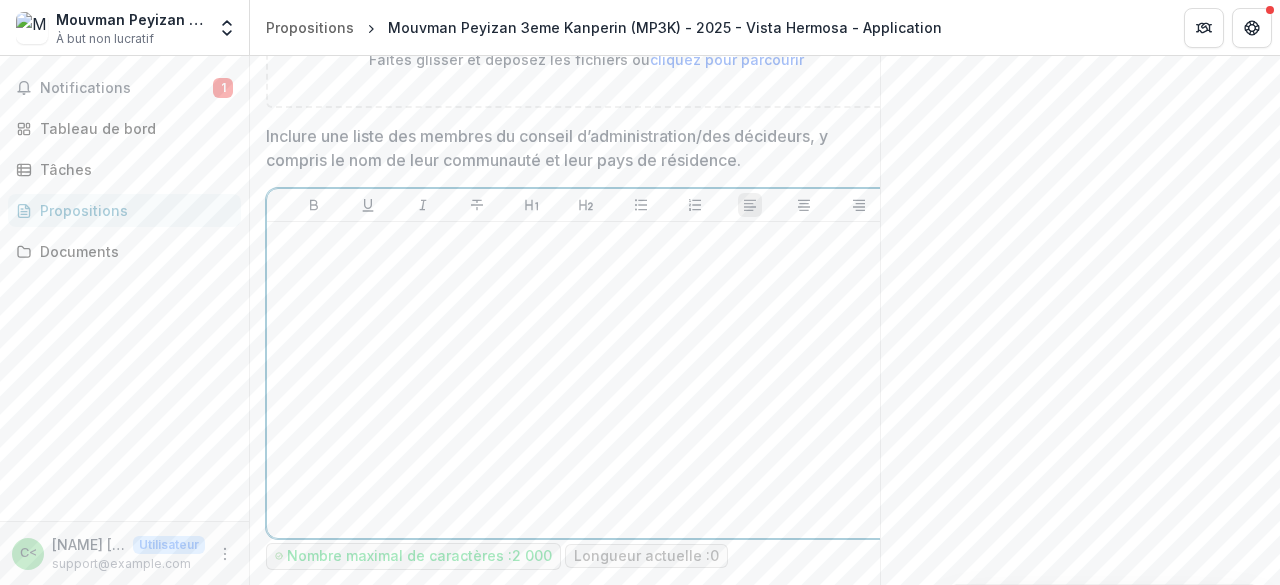 click at bounding box center (586, 380) 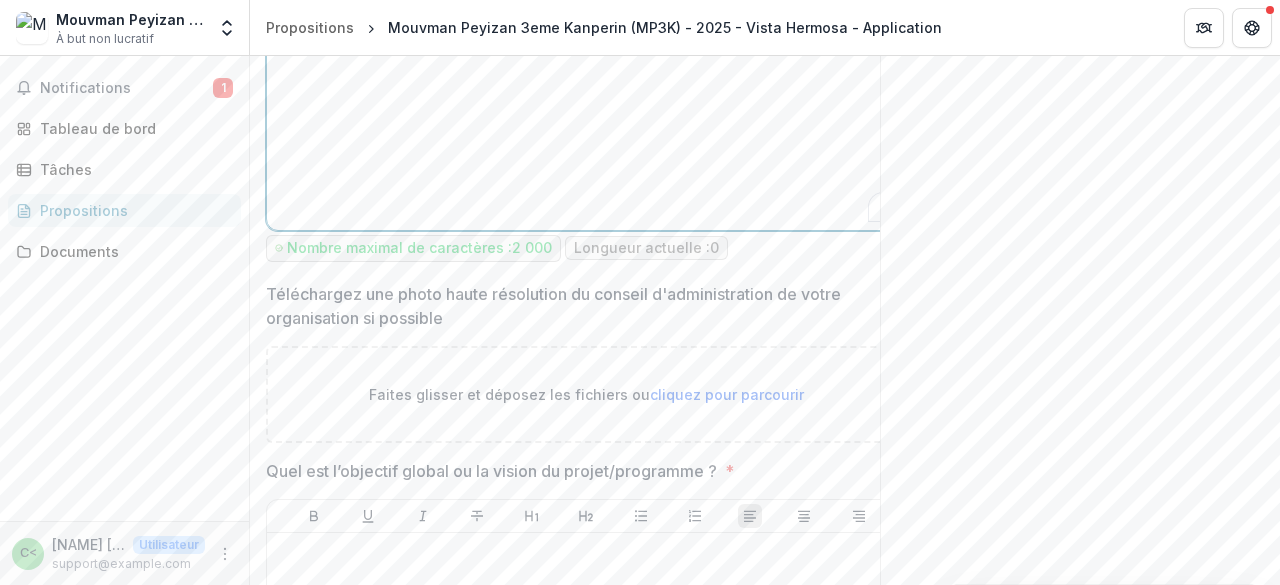 scroll, scrollTop: 2546, scrollLeft: 0, axis: vertical 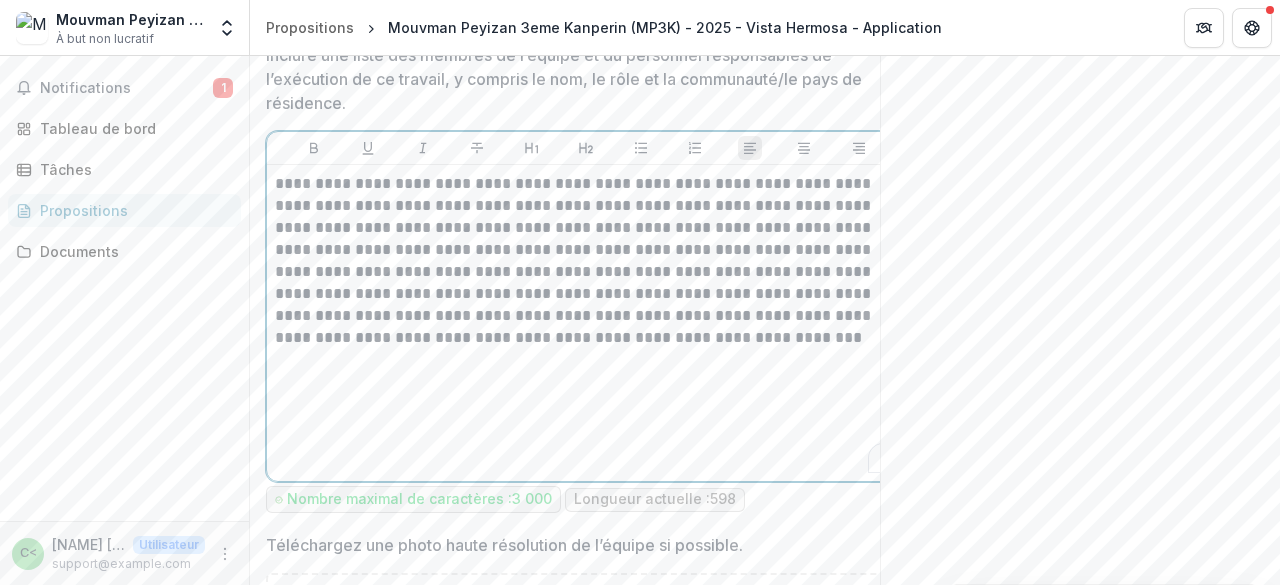 click on "**********" at bounding box center (586, 323) 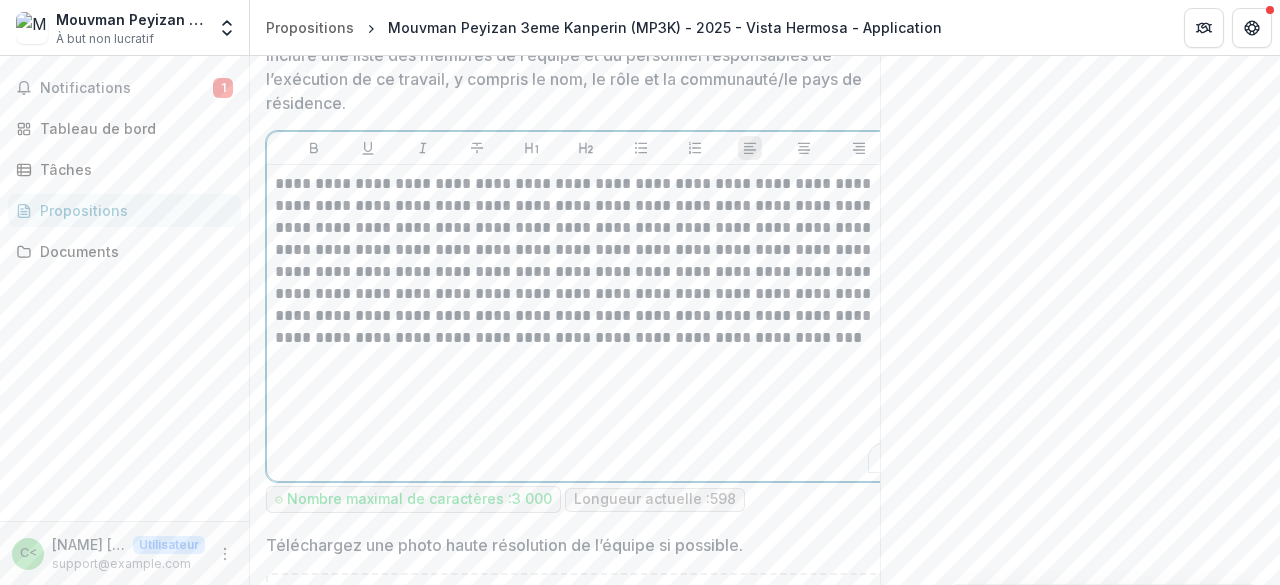 click on "**********" at bounding box center [586, 323] 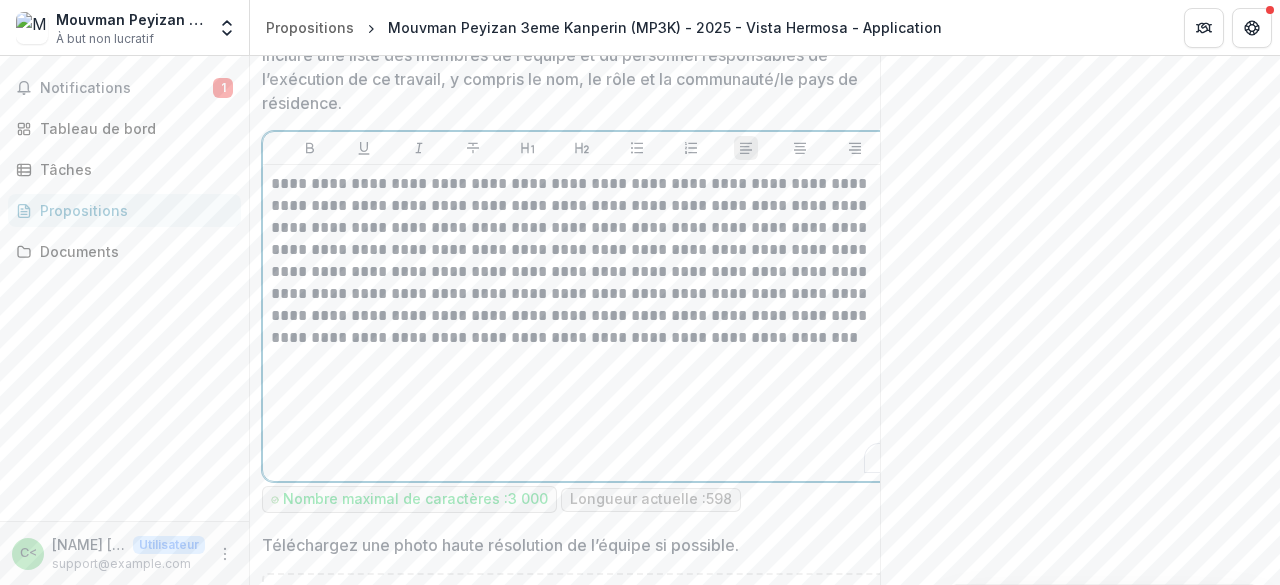 scroll, scrollTop: 0, scrollLeft: 14, axis: horizontal 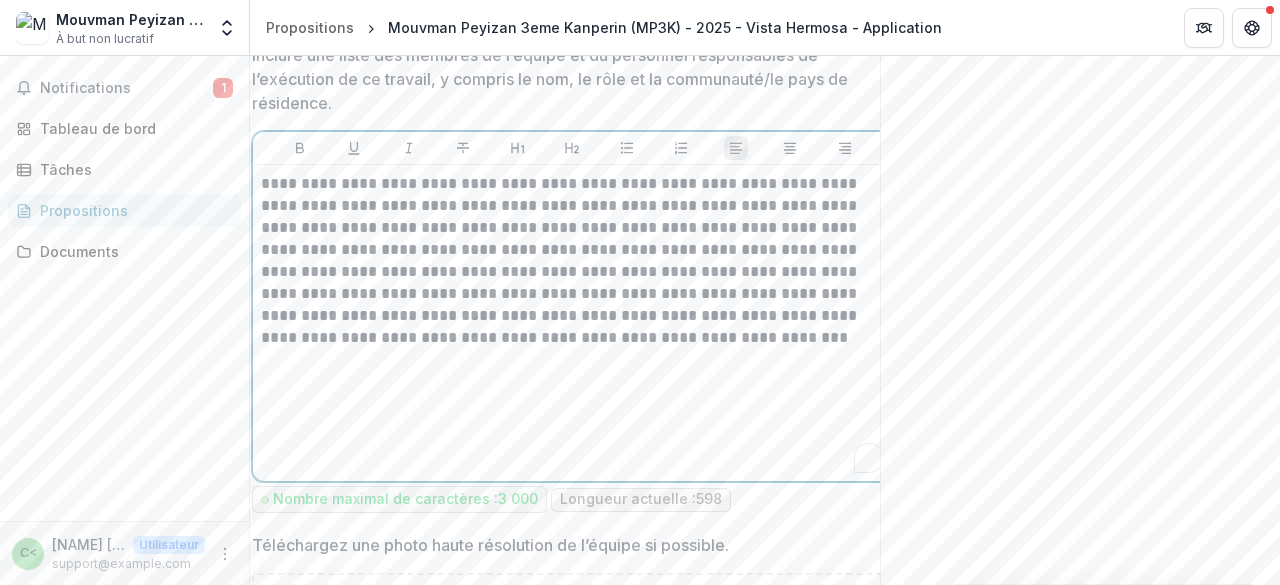 type 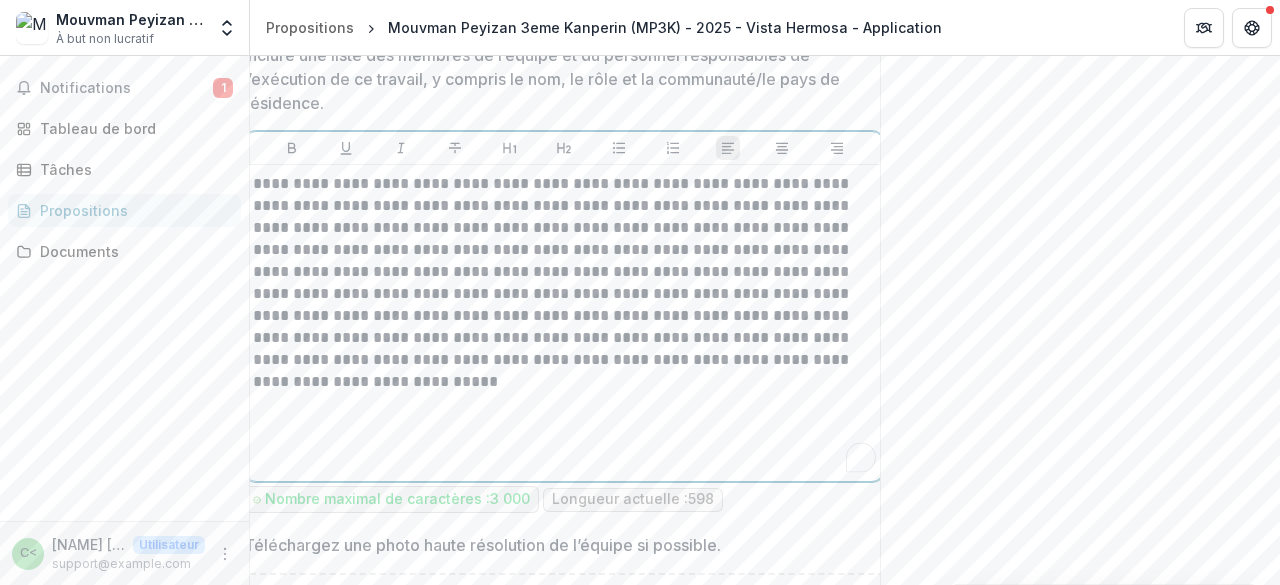 click on "**********" at bounding box center (564, 323) 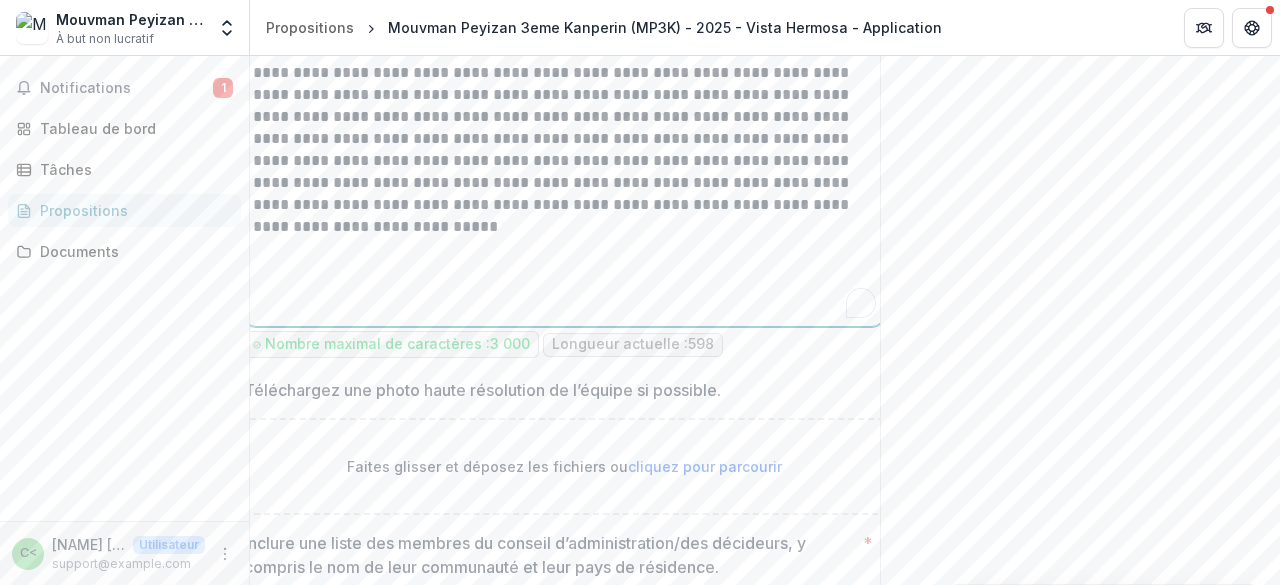 scroll, scrollTop: 1751, scrollLeft: 0, axis: vertical 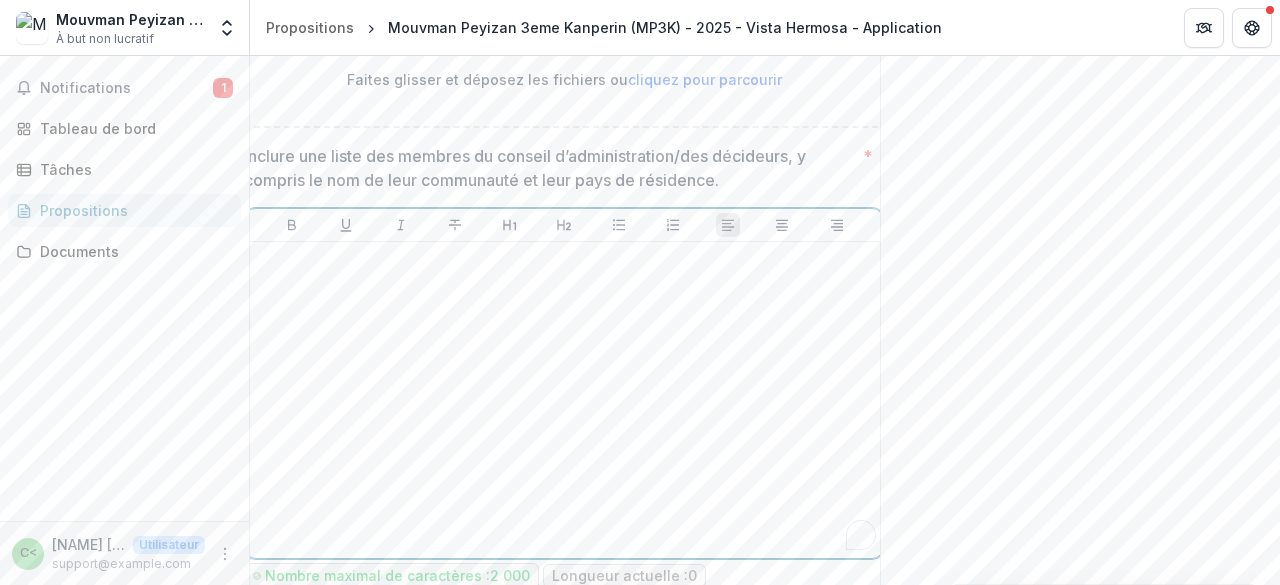 click at bounding box center (564, 400) 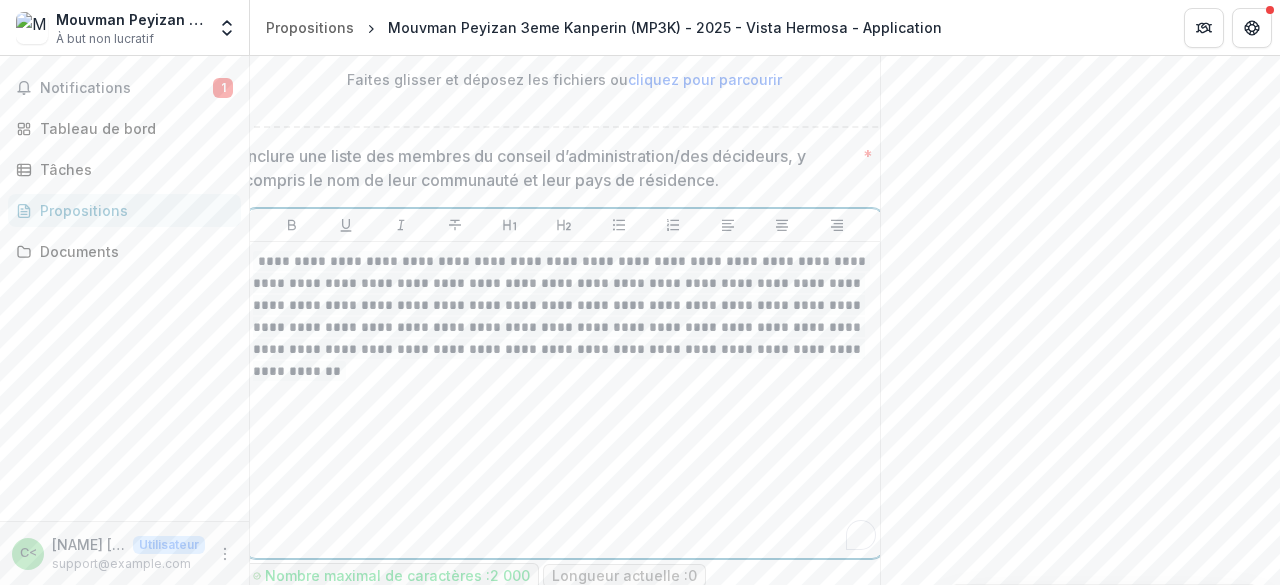 click on "**********" at bounding box center [564, 400] 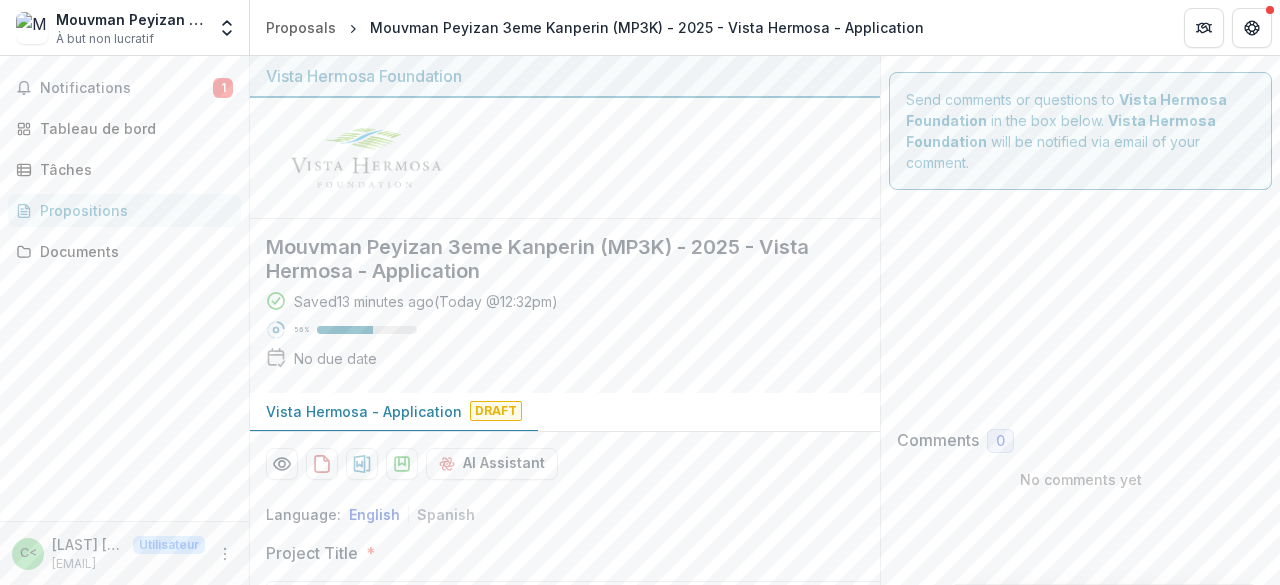 scroll, scrollTop: 0, scrollLeft: 0, axis: both 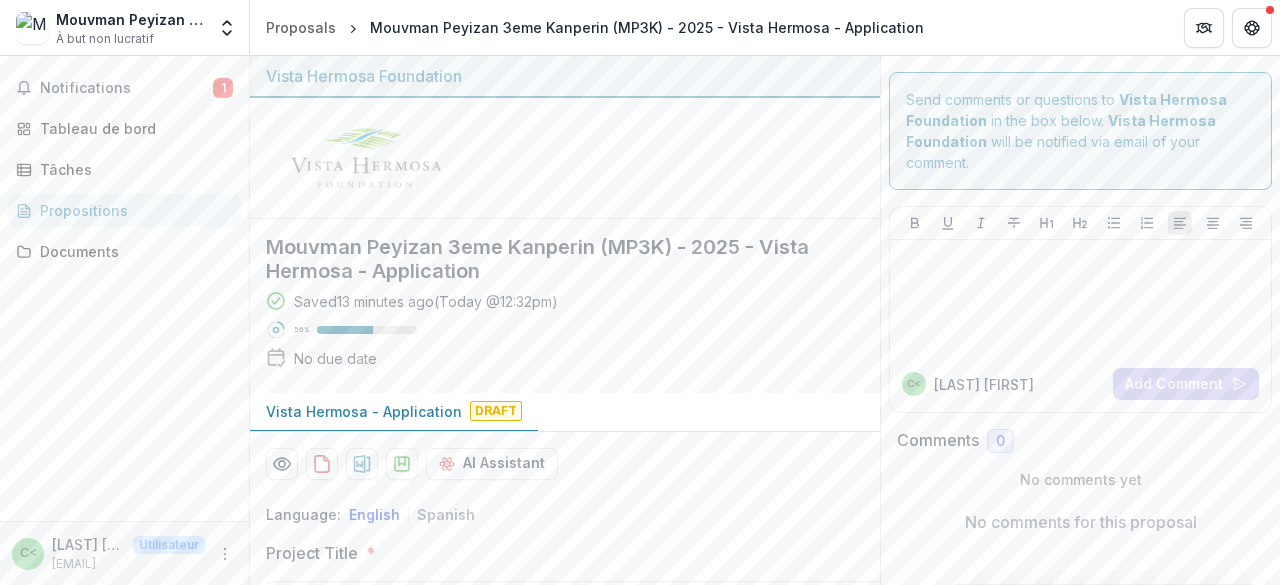 click on "Saved  13 minutes ago  ( Today   @  12:32pm ) 56 % No due date" at bounding box center [549, 334] 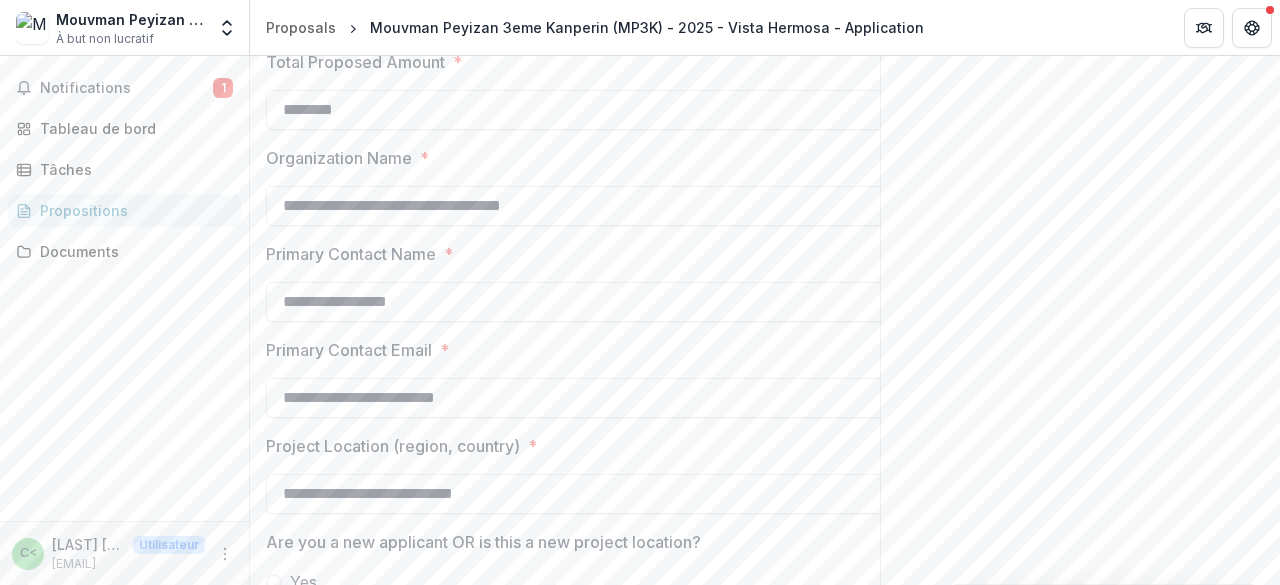 scroll, scrollTop: 1875, scrollLeft: 0, axis: vertical 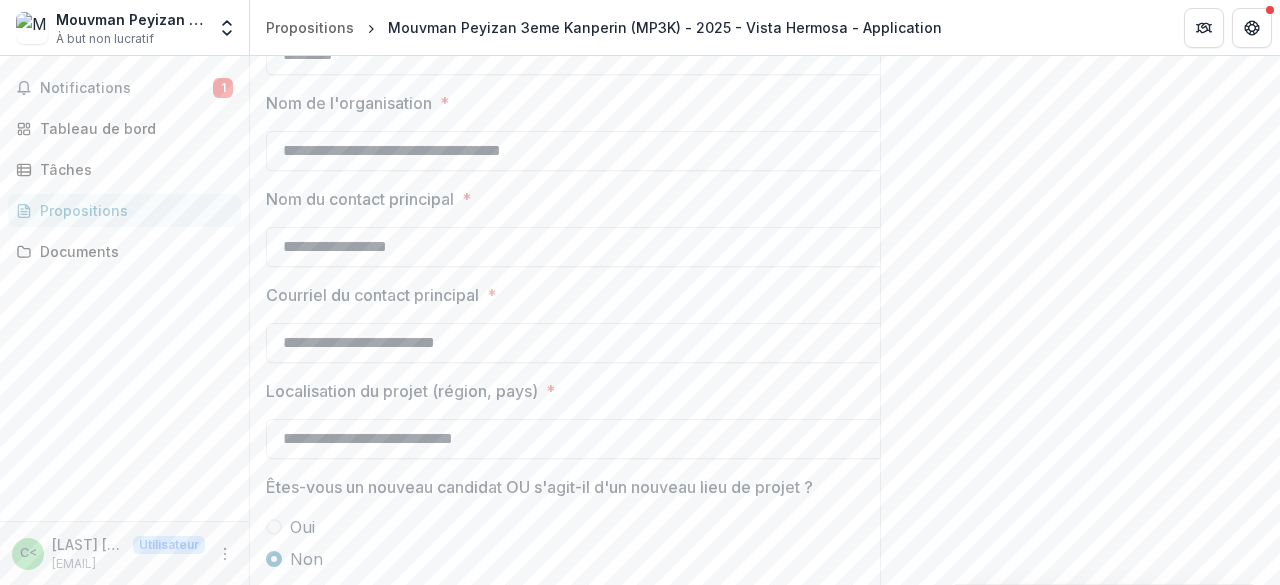 click on "Suivant" at bounding box center [836, 628] 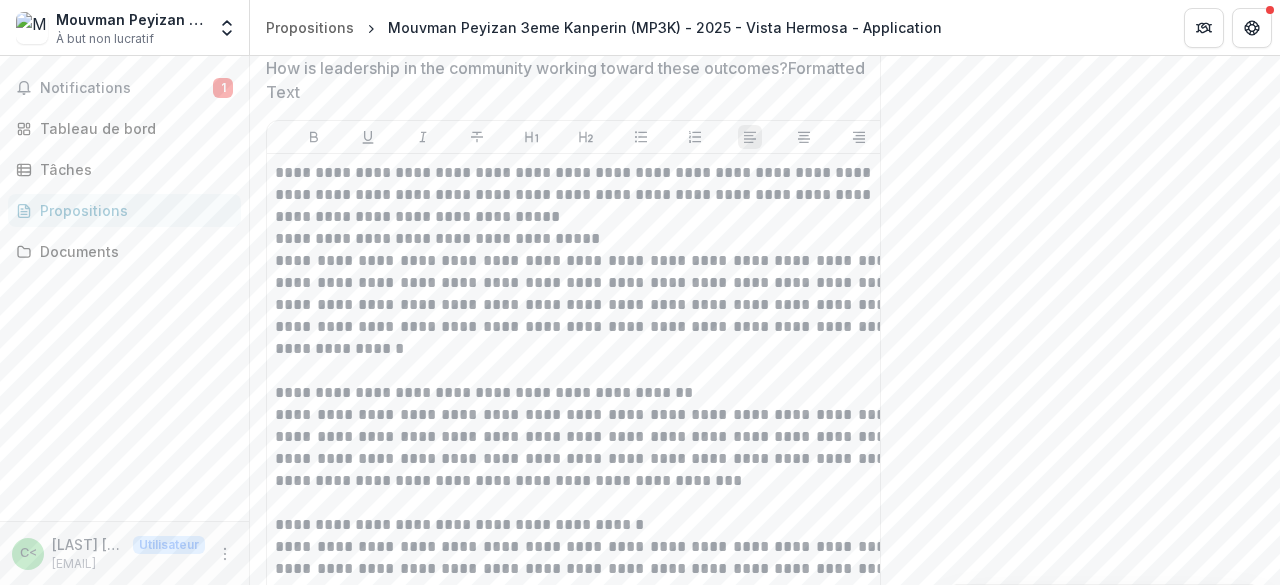 scroll, scrollTop: 4263, scrollLeft: 0, axis: vertical 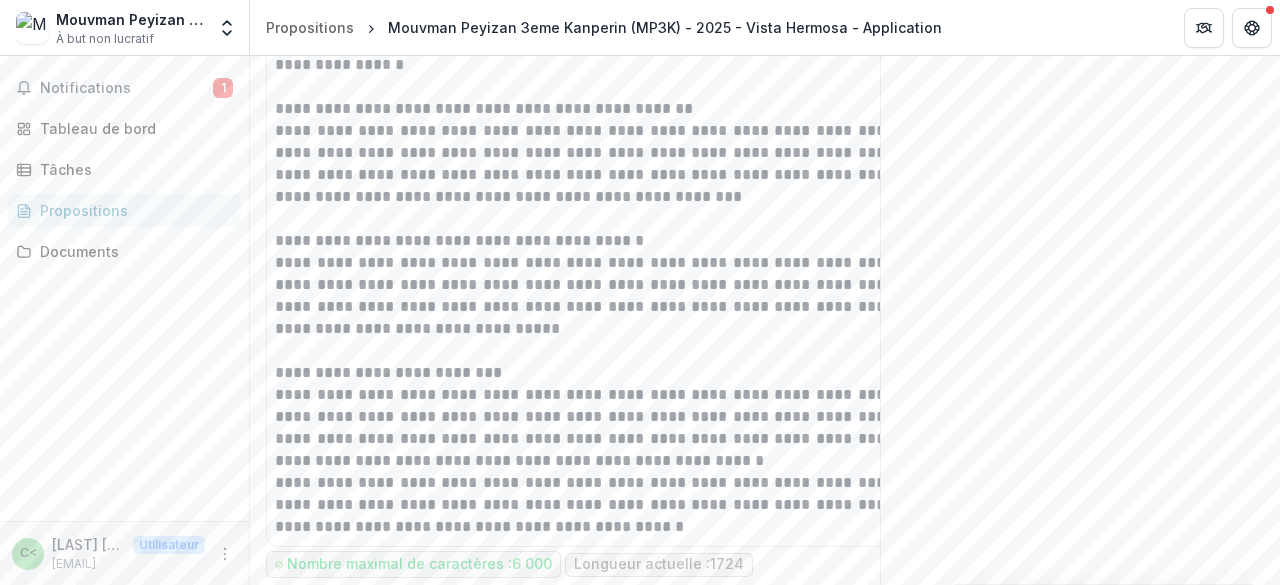 click on "Suivant" at bounding box center (836, 639) 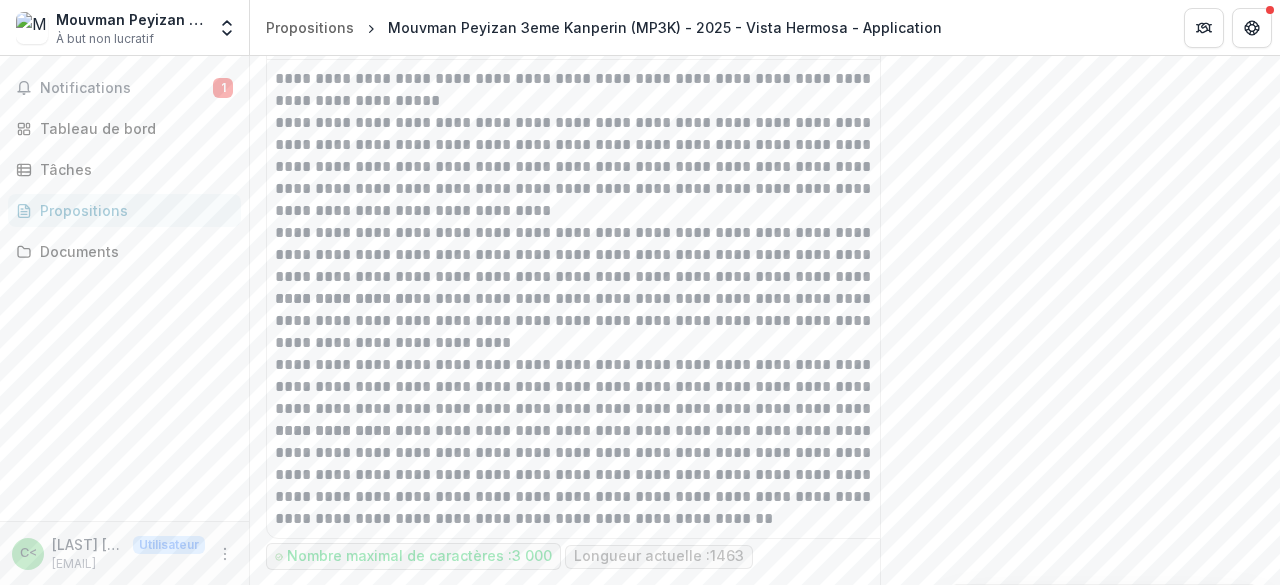 scroll, scrollTop: 1316, scrollLeft: 0, axis: vertical 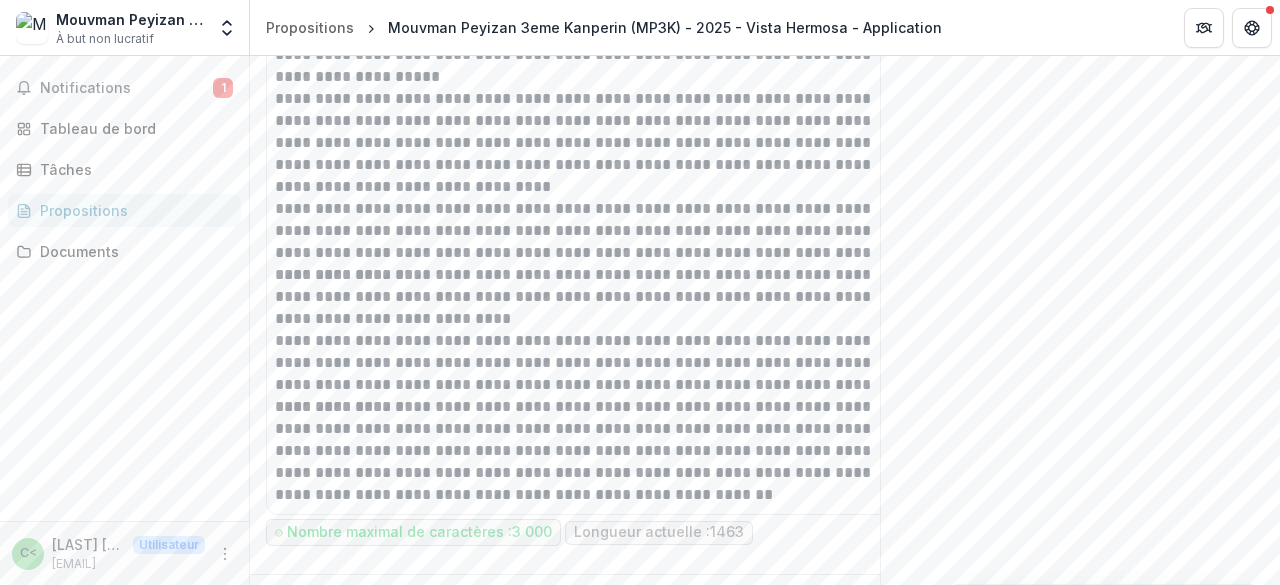 click on "Suivant" at bounding box center (836, 607) 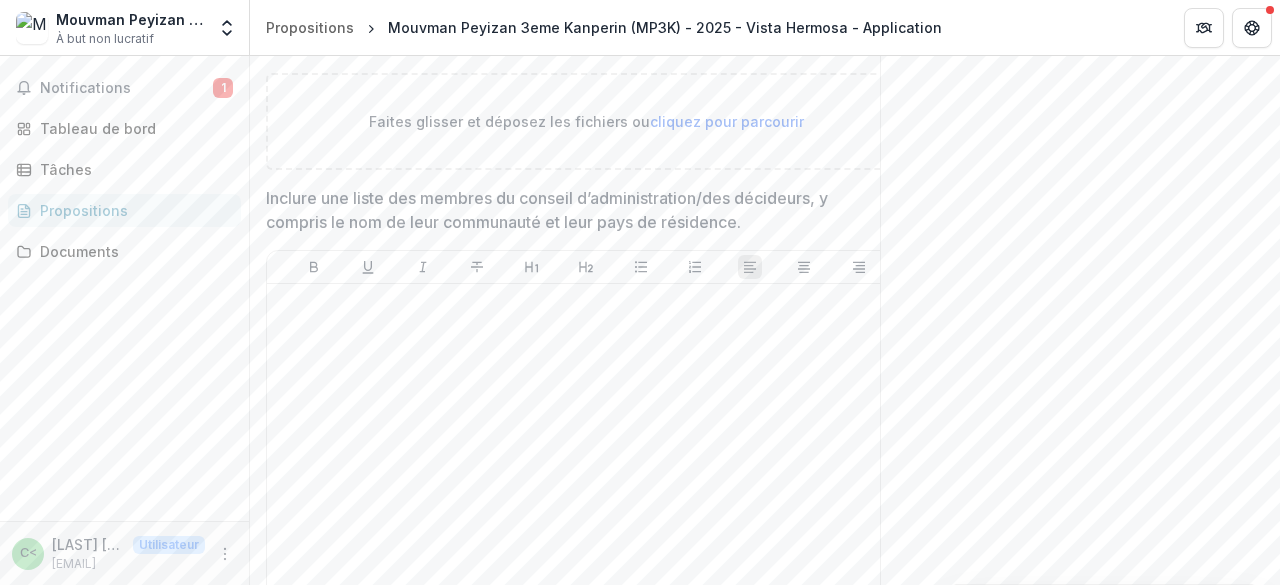 scroll, scrollTop: 2110, scrollLeft: 0, axis: vertical 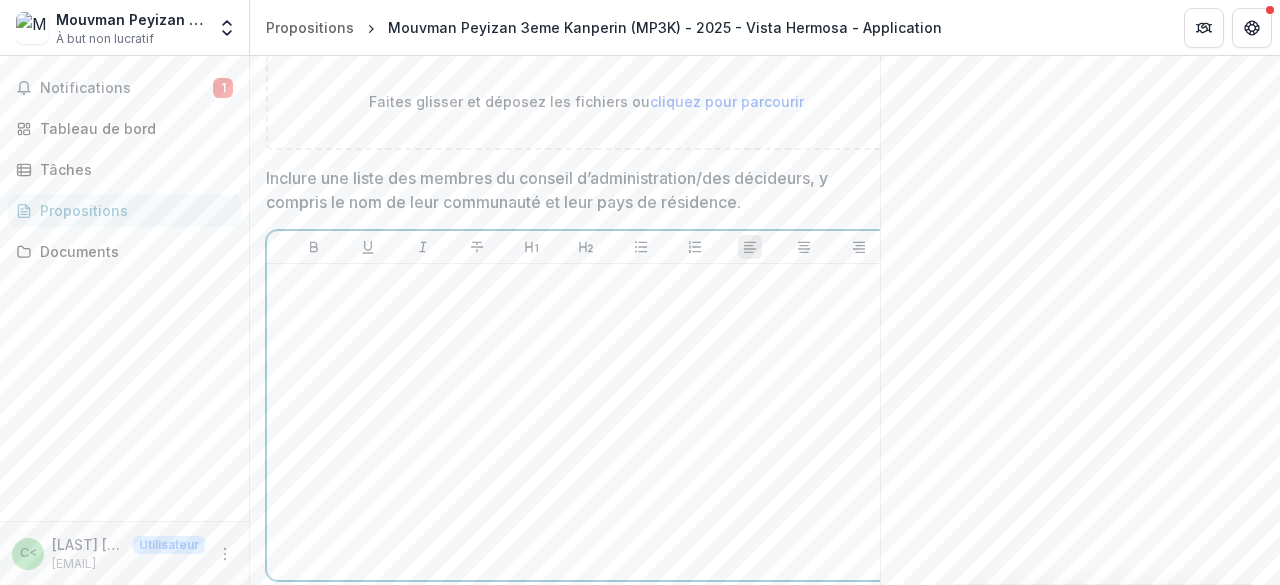 click at bounding box center [586, 422] 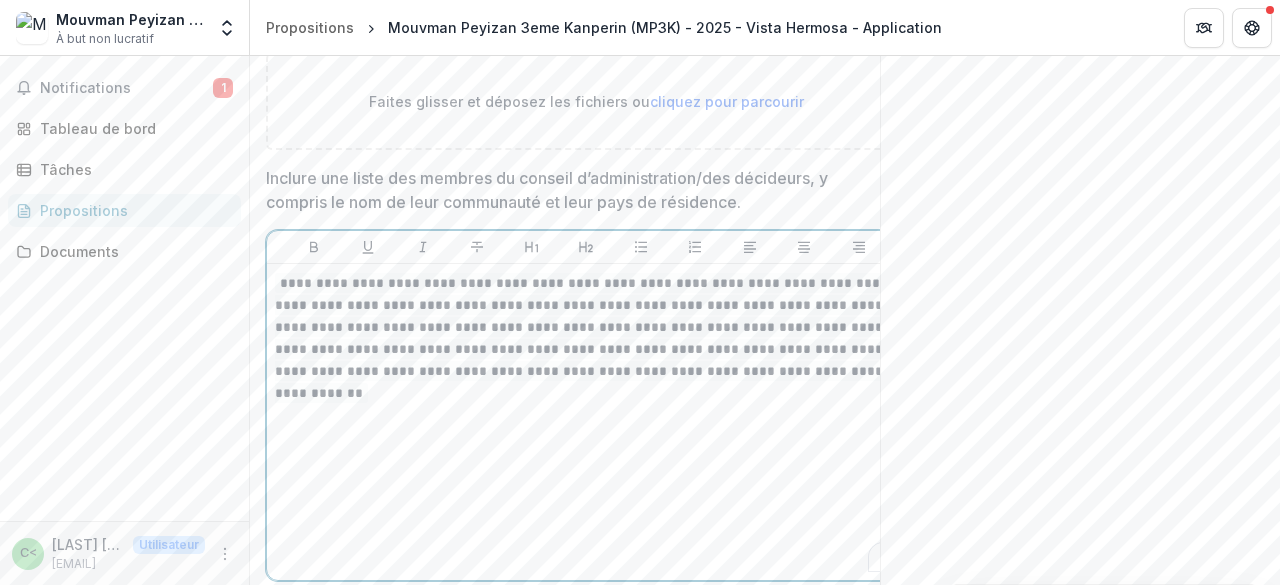 click on "**********" at bounding box center (586, 422) 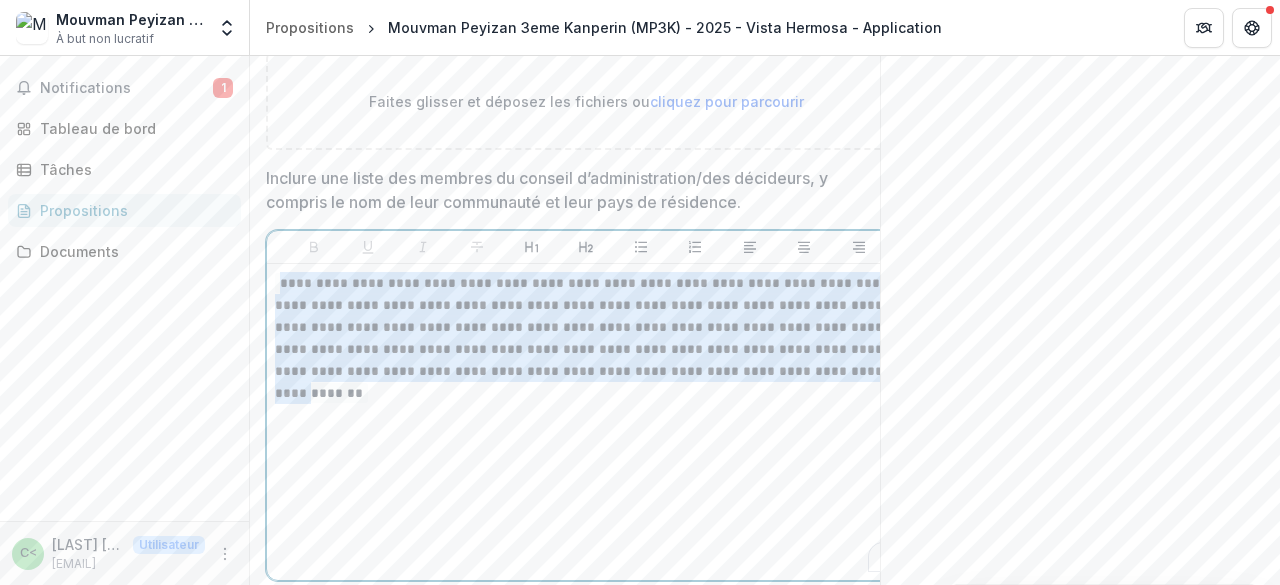drag, startPoint x: 280, startPoint y: 197, endPoint x: 510, endPoint y: 337, distance: 269.25824 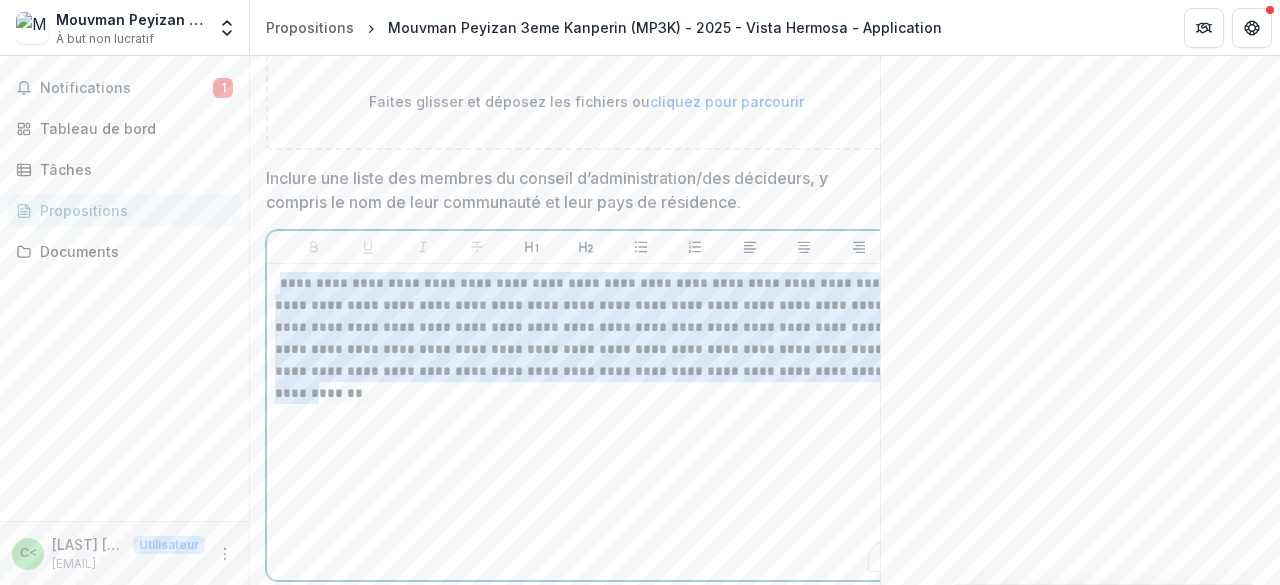 click on "**********" at bounding box center [586, 422] 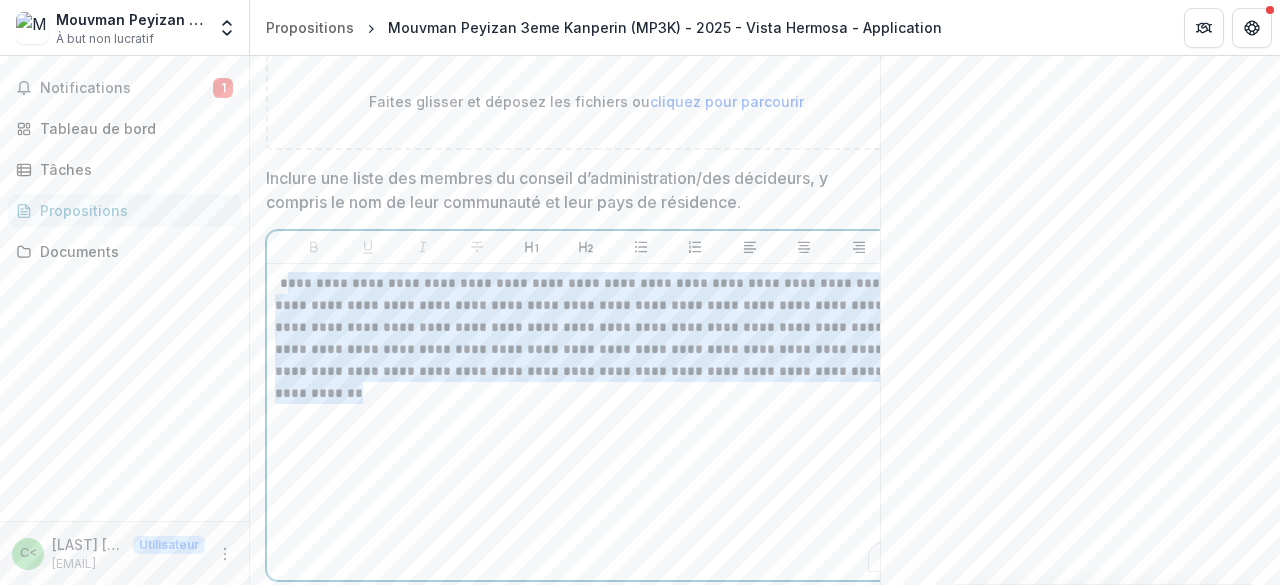 drag, startPoint x: 284, startPoint y: 194, endPoint x: 574, endPoint y: 321, distance: 316.58963 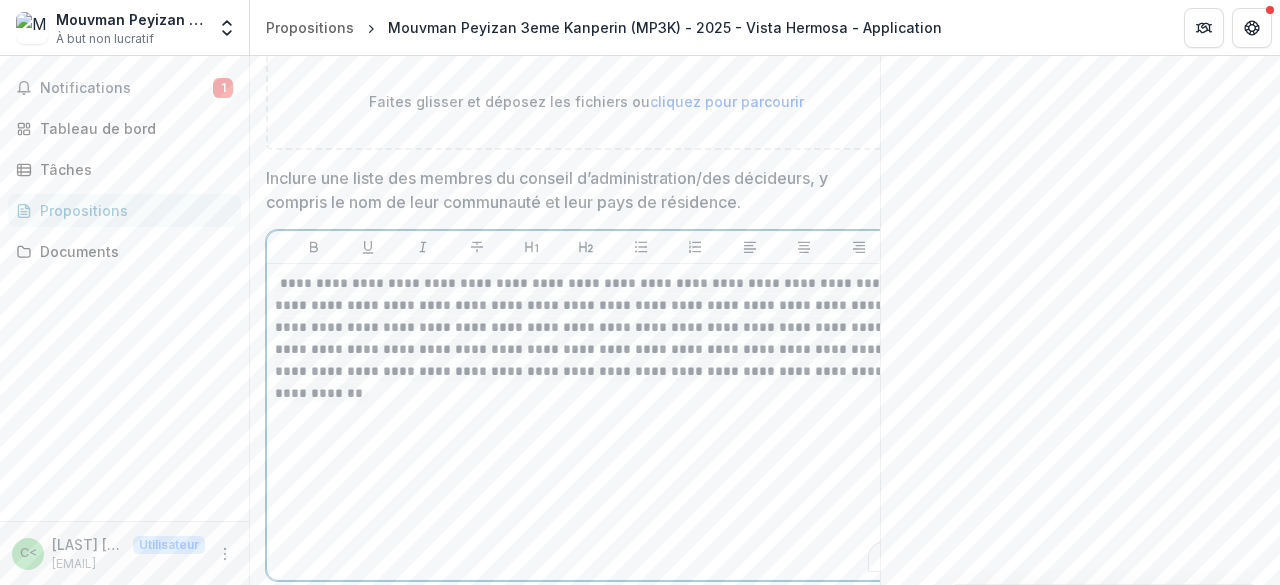 click on "**********" at bounding box center [586, 422] 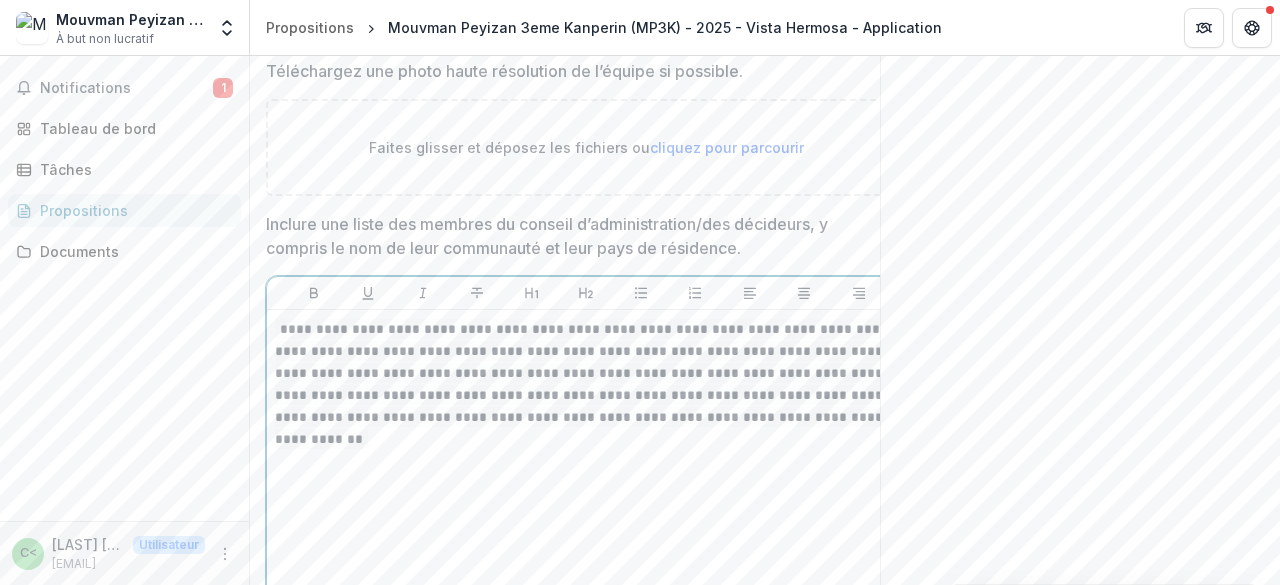 scroll, scrollTop: 2064, scrollLeft: 0, axis: vertical 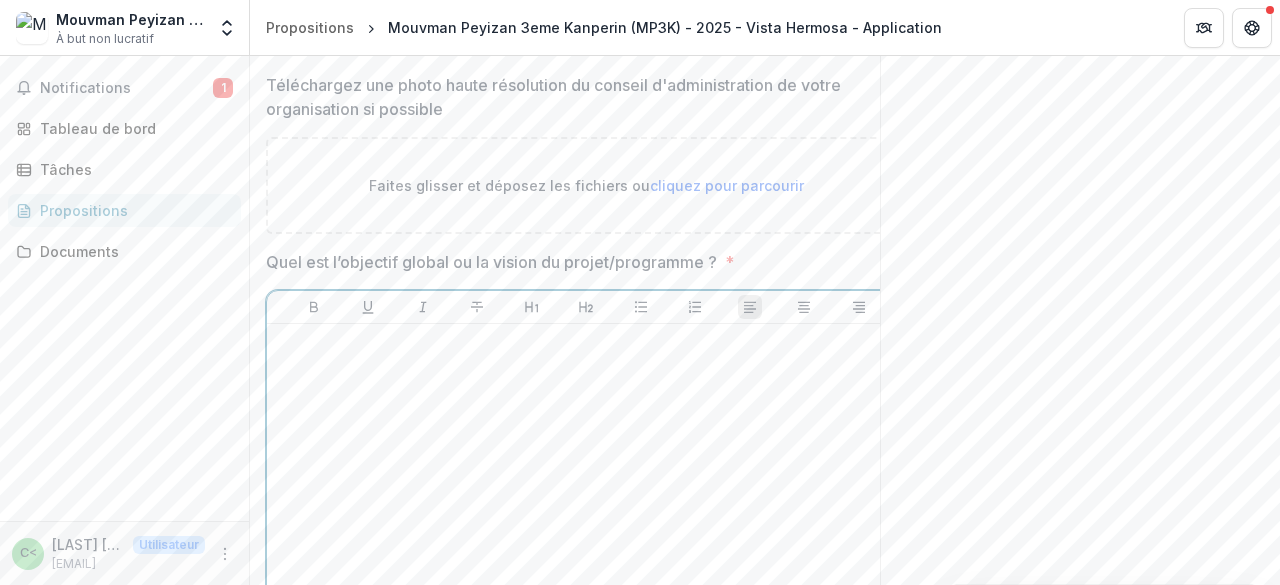 click at bounding box center [586, 482] 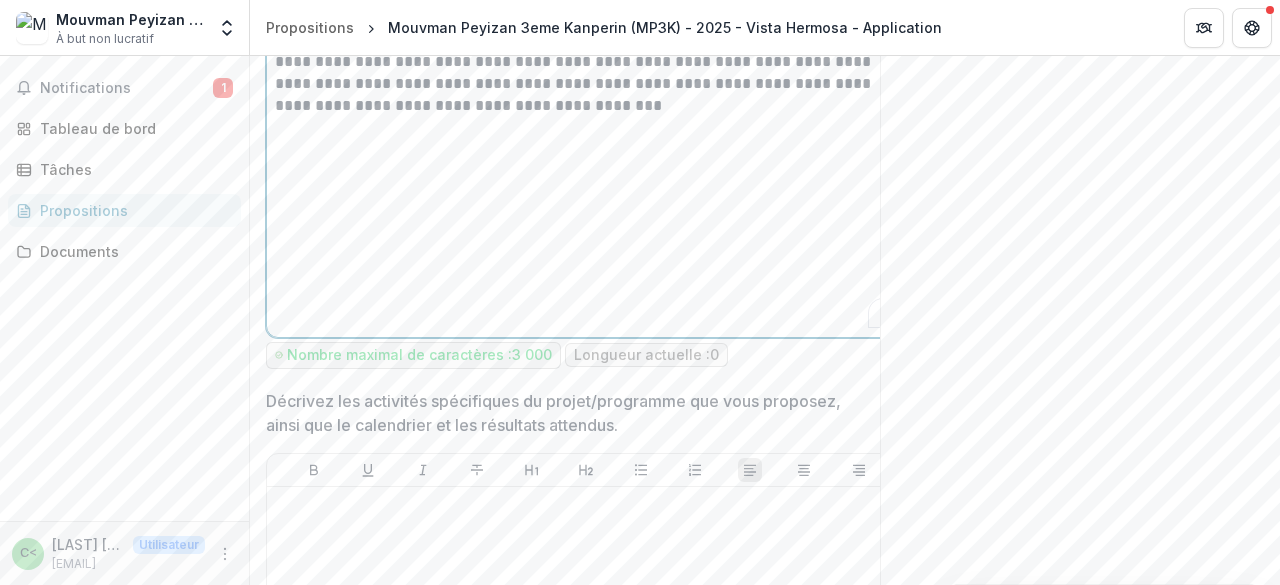 scroll, scrollTop: 2959, scrollLeft: 0, axis: vertical 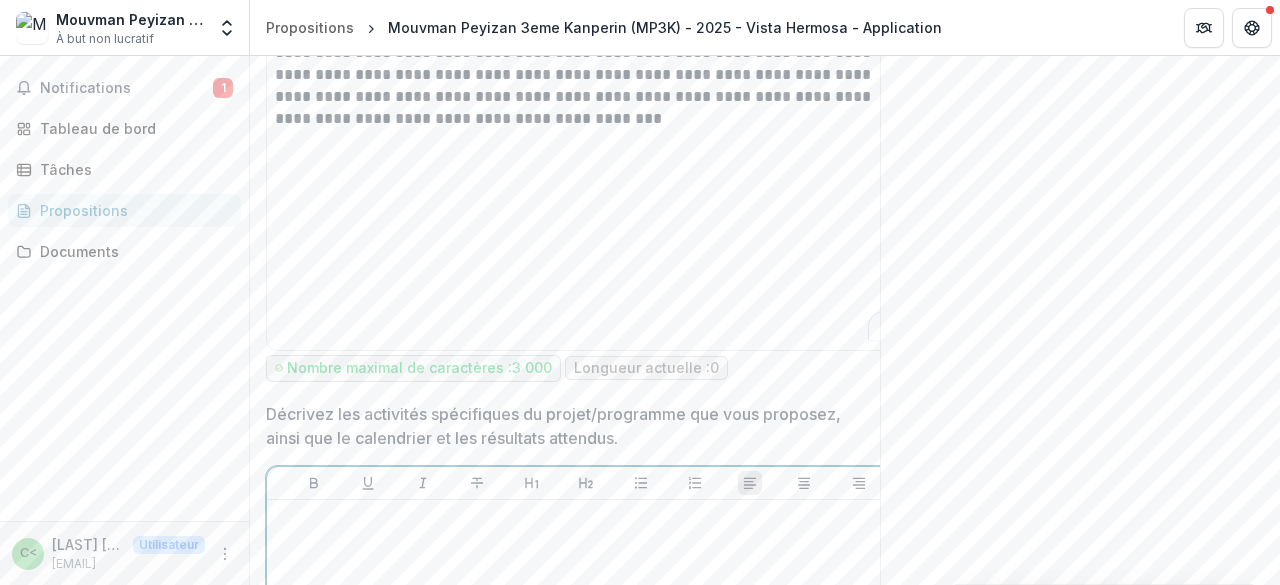 click at bounding box center (586, 658) 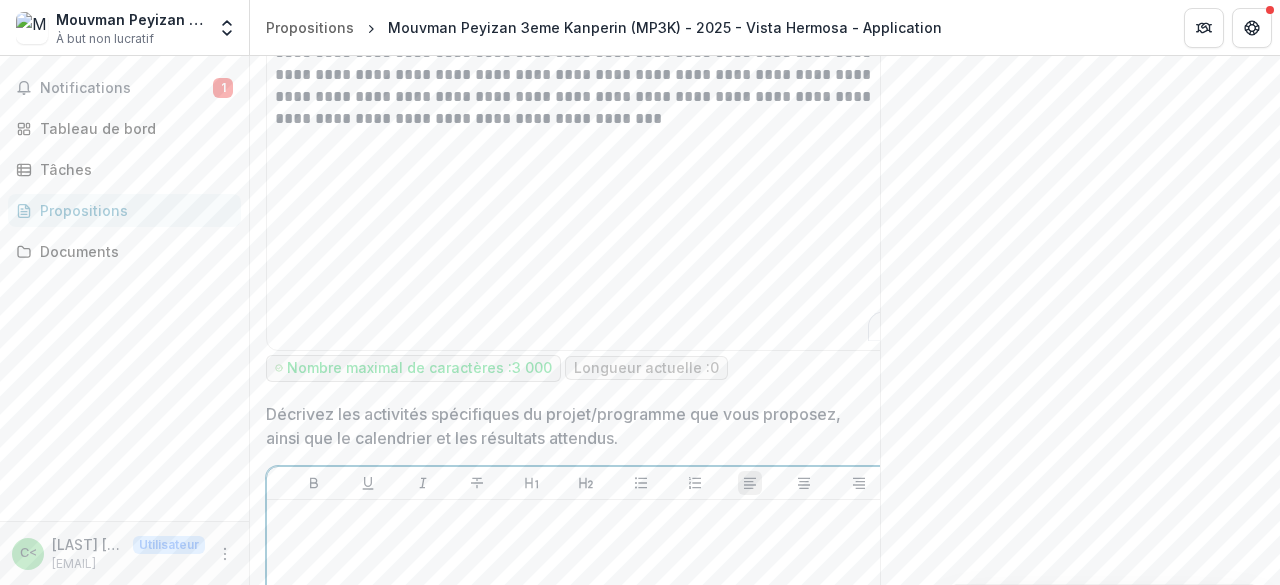 scroll, scrollTop: 3140, scrollLeft: 0, axis: vertical 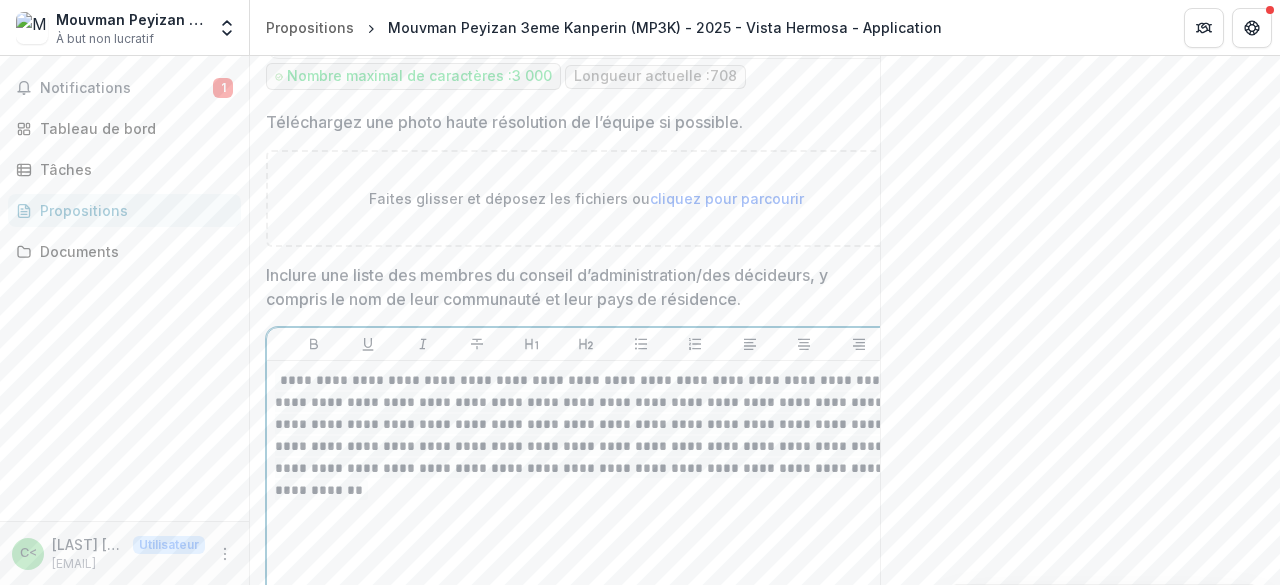 click on "**********" at bounding box center (583, 434) 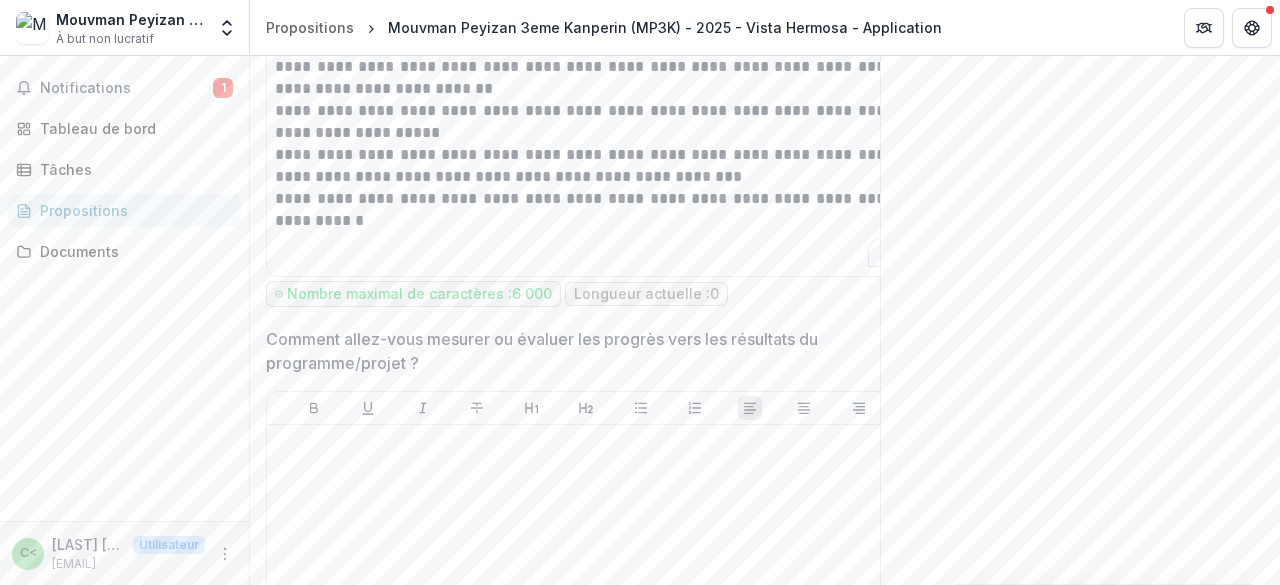 scroll, scrollTop: 3500, scrollLeft: 0, axis: vertical 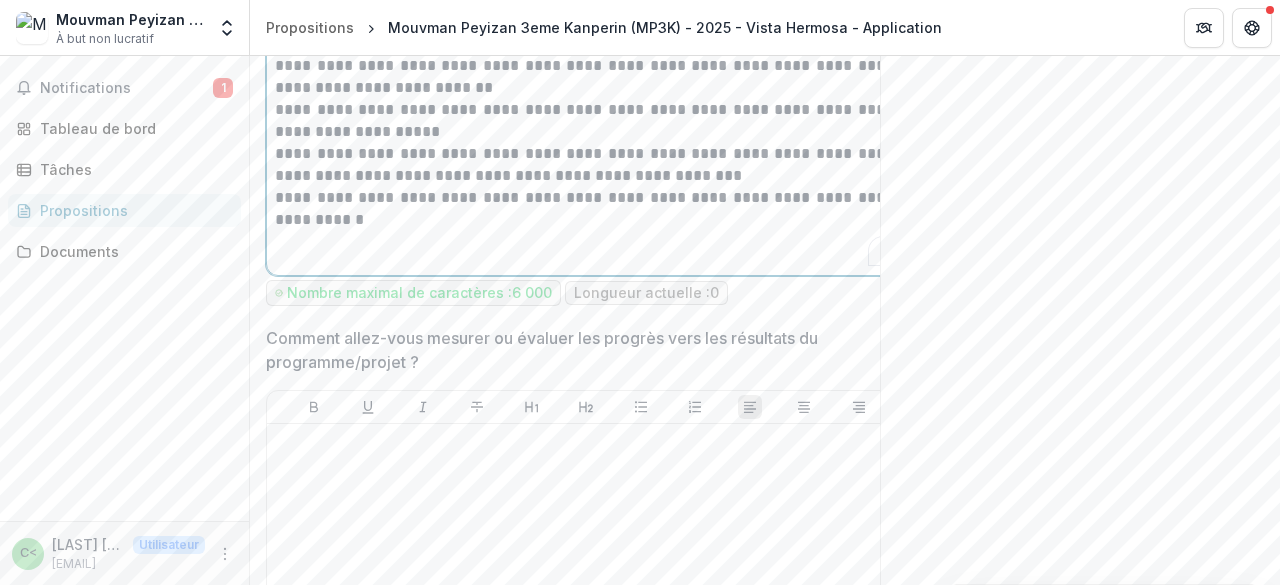 click on "**********" at bounding box center [586, 209] 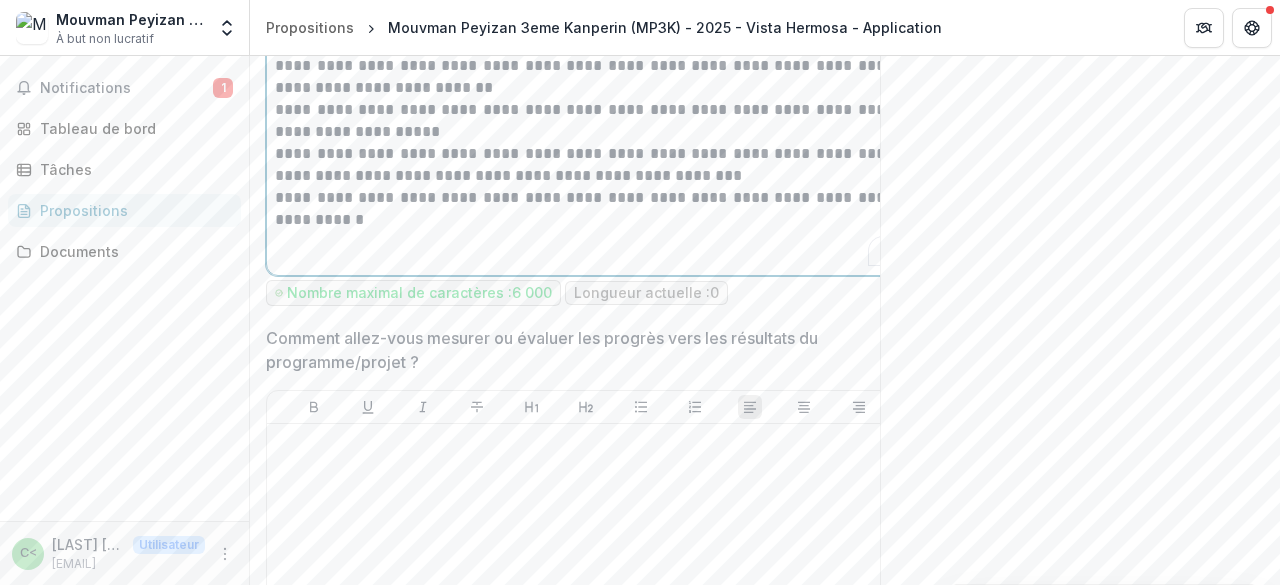 click on "**********" at bounding box center (586, 209) 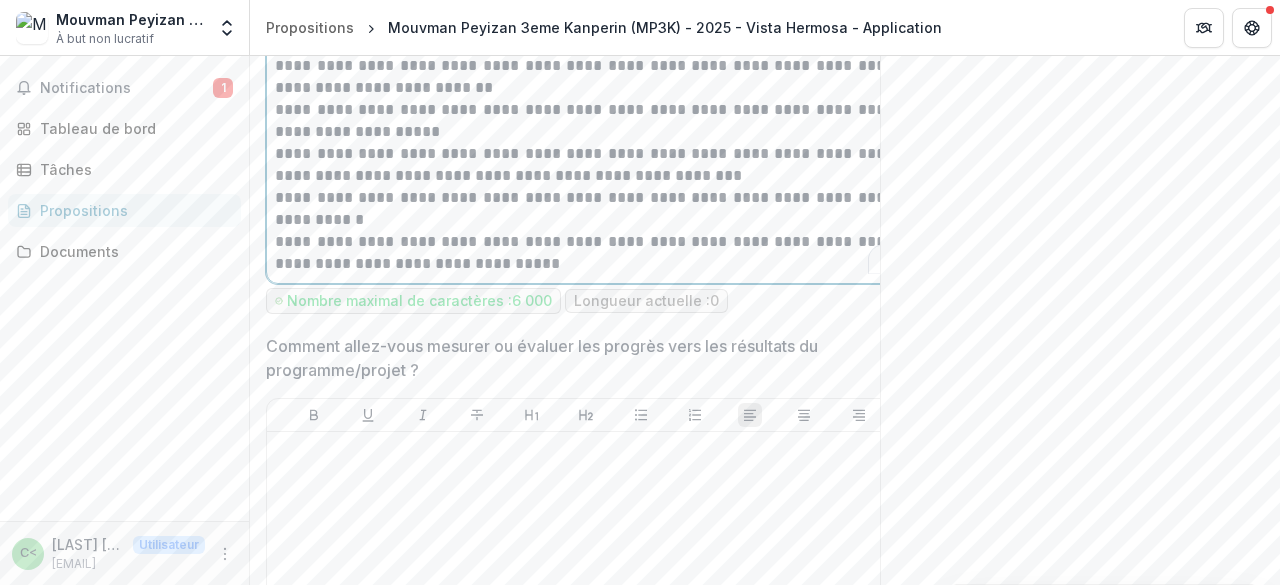 click on "**********" at bounding box center [586, 209] 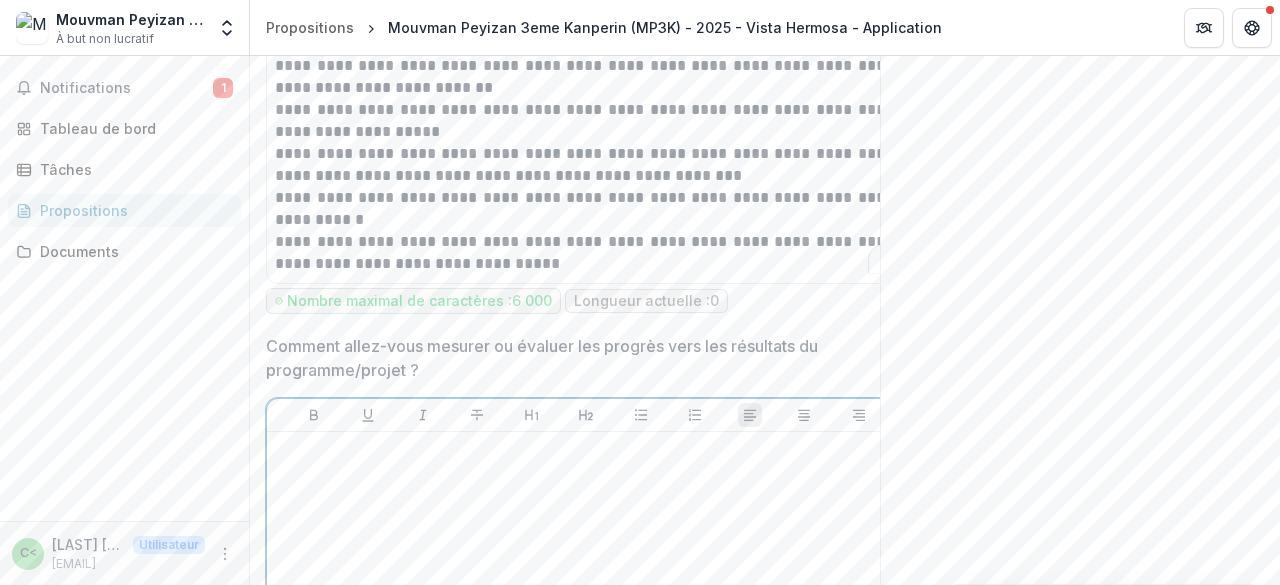 click at bounding box center (586, 451) 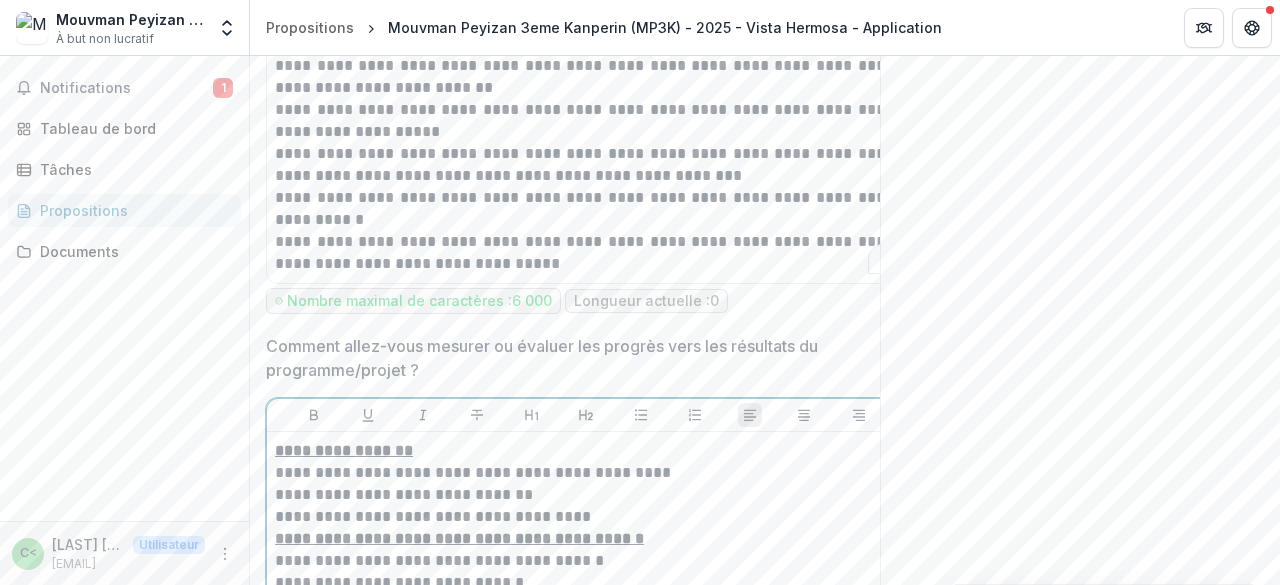 scroll, scrollTop: 3546, scrollLeft: 0, axis: vertical 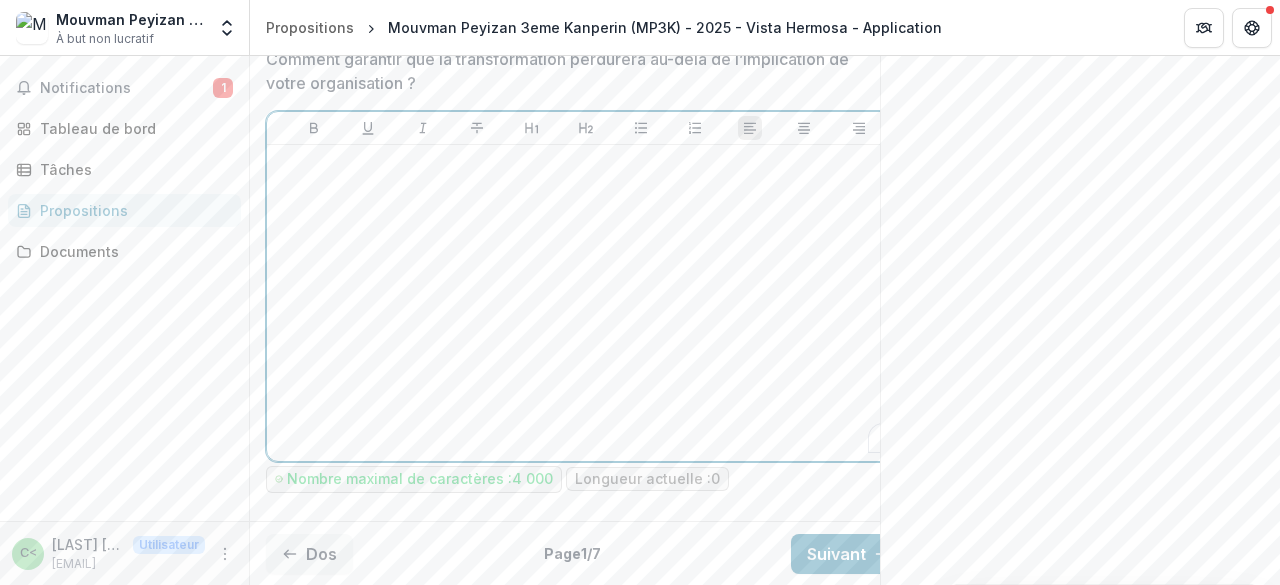 click at bounding box center [586, 164] 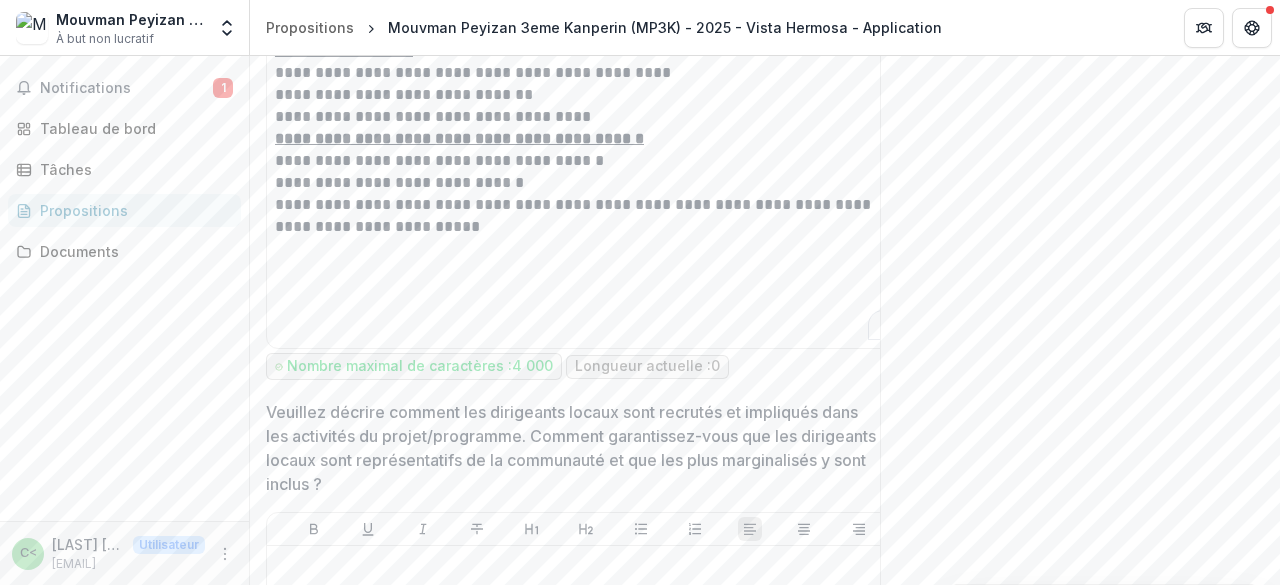 scroll, scrollTop: 3887, scrollLeft: 0, axis: vertical 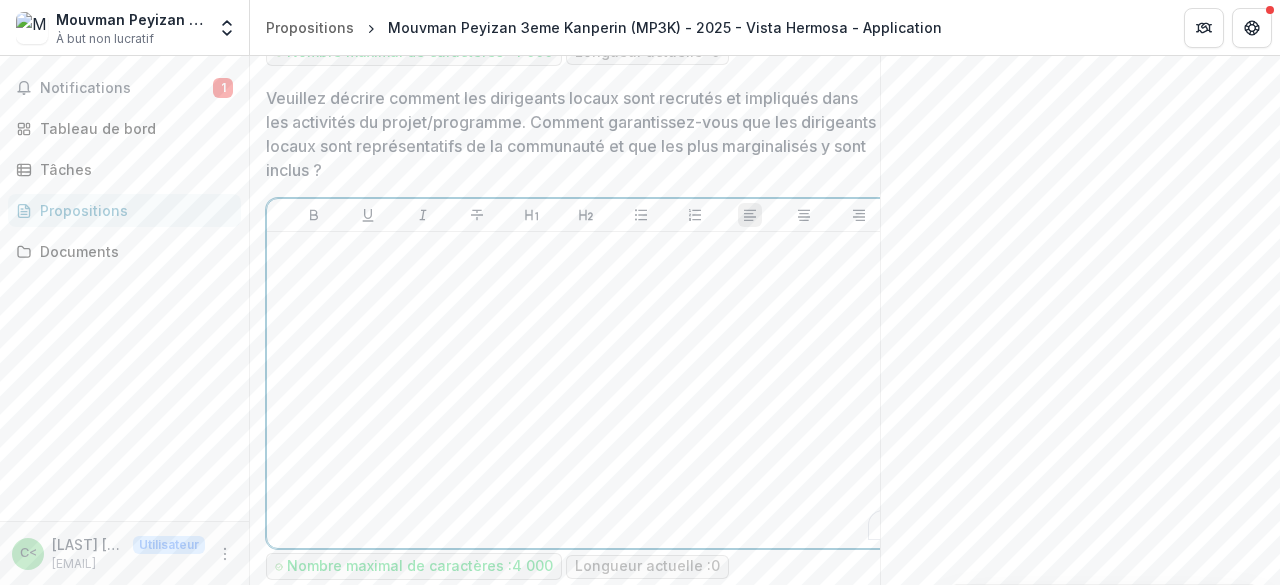 click at bounding box center [586, 390] 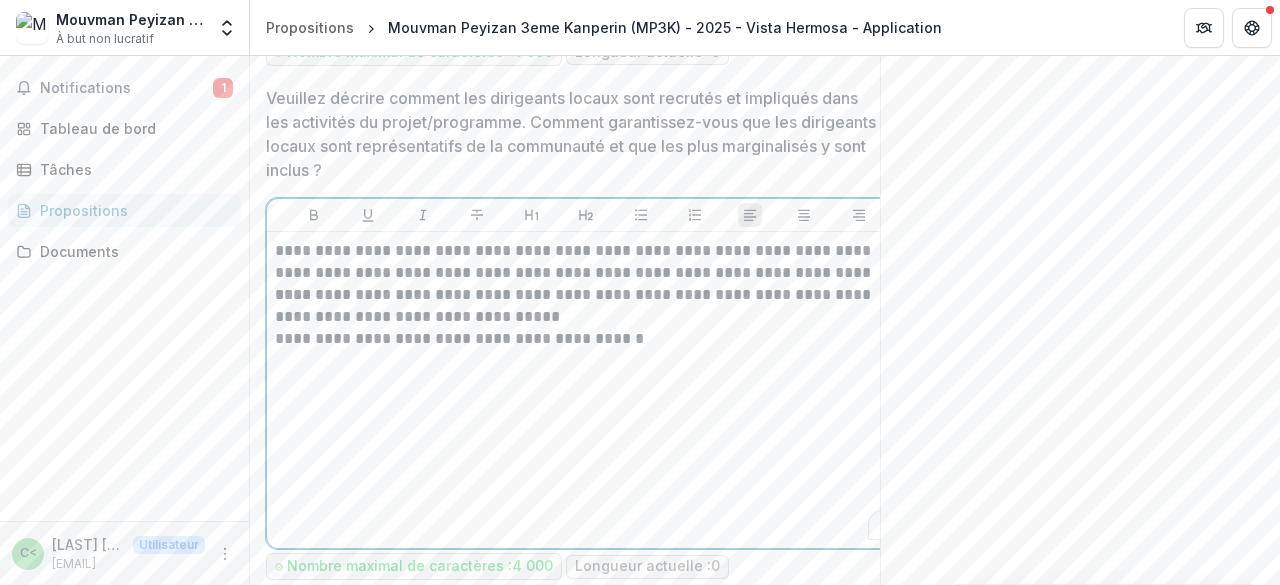 click on "**********" at bounding box center (586, 390) 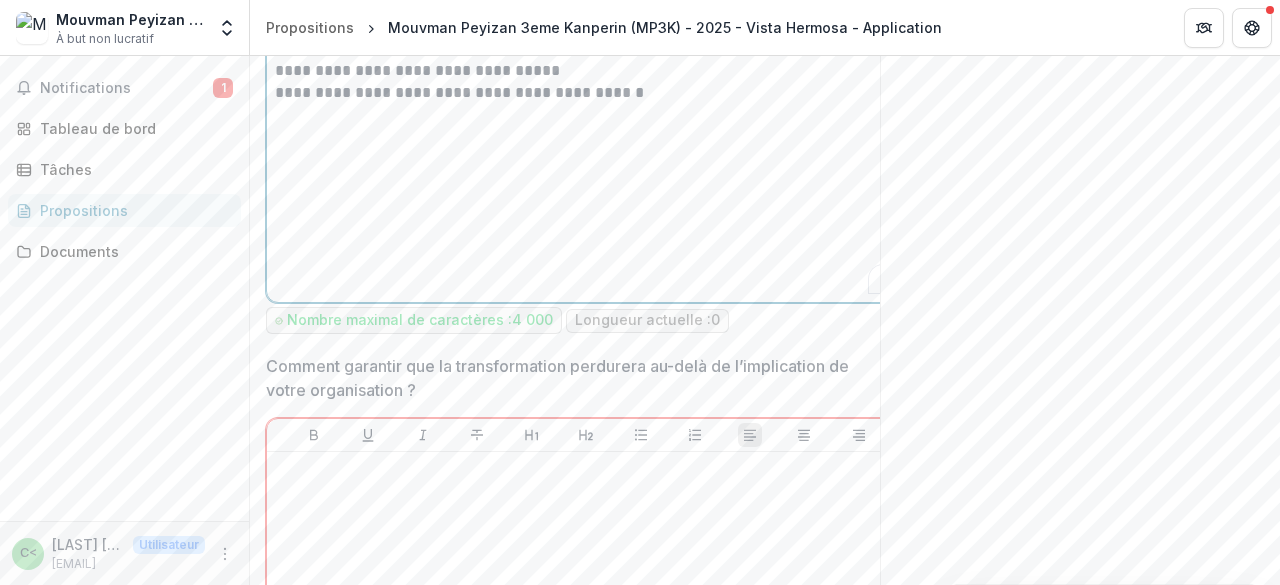 scroll, scrollTop: 4486, scrollLeft: 0, axis: vertical 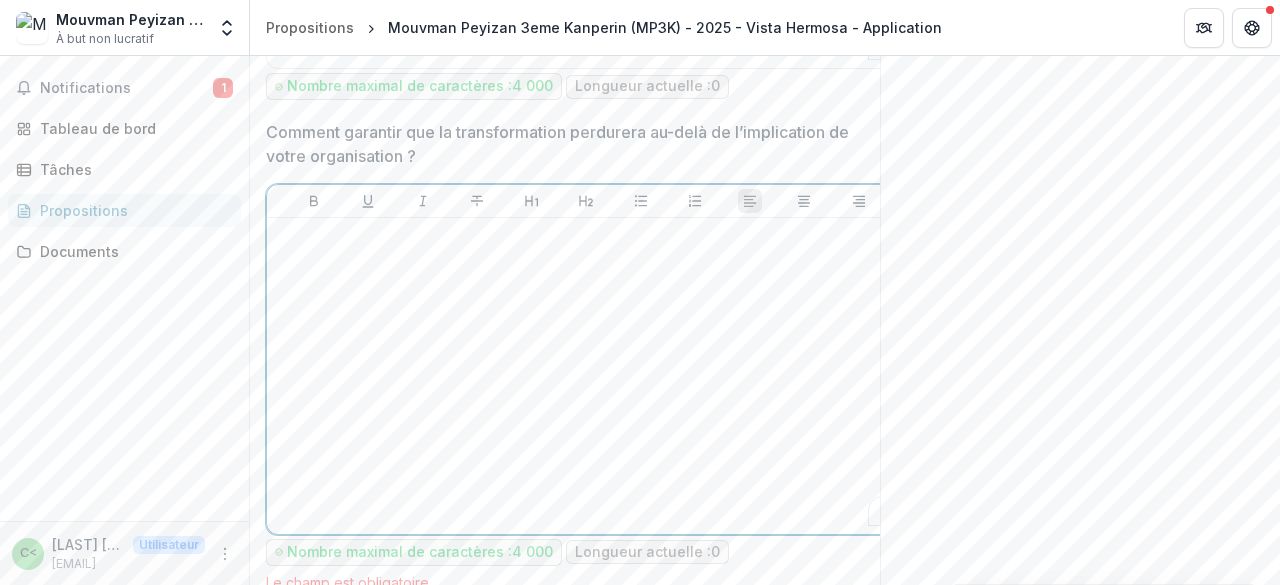 click at bounding box center (586, 376) 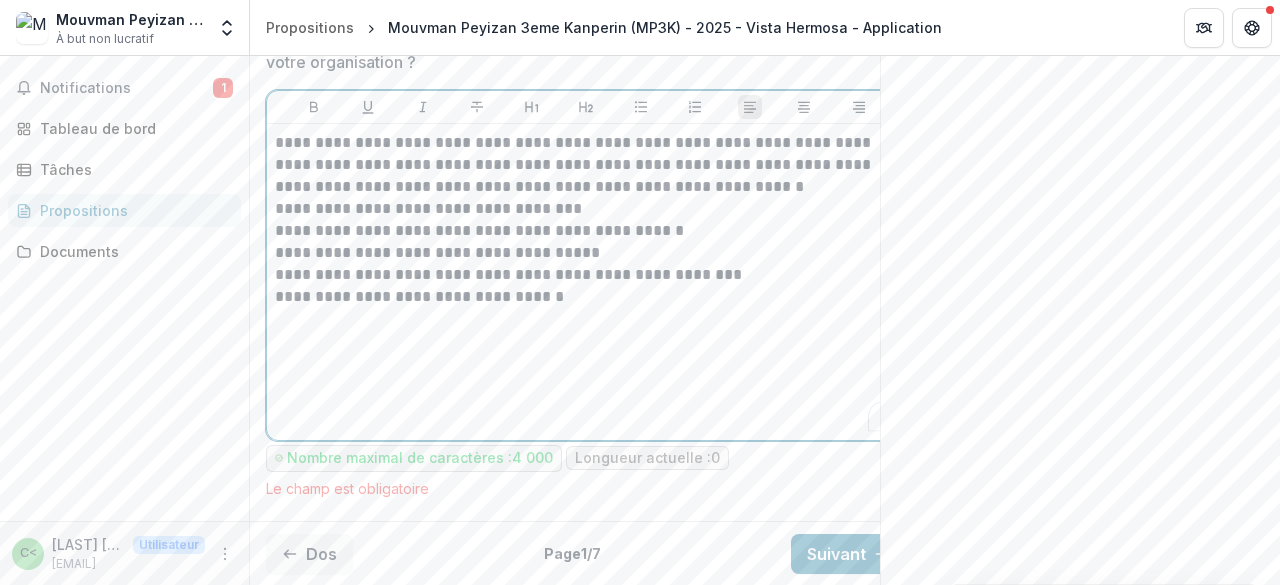 scroll, scrollTop: 4694, scrollLeft: 0, axis: vertical 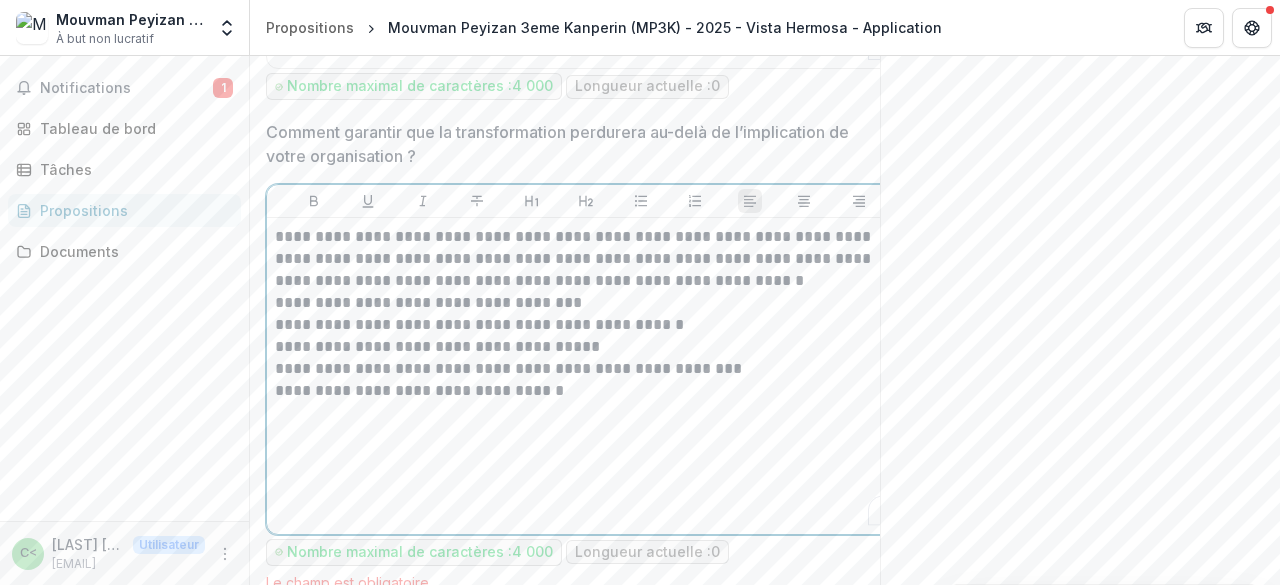 click on "**********" at bounding box center [586, 376] 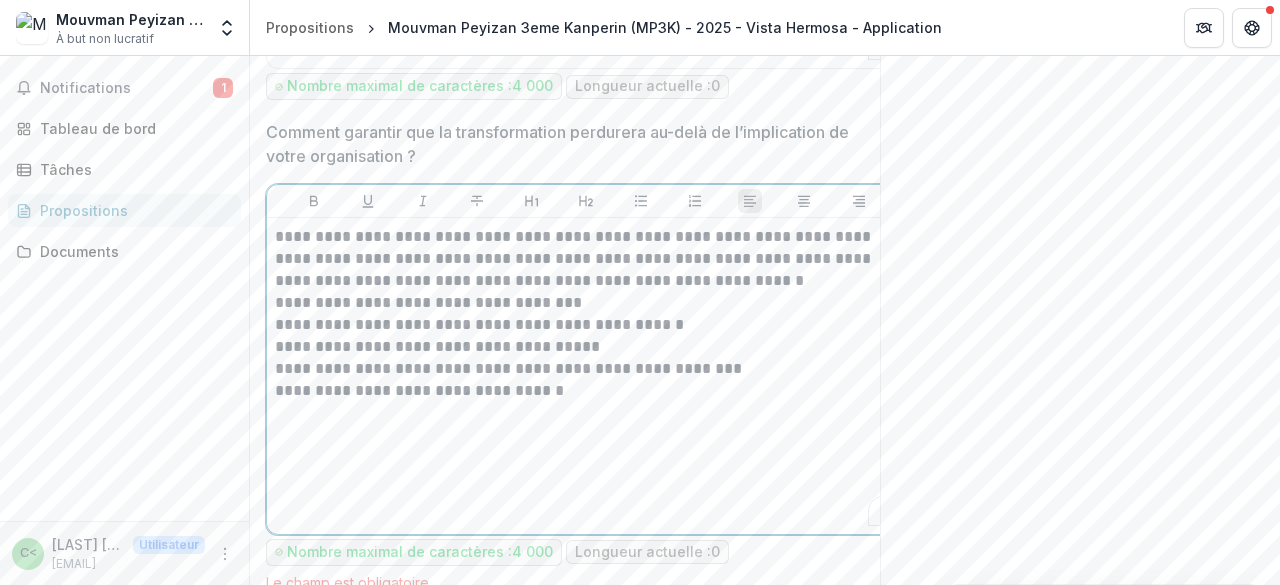 click on "**********" at bounding box center (586, 376) 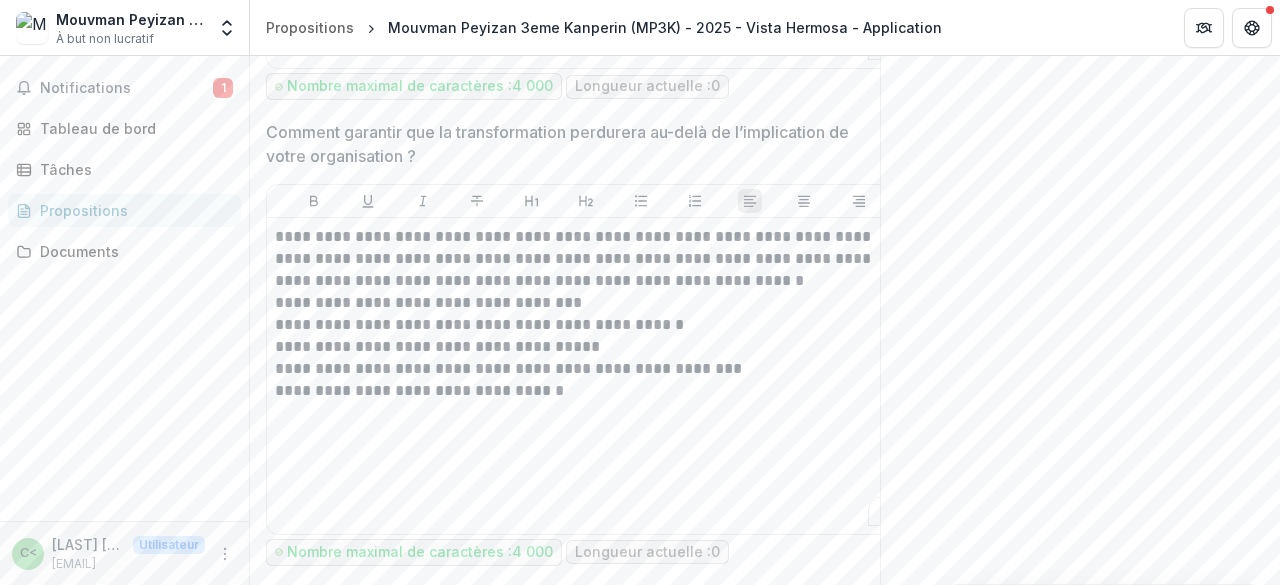 click on "Nombre maximal de caractères :  4 000 Longueur actuelle :  0" at bounding box center [586, 552] 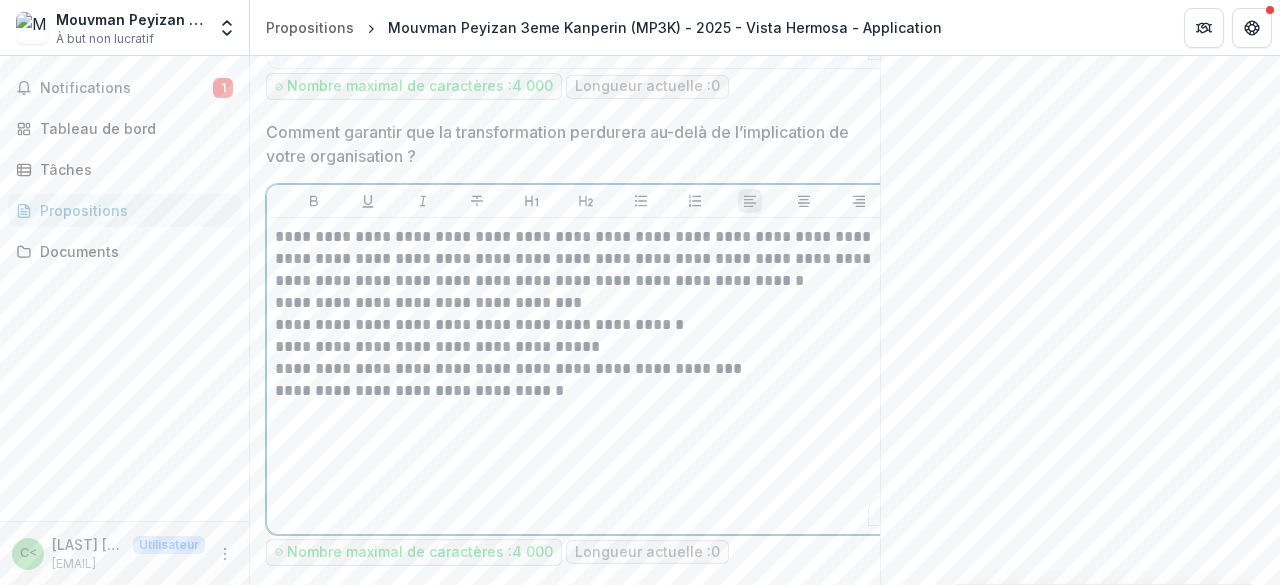 drag, startPoint x: 774, startPoint y: 538, endPoint x: 907, endPoint y: 518, distance: 134.49535 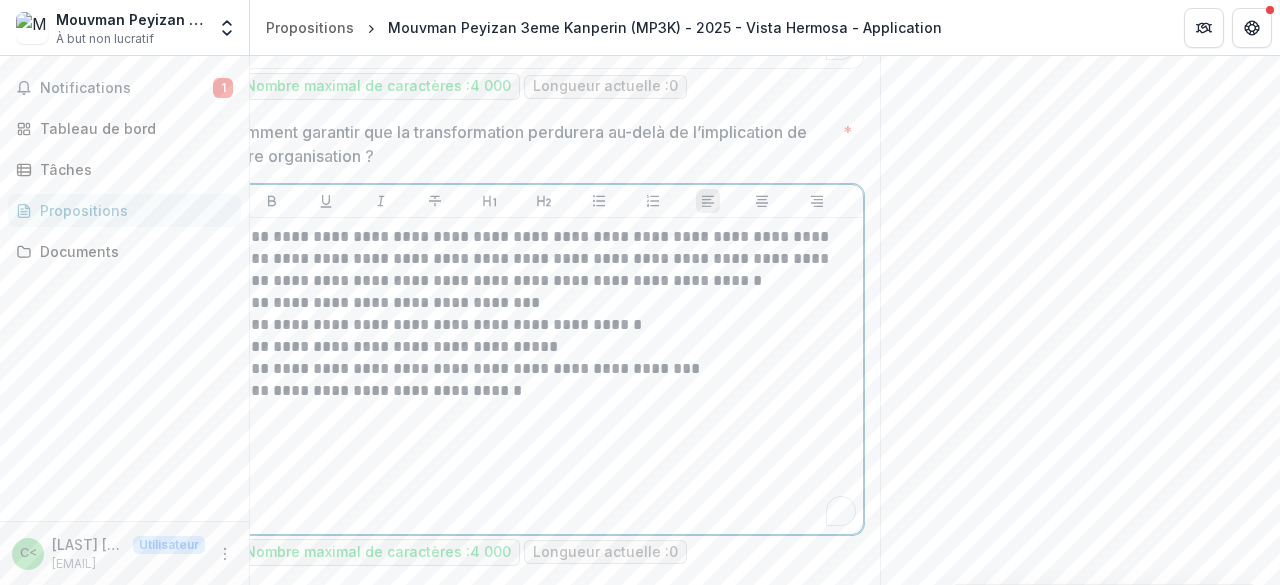 scroll, scrollTop: 4767, scrollLeft: 0, axis: vertical 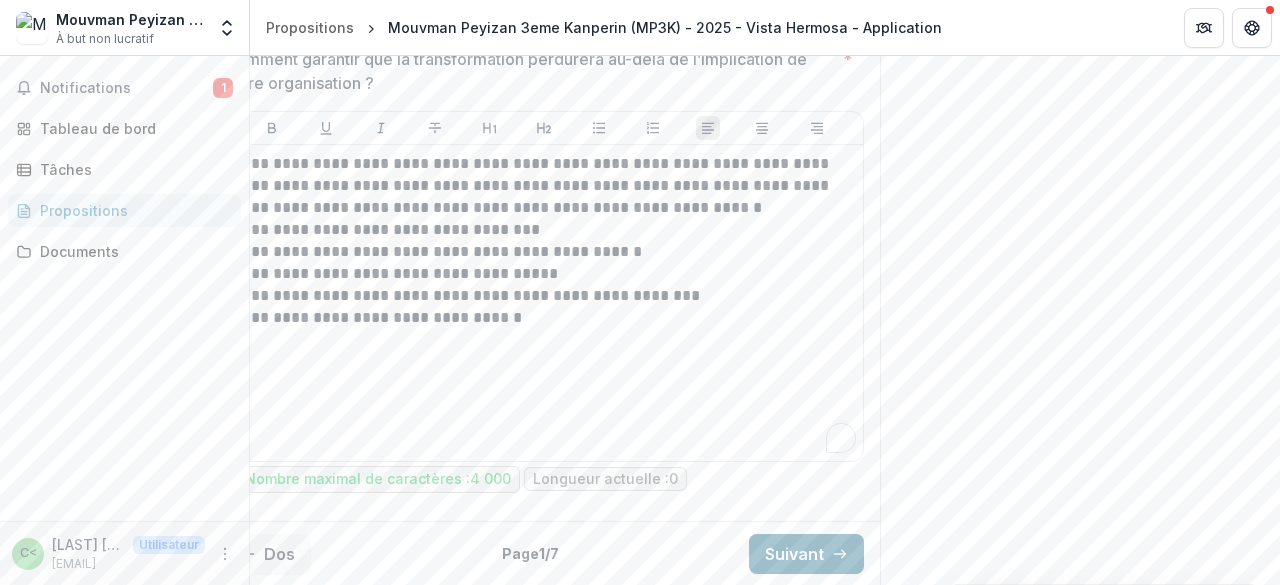 click on "Suivant" at bounding box center [806, 554] 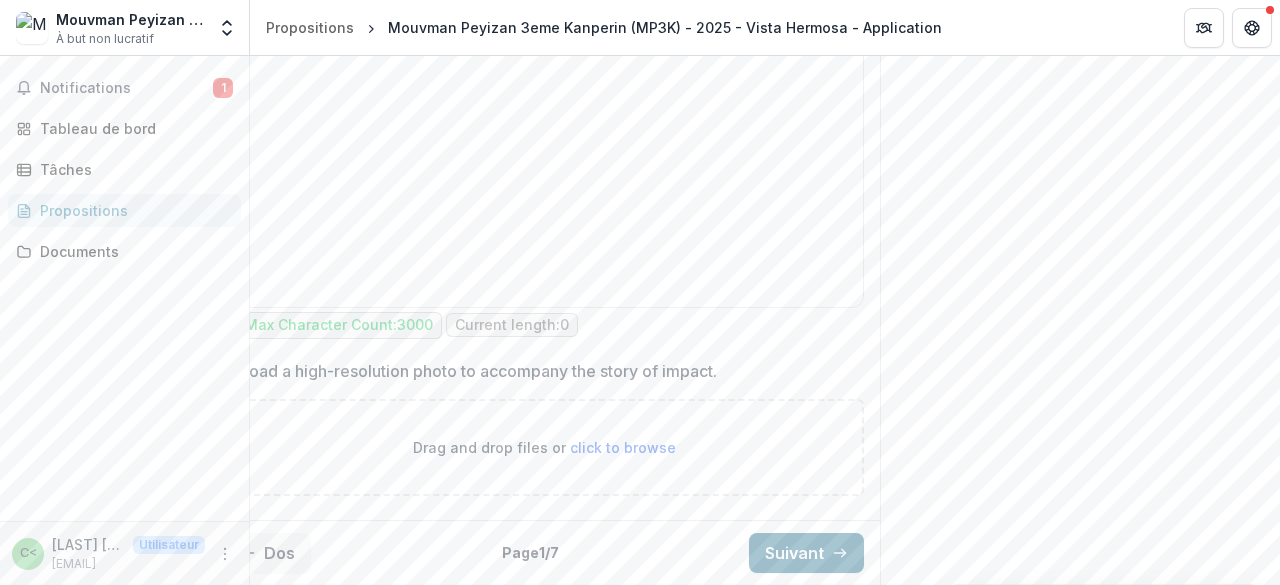 scroll, scrollTop: 0, scrollLeft: 0, axis: both 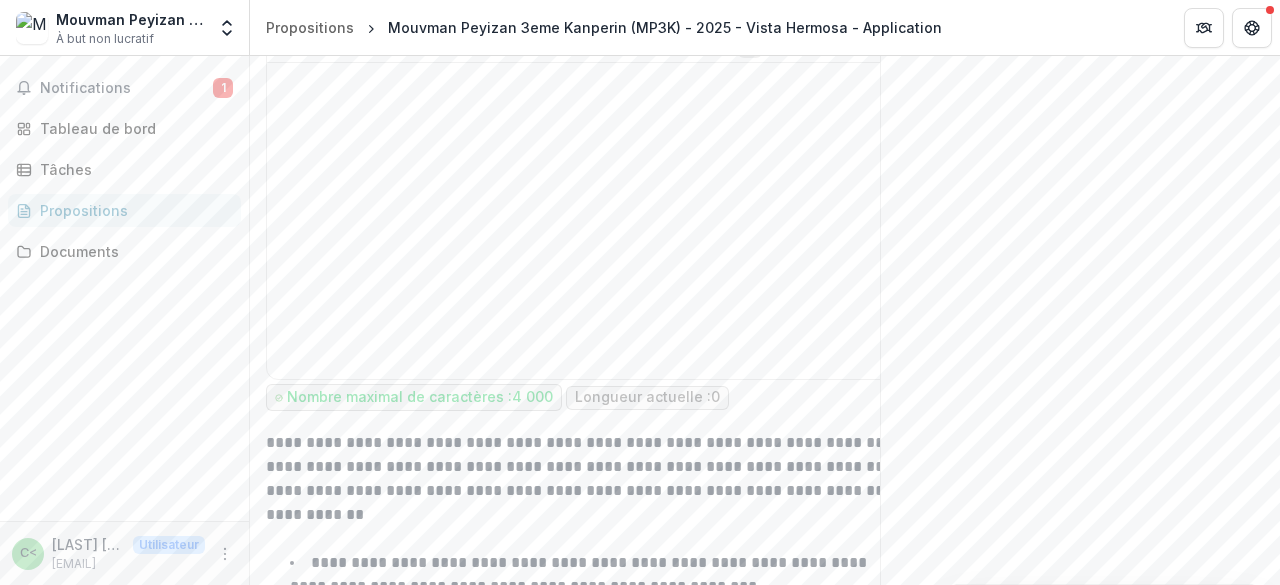 drag, startPoint x: 1273, startPoint y: 335, endPoint x: 1278, endPoint y: 355, distance: 20.615528 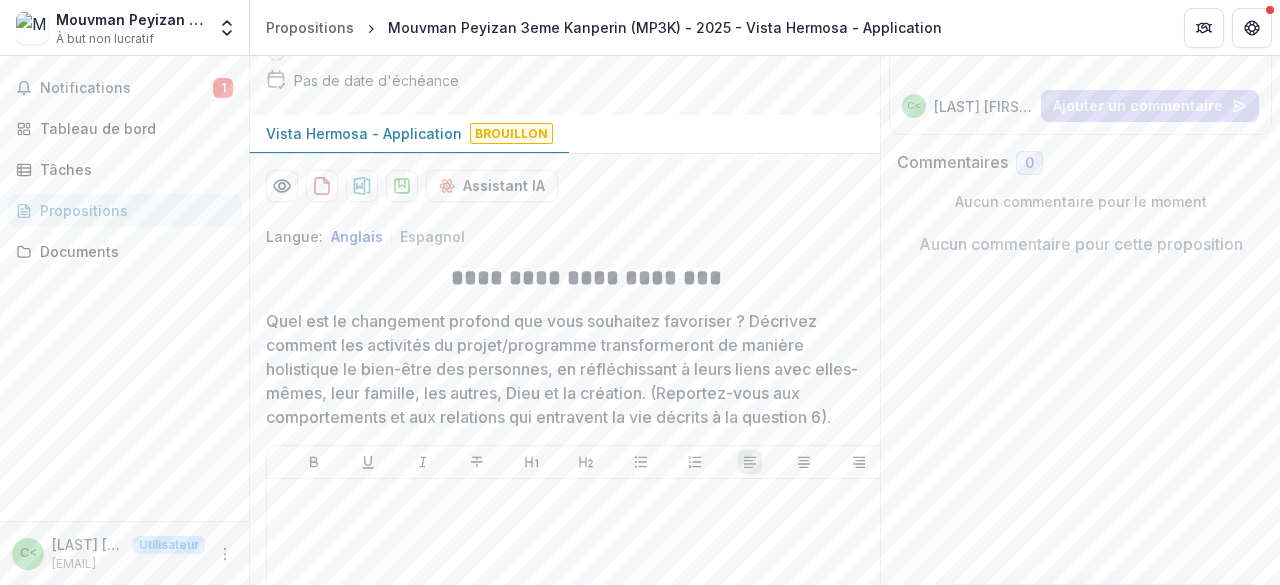 scroll, scrollTop: 169, scrollLeft: 0, axis: vertical 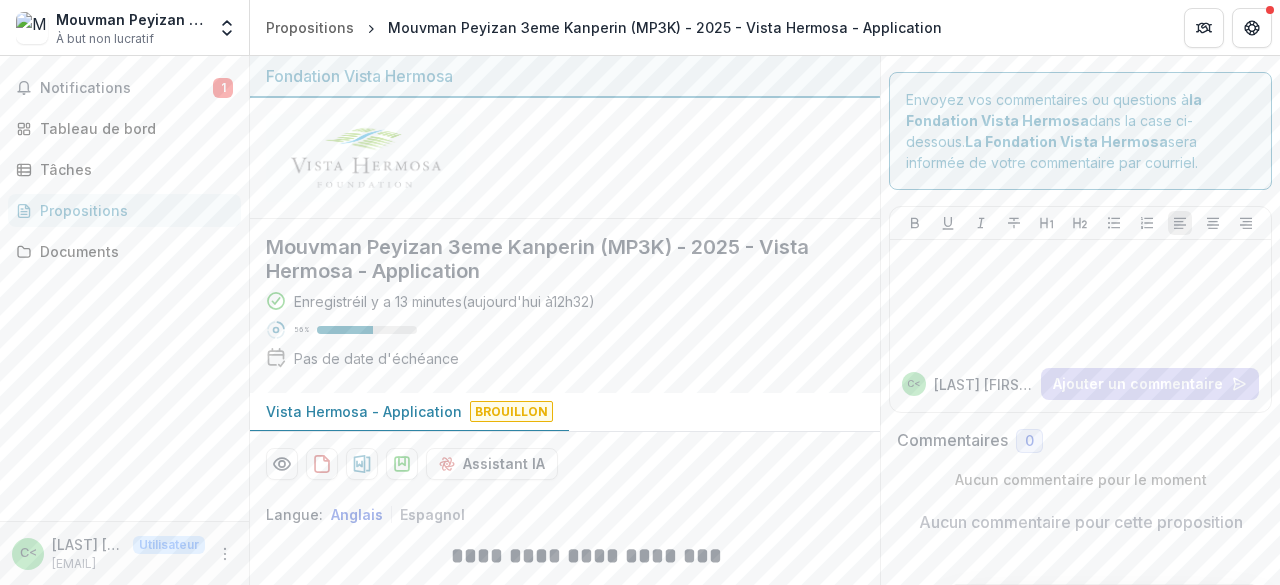 click on "**********" at bounding box center [586, 556] 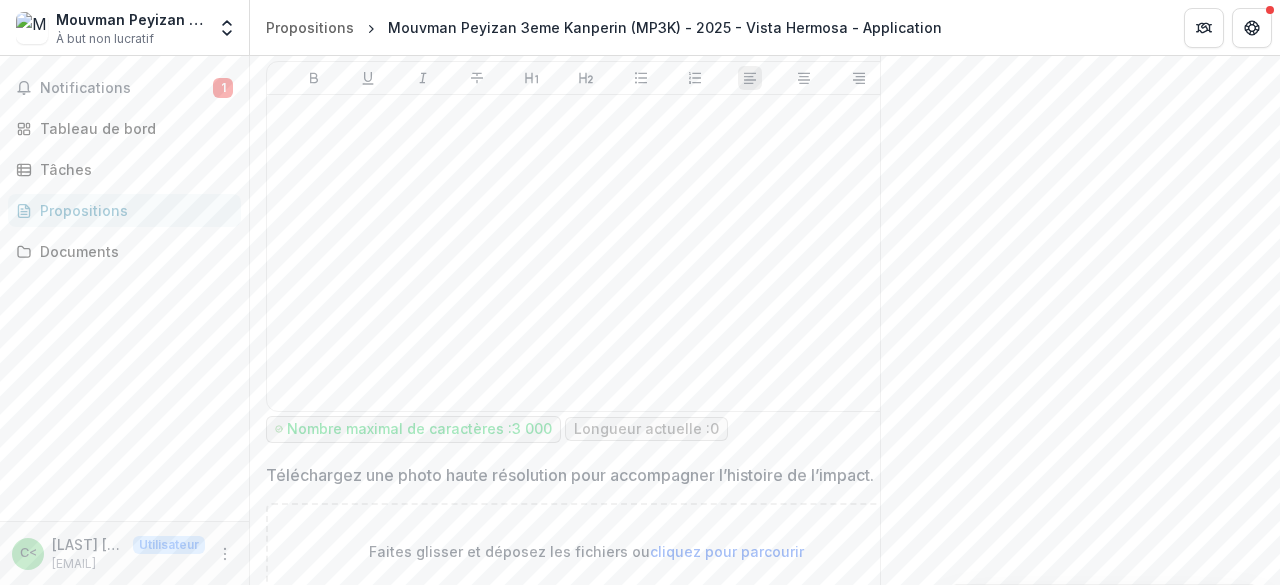 scroll, scrollTop: 2010, scrollLeft: 0, axis: vertical 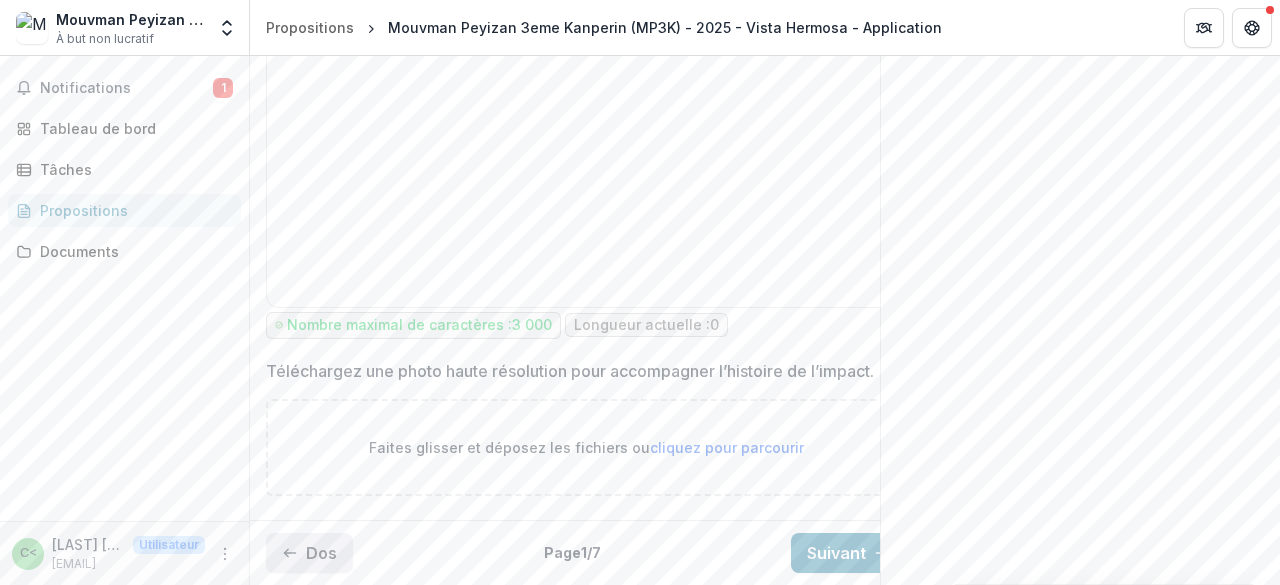 click on "Dos" at bounding box center [321, 553] 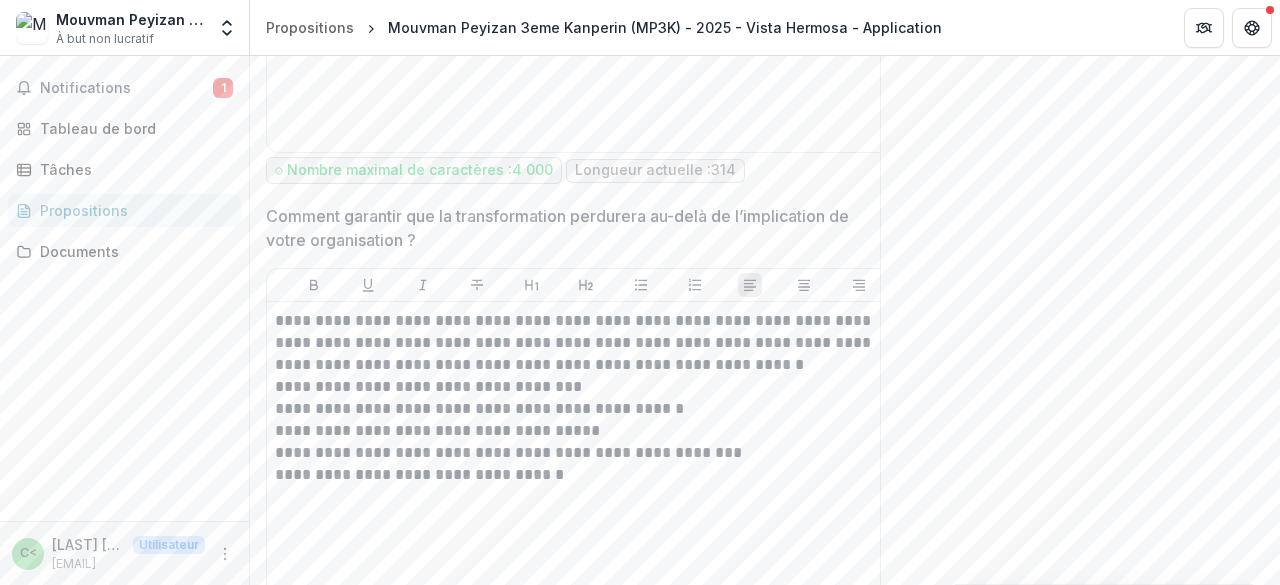 scroll, scrollTop: 4586, scrollLeft: 0, axis: vertical 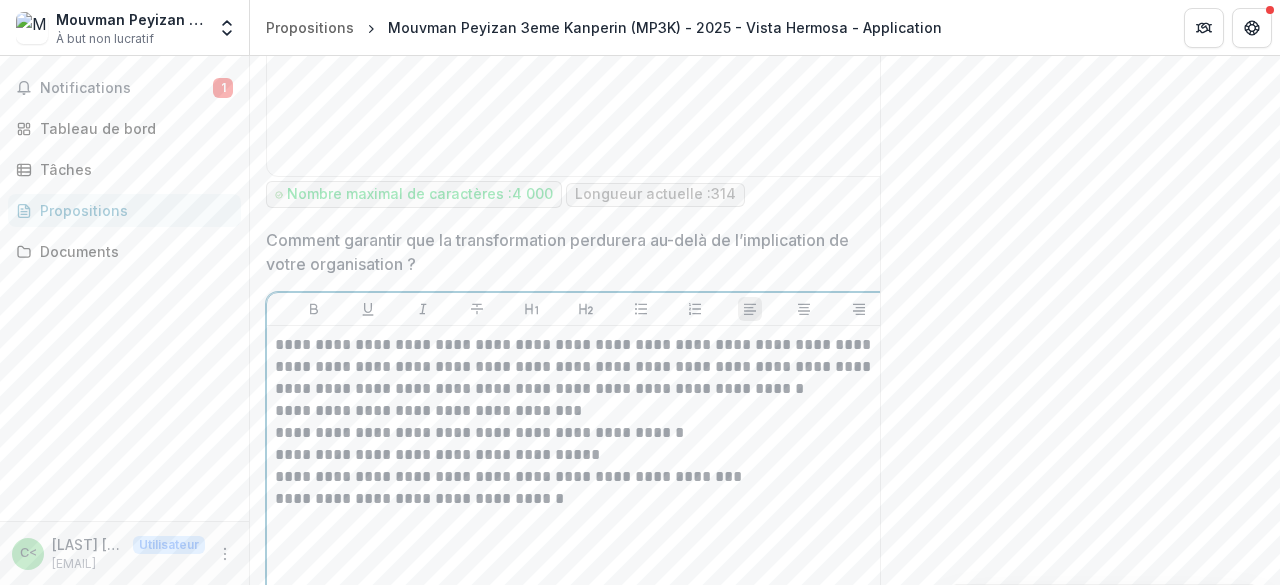 click on "**********" at bounding box center (586, 367) 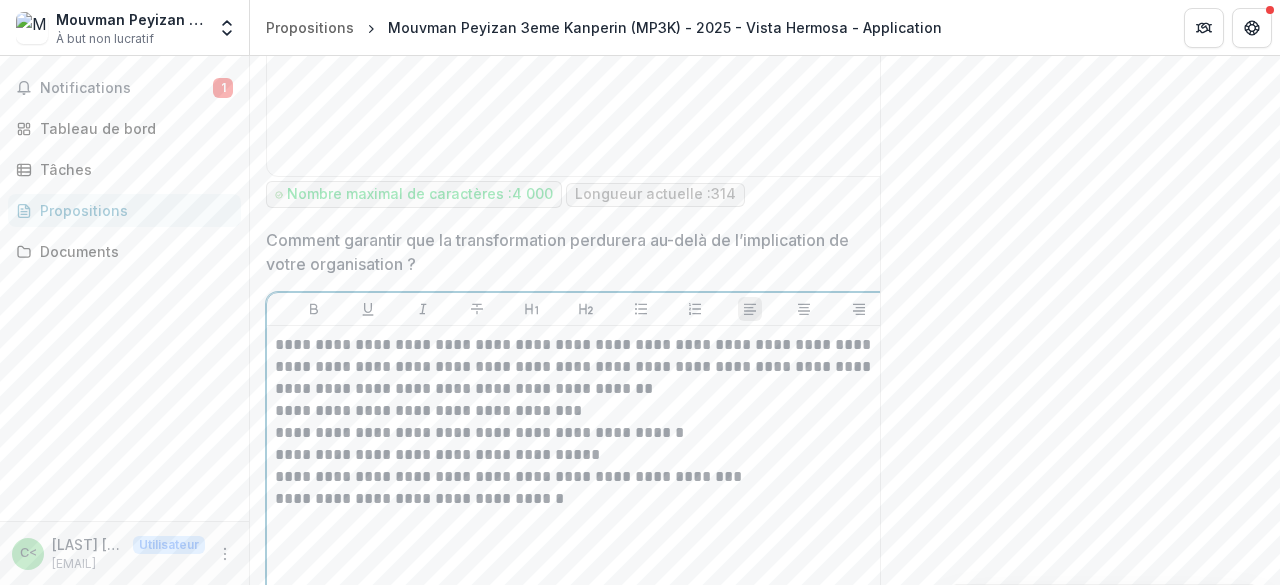 click on "**********" at bounding box center [586, 367] 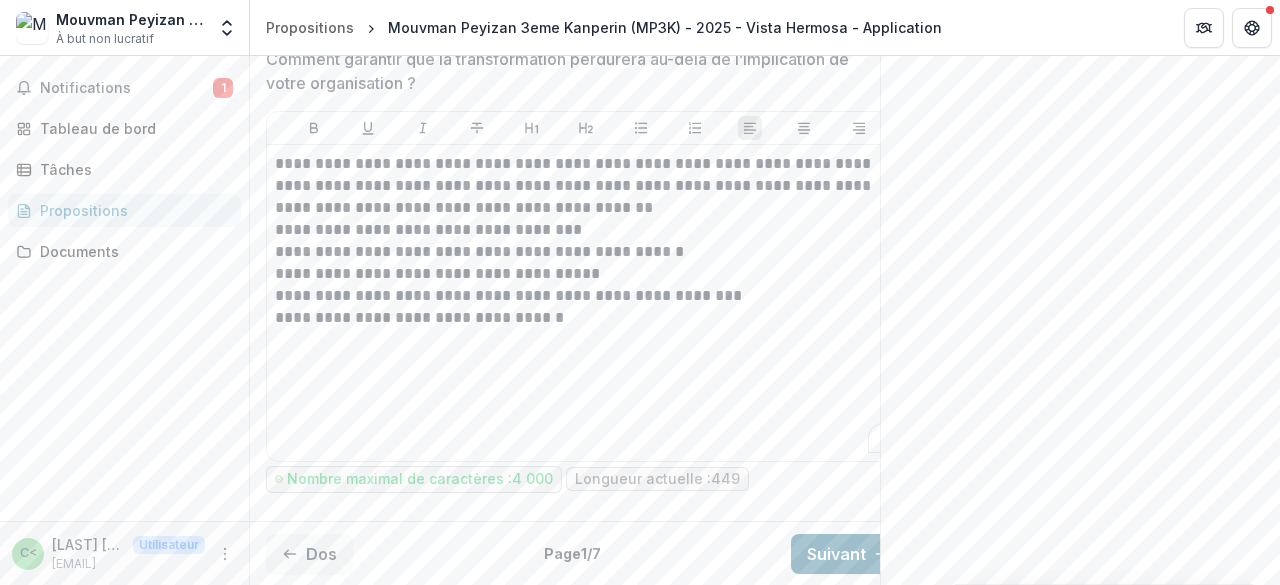 click on "Suivant" at bounding box center [836, 554] 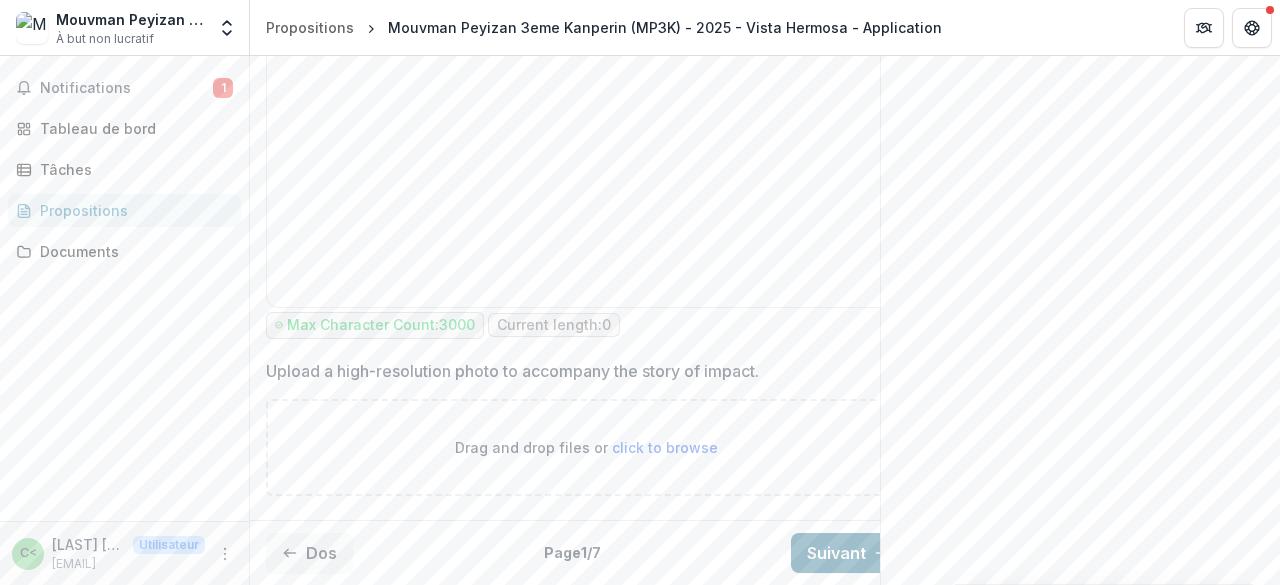 scroll, scrollTop: 2010, scrollLeft: 0, axis: vertical 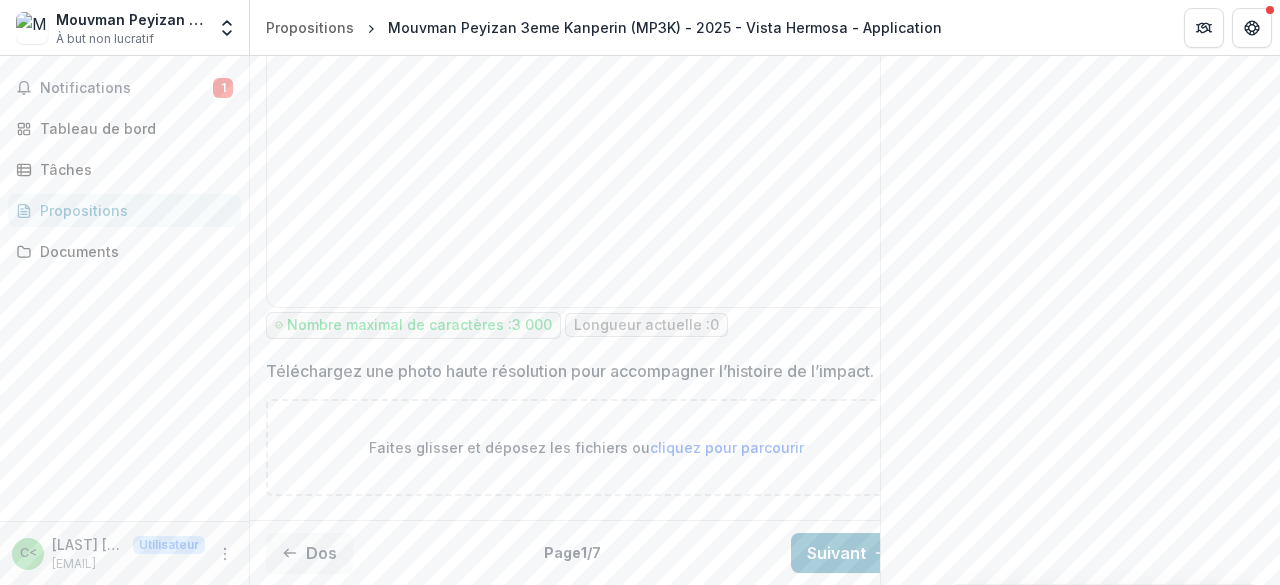 click on "**********" at bounding box center (765, 320) 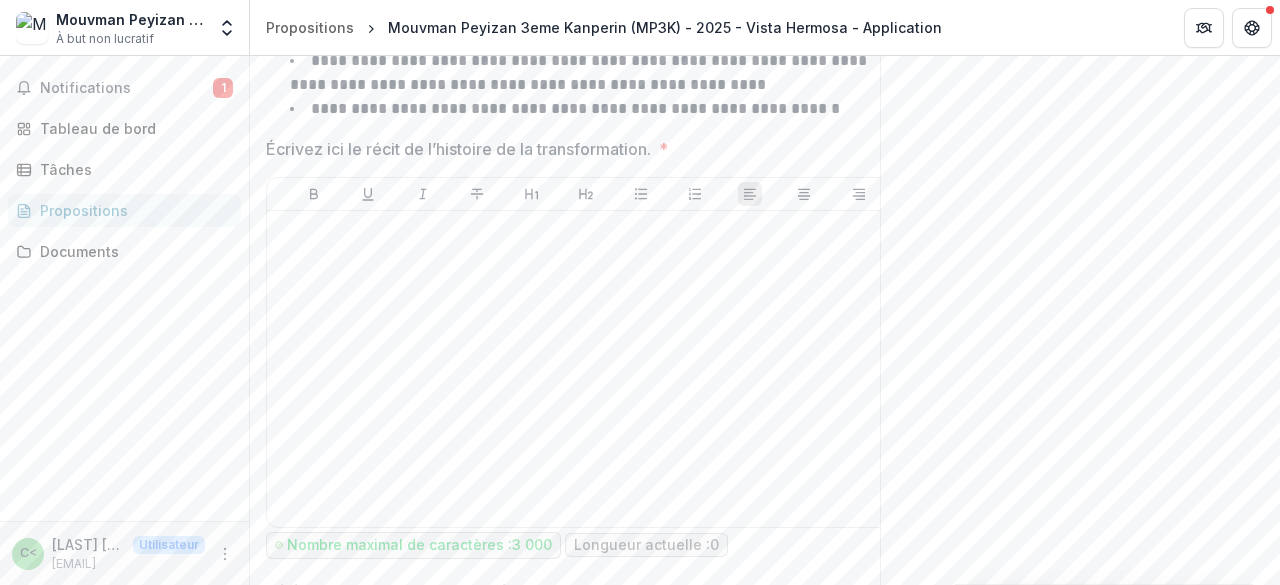 scroll, scrollTop: 1786, scrollLeft: 0, axis: vertical 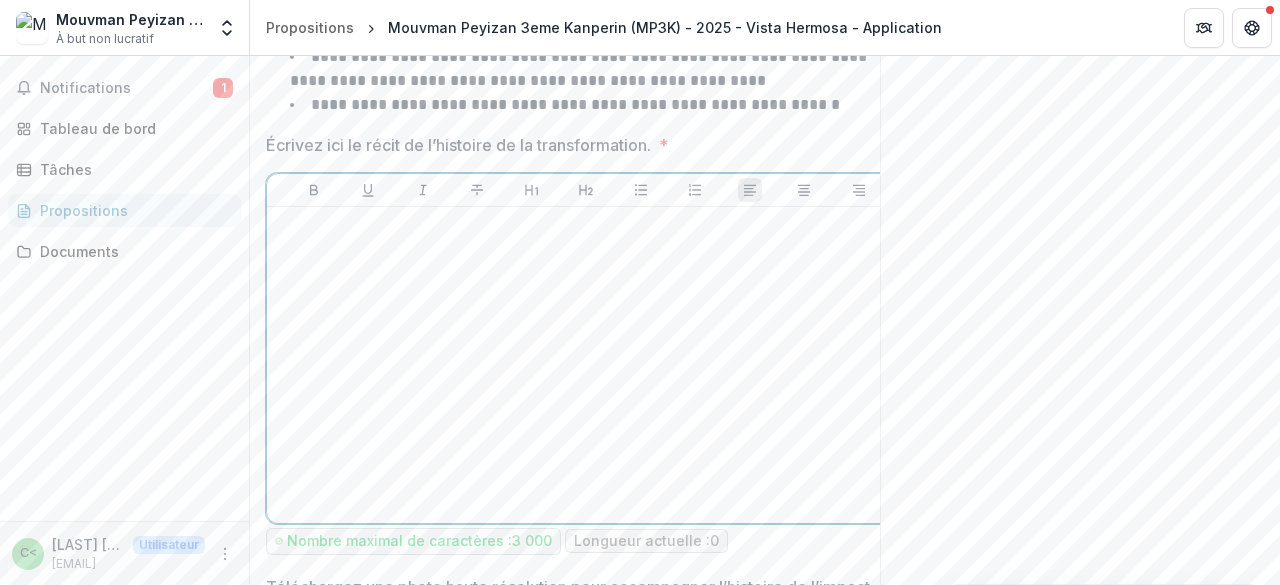 click at bounding box center (586, 365) 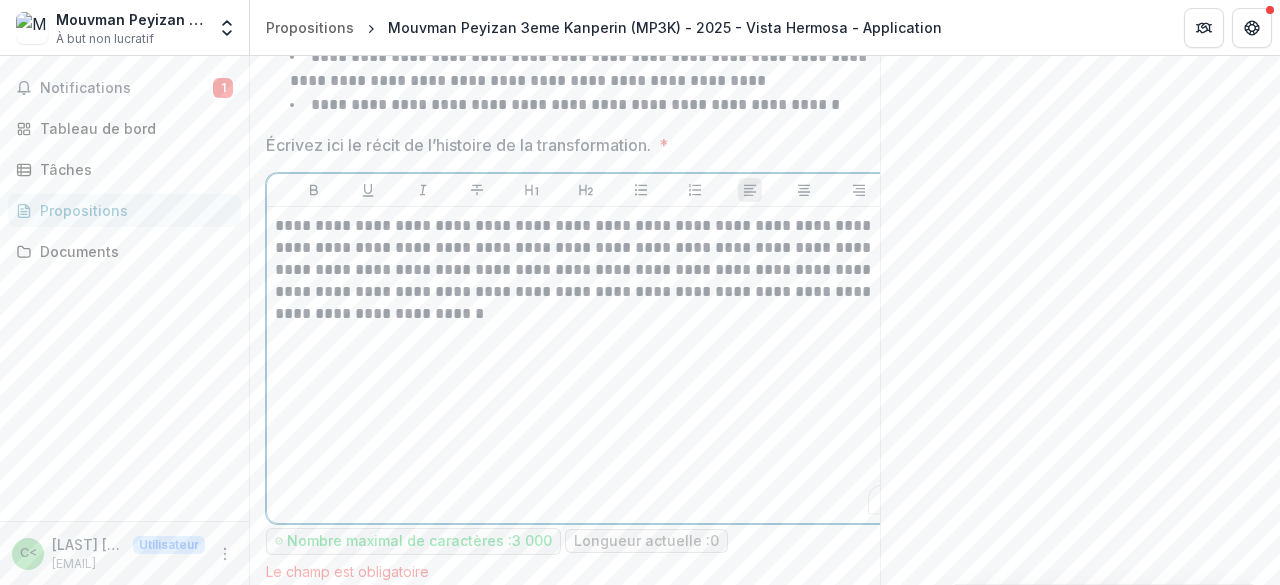 click on "**********" at bounding box center [586, 365] 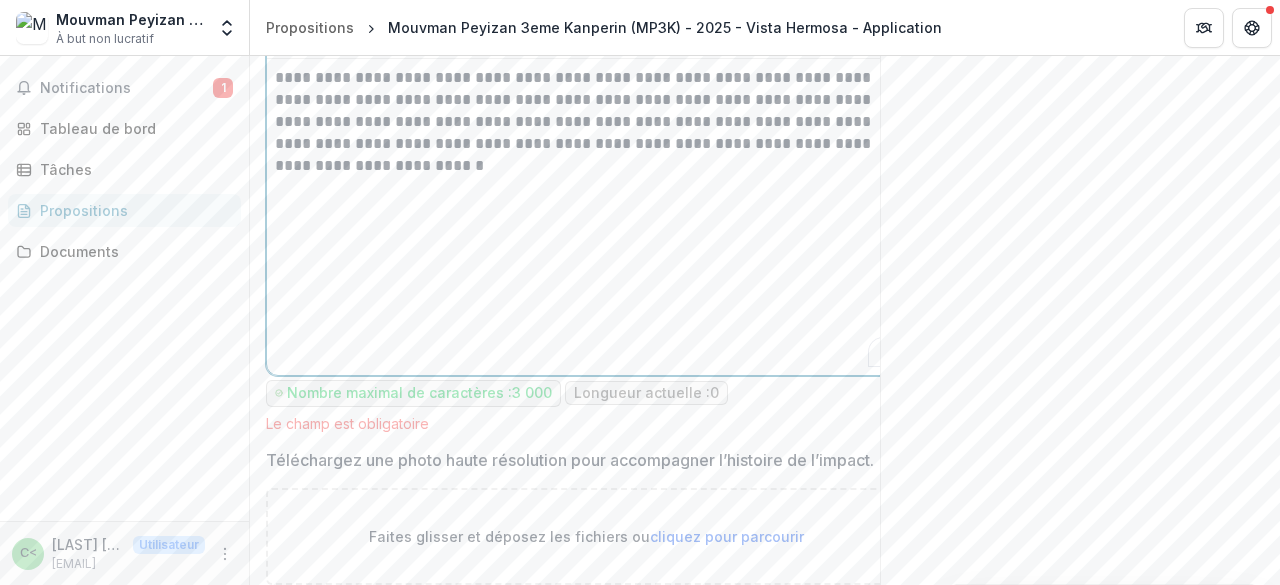 scroll, scrollTop: 1946, scrollLeft: 0, axis: vertical 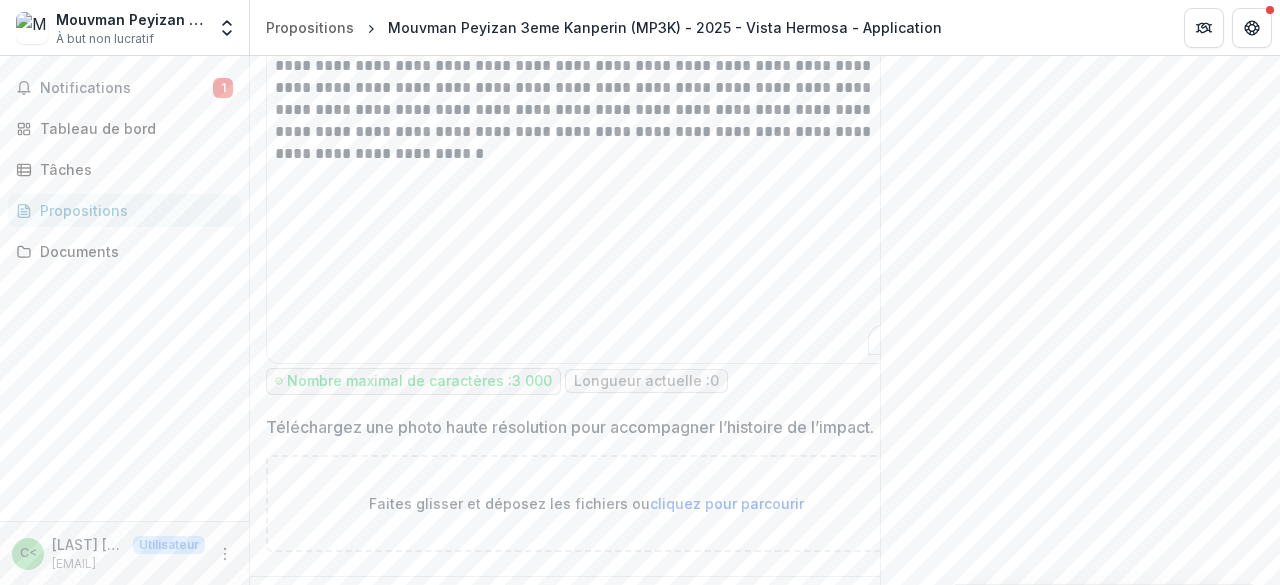 drag, startPoint x: 1268, startPoint y: 501, endPoint x: 1276, endPoint y: 485, distance: 17.888544 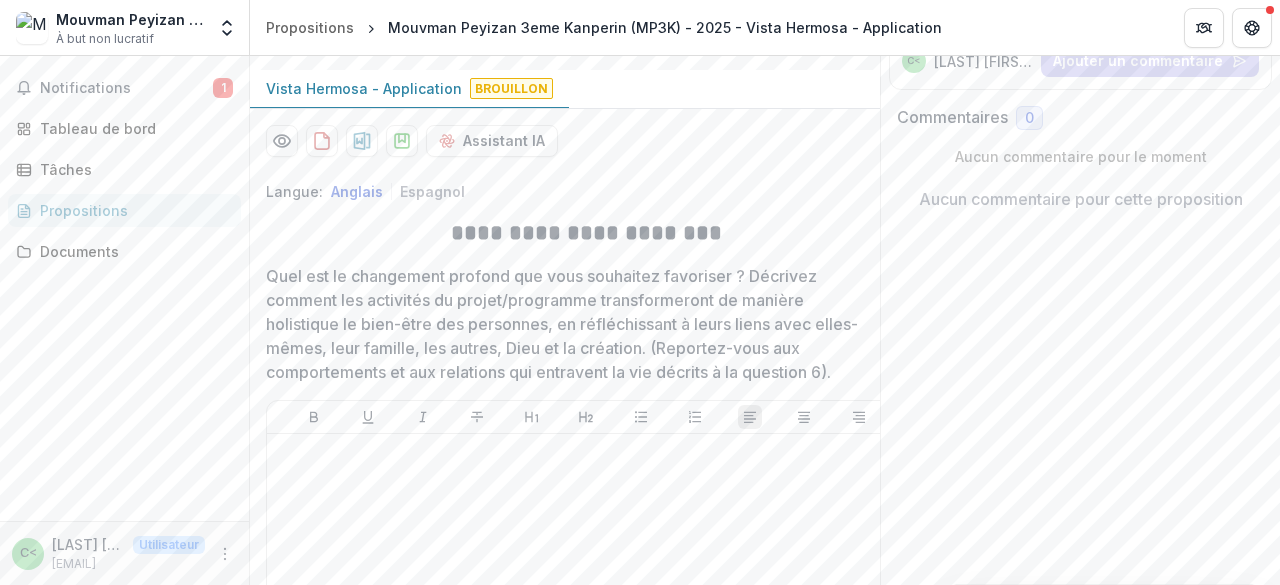 scroll, scrollTop: 326, scrollLeft: 0, axis: vertical 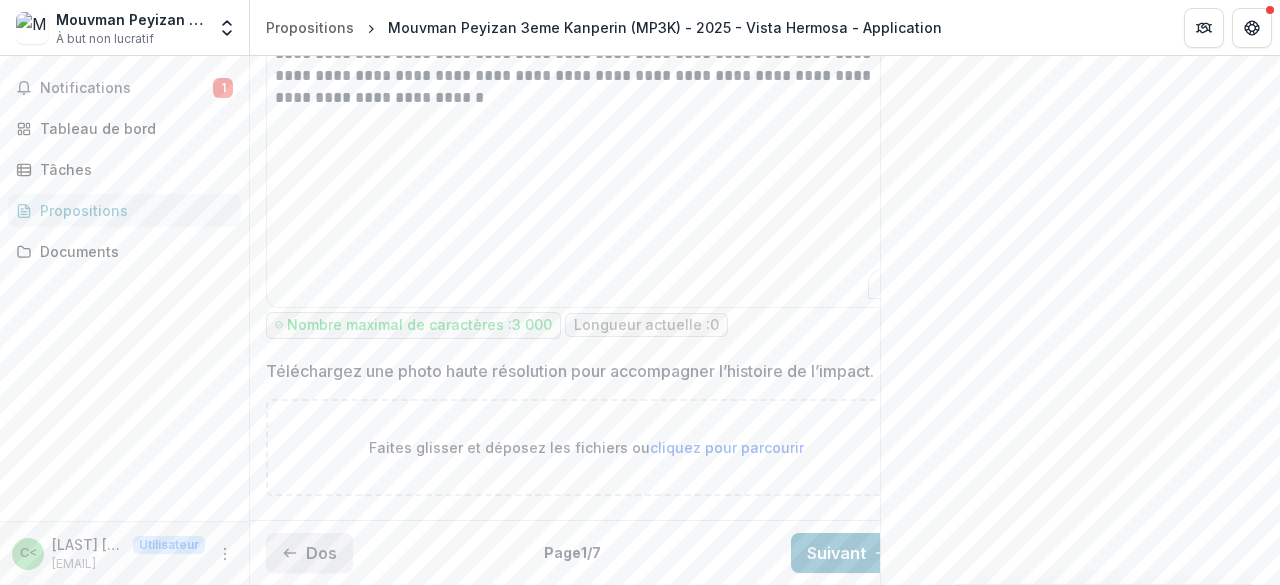 click on "Dos" at bounding box center (309, 553) 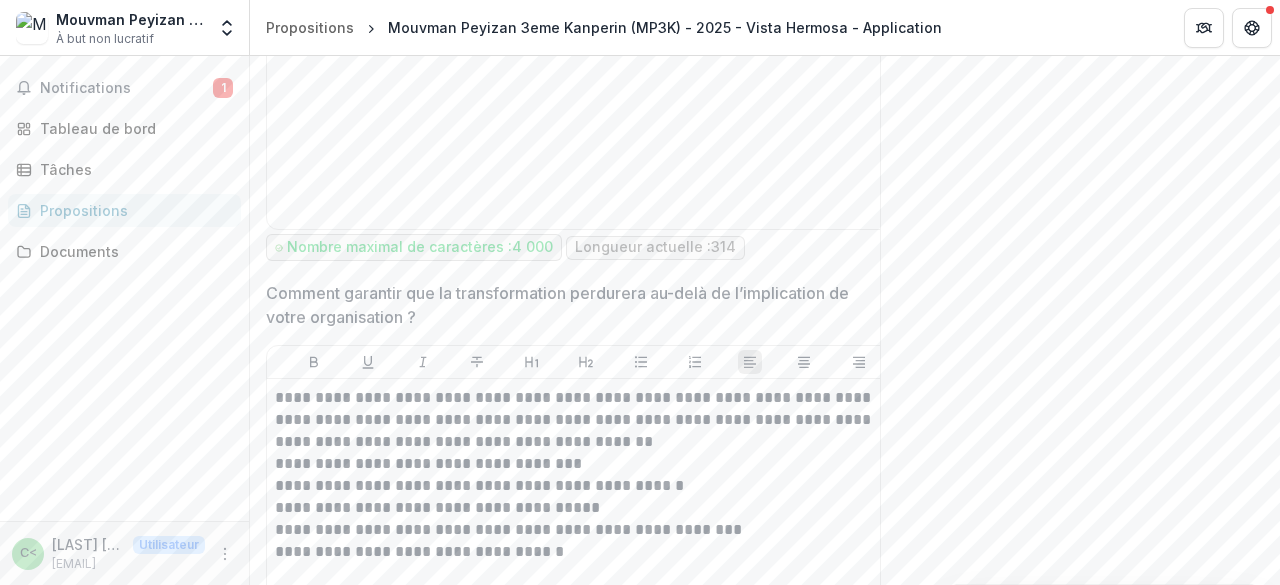 scroll, scrollTop: 4620, scrollLeft: 0, axis: vertical 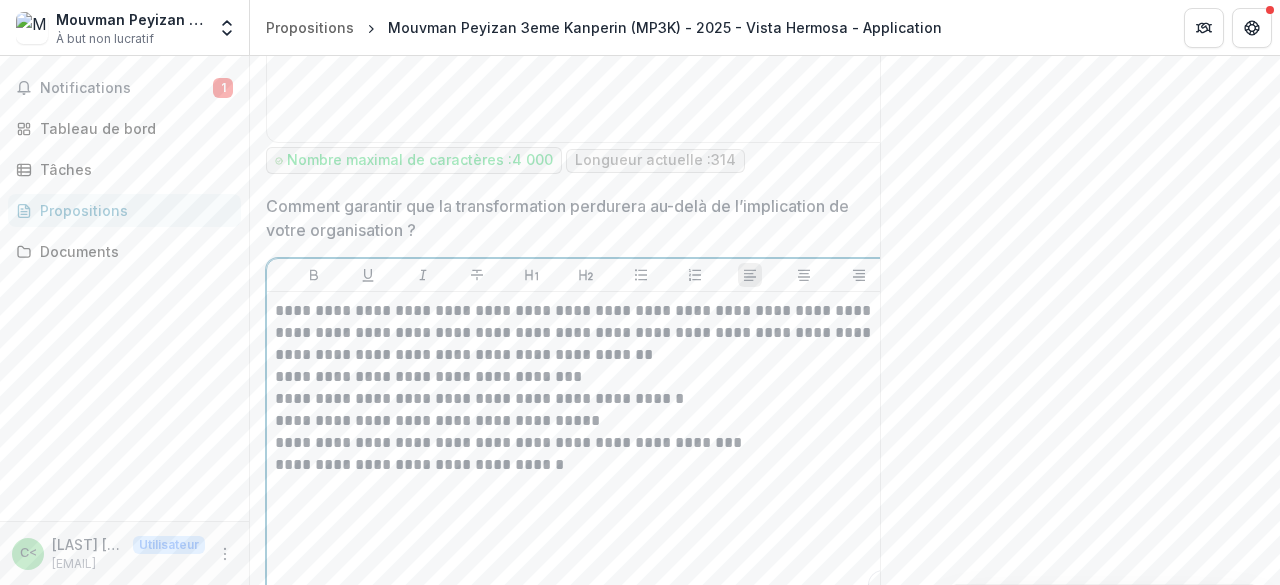 click on "**********" at bounding box center [586, 333] 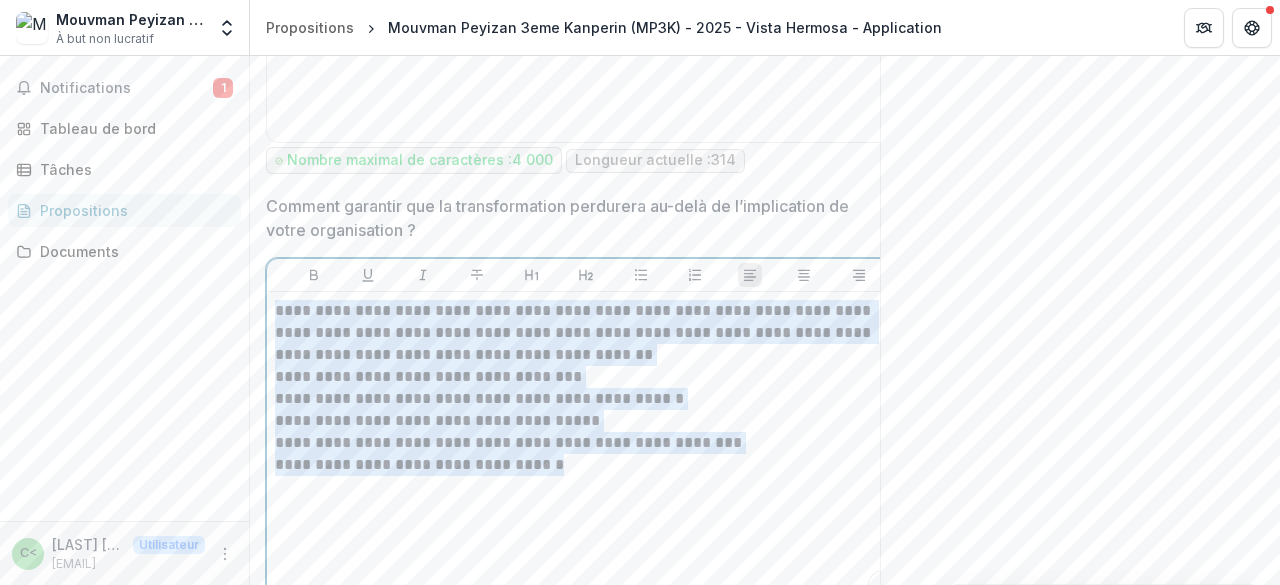 drag, startPoint x: 276, startPoint y: 293, endPoint x: 714, endPoint y: 453, distance: 466.3089 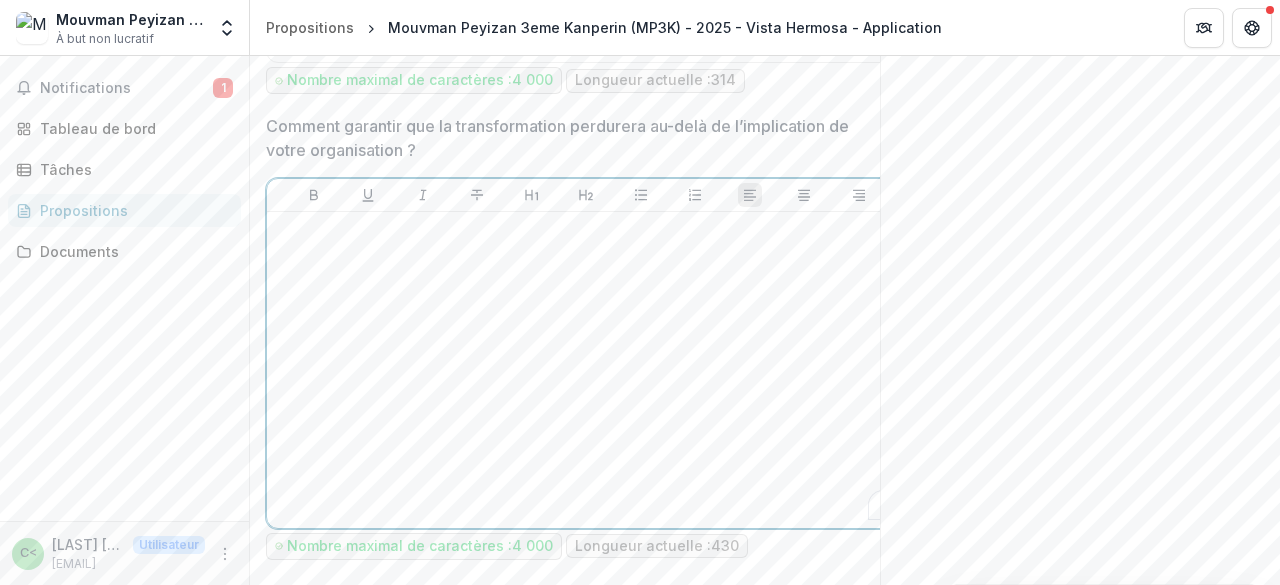 scroll, scrollTop: 4714, scrollLeft: 0, axis: vertical 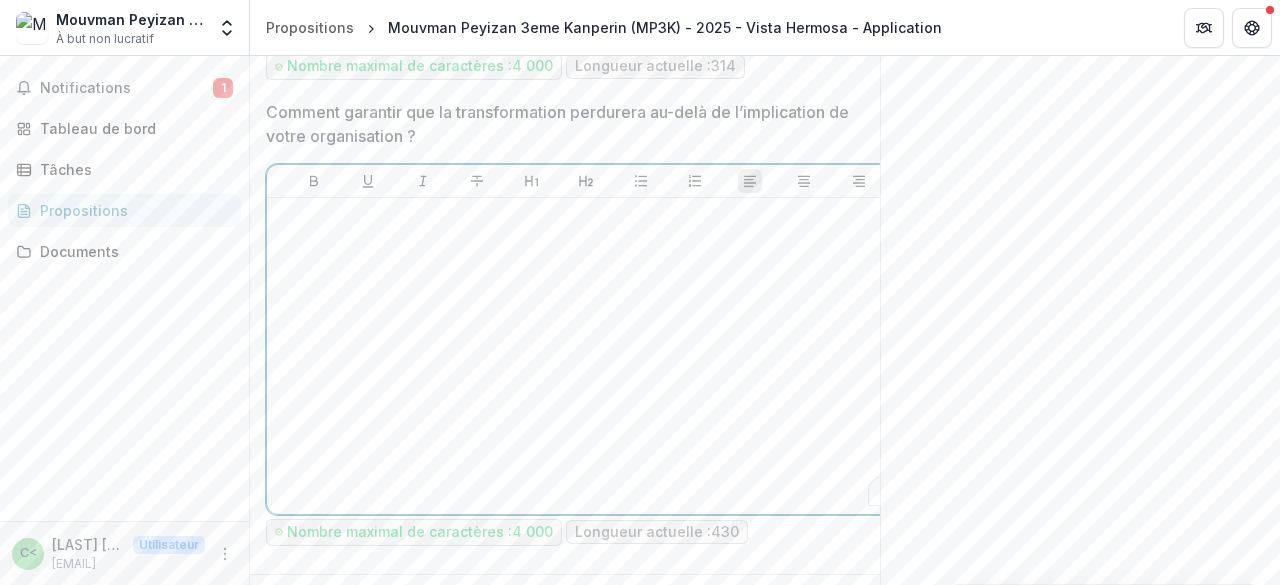 click at bounding box center (586, 356) 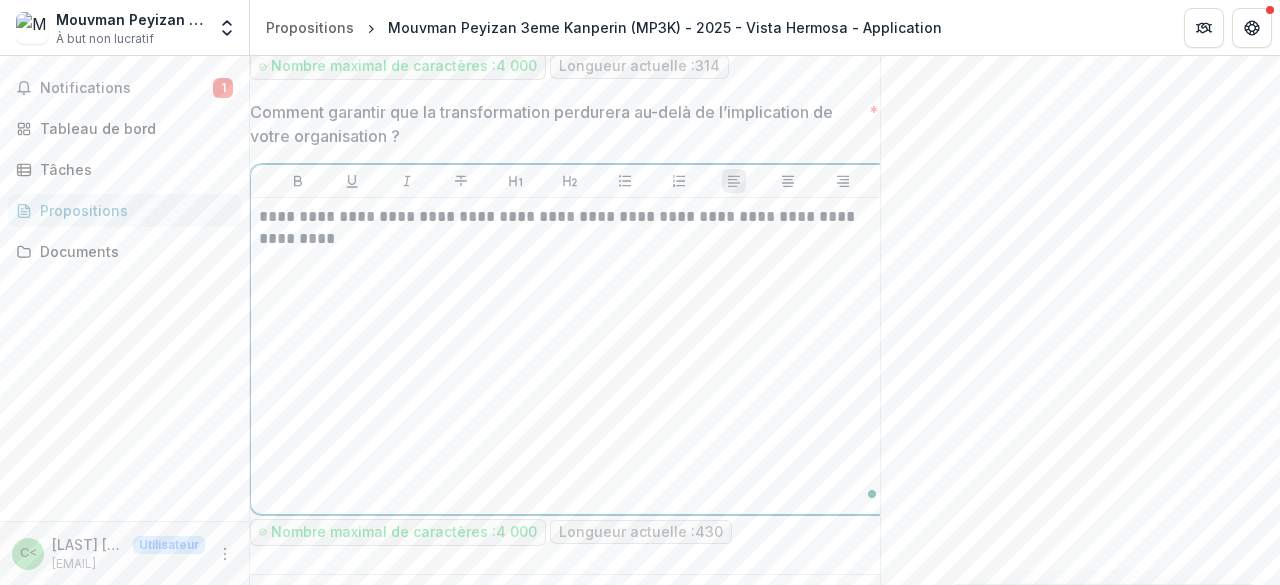 scroll, scrollTop: 0, scrollLeft: 24, axis: horizontal 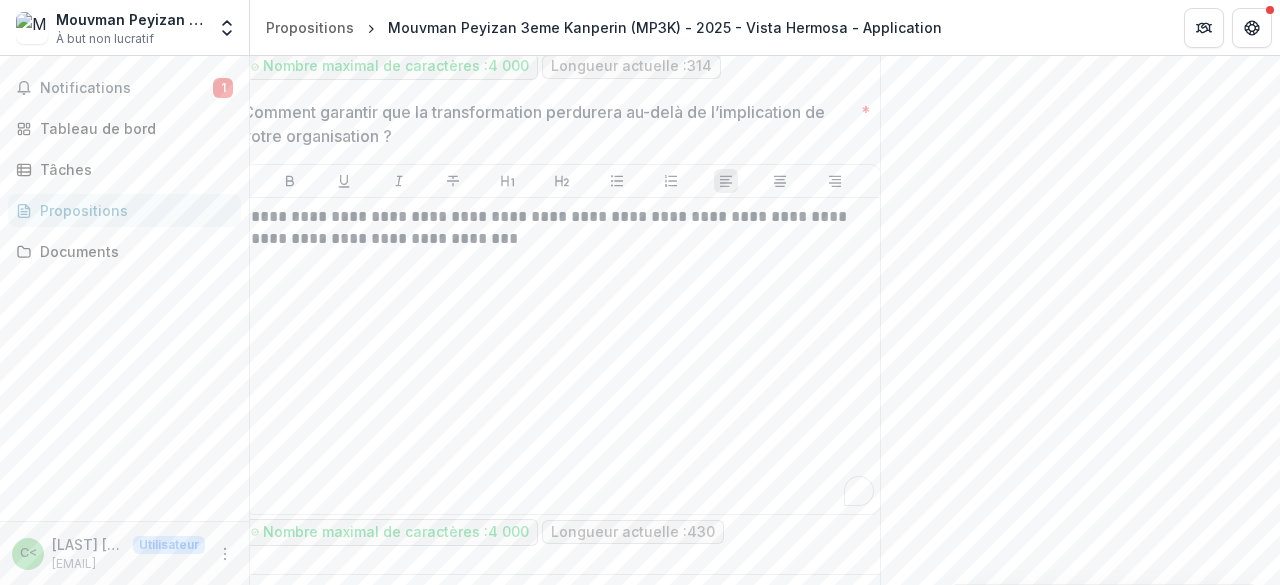 click on "Envoyez vos commentaires ou questions à  la Fondation Vista Hermosa  dans la case ci-dessous.  La Fondation Vista Hermosa  sera informée de votre commentaire par courriel.         C< Casseus C Ajouter un commentaire Commentaires 0 Aucun commentaire pour le moment Aucun commentaire pour cette proposition" at bounding box center (1080, -2010) 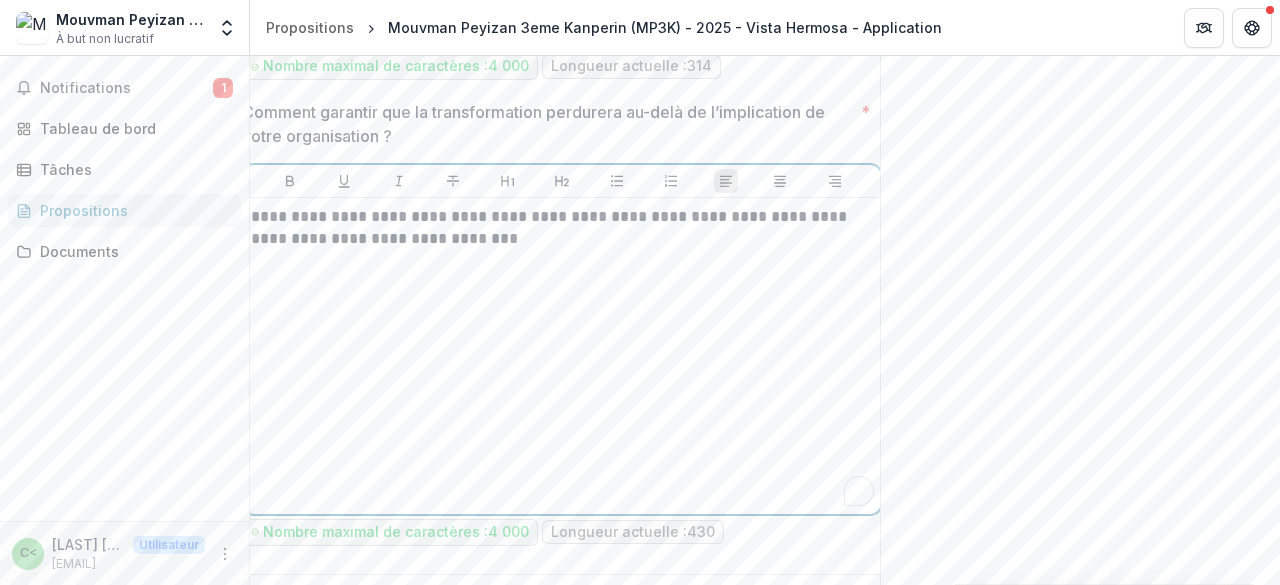 drag, startPoint x: 1270, startPoint y: 545, endPoint x: 602, endPoint y: 335, distance: 700.2314 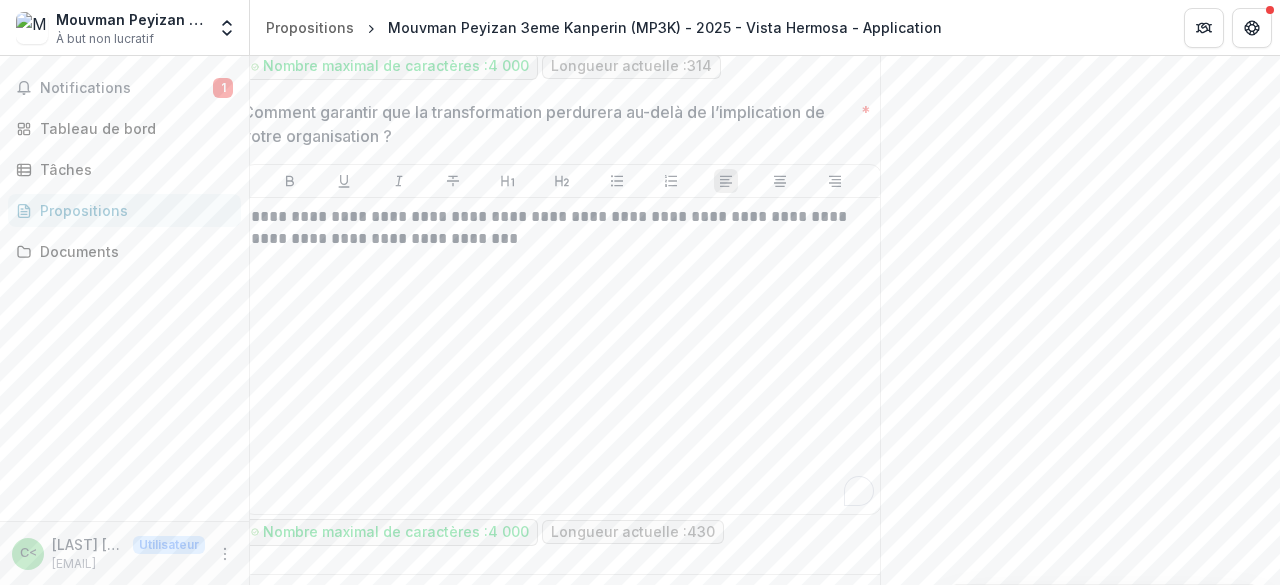 click on "**********" at bounding box center [765, 320] 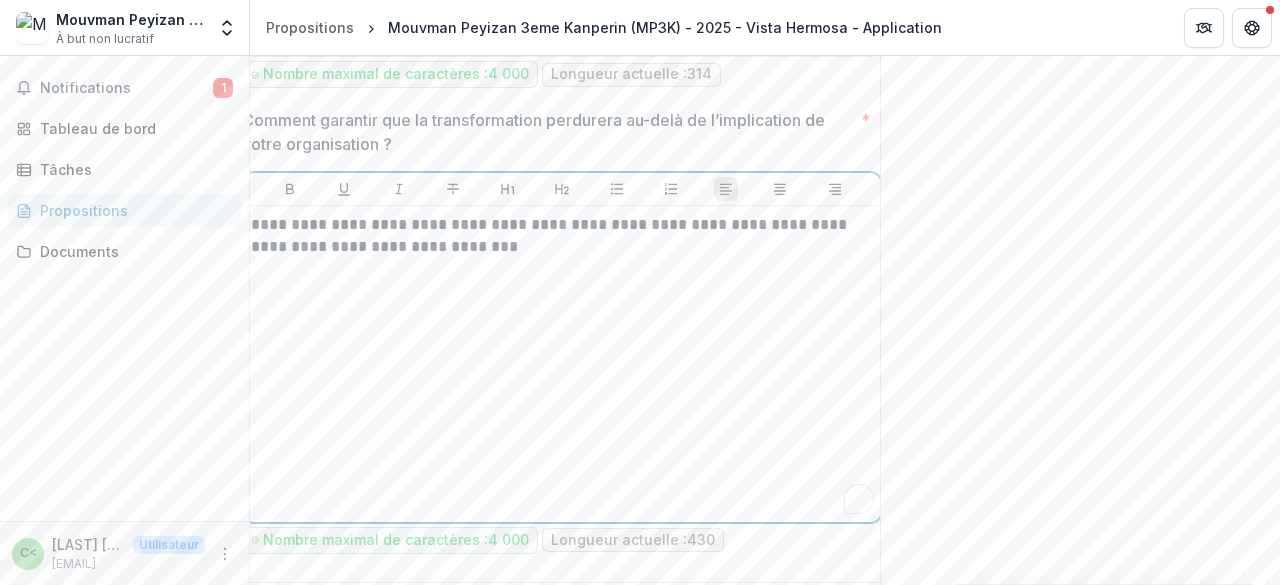 click on "**********" at bounding box center (562, 236) 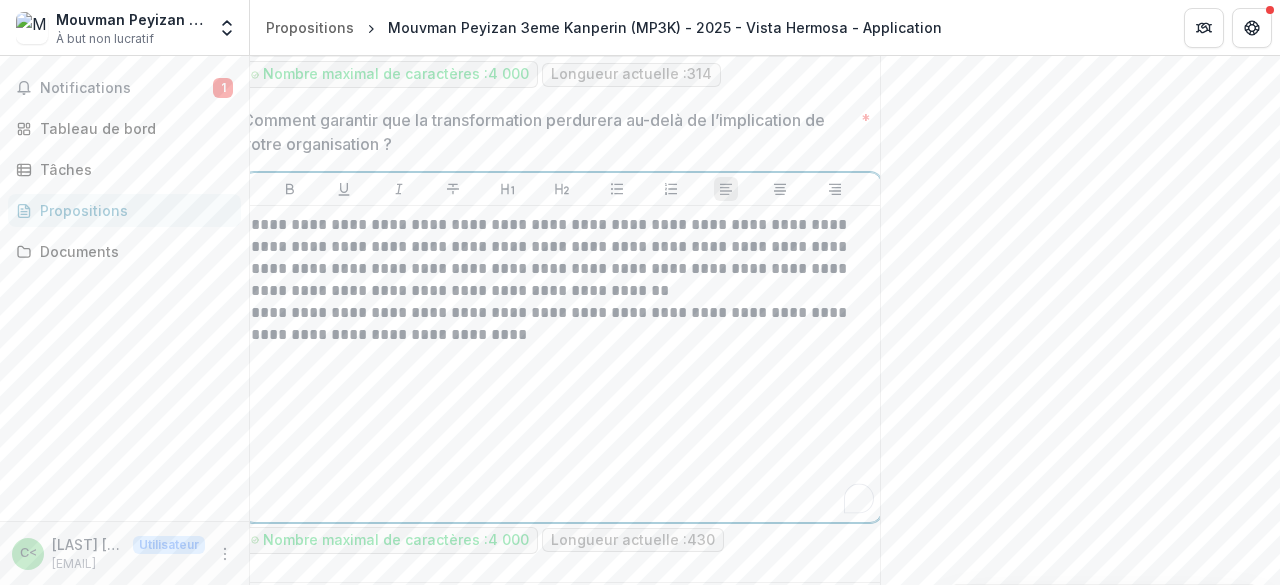 click on "**********" at bounding box center [562, 324] 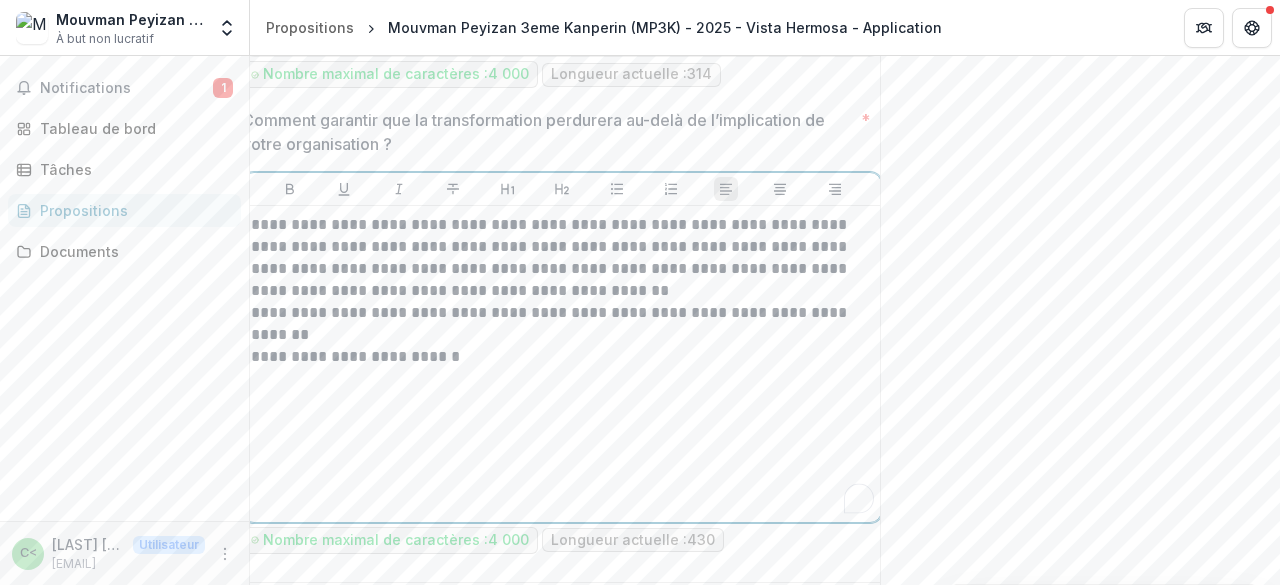 click on "**********" at bounding box center (562, 357) 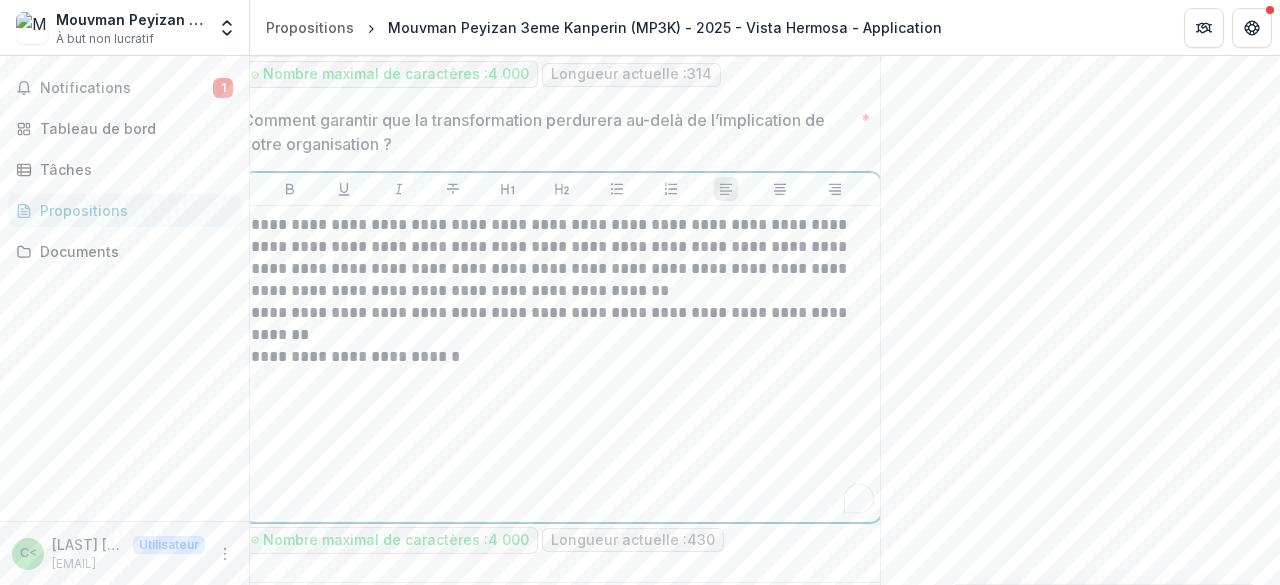 click on "**********" at bounding box center (562, 357) 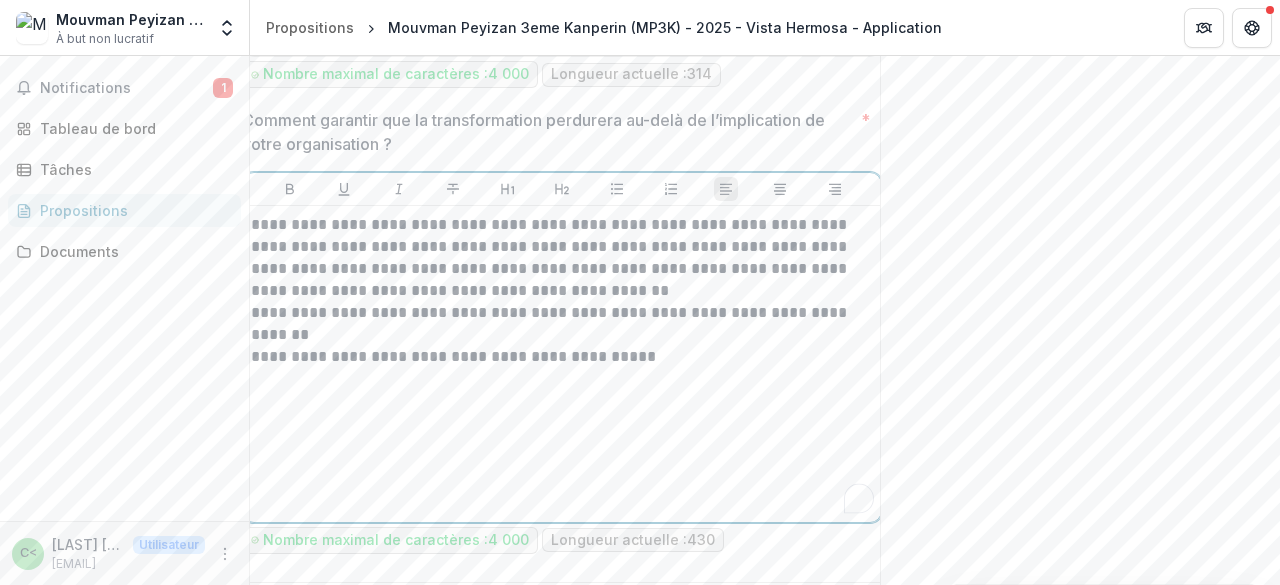 click on "**********" at bounding box center (562, 357) 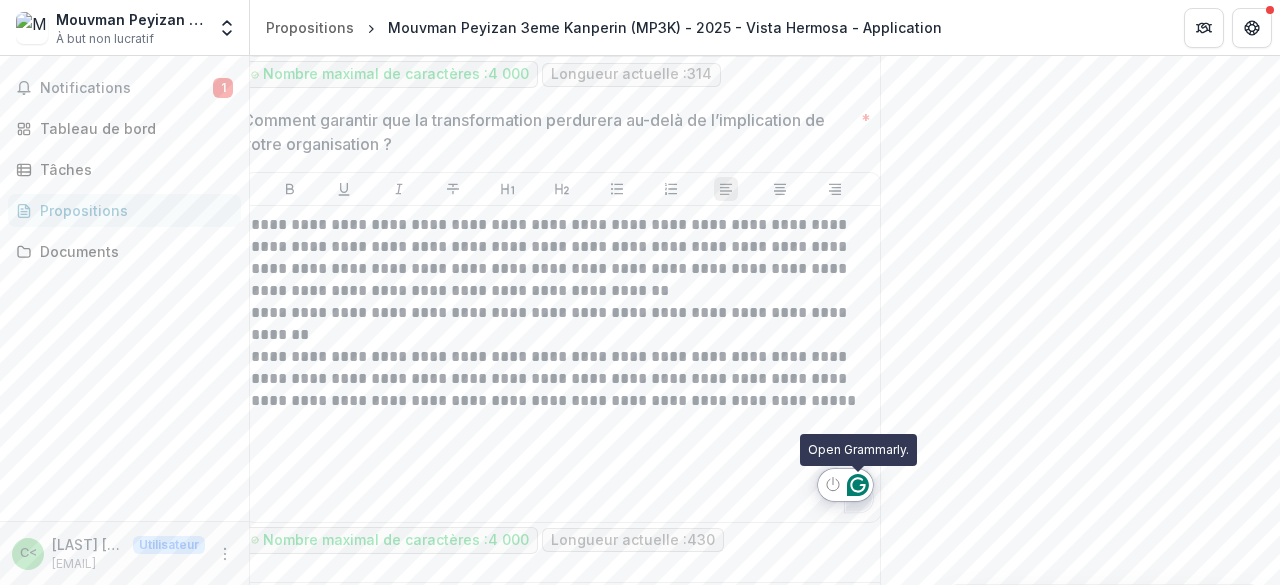 click 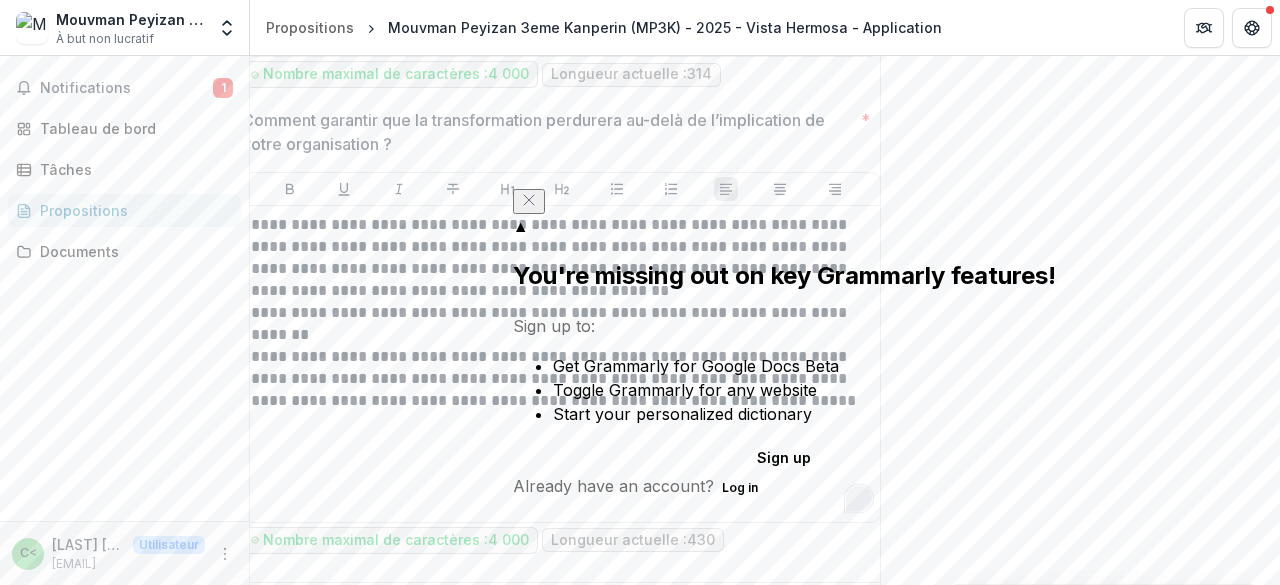 click on "Sign up" 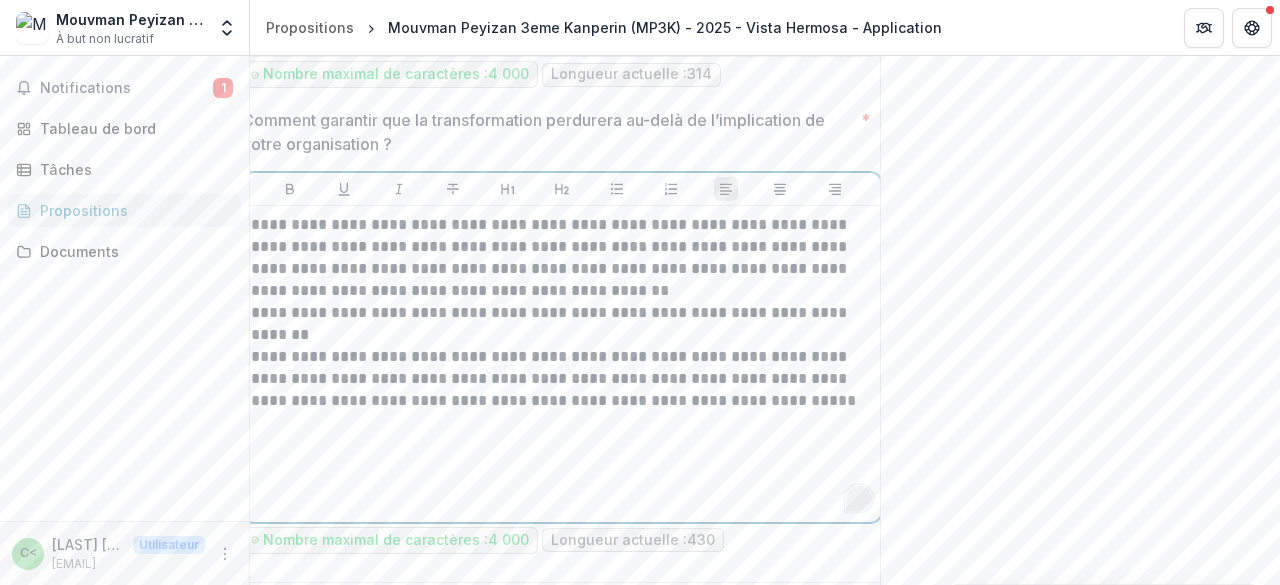 click on "**********" at bounding box center (562, 364) 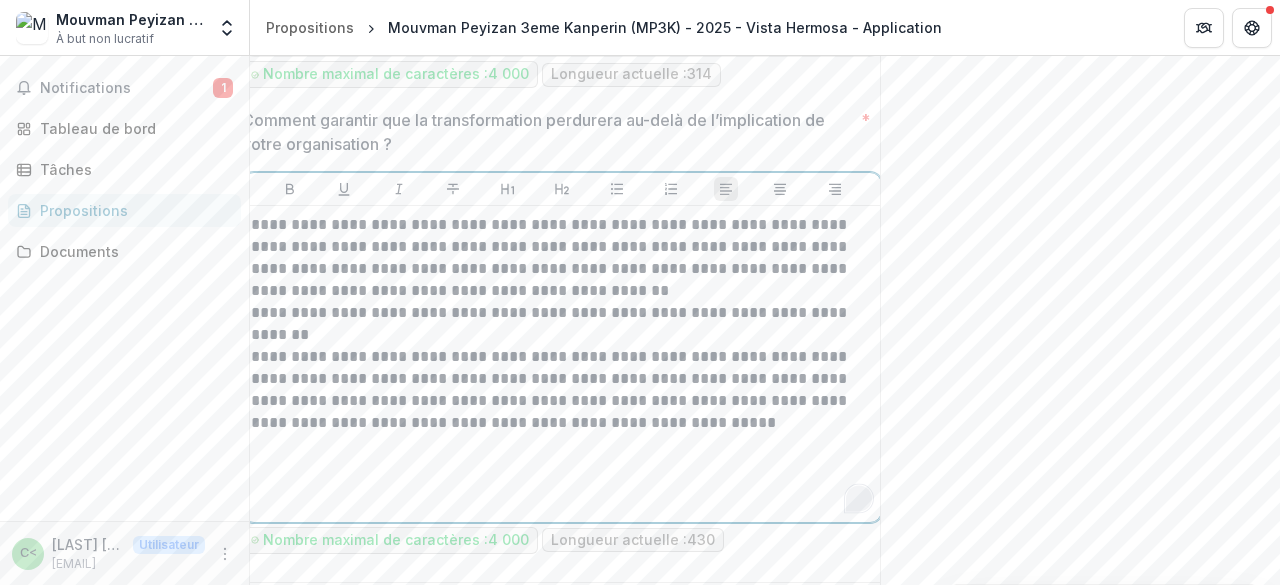 click on "**********" at bounding box center [562, 390] 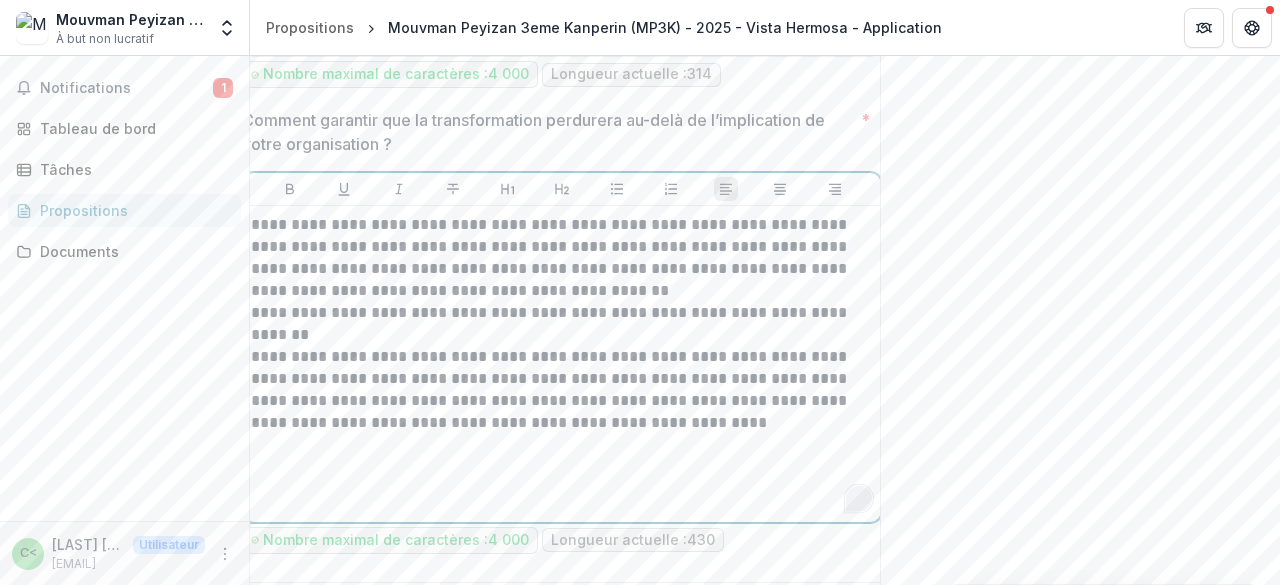 click on "**********" at bounding box center [562, 390] 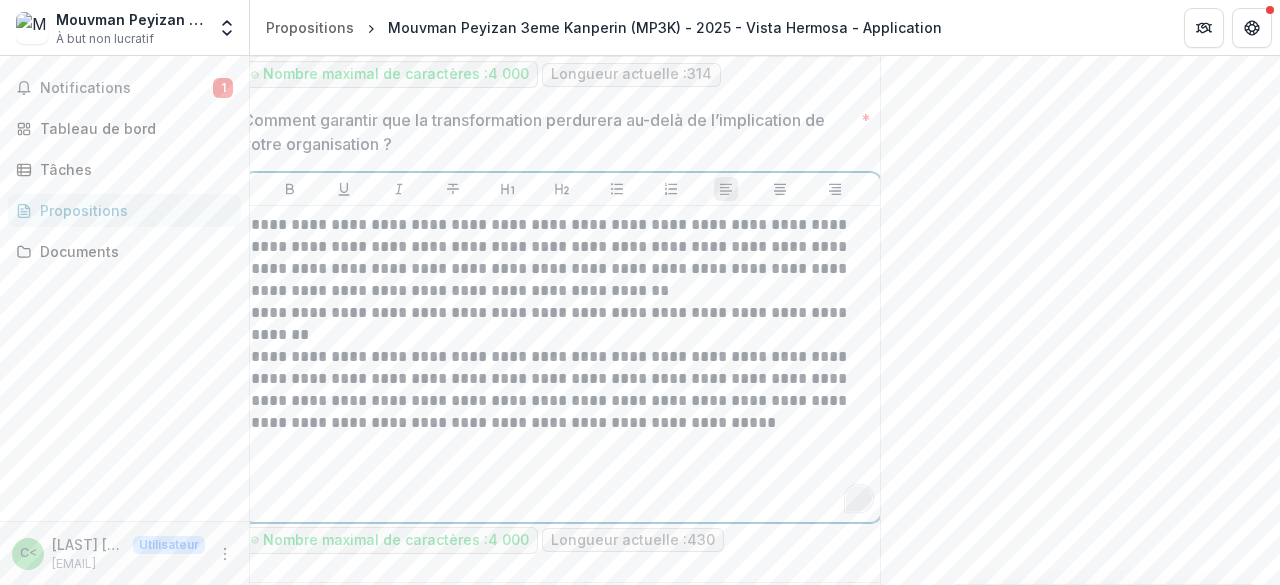 click on "**********" at bounding box center (562, 390) 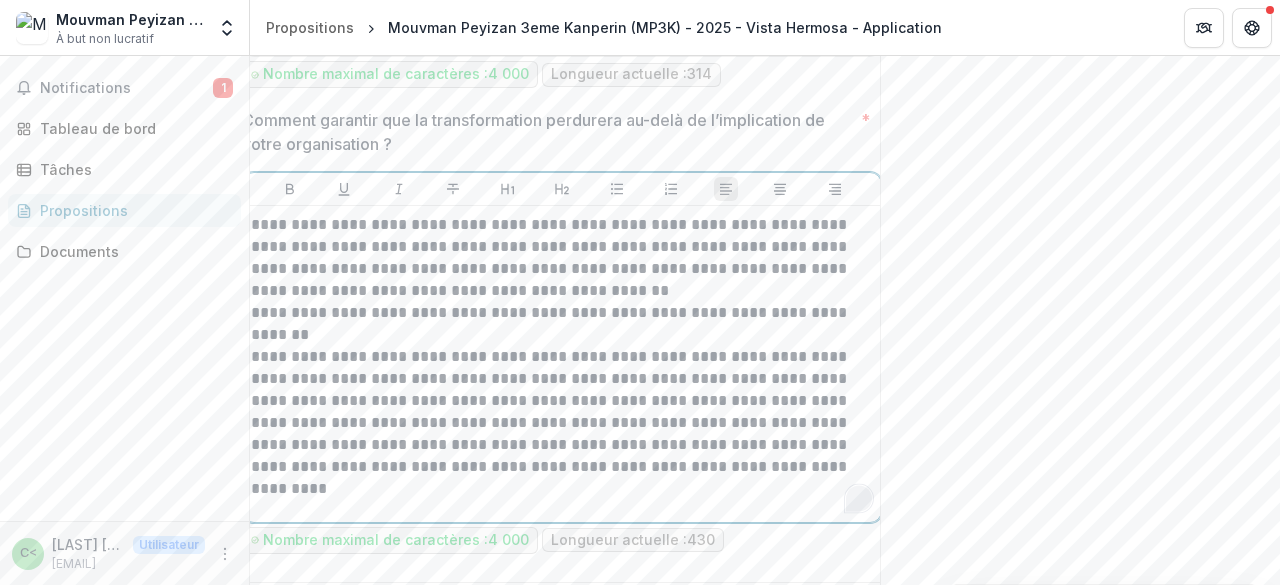 click on "**********" at bounding box center [562, 258] 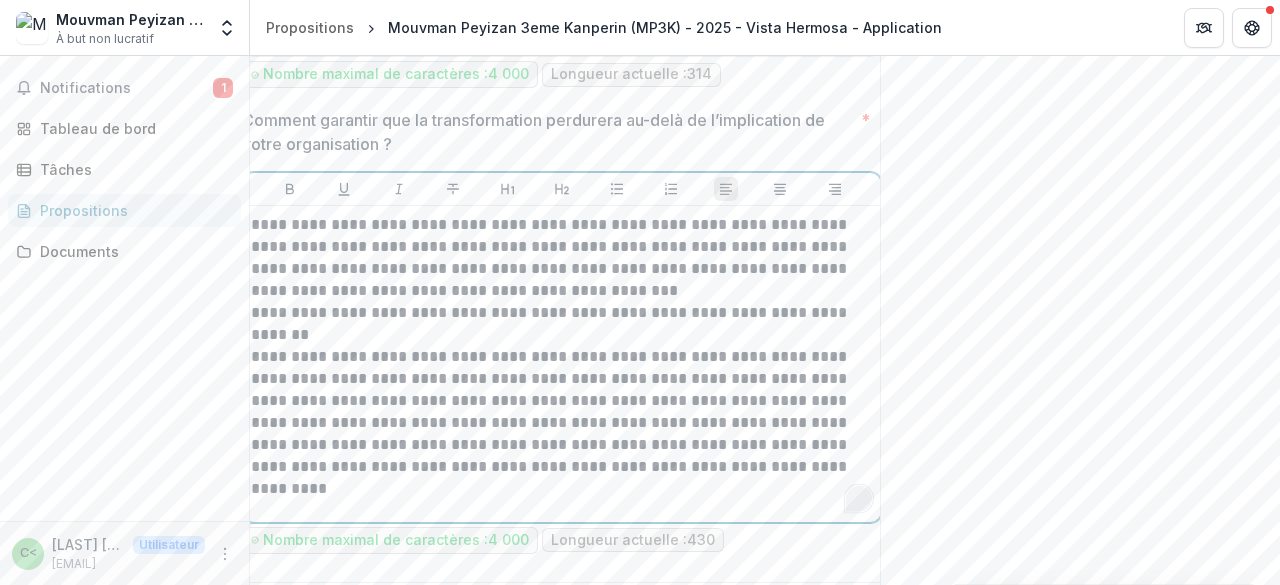 click on "**********" at bounding box center (562, 423) 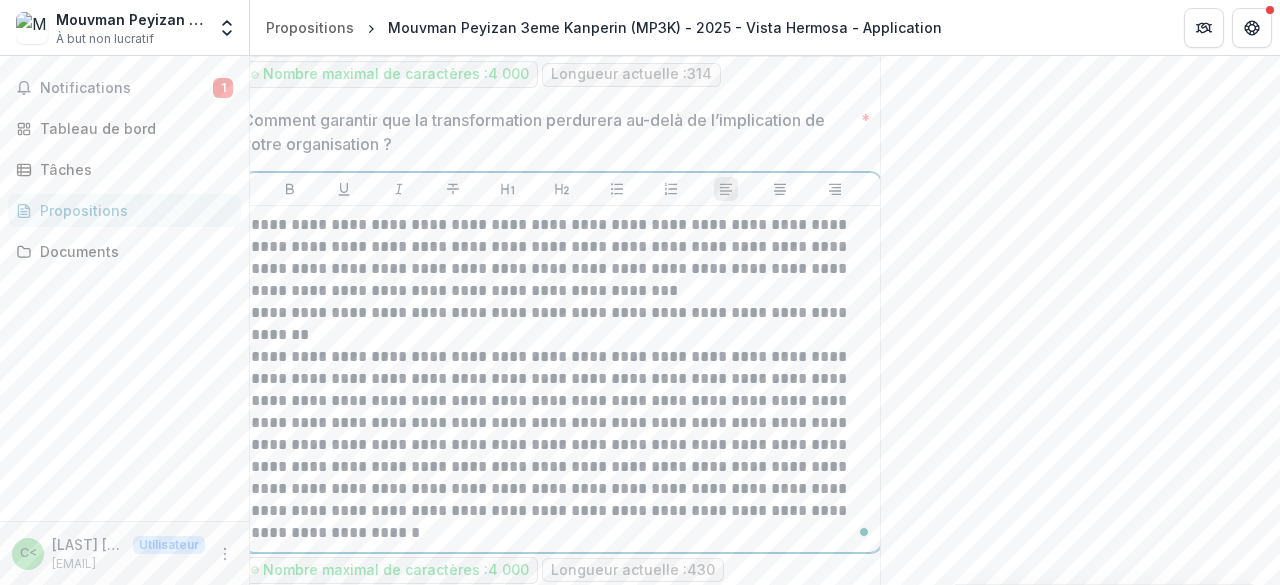 scroll, scrollTop: 4797, scrollLeft: 0, axis: vertical 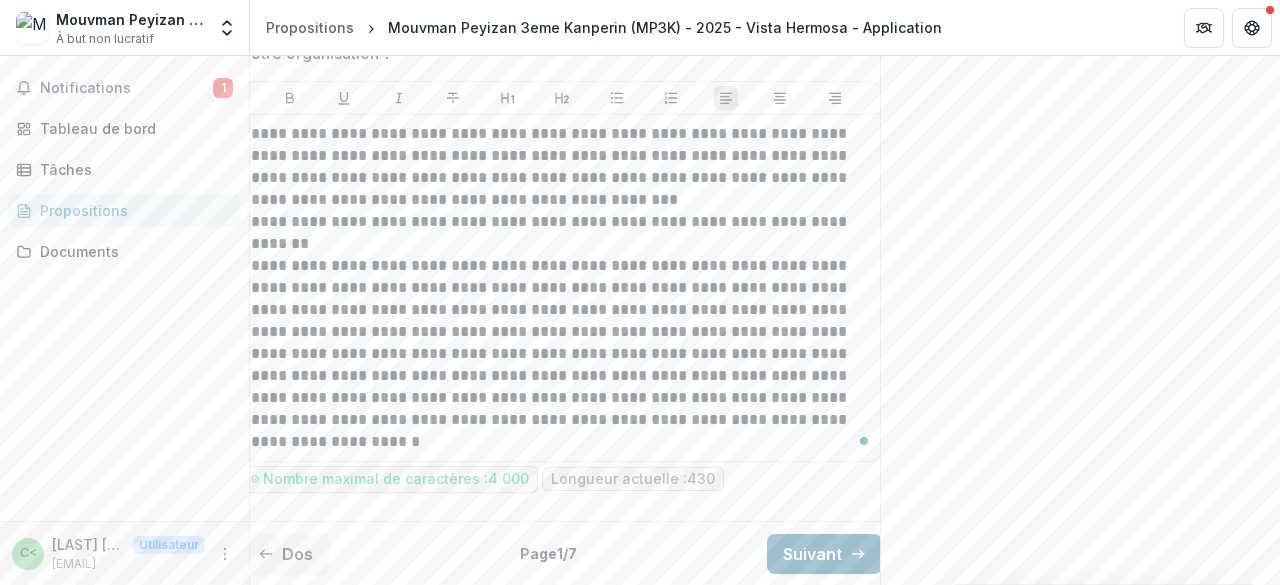 click on "Suivant" at bounding box center [812, 554] 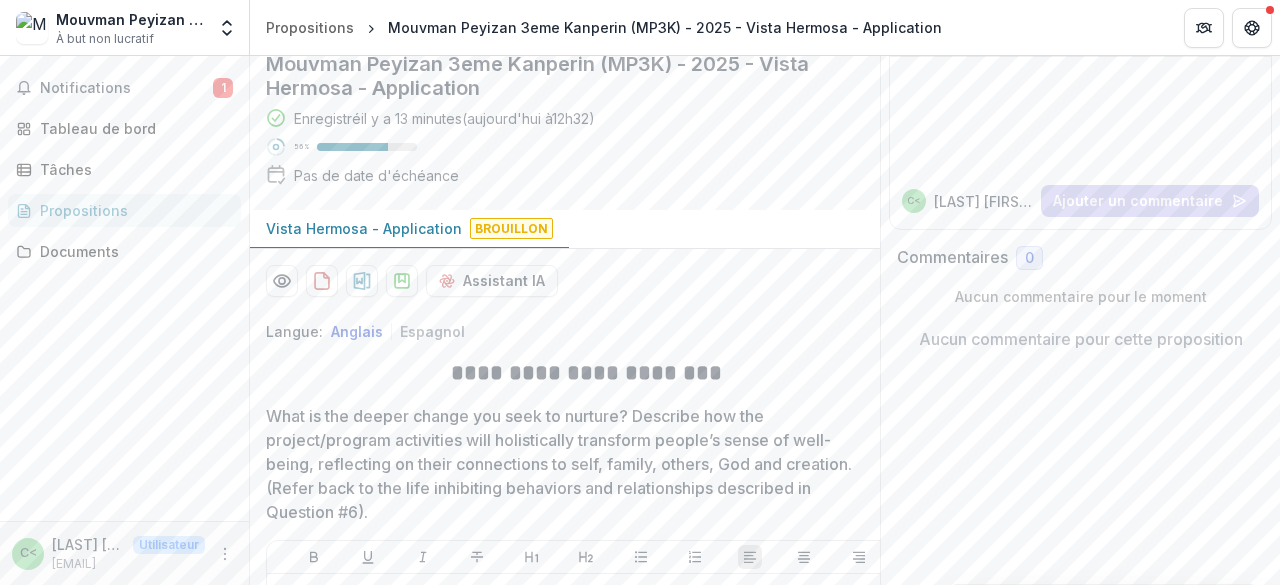 scroll, scrollTop: 145, scrollLeft: 0, axis: vertical 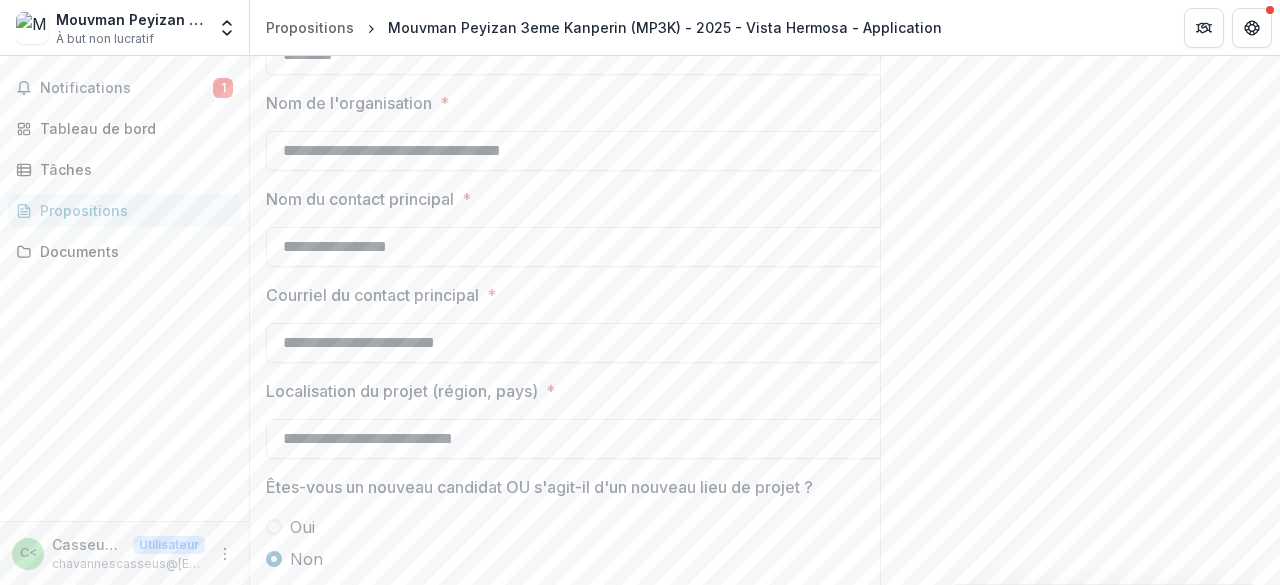 click on "Suivant" at bounding box center (836, 628) 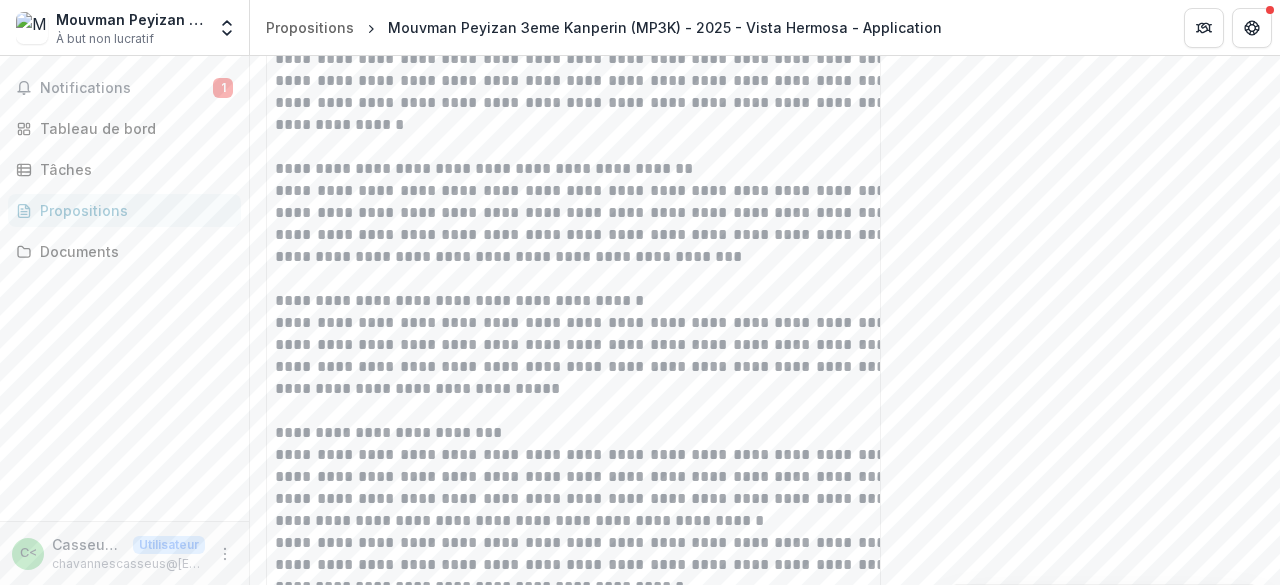 scroll, scrollTop: 4320, scrollLeft: 0, axis: vertical 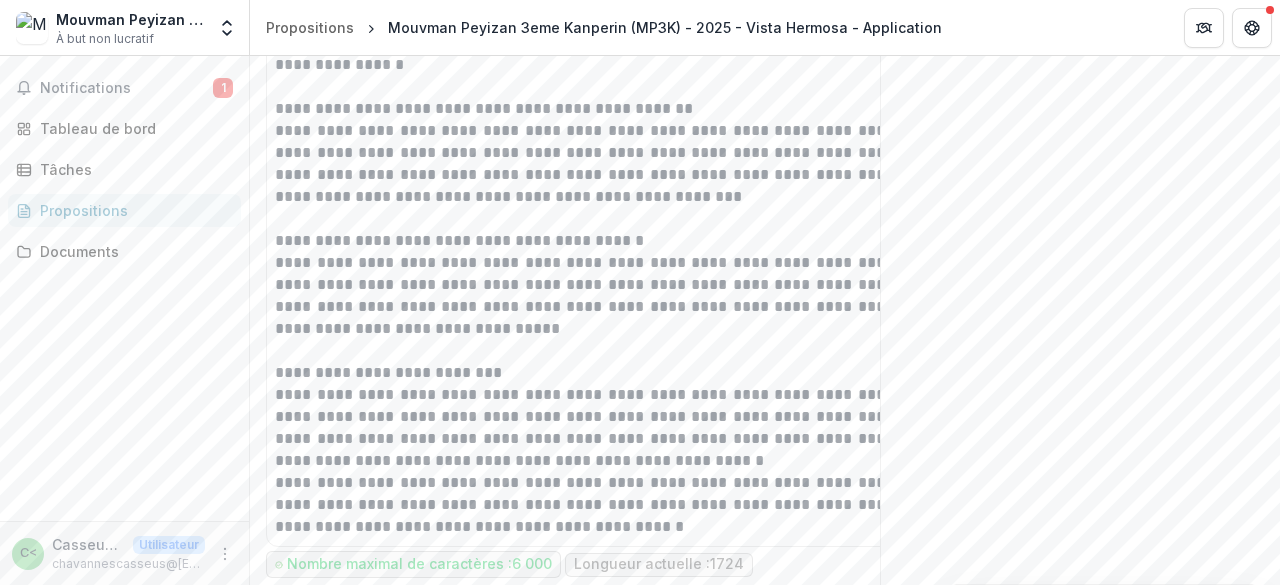 click on "Suivant" at bounding box center [848, 639] 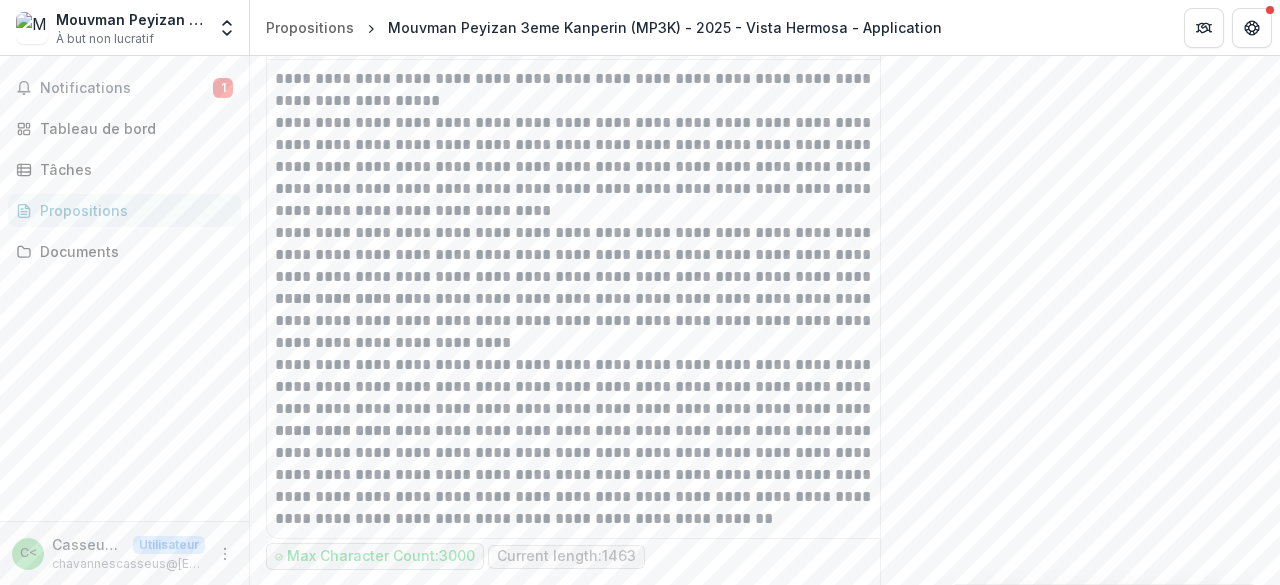 scroll, scrollTop: 1316, scrollLeft: 0, axis: vertical 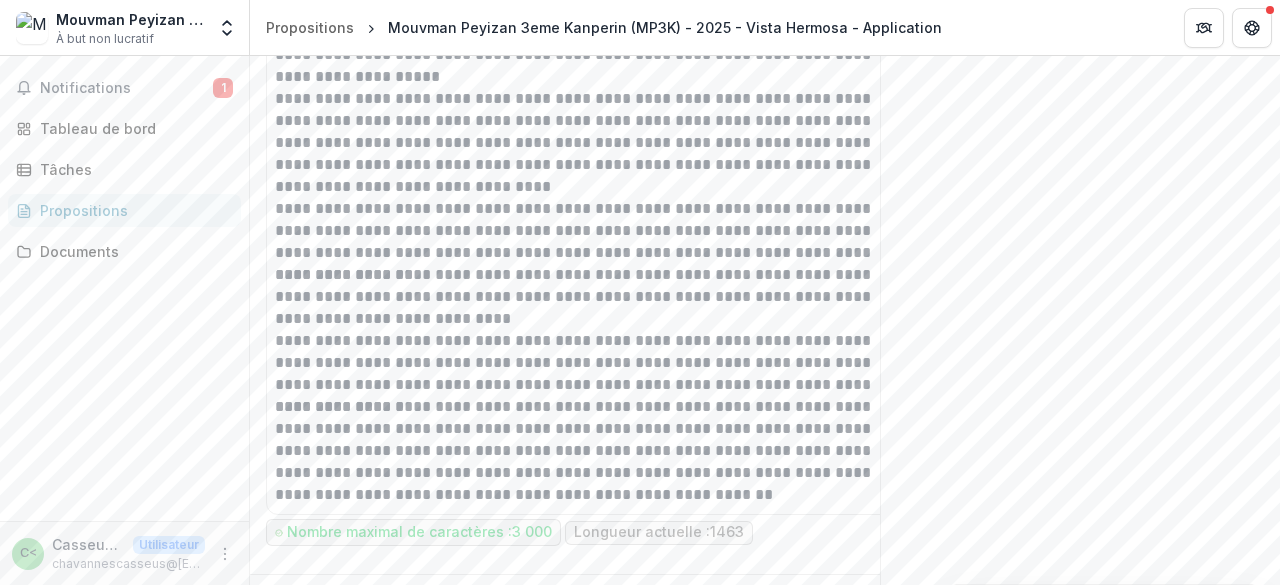 click on "Suivant" at bounding box center (836, 607) 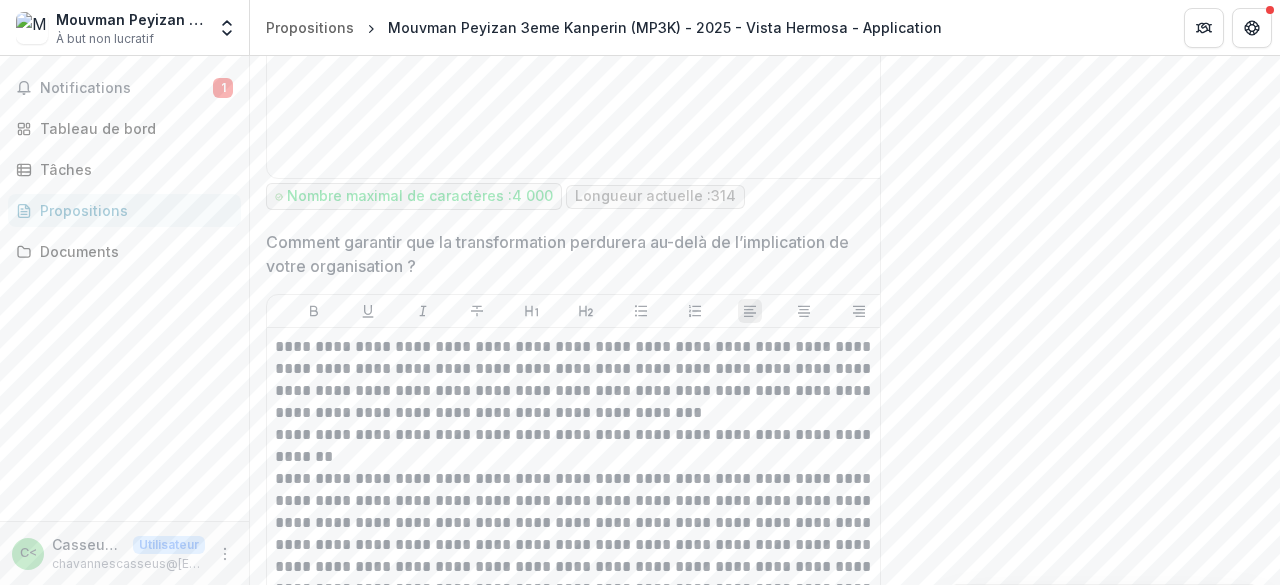 scroll, scrollTop: 4680, scrollLeft: 0, axis: vertical 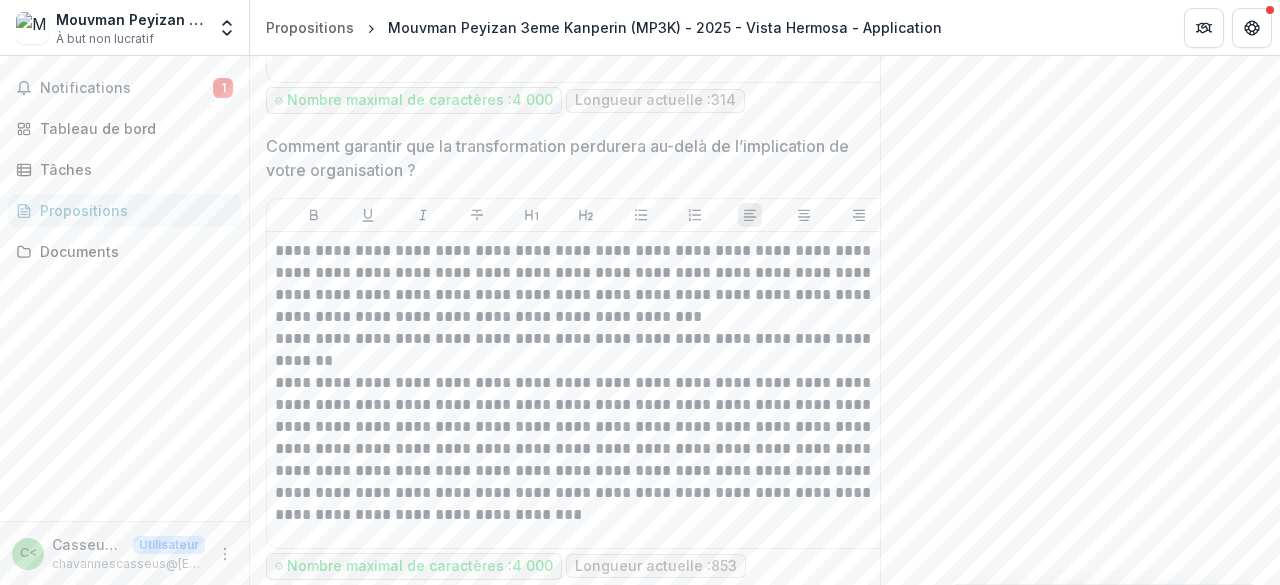 click on "Suivant" at bounding box center (836, 641) 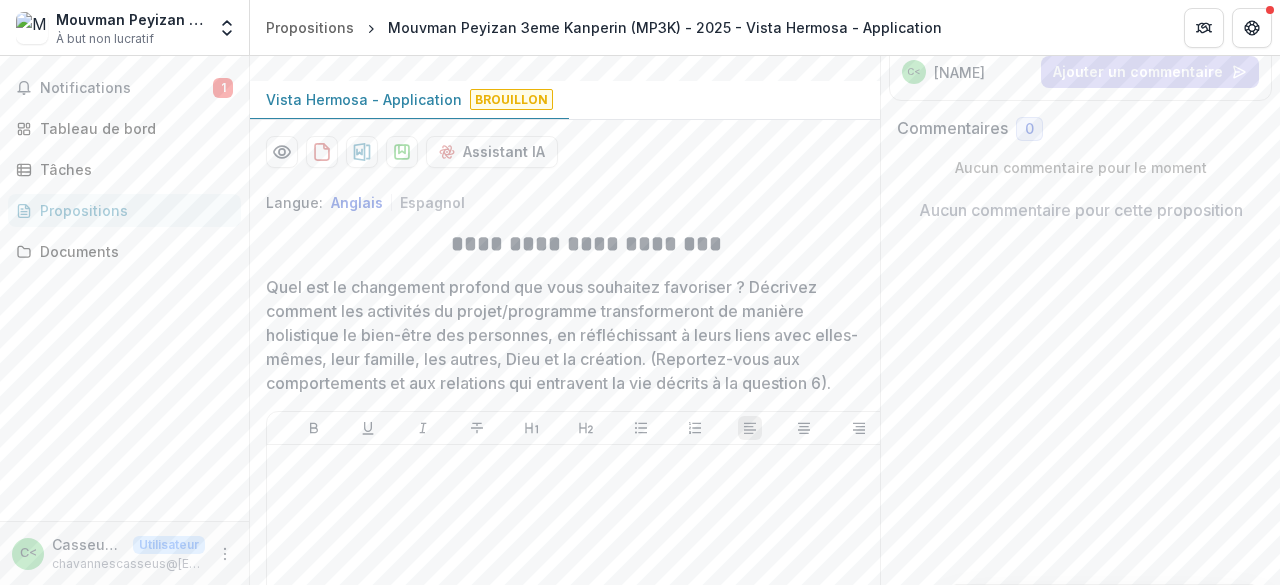 scroll, scrollTop: 319, scrollLeft: 0, axis: vertical 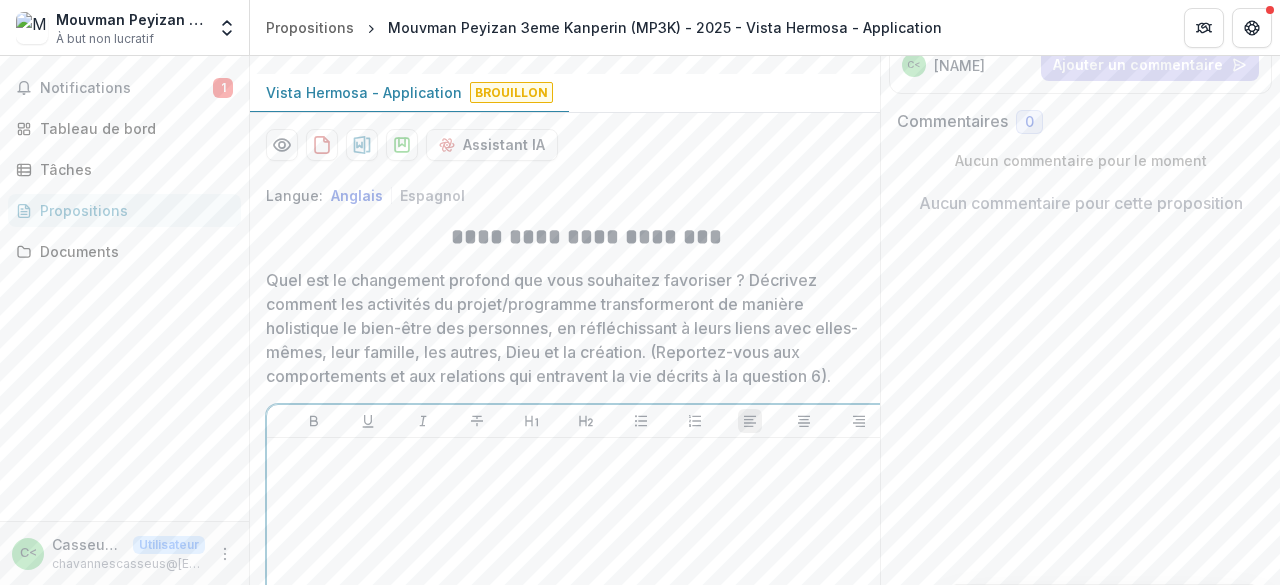 click at bounding box center [586, 596] 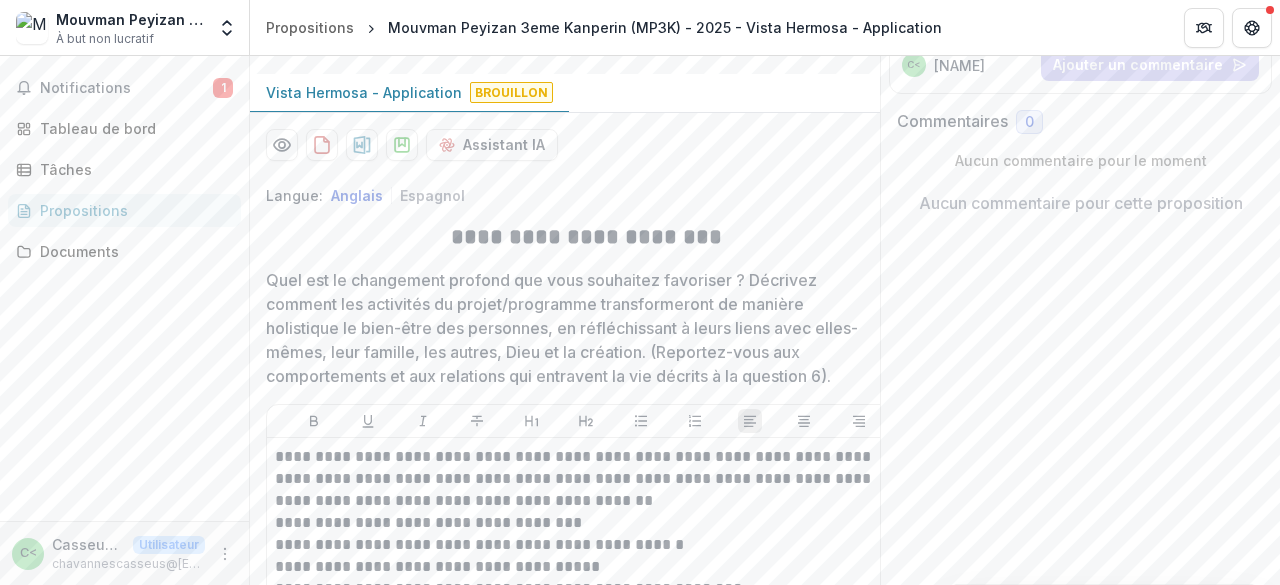 drag, startPoint x: 1273, startPoint y: 188, endPoint x: 1274, endPoint y: 218, distance: 30.016663 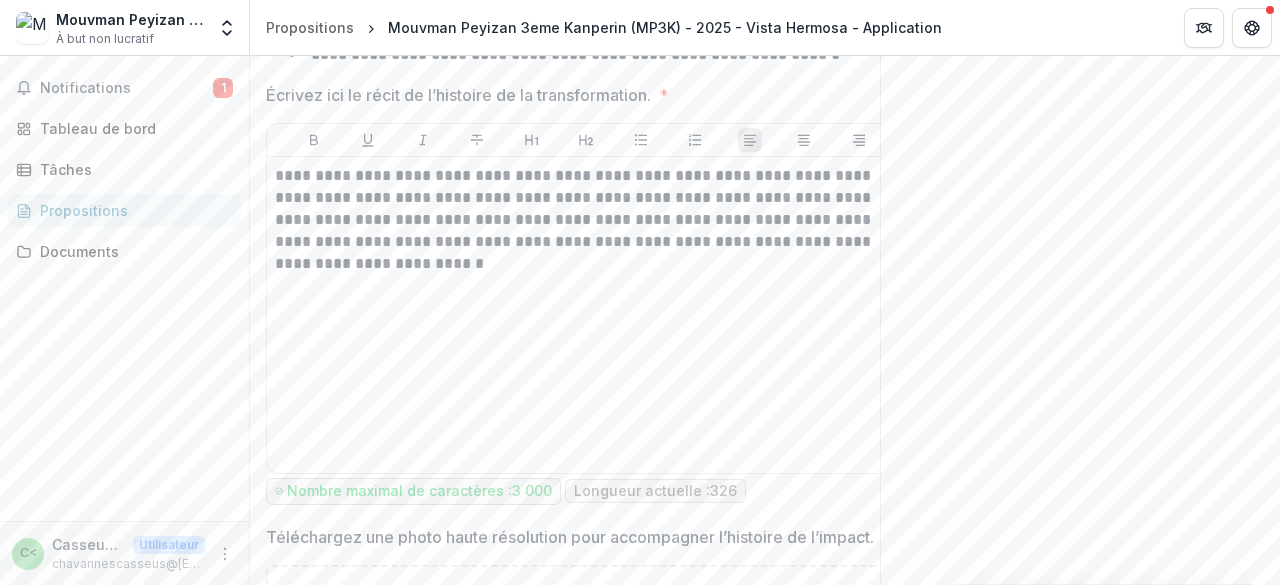 scroll, scrollTop: 1922, scrollLeft: 0, axis: vertical 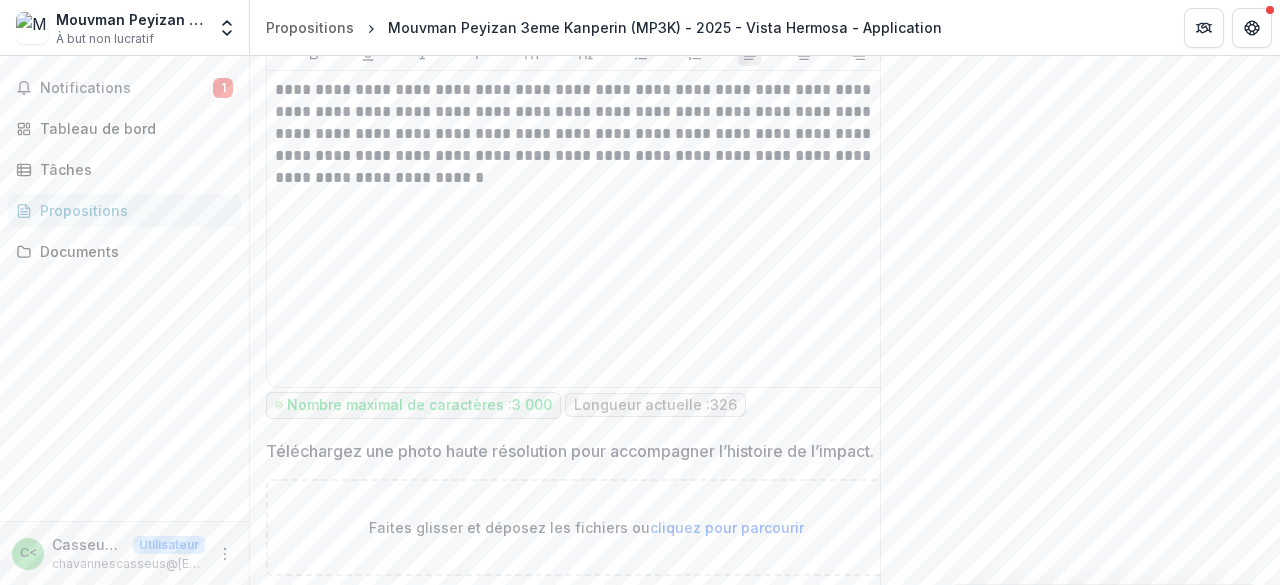 click on "Dos" at bounding box center (321, 633) 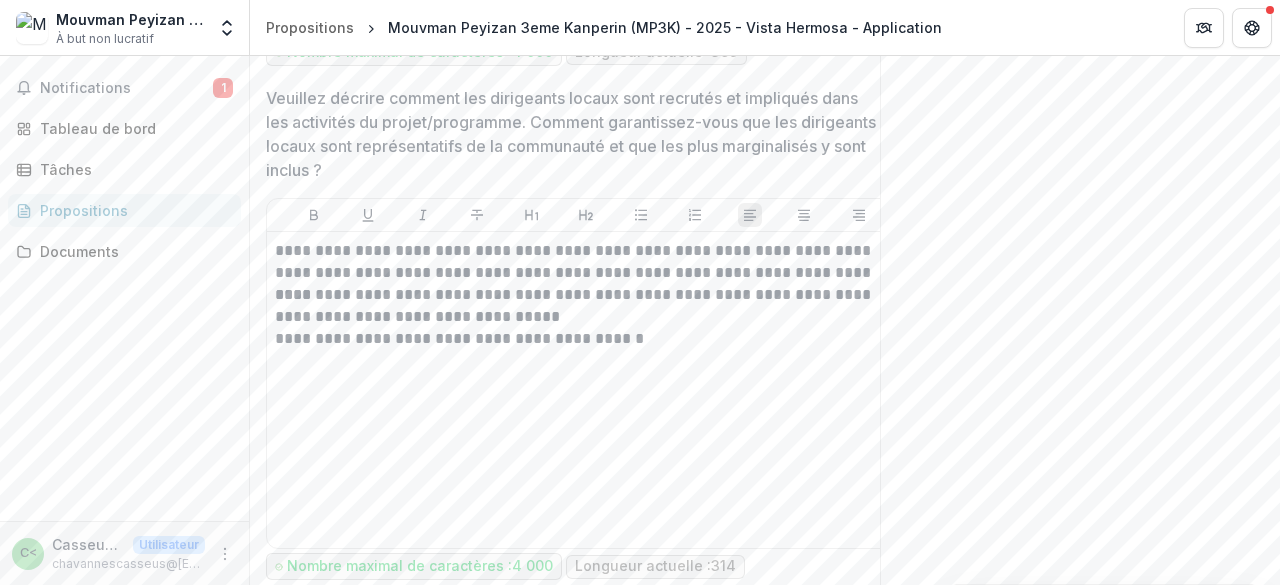 scroll, scrollTop: 4680, scrollLeft: 0, axis: vertical 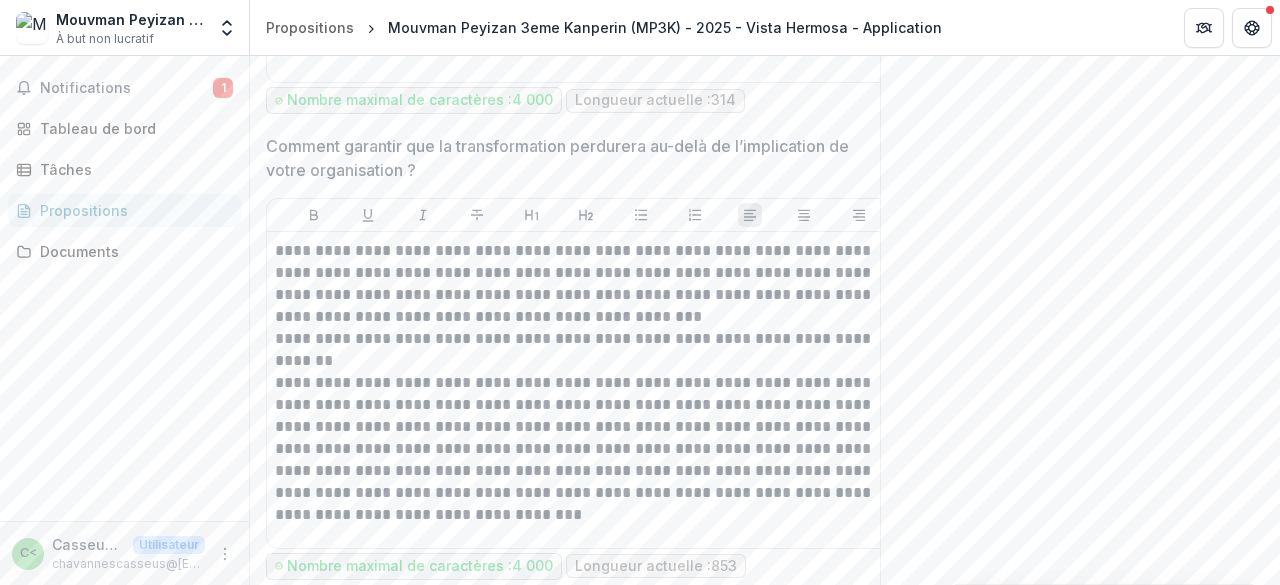 click on "Dos" at bounding box center (309, 641) 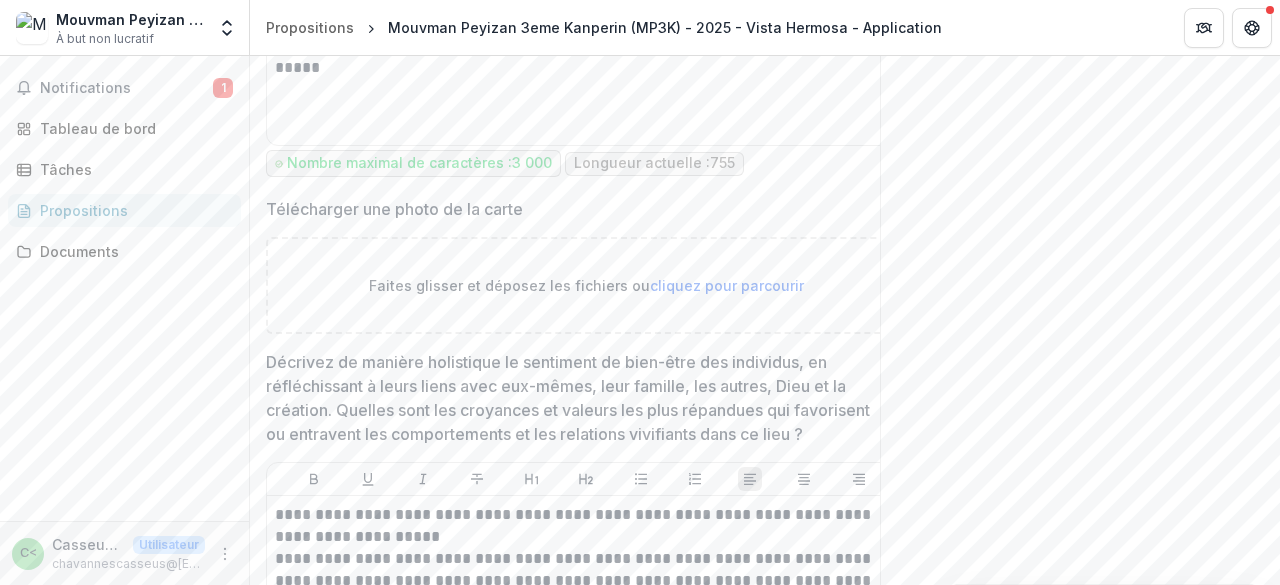 scroll, scrollTop: 857, scrollLeft: 0, axis: vertical 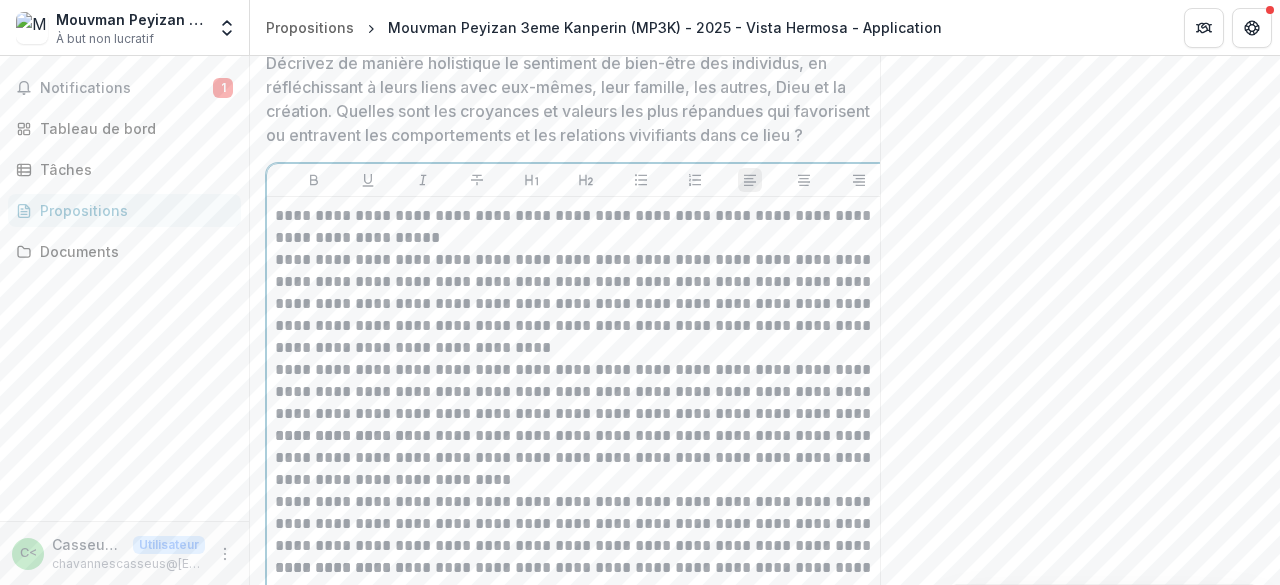 click on "**********" at bounding box center (586, 458) 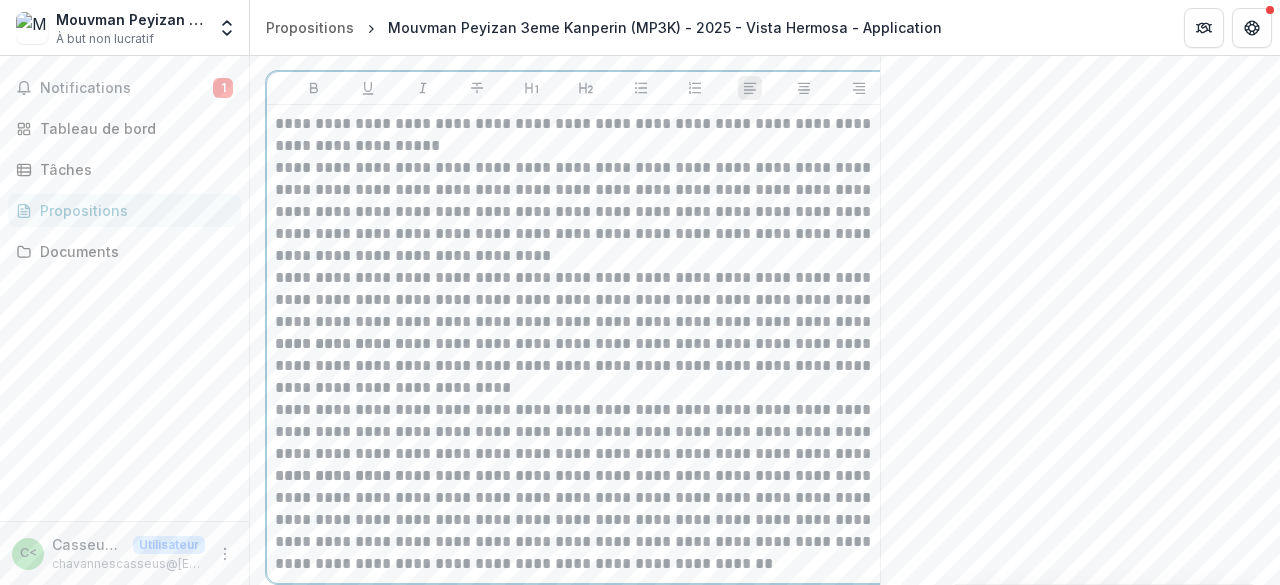 scroll, scrollTop: 1254, scrollLeft: 0, axis: vertical 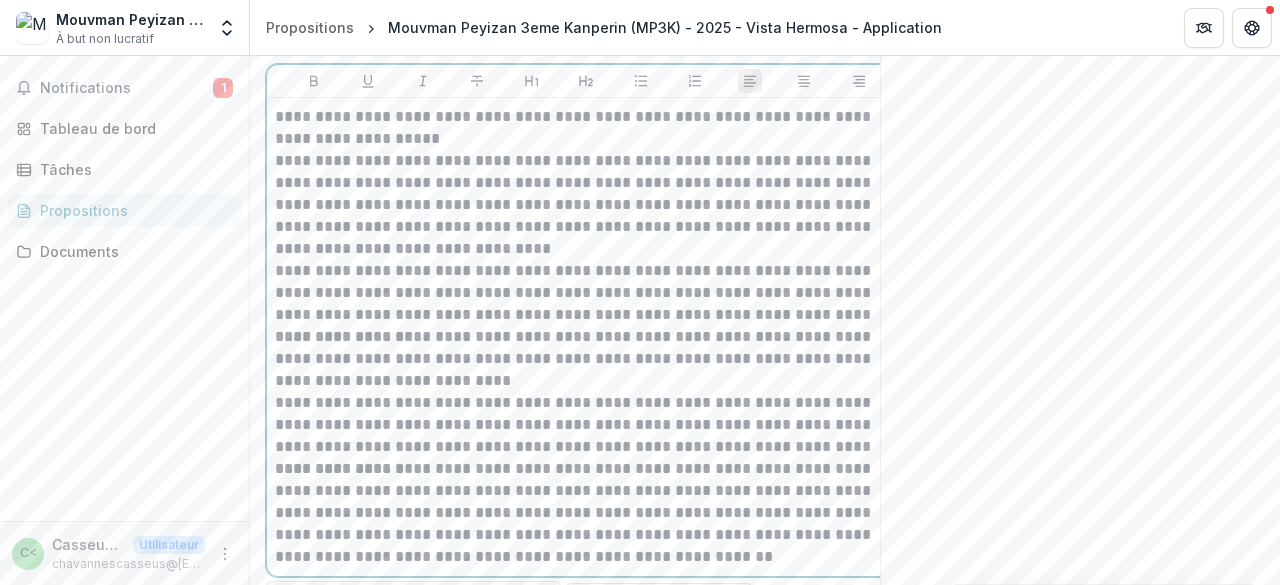 click on "**********" at bounding box center (586, 513) 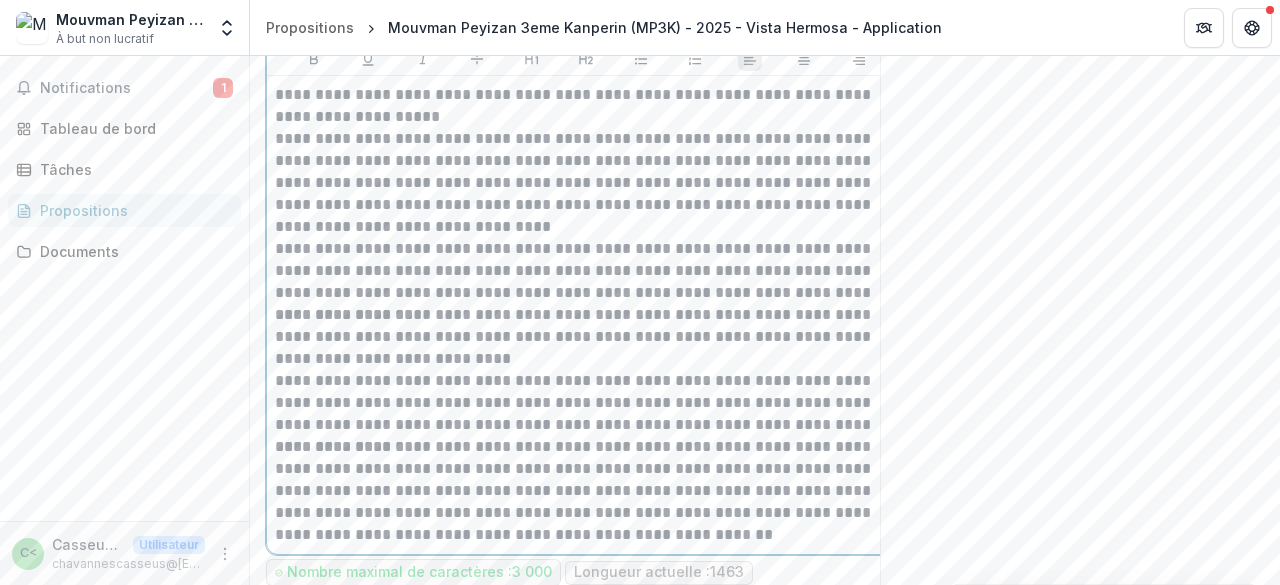 click on "**********" at bounding box center (586, 491) 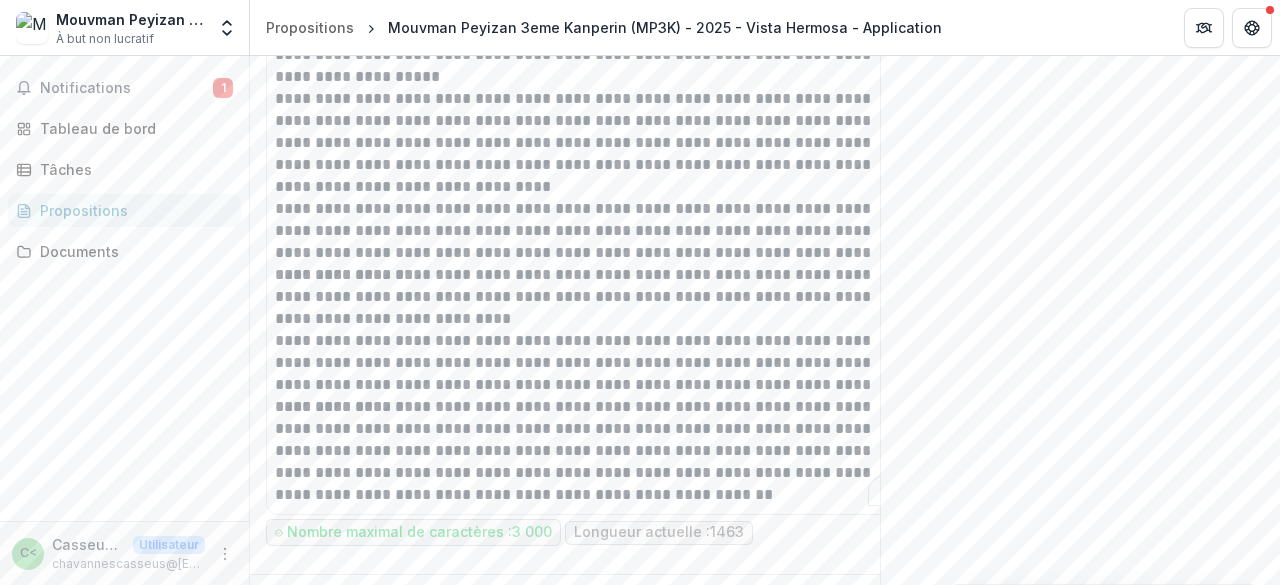click on "Nombre maximal de caractères :  3 000 Longueur actuelle :  1463" at bounding box center [586, 532] 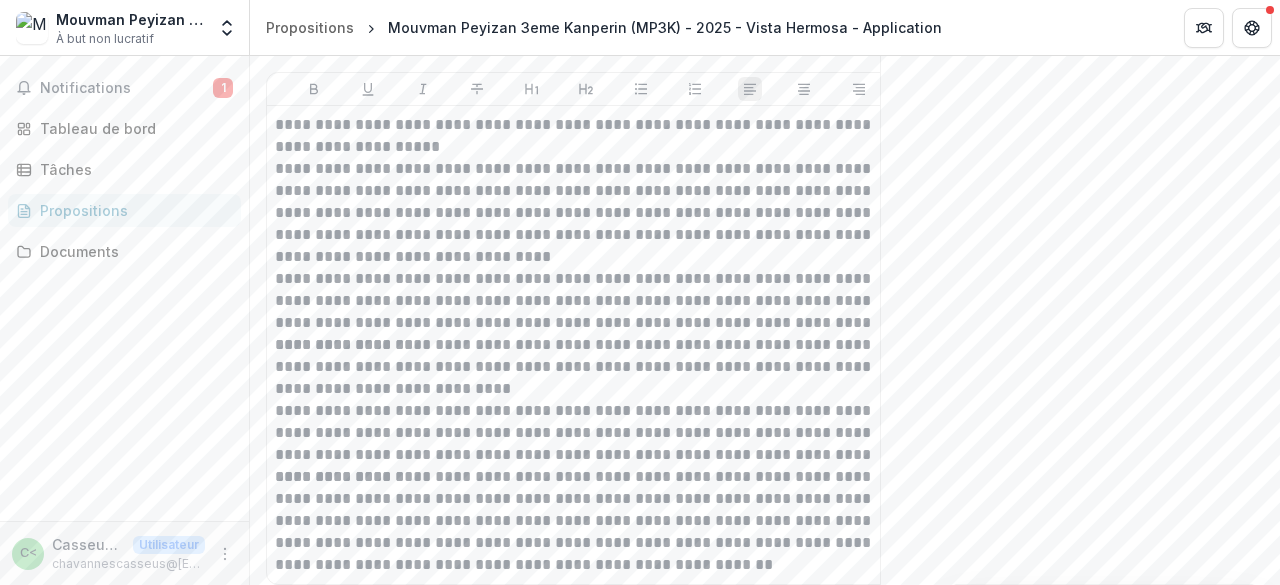 scroll, scrollTop: 1316, scrollLeft: 0, axis: vertical 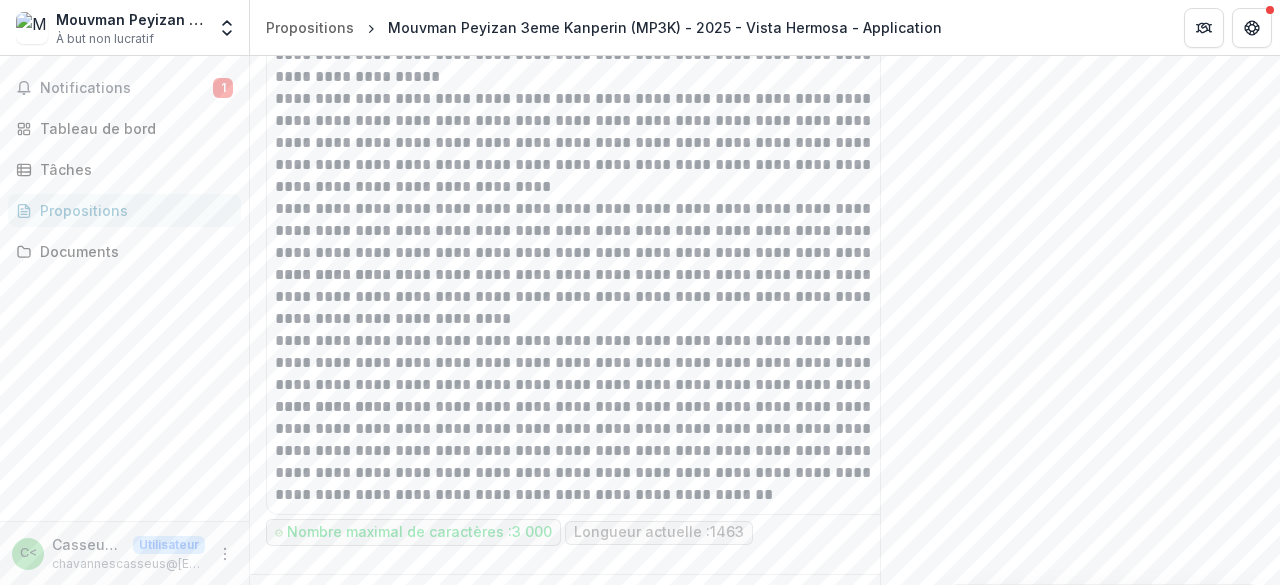click on "Suivant" at bounding box center [848, 607] 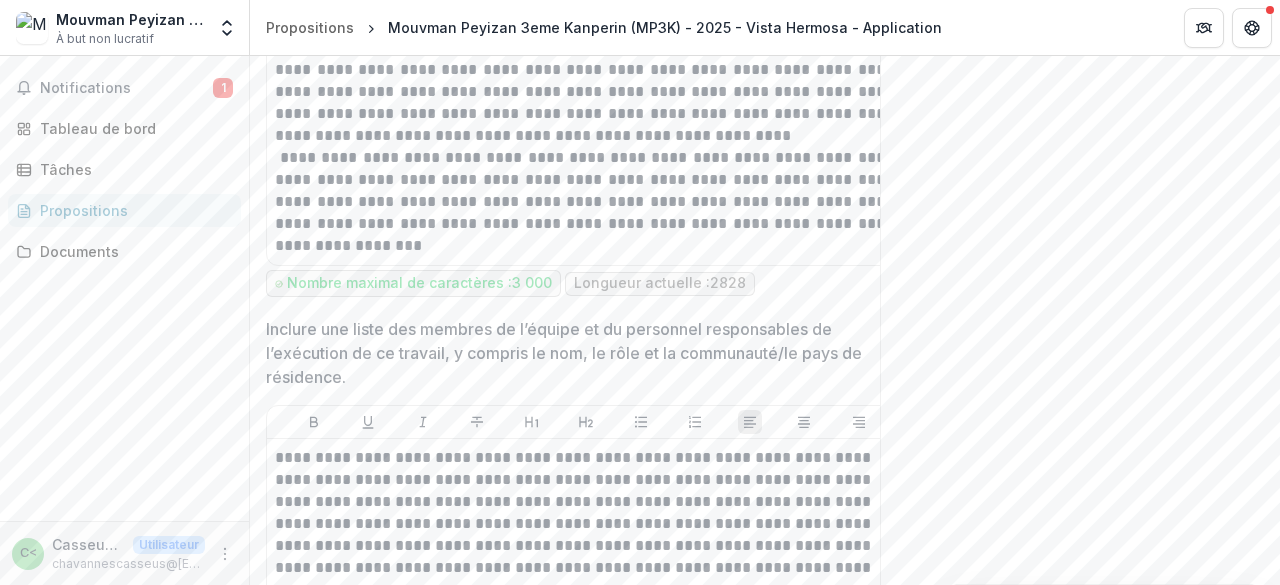 drag, startPoint x: 1273, startPoint y: 223, endPoint x: 1254, endPoint y: 287, distance: 66.760765 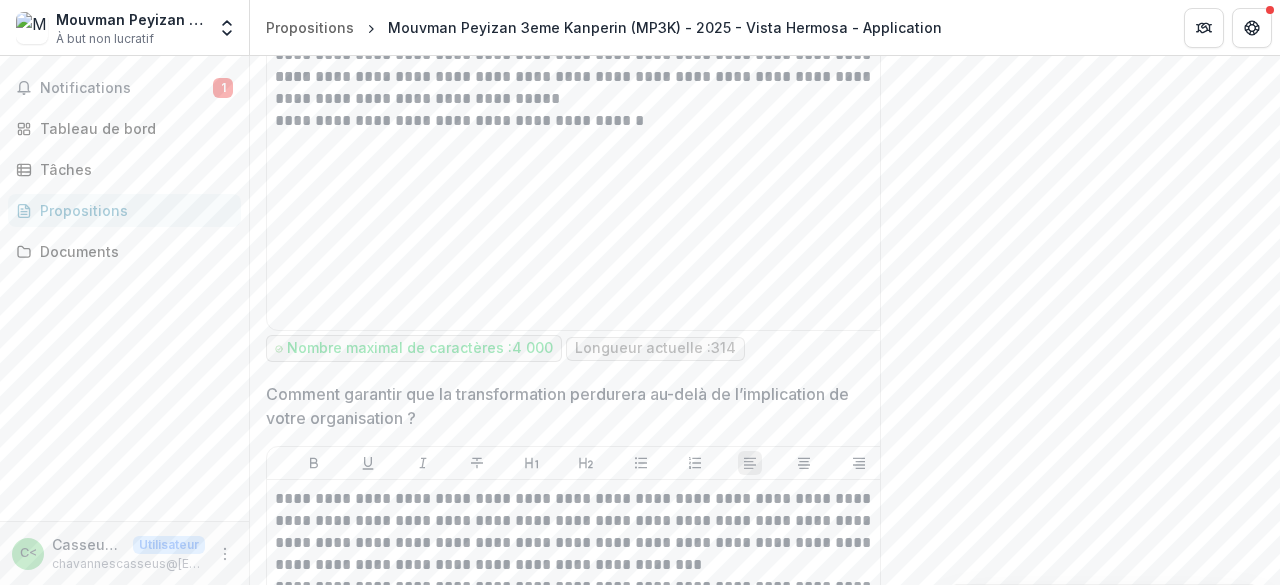 scroll, scrollTop: 4680, scrollLeft: 0, axis: vertical 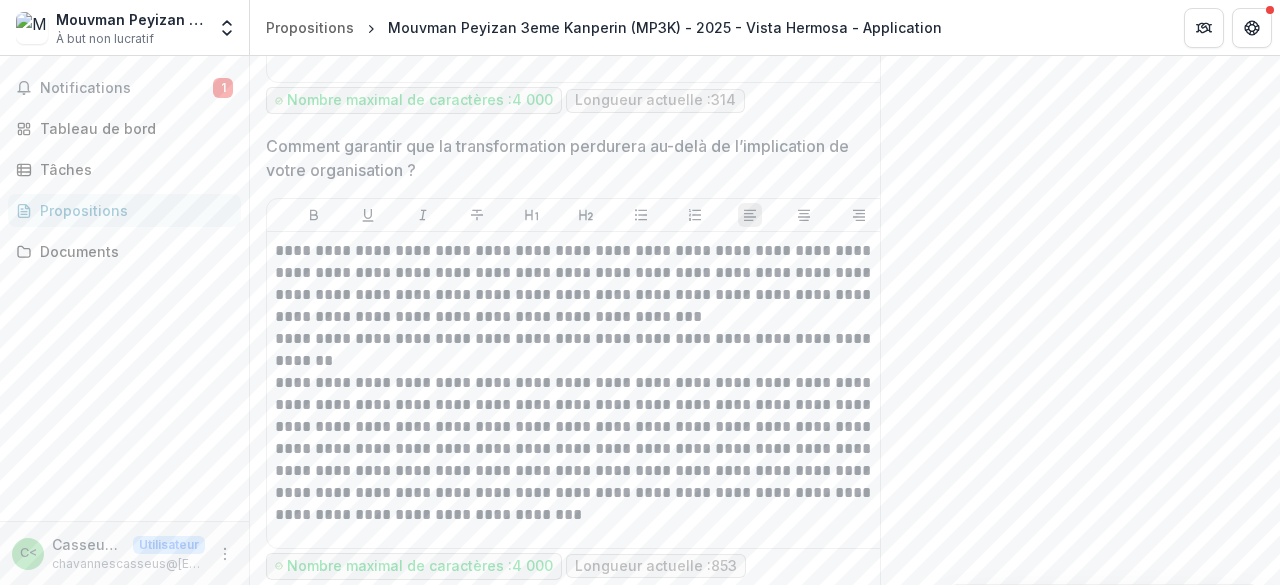 click on "Suivant" at bounding box center [848, 641] 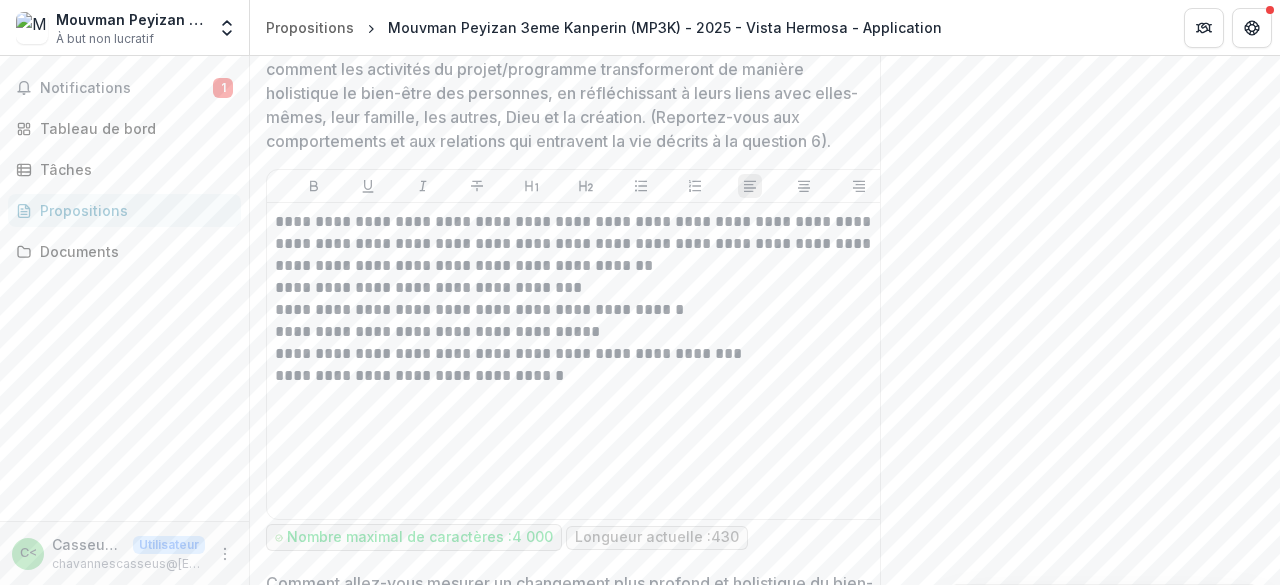 scroll, scrollTop: 537, scrollLeft: 0, axis: vertical 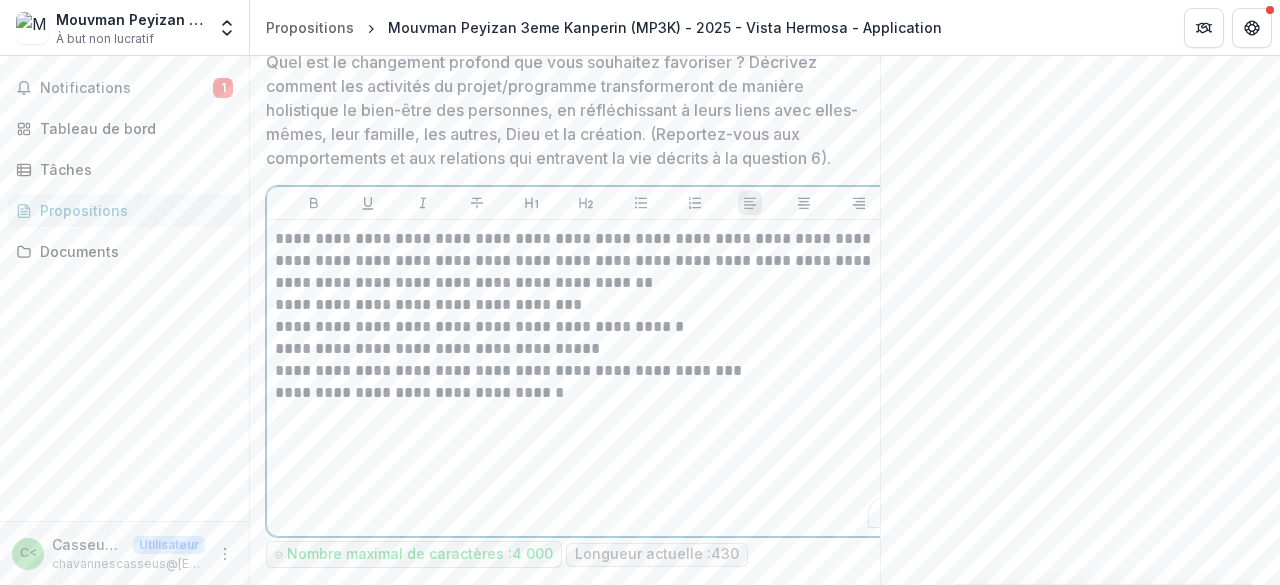 drag, startPoint x: 276, startPoint y: 220, endPoint x: 432, endPoint y: 301, distance: 175.77542 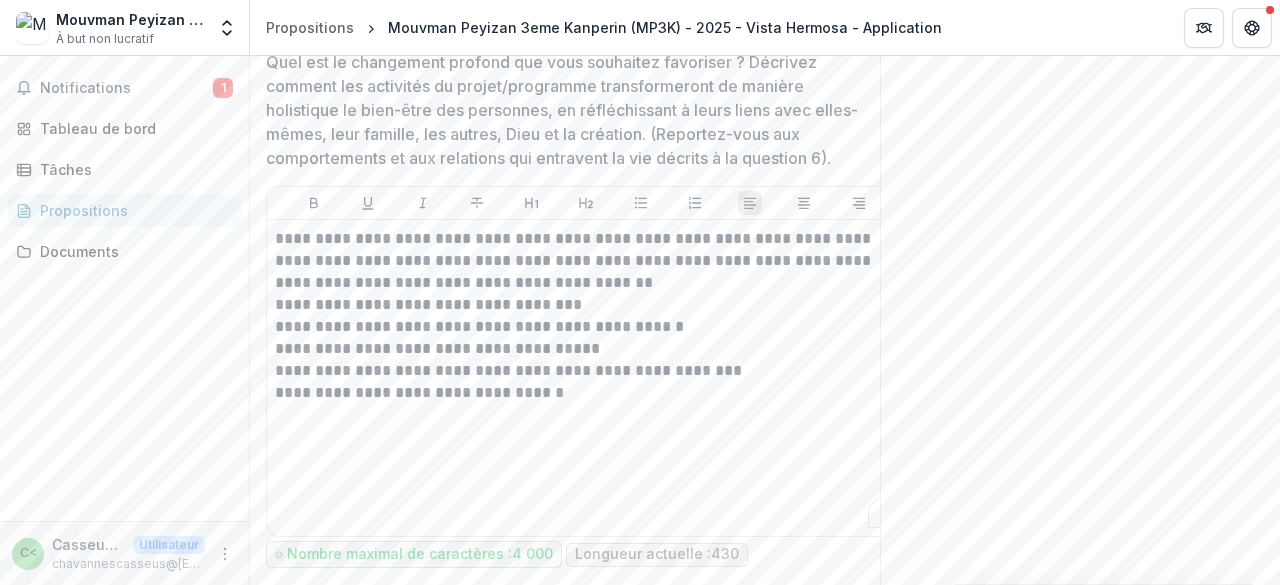 click on "**********" at bounding box center (586, 378) 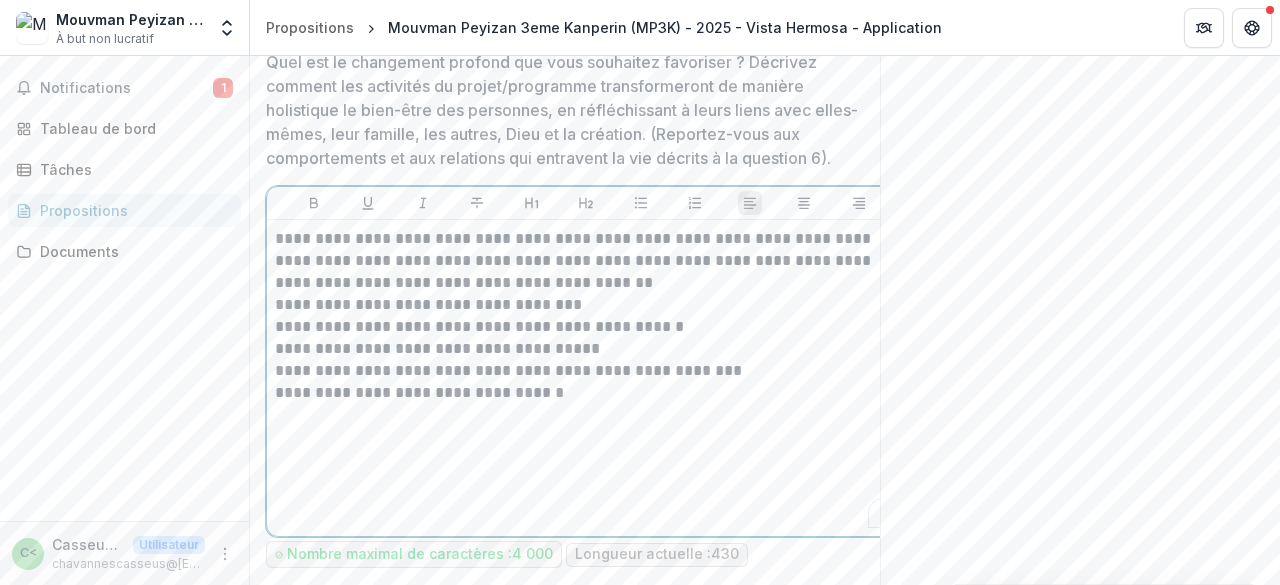 drag, startPoint x: 280, startPoint y: 216, endPoint x: 428, endPoint y: 320, distance: 180.8867 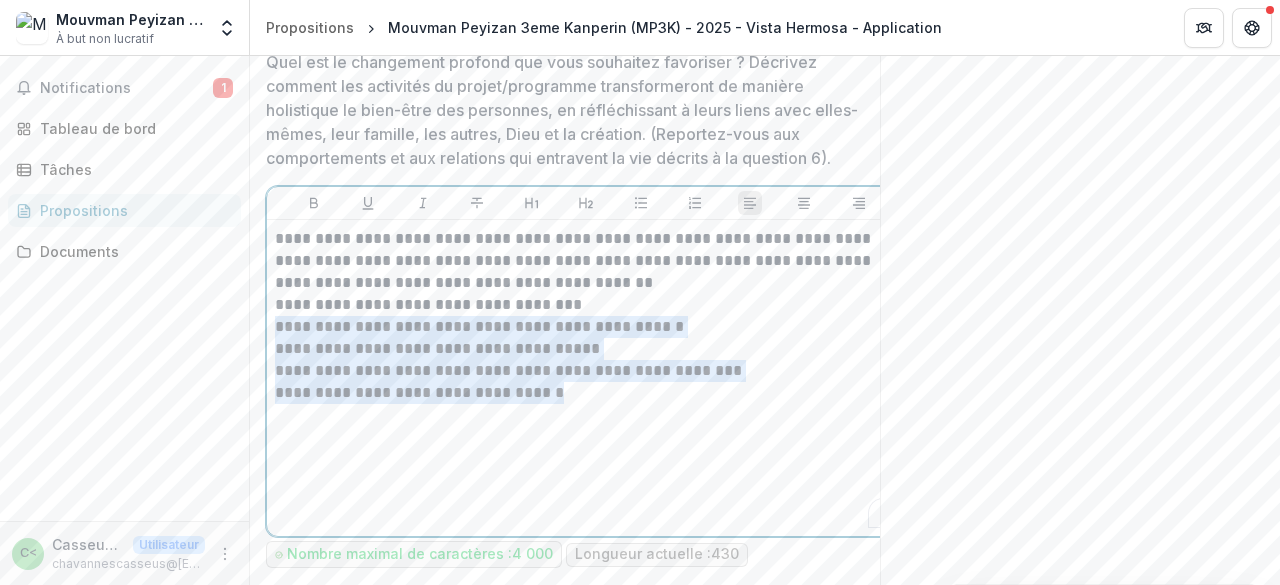 drag, startPoint x: 276, startPoint y: 247, endPoint x: 578, endPoint y: 317, distance: 310.00644 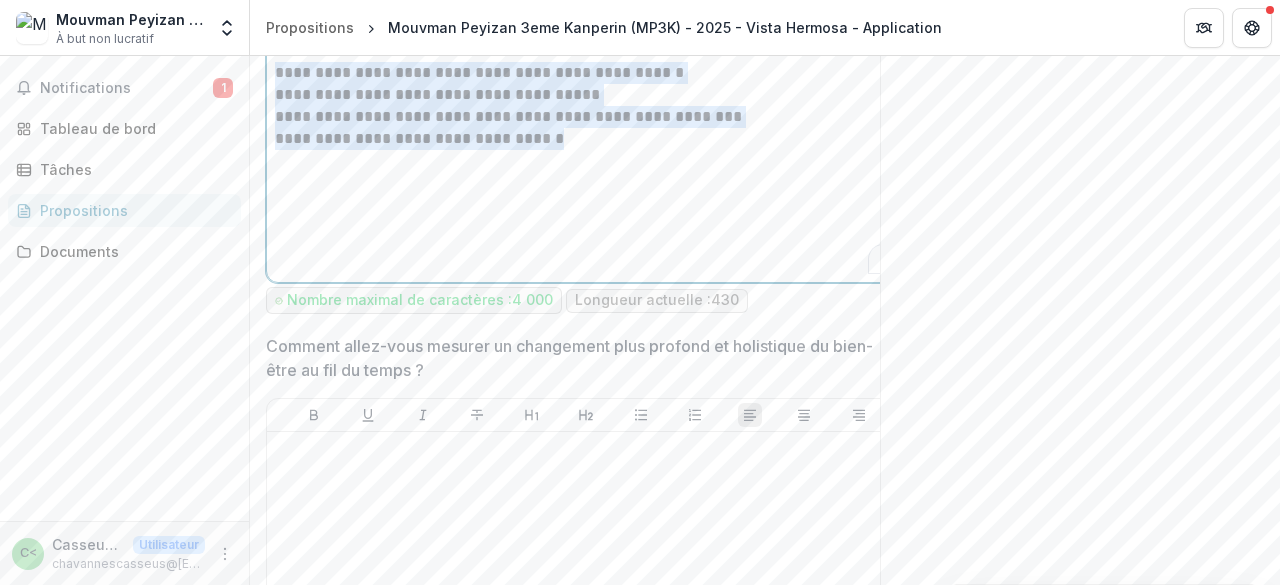 scroll, scrollTop: 880, scrollLeft: 0, axis: vertical 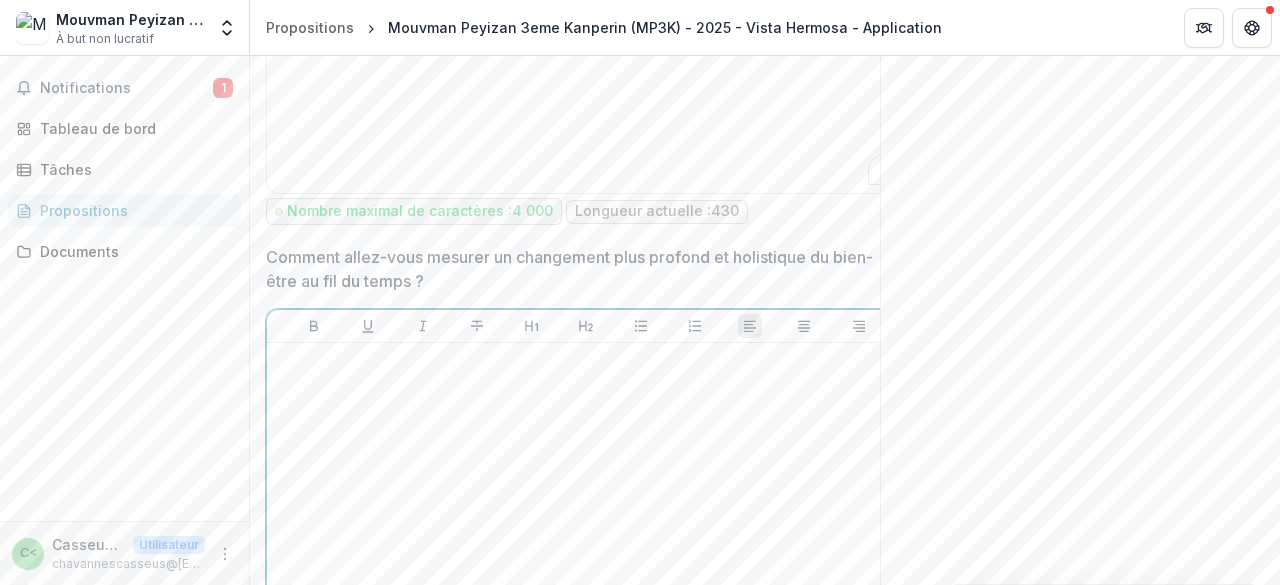 click at bounding box center (586, 501) 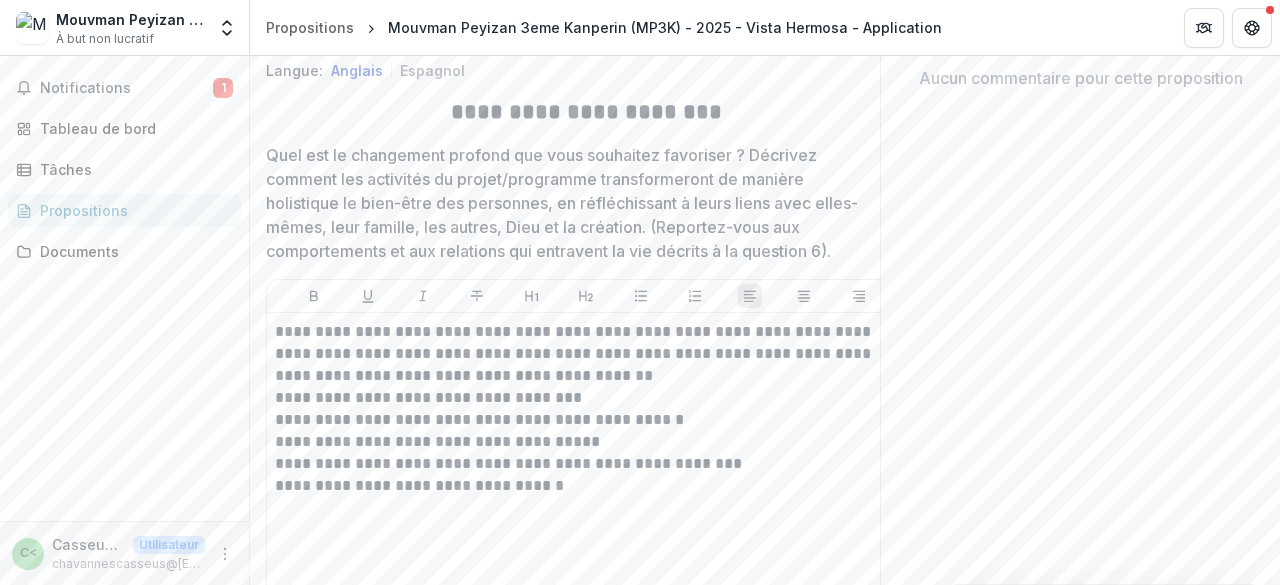 scroll, scrollTop: 448, scrollLeft: 0, axis: vertical 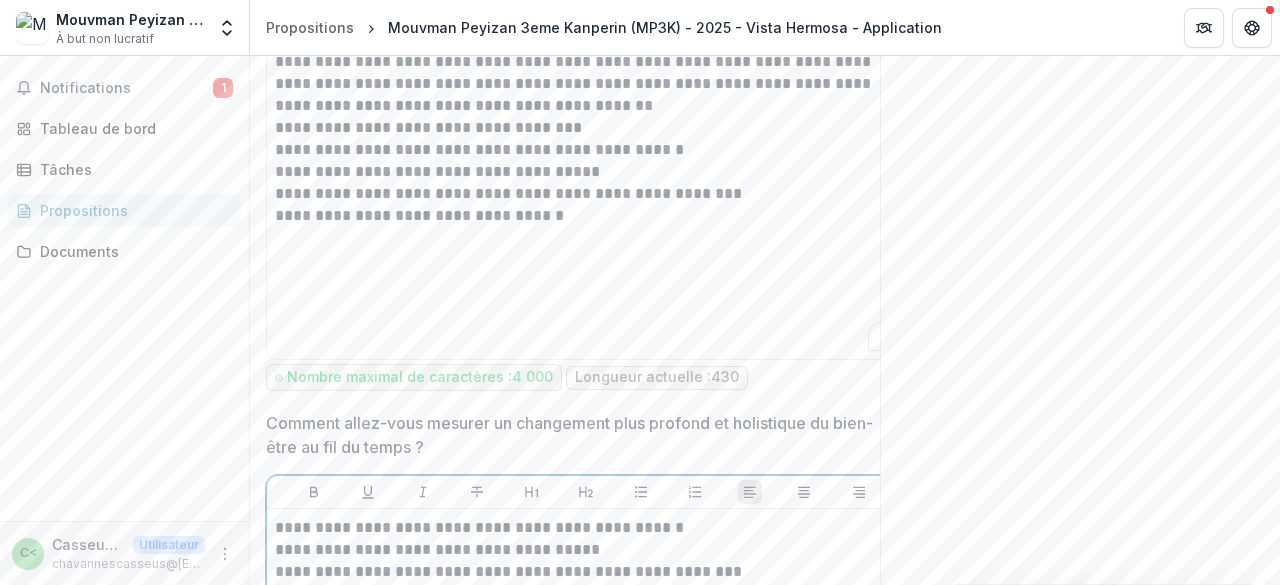 click on "**********" at bounding box center (586, 528) 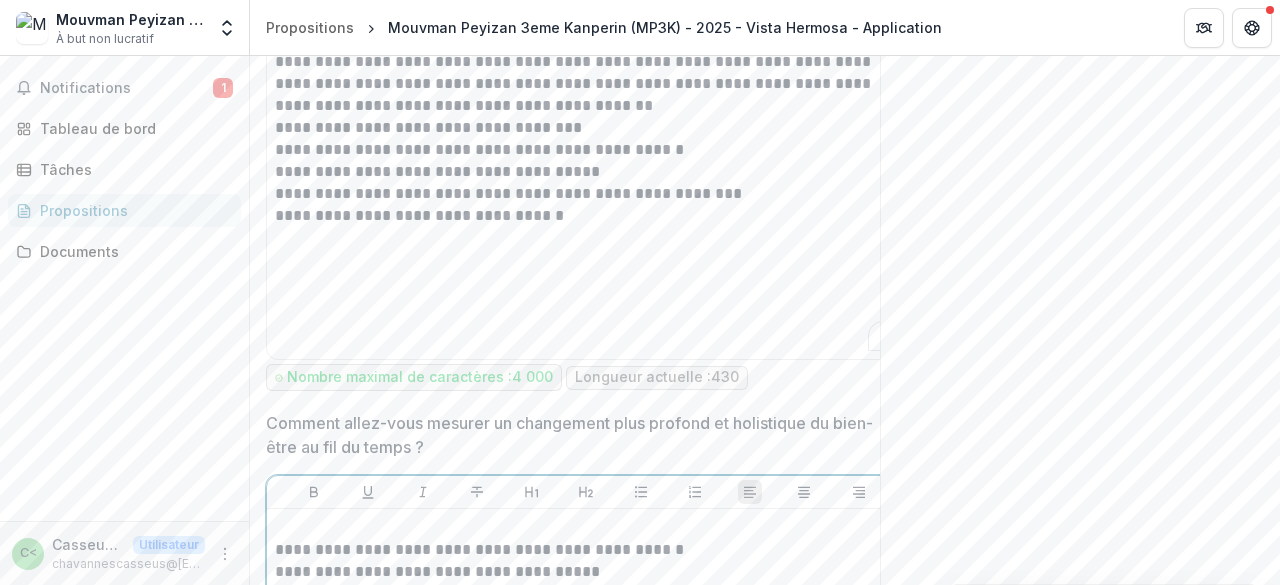 click at bounding box center [586, 528] 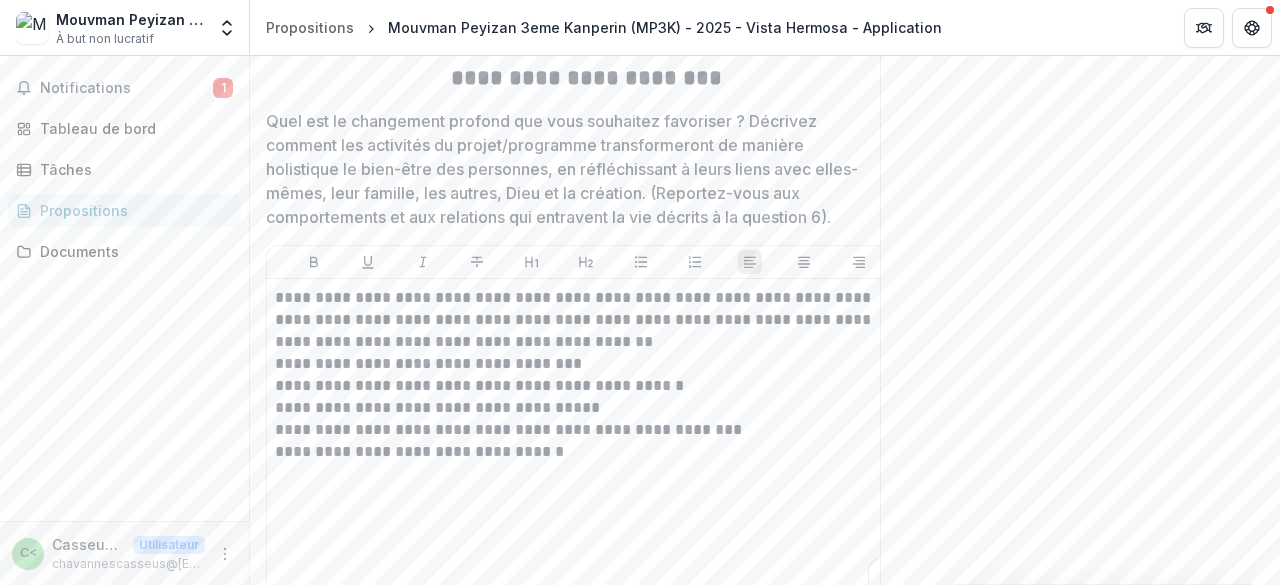 scroll, scrollTop: 474, scrollLeft: 0, axis: vertical 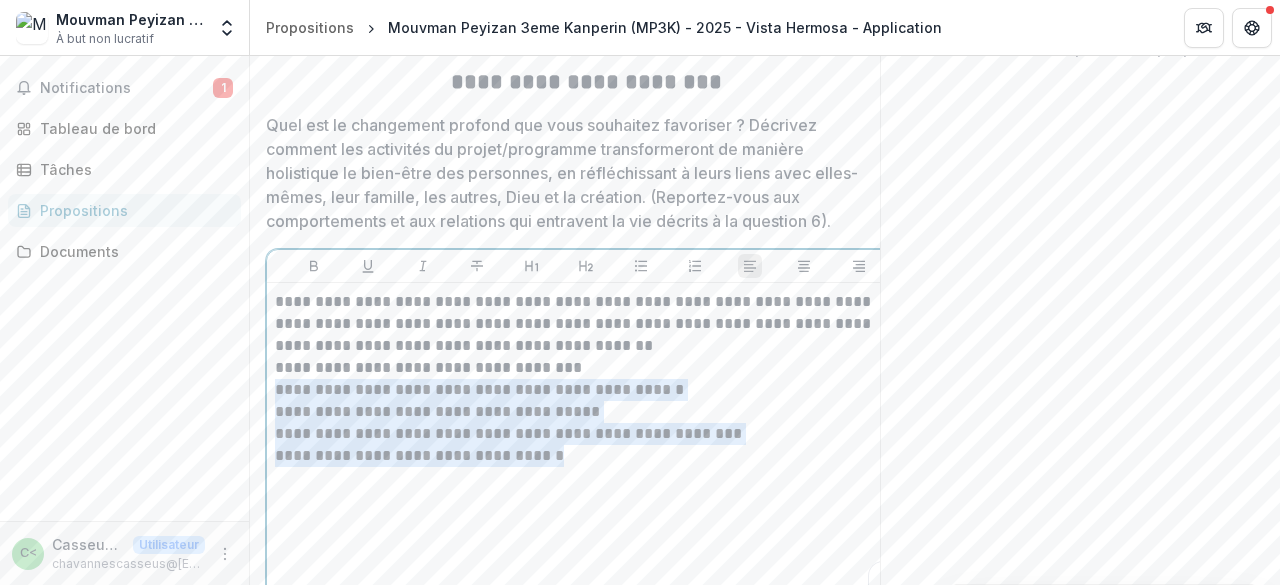 click on "**********" at bounding box center (586, 456) 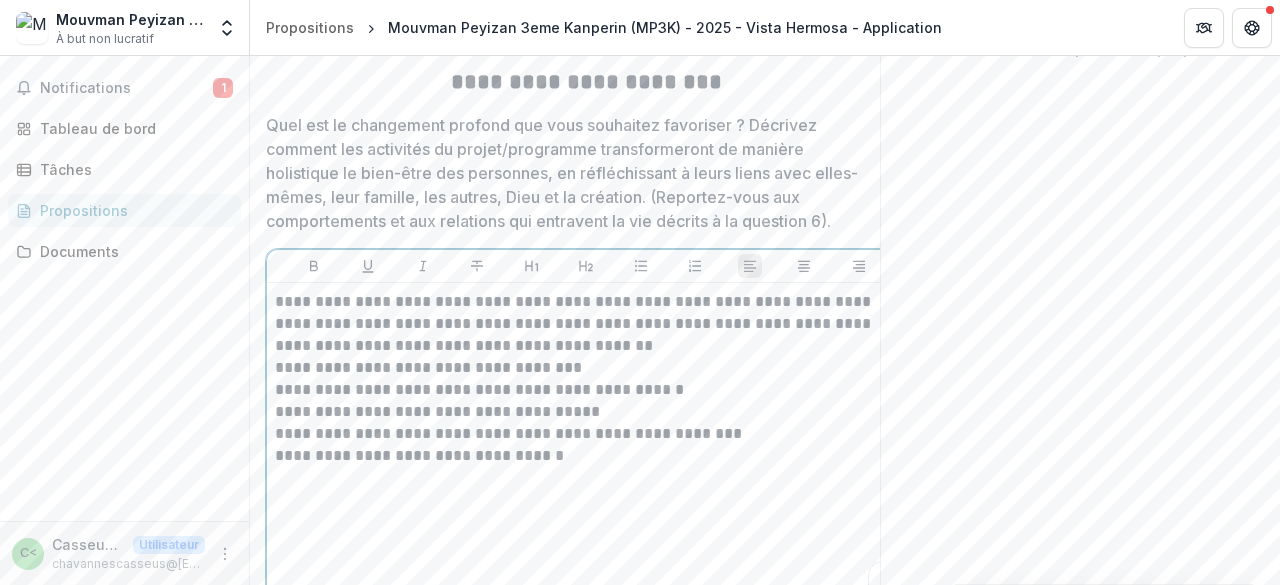 type 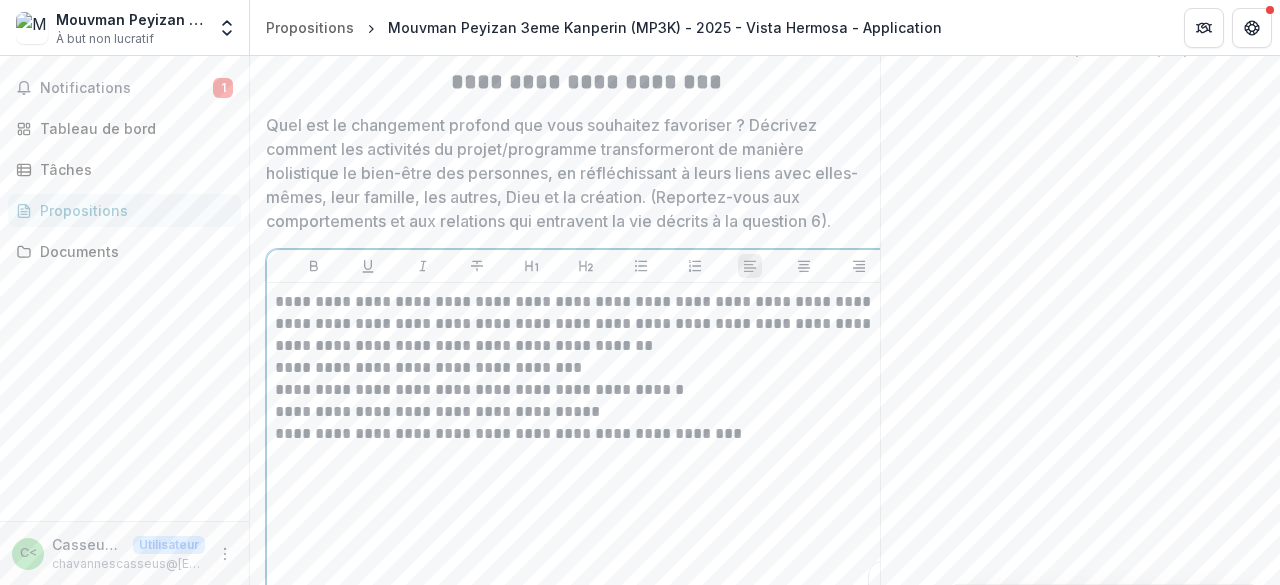 scroll, scrollTop: 0, scrollLeft: 3, axis: horizontal 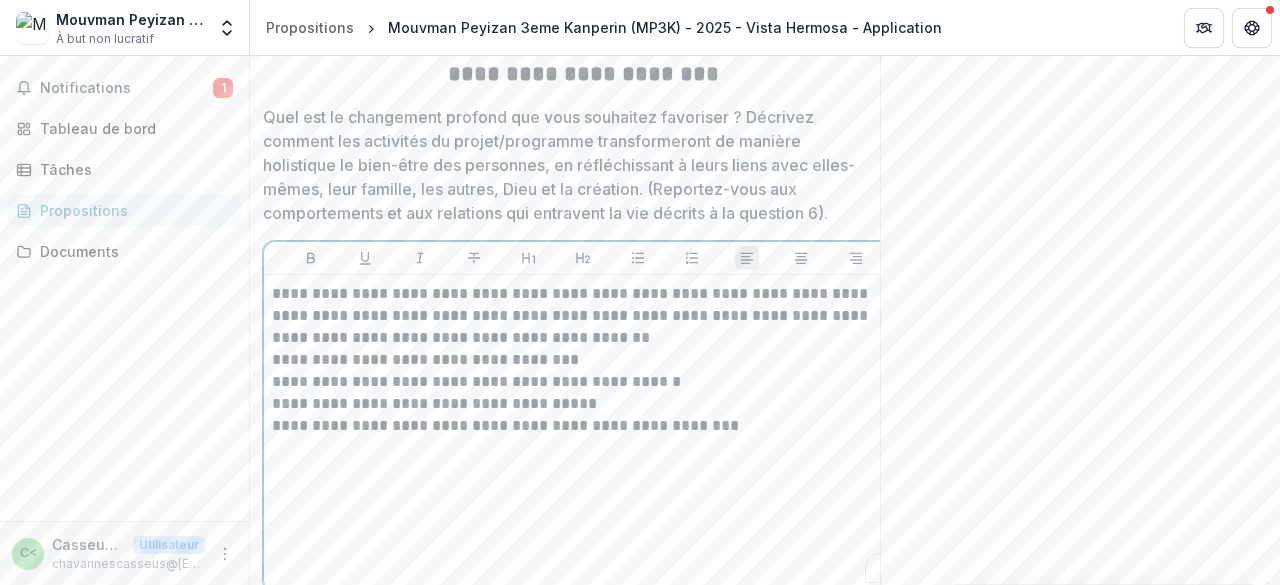 click on "**********" at bounding box center [583, 433] 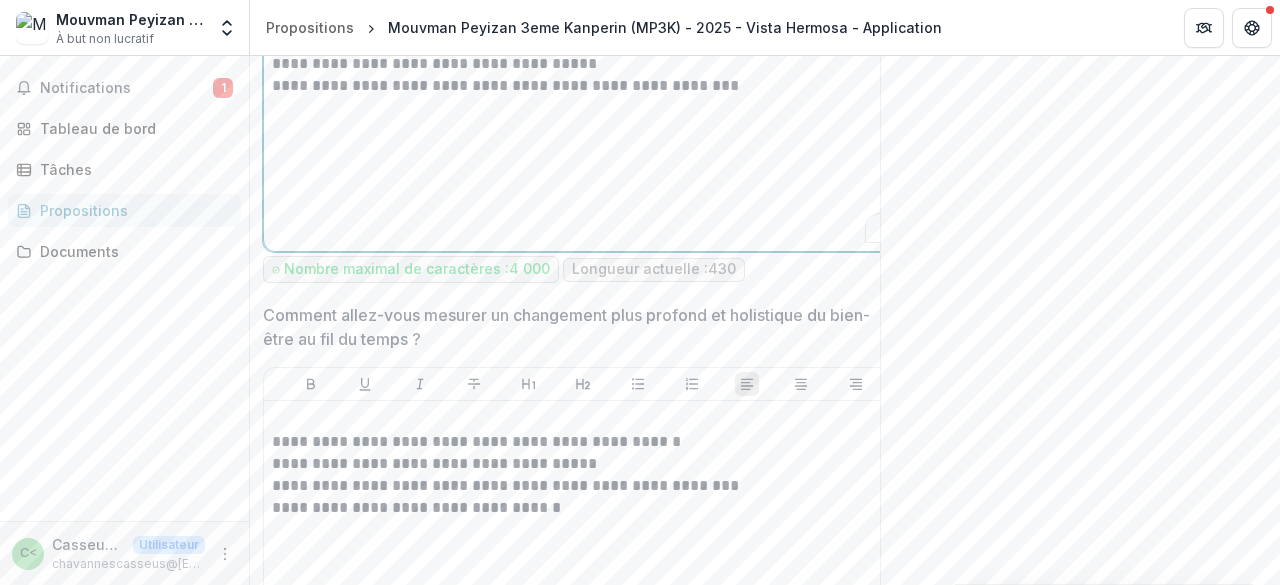scroll, scrollTop: 836, scrollLeft: 0, axis: vertical 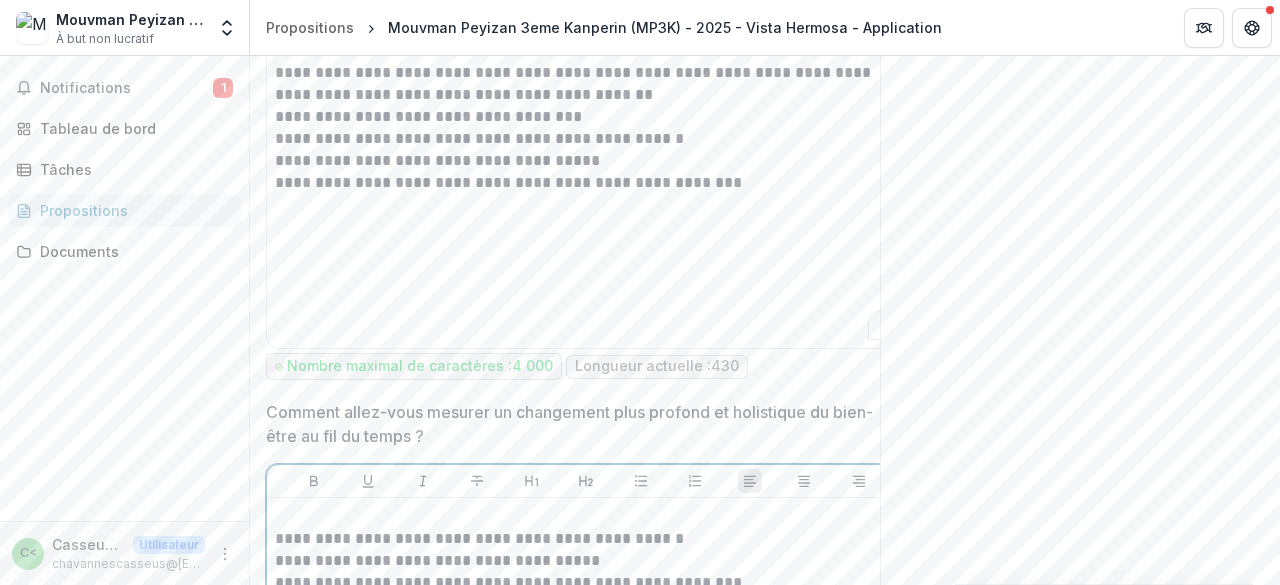 click at bounding box center (586, 517) 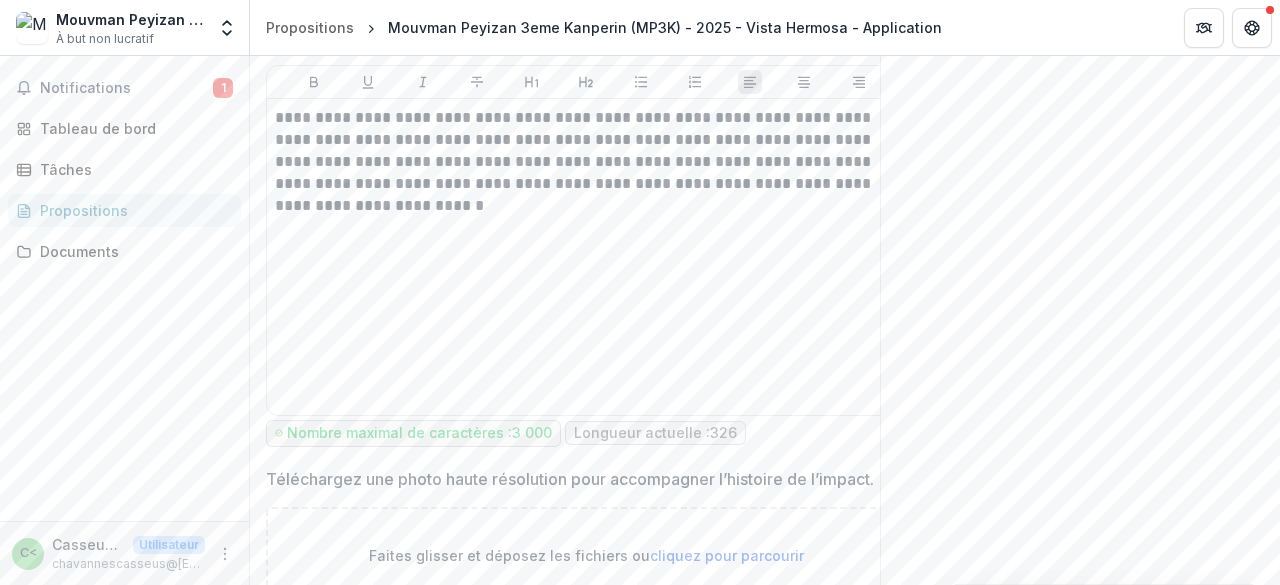 scroll, scrollTop: 1922, scrollLeft: 0, axis: vertical 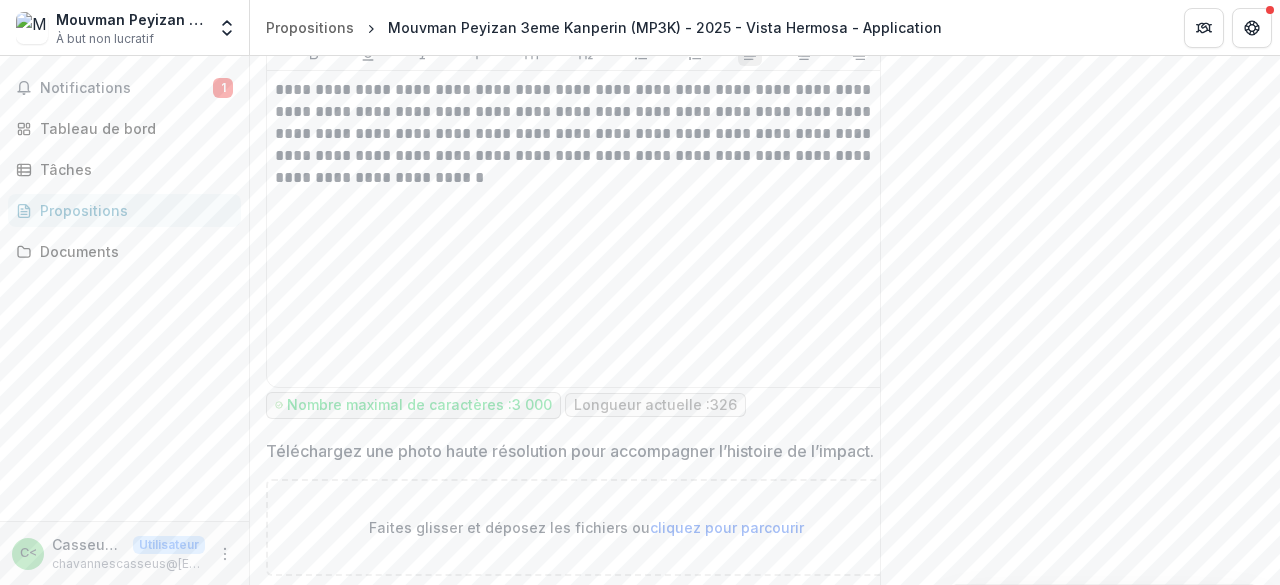 click on "Faites glisser et déposez les fichiers ou  cliquez pour parcourir" at bounding box center (586, 527) 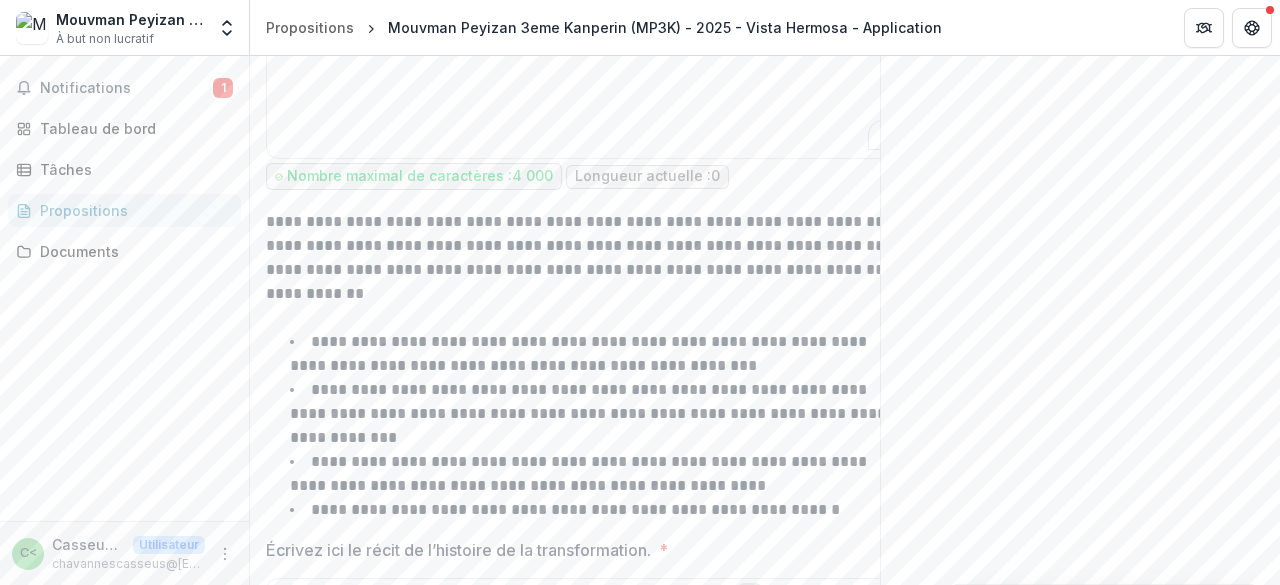 scroll, scrollTop: 1429, scrollLeft: 0, axis: vertical 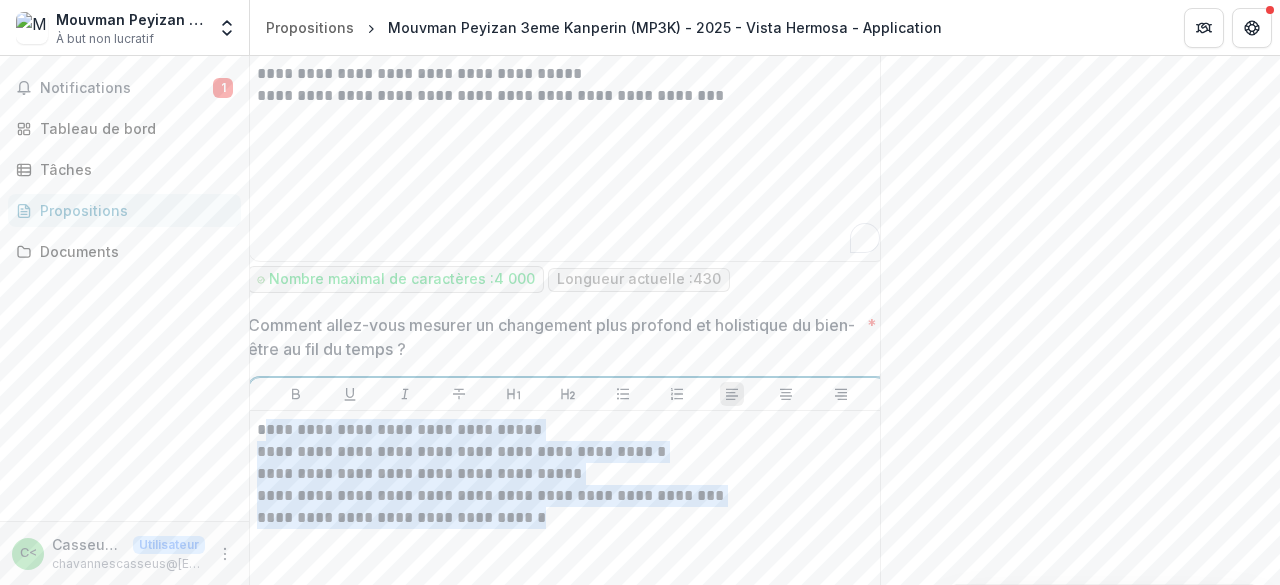 drag, startPoint x: 258, startPoint y: 380, endPoint x: 546, endPoint y: 499, distance: 311.61676 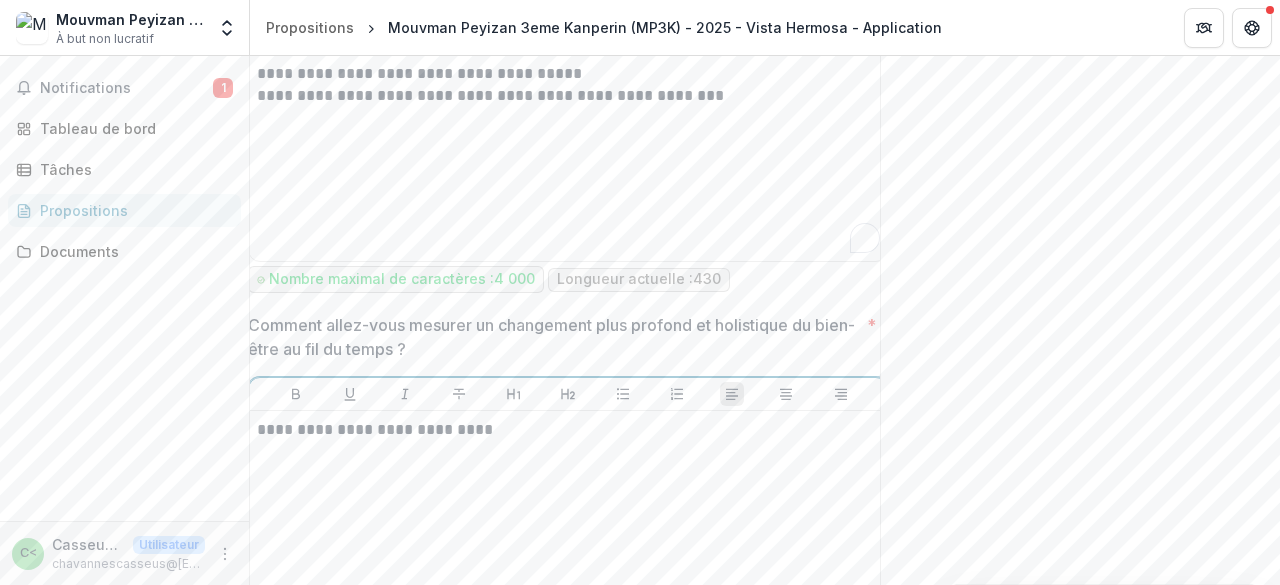 click on "**********" at bounding box center [568, 569] 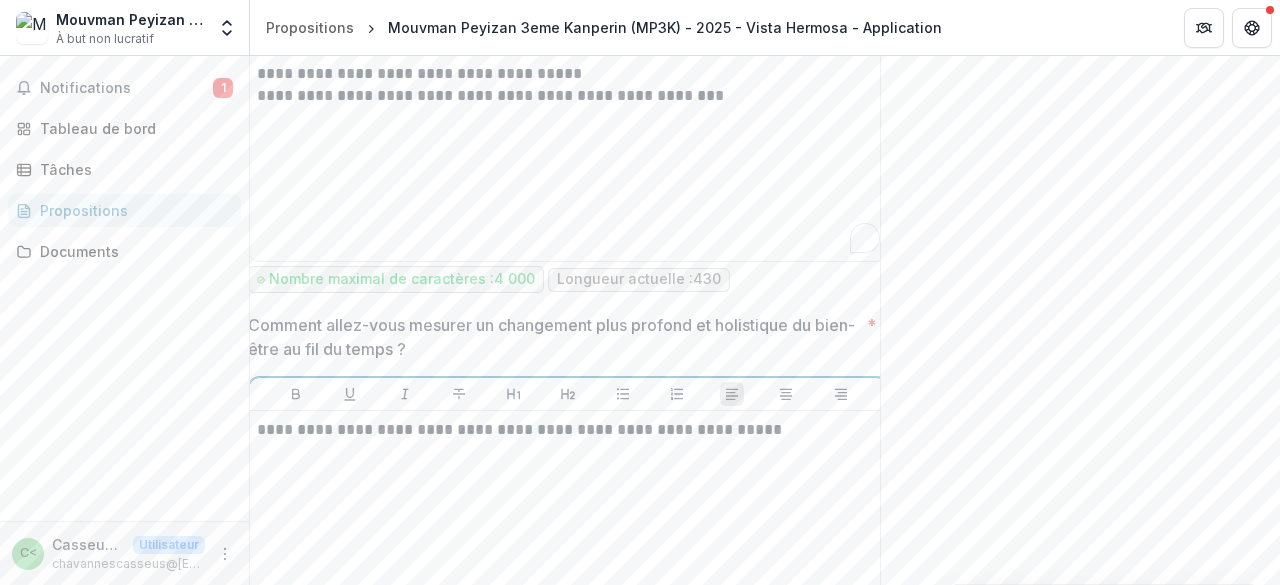 scroll, scrollTop: 764, scrollLeft: 0, axis: vertical 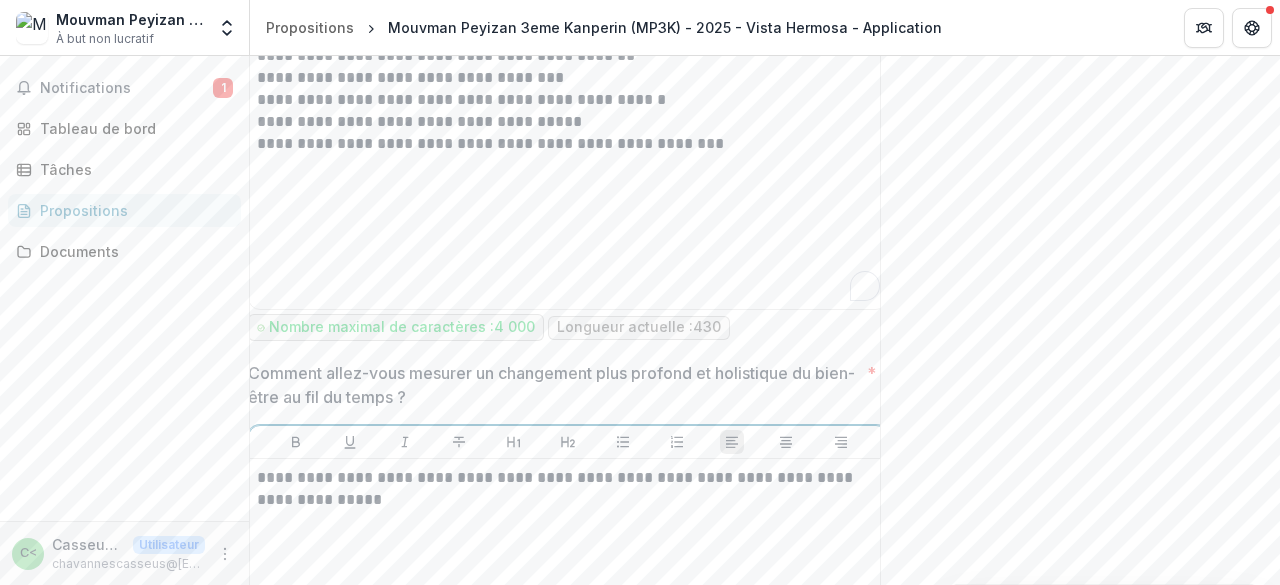 click on "**********" at bounding box center (568, 489) 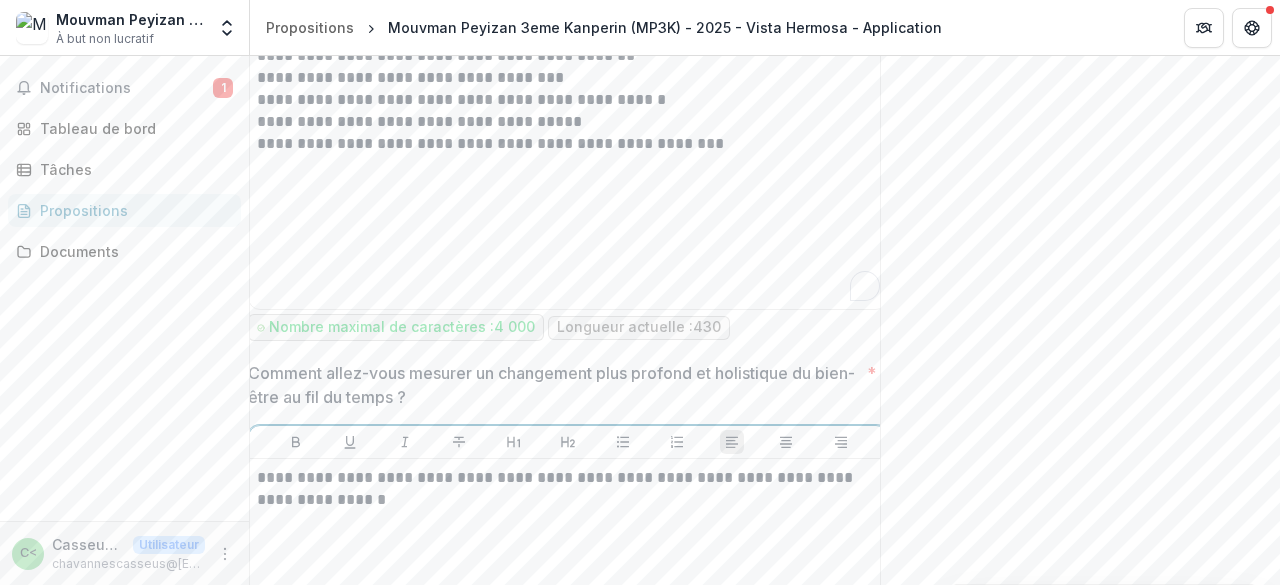click on "**********" at bounding box center [568, 489] 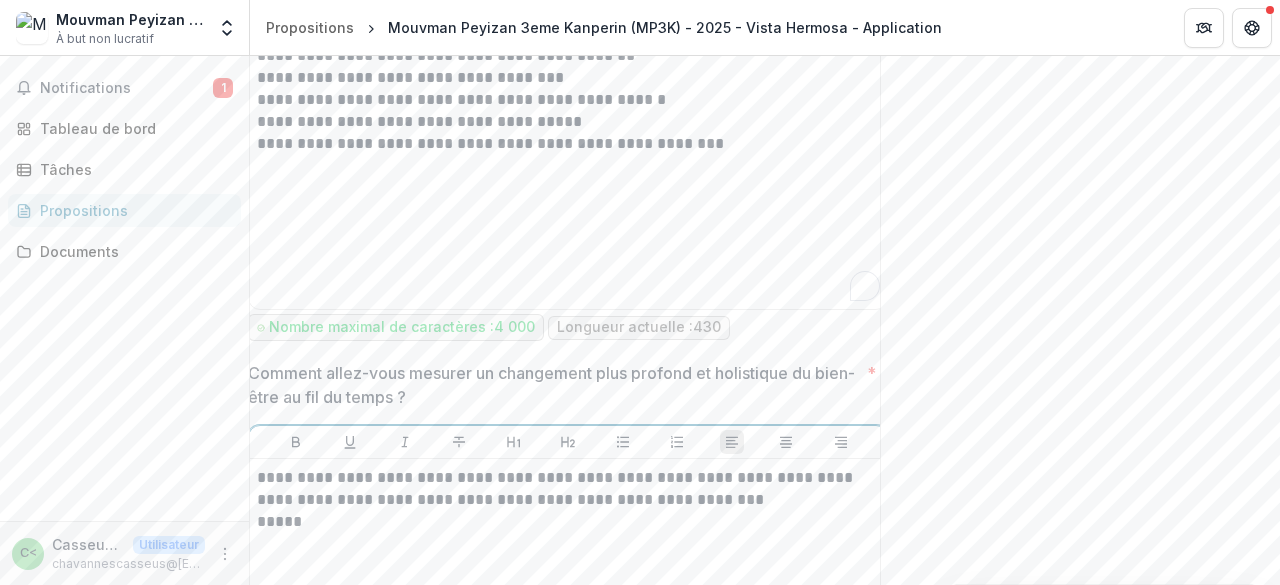scroll, scrollTop: 851, scrollLeft: 0, axis: vertical 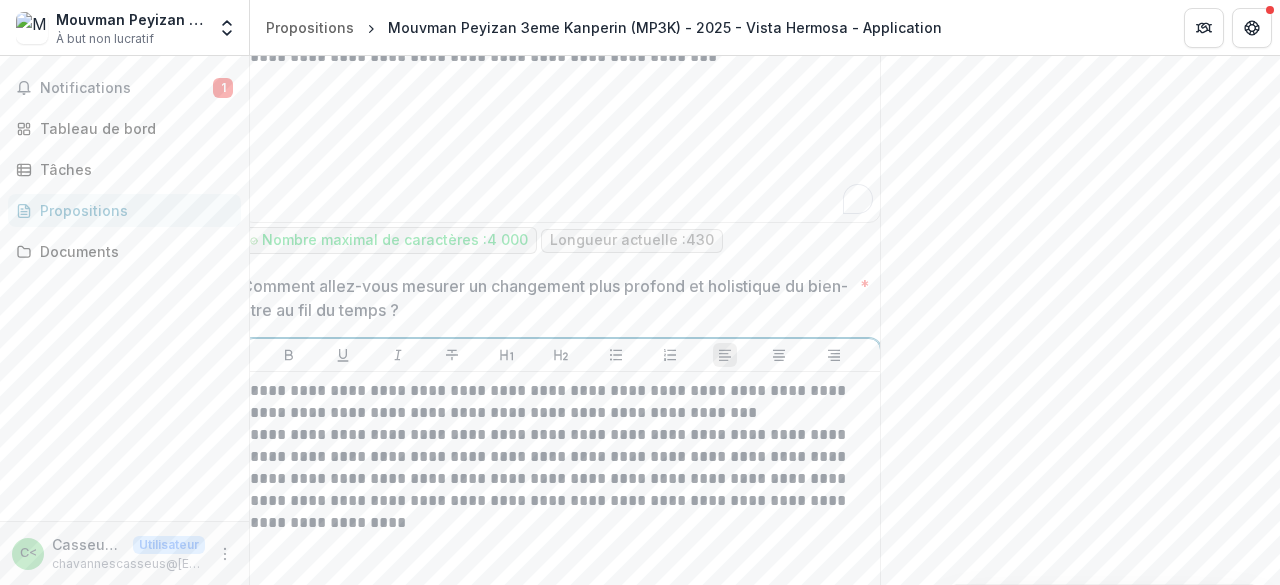 click on "**********" at bounding box center [561, 402] 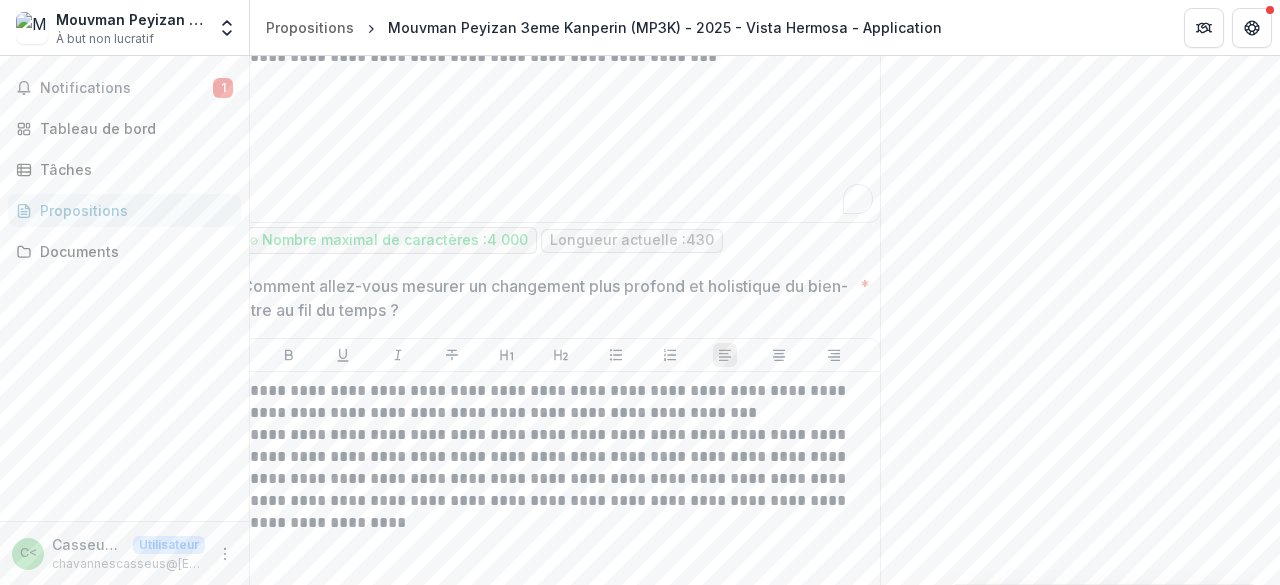 click on "Envoyez vos commentaires ou questions à  la Fondation Vista Hermosa  dans la case ci-dessous.  La Fondation Vista Hermosa  sera informée de votre commentaire par courriel.         C< Casseus C Ajouter un commentaire Commentaires 0 Aucun commentaire pour le moment Aucun commentaire pour cette proposition" at bounding box center (1080, 470) 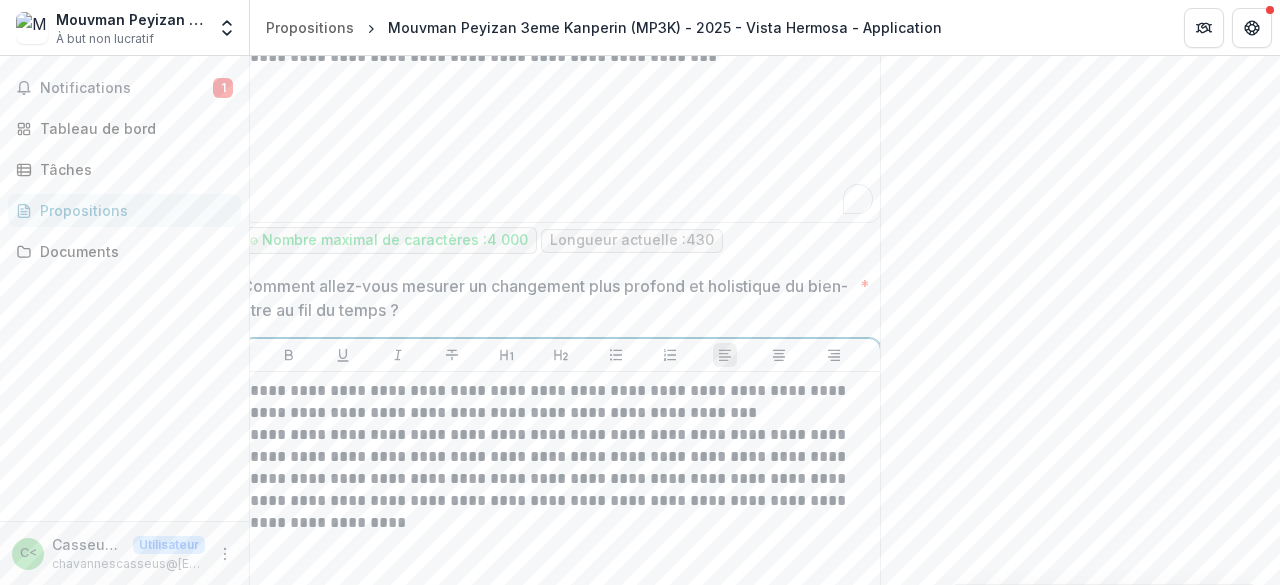 click on "**********" at bounding box center [561, 479] 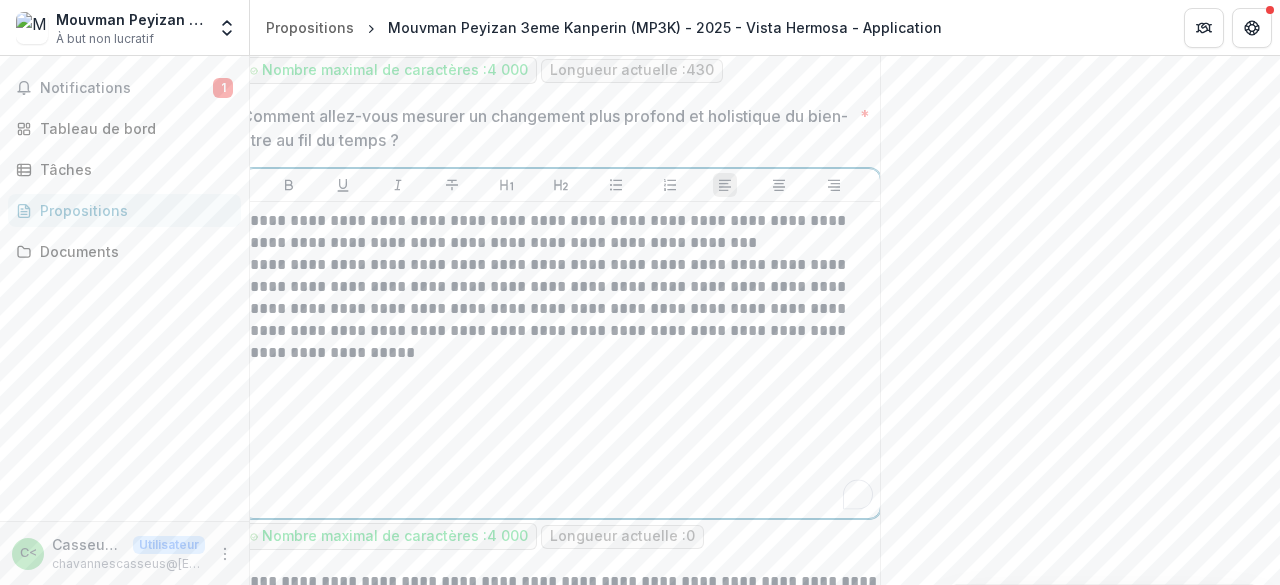 scroll, scrollTop: 851, scrollLeft: 0, axis: vertical 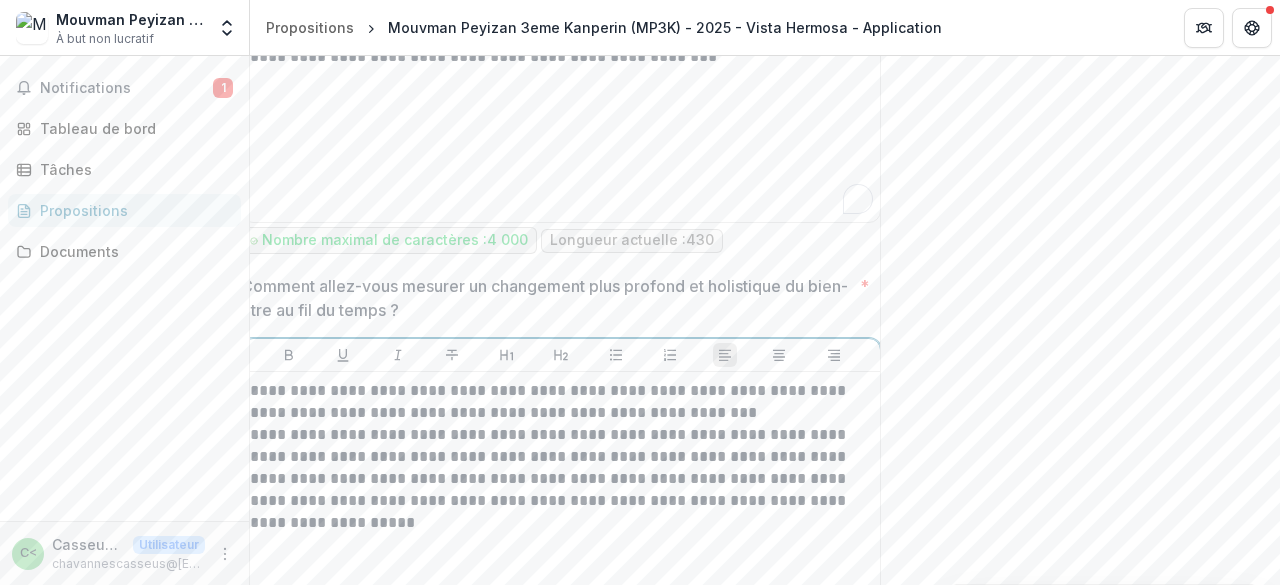 click on "**********" at bounding box center (561, 479) 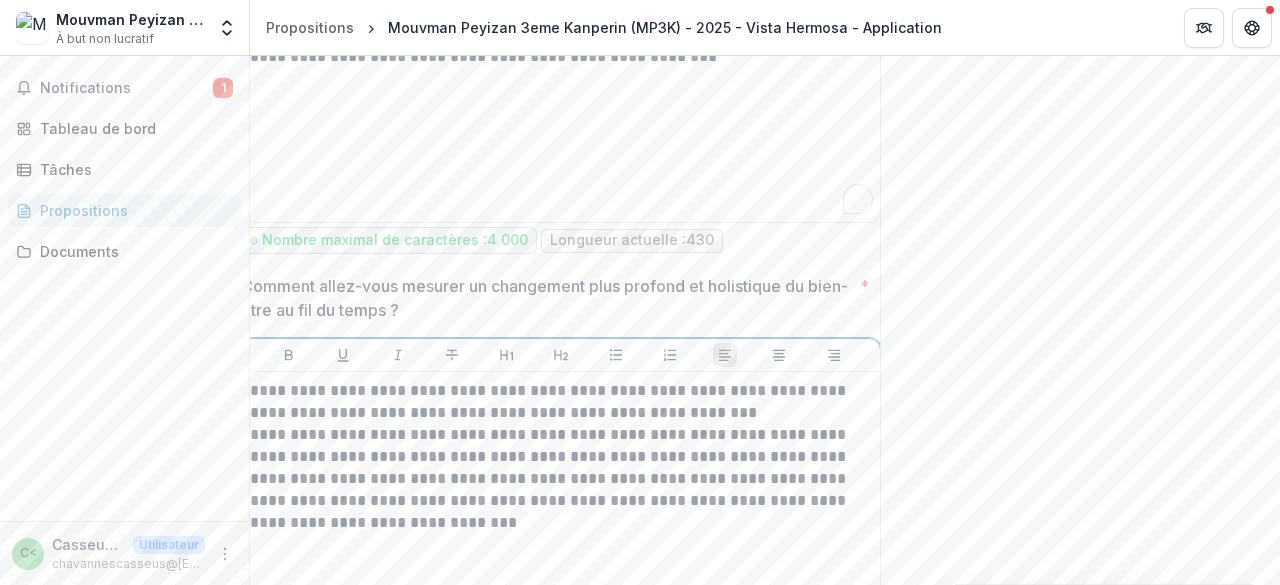 click on "**********" at bounding box center (561, 479) 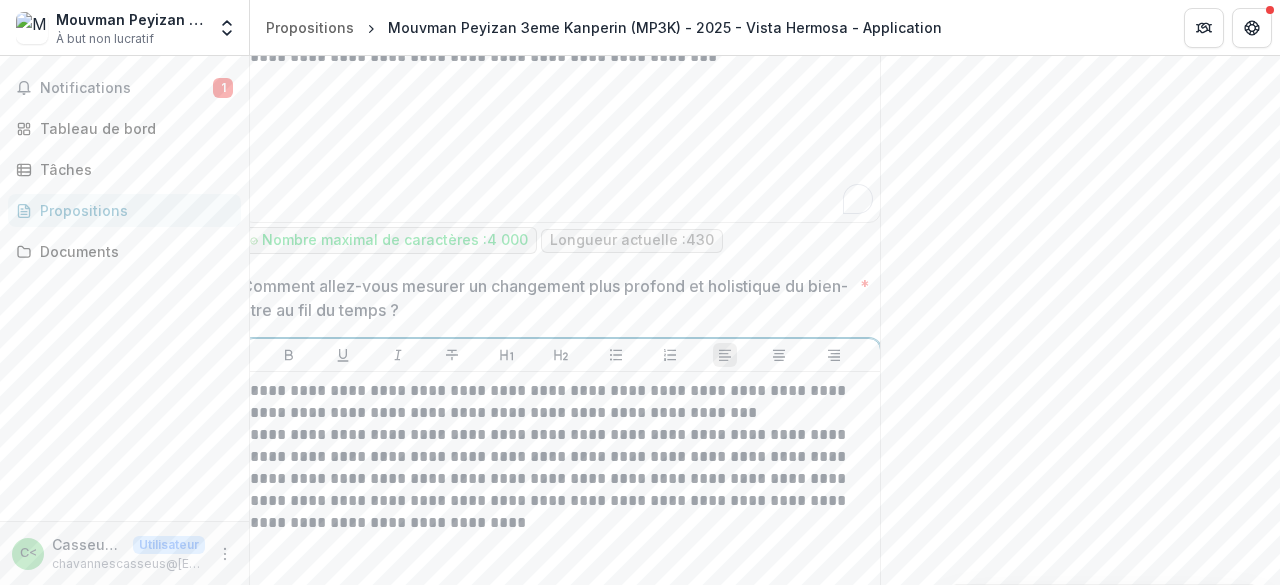click on "**********" at bounding box center (561, 479) 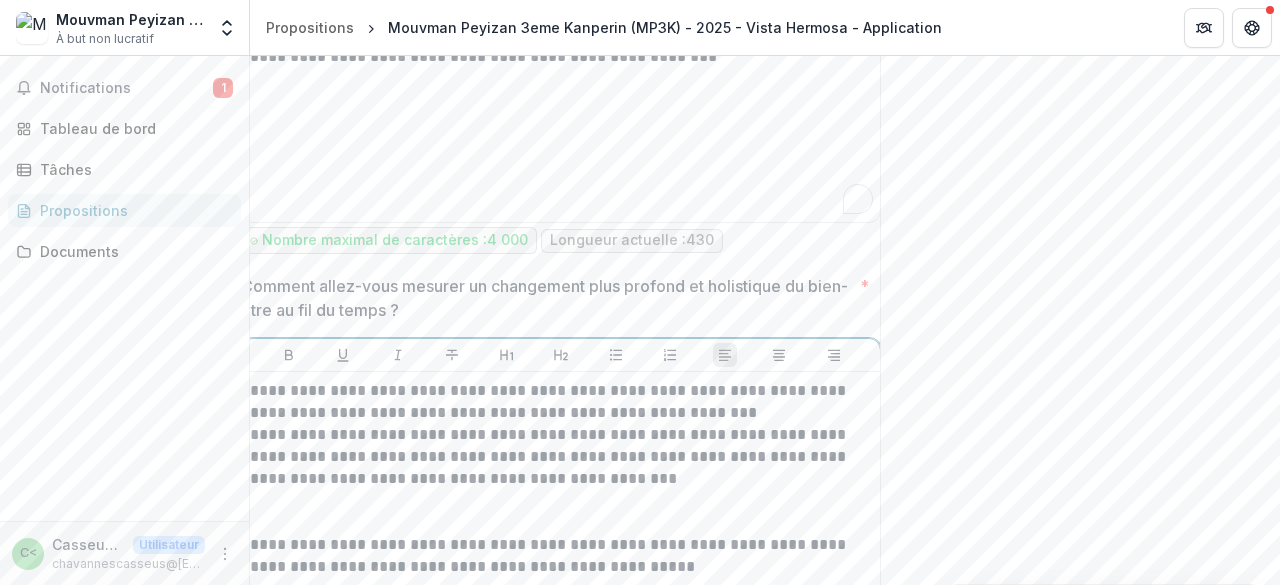 scroll, scrollTop: 0, scrollLeft: 20, axis: horizontal 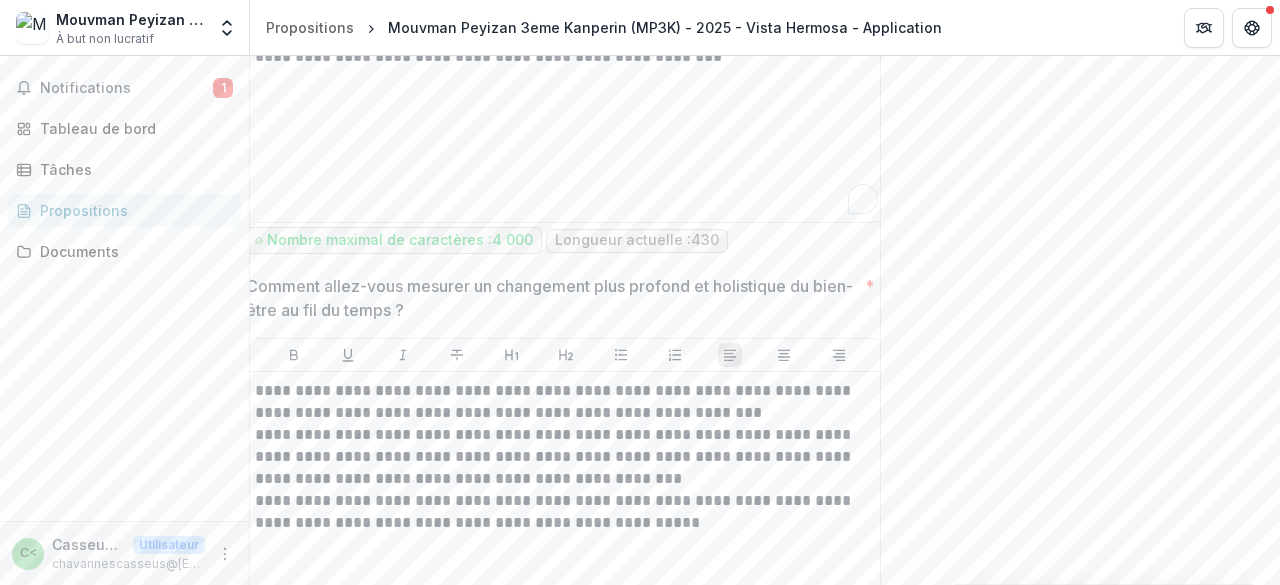 drag, startPoint x: 1272, startPoint y: 337, endPoint x: 1277, endPoint y: 325, distance: 13 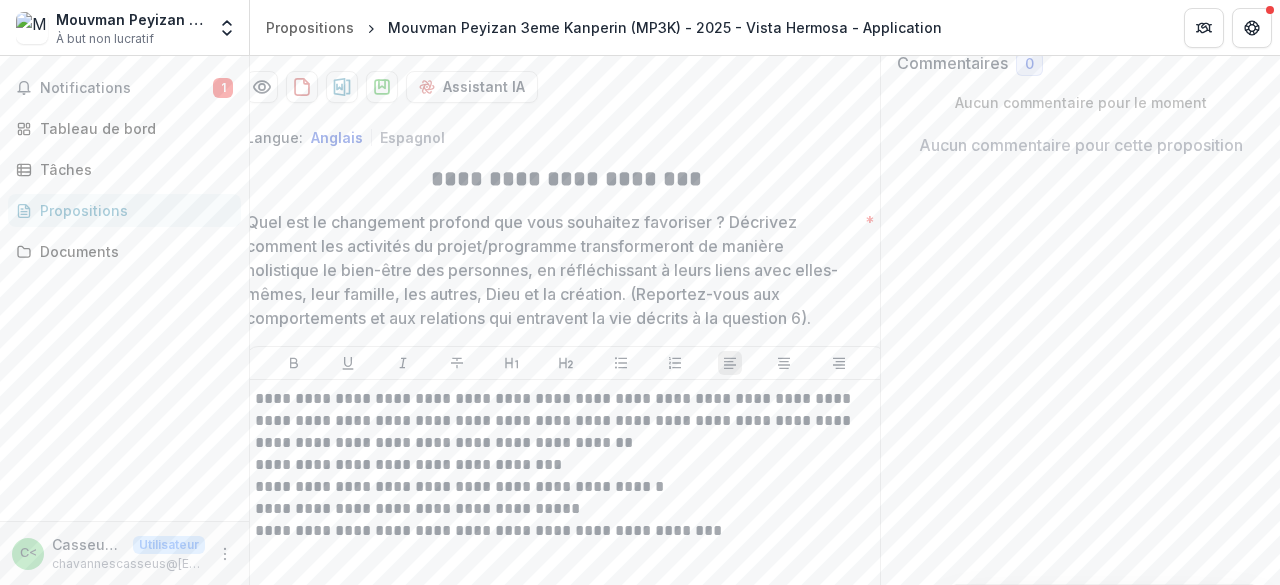 scroll, scrollTop: 0, scrollLeft: 0, axis: both 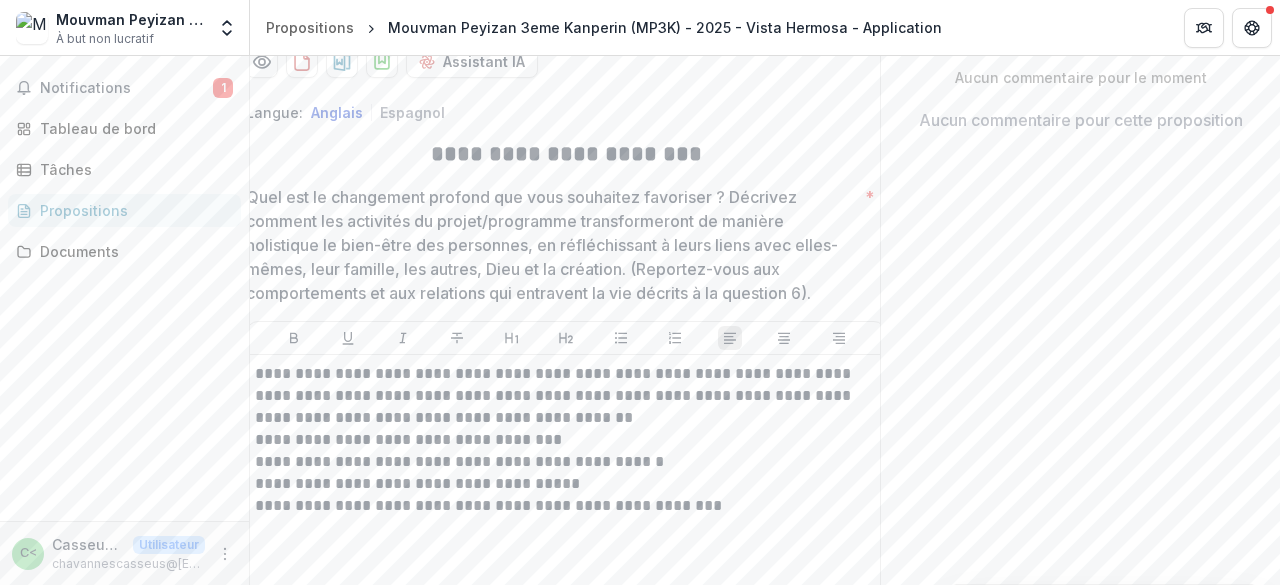 drag, startPoint x: 1272, startPoint y: 204, endPoint x: 1272, endPoint y: 255, distance: 51 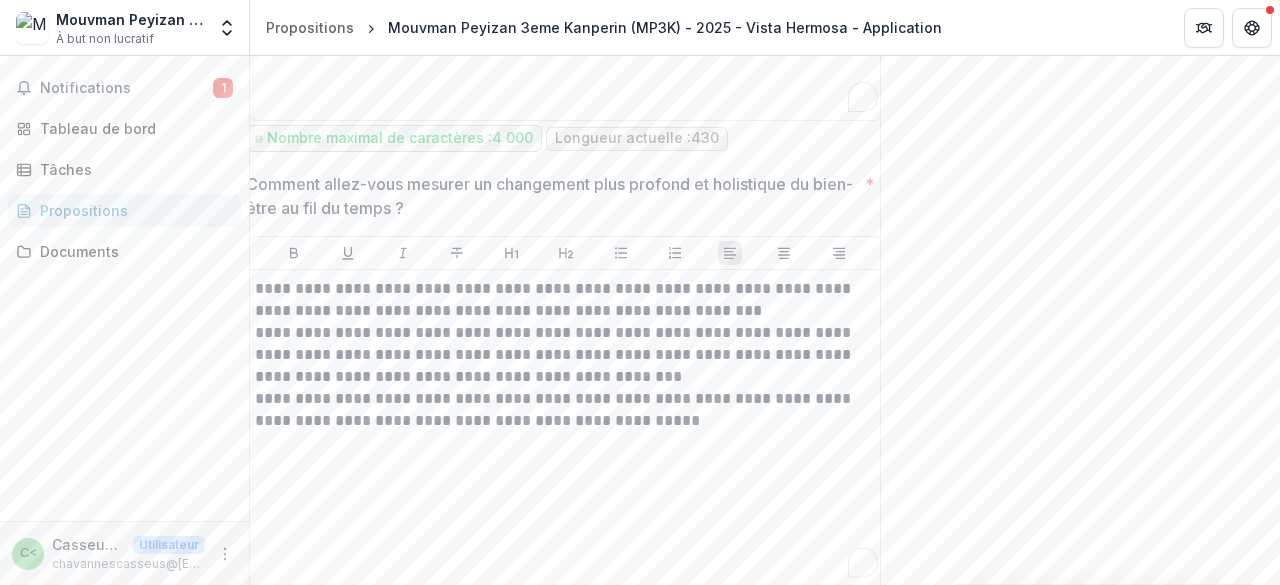 scroll, scrollTop: 954, scrollLeft: 0, axis: vertical 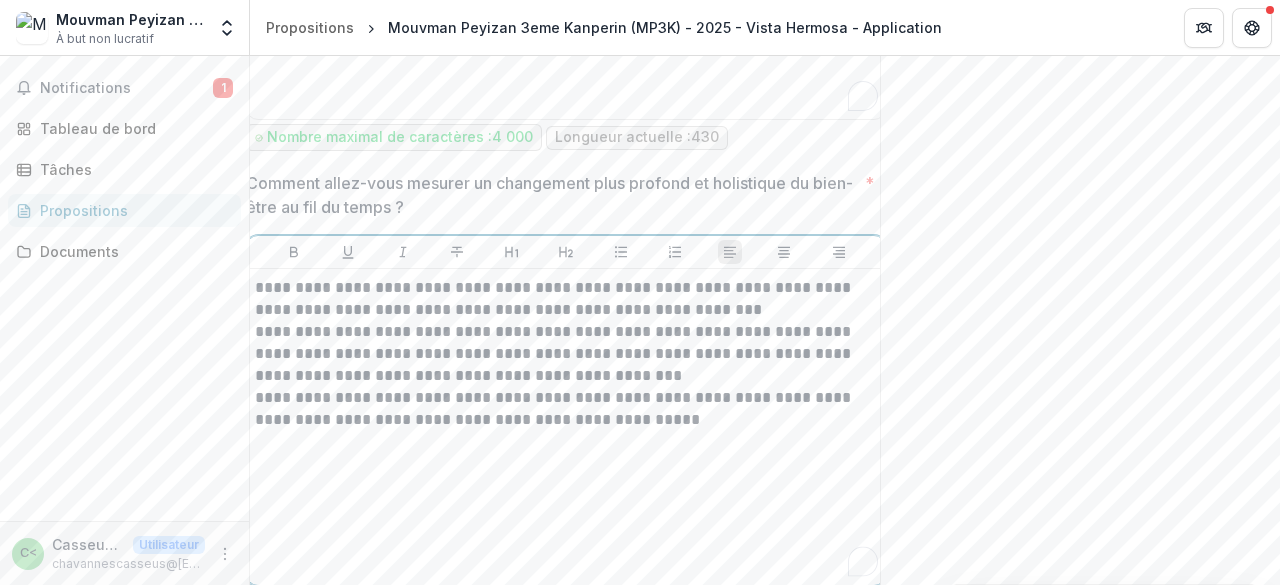 click on "**********" at bounding box center (566, 409) 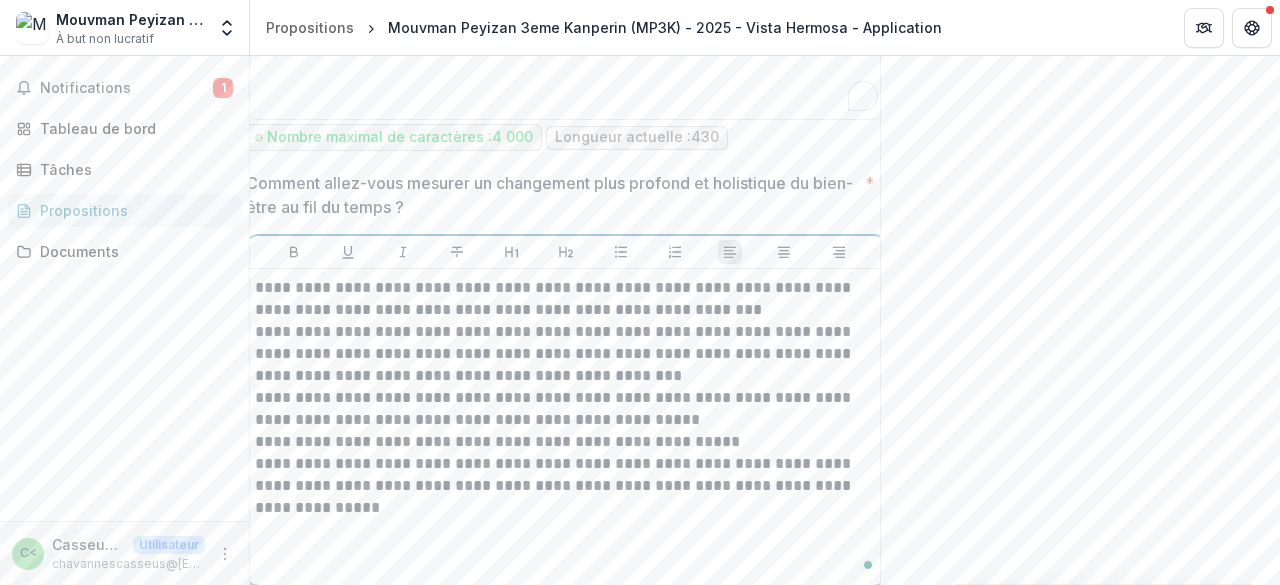 scroll, scrollTop: 0, scrollLeft: 26, axis: horizontal 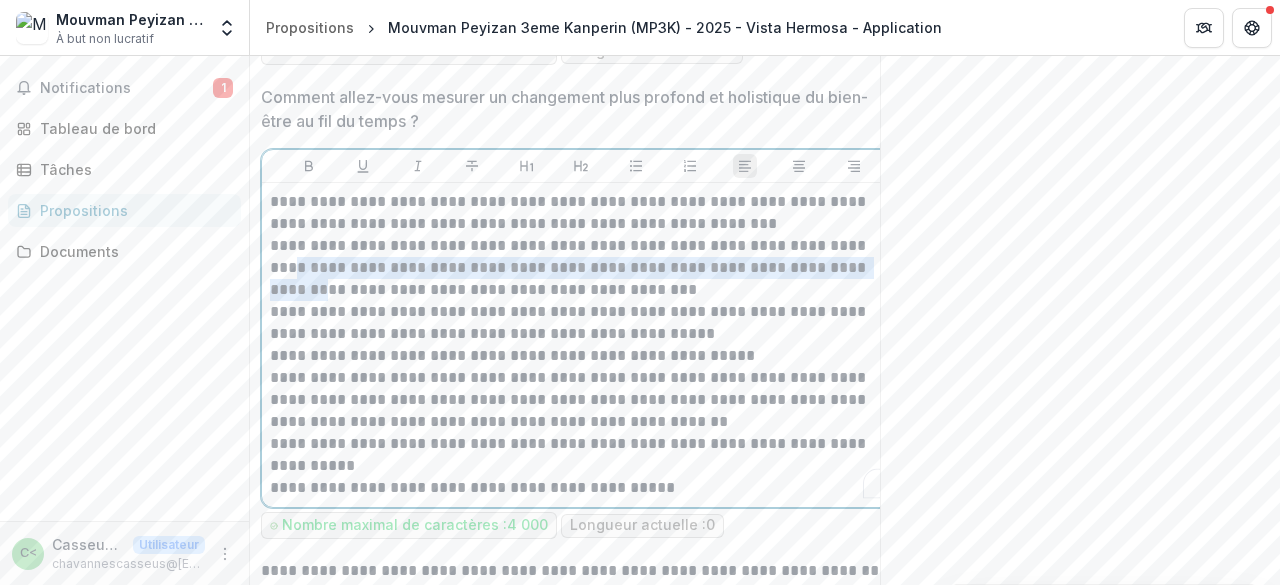 drag, startPoint x: 873, startPoint y: 234, endPoint x: 867, endPoint y: 255, distance: 21.84033 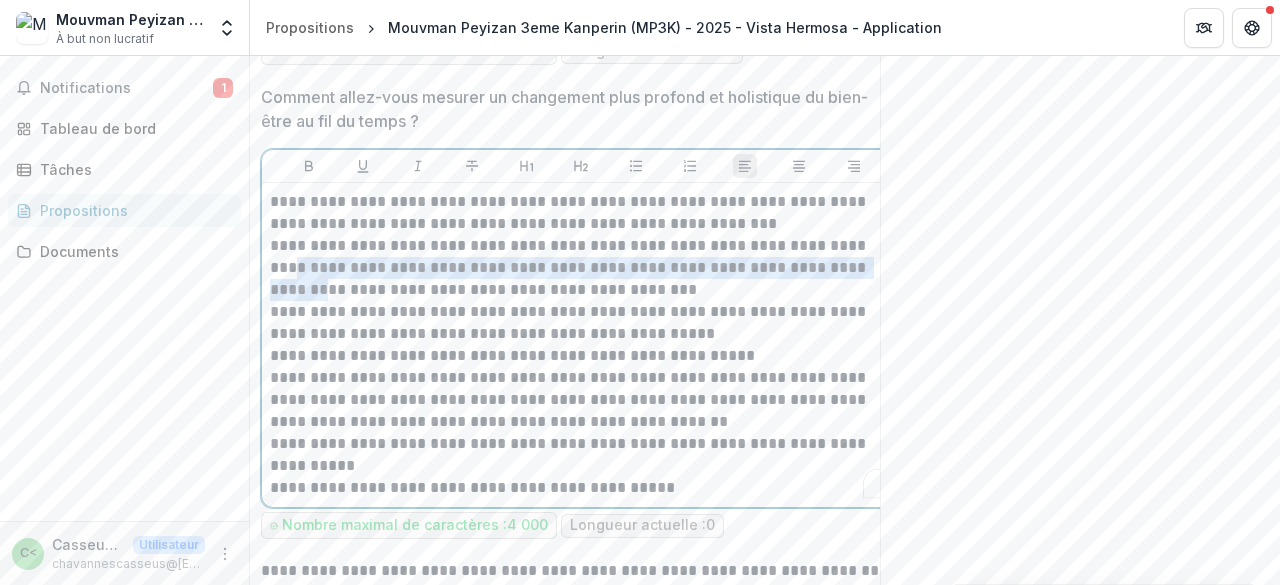 click on "**********" at bounding box center (581, 268) 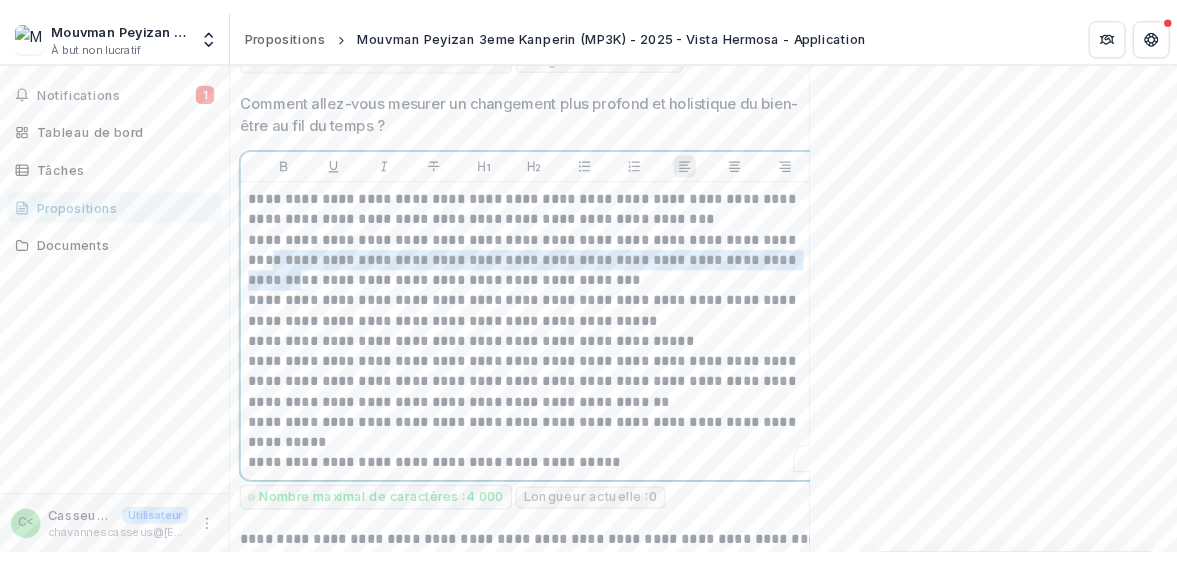 scroll, scrollTop: 0, scrollLeft: 0, axis: both 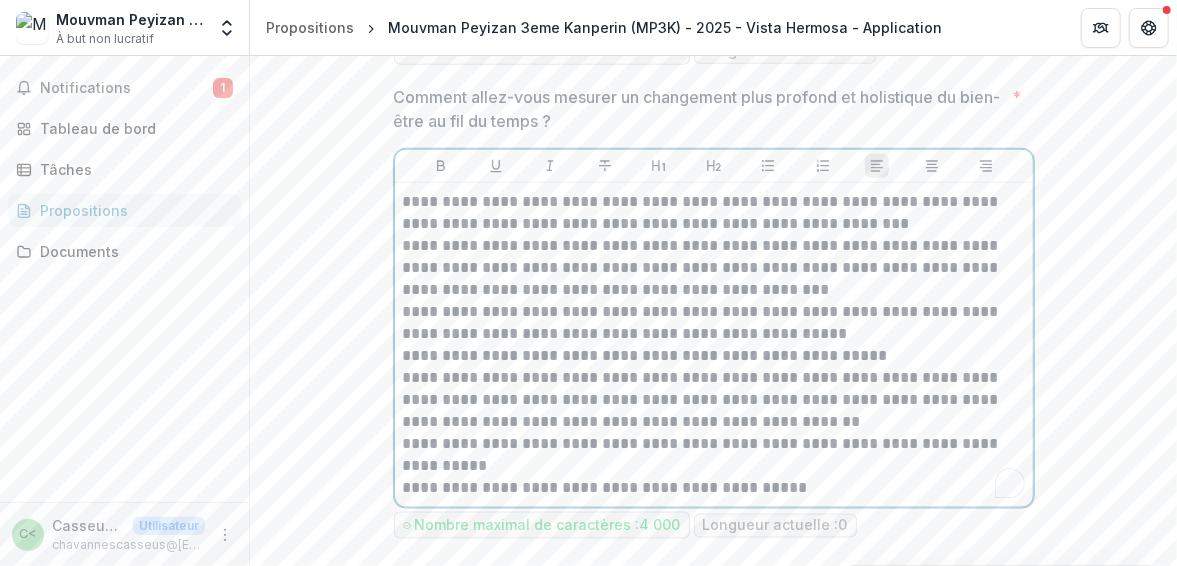 click on "**********" at bounding box center (714, 213) 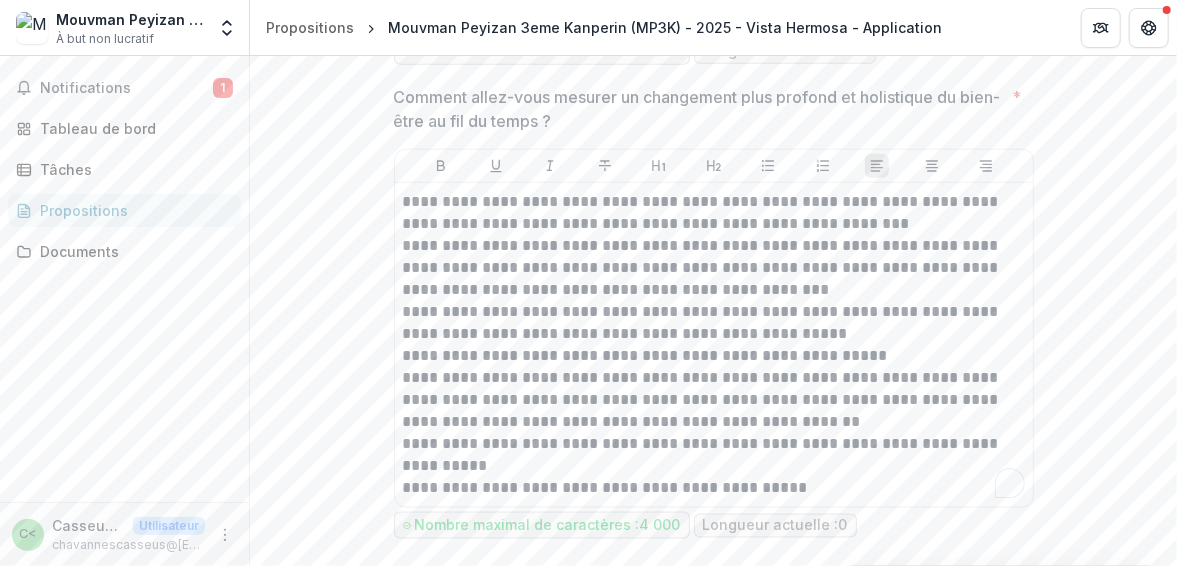 click on "**********" at bounding box center (713, 311) 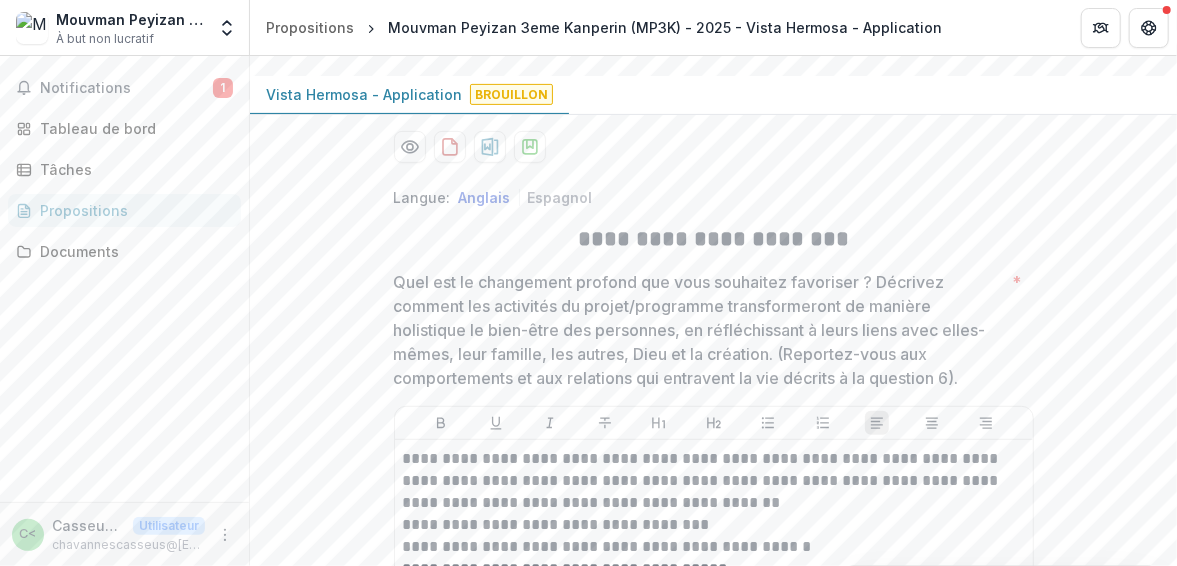 scroll, scrollTop: 0, scrollLeft: 0, axis: both 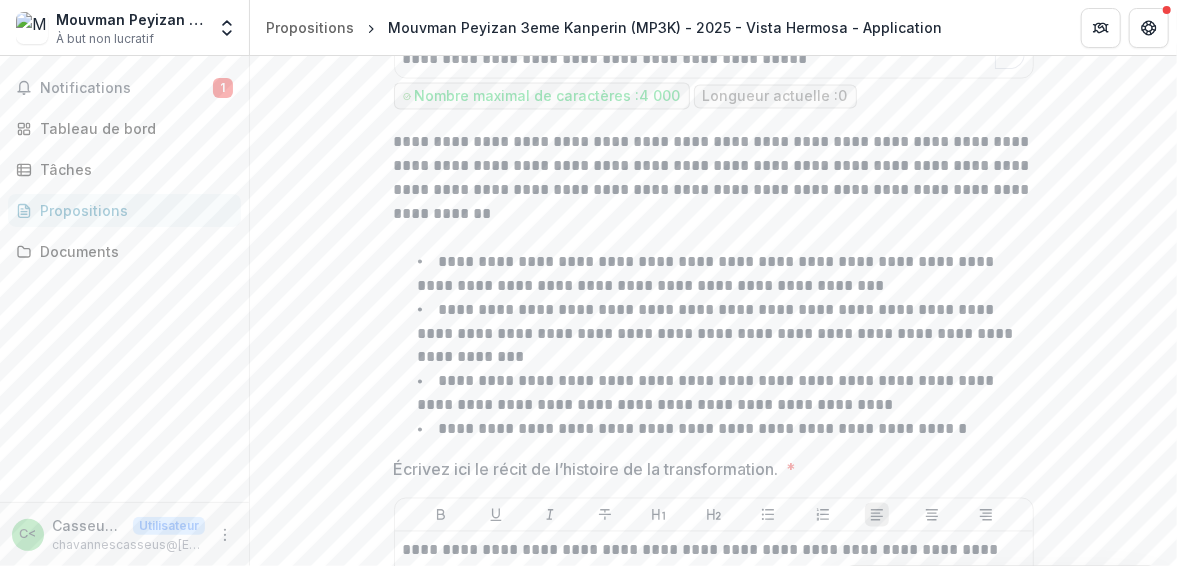 click on "**********" at bounding box center [713, 311] 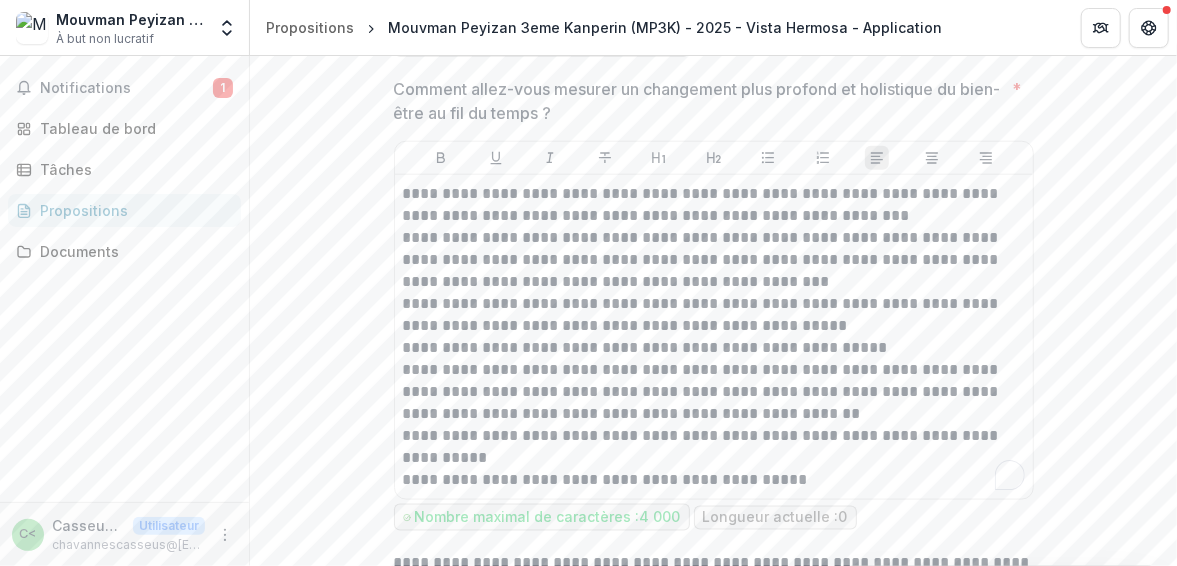scroll, scrollTop: 1052, scrollLeft: 0, axis: vertical 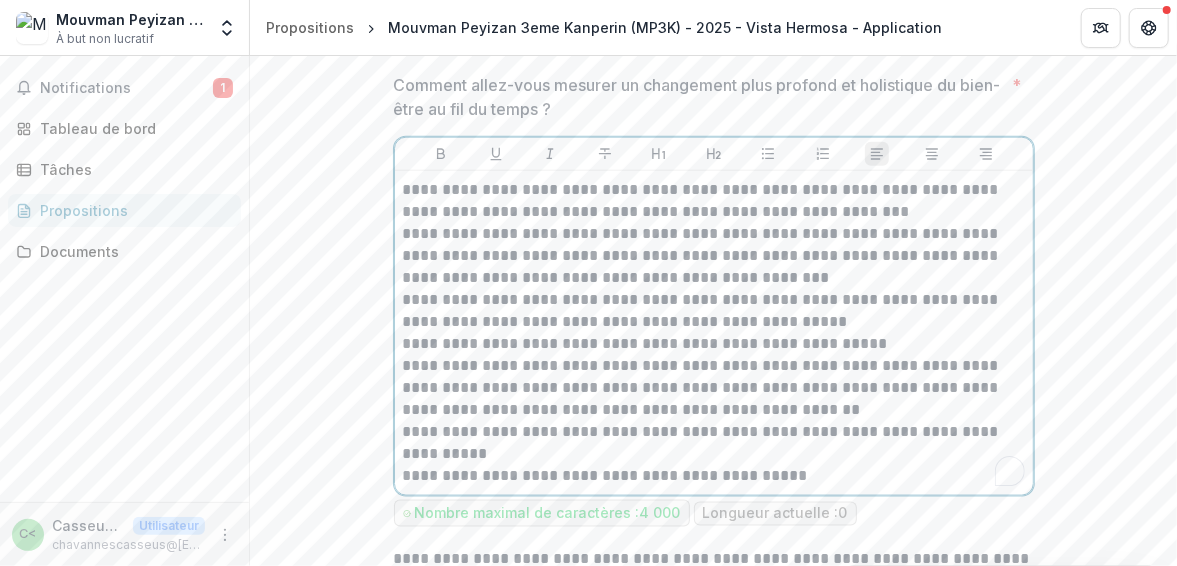 click on "**********" at bounding box center [714, 201] 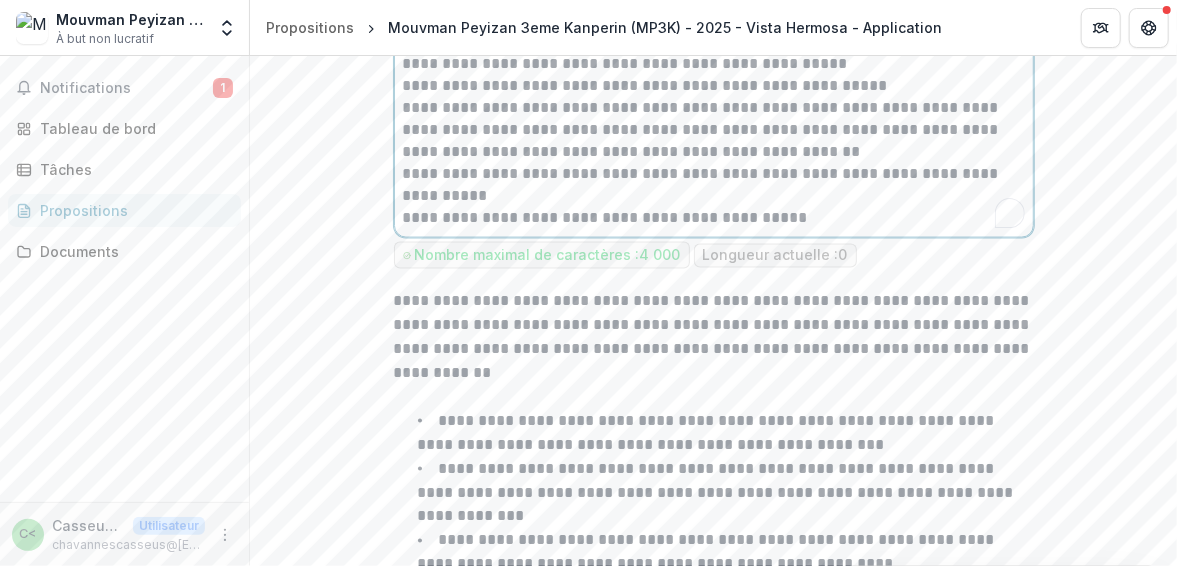 scroll, scrollTop: 1307, scrollLeft: 0, axis: vertical 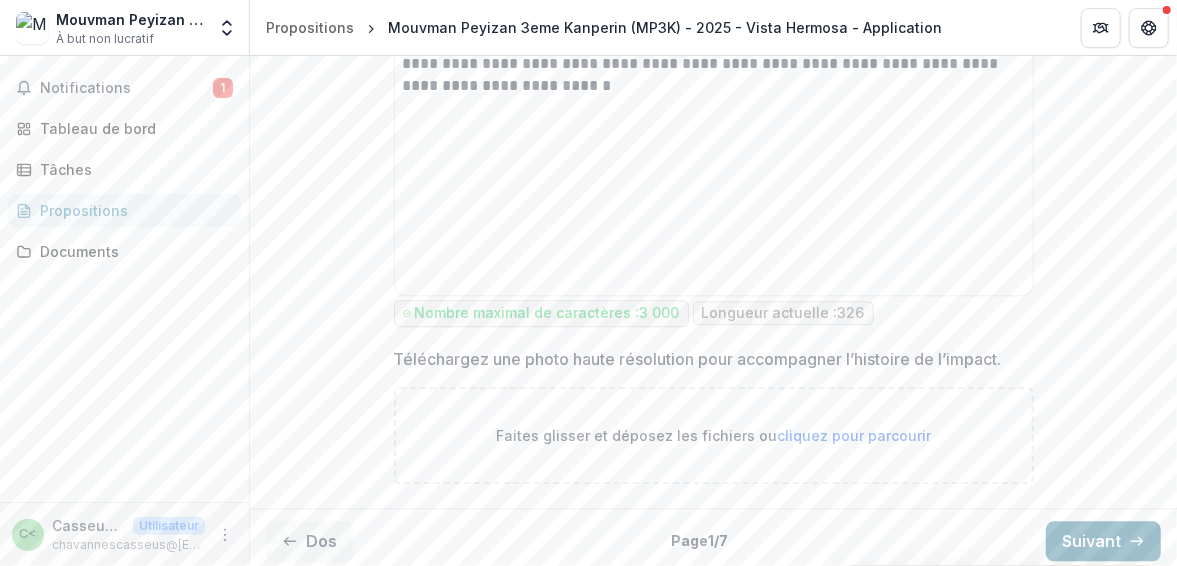 click 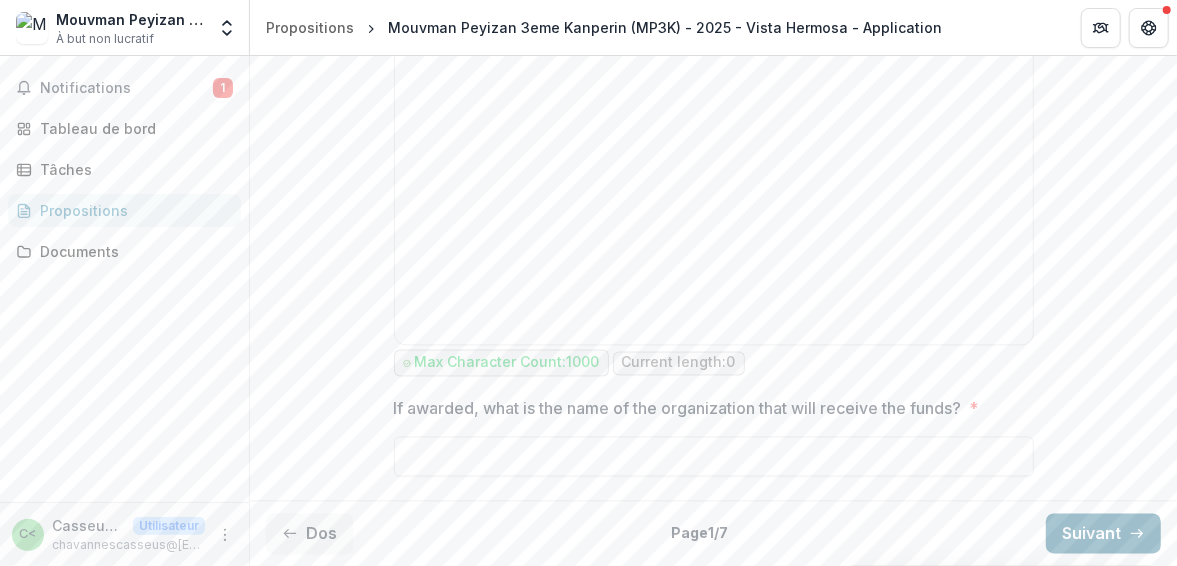 scroll, scrollTop: 1616, scrollLeft: 0, axis: vertical 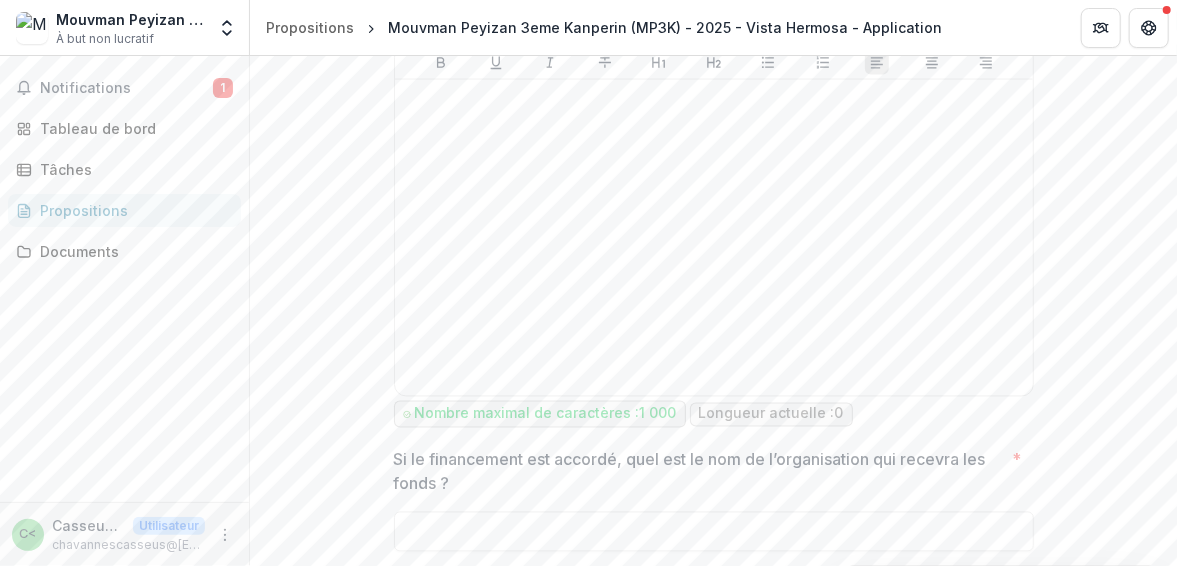 click on "**********" at bounding box center (713, -305) 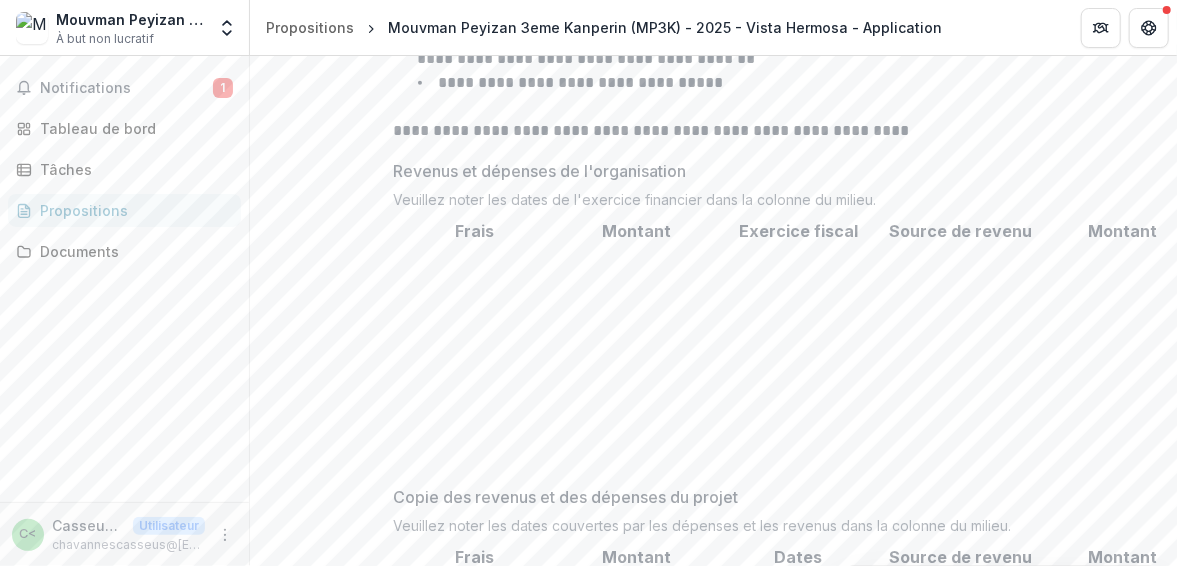 scroll, scrollTop: 65, scrollLeft: 0, axis: vertical 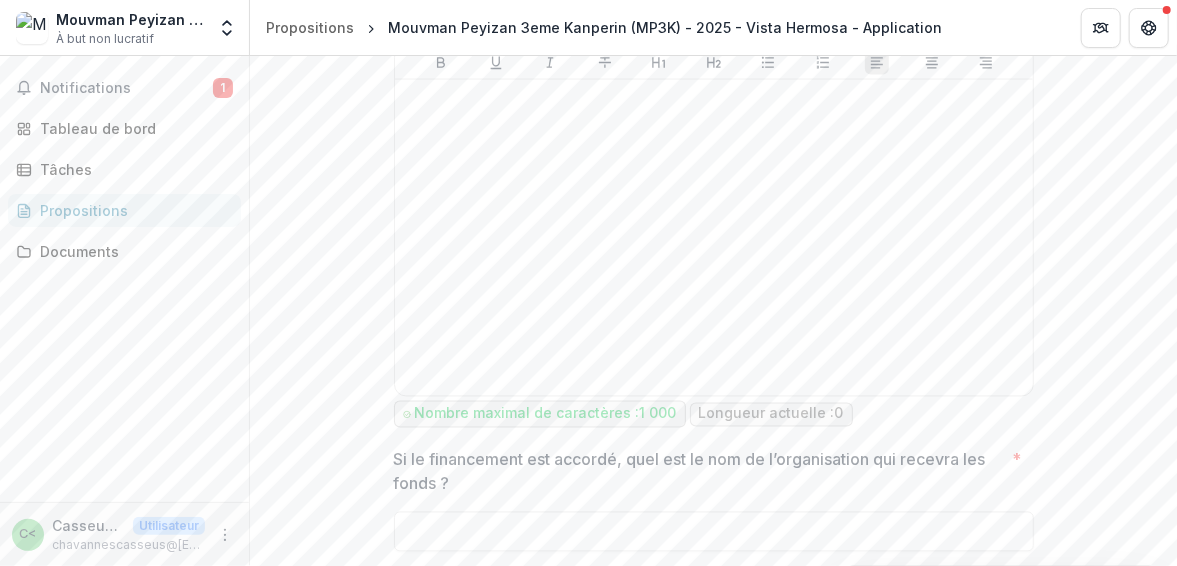 click on "Suivant" at bounding box center [1091, 609] 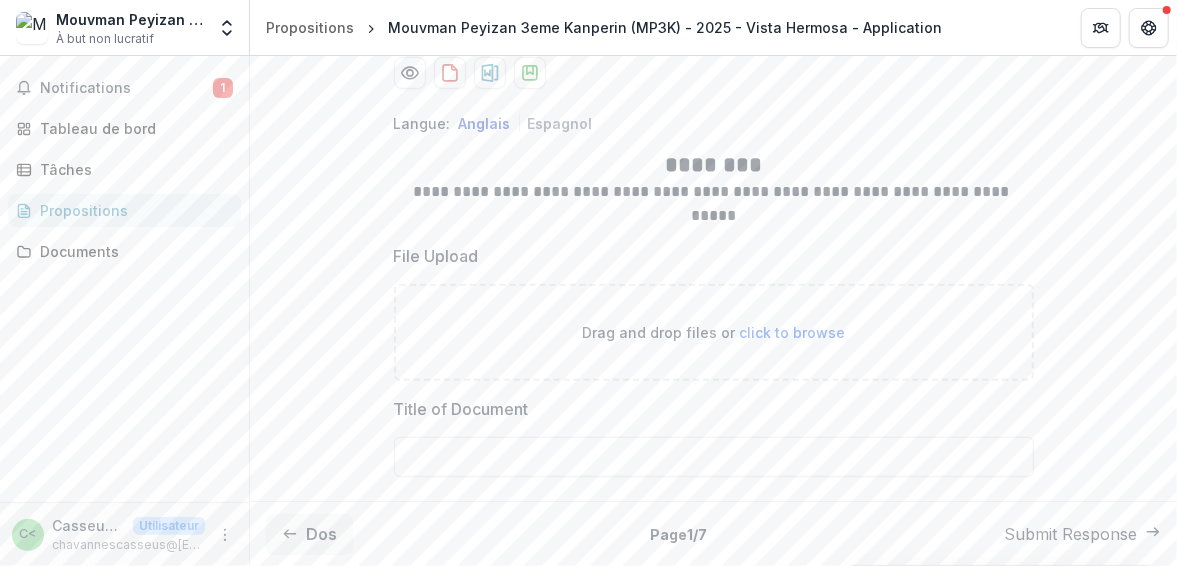 scroll, scrollTop: 365, scrollLeft: 0, axis: vertical 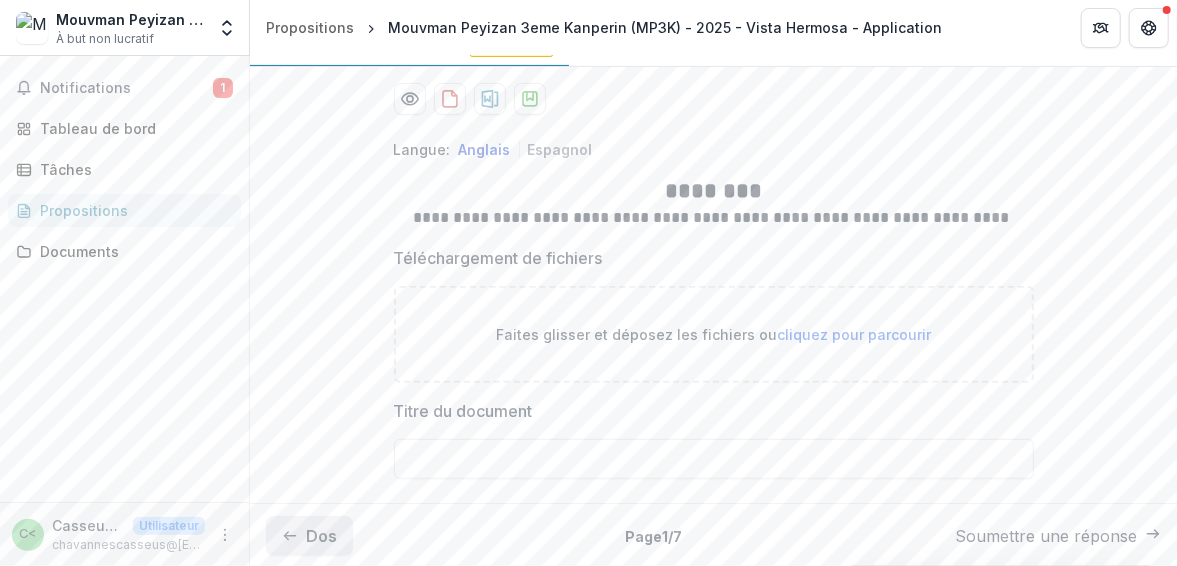click on "Dos" at bounding box center [321, 536] 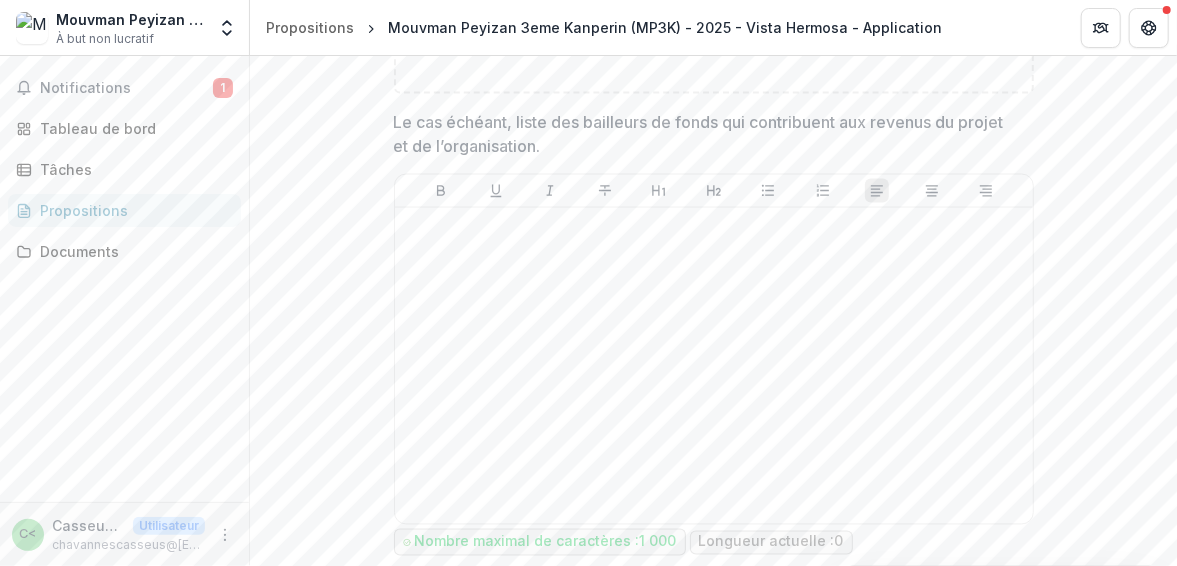 scroll, scrollTop: 1666, scrollLeft: 0, axis: vertical 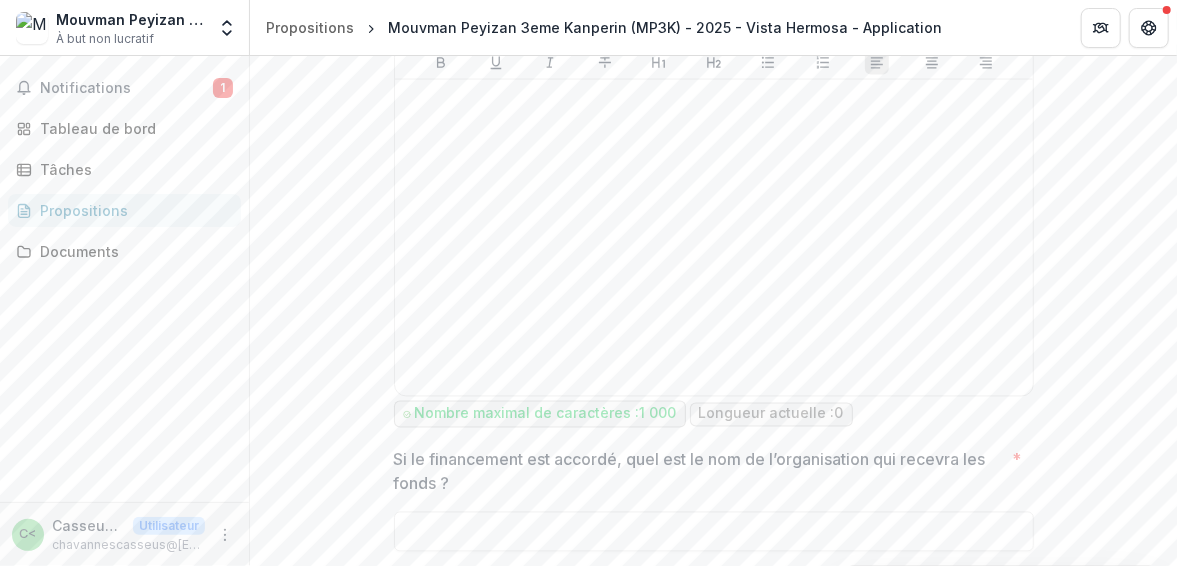 click on "Dos" at bounding box center (321, 609) 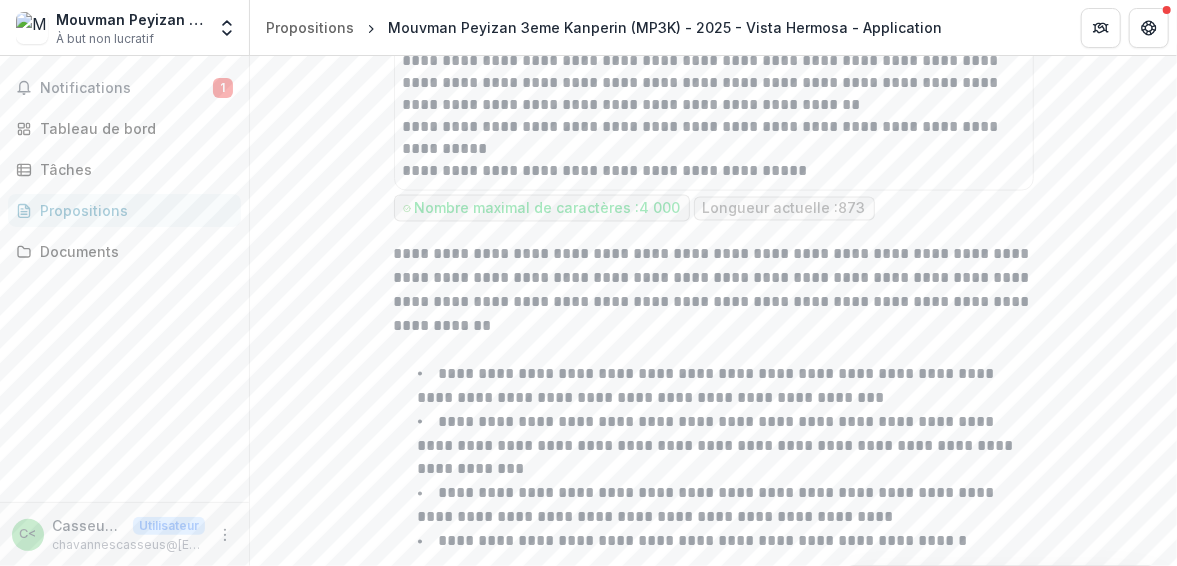 scroll, scrollTop: 1360, scrollLeft: 0, axis: vertical 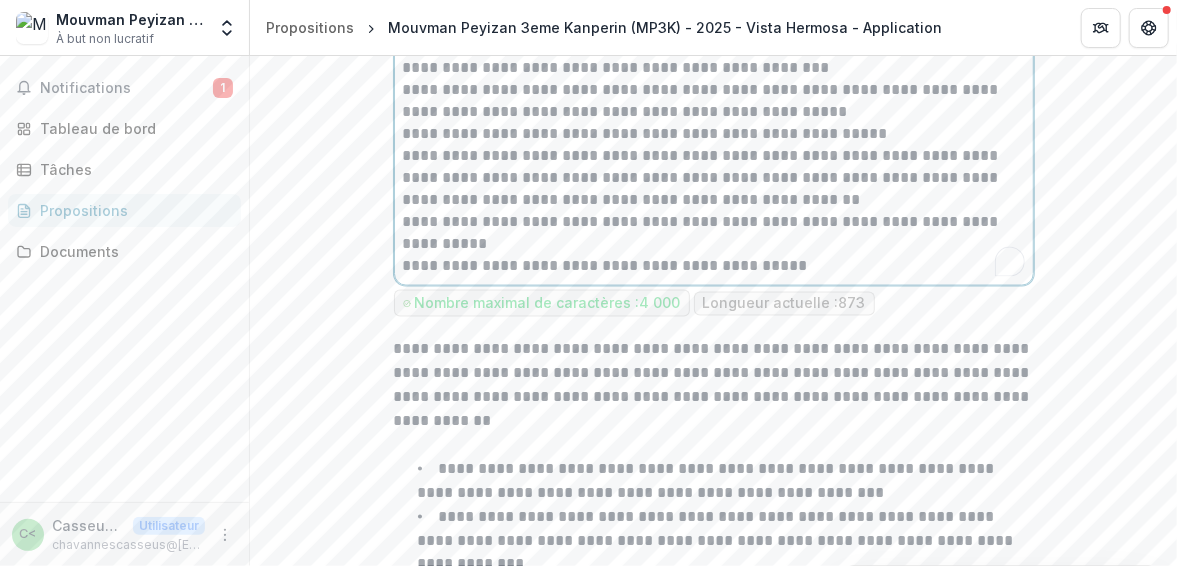 click on "**********" at bounding box center (714, 123) 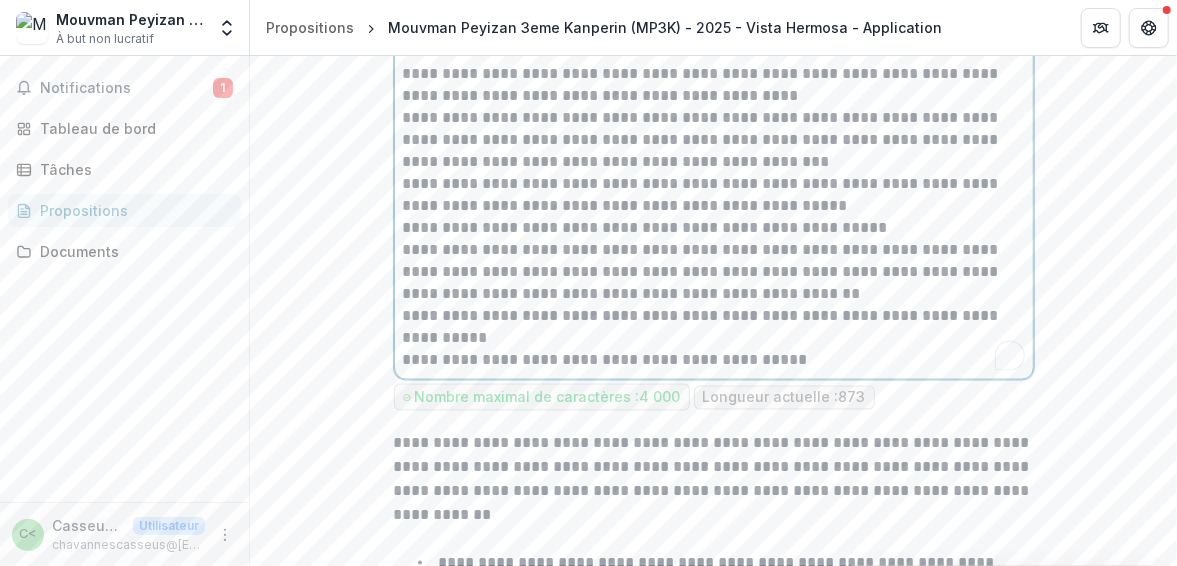 click on "**********" at bounding box center [714, 360] 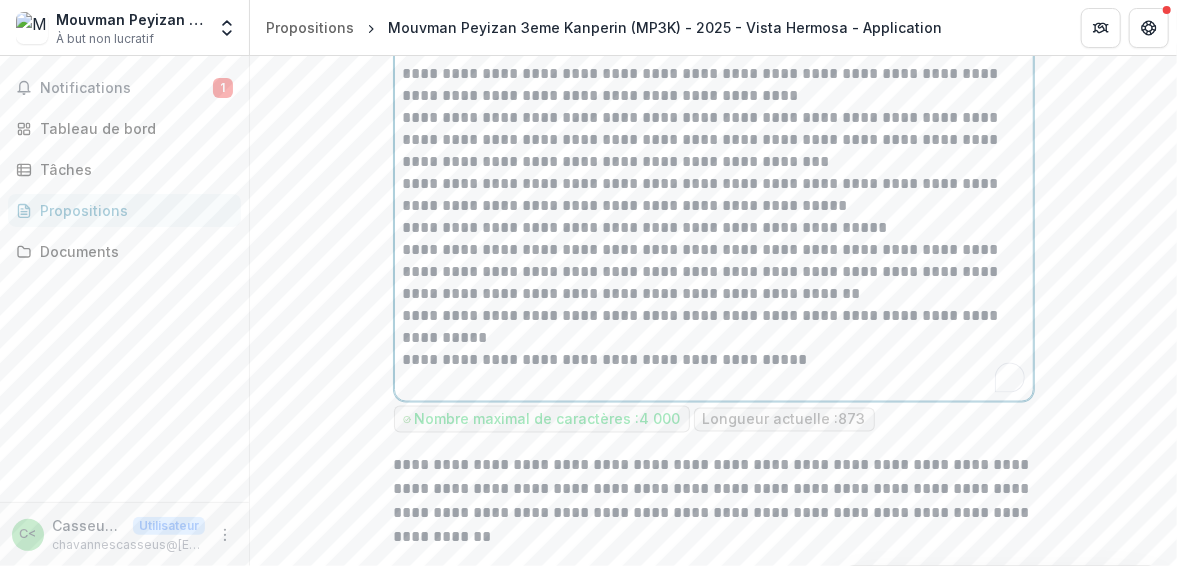 type 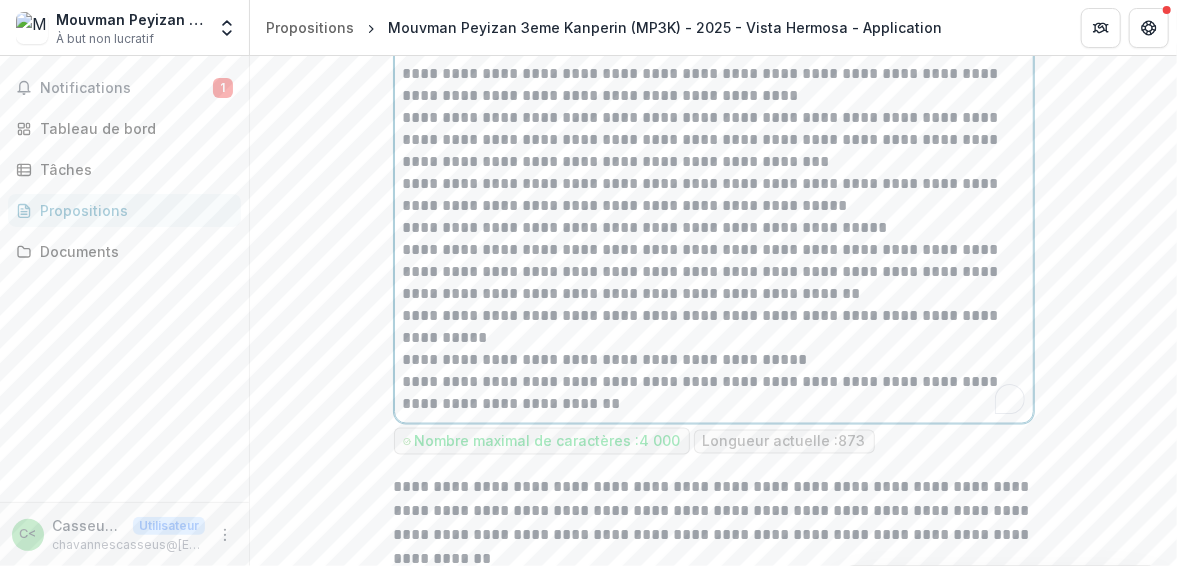click on "**********" at bounding box center [714, 393] 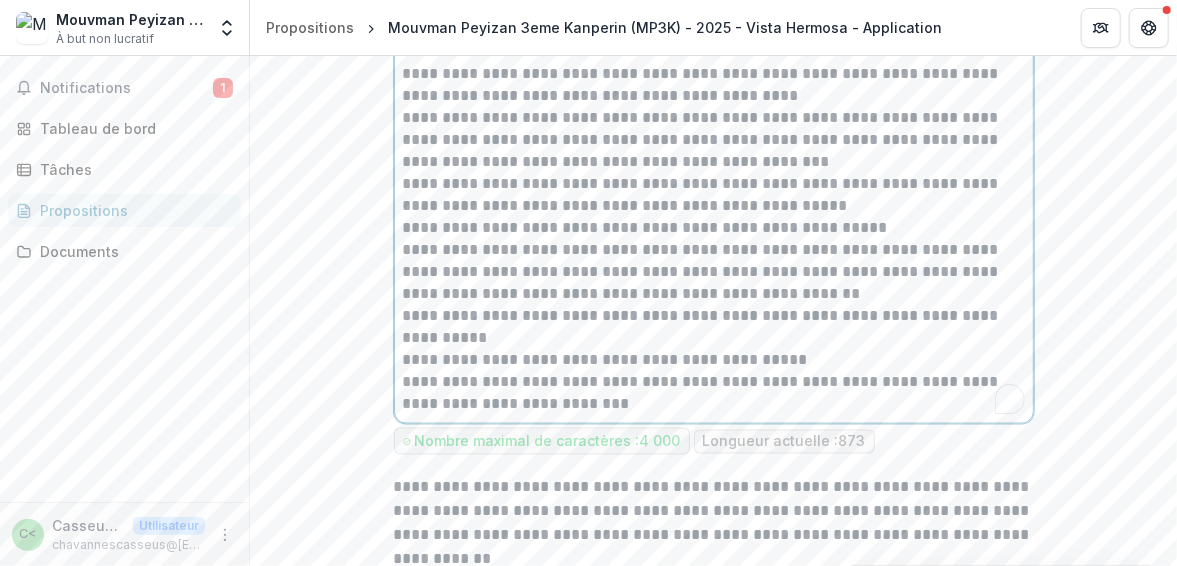 click on "**********" at bounding box center [714, 393] 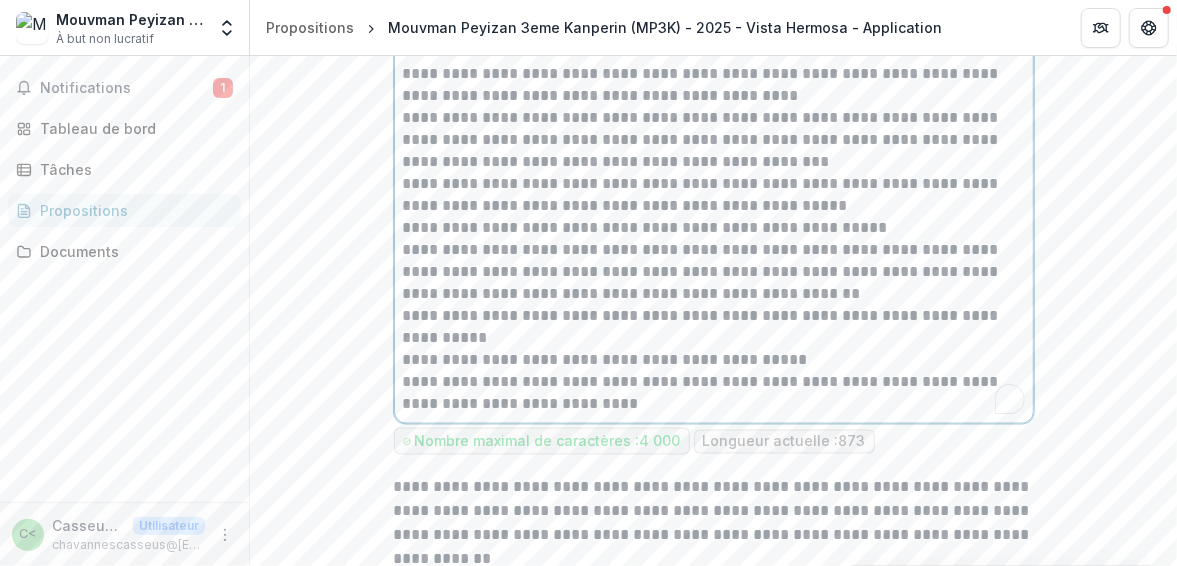 click on "**********" at bounding box center (714, 393) 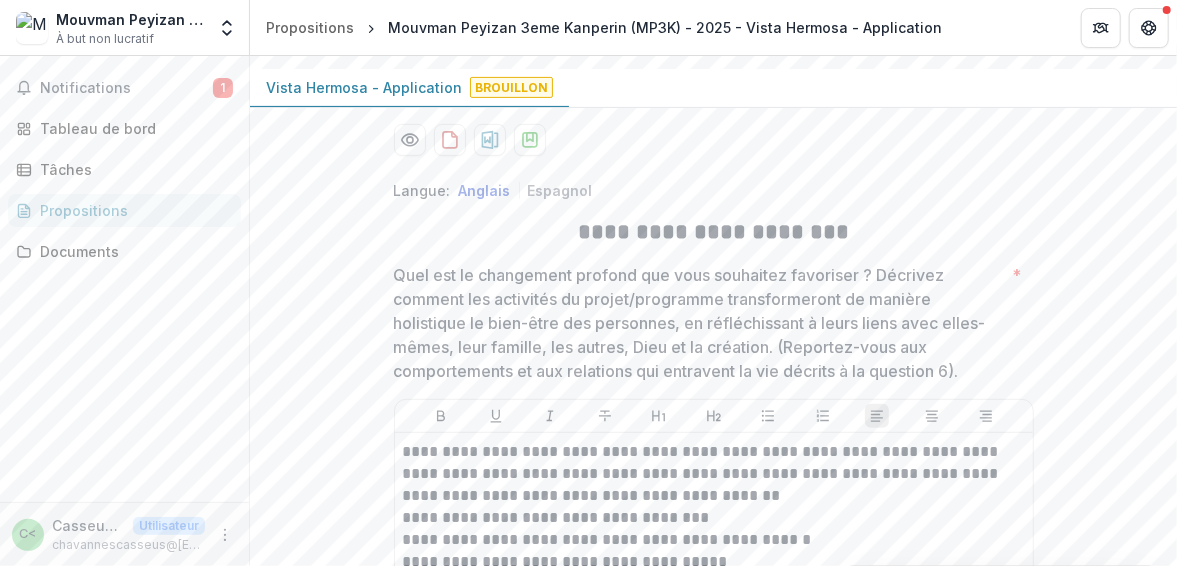 scroll, scrollTop: 411, scrollLeft: 0, axis: vertical 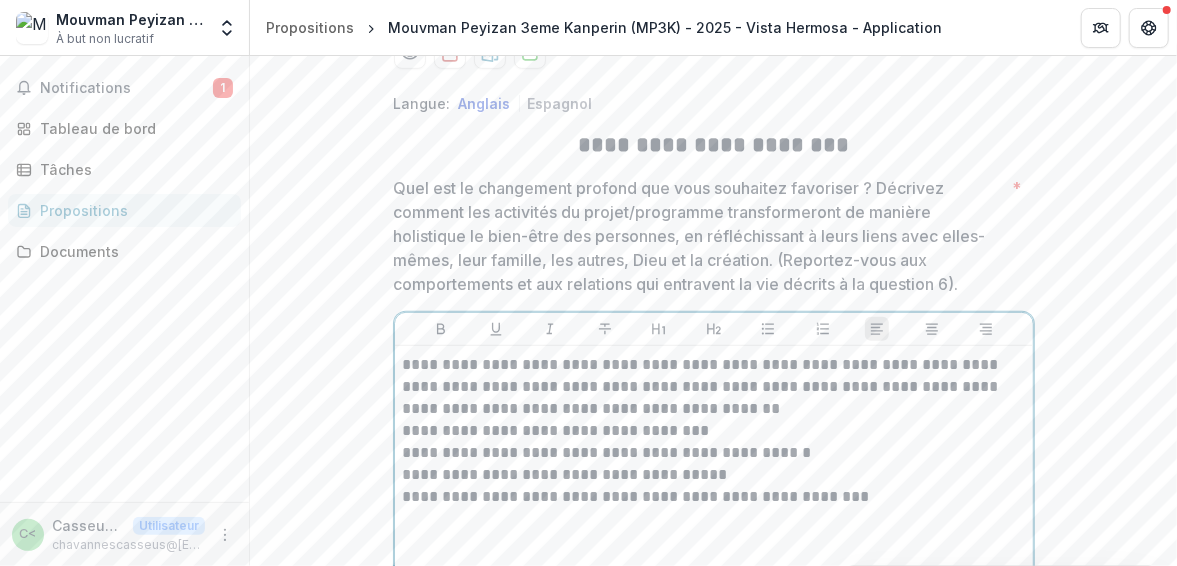 click on "**********" at bounding box center (714, 431) 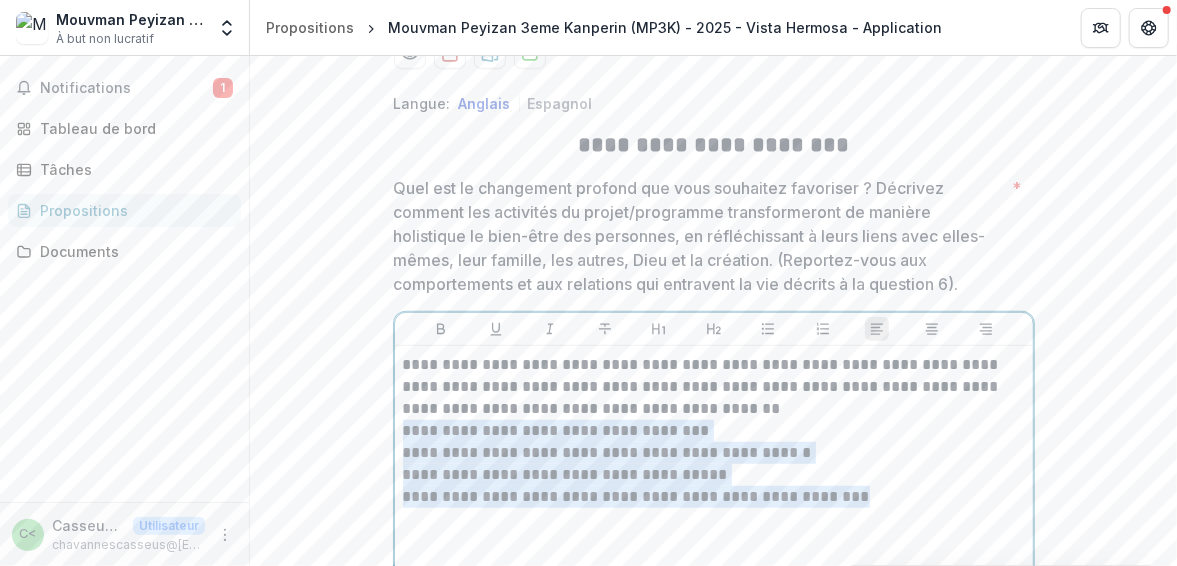 drag, startPoint x: 400, startPoint y: 422, endPoint x: 870, endPoint y: 497, distance: 475.9464 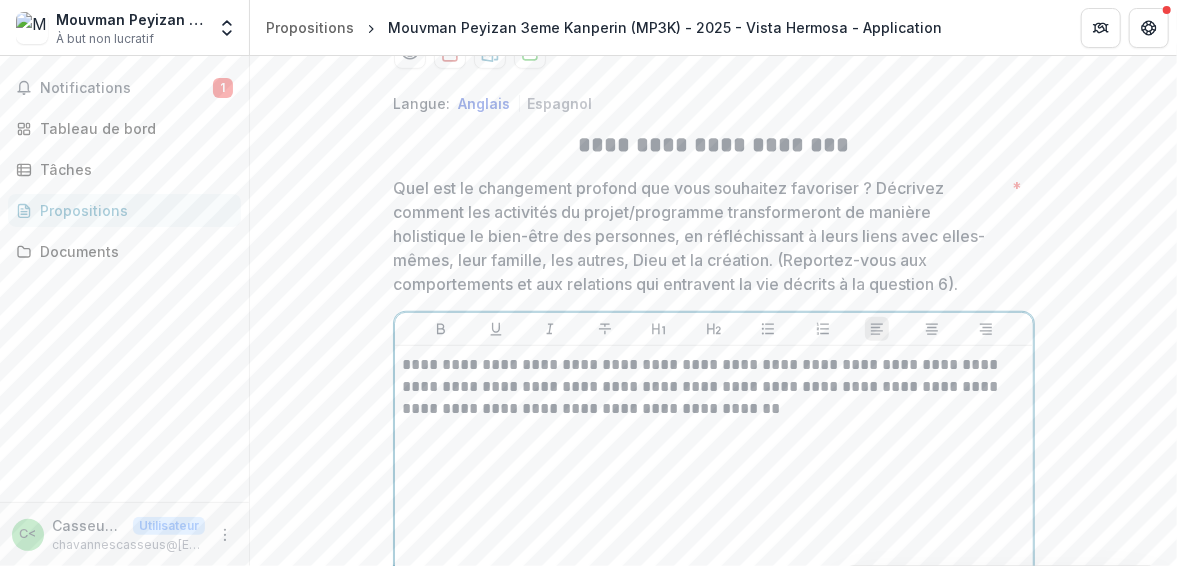 type 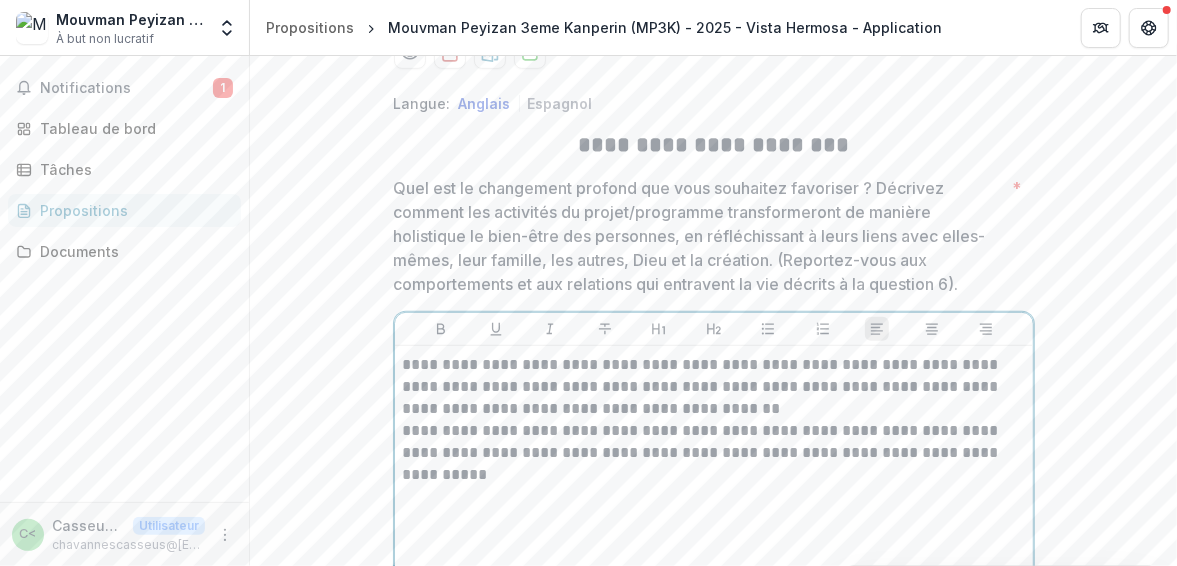click on "**********" at bounding box center (714, 453) 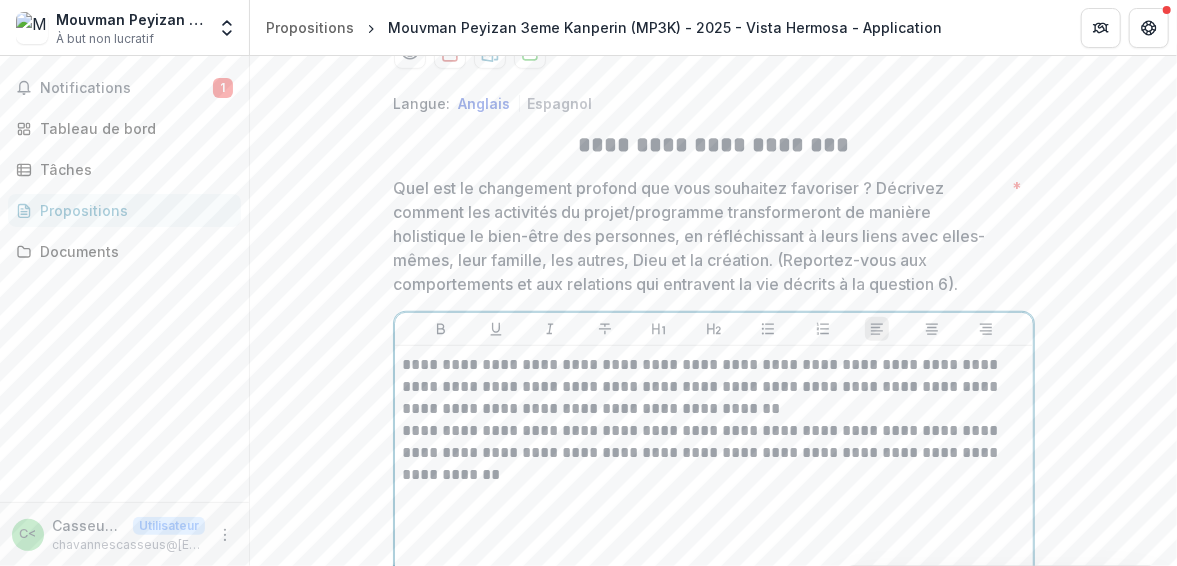 click on "**********" at bounding box center (714, 453) 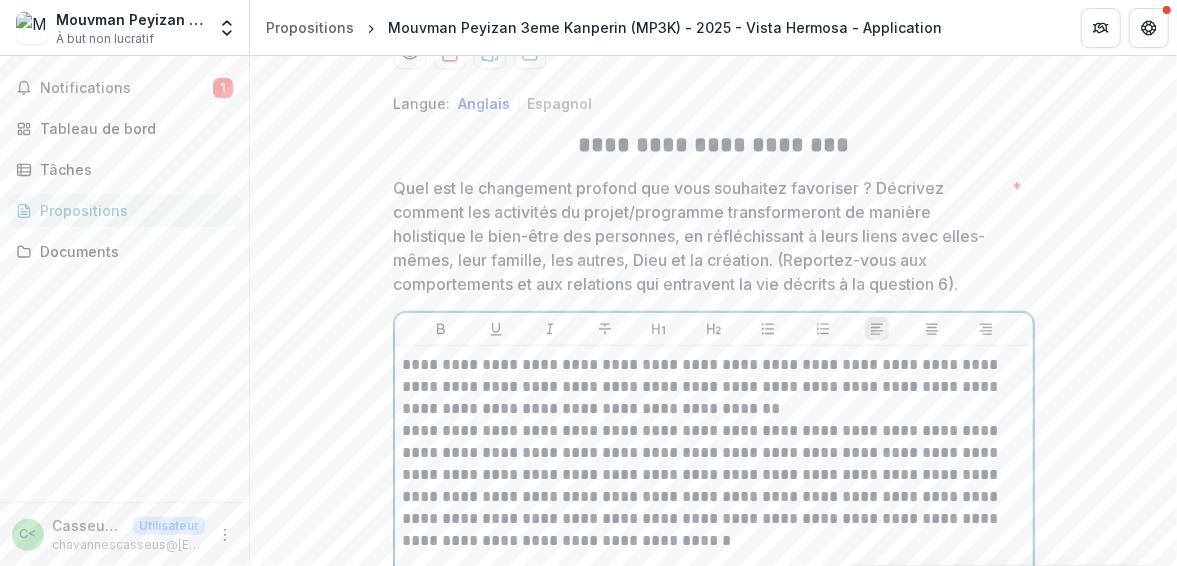 scroll, scrollTop: 421, scrollLeft: 0, axis: vertical 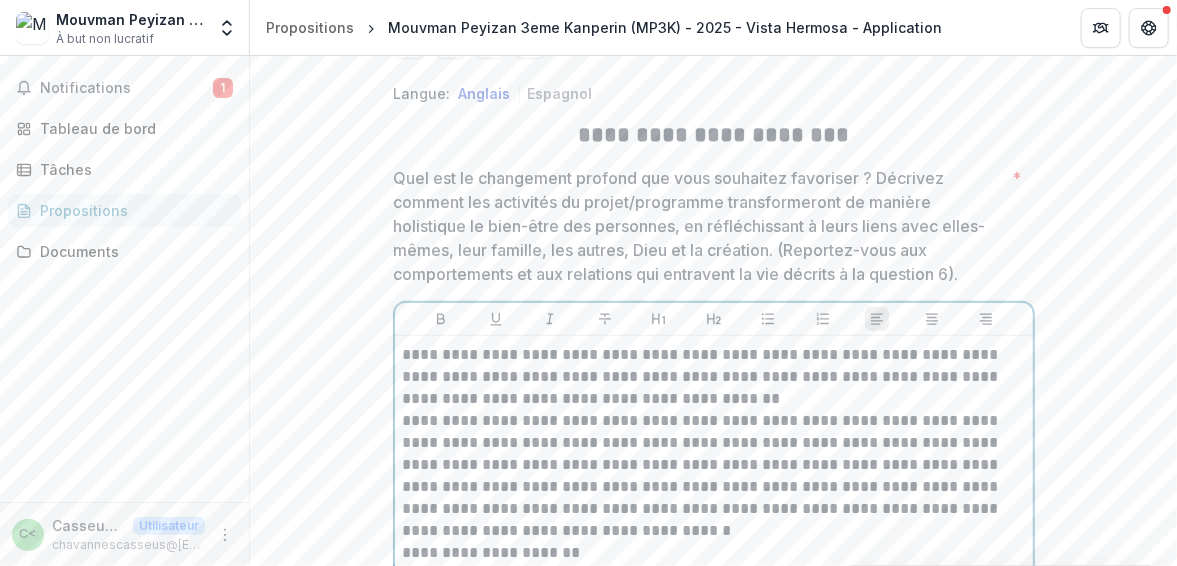 click on "**********" at bounding box center (714, 476) 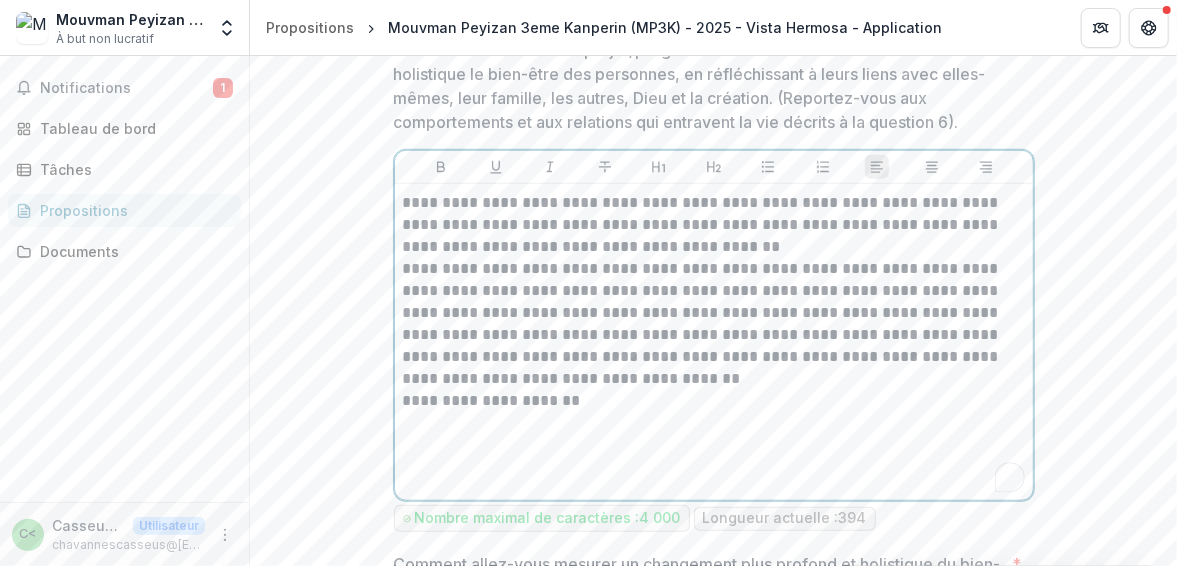 scroll, scrollTop: 580, scrollLeft: 0, axis: vertical 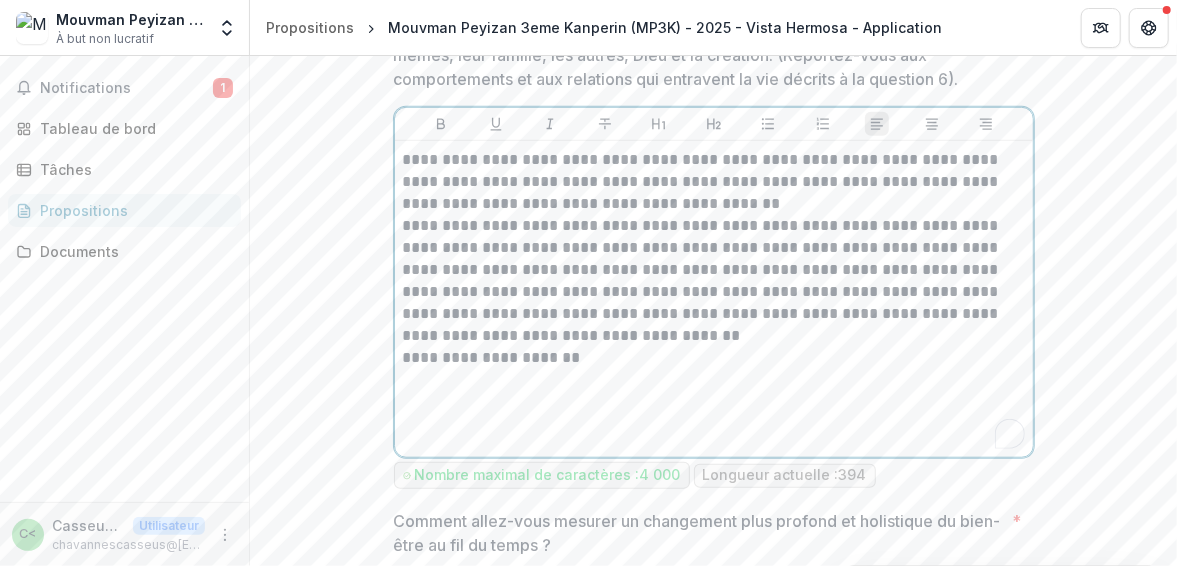 click on "**********" at bounding box center (714, 281) 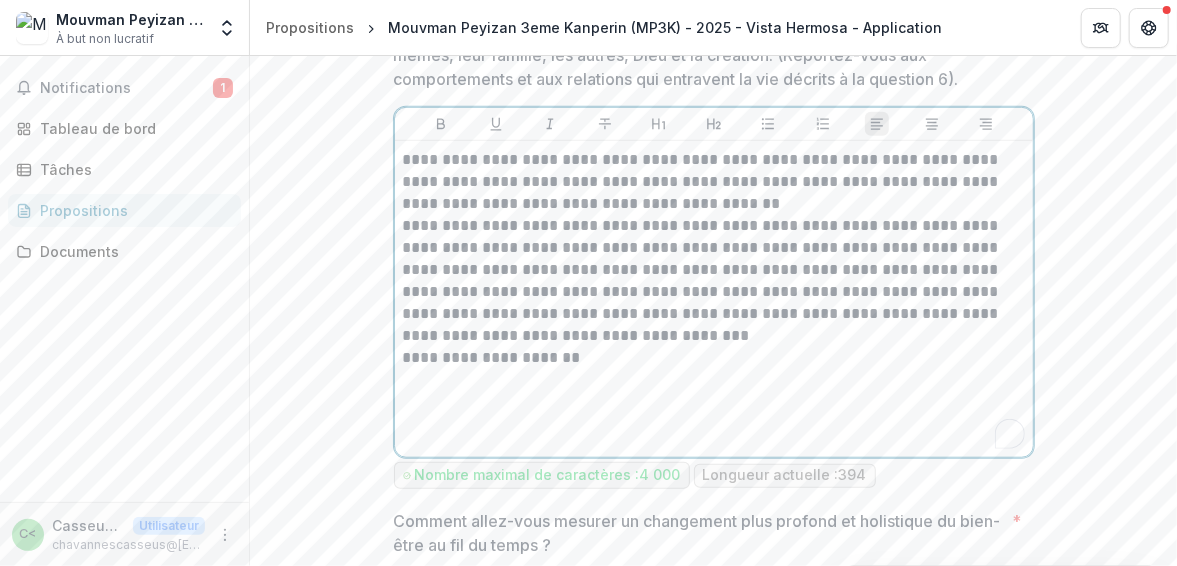 click on "**********" at bounding box center [714, 281] 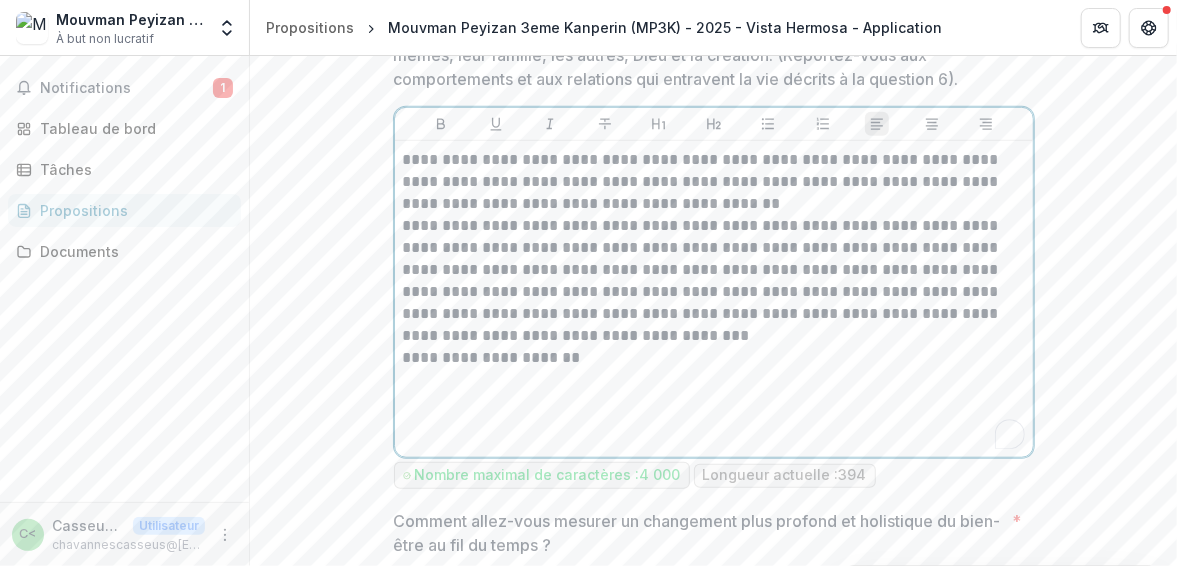 click on "**********" at bounding box center [714, 358] 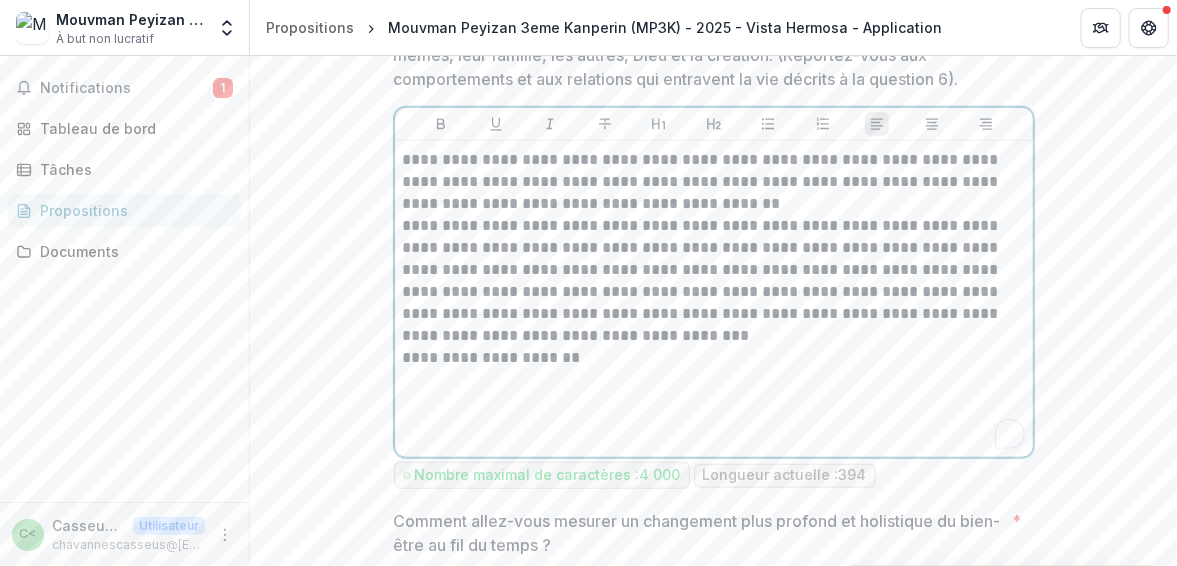 click on "**********" at bounding box center [714, 358] 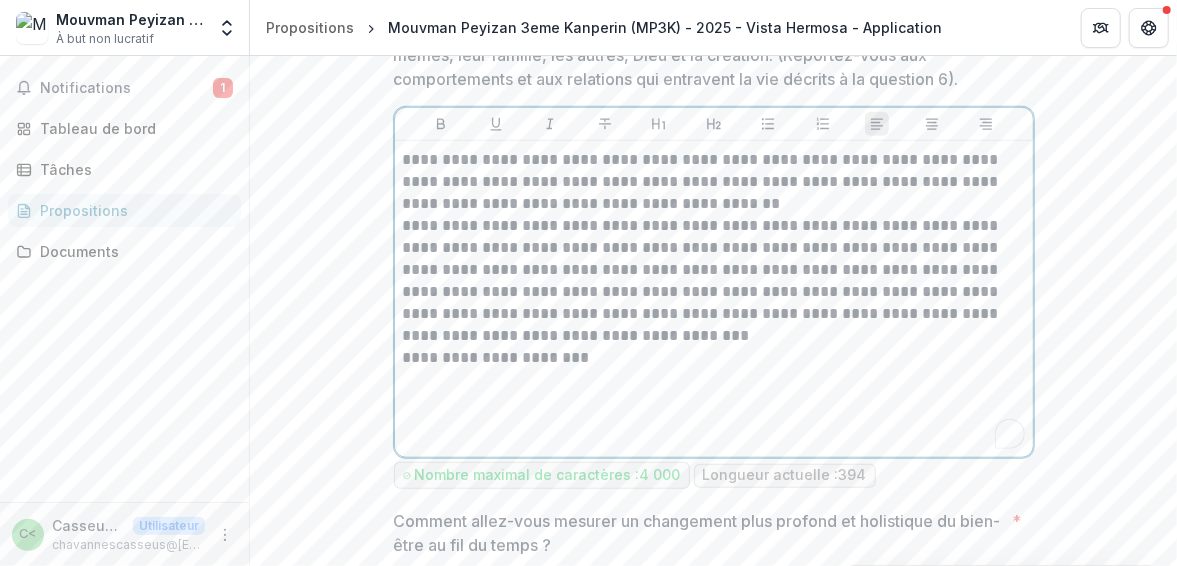 click on "**********" at bounding box center (714, 358) 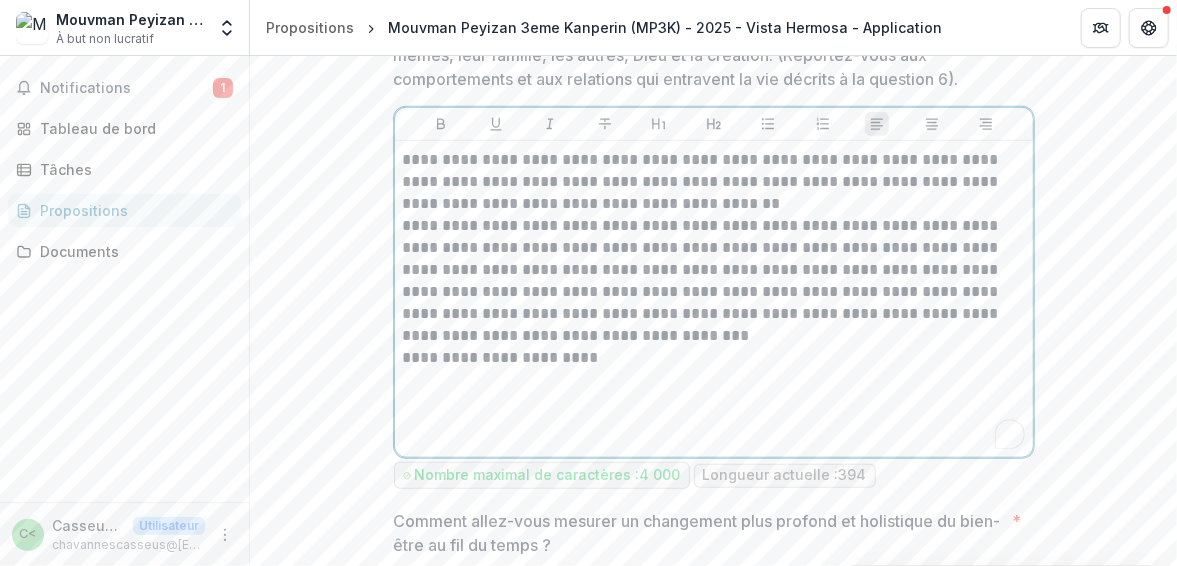 click on "**********" at bounding box center [714, 358] 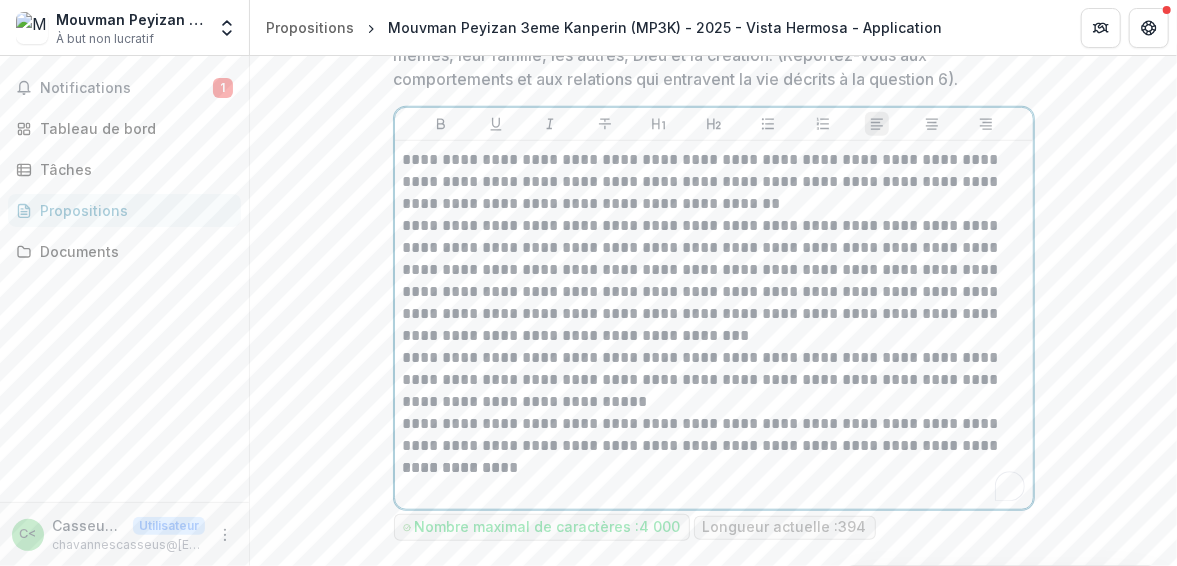 click on "**********" at bounding box center [714, 380] 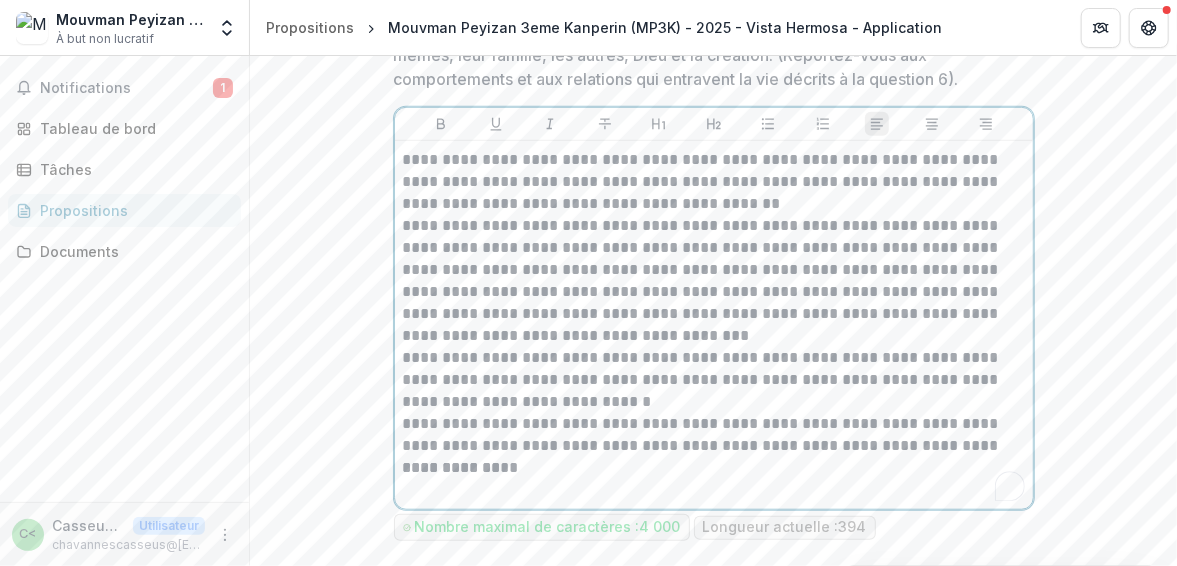 click on "**********" at bounding box center (714, 468) 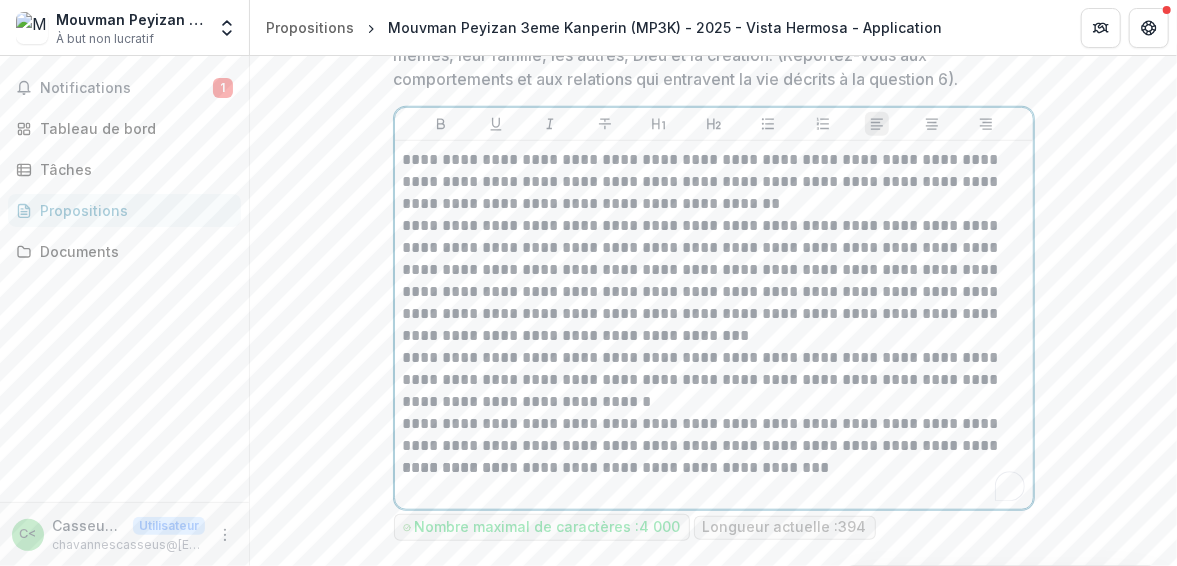 click on "**********" at bounding box center [714, 468] 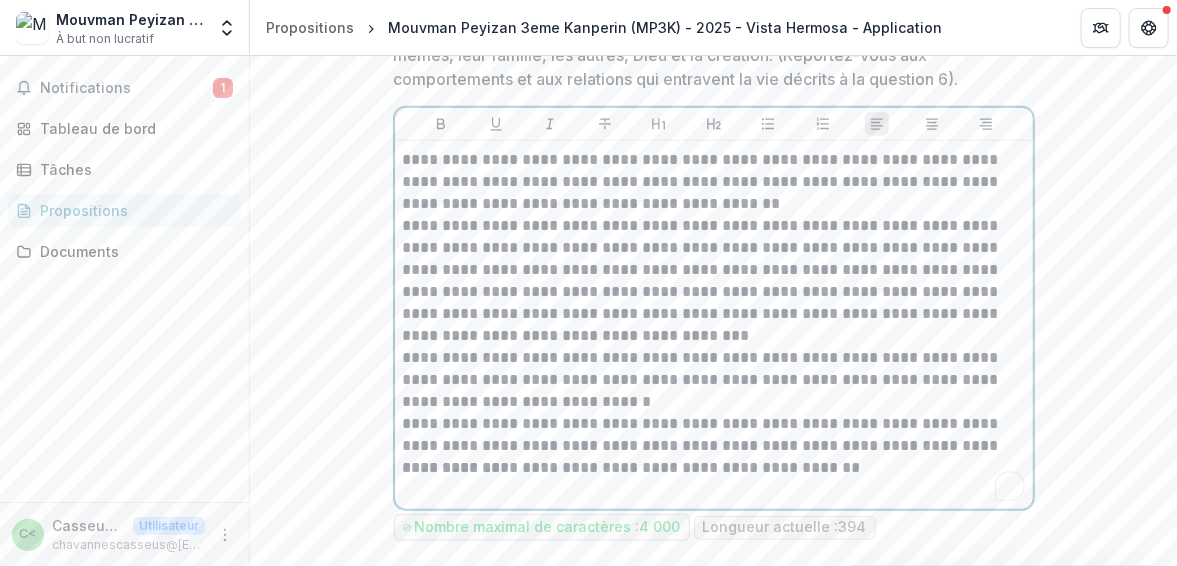 click on "**********" at bounding box center [714, 468] 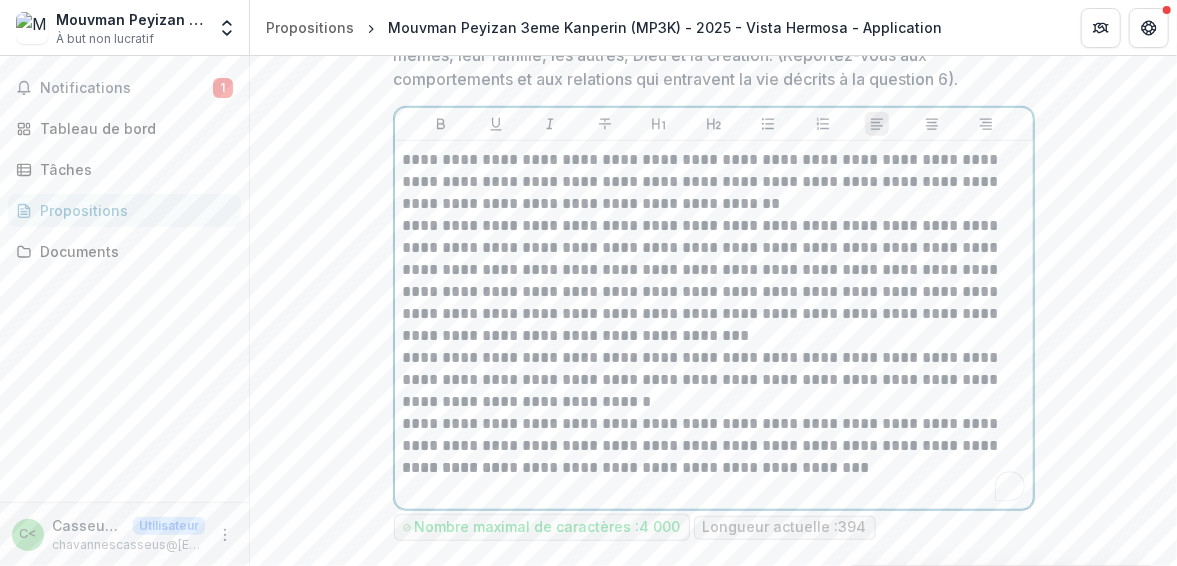 click on "**********" at bounding box center [714, 468] 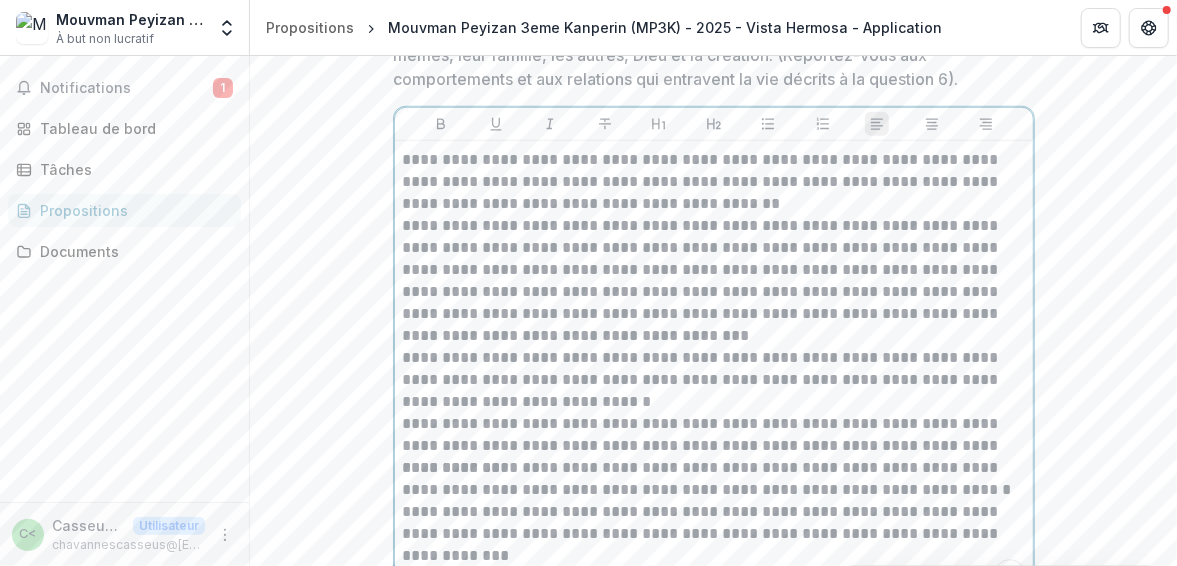 click on "**********" at bounding box center (714, 534) 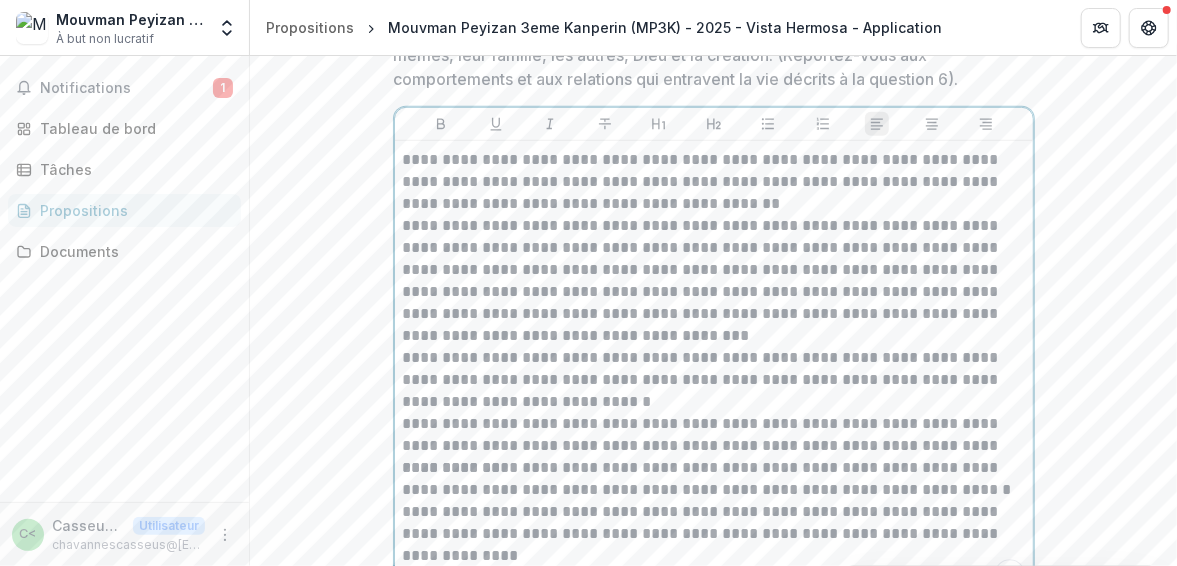 click on "**********" at bounding box center [714, 534] 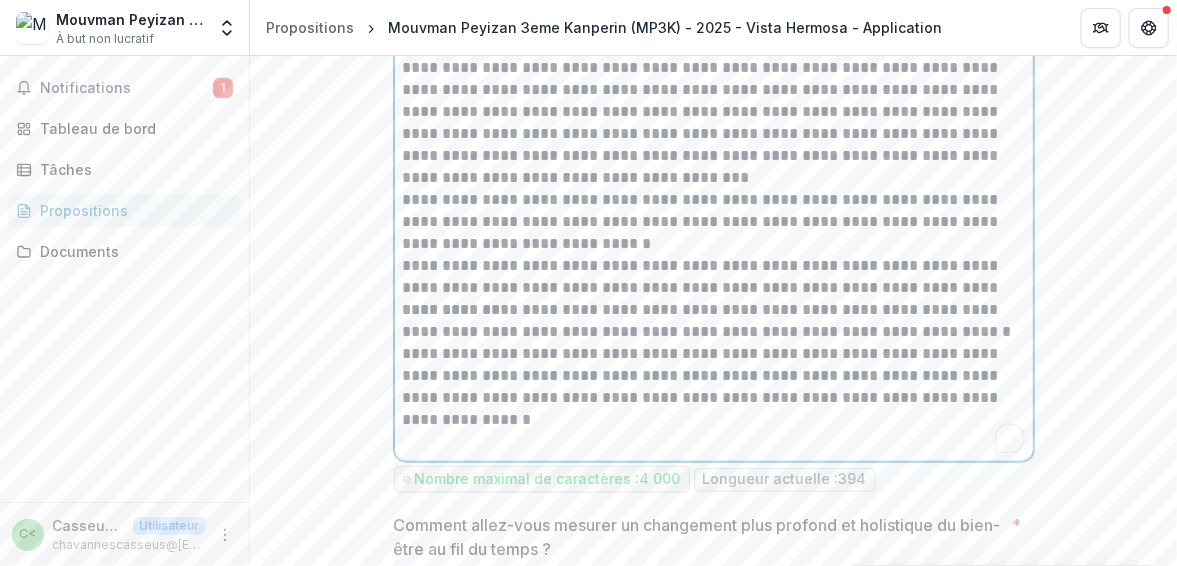 scroll, scrollTop: 793, scrollLeft: 0, axis: vertical 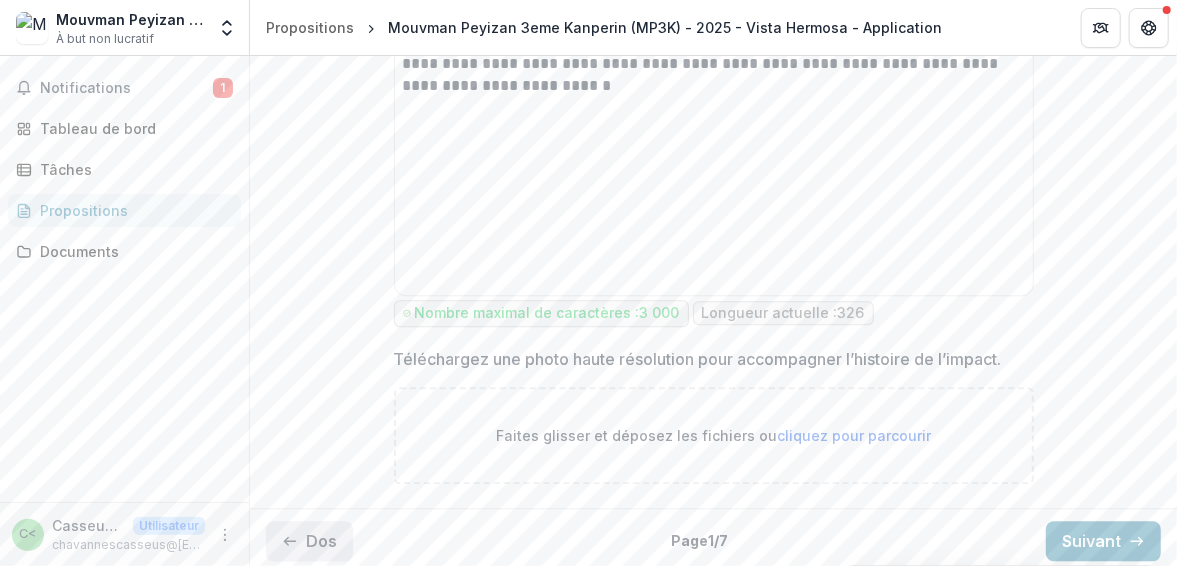 click on "Dos" at bounding box center (321, 541) 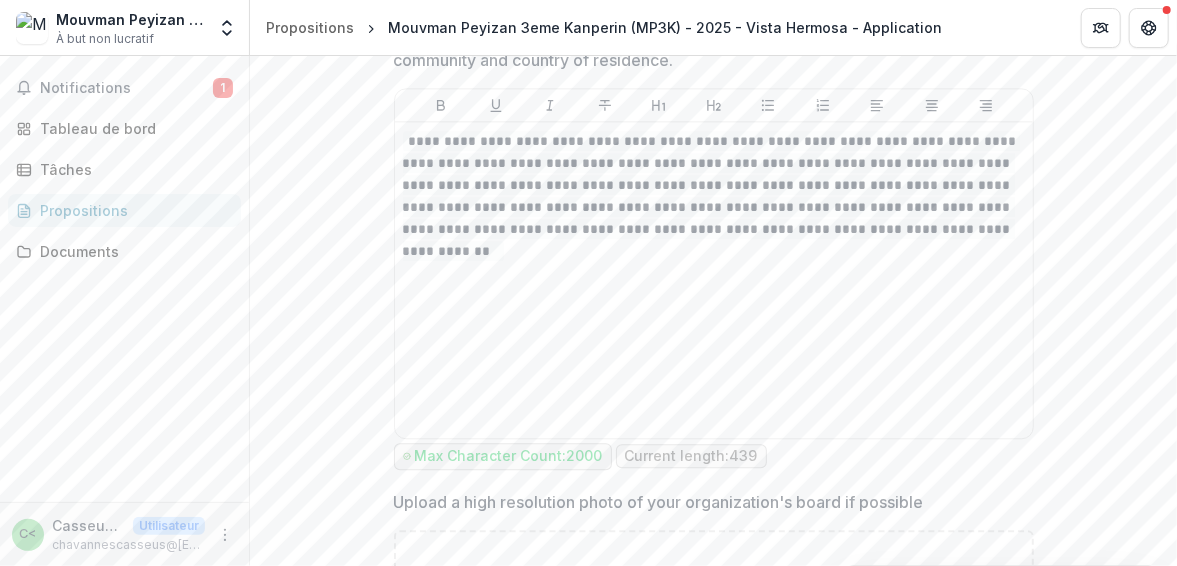 drag, startPoint x: 1166, startPoint y: 300, endPoint x: 1163, endPoint y: 285, distance: 15.297058 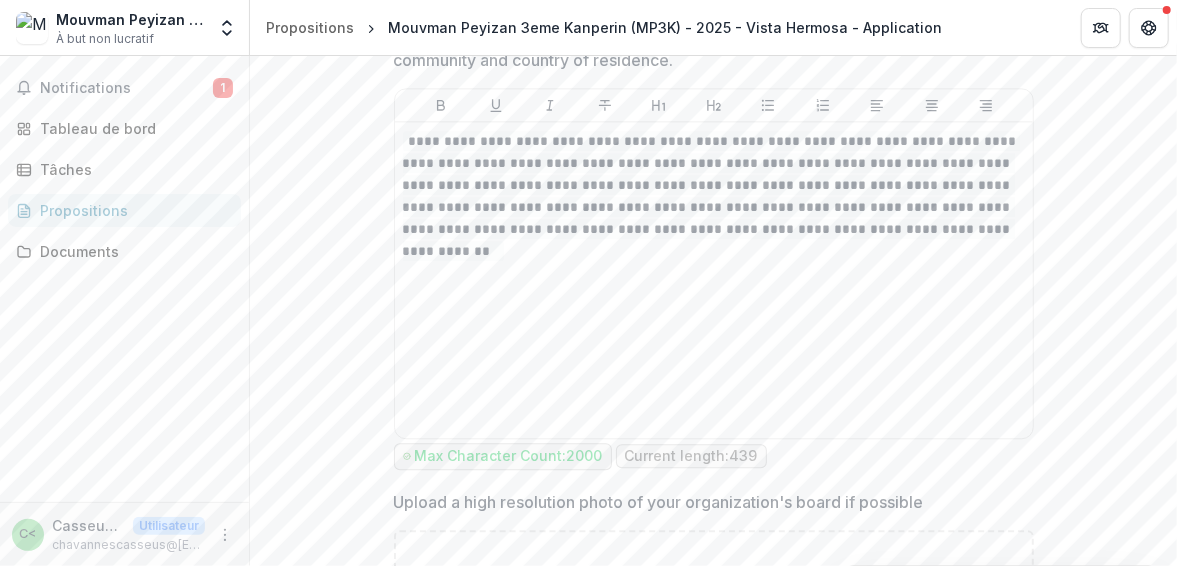 click on "**********" at bounding box center (713, 608) 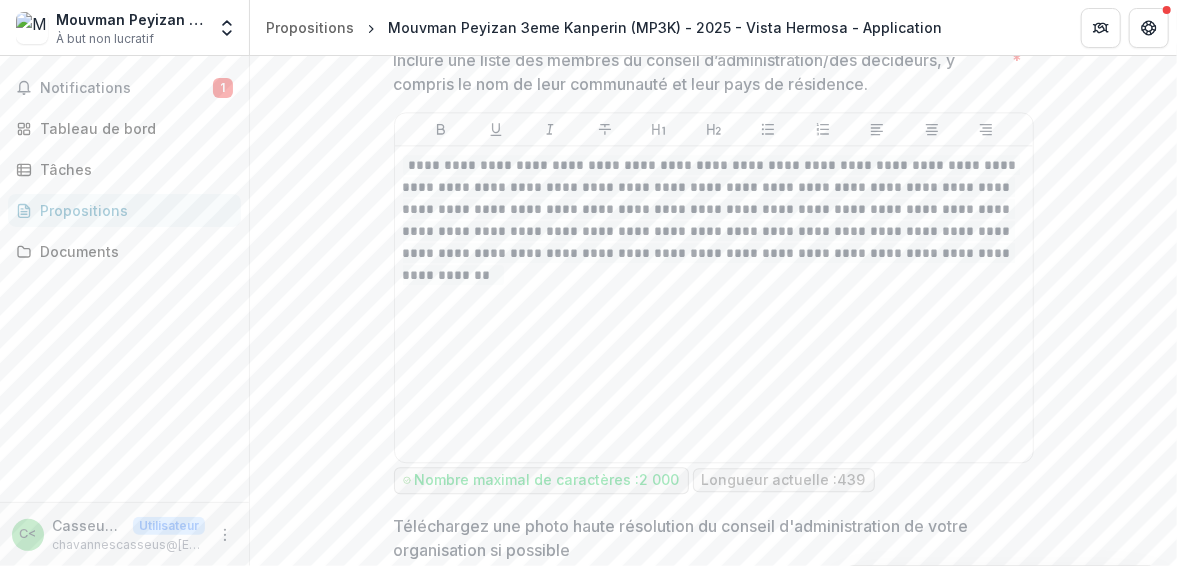 scroll, scrollTop: 4771, scrollLeft: 0, axis: vertical 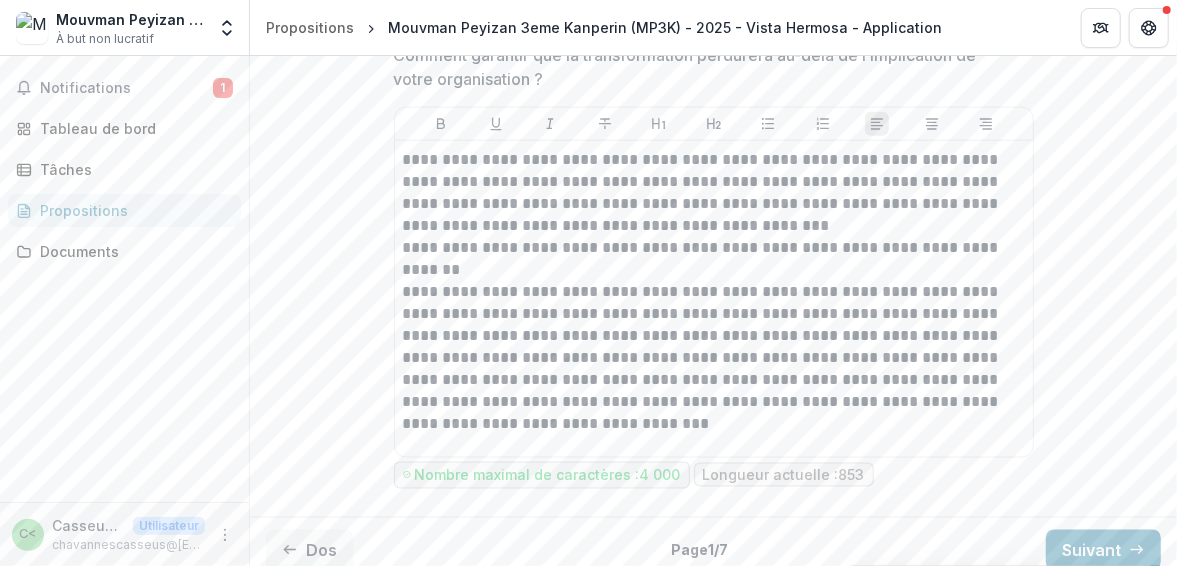 click on "Dos Page  1  /  7 Suivant" at bounding box center [713, 549] 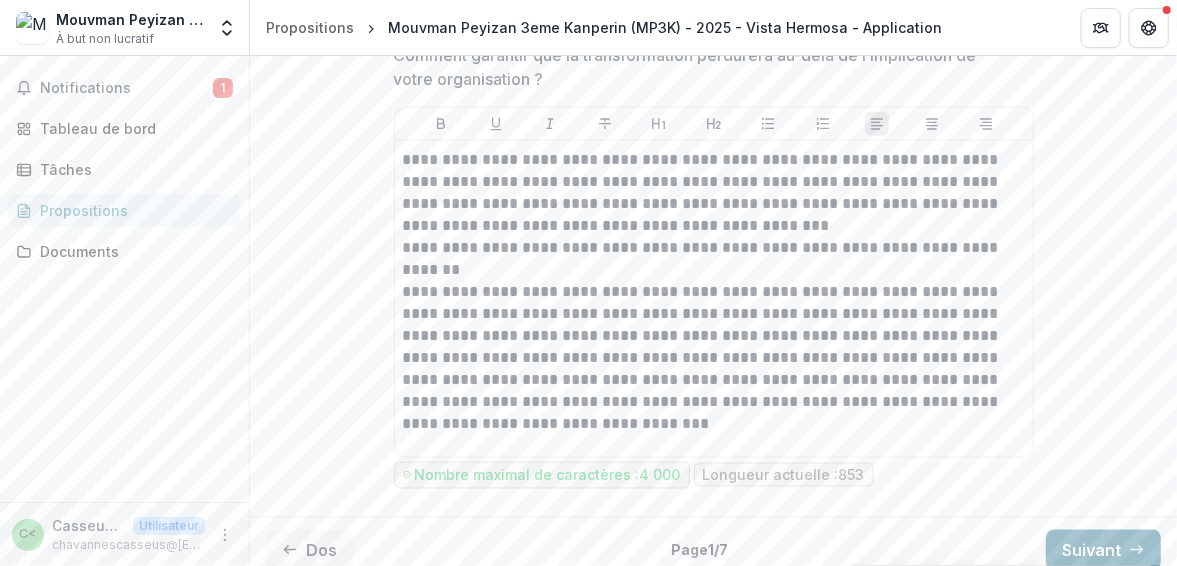 click on "Suivant" at bounding box center (1091, 550) 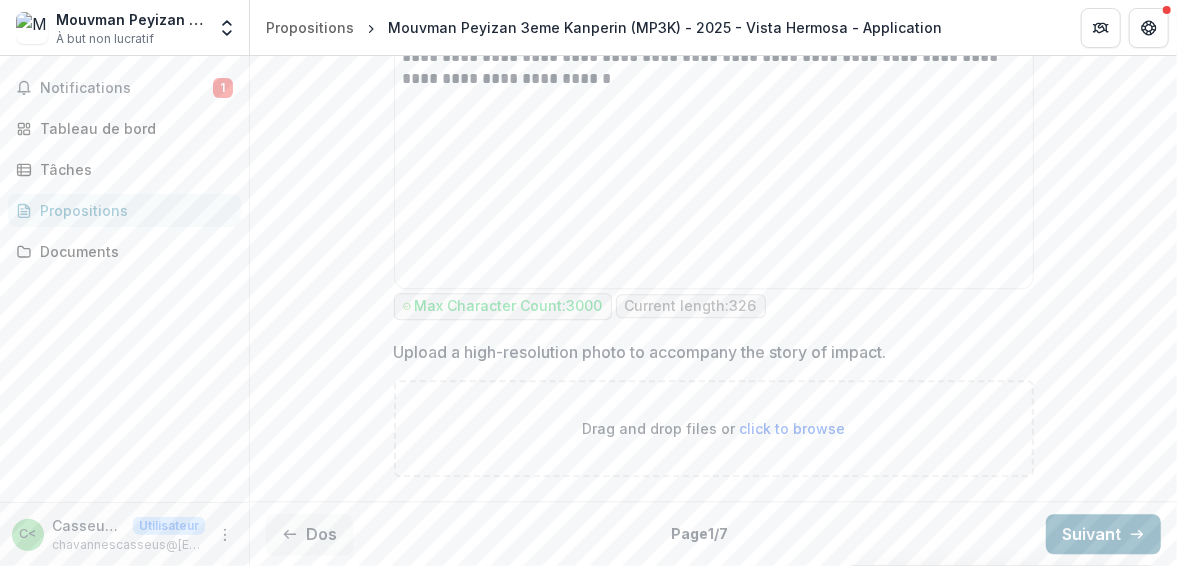 scroll, scrollTop: 2204, scrollLeft: 0, axis: vertical 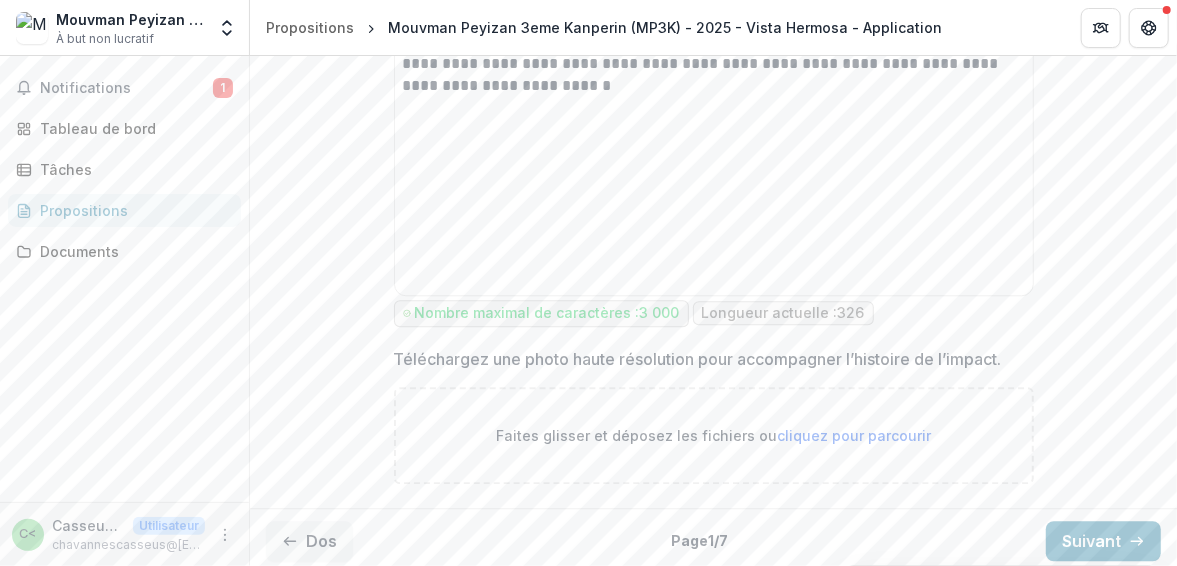 drag, startPoint x: 1070, startPoint y: 526, endPoint x: 1174, endPoint y: 496, distance: 108.24047 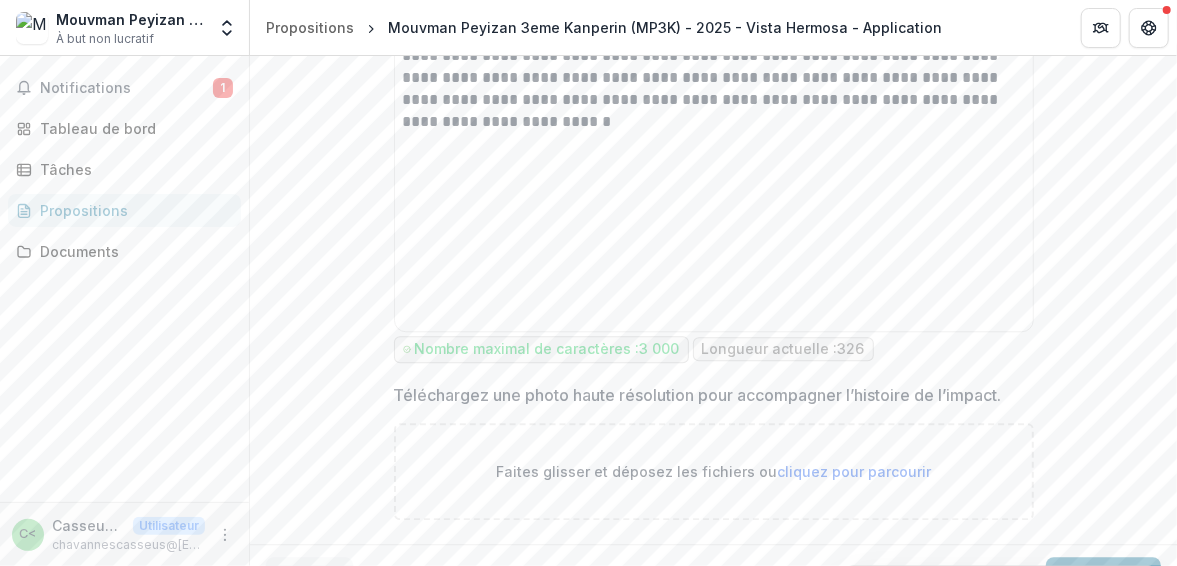 scroll, scrollTop: 2228, scrollLeft: 0, axis: vertical 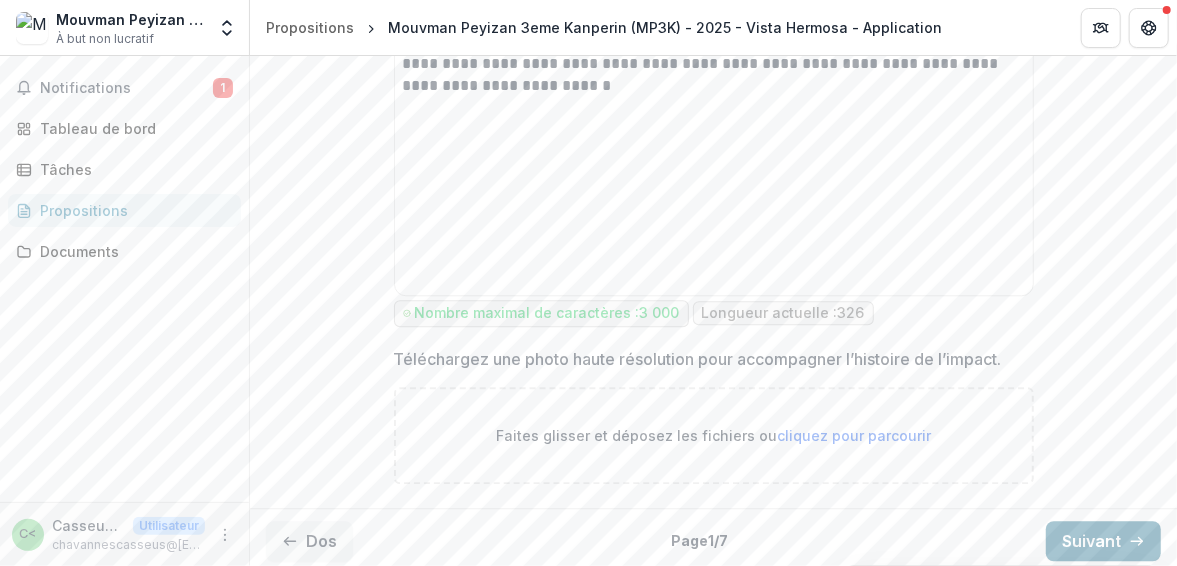 click on "Suivant" at bounding box center [1091, 541] 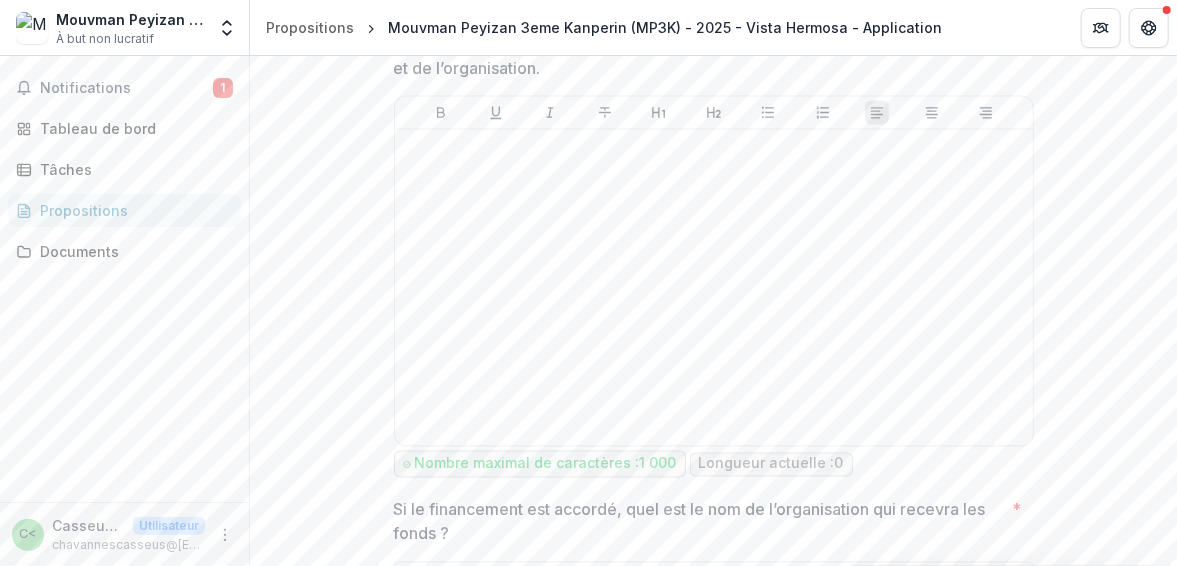scroll, scrollTop: 1666, scrollLeft: 0, axis: vertical 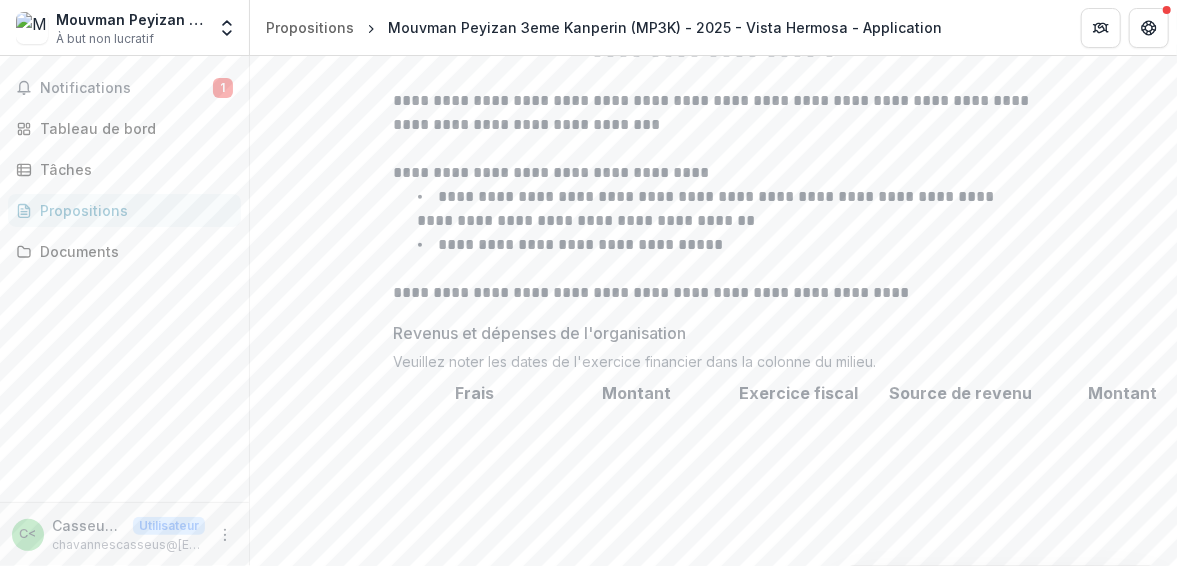 click on "**********" at bounding box center (713, 855) 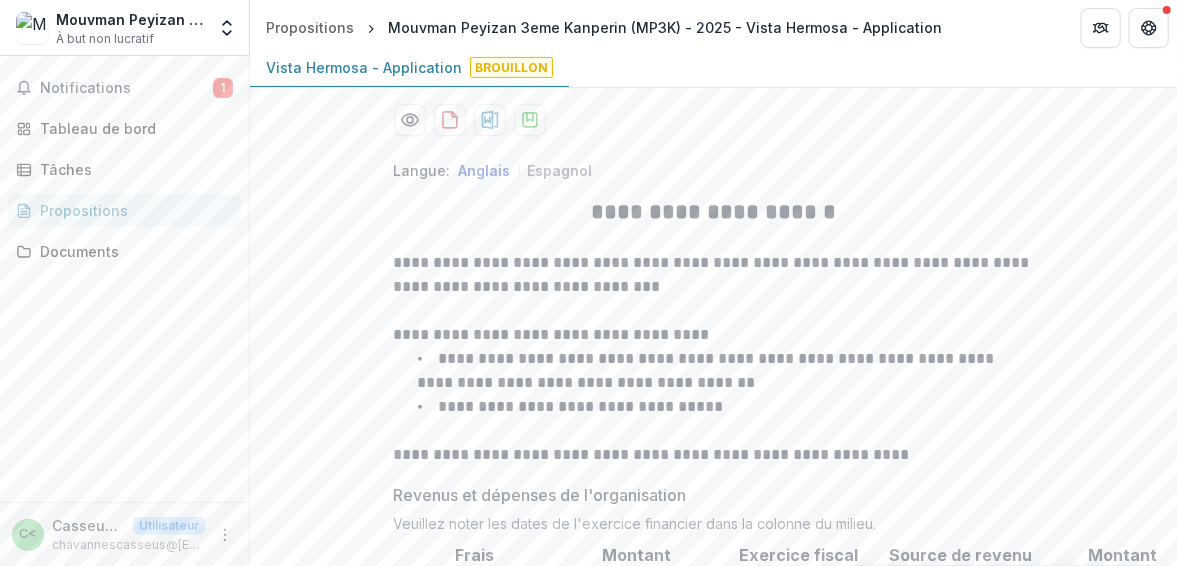scroll, scrollTop: 506, scrollLeft: 0, axis: vertical 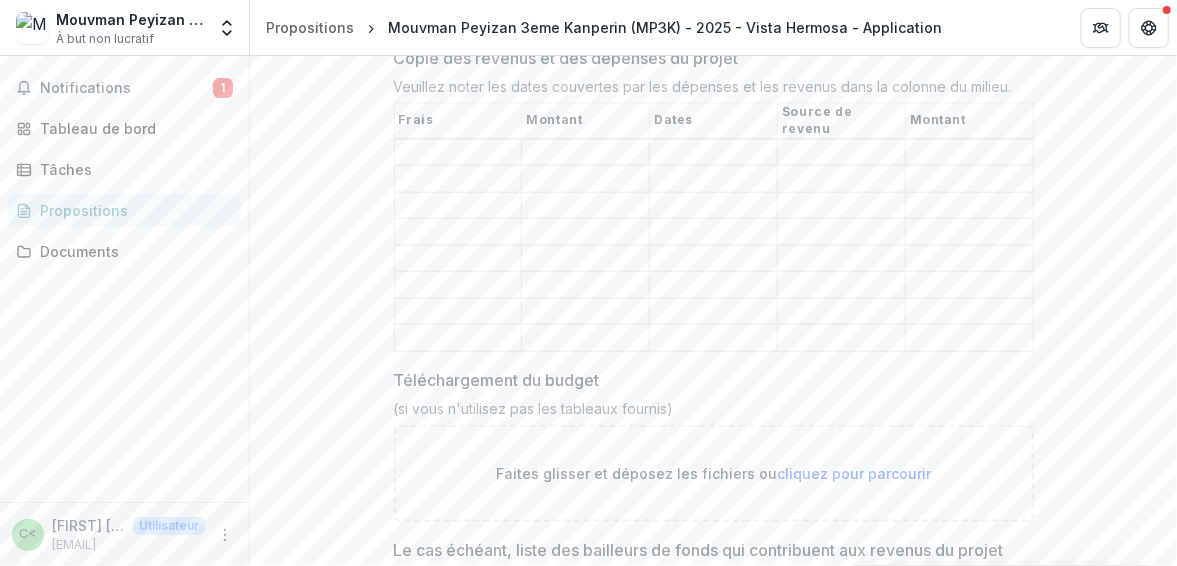 type on "**********" 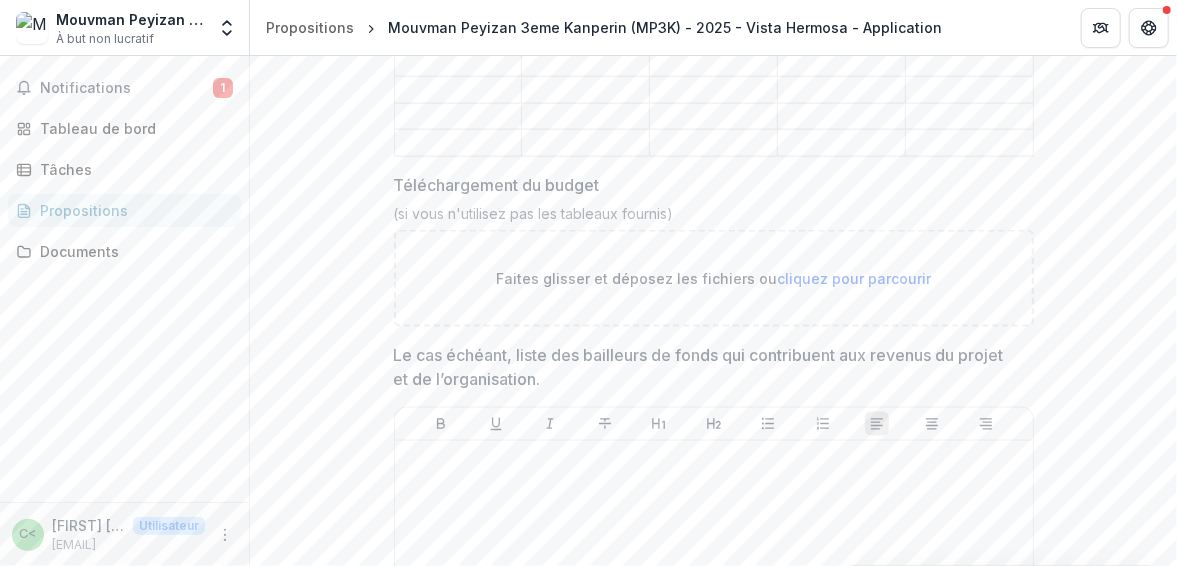 scroll, scrollTop: 1293, scrollLeft: 0, axis: vertical 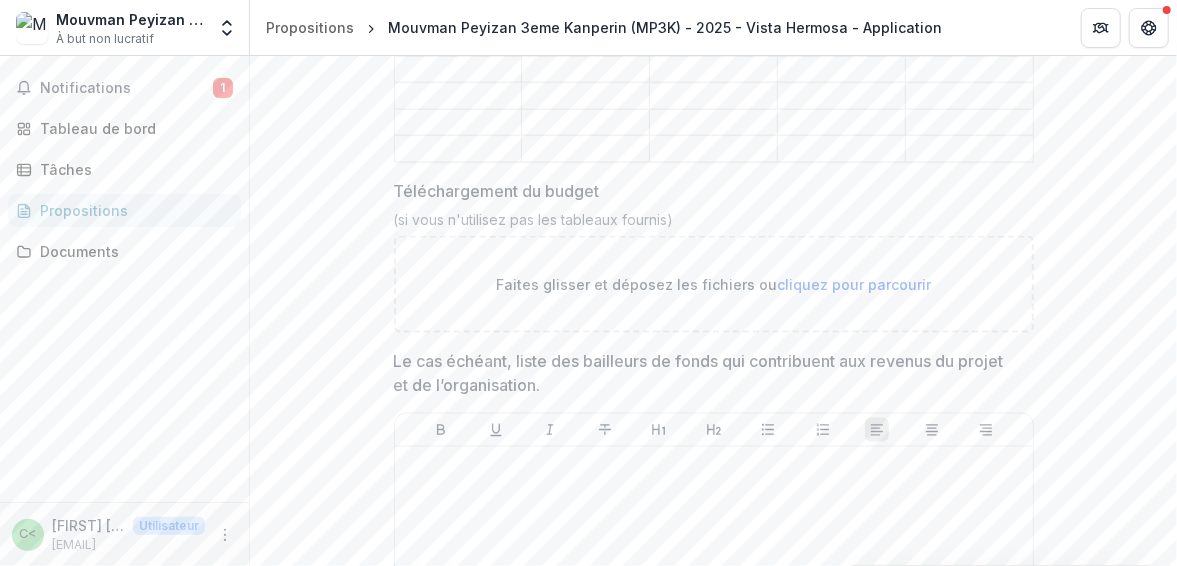 click on "cliquez pour parcourir" at bounding box center [854, 284] 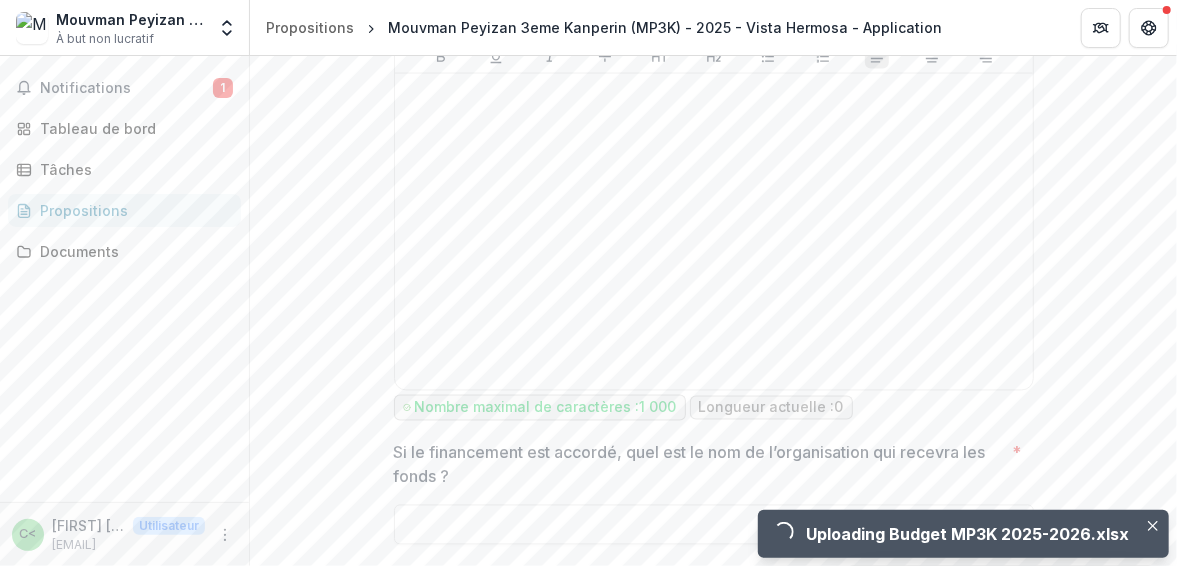 scroll, scrollTop: 1830, scrollLeft: 0, axis: vertical 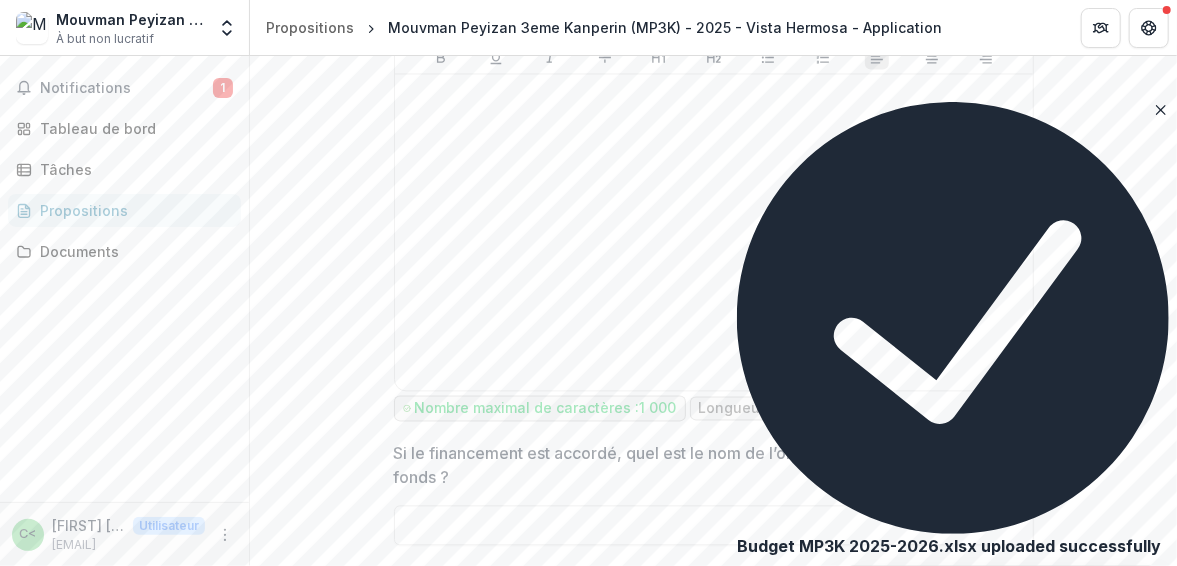 drag, startPoint x: 1169, startPoint y: 475, endPoint x: 1166, endPoint y: 458, distance: 17.262676 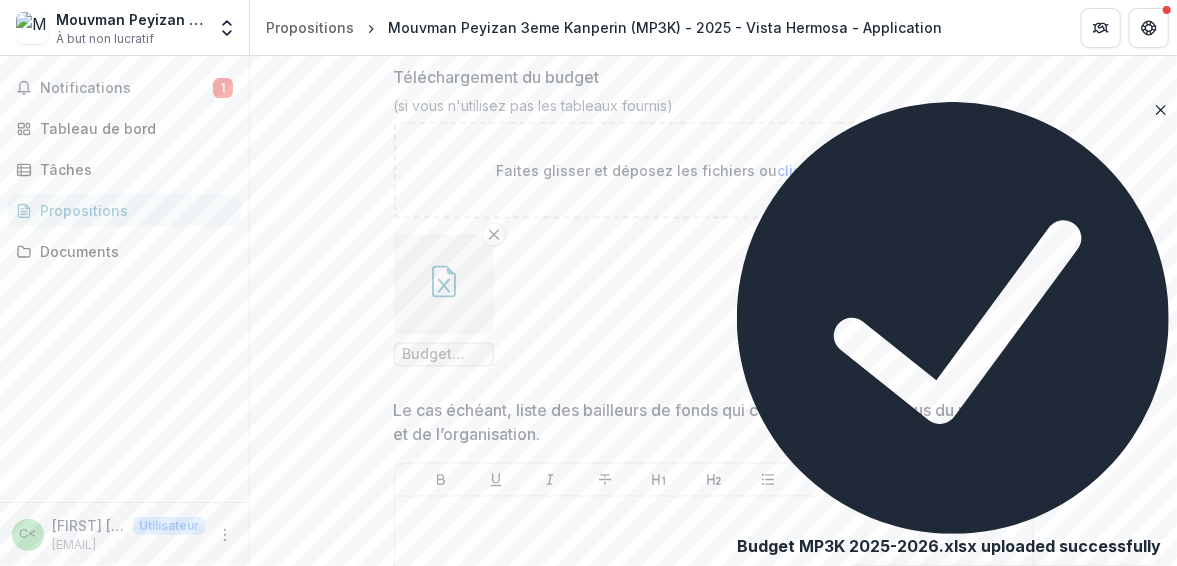 scroll, scrollTop: 1408, scrollLeft: 0, axis: vertical 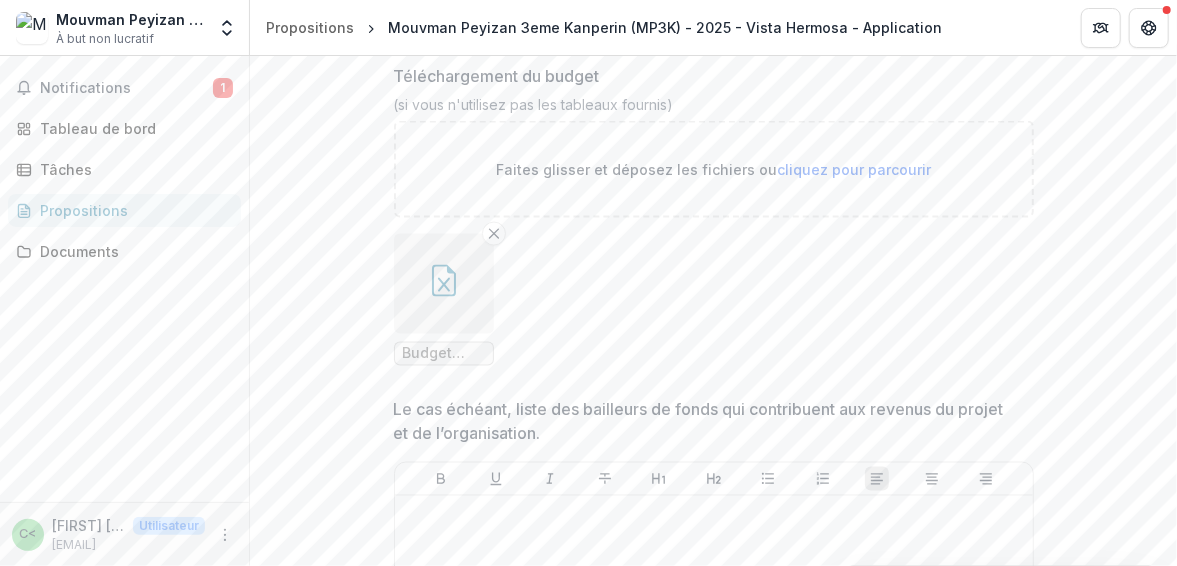 click on "cliquez pour parcourir" at bounding box center [854, 169] 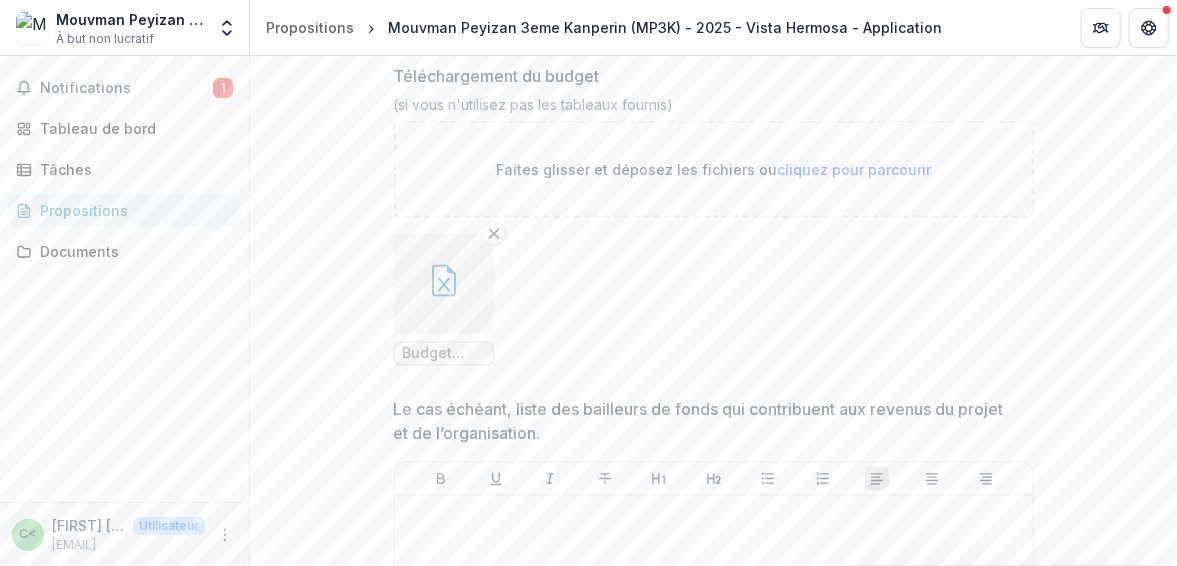 scroll, scrollTop: 1406, scrollLeft: 0, axis: vertical 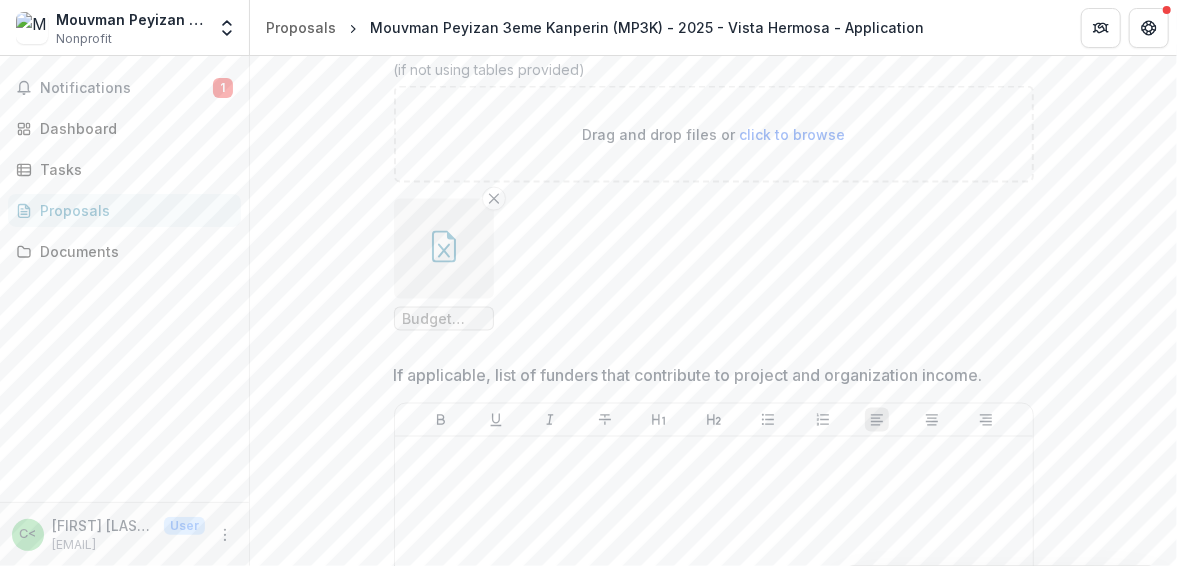 type on "**********" 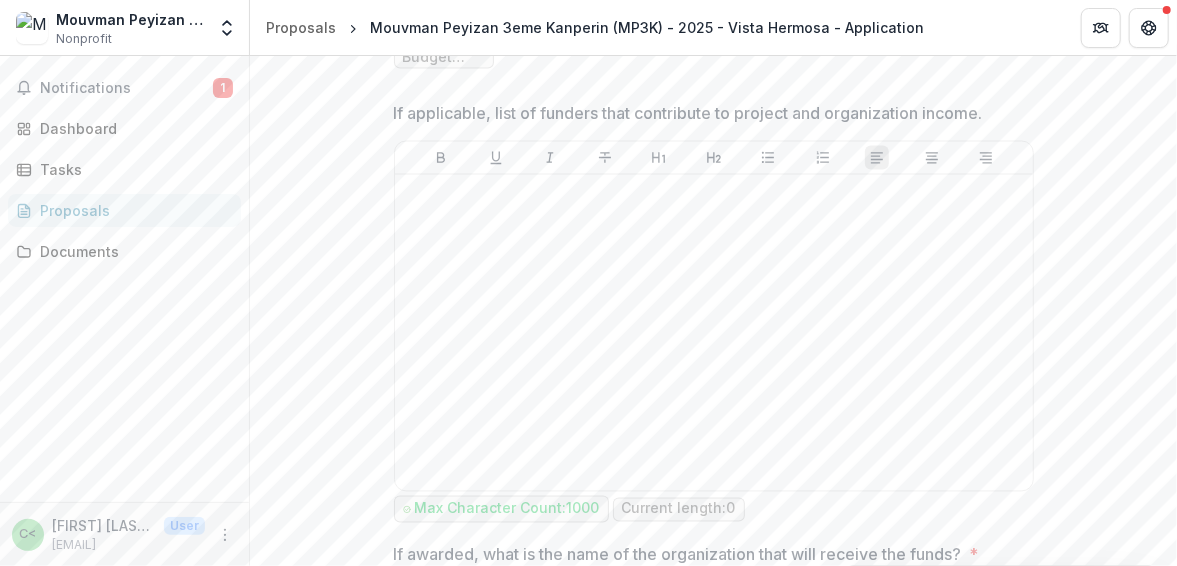 scroll, scrollTop: 1528, scrollLeft: 0, axis: vertical 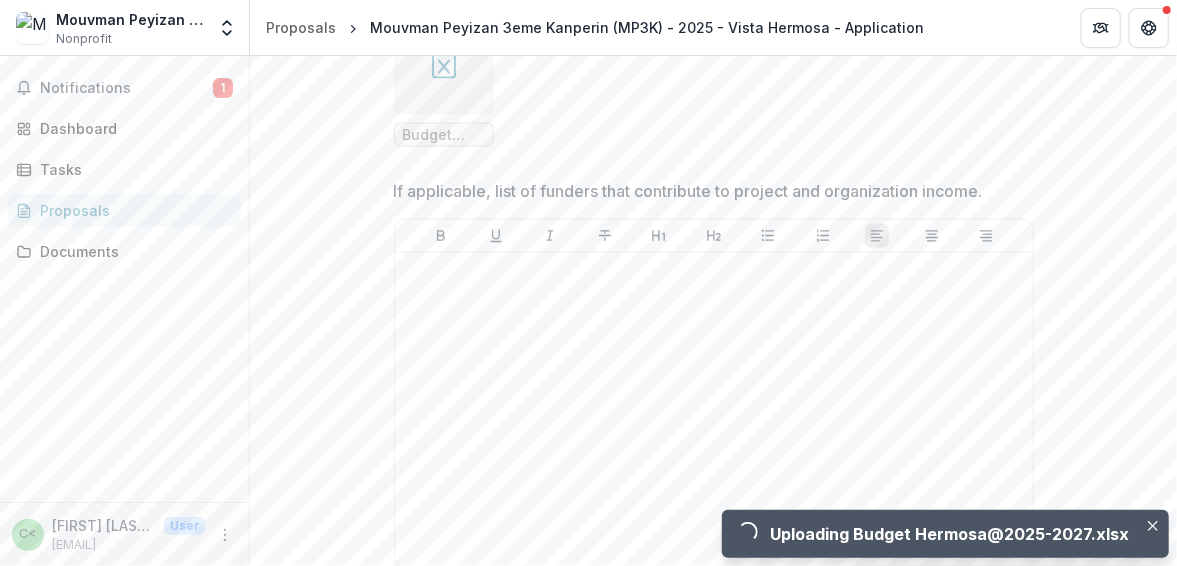 click on "Budget MP3K [YEAR]-[YEAR].xlsx" at bounding box center [444, 135] 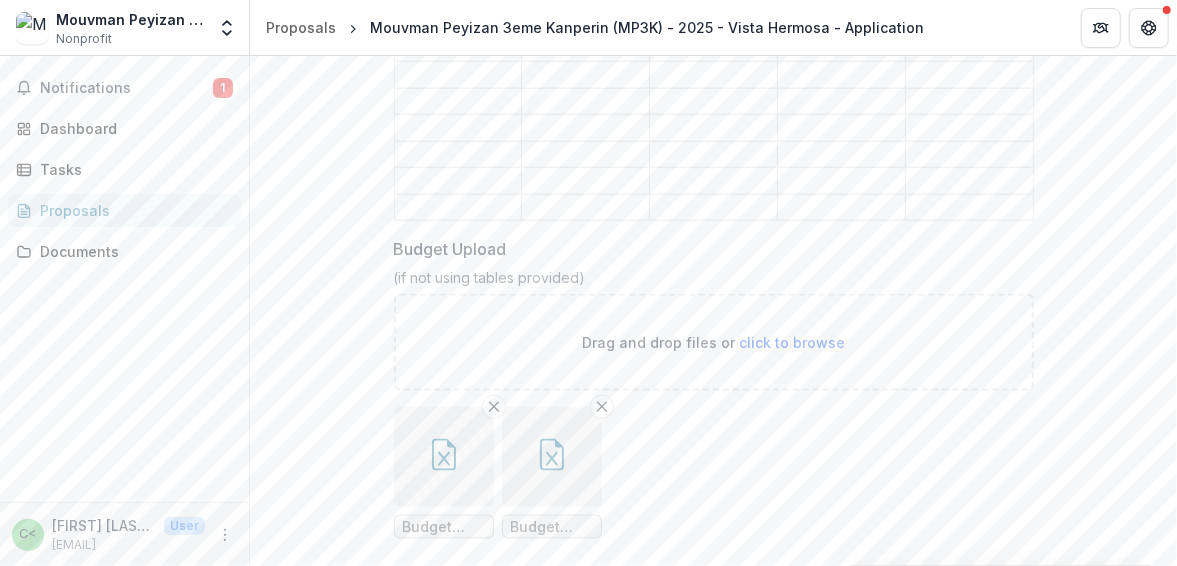scroll, scrollTop: 1213, scrollLeft: 0, axis: vertical 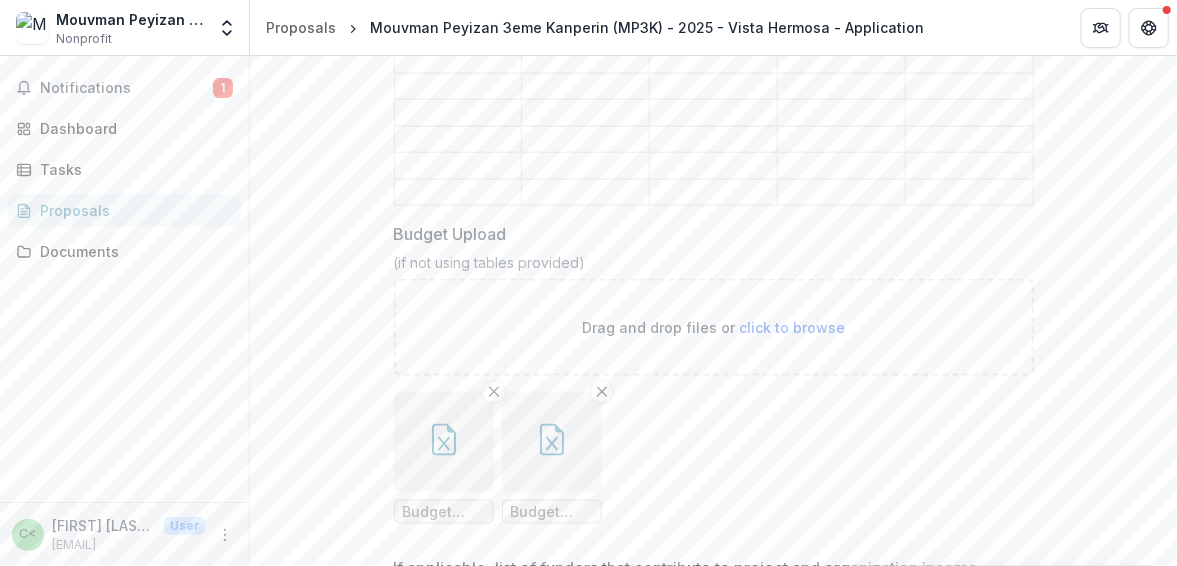 click on "Budget MP3K [YEAR]-[YEAR].xlsx" at bounding box center (444, 512) 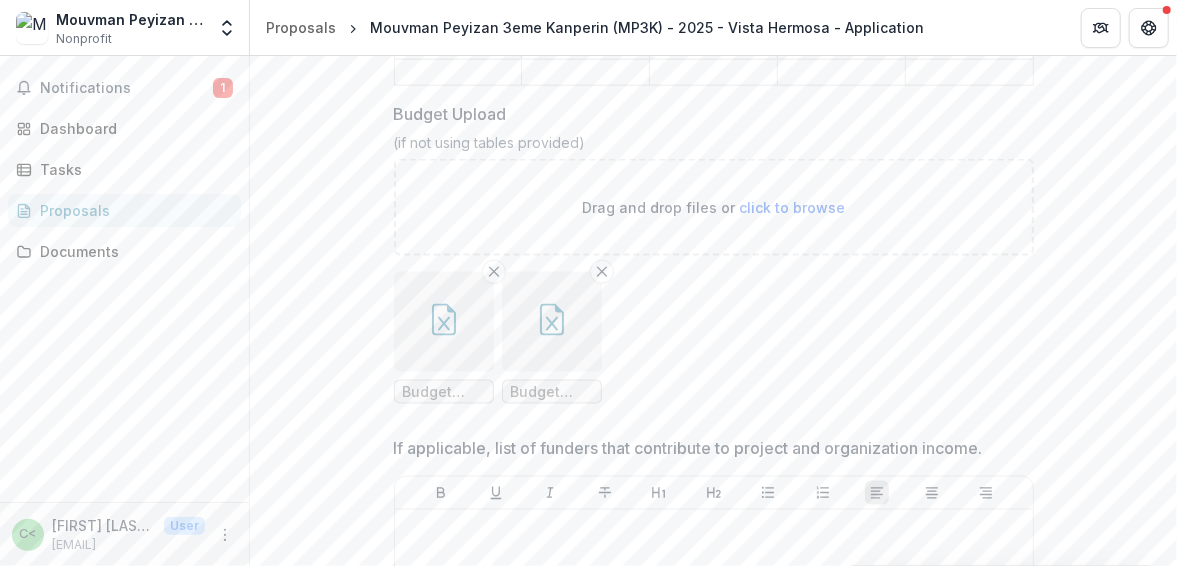 scroll, scrollTop: 1213, scrollLeft: 0, axis: vertical 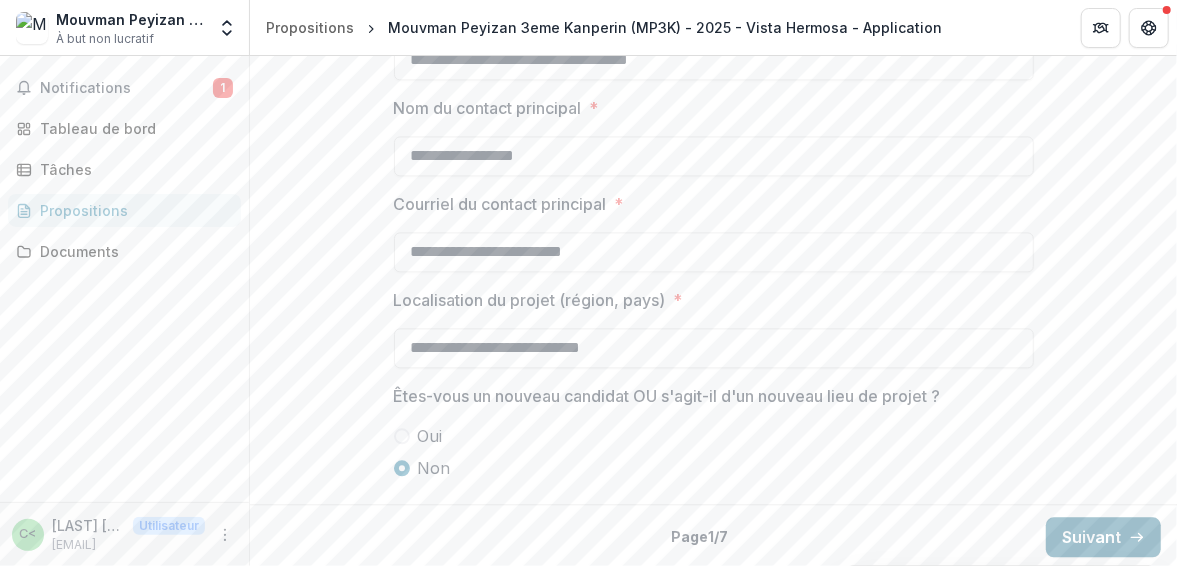 click on "Suivant" at bounding box center (1091, 537) 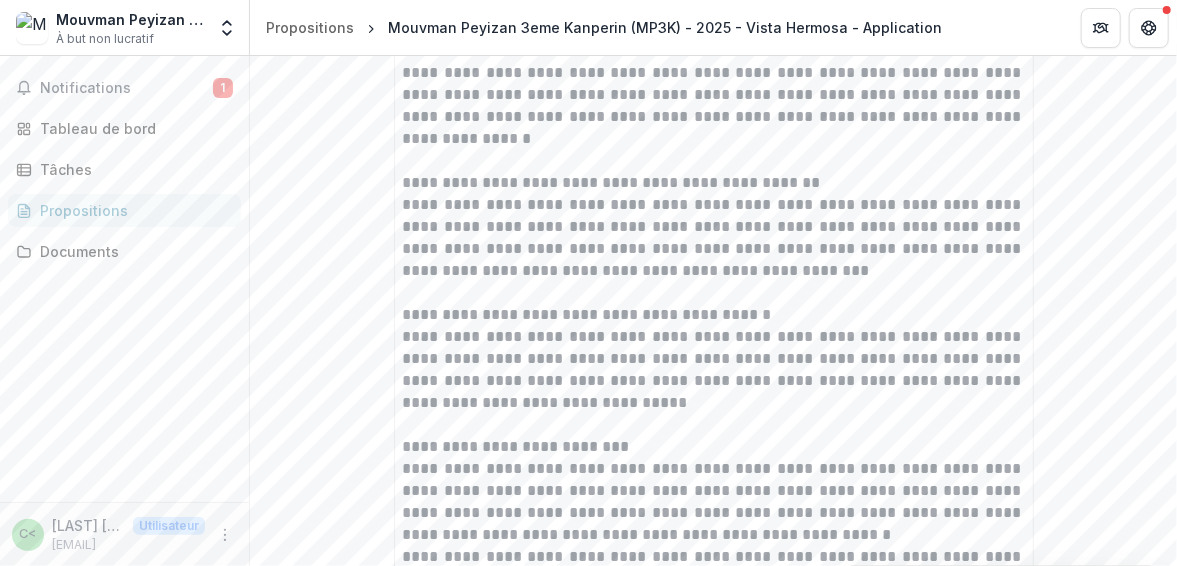scroll, scrollTop: 4354, scrollLeft: 0, axis: vertical 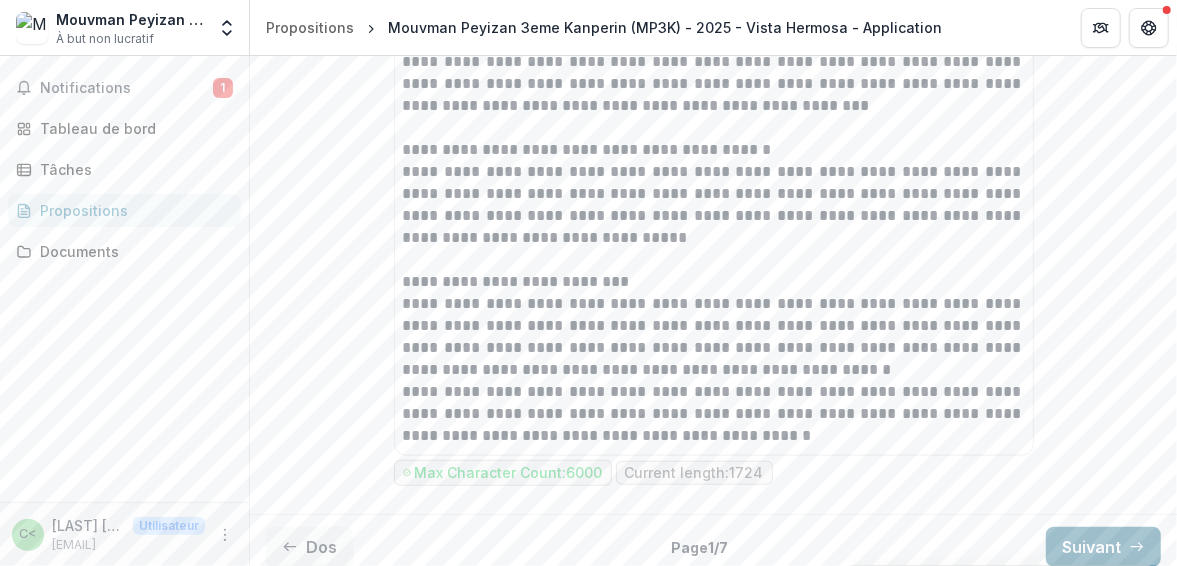 click on "Suivant" at bounding box center [1091, 547] 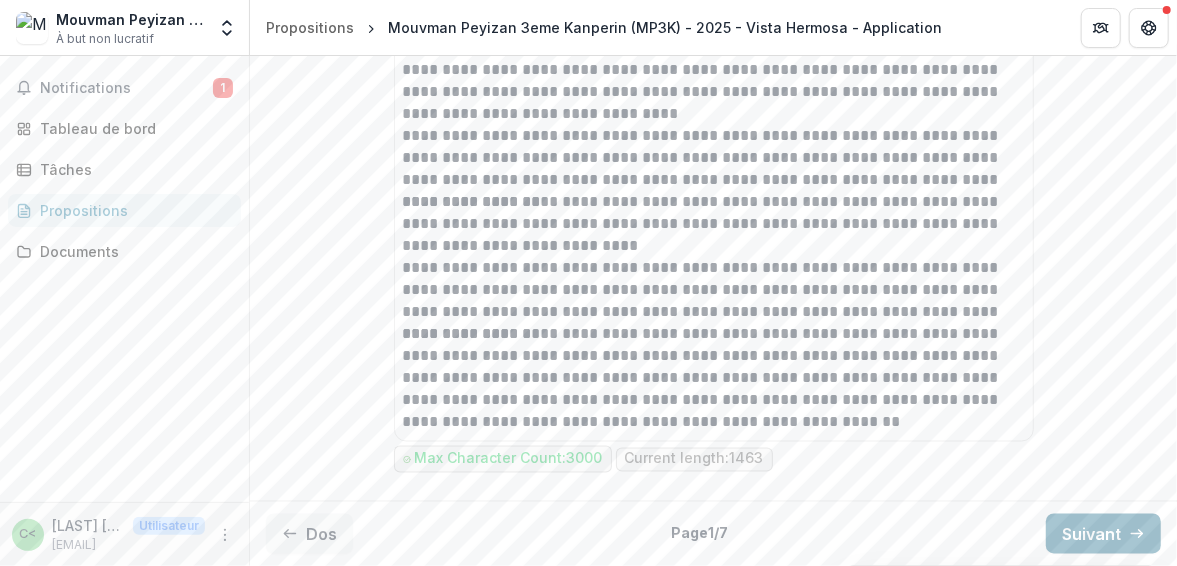 scroll, scrollTop: 1384, scrollLeft: 0, axis: vertical 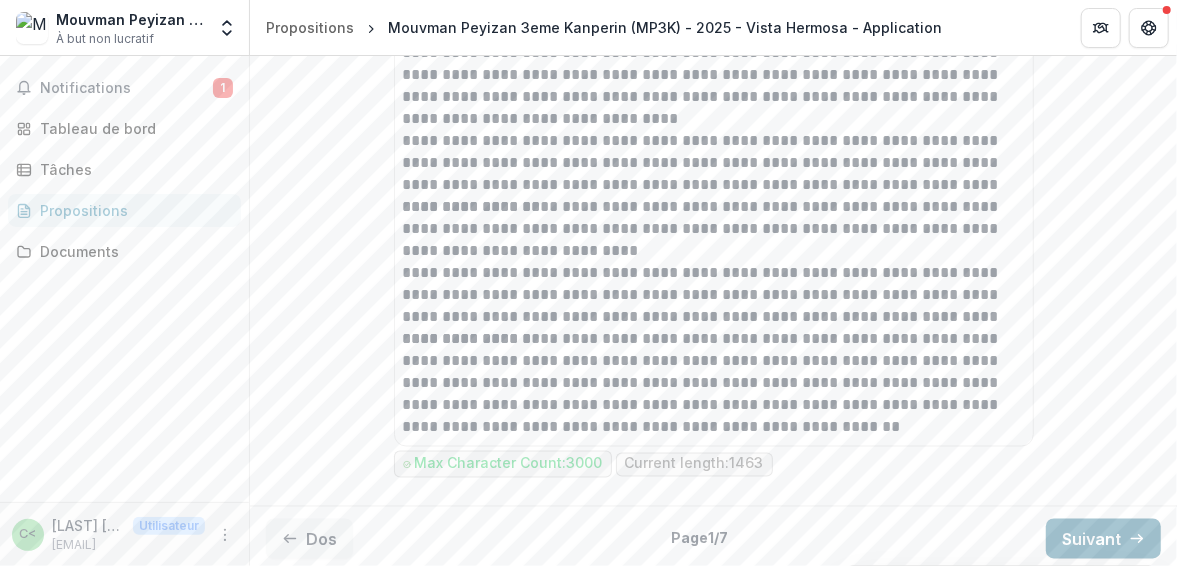 click on "Suivant" at bounding box center [1091, 539] 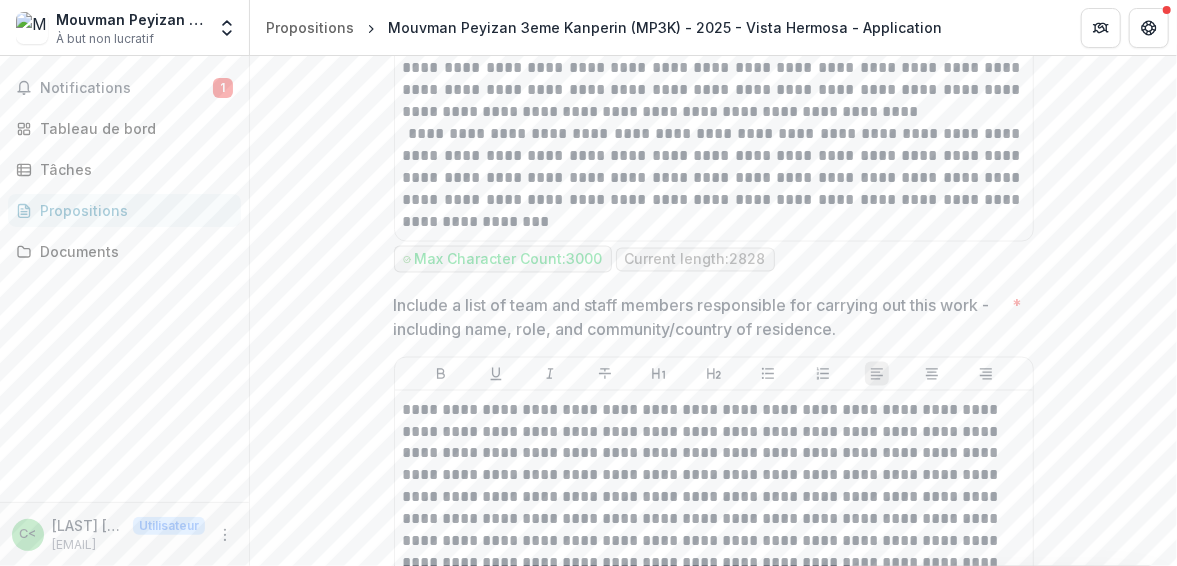 scroll, scrollTop: 4354, scrollLeft: 0, axis: vertical 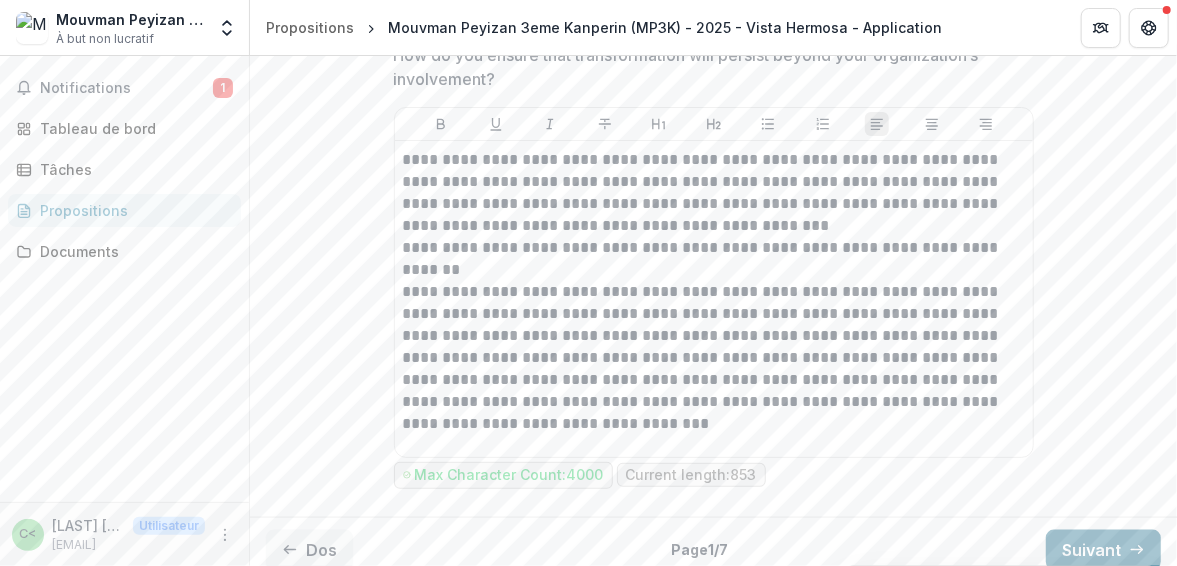 click on "Suivant" at bounding box center (1091, 550) 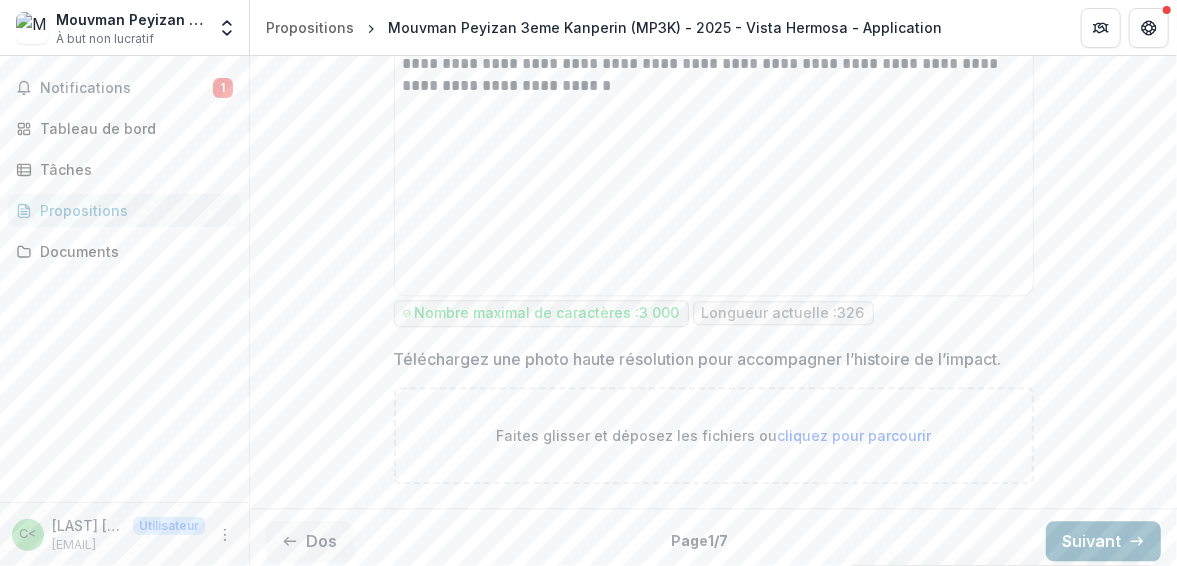 click on "Suivant" at bounding box center (1091, 541) 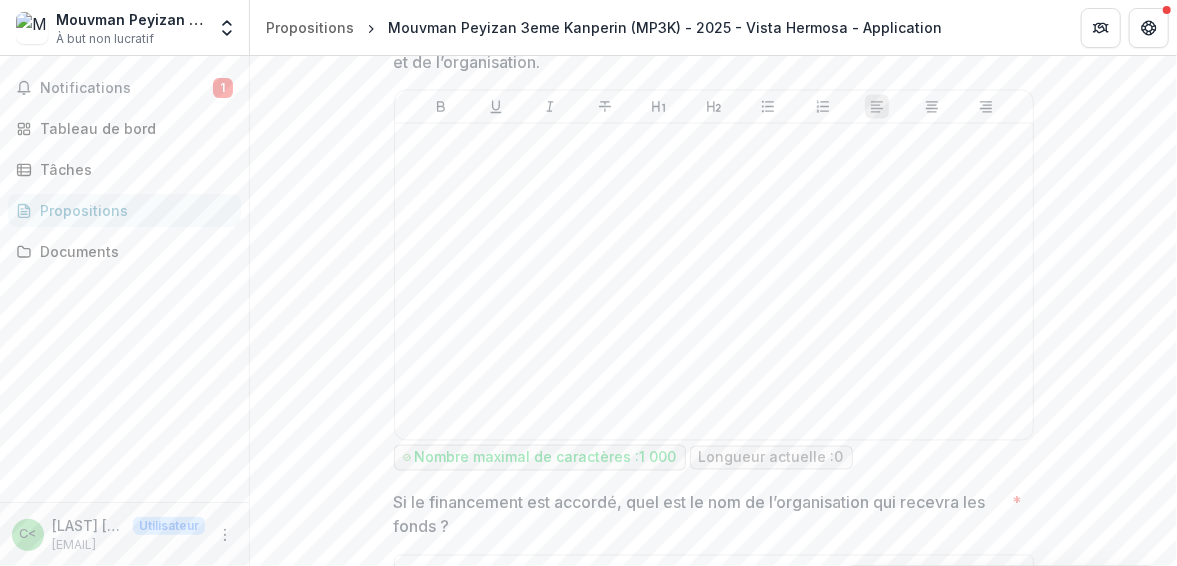 scroll, scrollTop: 1666, scrollLeft: 0, axis: vertical 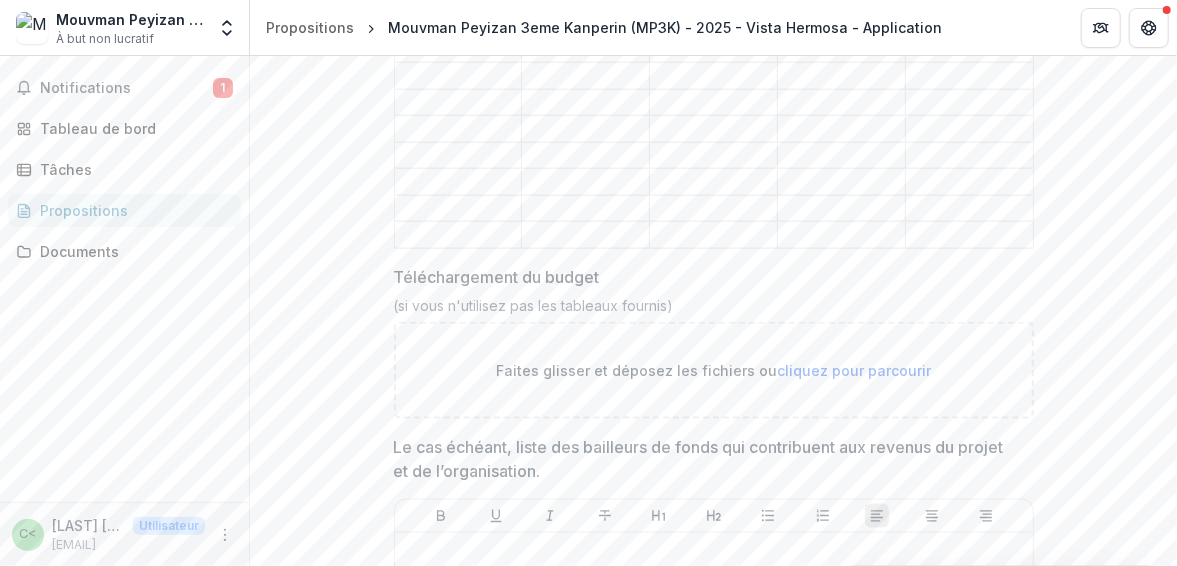 click on "cliquez pour parcourir" at bounding box center [854, 370] 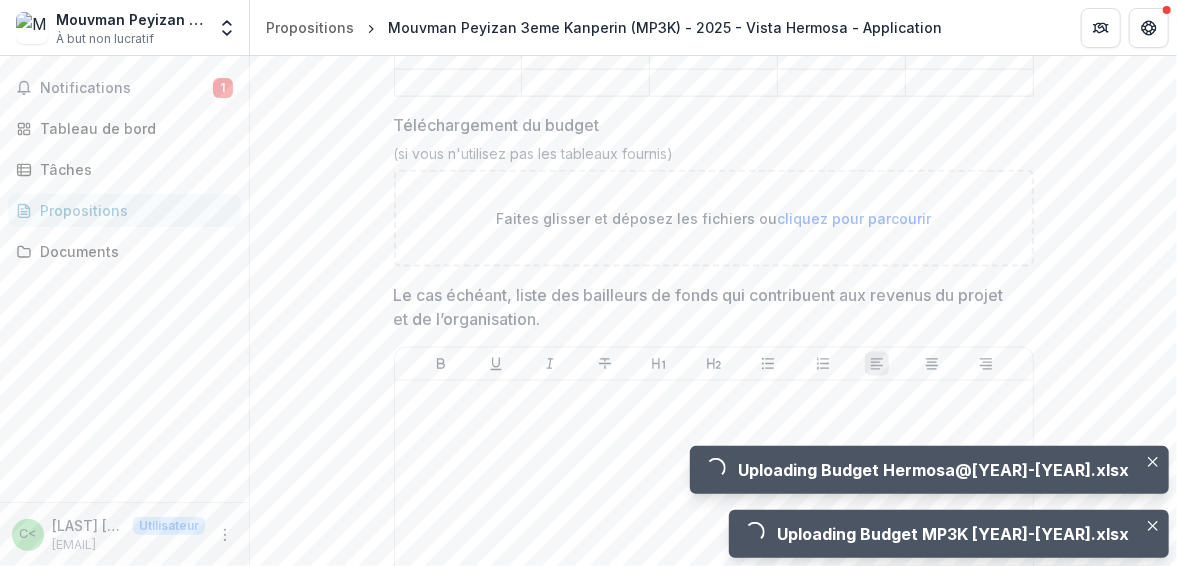 scroll, scrollTop: 1666, scrollLeft: 0, axis: vertical 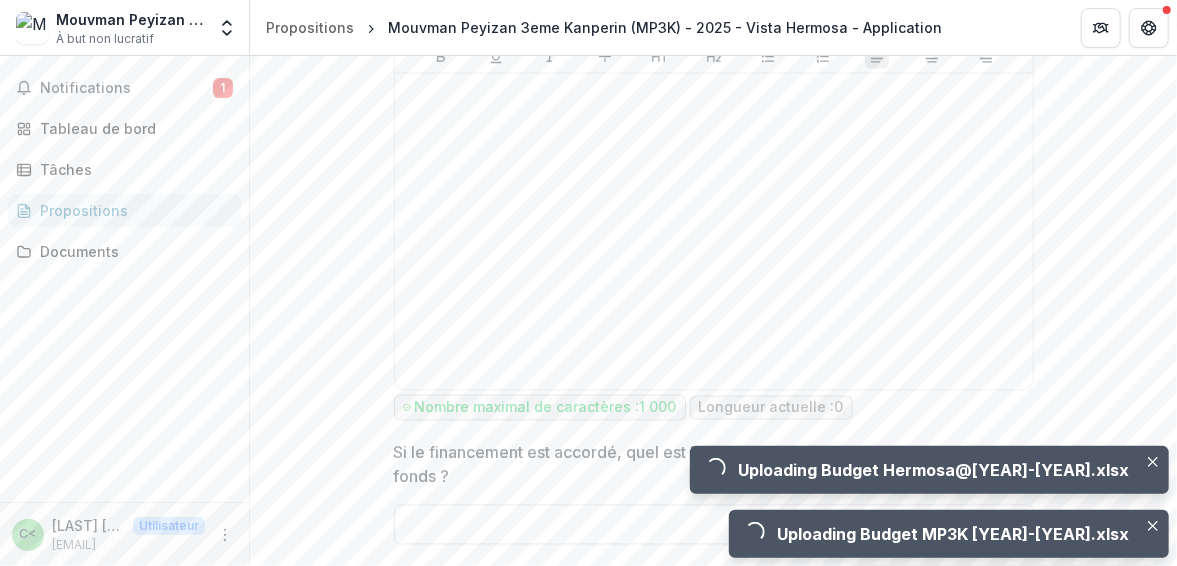 click on "Si le financement est accordé, quel est le nom de l’organisation qui recevra les fonds ? *" at bounding box center (714, 525) 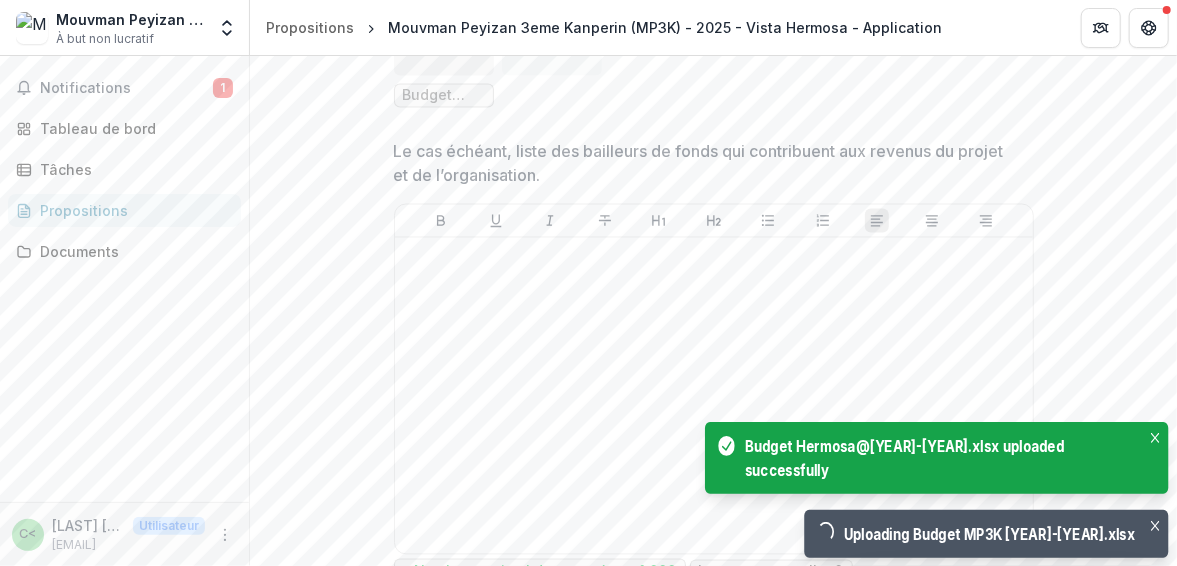 scroll, scrollTop: 1830, scrollLeft: 0, axis: vertical 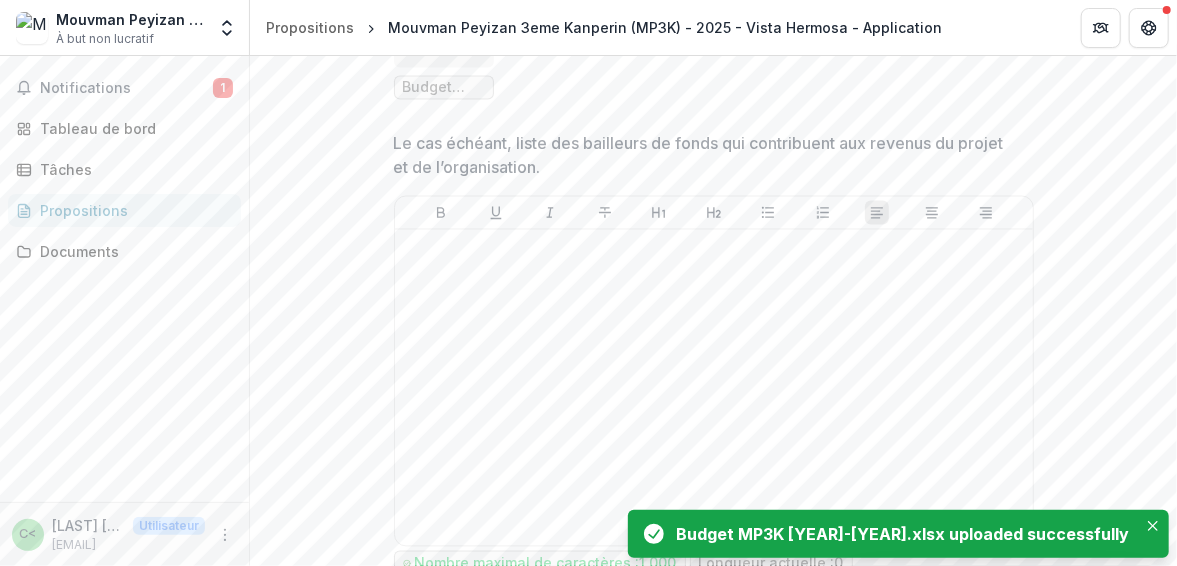 type on "**********" 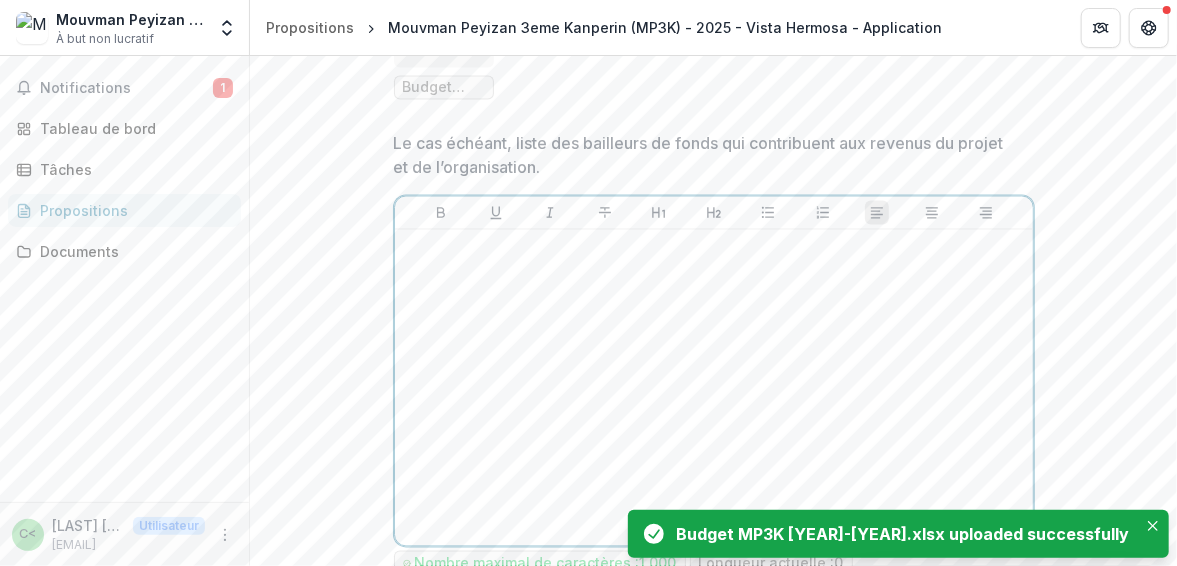 click at bounding box center (714, 388) 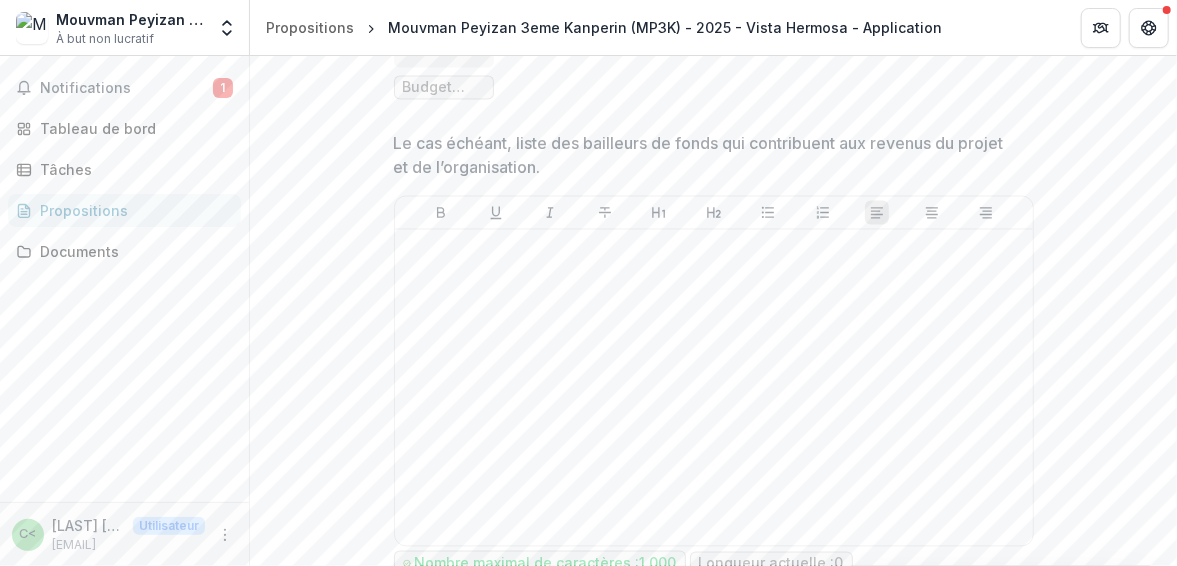 click on "**********" at bounding box center [713, -234] 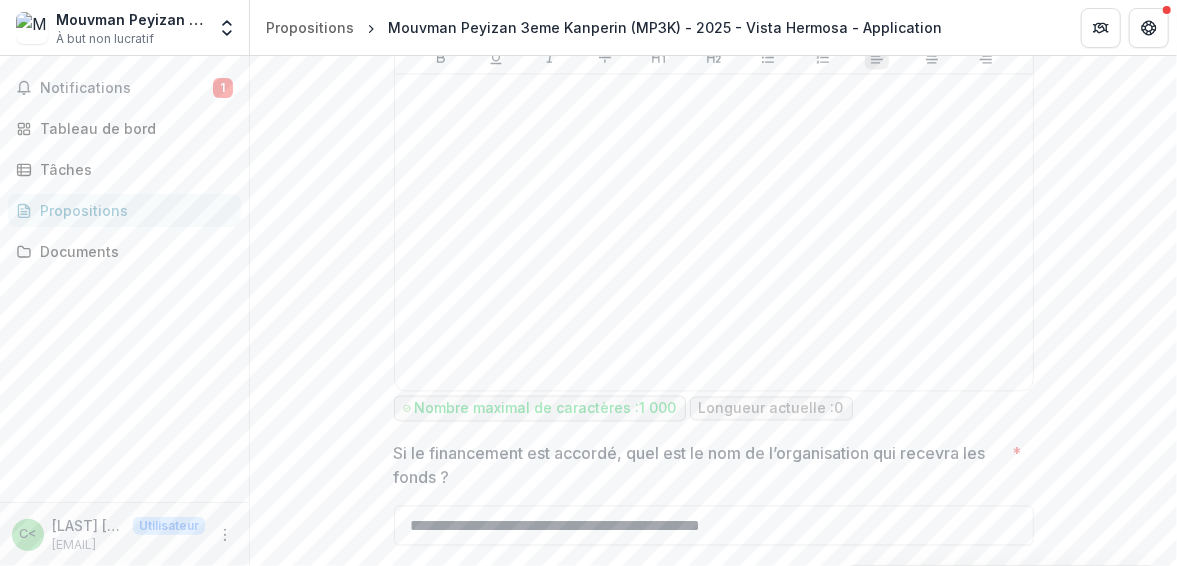 click on "Suivant" at bounding box center [1091, 602] 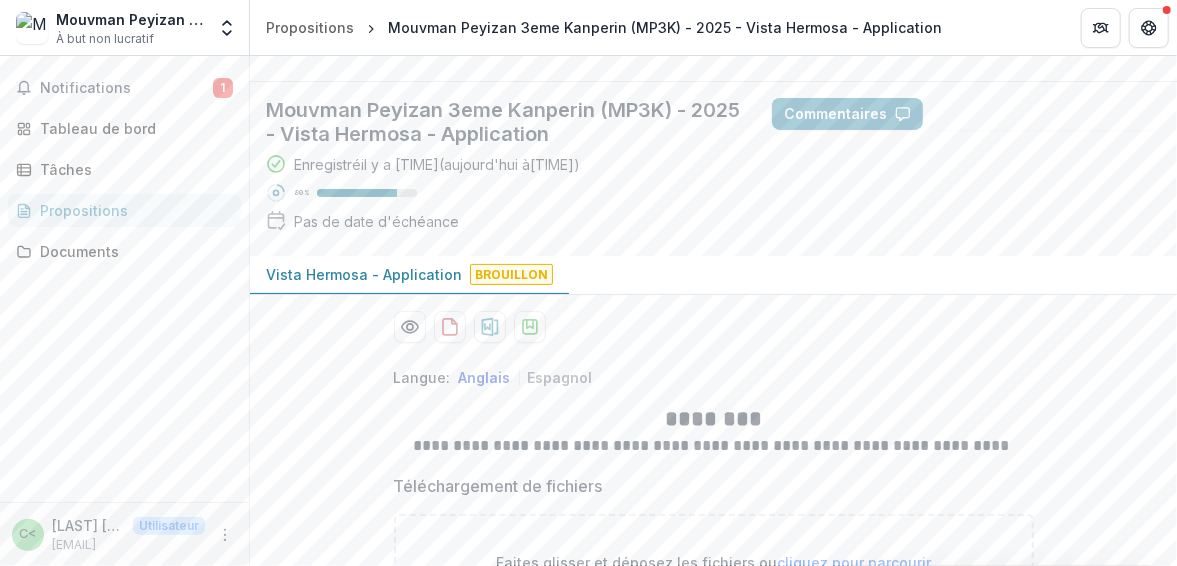 scroll, scrollTop: 135, scrollLeft: 0, axis: vertical 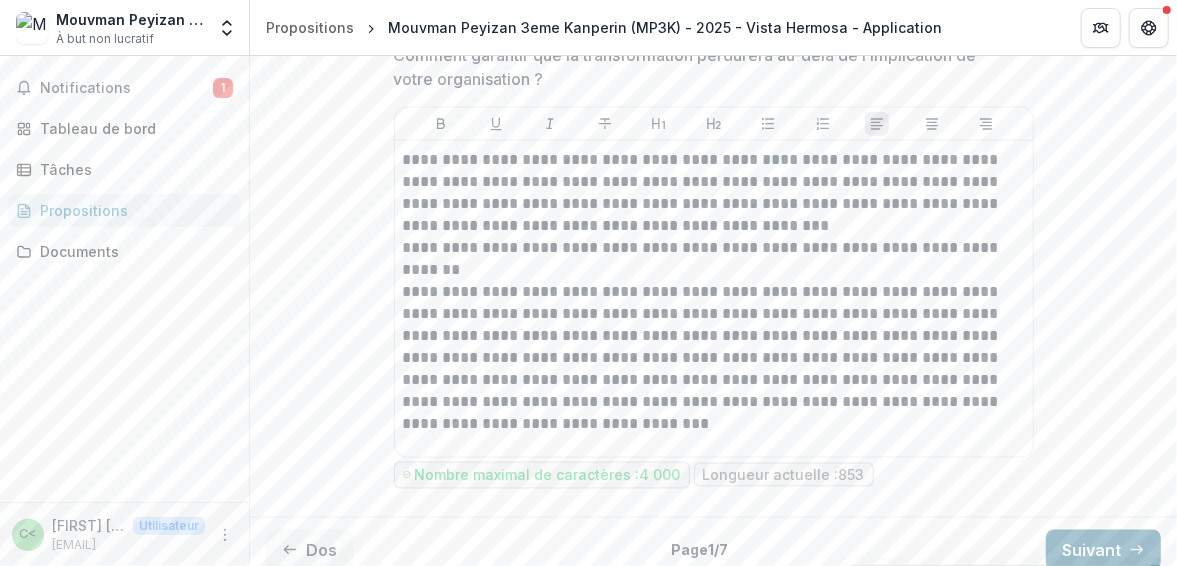 click on "Suivant" at bounding box center (1103, 550) 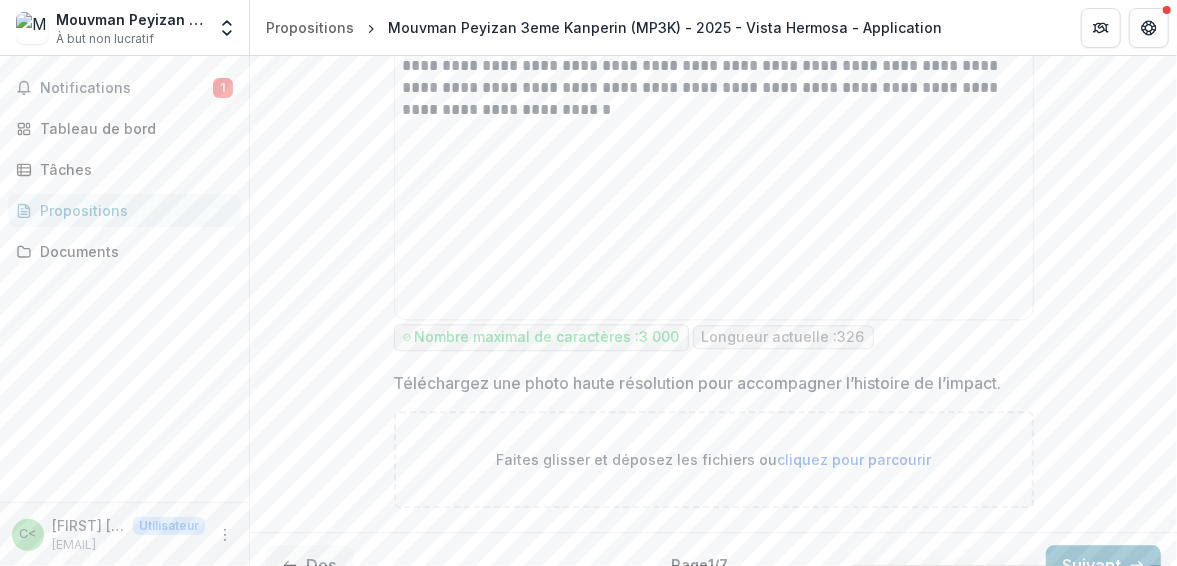 scroll, scrollTop: 2022, scrollLeft: 0, axis: vertical 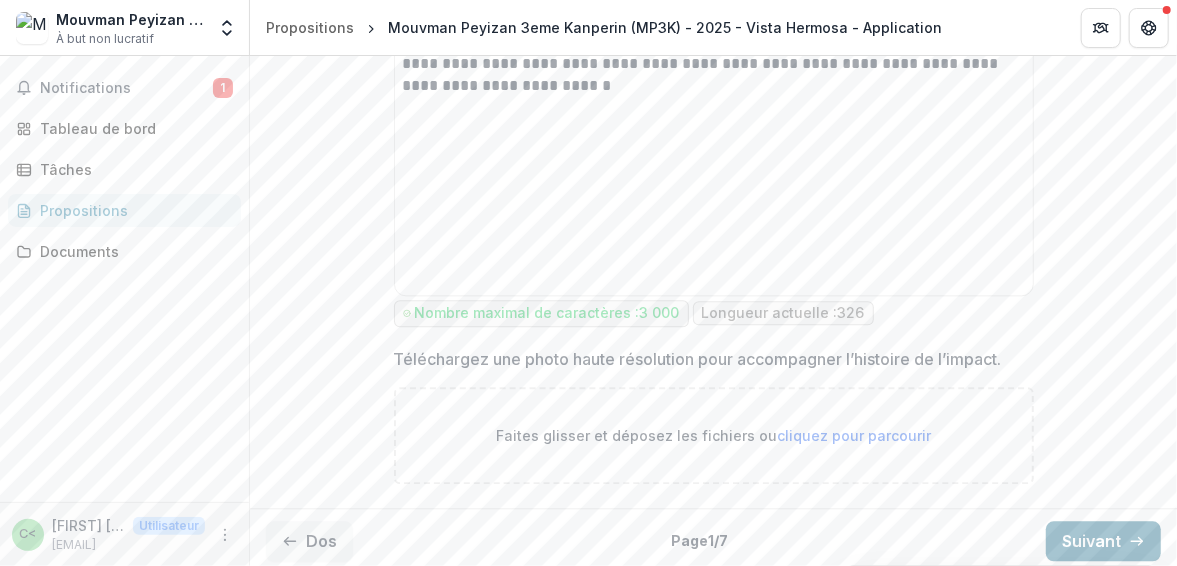 click on "Suivant" at bounding box center [1091, 541] 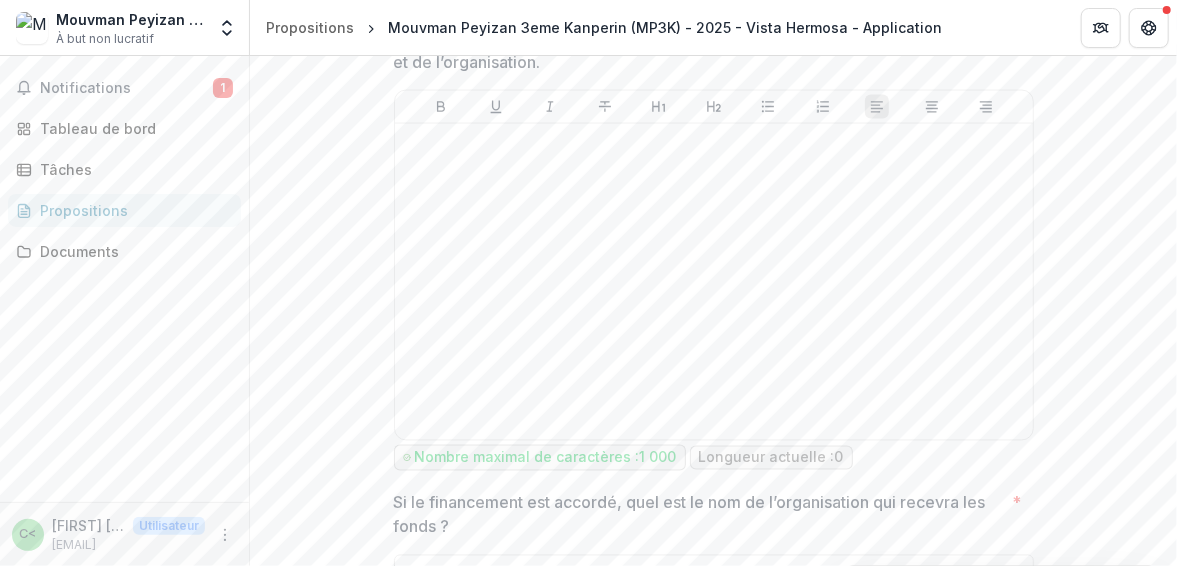 scroll, scrollTop: 1666, scrollLeft: 0, axis: vertical 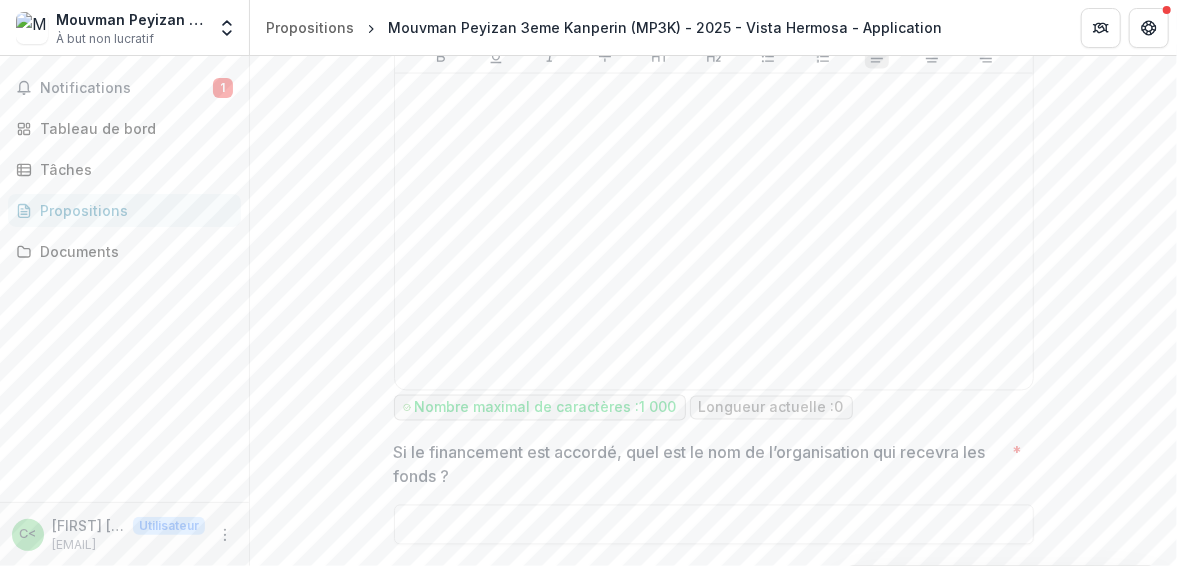drag, startPoint x: 1170, startPoint y: 479, endPoint x: 1163, endPoint y: 438, distance: 41.59327 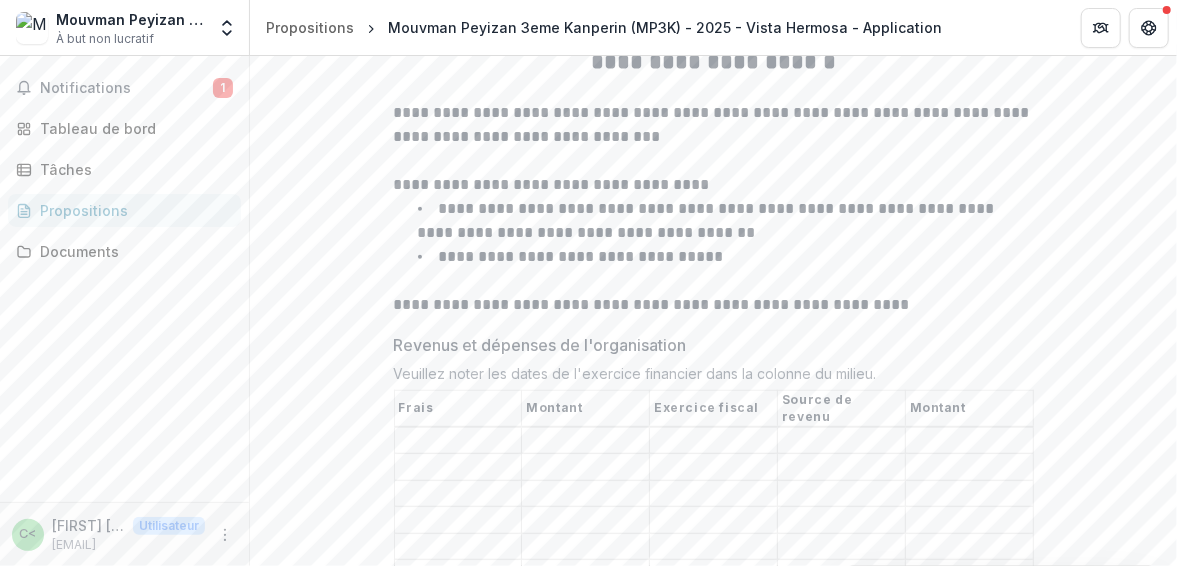 scroll, scrollTop: 230, scrollLeft: 0, axis: vertical 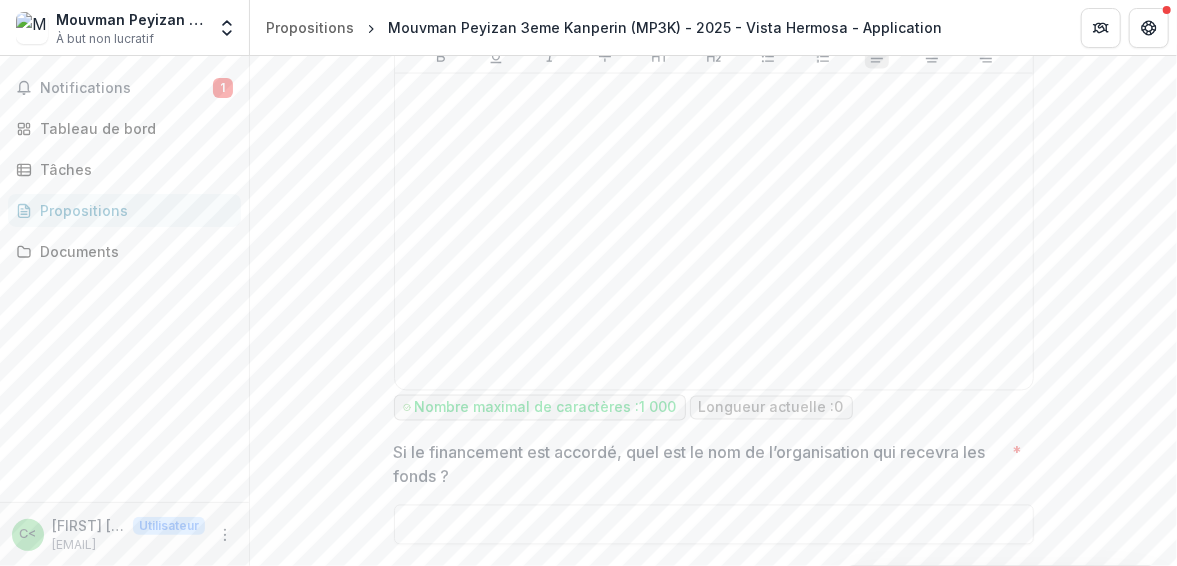 drag, startPoint x: 1170, startPoint y: 460, endPoint x: 1174, endPoint y: 471, distance: 11.7046995 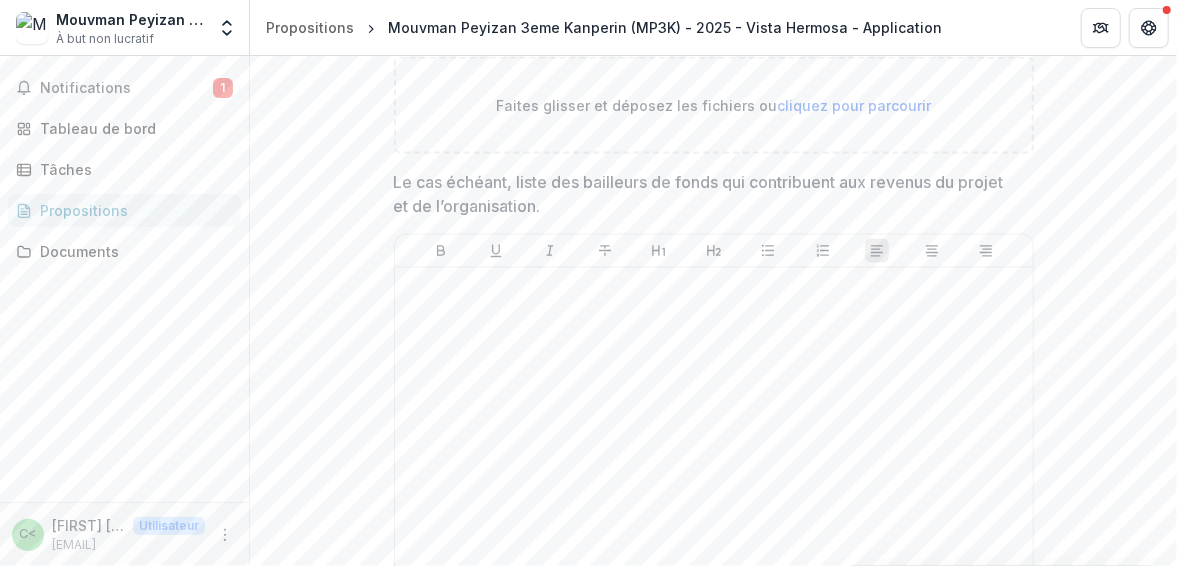scroll, scrollTop: 1666, scrollLeft: 0, axis: vertical 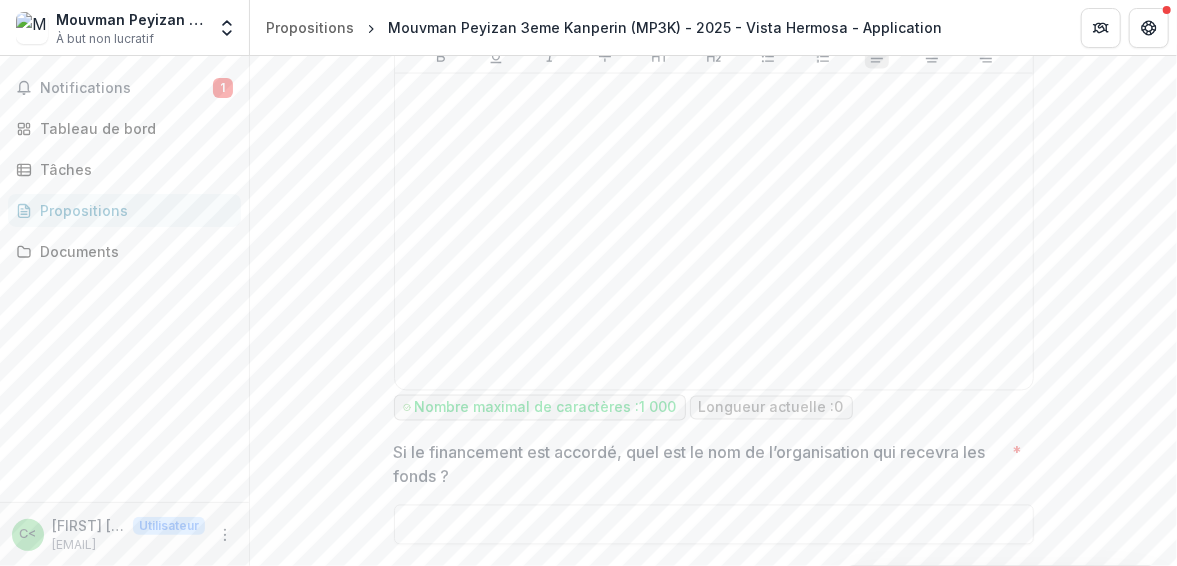 click on "Suivant" at bounding box center (1091, 602) 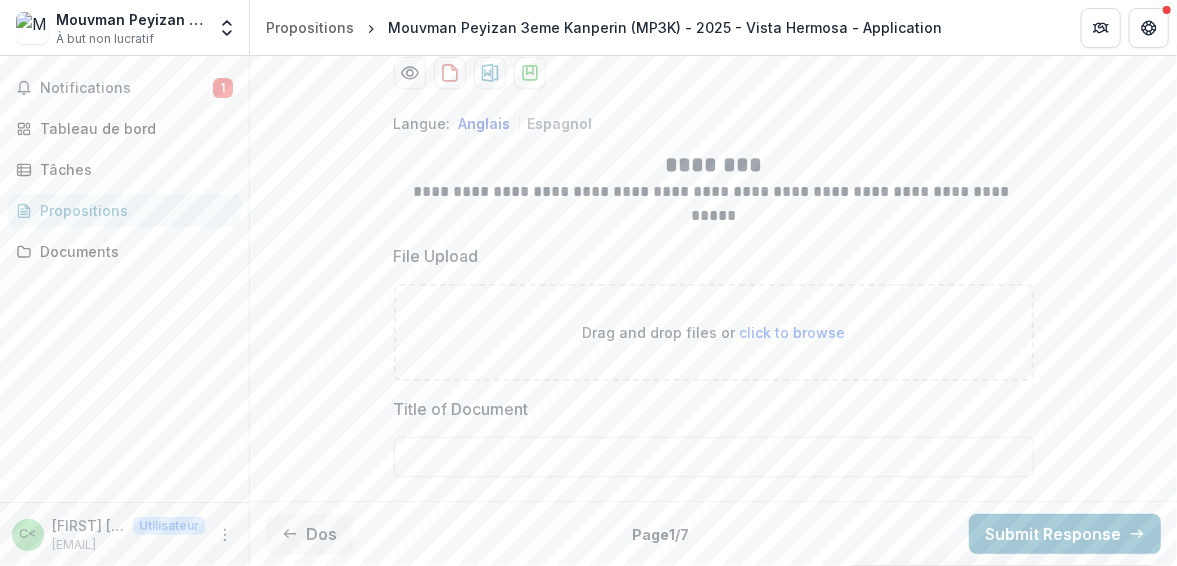 scroll, scrollTop: 365, scrollLeft: 0, axis: vertical 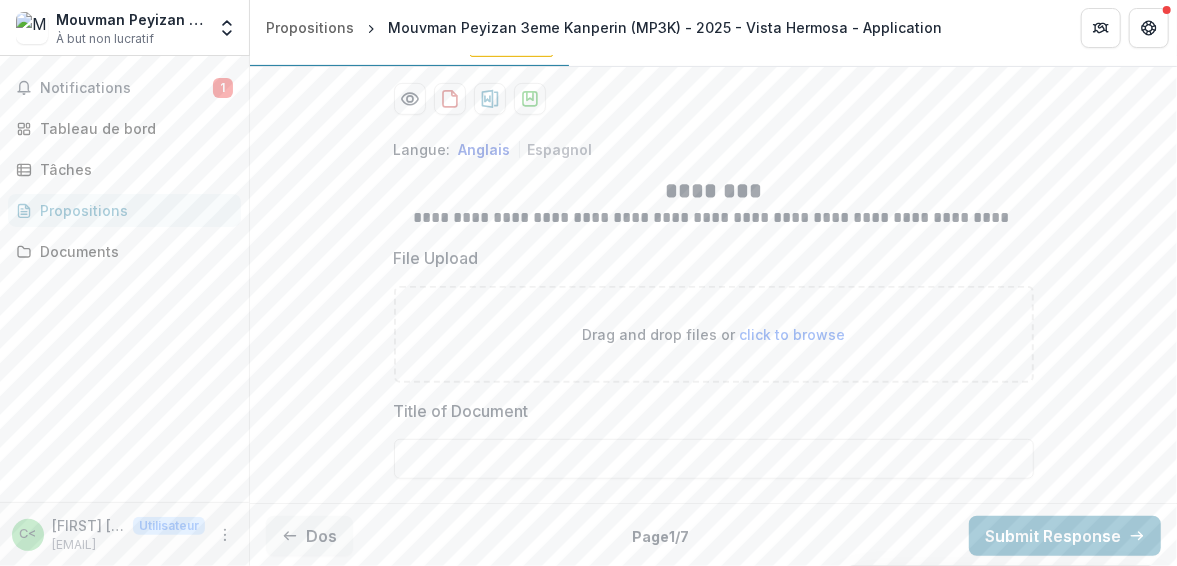click on "**********" at bounding box center (713, 309) 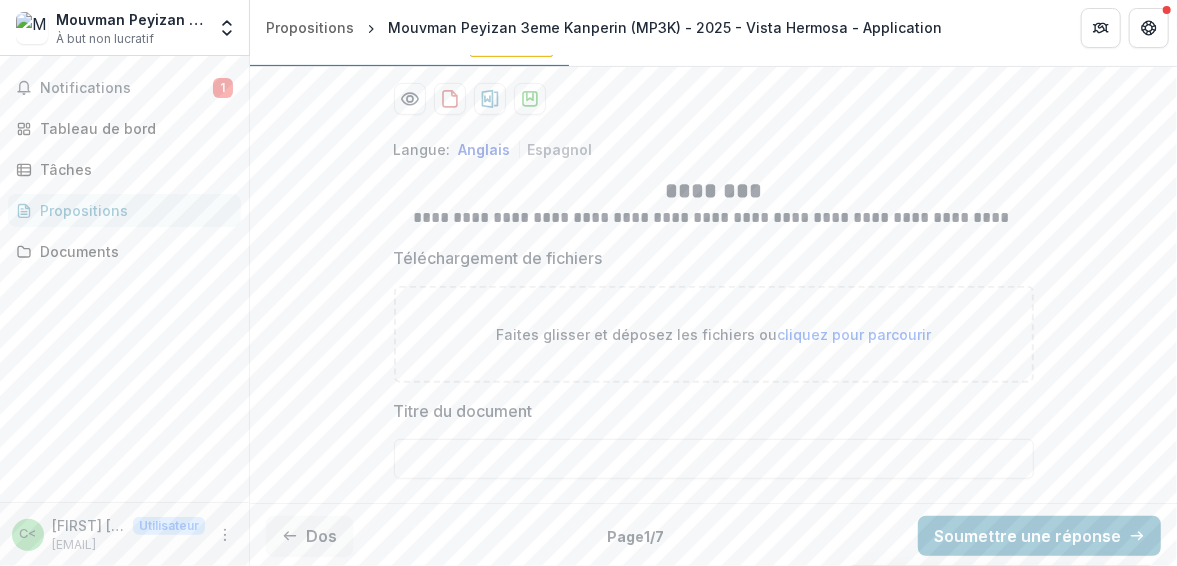 drag, startPoint x: 1168, startPoint y: 324, endPoint x: 1176, endPoint y: 297, distance: 28.160255 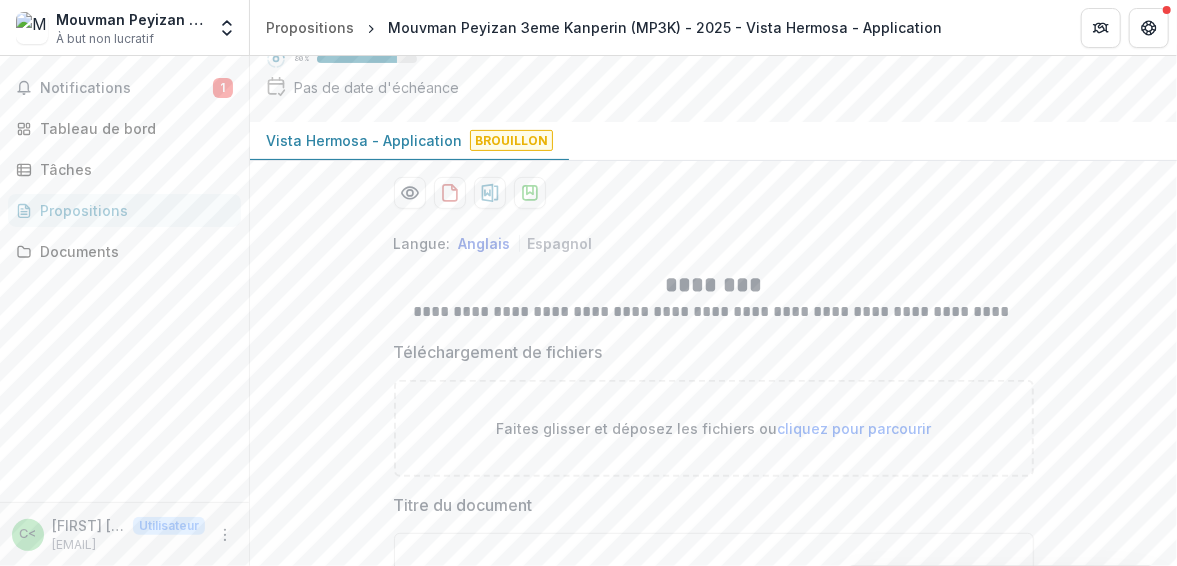 scroll, scrollTop: 0, scrollLeft: 0, axis: both 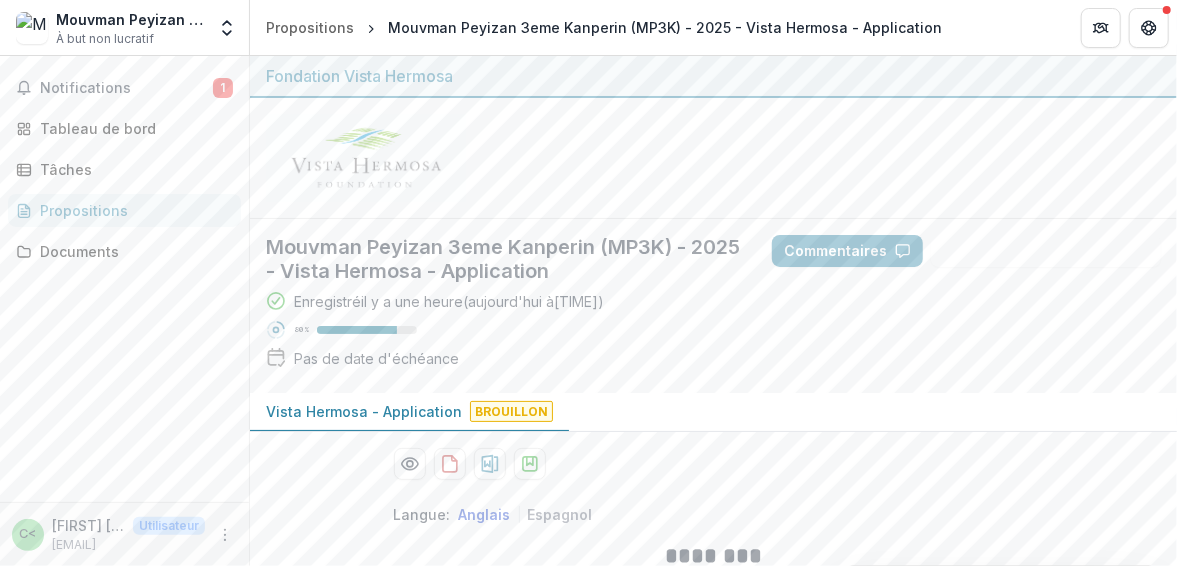 click on "Propositions" at bounding box center (84, 210) 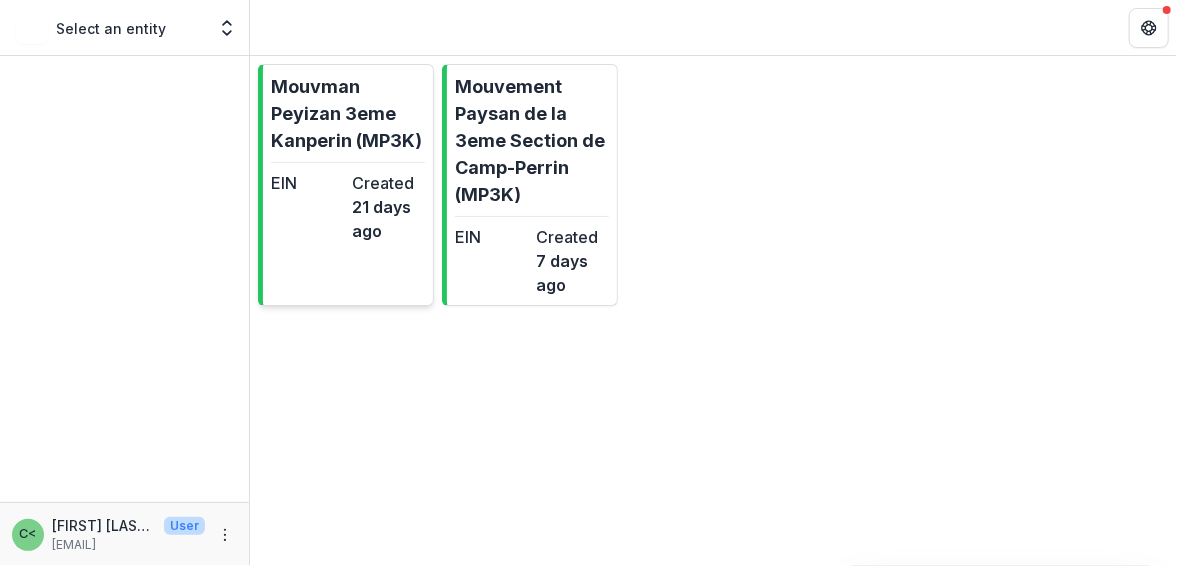 click on "Mouvman Peyizan 3eme Kanperin (MP3K)" at bounding box center [348, 113] 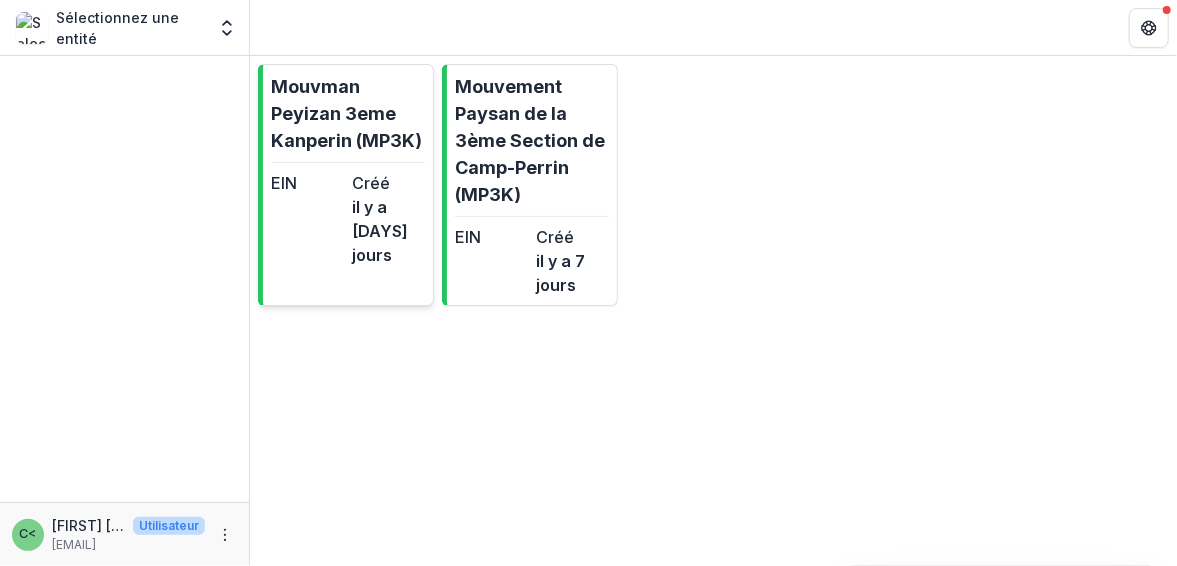 click on "Mouvman Peyizan 3eme Kanperin (MP3K)" at bounding box center [346, 113] 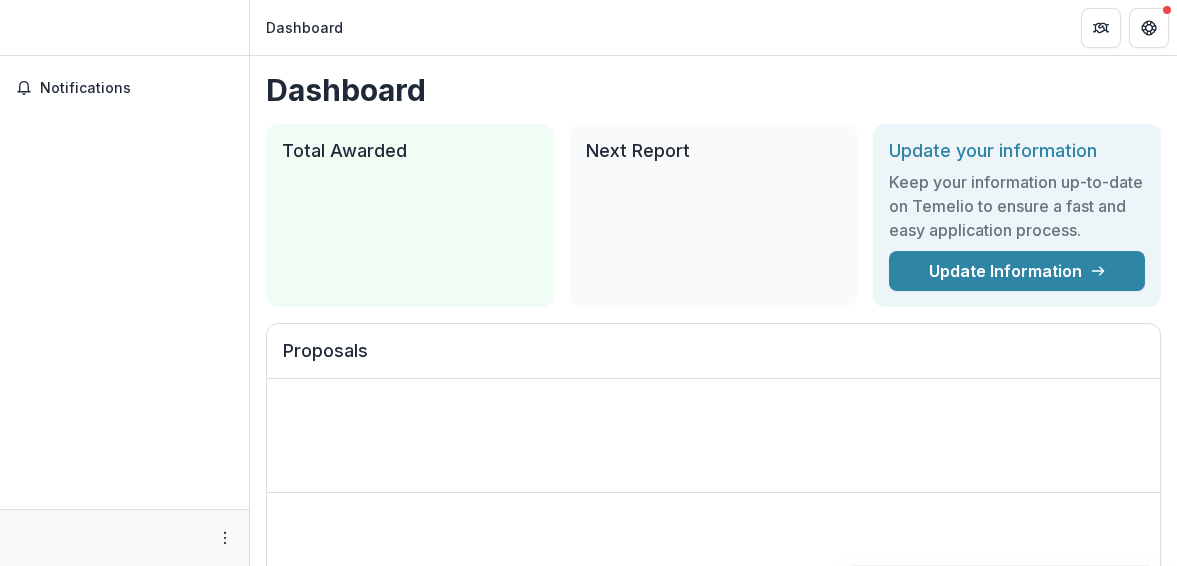 scroll, scrollTop: 0, scrollLeft: 0, axis: both 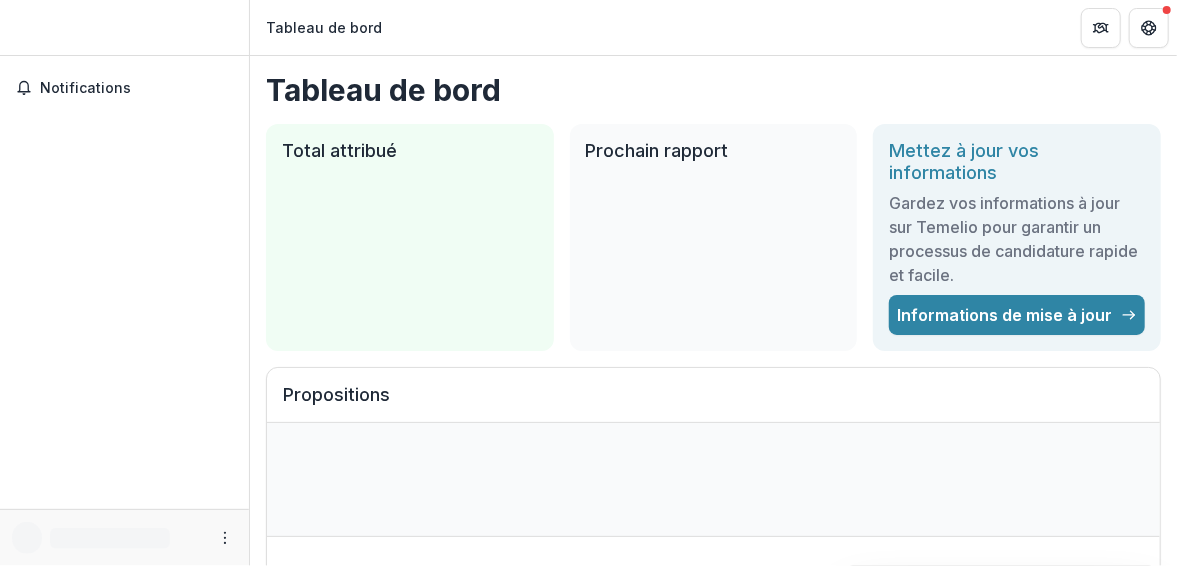 click on "Propositions" at bounding box center (713, 403) 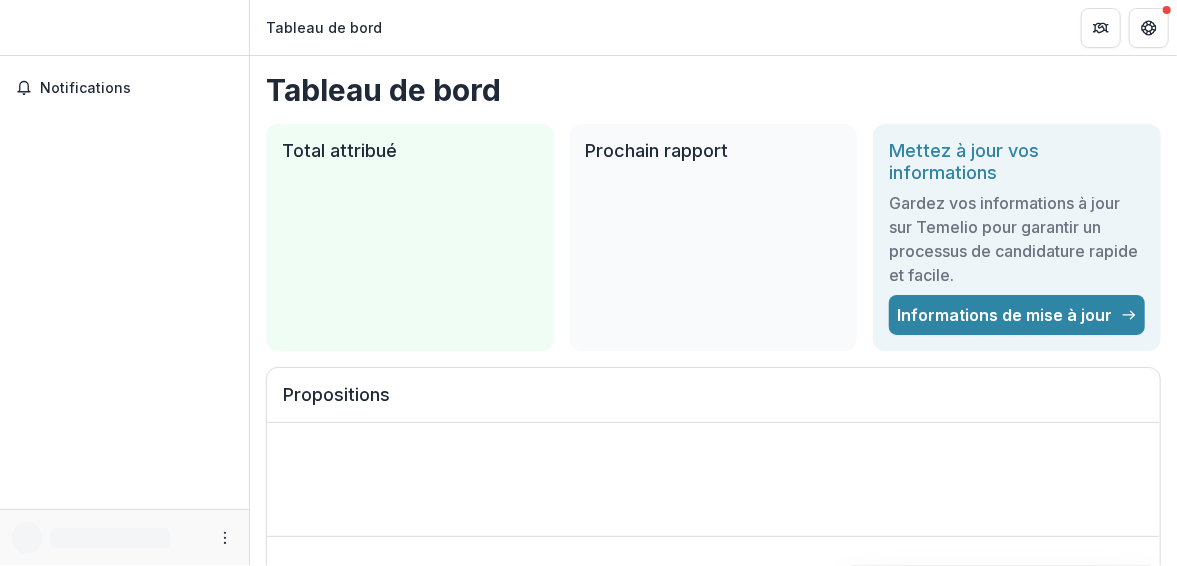 click on "Tableau de bord" at bounding box center (713, 90) 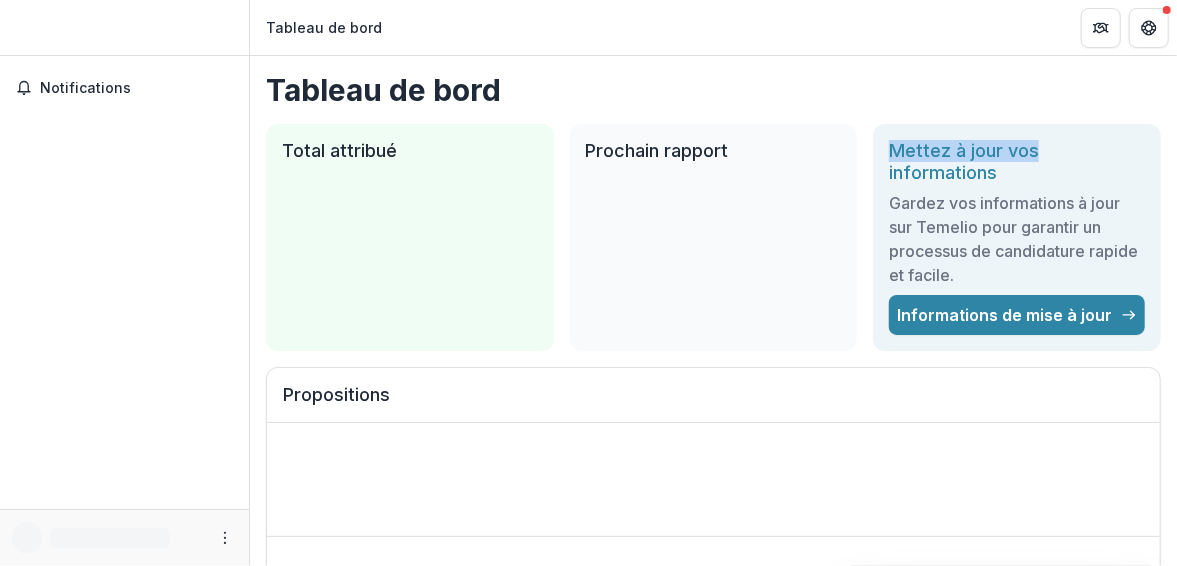drag, startPoint x: 1169, startPoint y: 145, endPoint x: 887, endPoint y: 132, distance: 282.2995 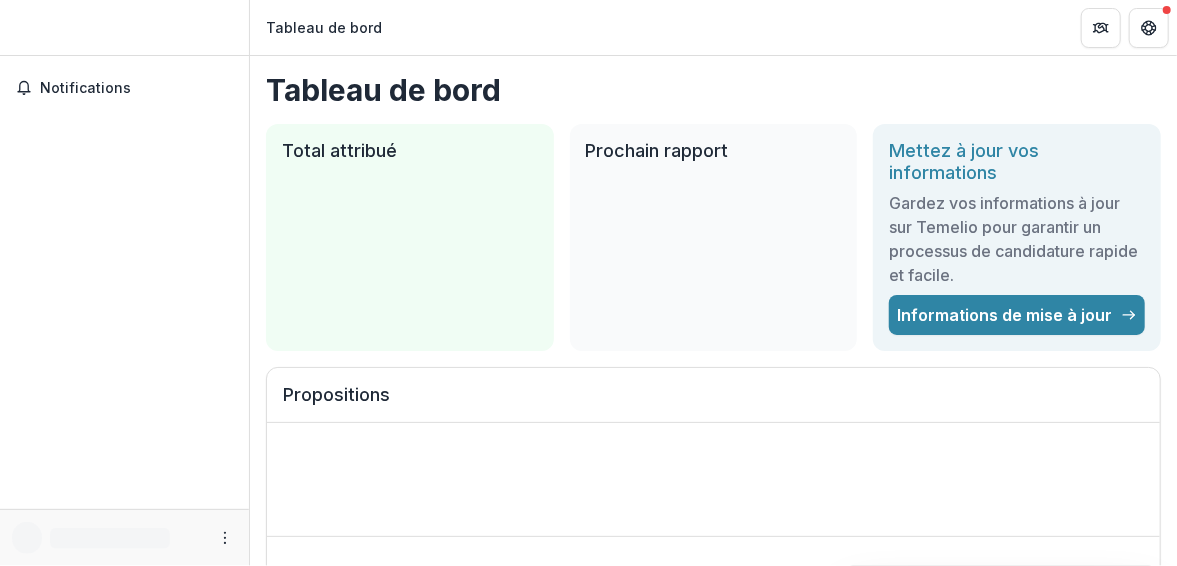 click on "Notifications" at bounding box center (124, 282) 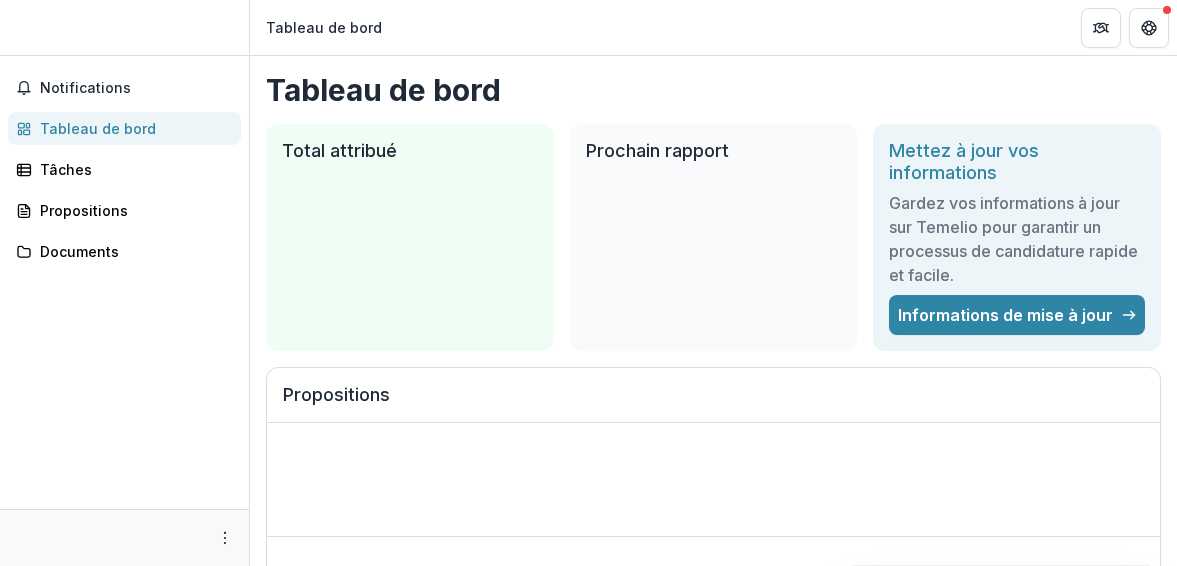 scroll, scrollTop: 0, scrollLeft: 0, axis: both 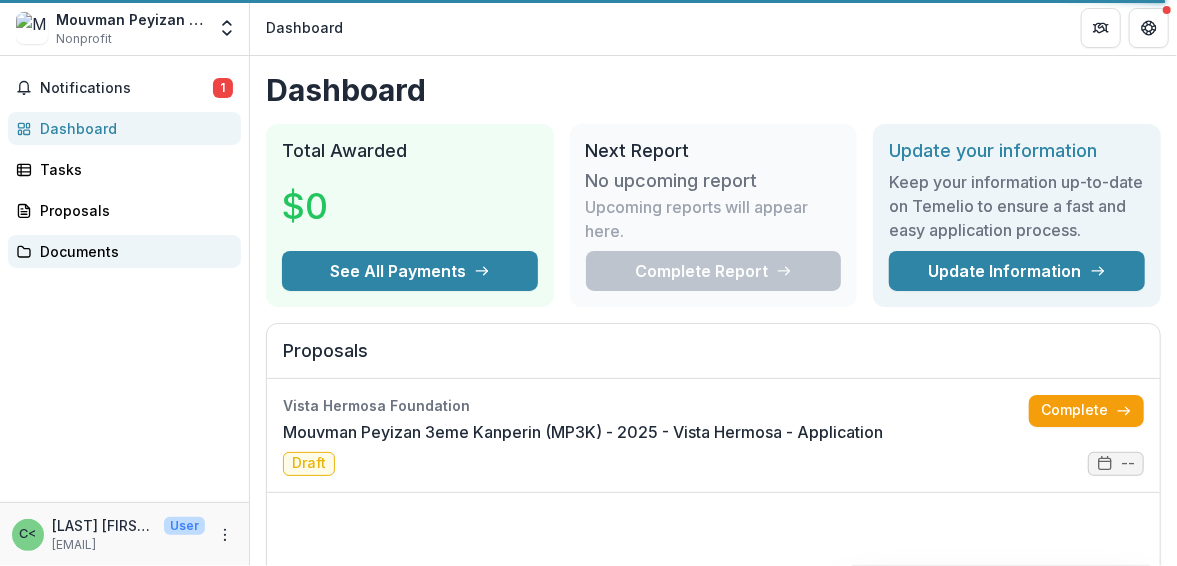 click on "Documents" at bounding box center (132, 251) 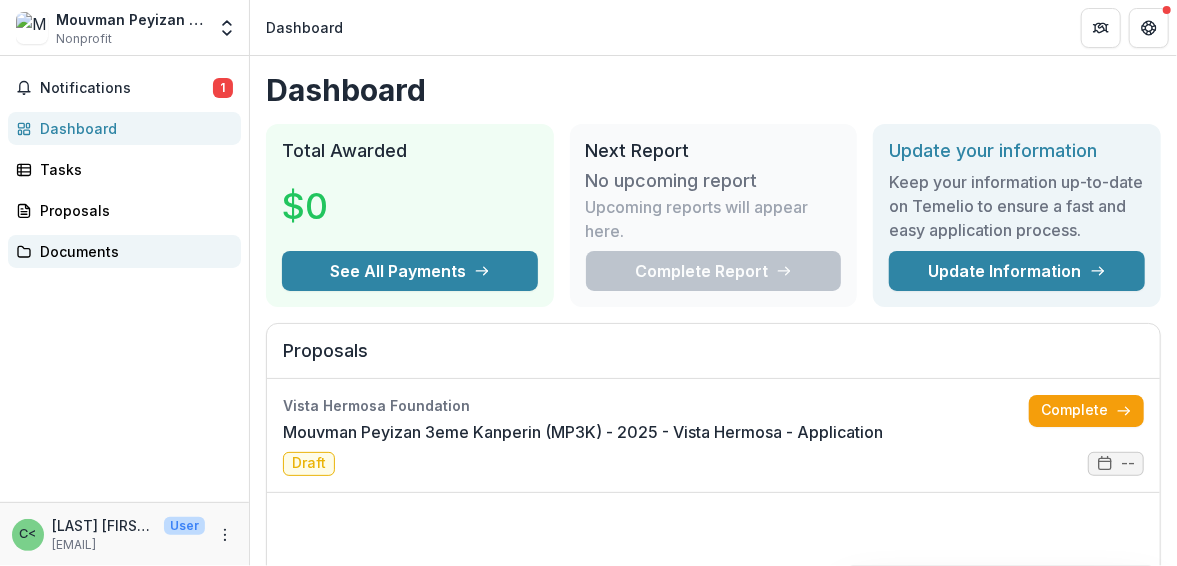 click on "Documents" at bounding box center (132, 251) 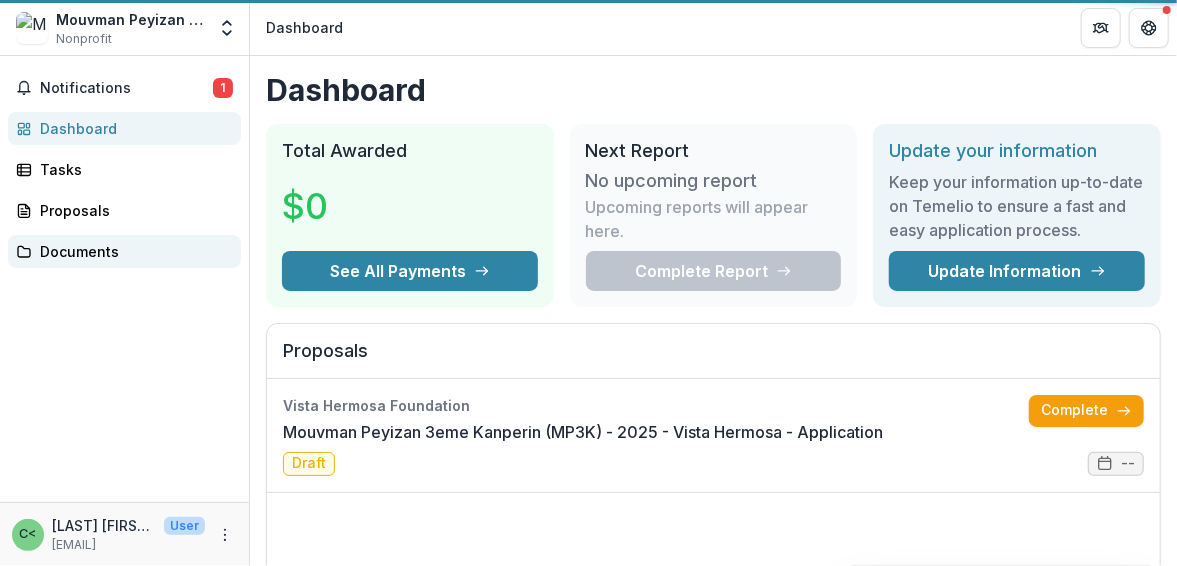 click on "Documents" at bounding box center (132, 251) 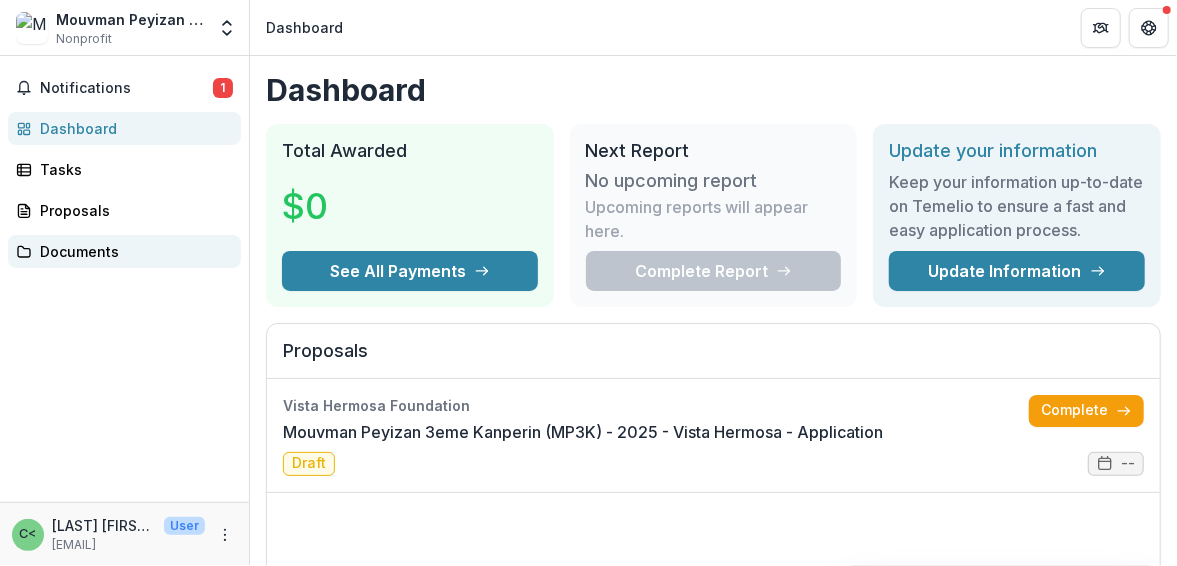 click on "Documents" at bounding box center (132, 251) 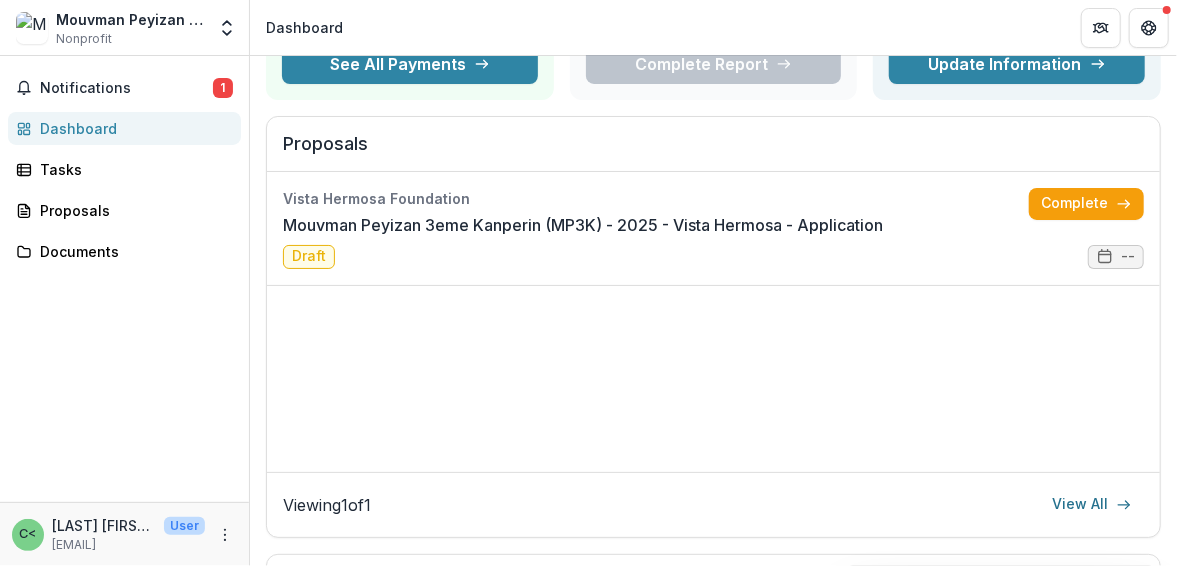 scroll, scrollTop: 200, scrollLeft: 0, axis: vertical 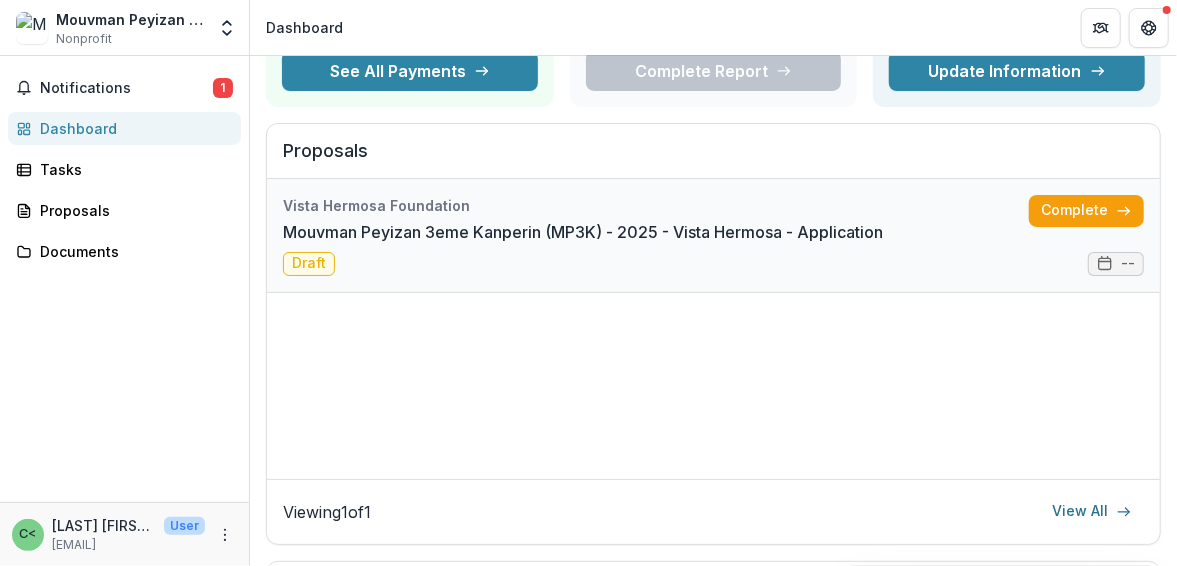 click on "Mouvman Peyizan 3eme Kanperin (MP3K) - 2025 - Vista Hermosa - Application" at bounding box center (583, 232) 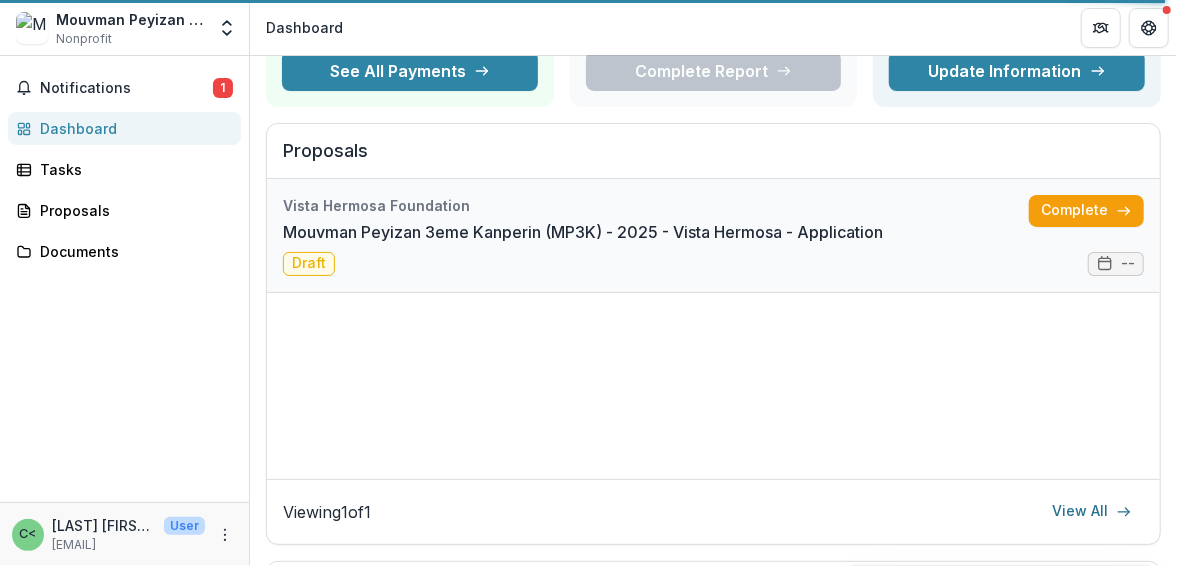 click on "Mouvman Peyizan 3eme Kanperin (MP3K) - 2025 - Vista Hermosa - Application" at bounding box center (583, 232) 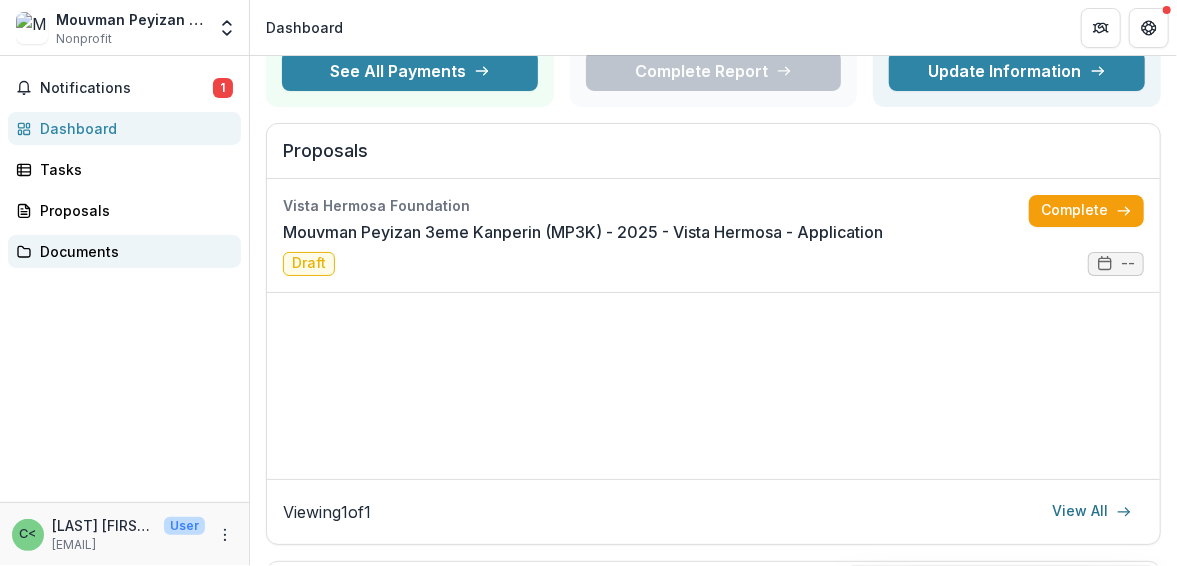 click on "Documents" at bounding box center [132, 251] 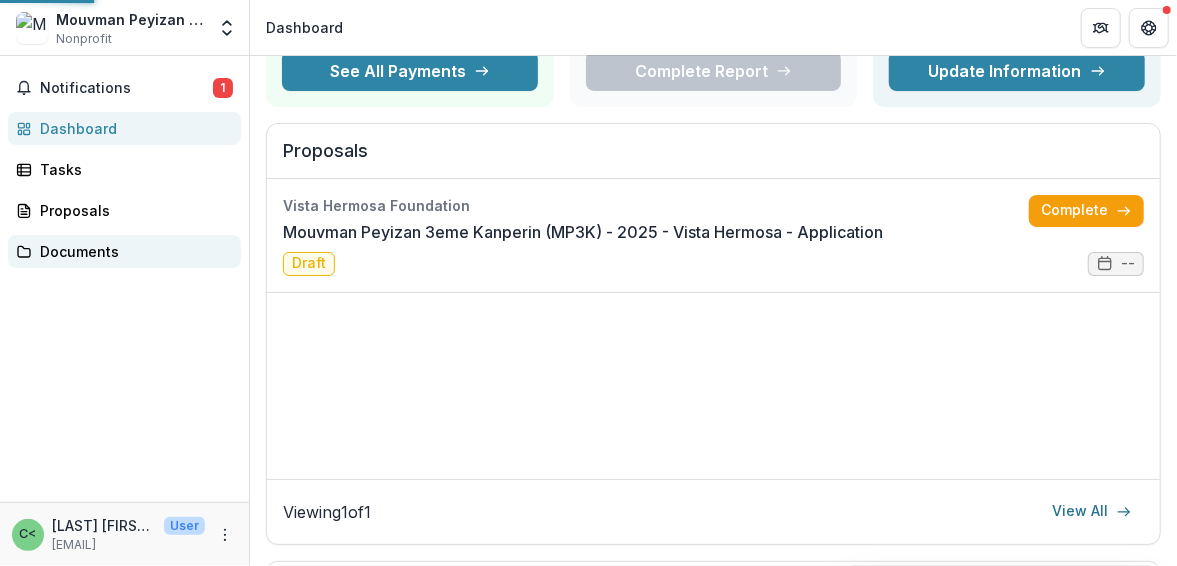 click on "Documents" at bounding box center (132, 251) 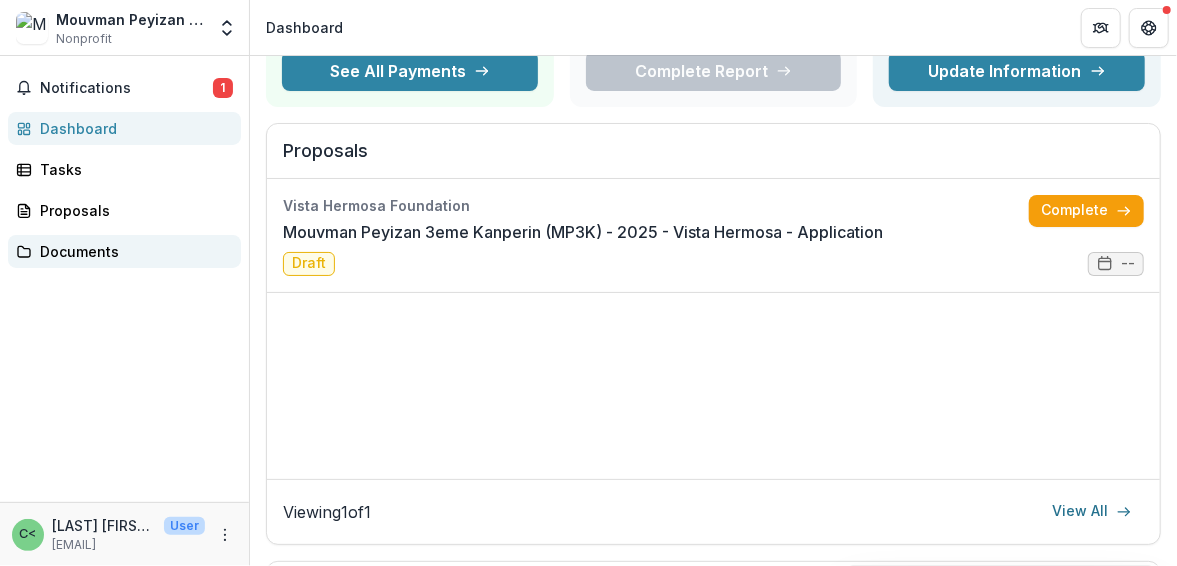 click on "Documents" at bounding box center (132, 251) 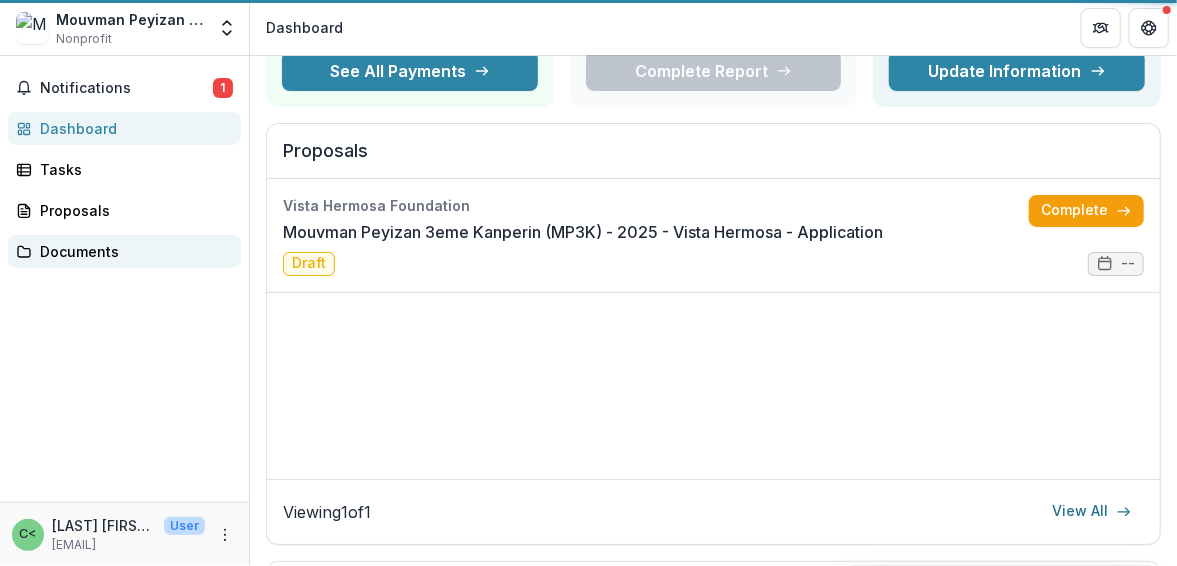 click on "Documents" at bounding box center [132, 251] 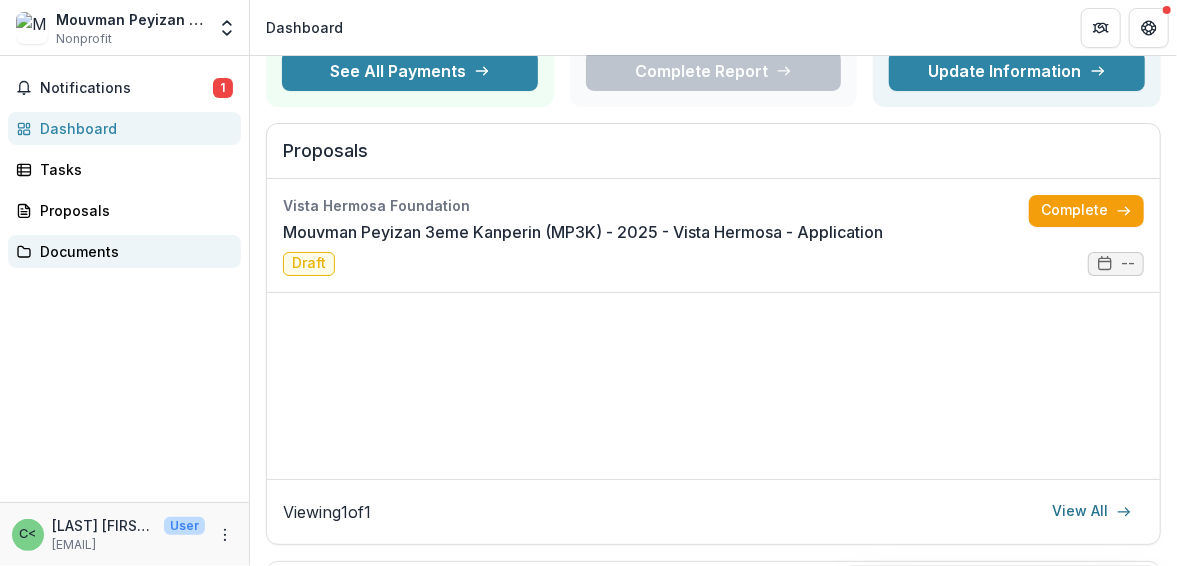 click on "Documents" at bounding box center (132, 251) 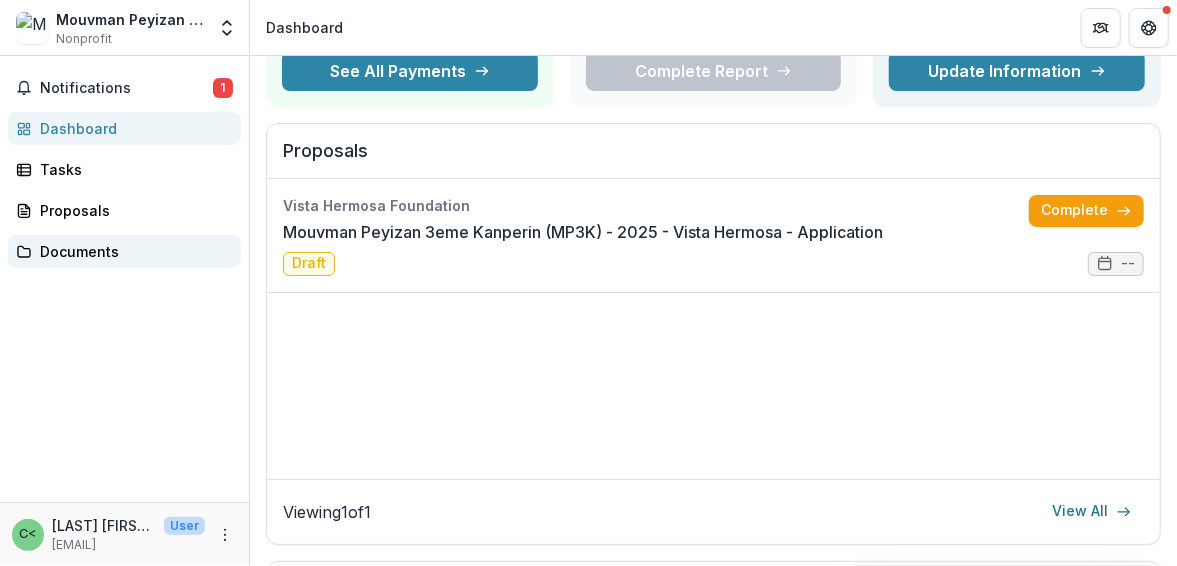click on "Documents" at bounding box center (132, 251) 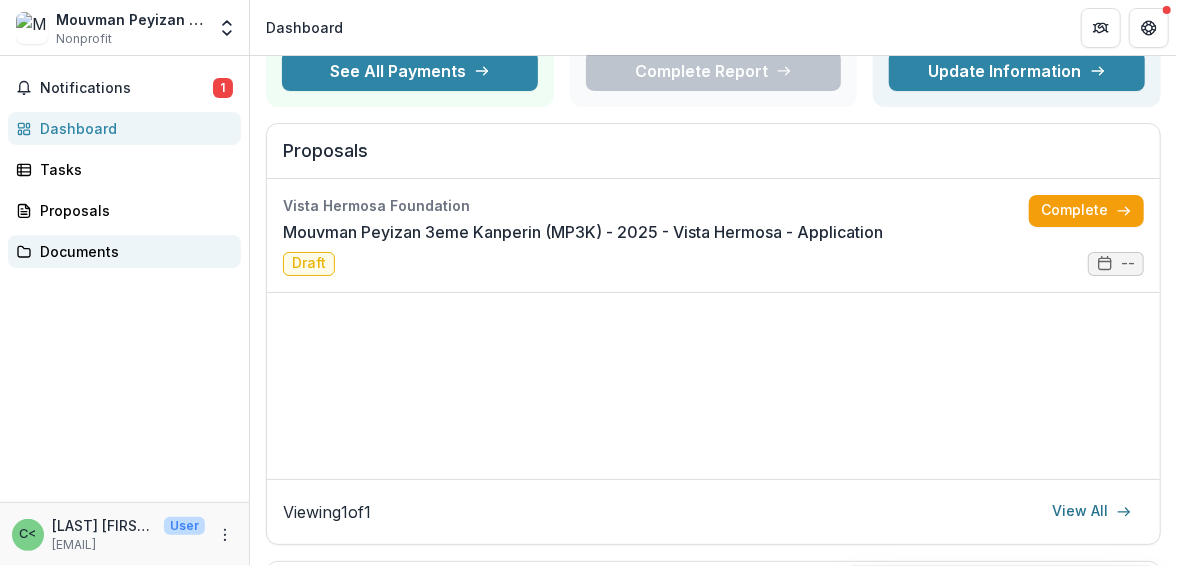 click on "Documents" at bounding box center (132, 251) 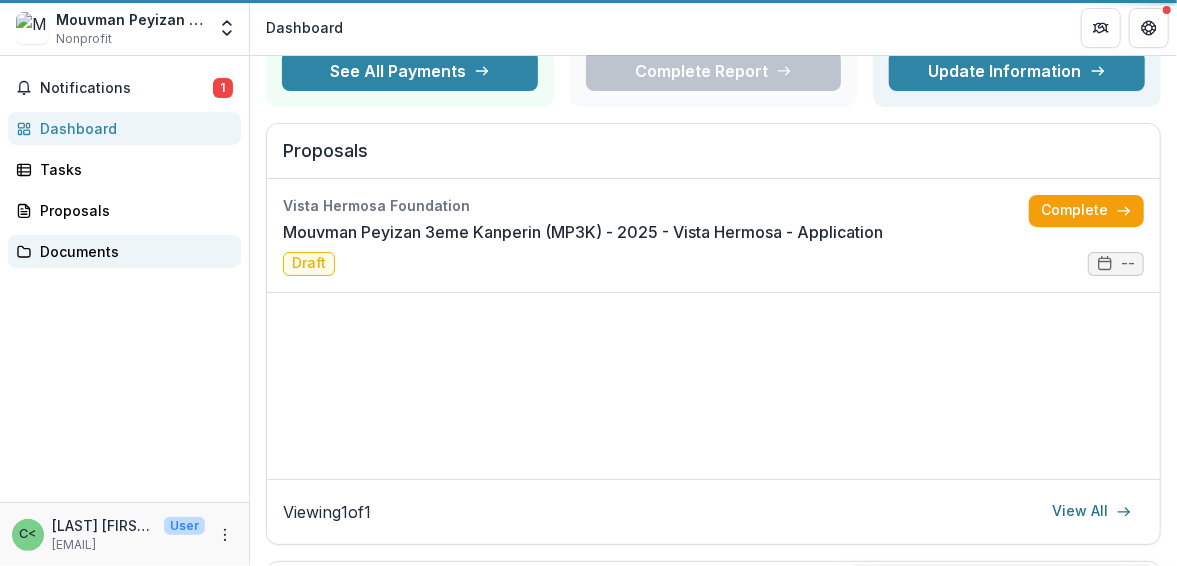 click on "Documents" at bounding box center (132, 251) 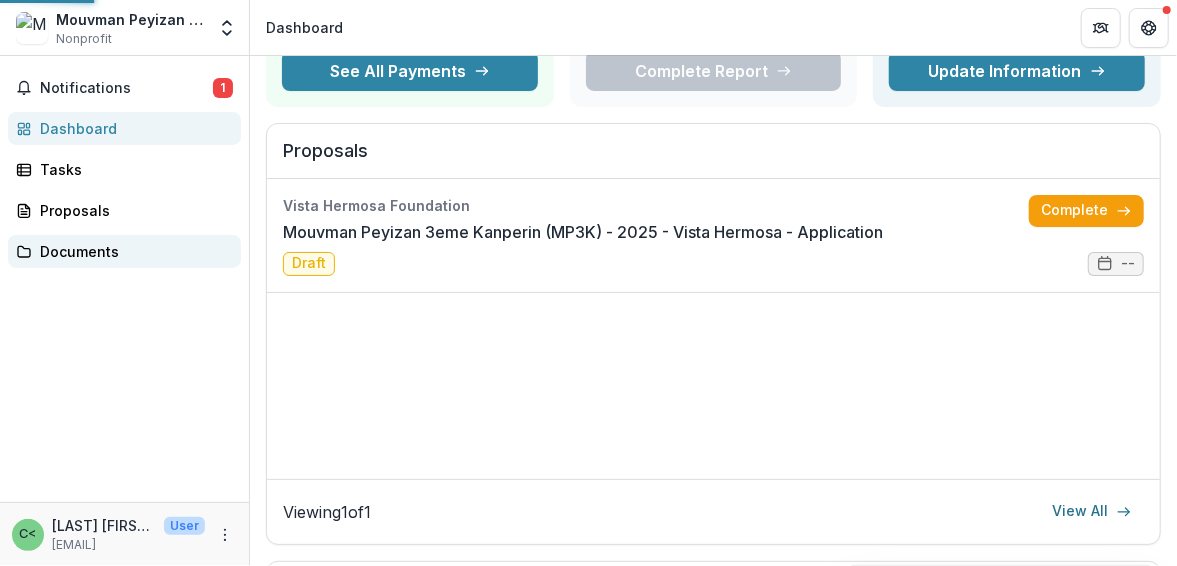 click on "Documents" at bounding box center [132, 251] 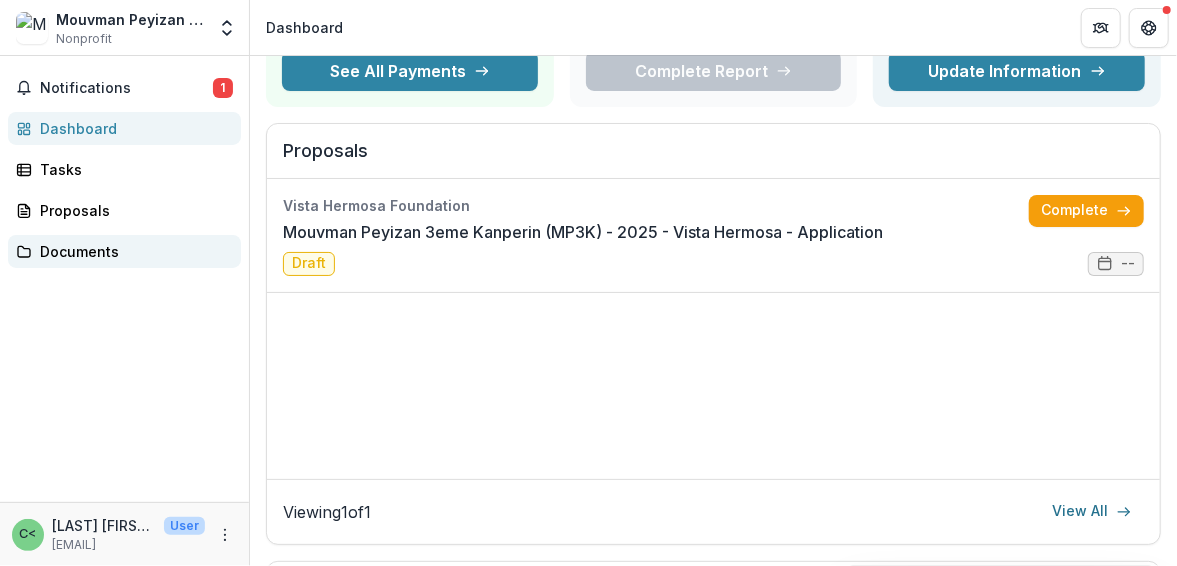 click on "Documents" at bounding box center (132, 251) 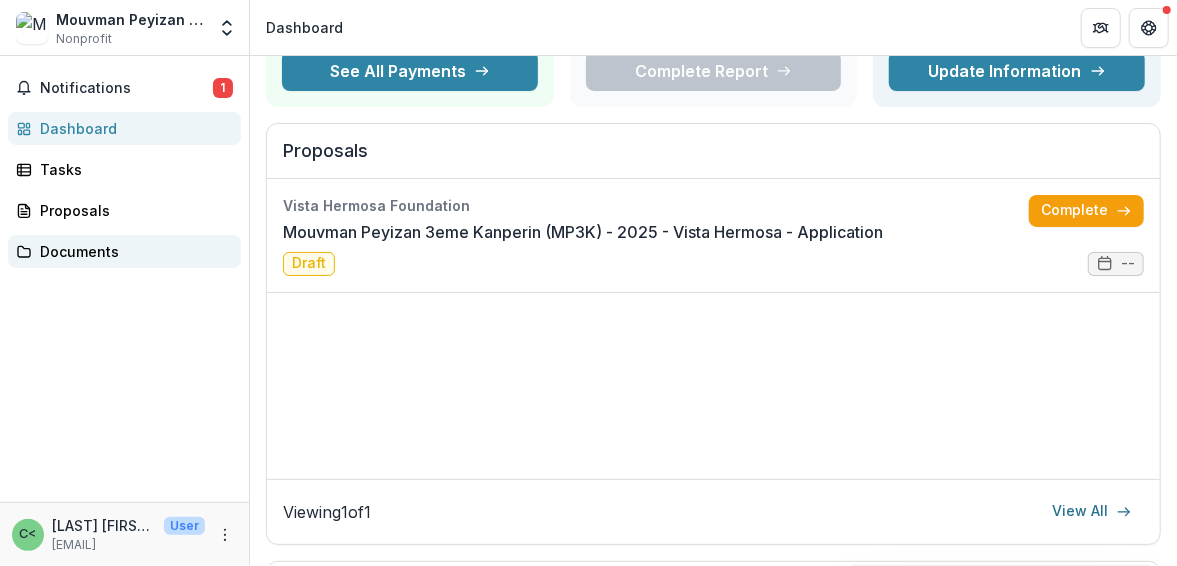 click on "Documents" at bounding box center (132, 251) 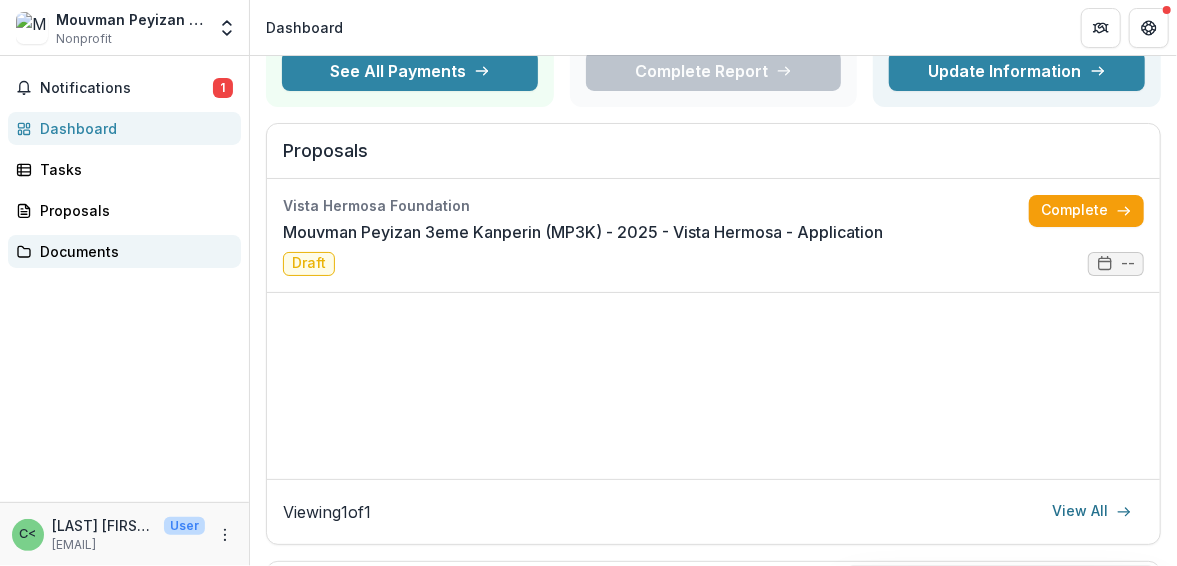 click on "Documents" at bounding box center (132, 251) 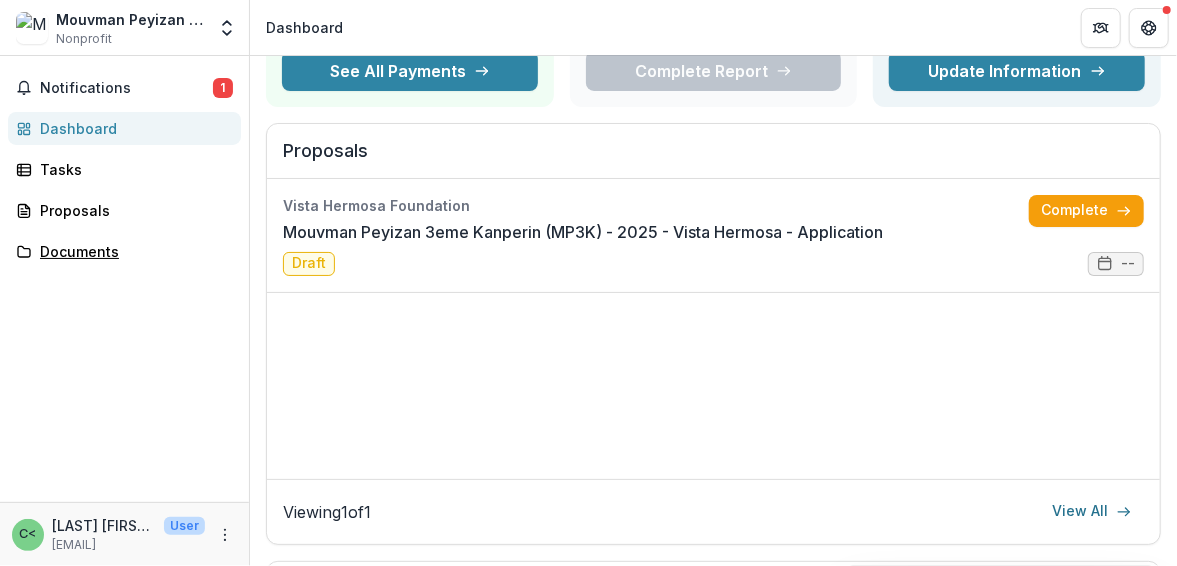 drag, startPoint x: 72, startPoint y: 255, endPoint x: 327, endPoint y: 321, distance: 263.40274 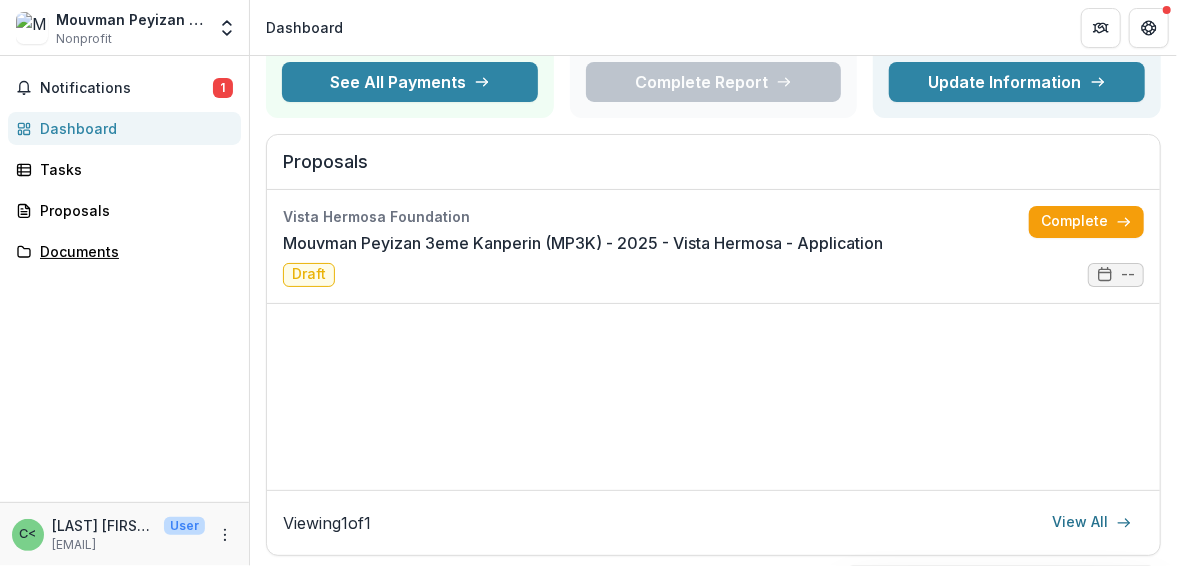 scroll, scrollTop: 0, scrollLeft: 0, axis: both 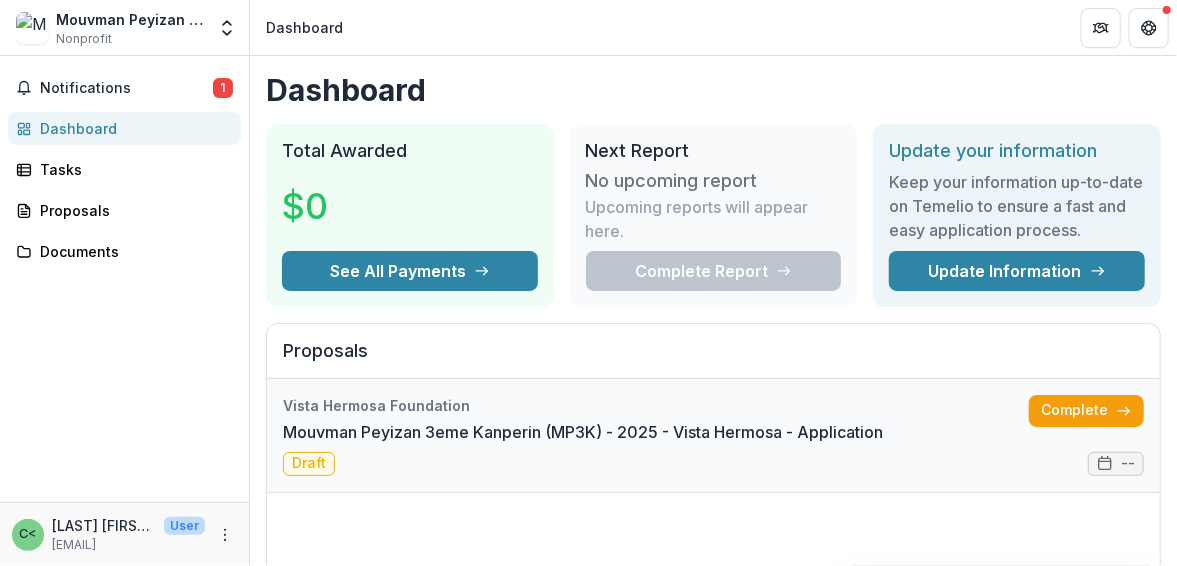click on "Mouvman Peyizan 3eme Kanperin (MP3K) - 2025 - Vista Hermosa - Application" at bounding box center (583, 432) 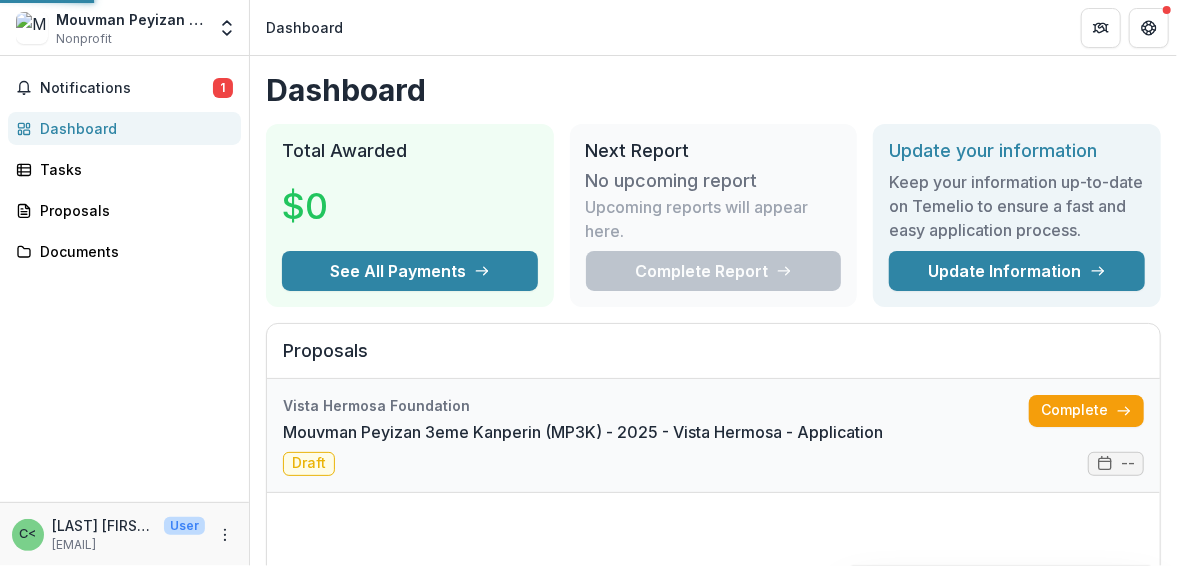 click on "Mouvman Peyizan 3eme Kanperin (MP3K) - 2025 - Vista Hermosa - Application" at bounding box center (583, 432) 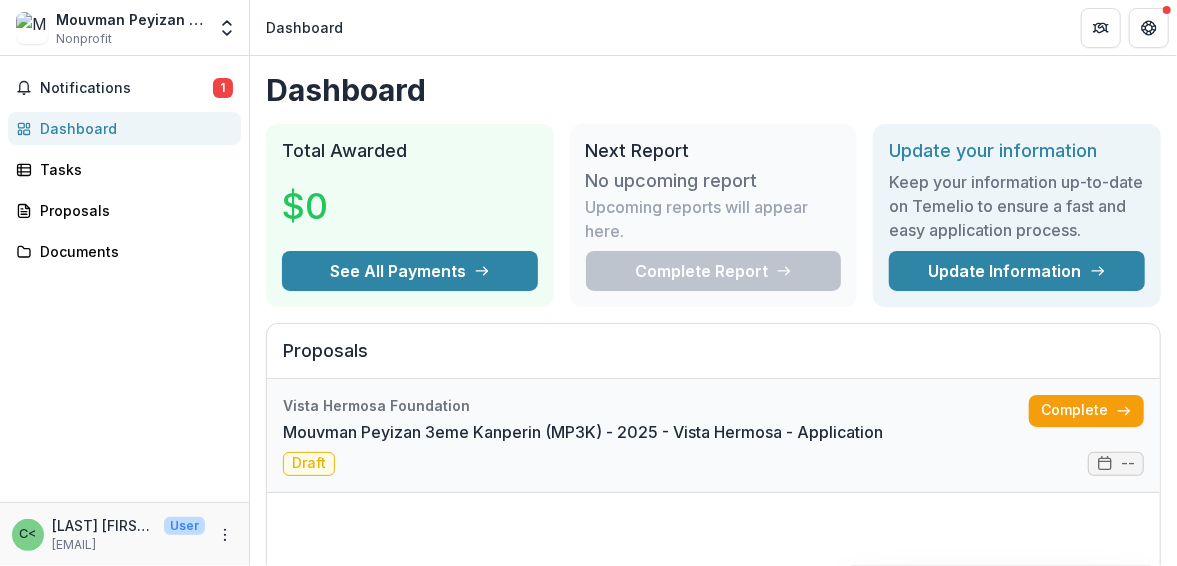 click on "Mouvman Peyizan 3eme Kanperin (MP3K) - 2025 - Vista Hermosa - Application" at bounding box center [583, 432] 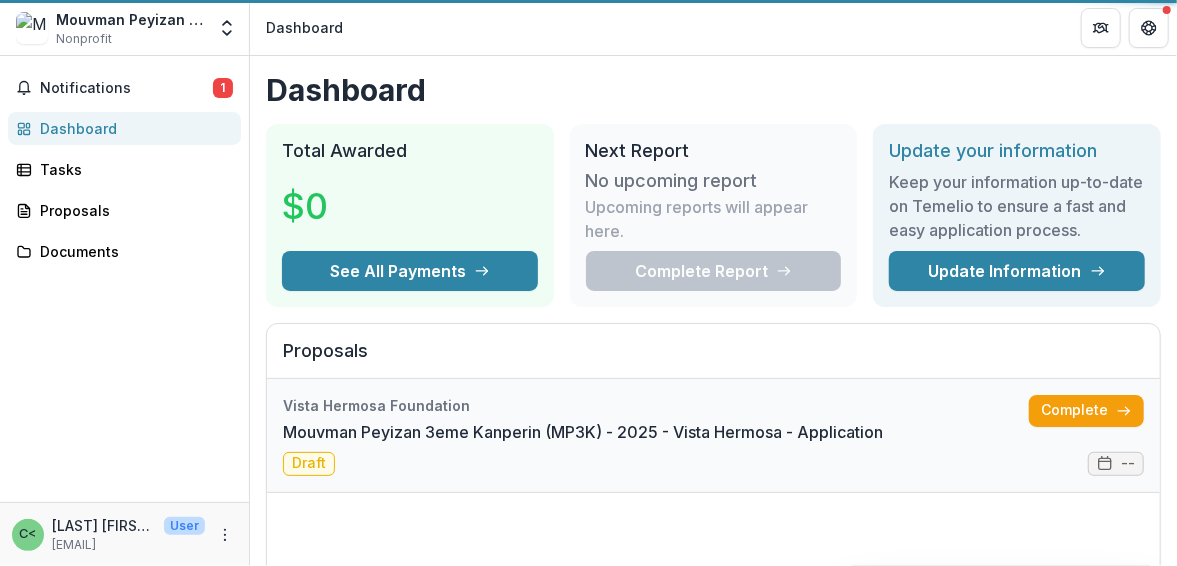 click on "Mouvman Peyizan 3eme Kanperin (MP3K) - 2025 - Vista Hermosa - Application" at bounding box center [583, 432] 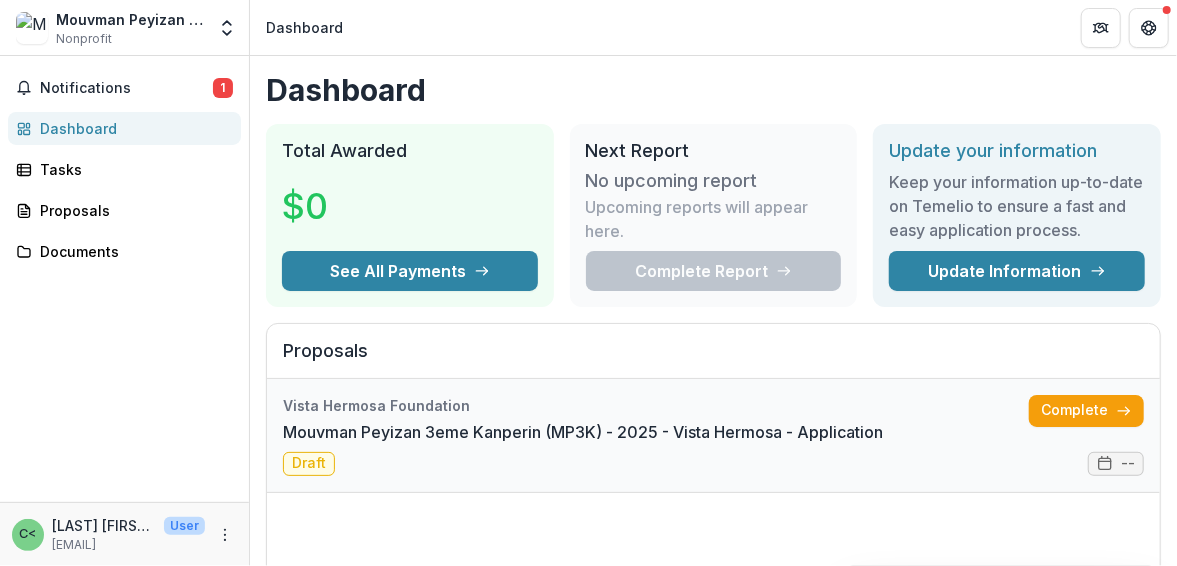 click on "Mouvman Peyizan 3eme Kanperin (MP3K) - 2025 - Vista Hermosa - Application" at bounding box center [583, 432] 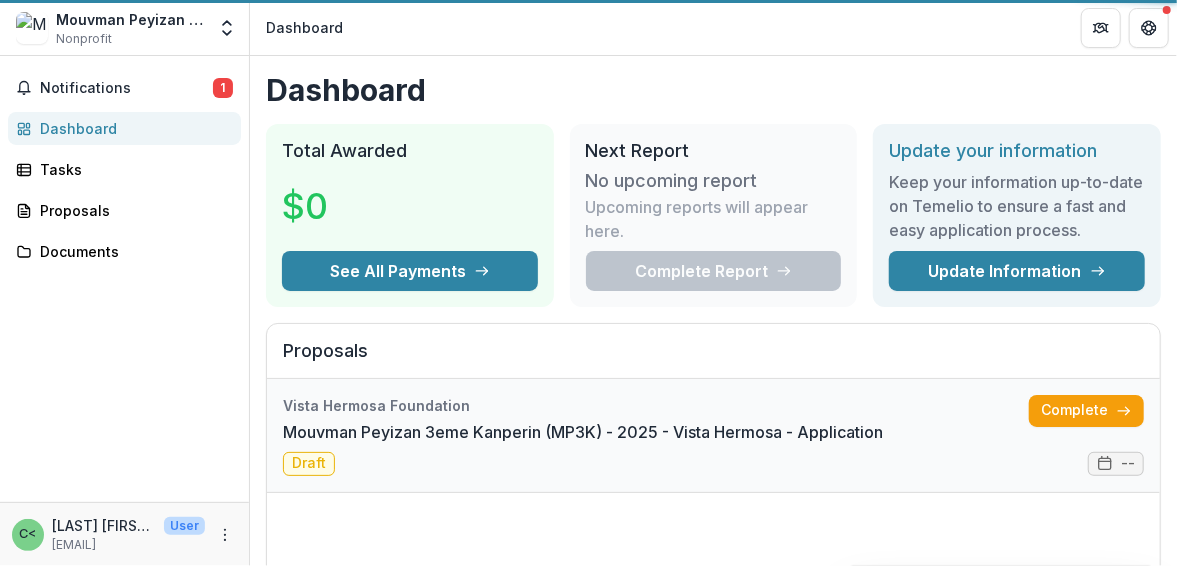 click on "Mouvman Peyizan 3eme Kanperin (MP3K) - 2025 - Vista Hermosa - Application" at bounding box center [583, 432] 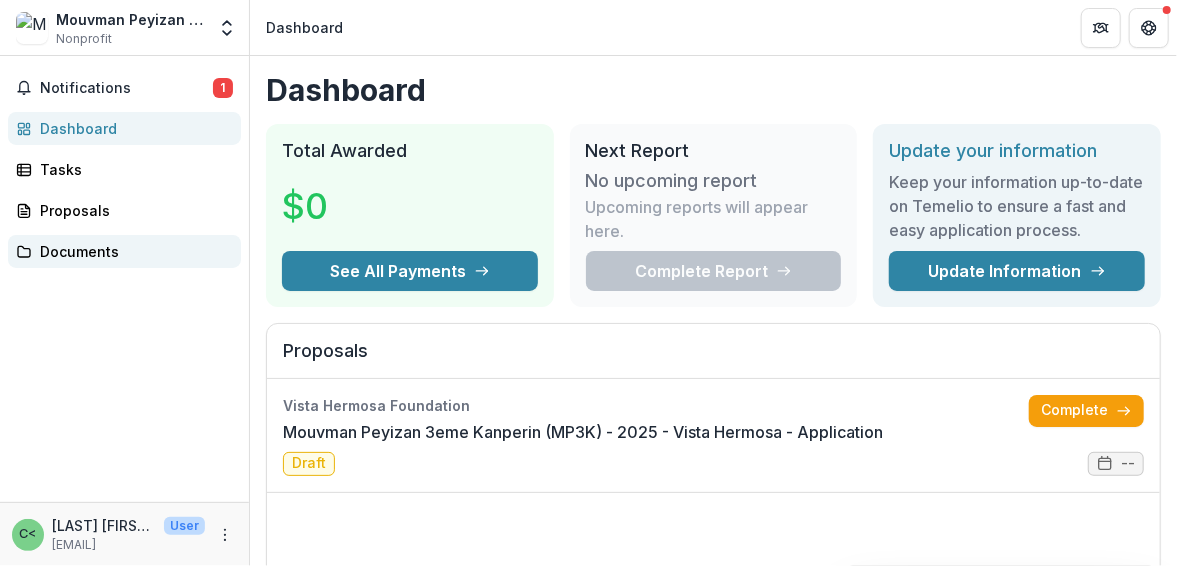 click on "Documents" at bounding box center [124, 251] 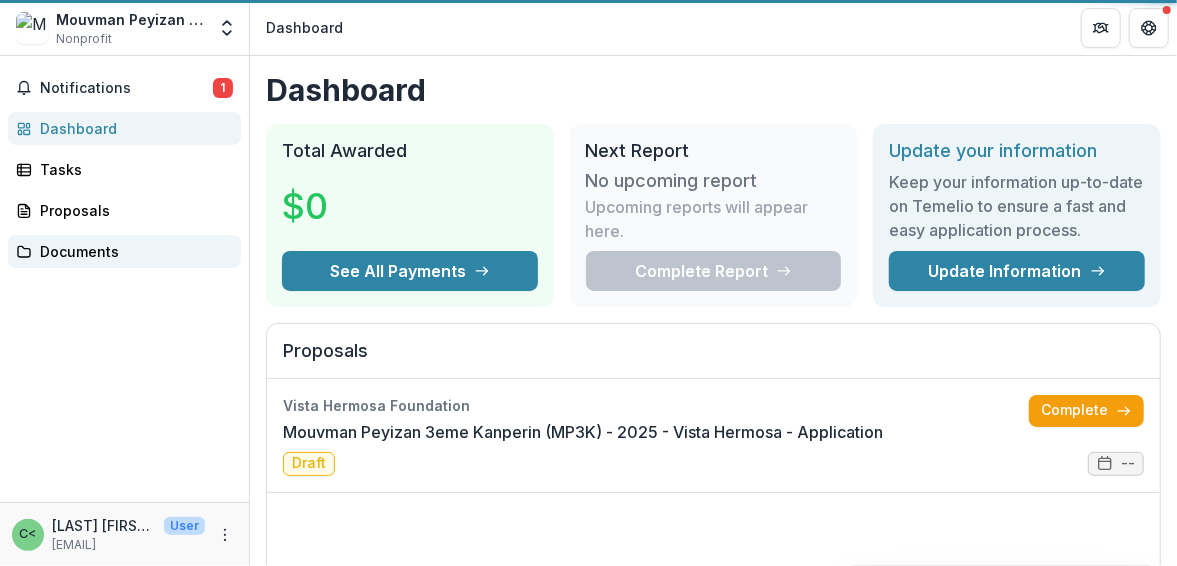 click on "Documents" at bounding box center [124, 251] 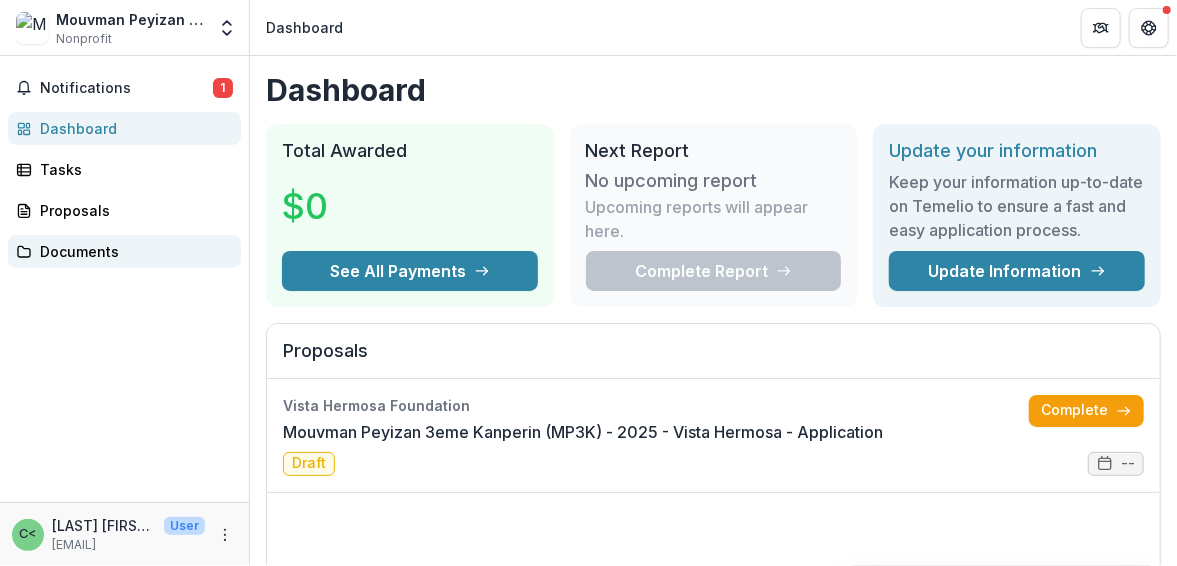 click on "Documents" at bounding box center [124, 251] 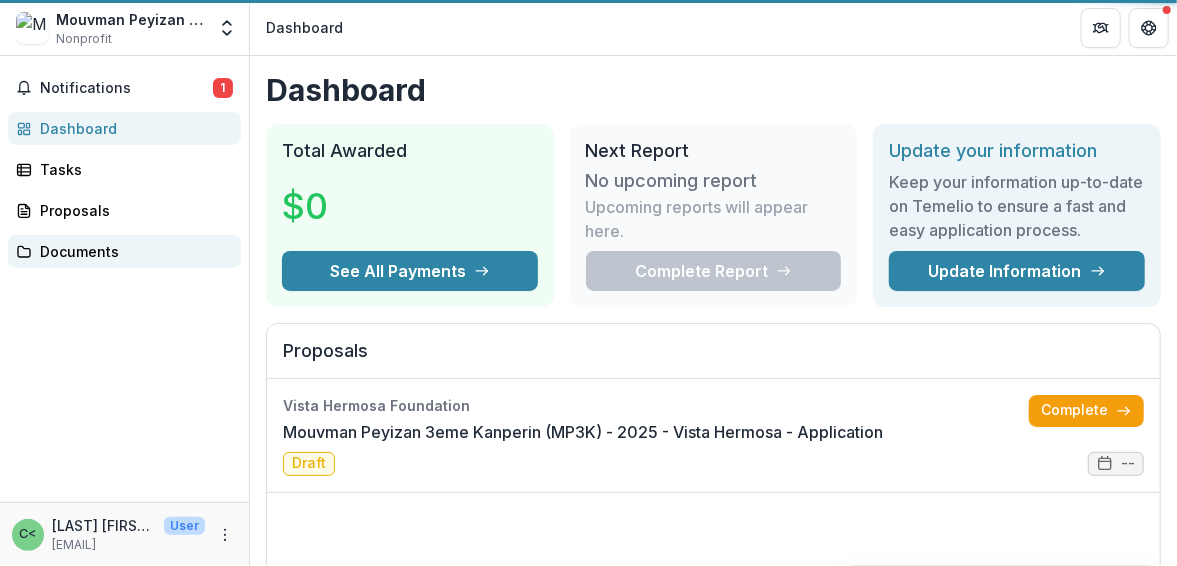 click on "Documents" at bounding box center (124, 251) 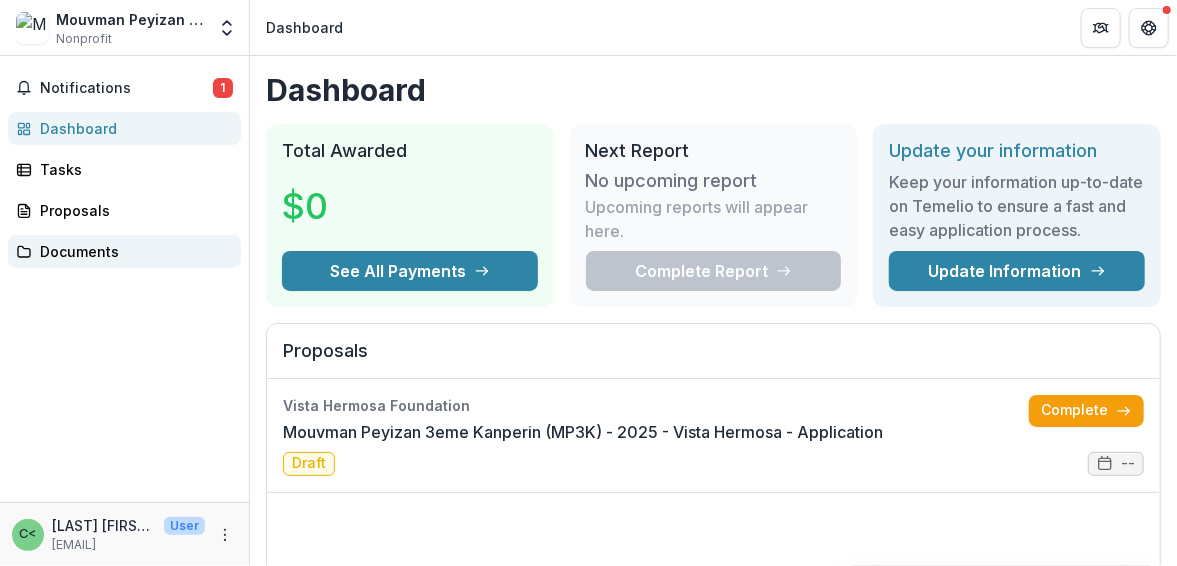 click on "Documents" at bounding box center (124, 251) 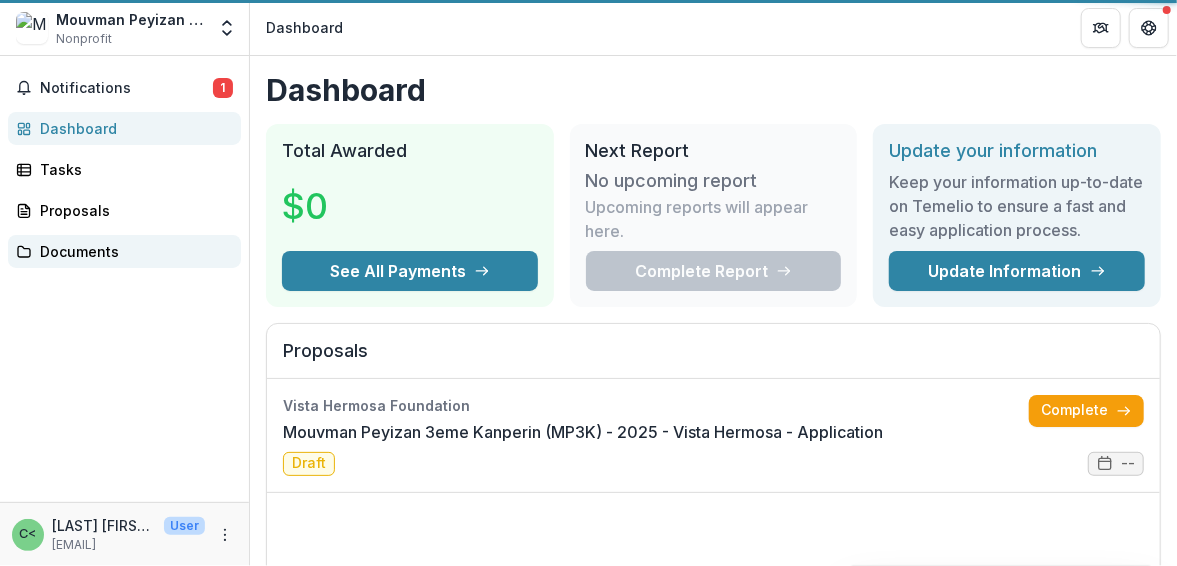 click on "Documents" at bounding box center (124, 251) 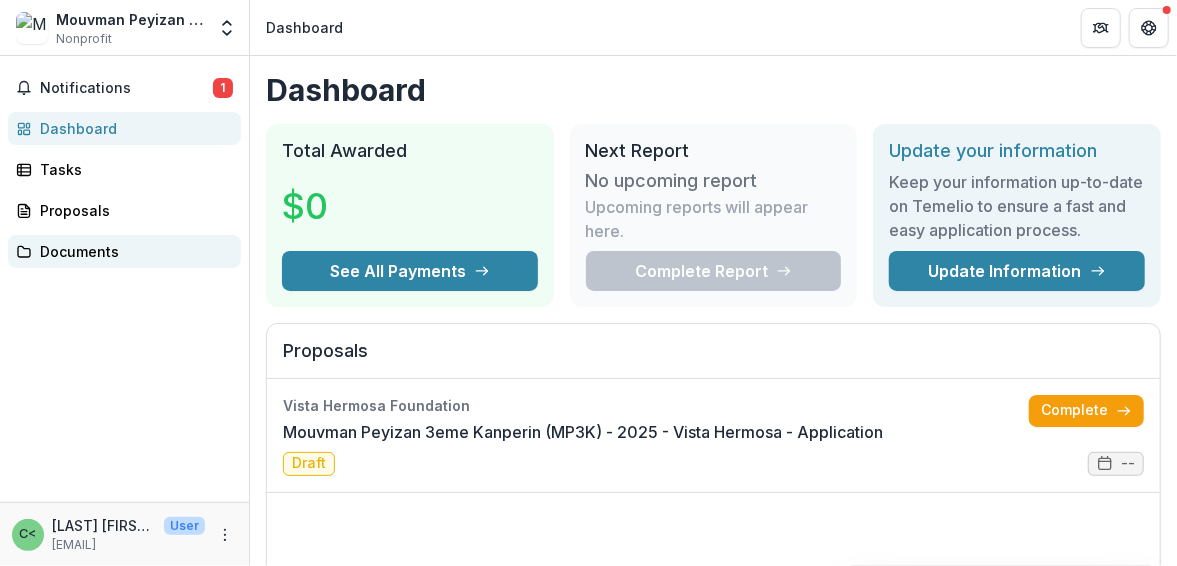 click on "Documents" at bounding box center [124, 251] 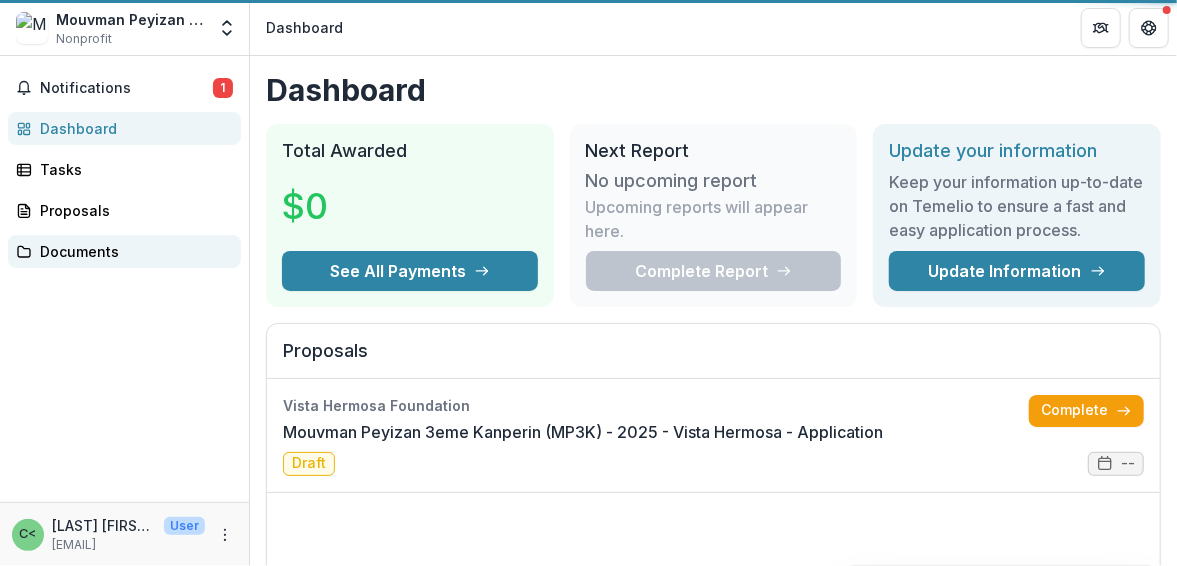 click on "Documents" at bounding box center (124, 251) 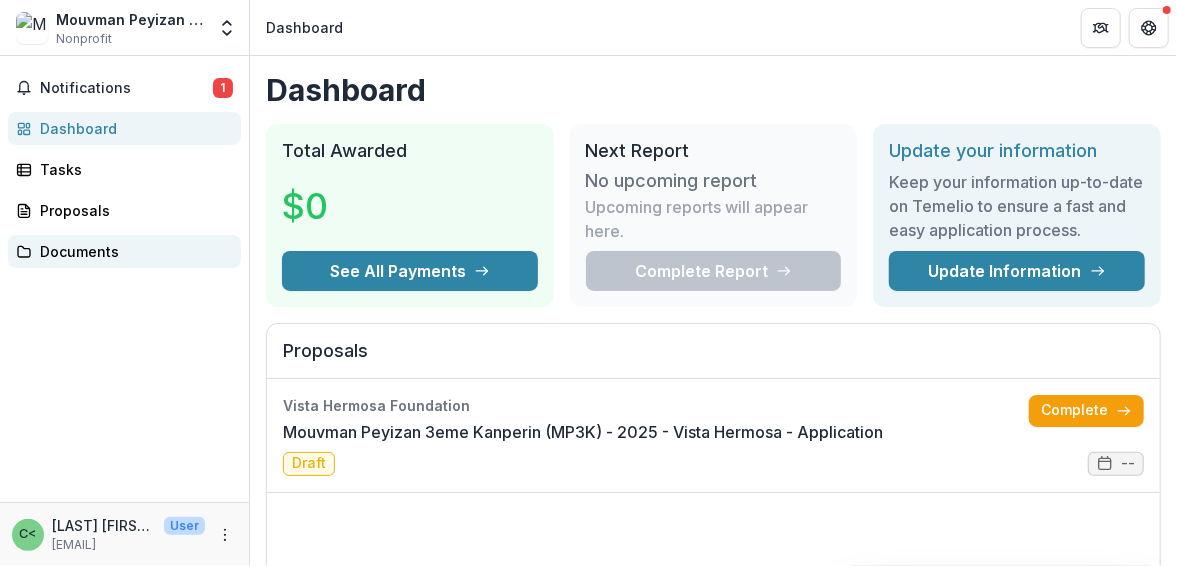 click on "Documents" at bounding box center (124, 251) 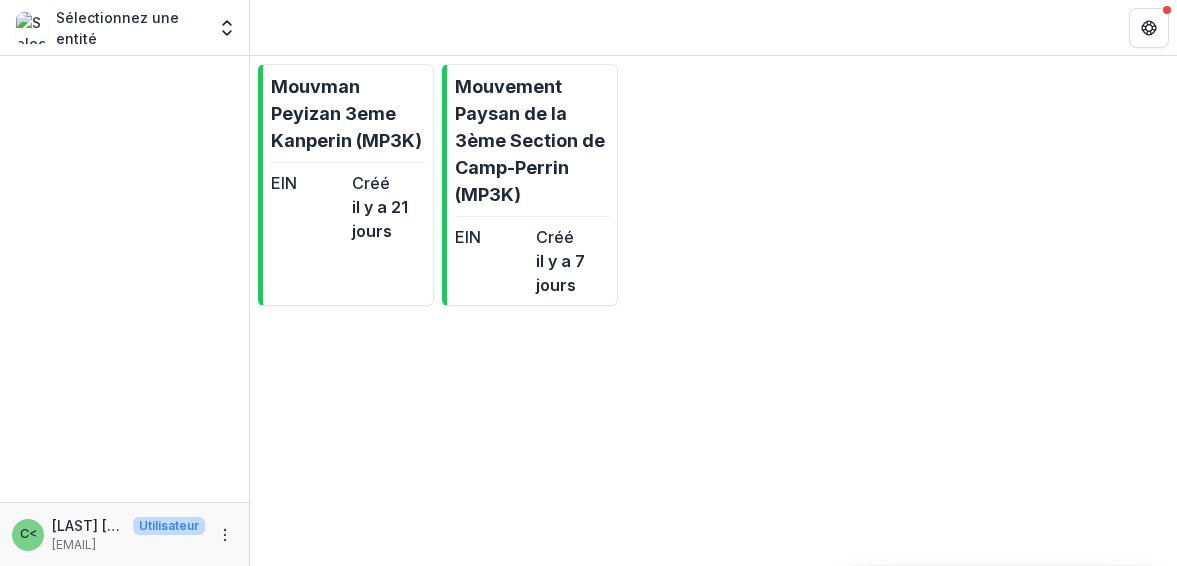 scroll, scrollTop: 0, scrollLeft: 0, axis: both 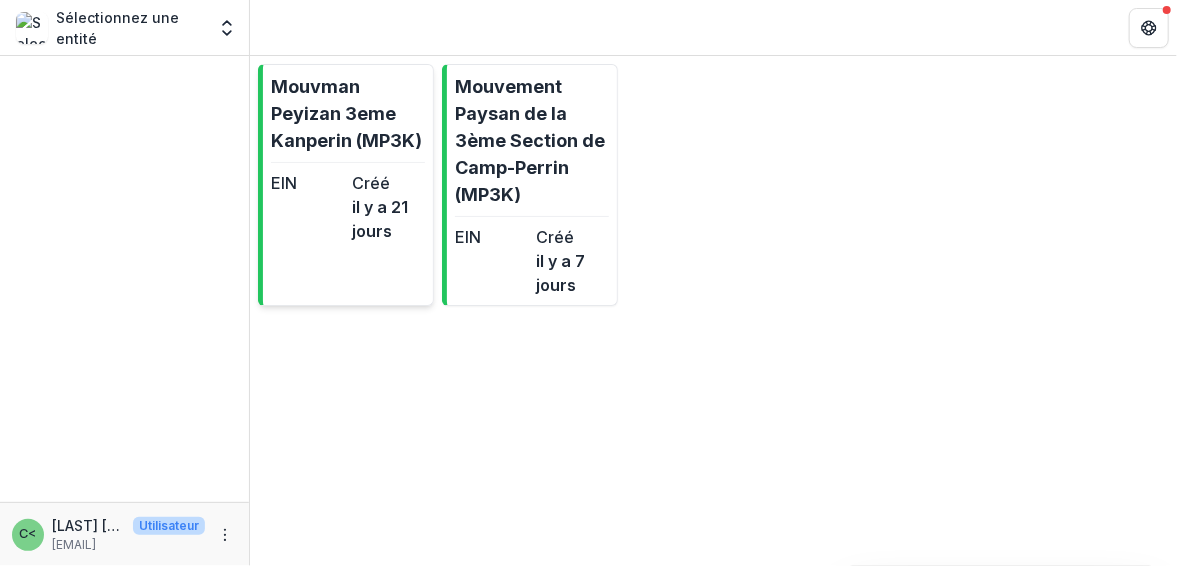 click on "Mouvman Peyizan 3eme Kanperin (MP3K)" at bounding box center [348, 113] 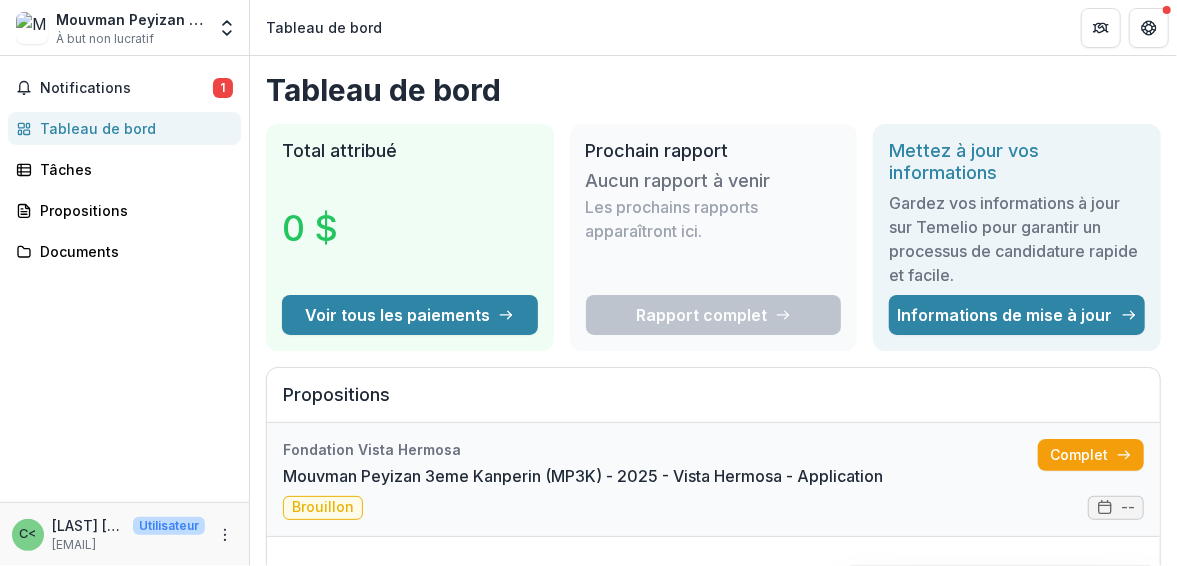 click on "Mouvman Peyizan 3eme Kanperin (MP3K) - 2025 - Vista Hermosa - Application" at bounding box center (583, 476) 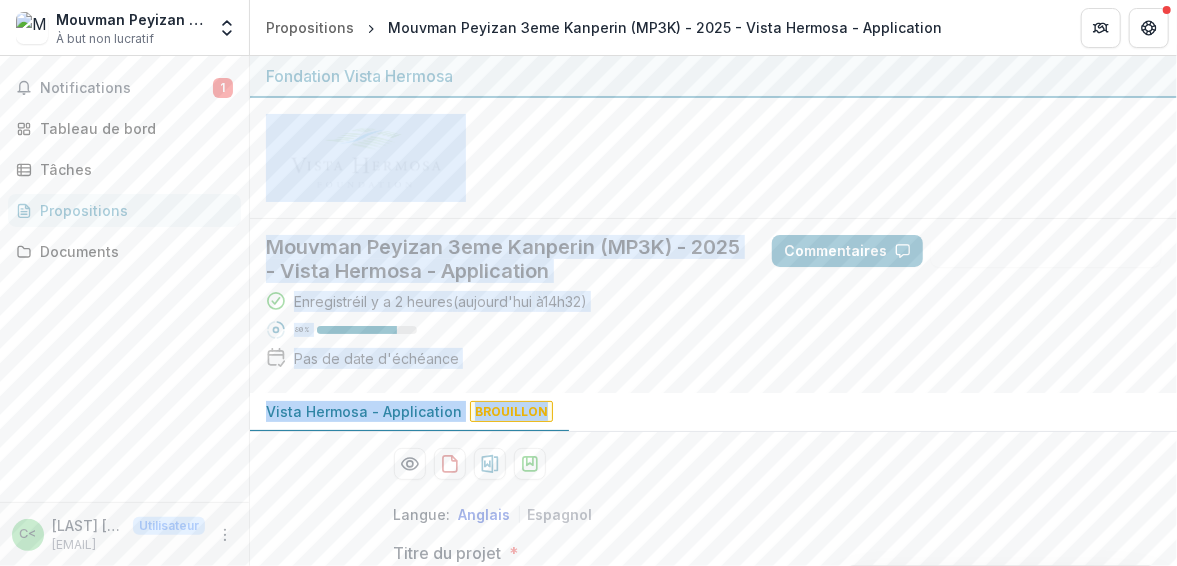 drag, startPoint x: 1169, startPoint y: 117, endPoint x: 1100, endPoint y: 419, distance: 309.7822 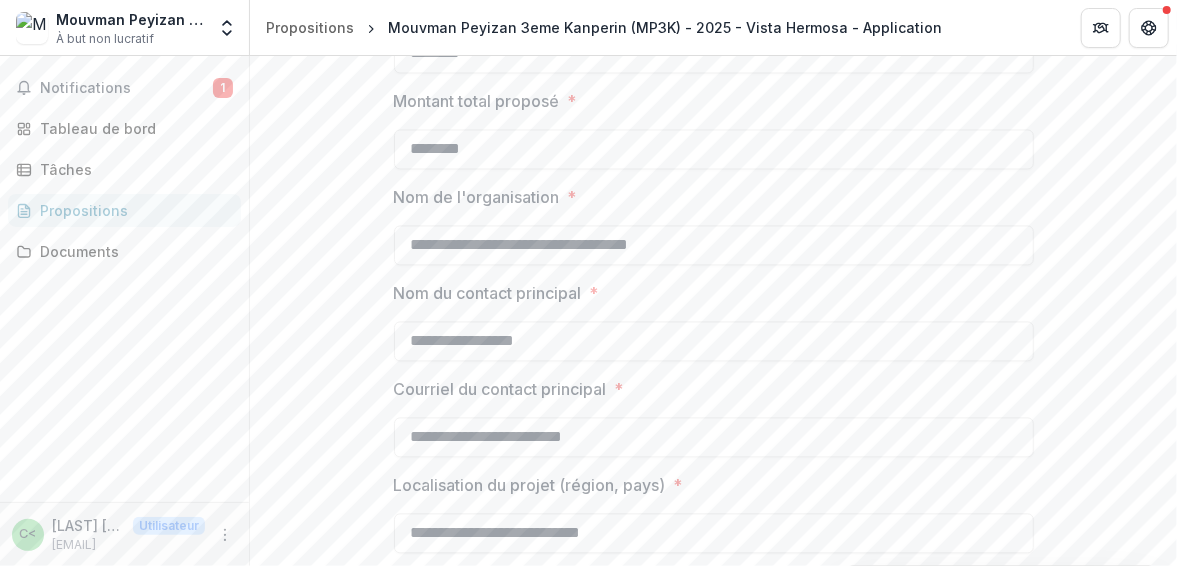 scroll, scrollTop: 1990, scrollLeft: 0, axis: vertical 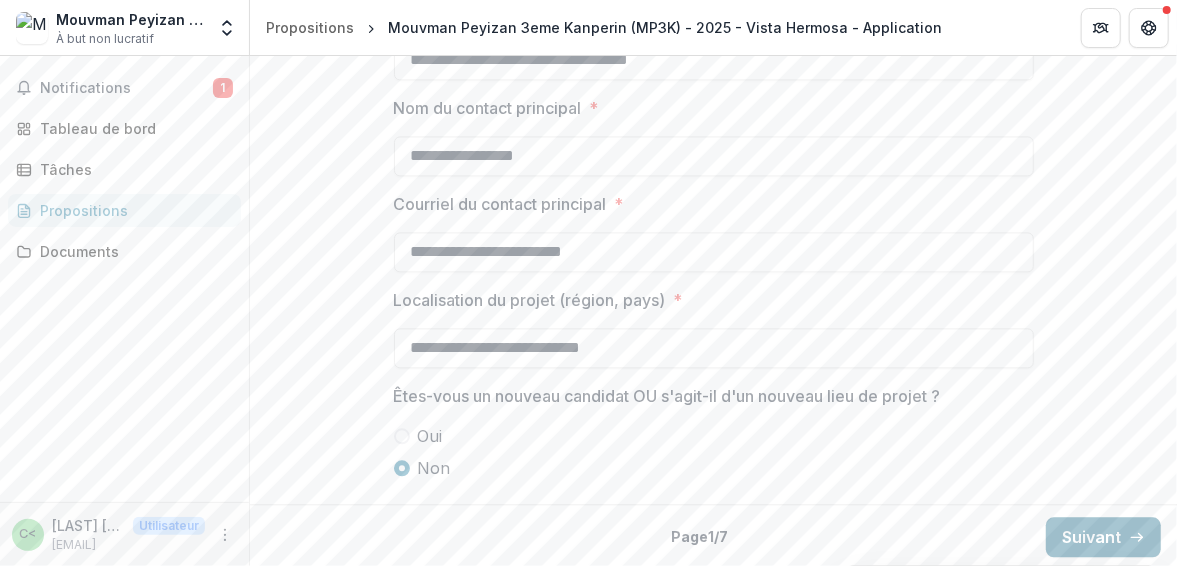 click on "Suivant" at bounding box center [1103, 537] 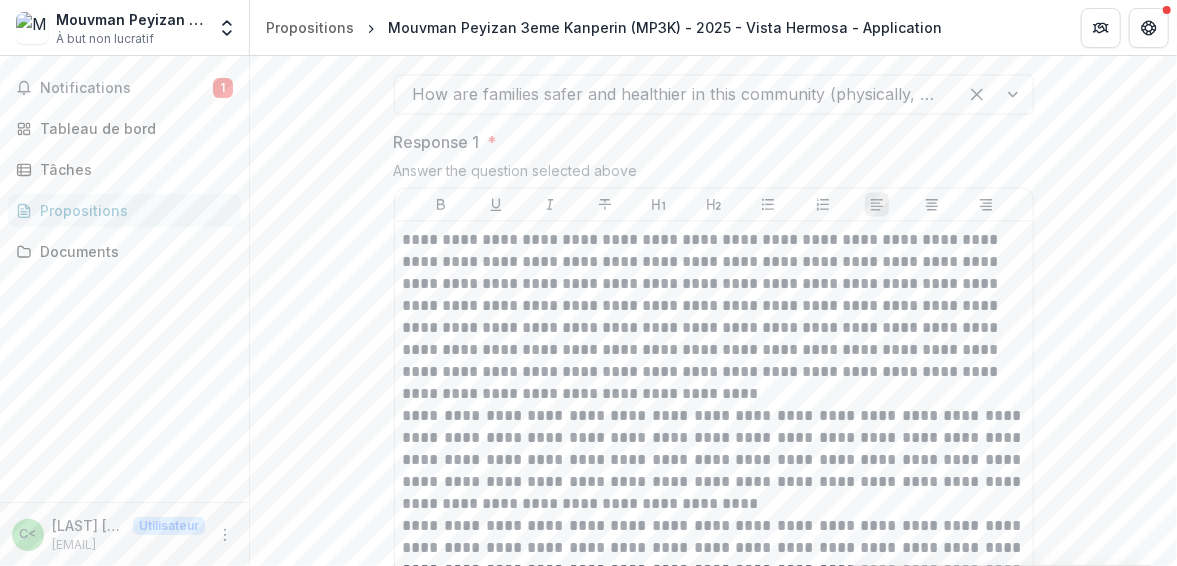scroll, scrollTop: 2048, scrollLeft: 0, axis: vertical 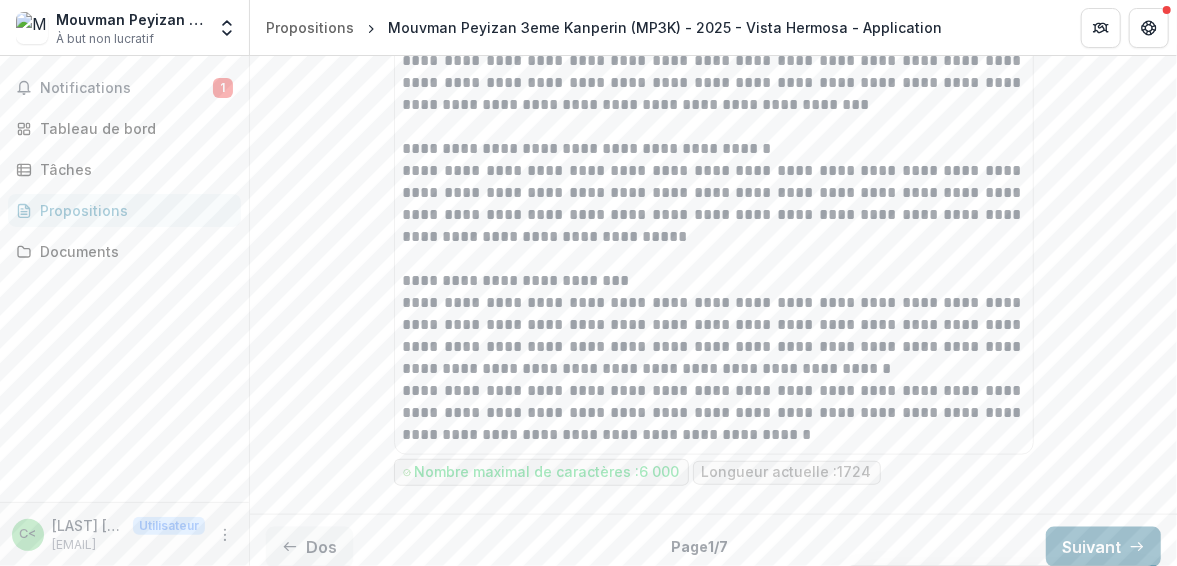 click on "Suivant" at bounding box center [1103, 547] 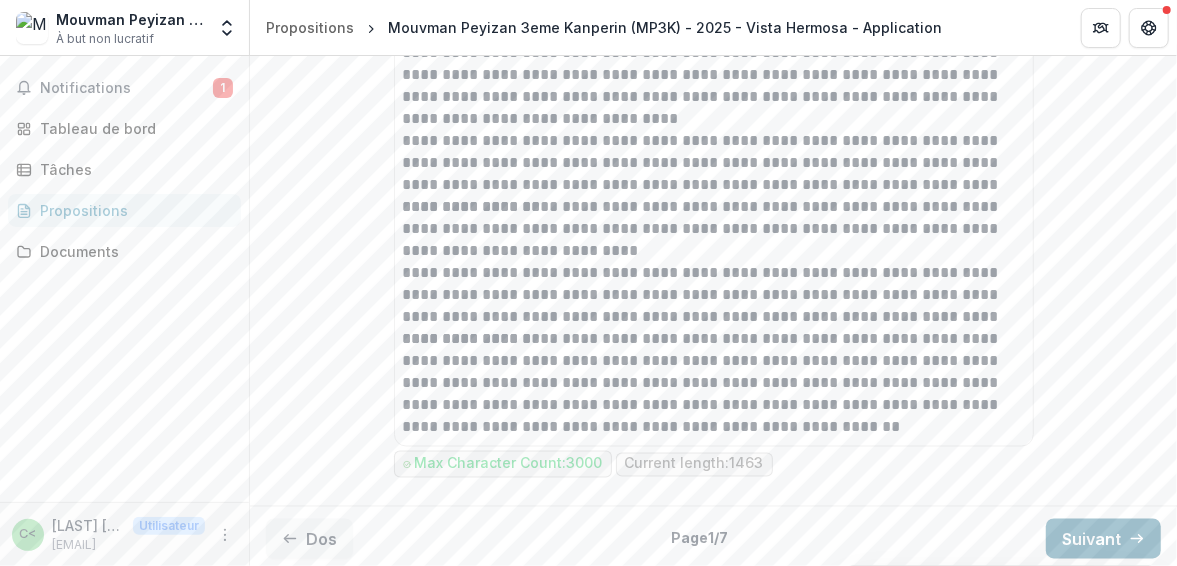 scroll, scrollTop: 1408, scrollLeft: 0, axis: vertical 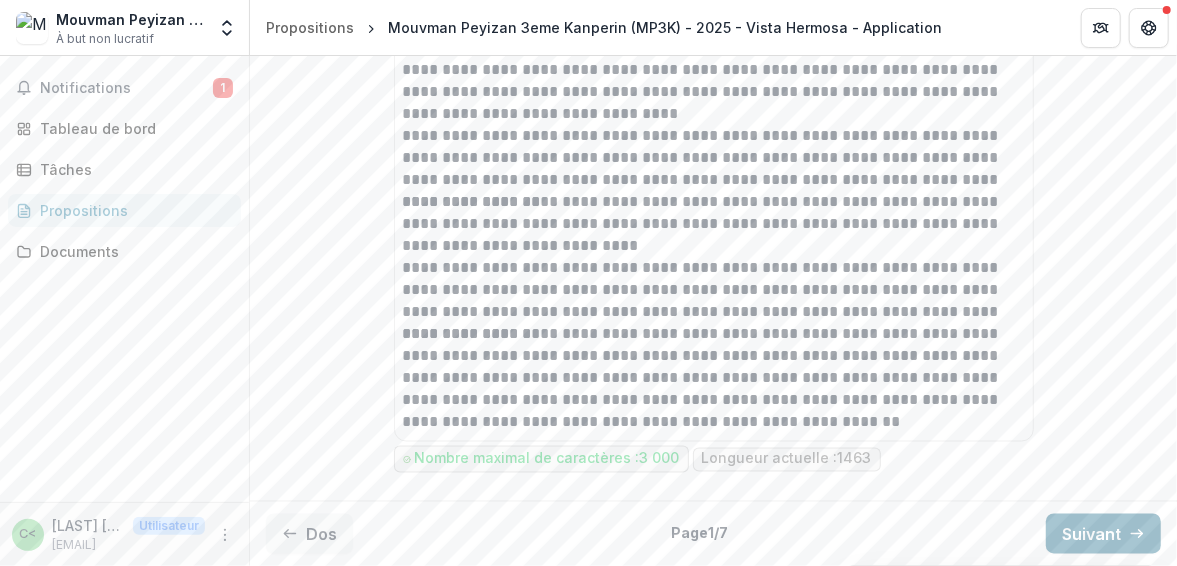 click 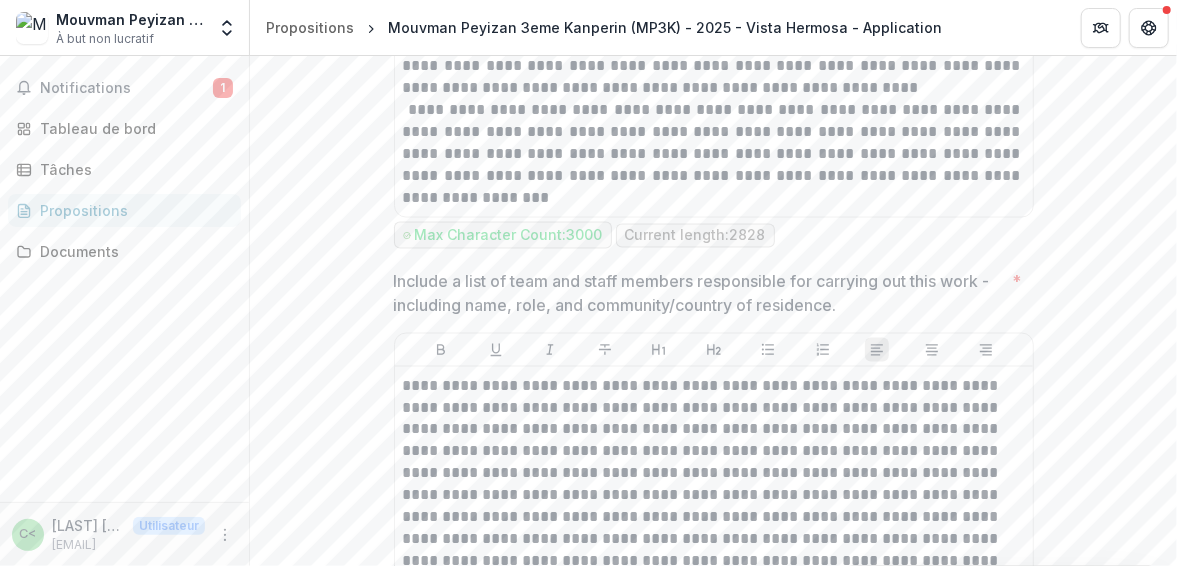 scroll, scrollTop: 4412, scrollLeft: 0, axis: vertical 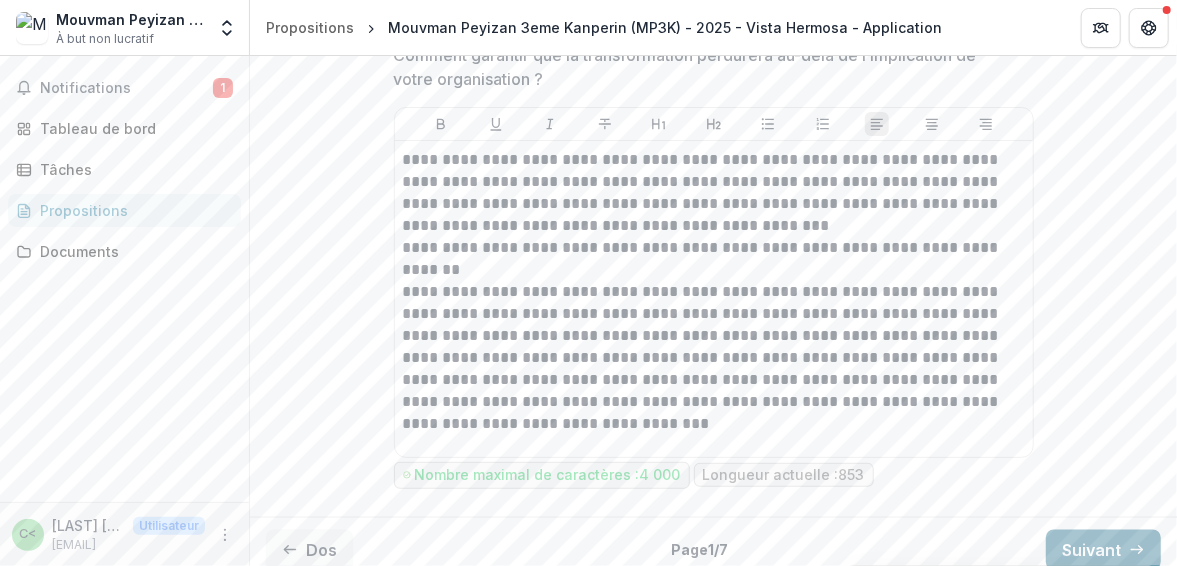 click on "Suivant" at bounding box center [1103, 550] 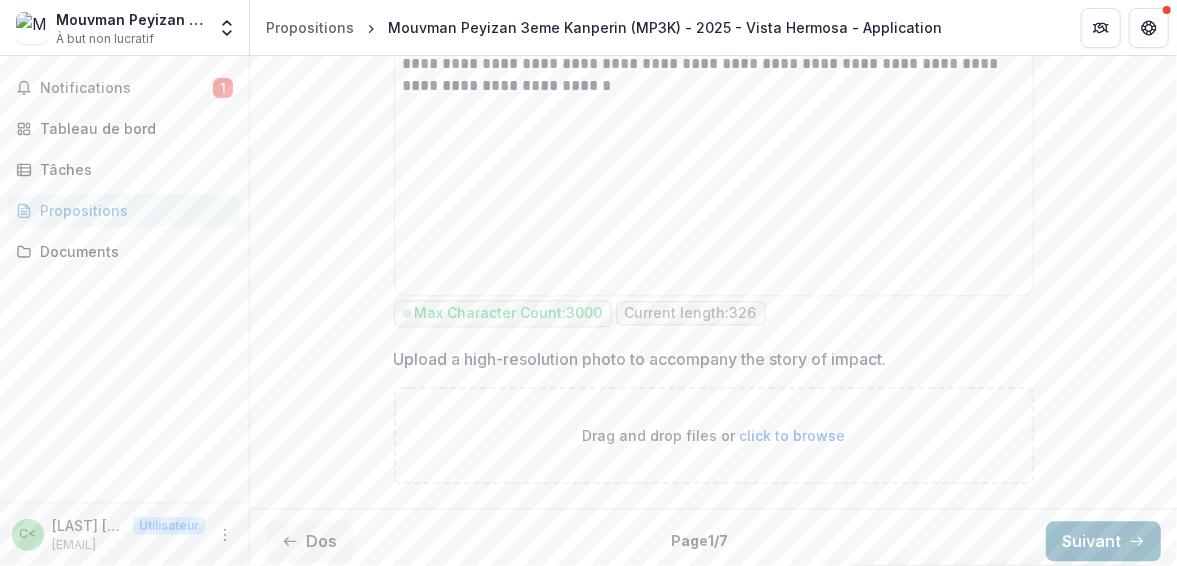 scroll, scrollTop: 2022, scrollLeft: 0, axis: vertical 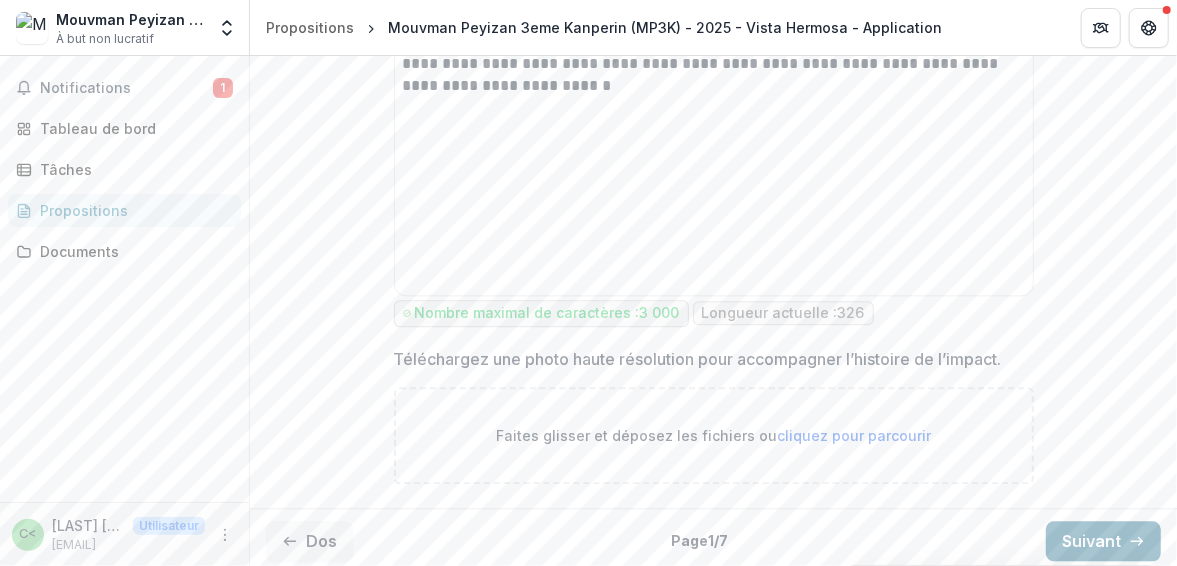 click on "Suivant" at bounding box center [1103, 541] 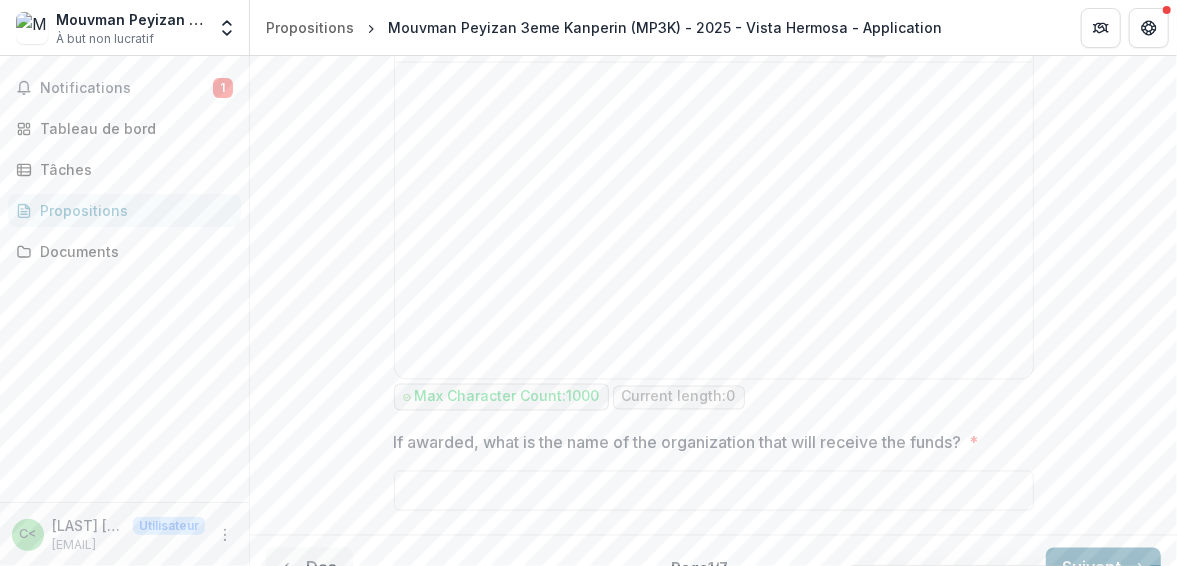 scroll, scrollTop: 1666, scrollLeft: 0, axis: vertical 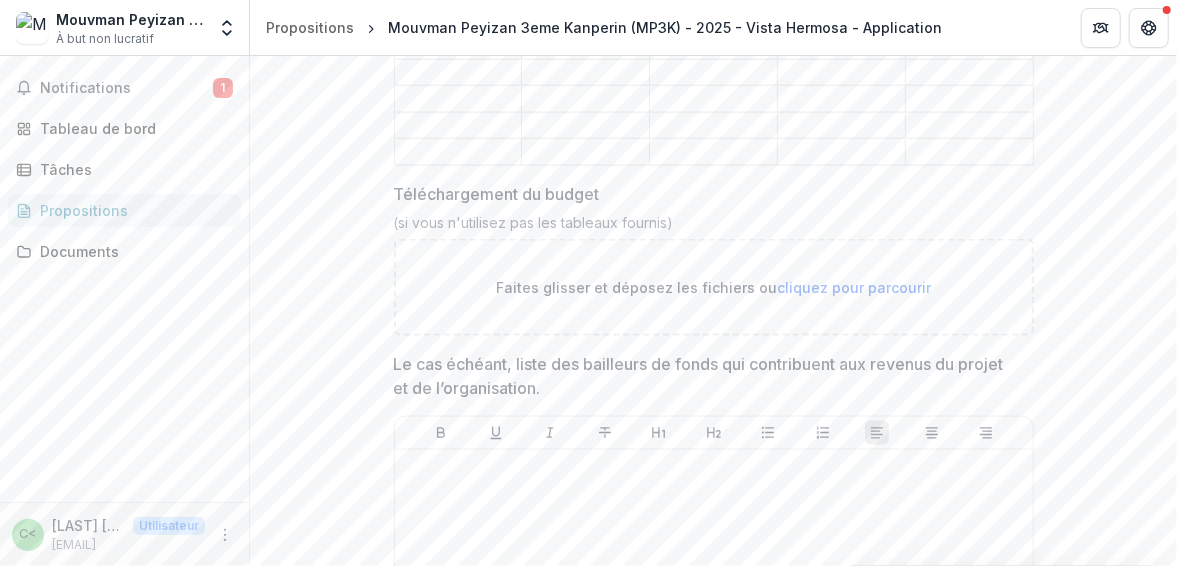 click on "**********" at bounding box center (714, 68) 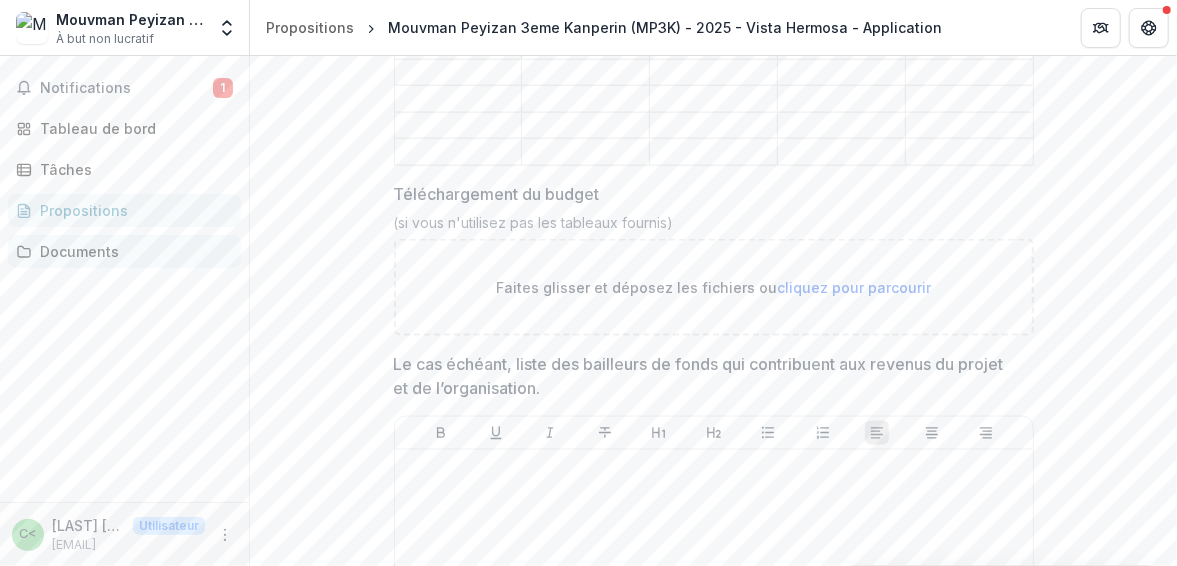 click on "Documents" at bounding box center (124, 251) 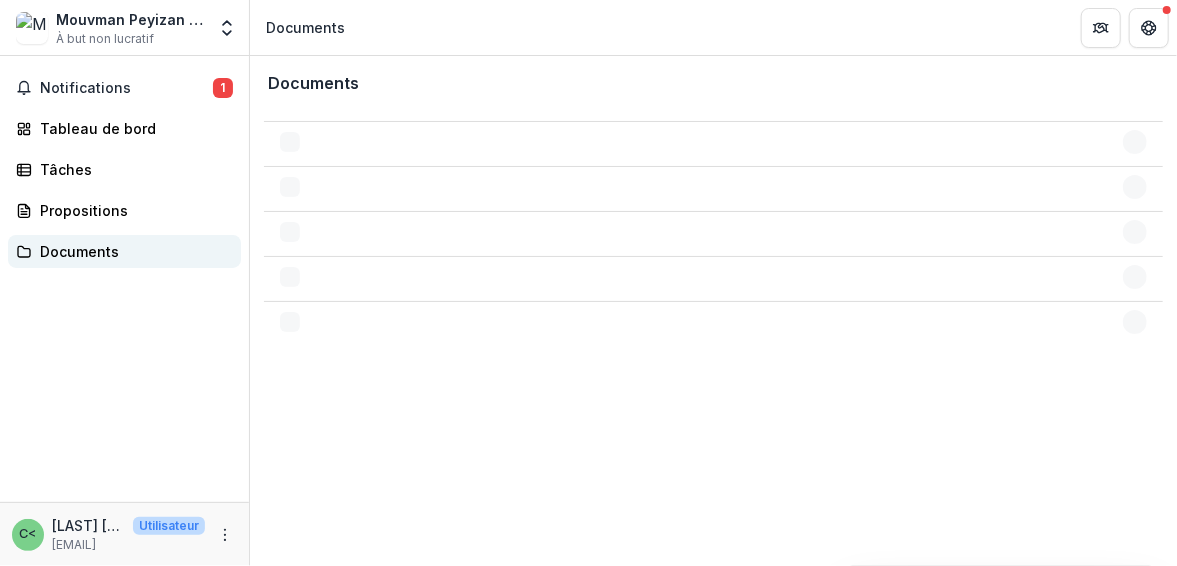 click on "Documents" at bounding box center (132, 251) 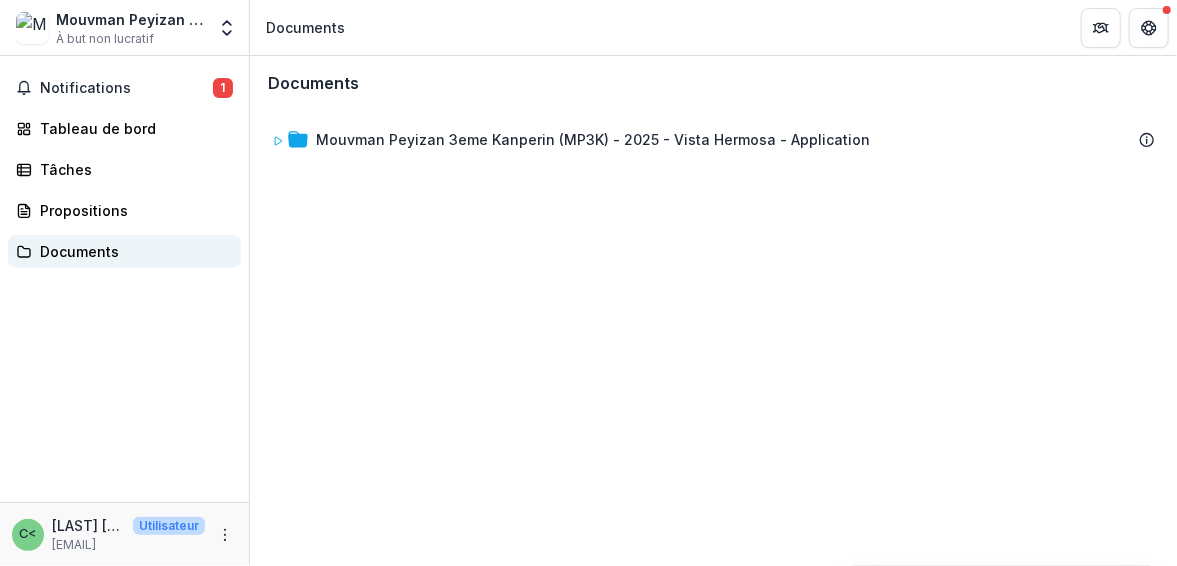 click on "Documents" at bounding box center [132, 251] 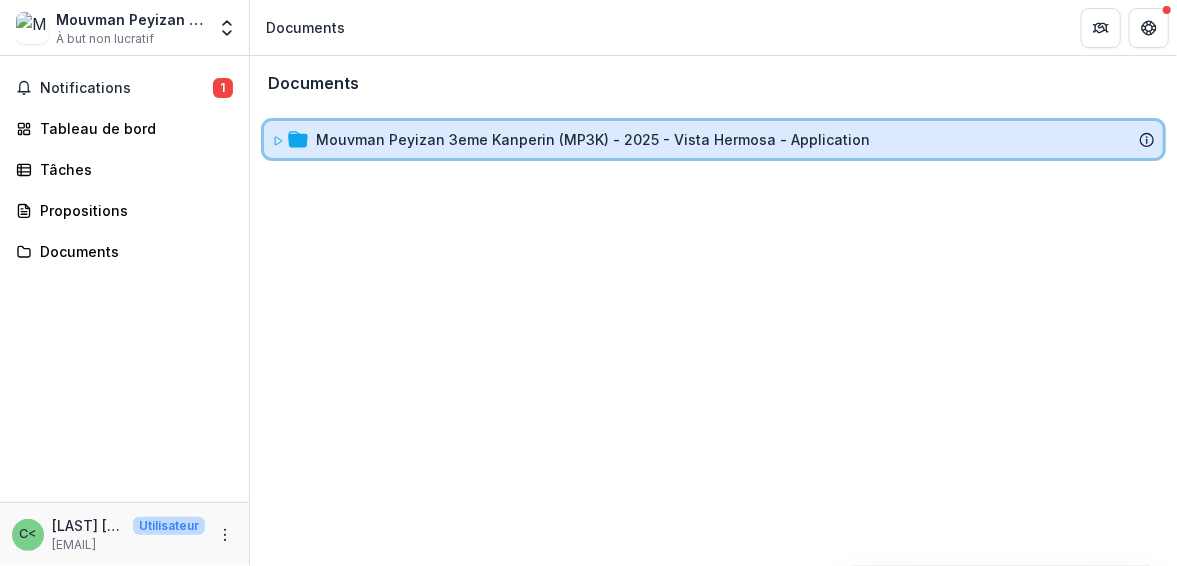 click on "Mouvman Peyizan 3eme Kanperin (MP3K) - 2025 - Vista Hermosa - Application" at bounding box center (713, 139) 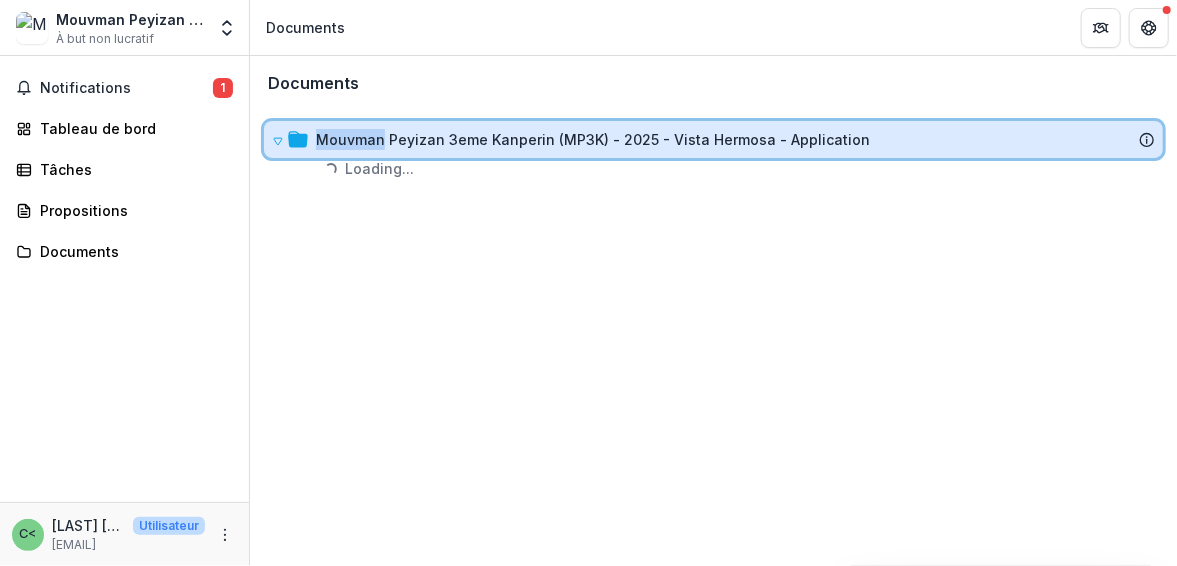 click on "Mouvman Peyizan 3eme Kanperin (MP3K) - 2025 - Vista Hermosa - Application" at bounding box center [713, 139] 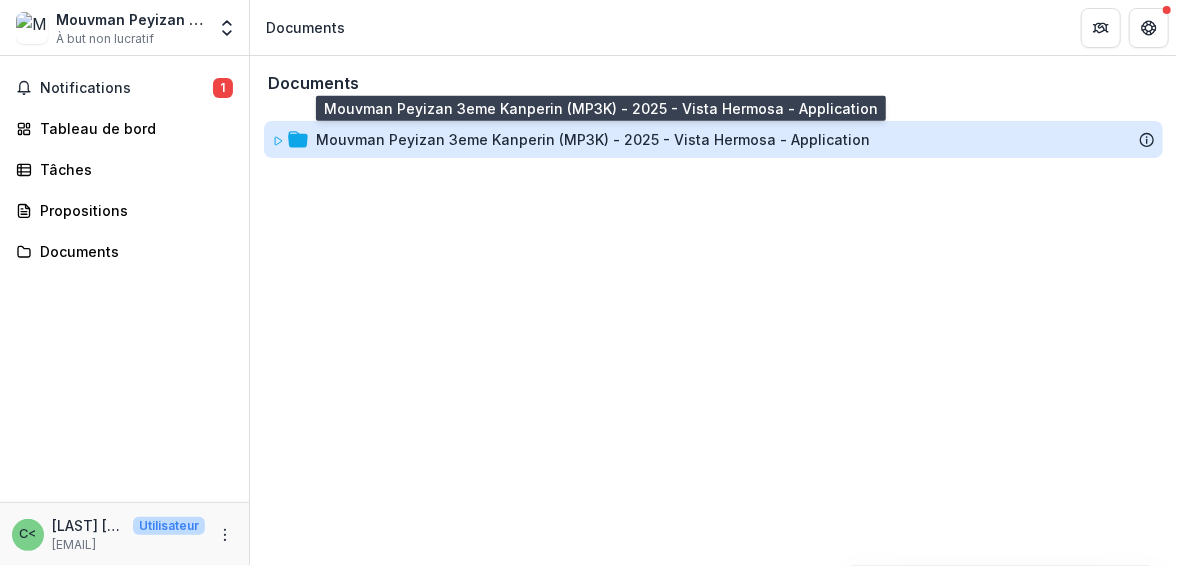 click on "Mouvman Peyizan 3eme Kanperin (MP3K) - 2025 - Vista Hermosa - Application" at bounding box center [593, 139] 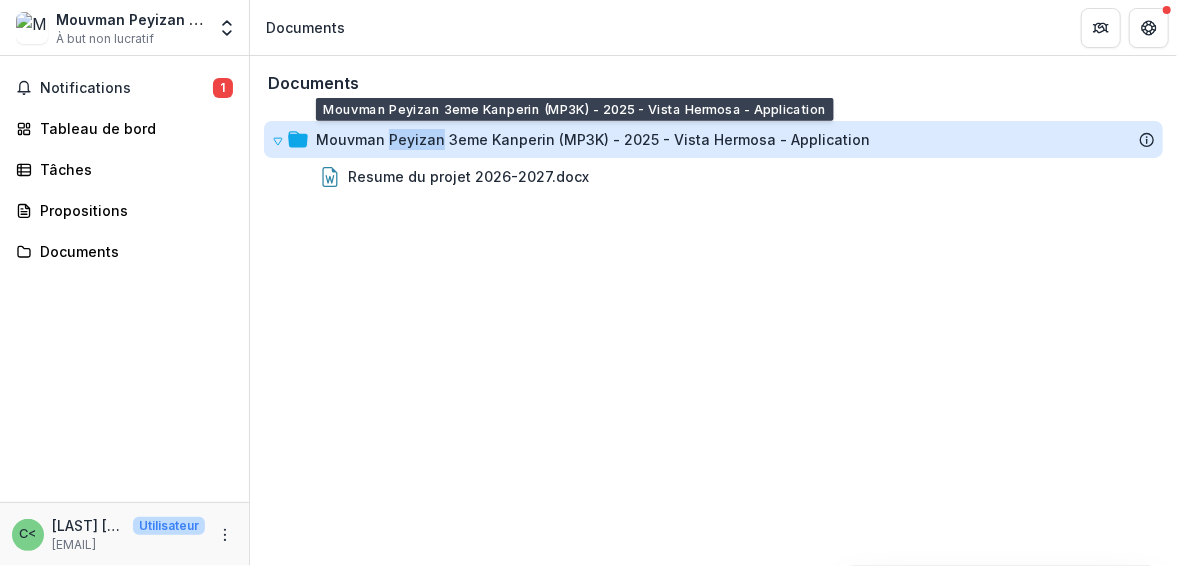 click on "Mouvman Peyizan 3eme Kanperin (MP3K) - 2025 - Vista Hermosa - Application" at bounding box center [593, 139] 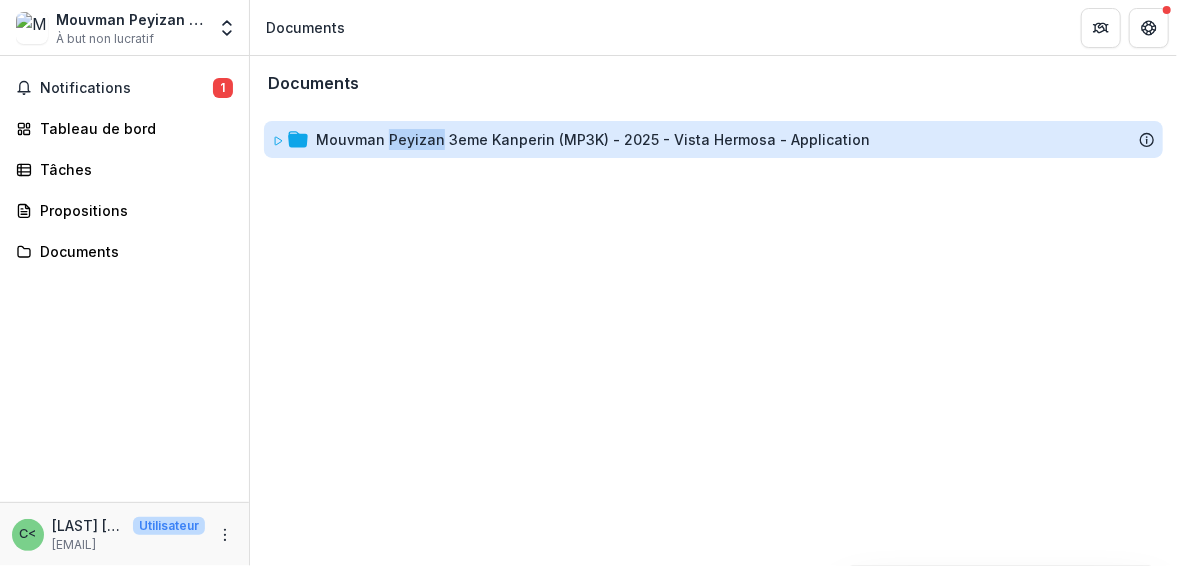 click on "Mouvman Peyizan 3eme Kanperin (MP3K) - 2025 - Vista Hermosa - Application" at bounding box center [593, 139] 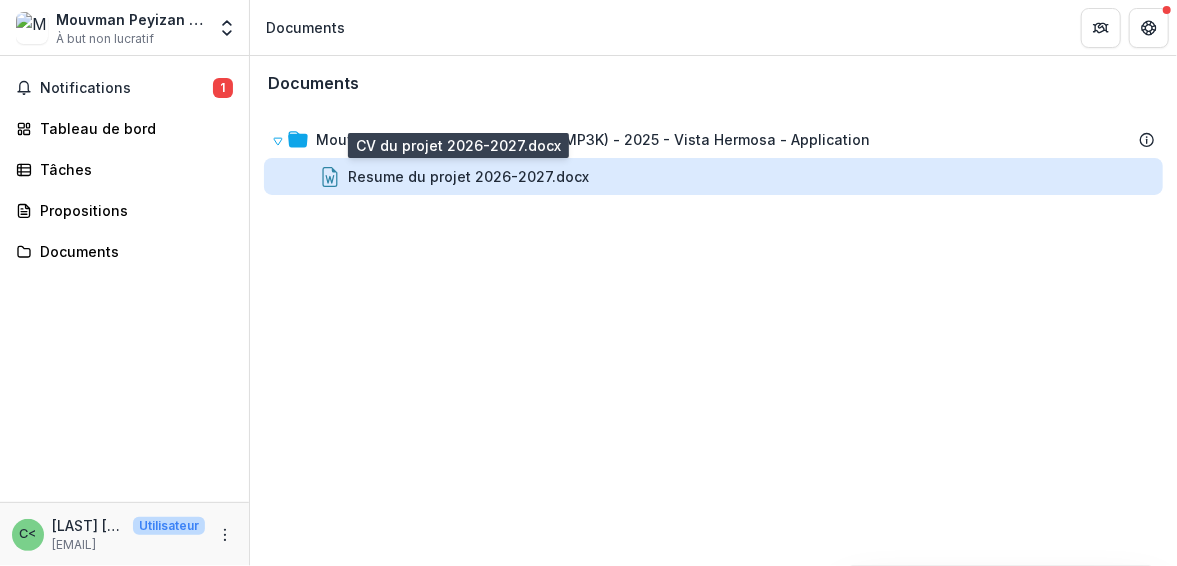 click on "Resume du projet 2026-2027.docx" at bounding box center (468, 176) 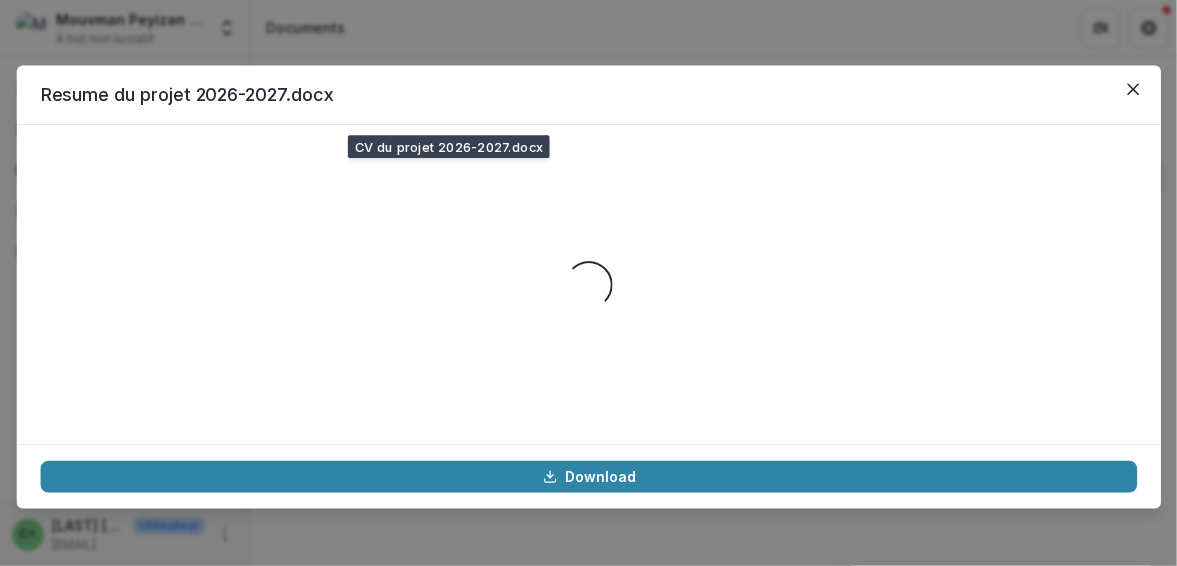 click on "Loading..." at bounding box center (588, 284) 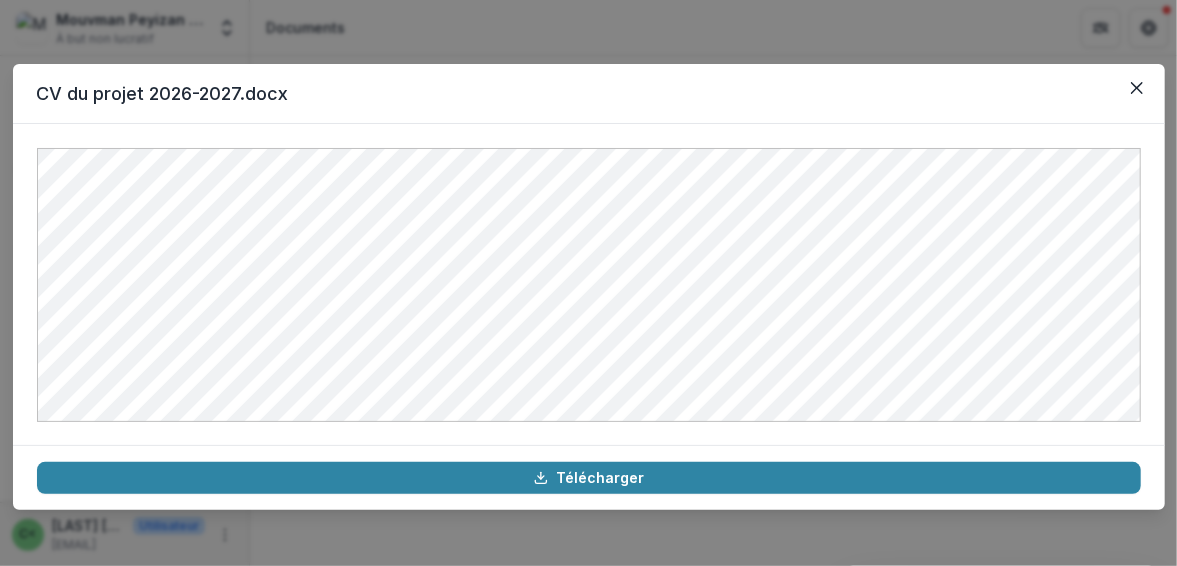 click on "CV du projet 2026-2027.docx Télécharger" at bounding box center (588, 283) 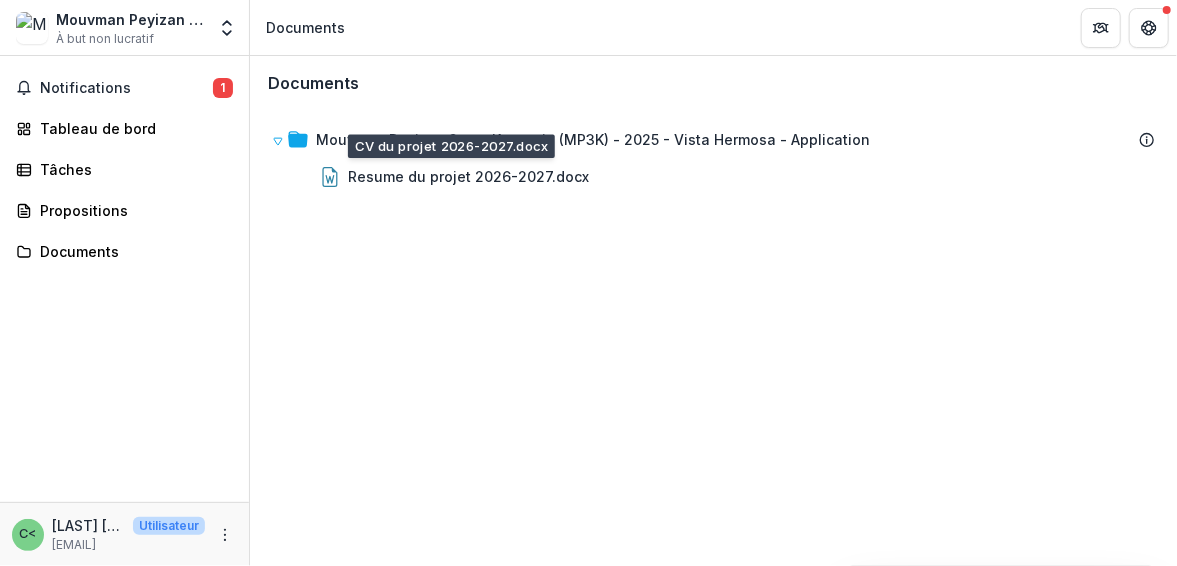 click on "Documents Mouvman Peyizan 3eme Kanperin (MP3K) - 2025 - Vista Hermosa - Application Resume du projet 2026-2027.docx
Pour sélectionner un élément déplaçable, appuyez sur la barre d'espace. Pendant le déplacement, utilisez les touches fléchées pour déplacer l'élément. Appuyez à nouveau sur la barre d'espace pour le déposer à sa nouvelle position, ou appuyez sur Échap pour annuler." at bounding box center [713, 311] 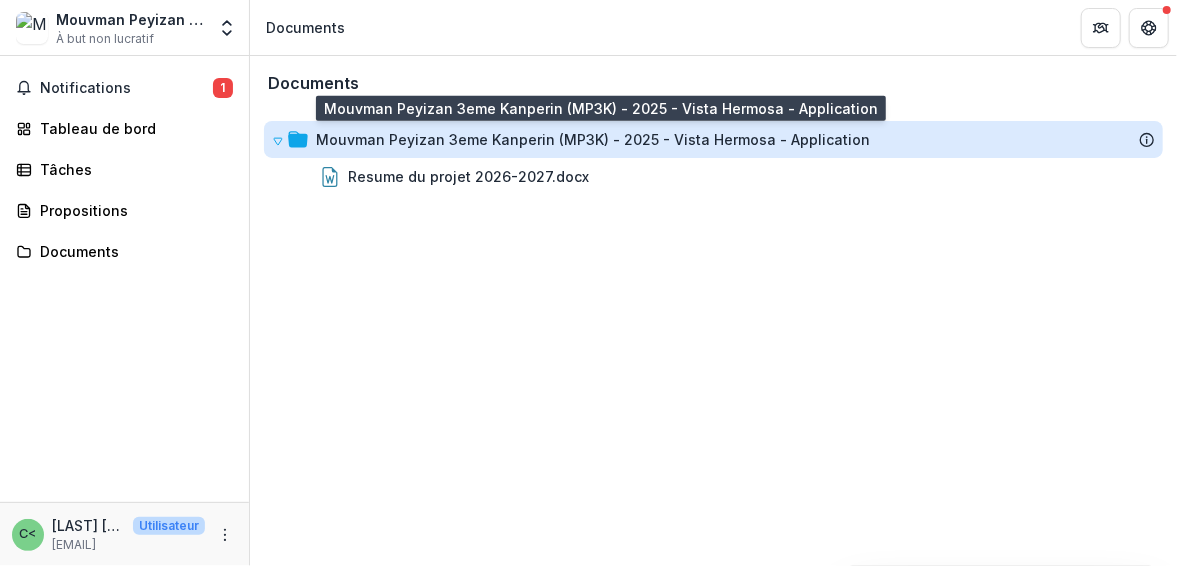 click on "Mouvman Peyizan 3eme Kanperin (MP3K) - 2025 - Vista Hermosa - Application" at bounding box center (593, 139) 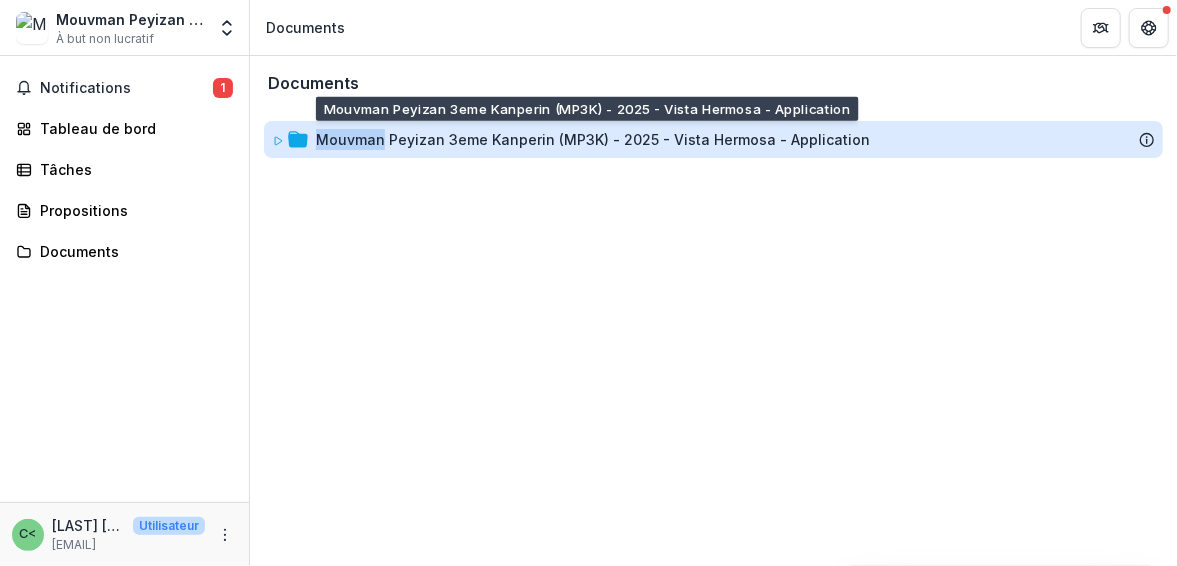 click on "Mouvman Peyizan 3eme Kanperin (MP3K) - 2025 - Vista Hermosa - Application" at bounding box center [593, 139] 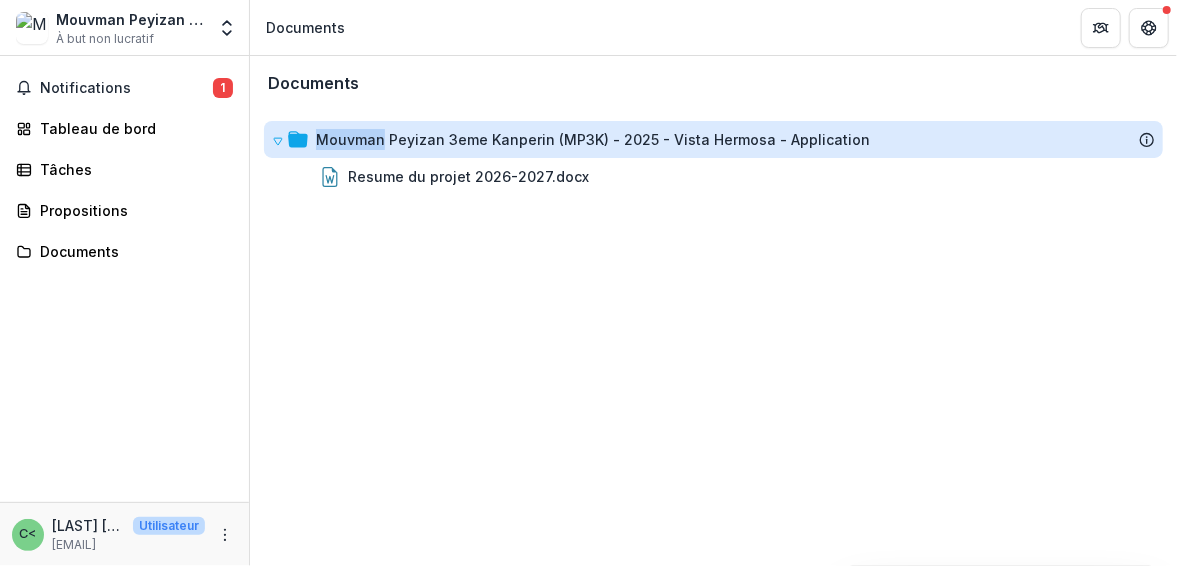 click on "Mouvman Peyizan 3eme Kanperin (MP3K) - 2025 - Vista Hermosa - Application" at bounding box center [593, 139] 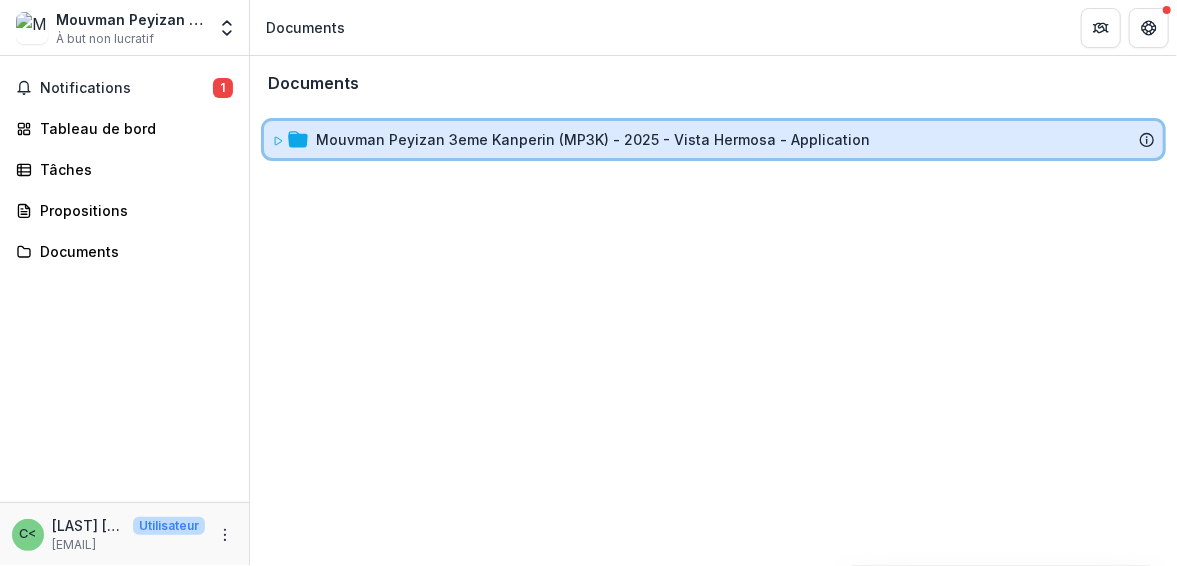 click on "Mouvman Peyizan 3eme Kanperin (MP3K) - 2025 - Vista Hermosa - Application" at bounding box center (713, 139) 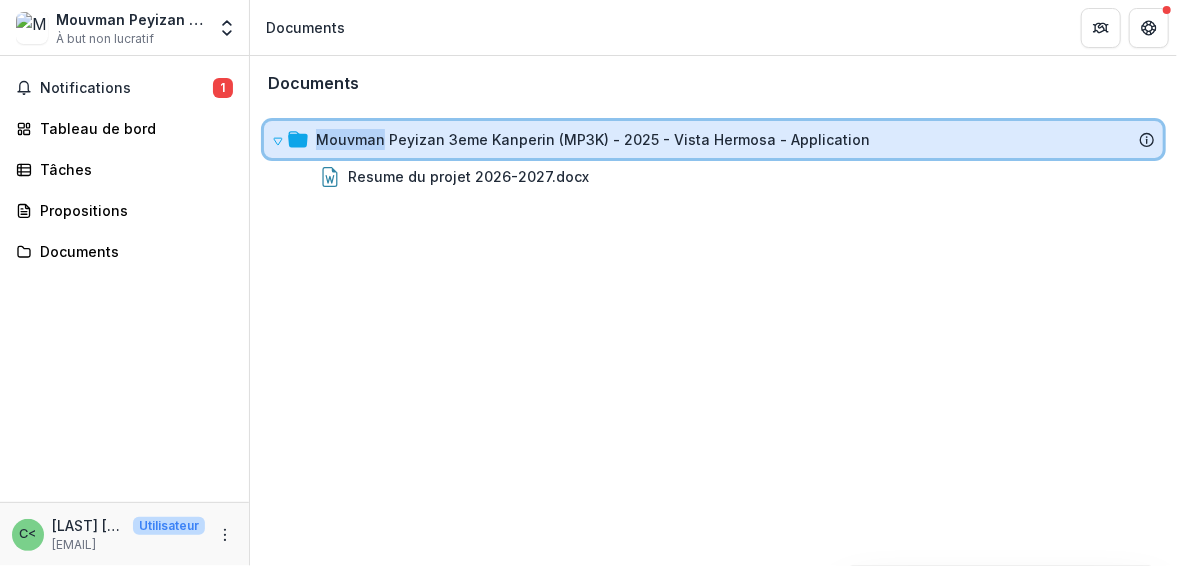 click on "Mouvman Peyizan 3eme Kanperin (MP3K) - 2025 - Vista Hermosa - Application" at bounding box center [713, 139] 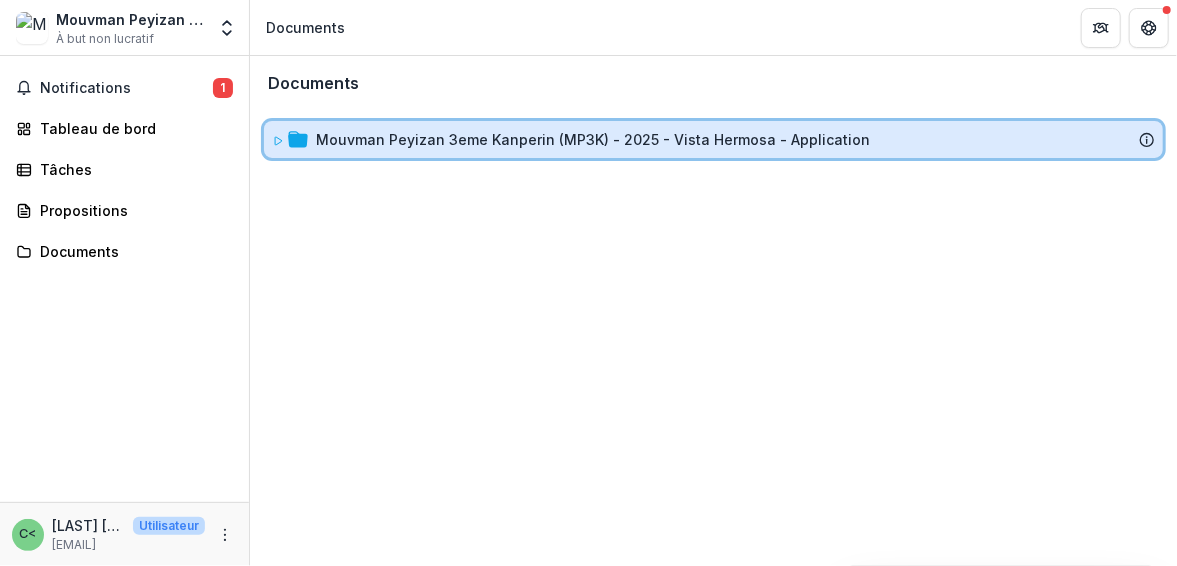 click on "Mouvman Peyizan 3eme Kanperin (MP3K) - 2025 - Vista Hermosa - Application" at bounding box center (735, 139) 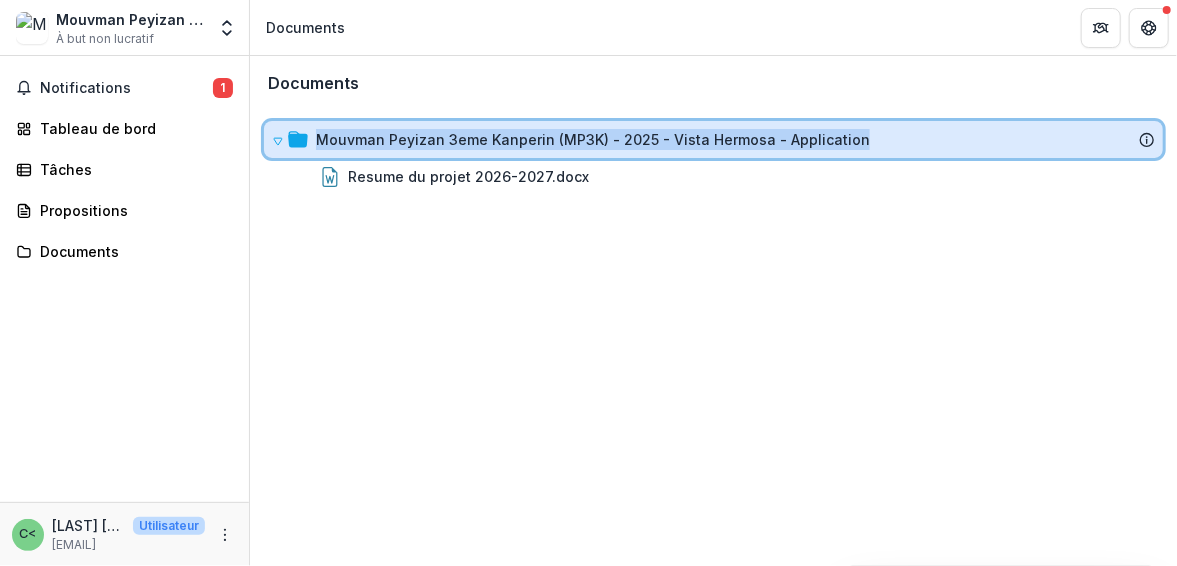 click on "Mouvman Peyizan 3eme Kanperin (MP3K) - 2025 - Vista Hermosa - Application" at bounding box center [735, 139] 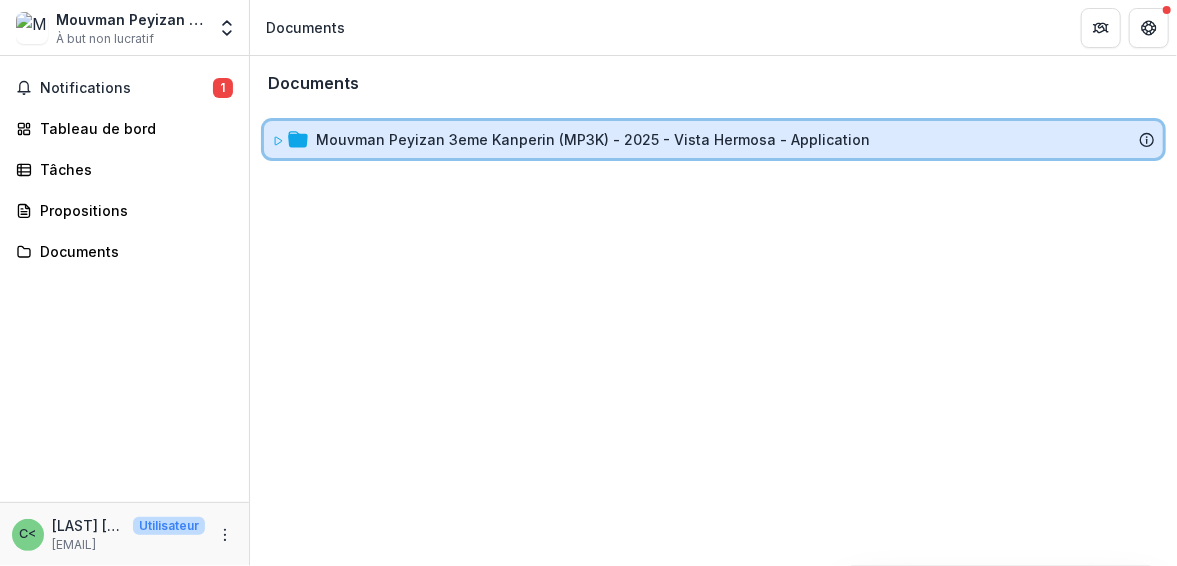 click on "Mouvman Peyizan 3eme Kanperin (MP3K) - 2025 - Vista Hermosa - Application" at bounding box center (735, 139) 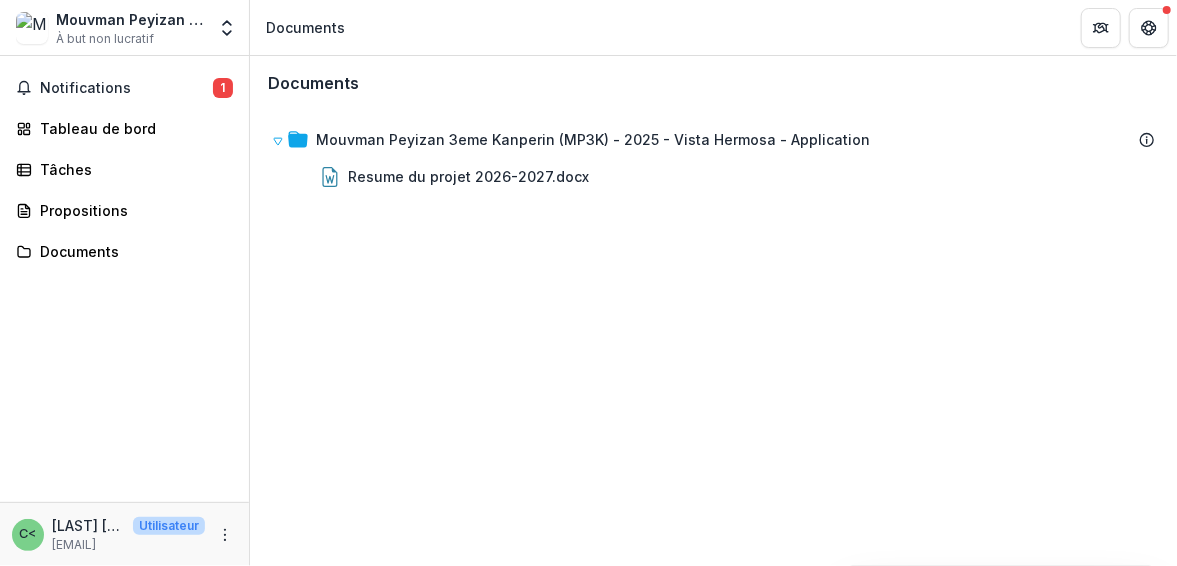 click on "Documents Mouvman Peyizan 3eme Kanperin (MP3K) - 2025 - Vista Hermosa - Application Resume du projet 2026-2027.docx
Pour sélectionner un élément déplaçable, appuyez sur la barre d'espace. Pendant le déplacement, utilisez les touches fléchées pour déplacer l'élément. Appuyez à nouveau sur la barre d'espace pour le déposer à sa nouvelle position, ou appuyez sur Échap pour annuler." at bounding box center [713, 311] 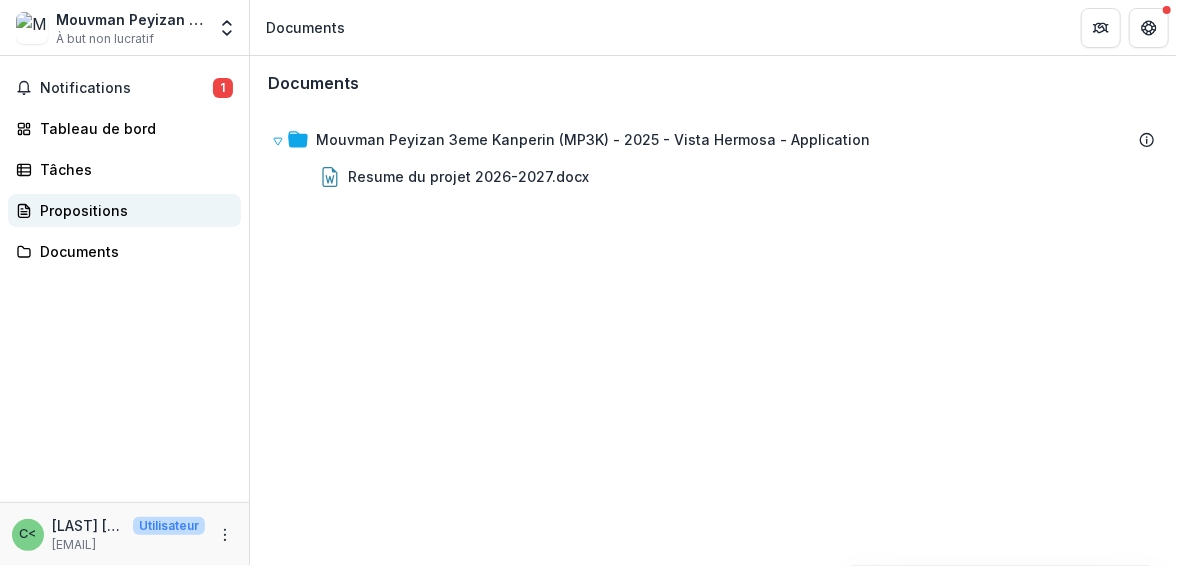 click on "Propositions" at bounding box center (84, 210) 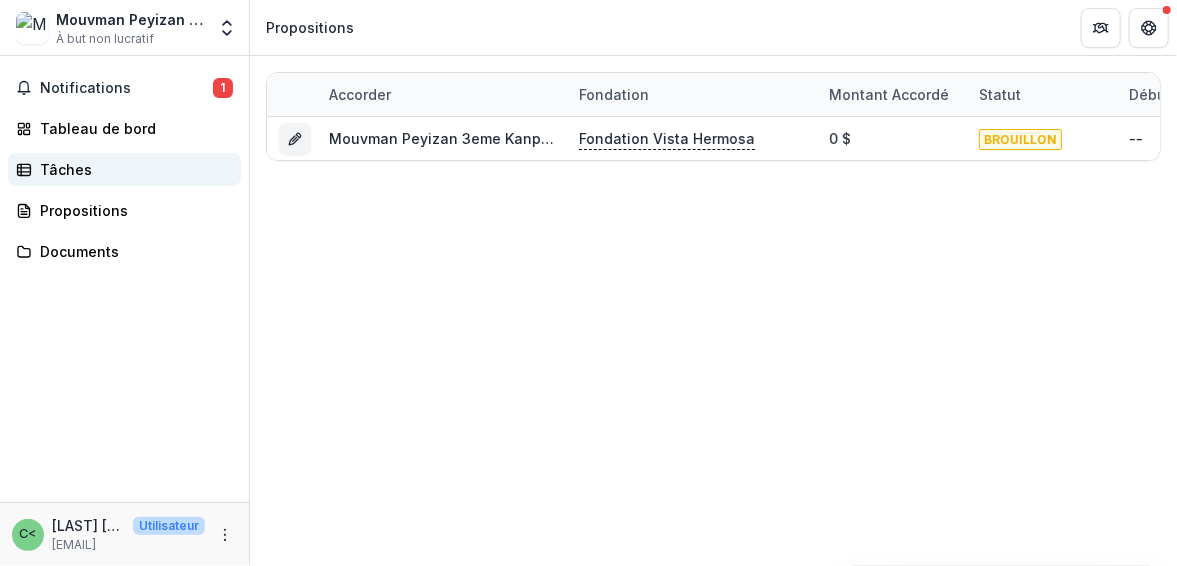 click on "Tâches" at bounding box center [132, 169] 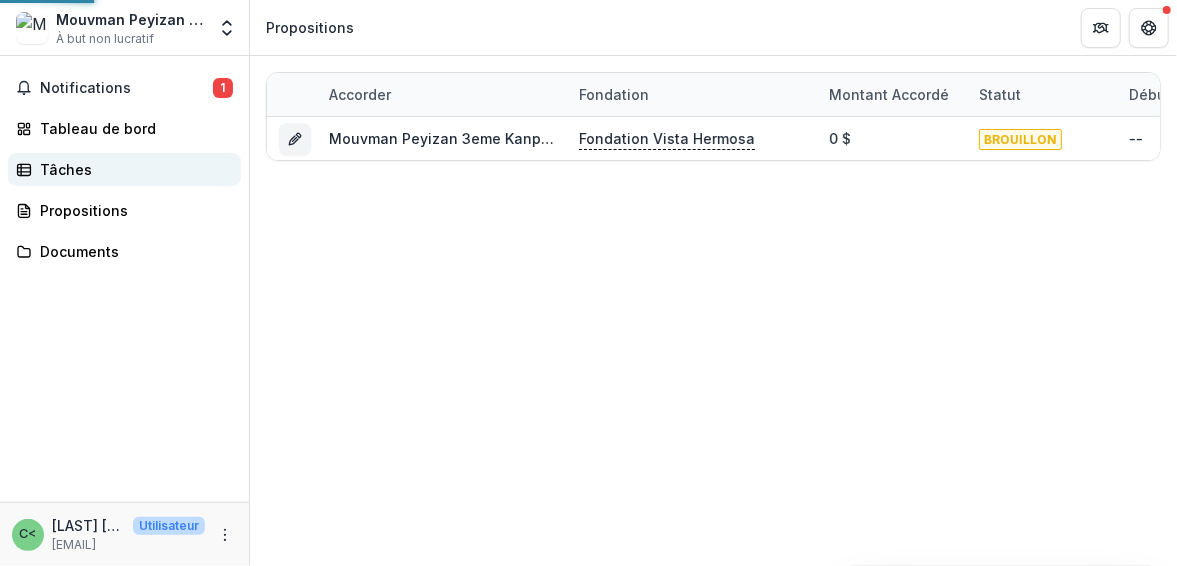 click on "Tâches" at bounding box center [132, 169] 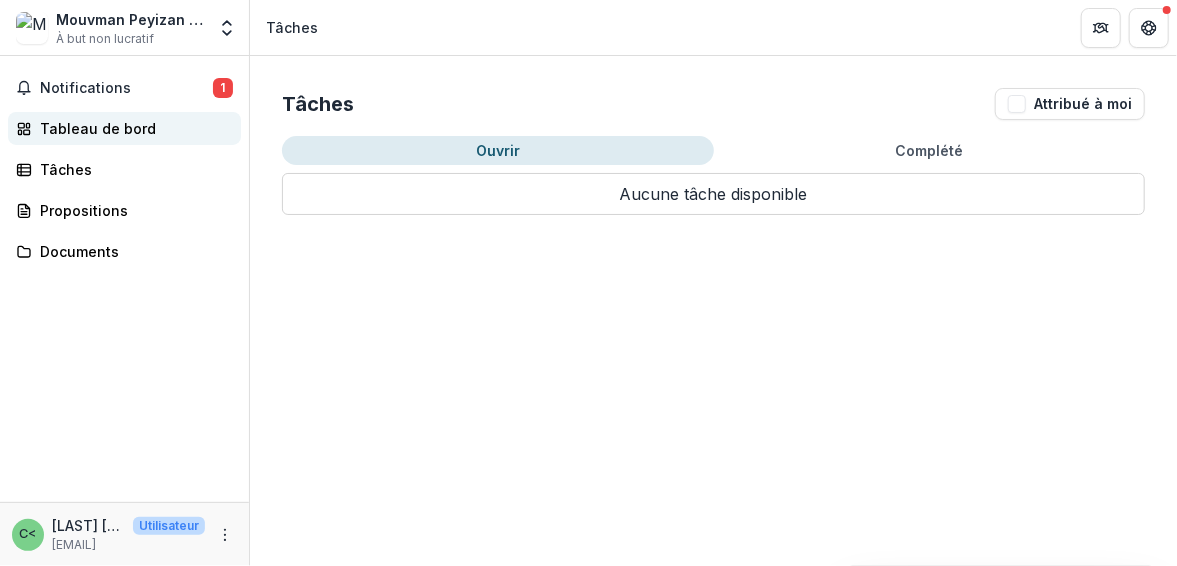 click on "Tableau de bord" at bounding box center (98, 128) 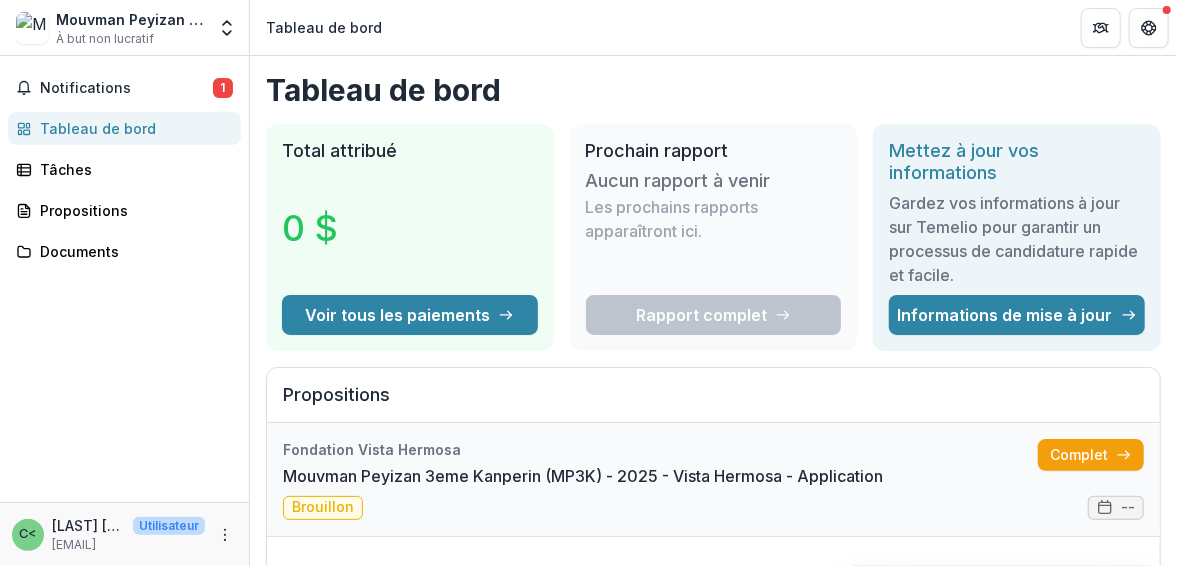 click on "Mouvman Peyizan 3eme Kanperin (MP3K) - 2025 - Vista Hermosa - Application" at bounding box center [583, 476] 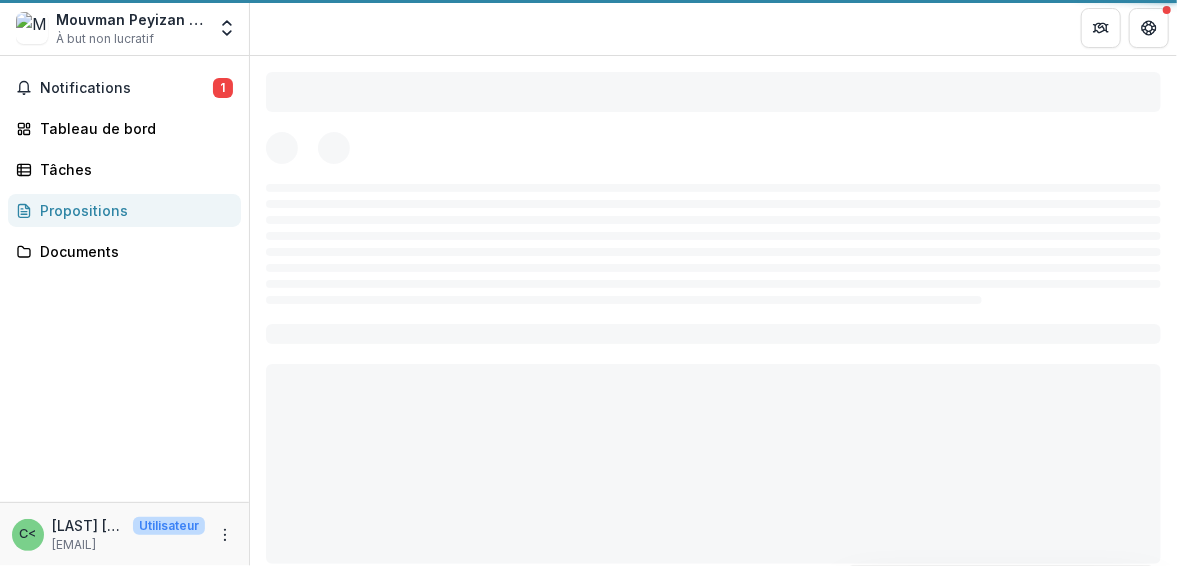 click at bounding box center [713, 318] 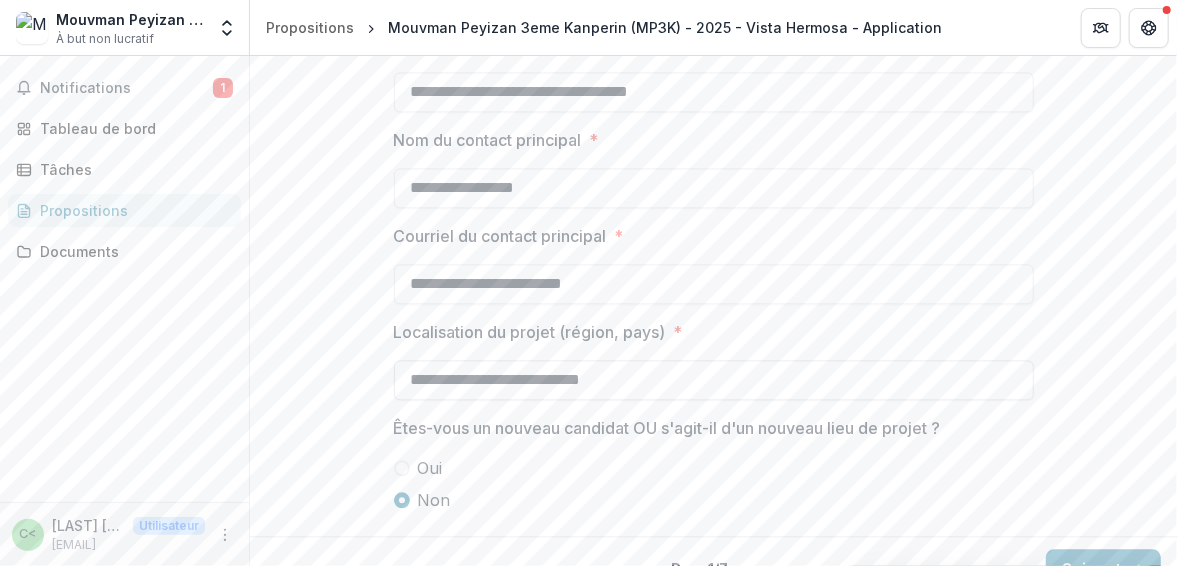 scroll, scrollTop: 1990, scrollLeft: 0, axis: vertical 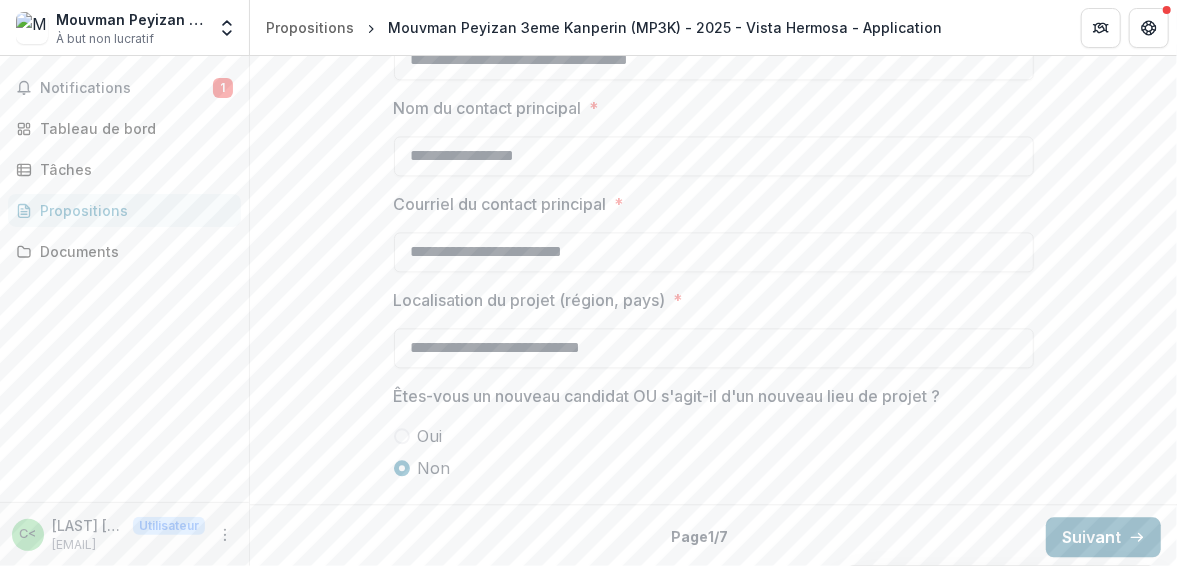click on "Suivant" at bounding box center [1091, 537] 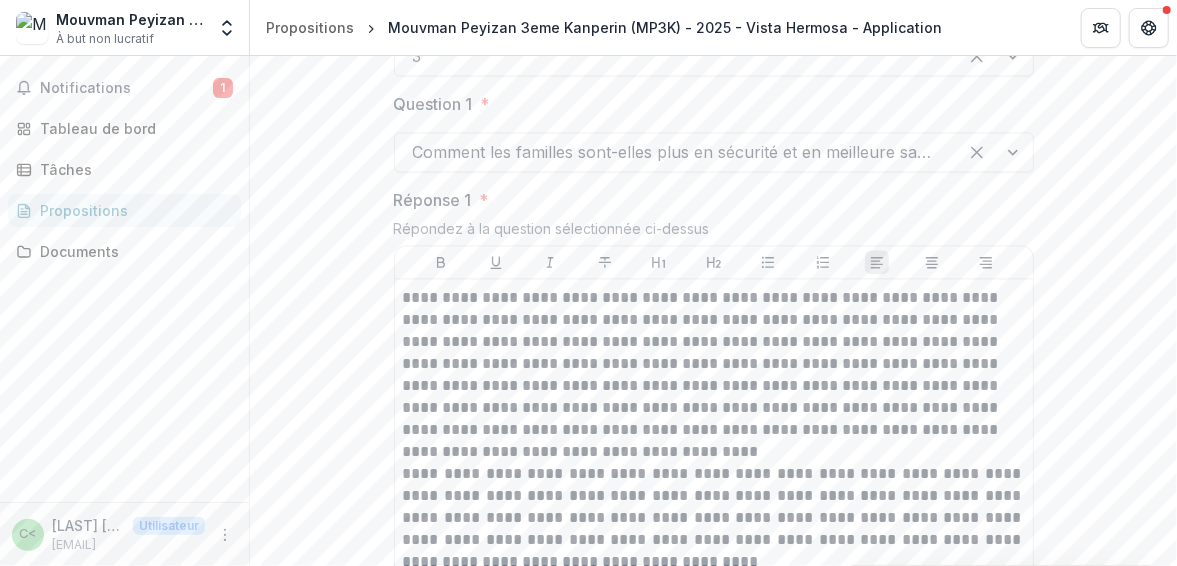 drag, startPoint x: 1165, startPoint y: 300, endPoint x: 1134, endPoint y: 465, distance: 167.88687 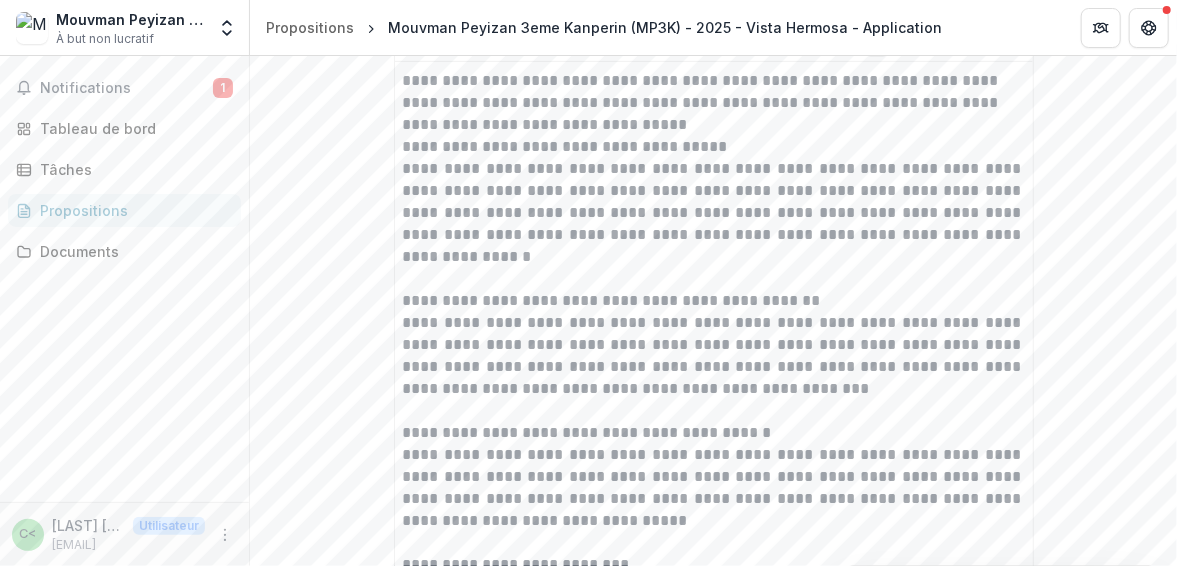 scroll, scrollTop: 4412, scrollLeft: 0, axis: vertical 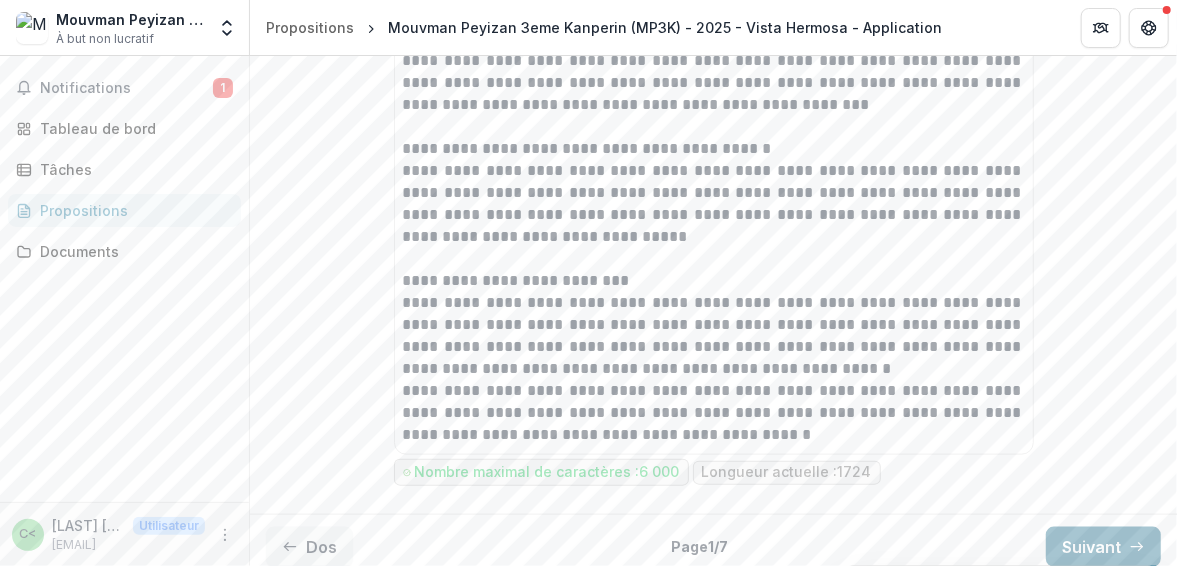 click on "Suivant" at bounding box center (1091, 547) 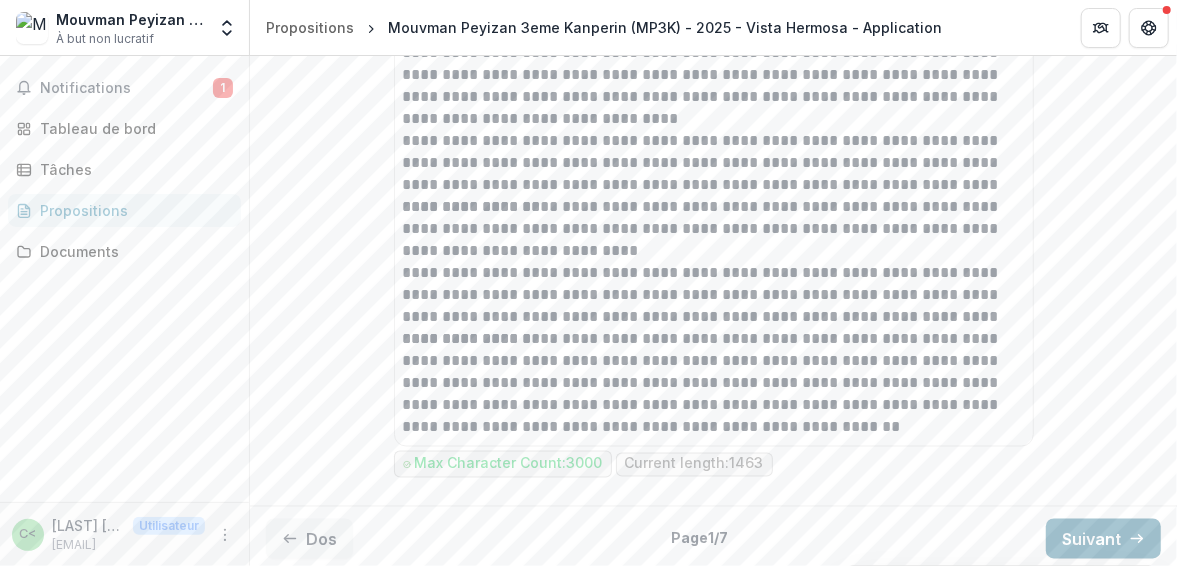 scroll, scrollTop: 1408, scrollLeft: 0, axis: vertical 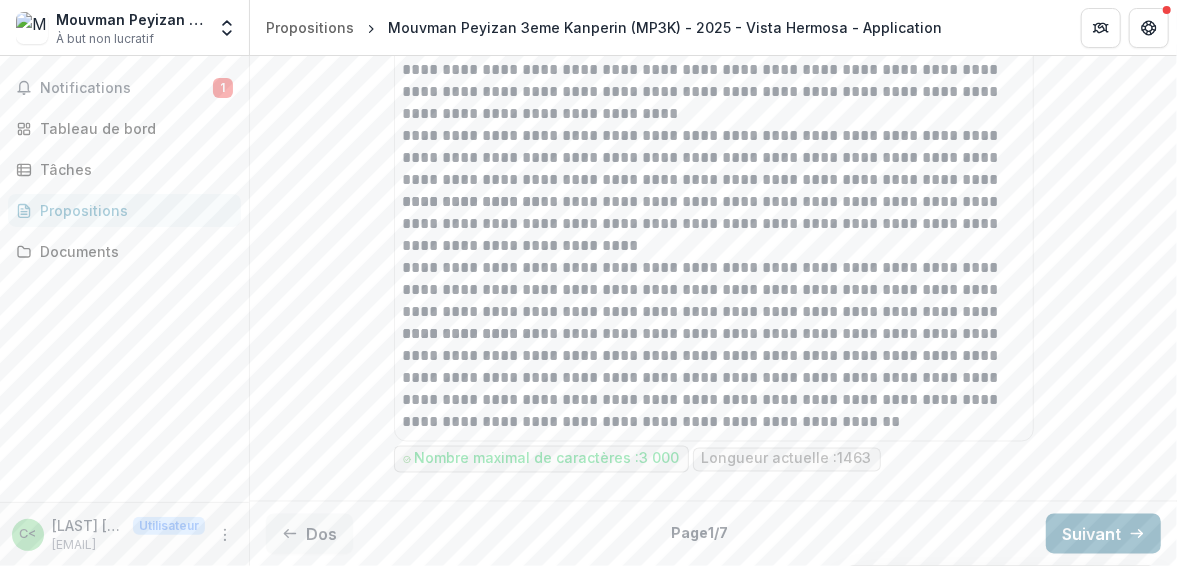 click on "Suivant" at bounding box center (1091, 534) 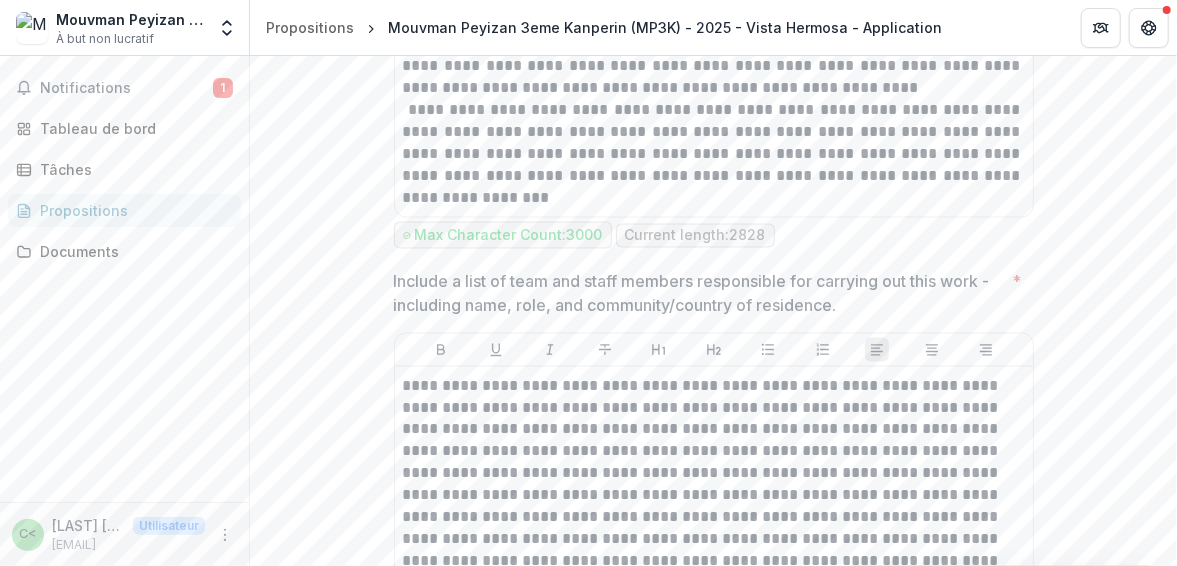 scroll, scrollTop: 4412, scrollLeft: 0, axis: vertical 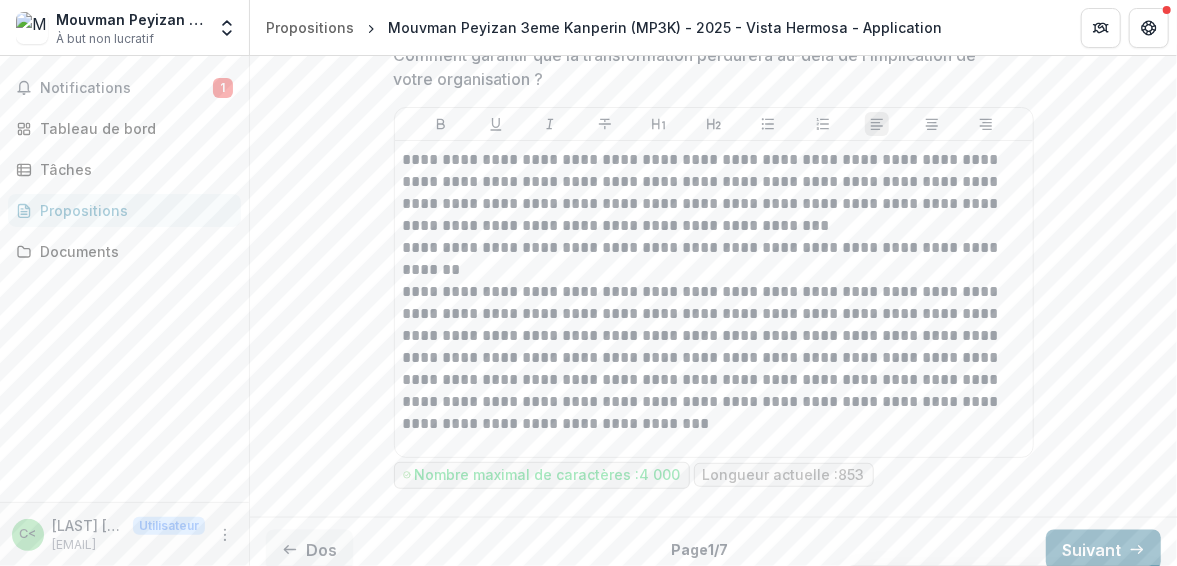 click on "Suivant" at bounding box center (1091, 550) 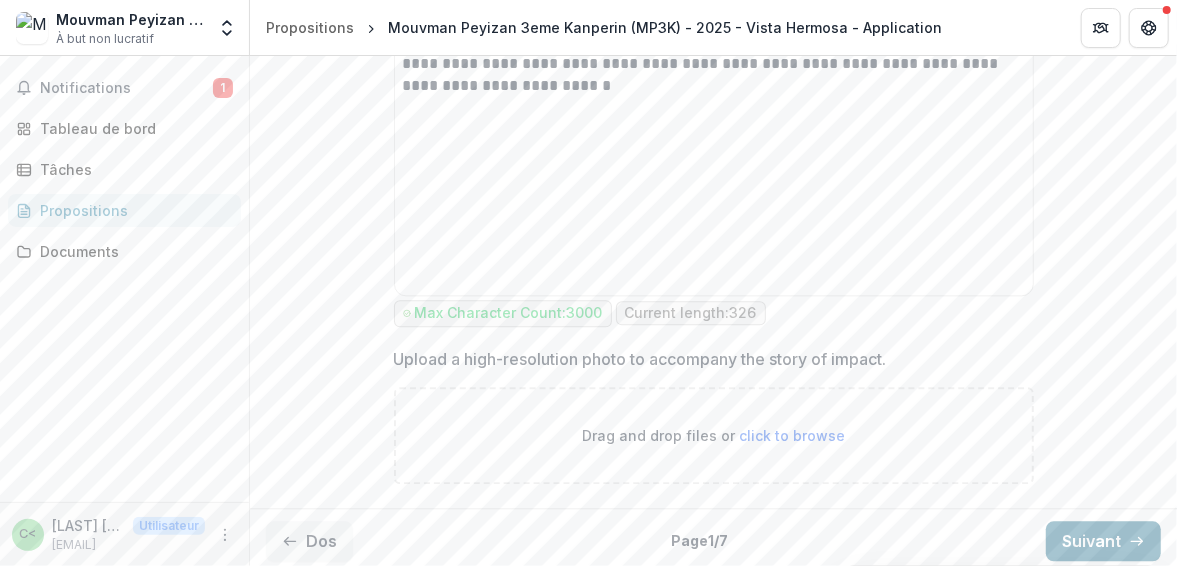scroll, scrollTop: 2022, scrollLeft: 0, axis: vertical 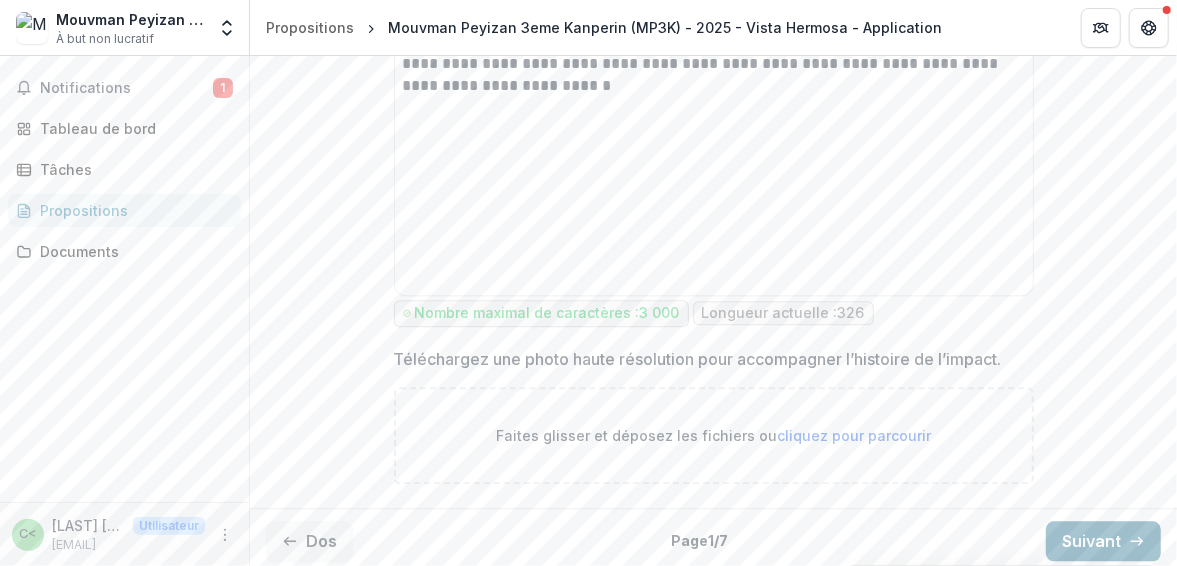 click on "Suivant" at bounding box center [1091, 541] 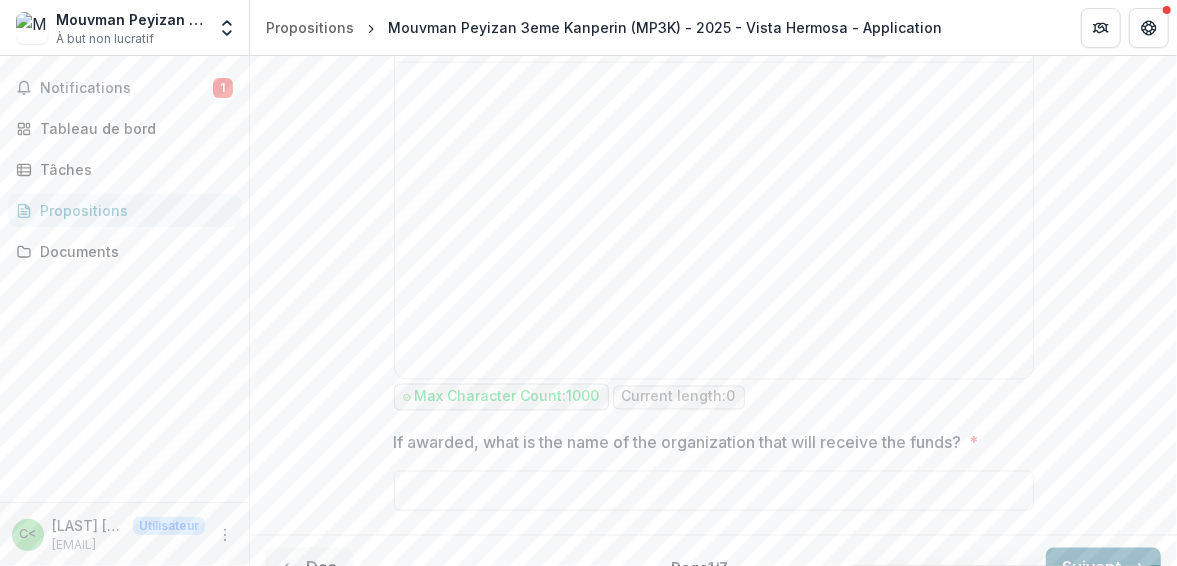 scroll, scrollTop: 1666, scrollLeft: 0, axis: vertical 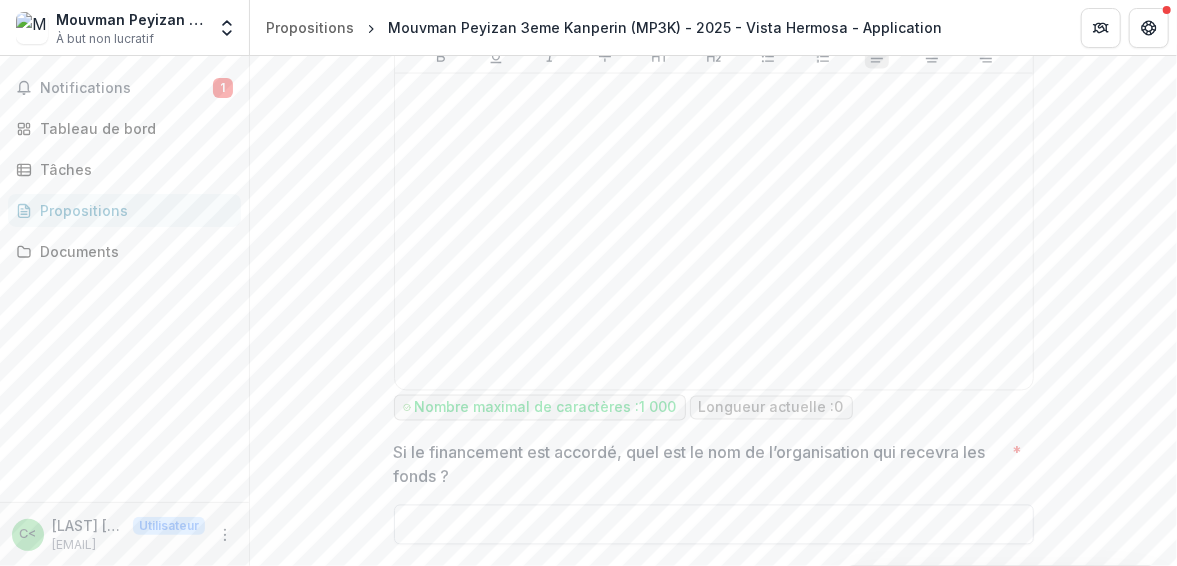 click on "Si le financement est accordé, quel est le nom de l’organisation qui recevra les fonds ? *" at bounding box center (714, 525) 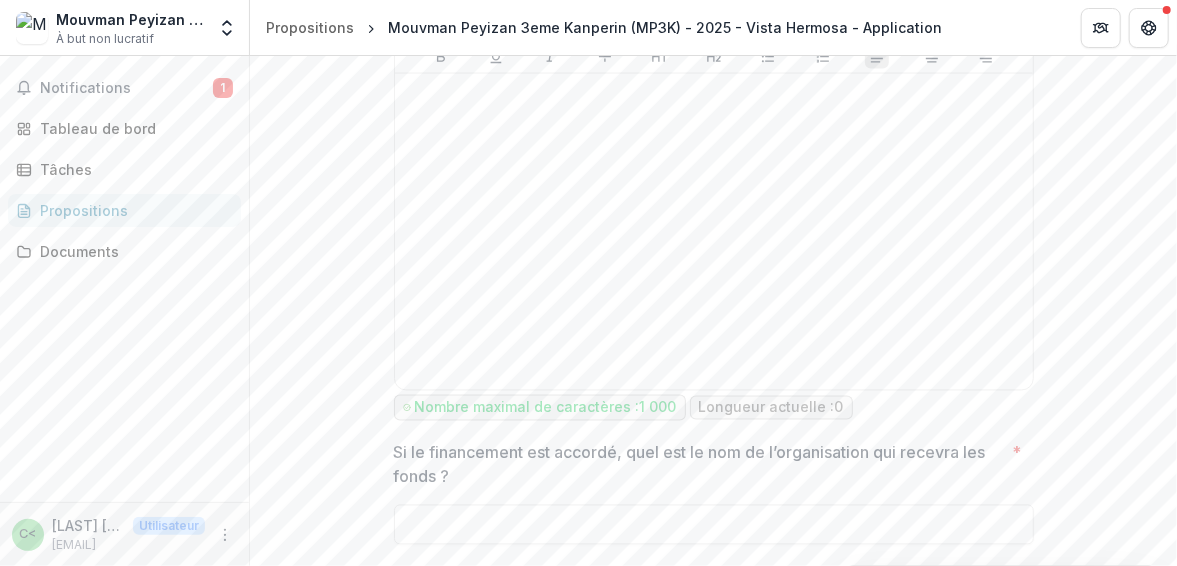 type on "**********" 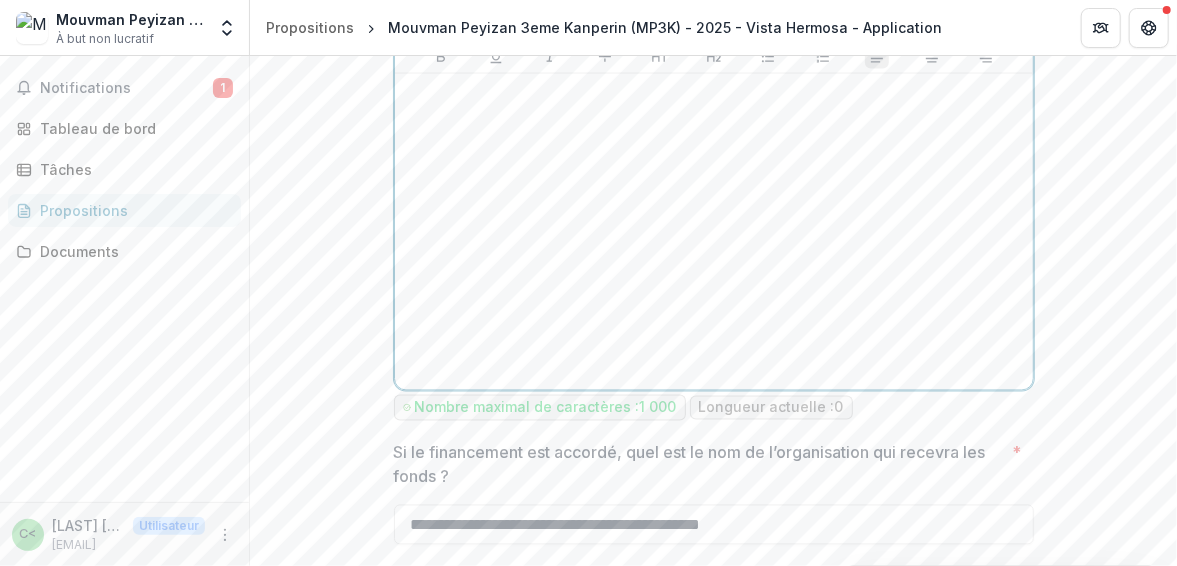 click at bounding box center (714, 232) 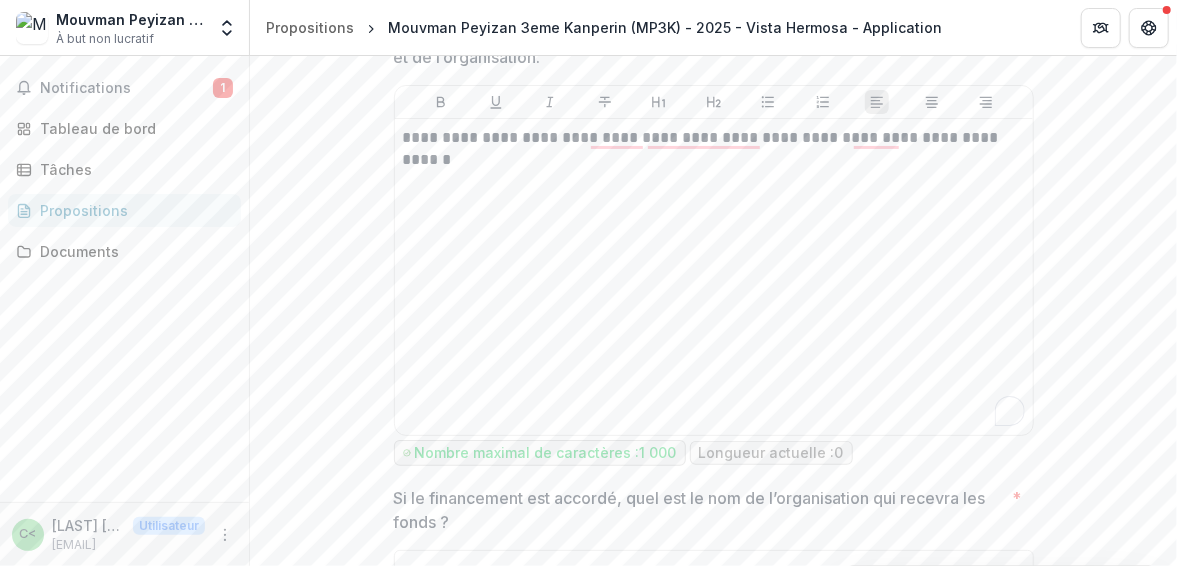 click on "**********" at bounding box center [714, -263] 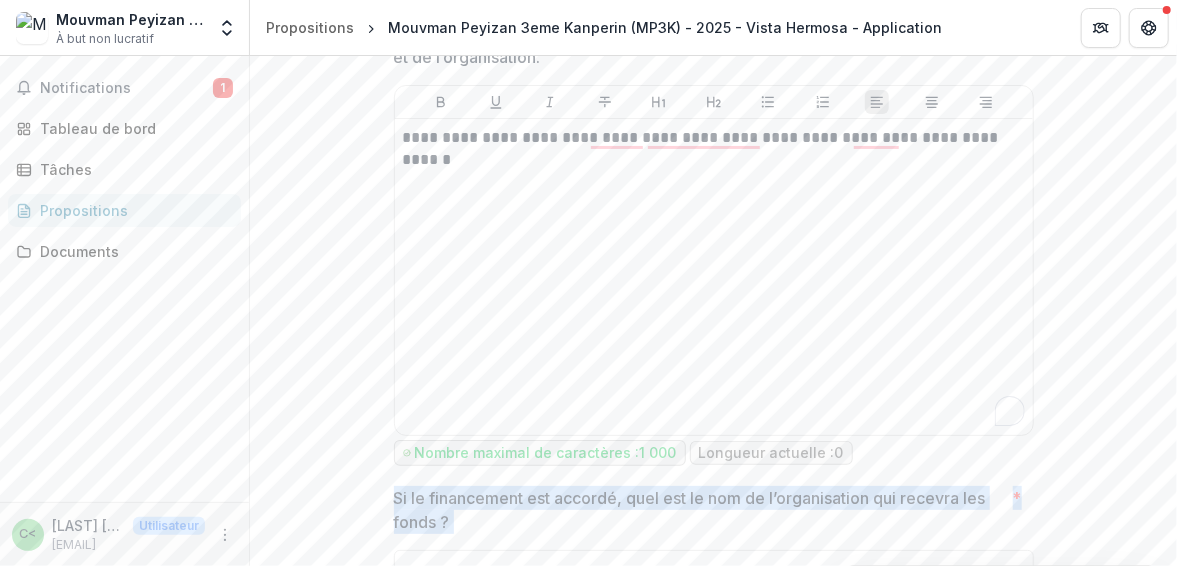 drag, startPoint x: 1167, startPoint y: 471, endPoint x: 1173, endPoint y: 389, distance: 82.219215 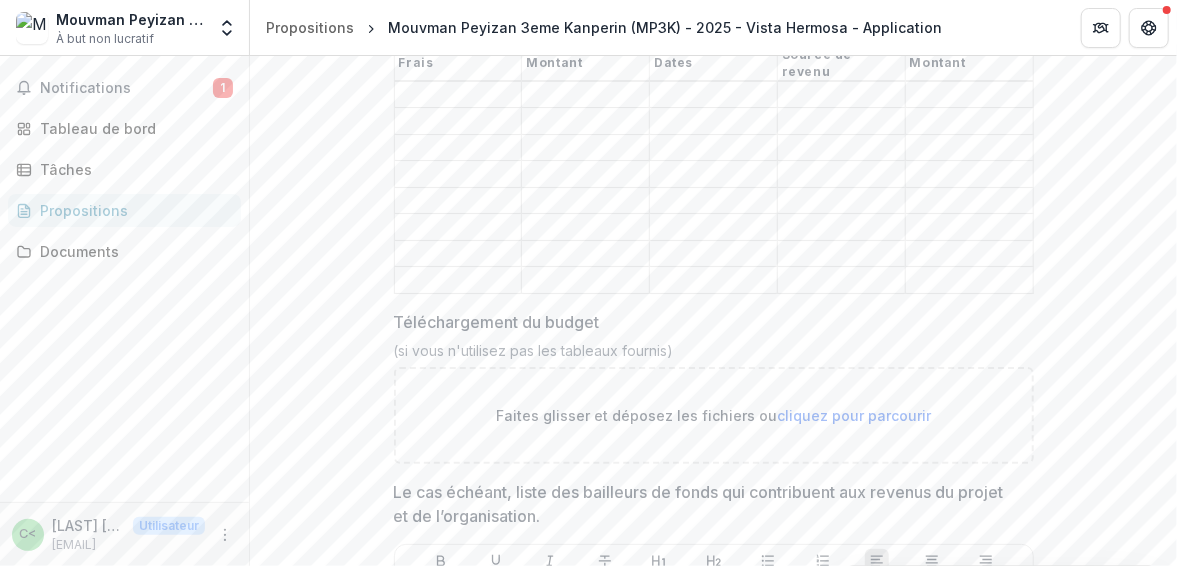 scroll, scrollTop: 1666, scrollLeft: 0, axis: vertical 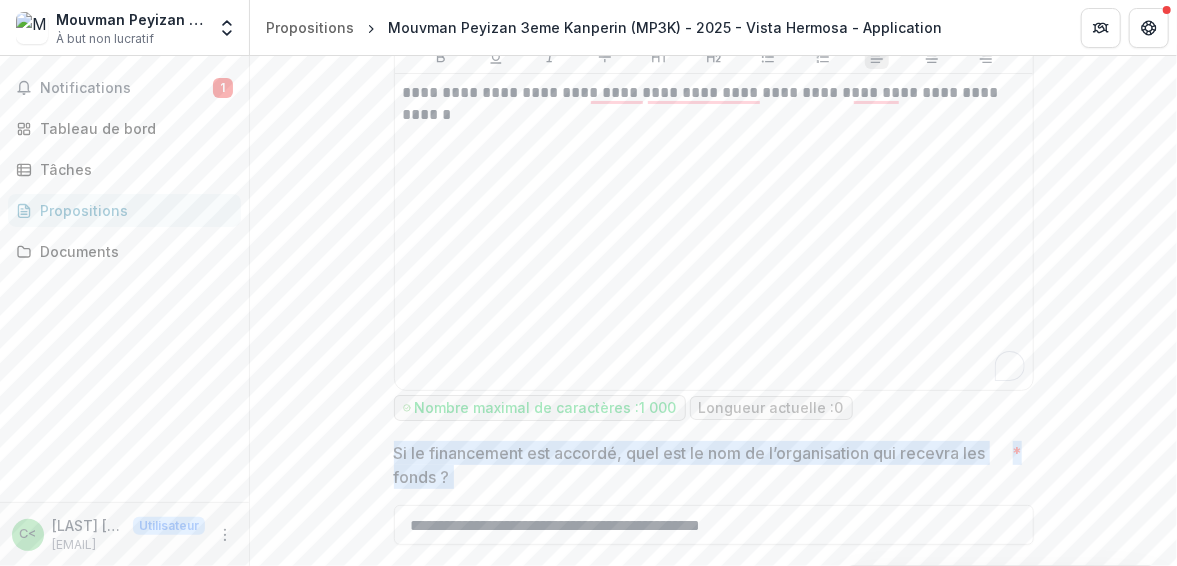 click on "Suivant" at bounding box center (1091, 602) 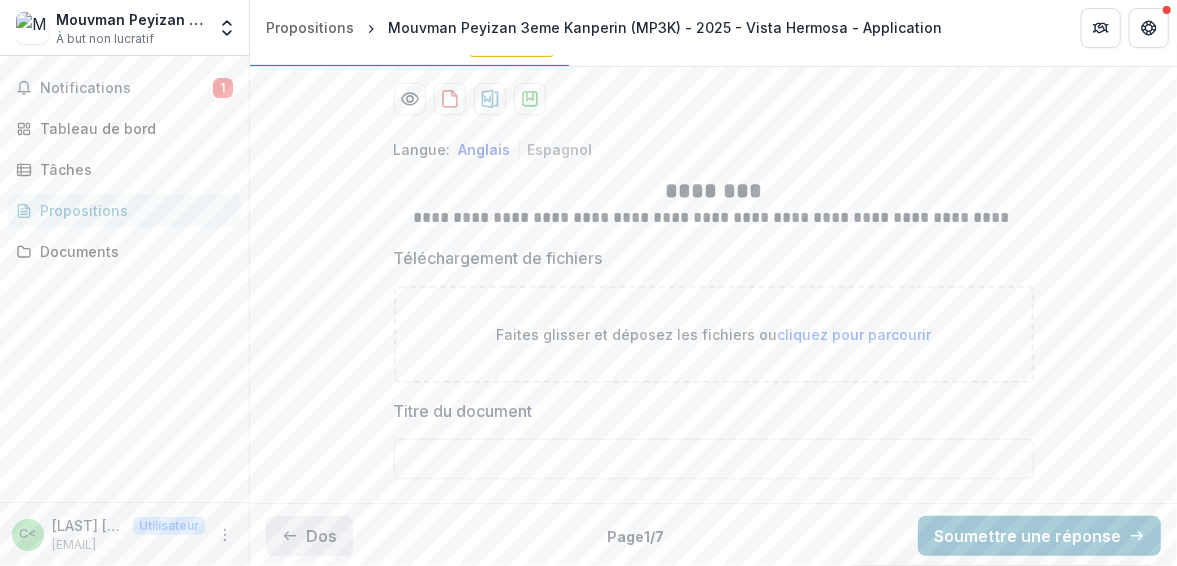 click on "Dos" at bounding box center (321, 536) 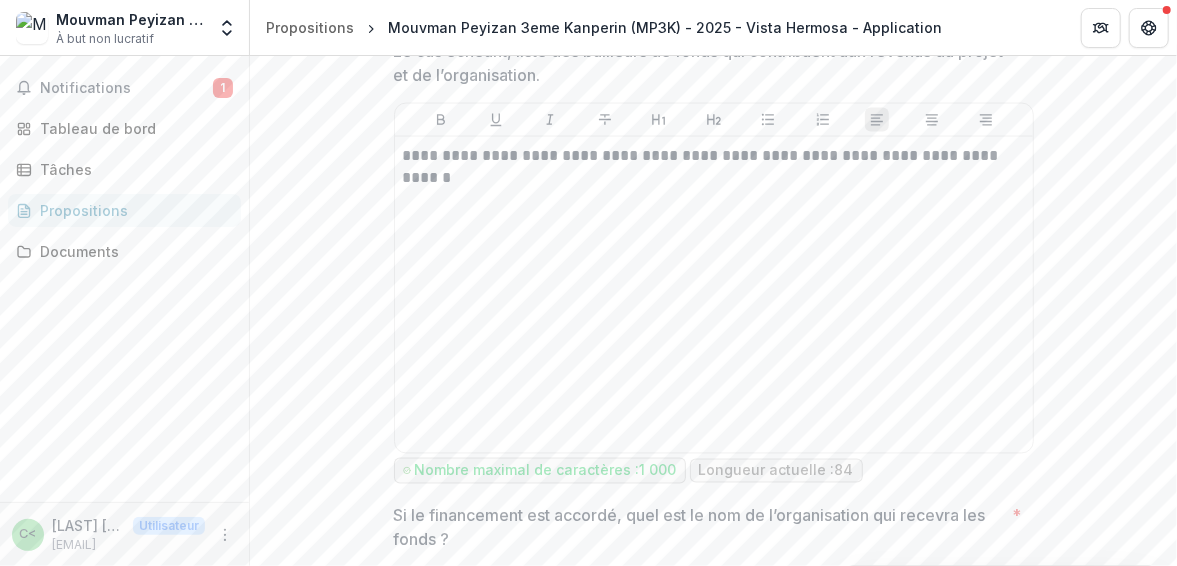scroll, scrollTop: 1666, scrollLeft: 0, axis: vertical 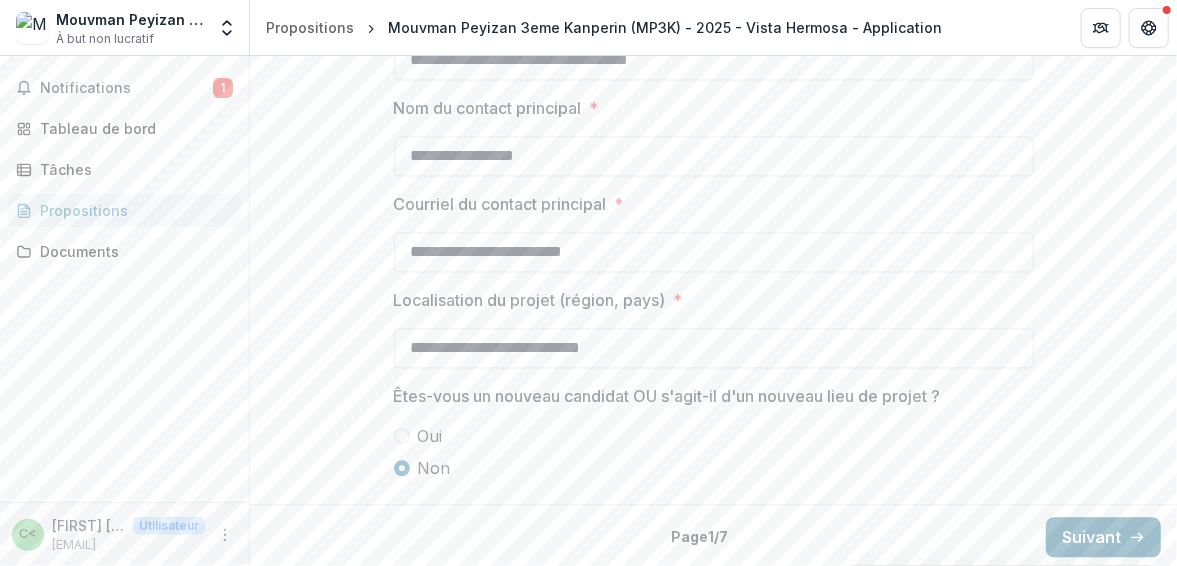 click on "Suivant" at bounding box center (1091, 537) 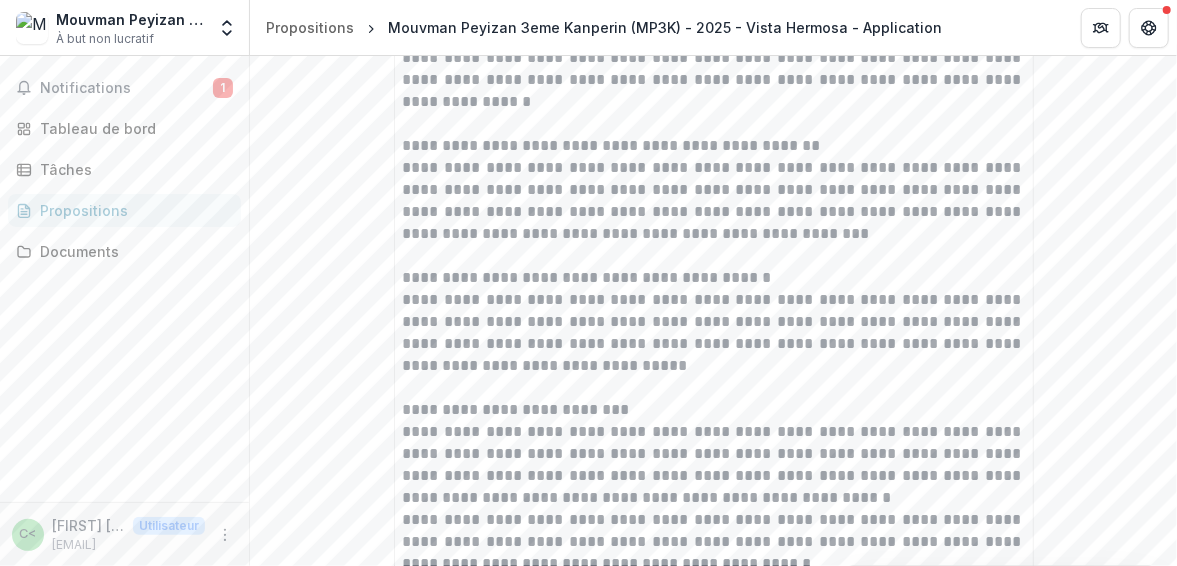scroll, scrollTop: 4412, scrollLeft: 0, axis: vertical 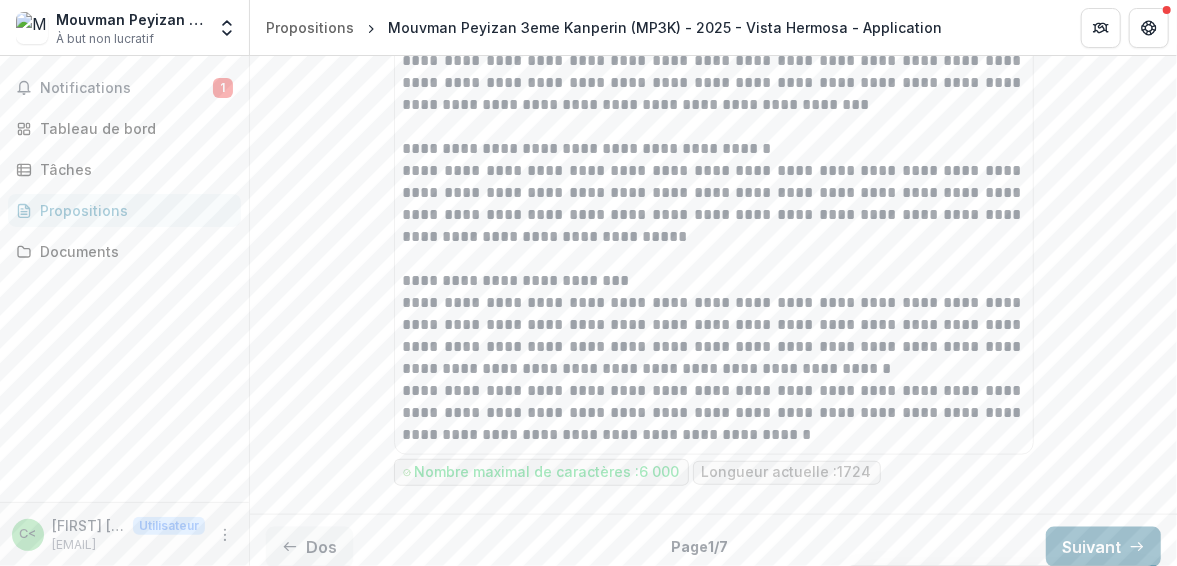 click on "Suivant" at bounding box center (1091, 547) 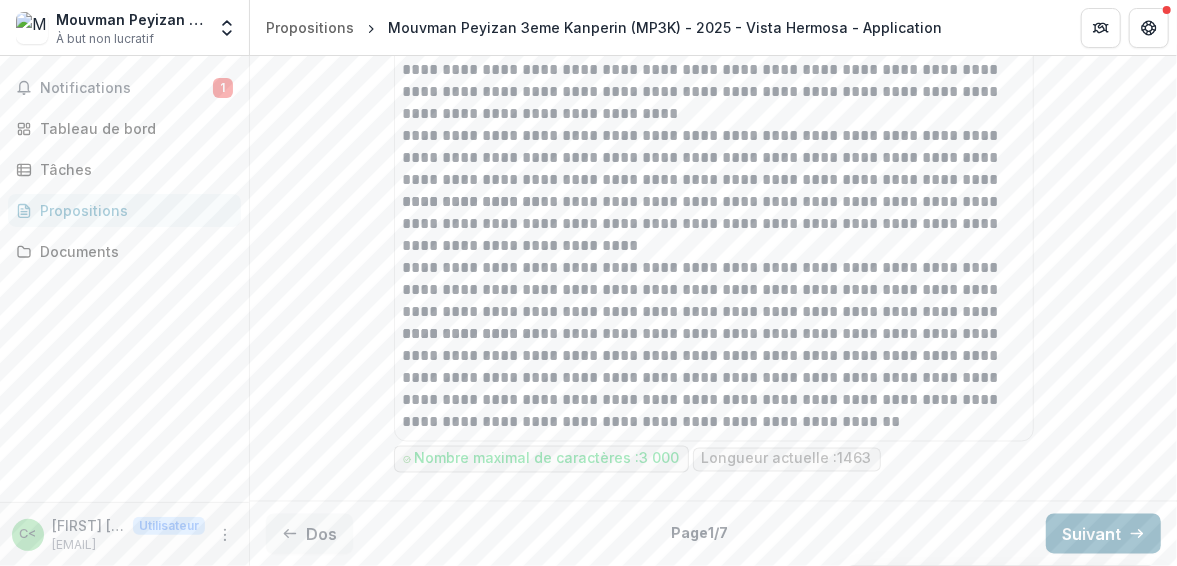 click on "Suivant" at bounding box center (1091, 534) 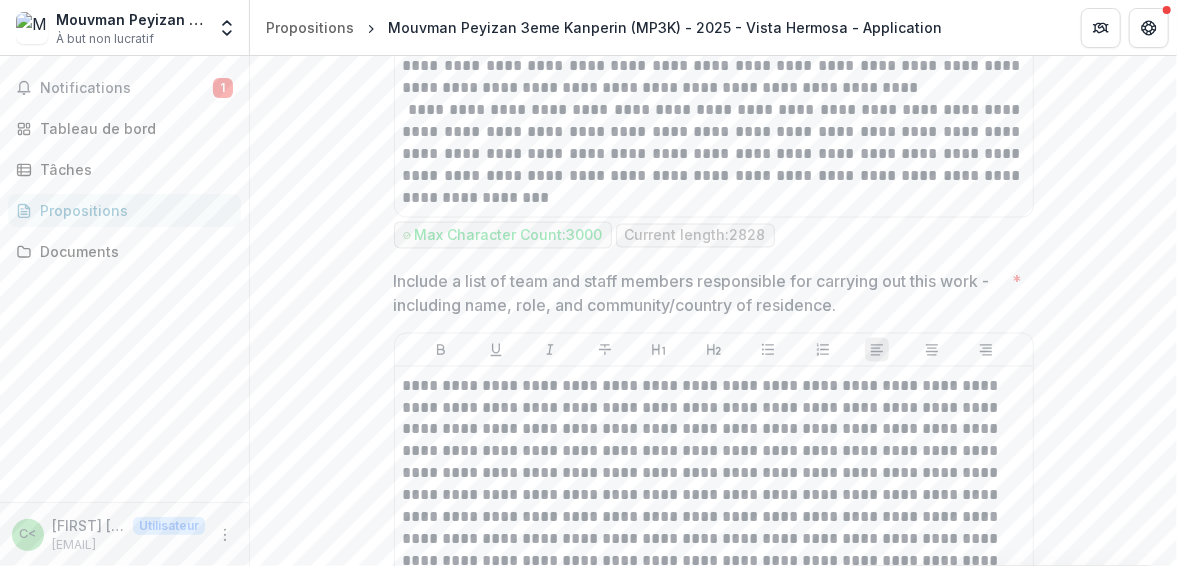 scroll, scrollTop: 4412, scrollLeft: 0, axis: vertical 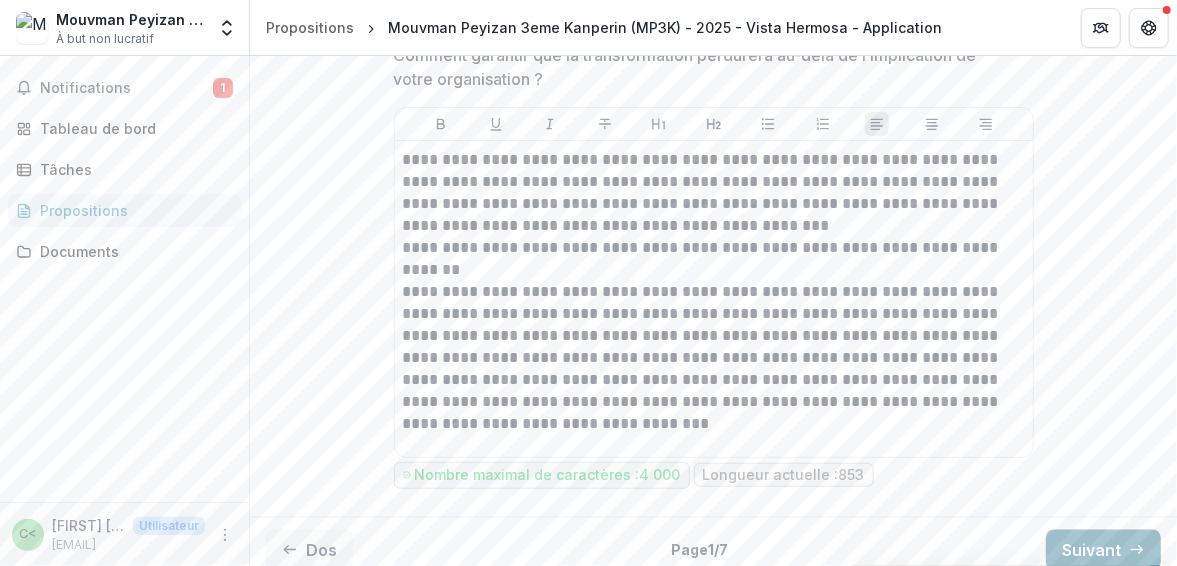 click on "Suivant" at bounding box center [1091, 550] 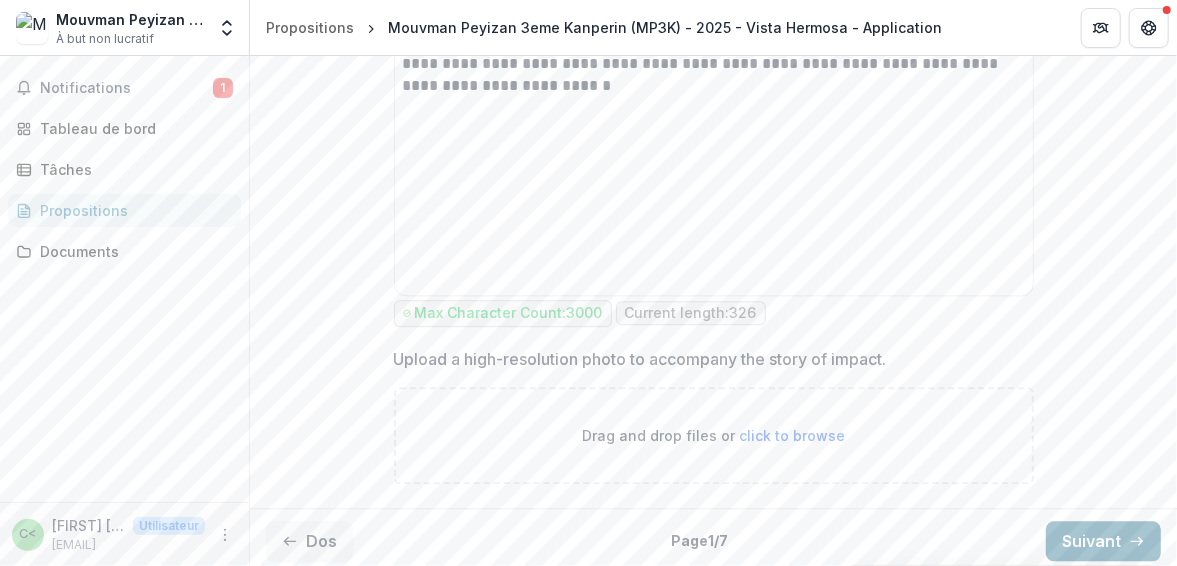 scroll, scrollTop: 2022, scrollLeft: 0, axis: vertical 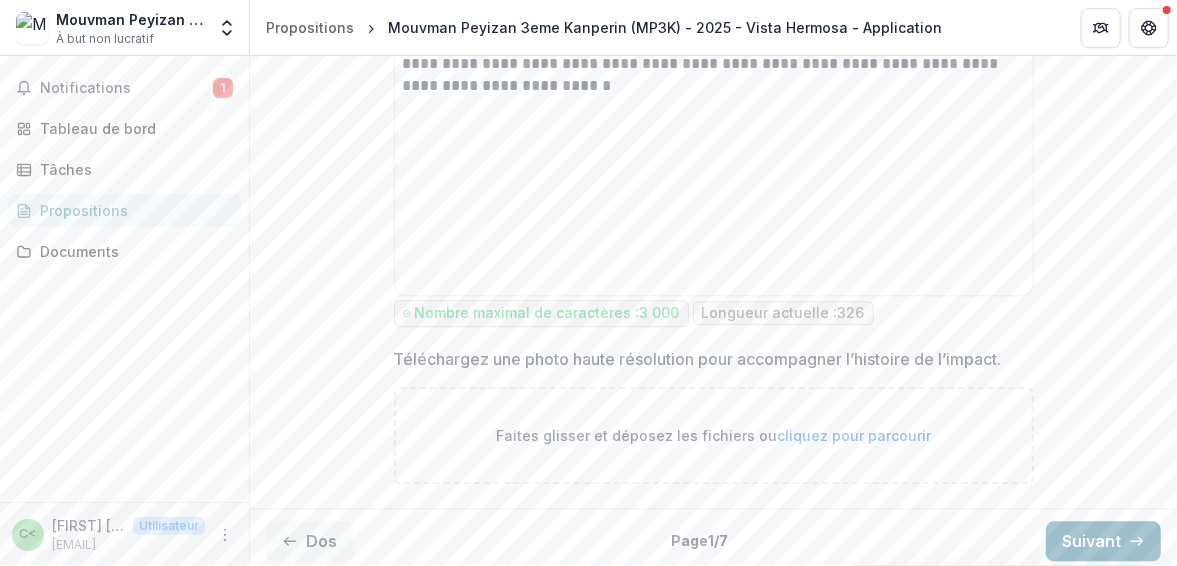 click on "Suivant" at bounding box center [1091, 541] 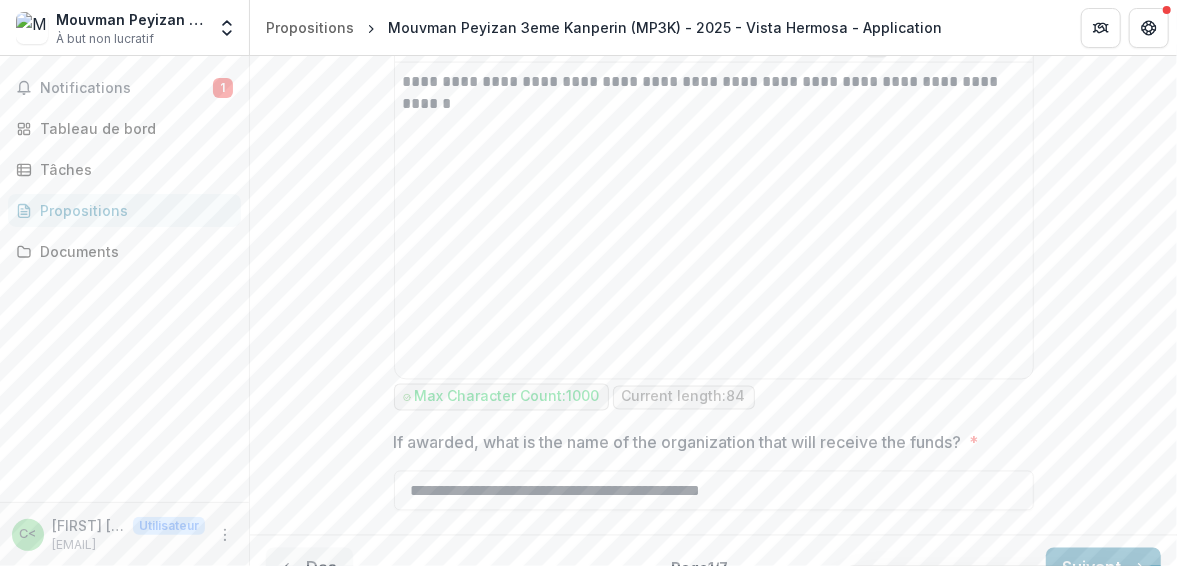 scroll, scrollTop: 1666, scrollLeft: 0, axis: vertical 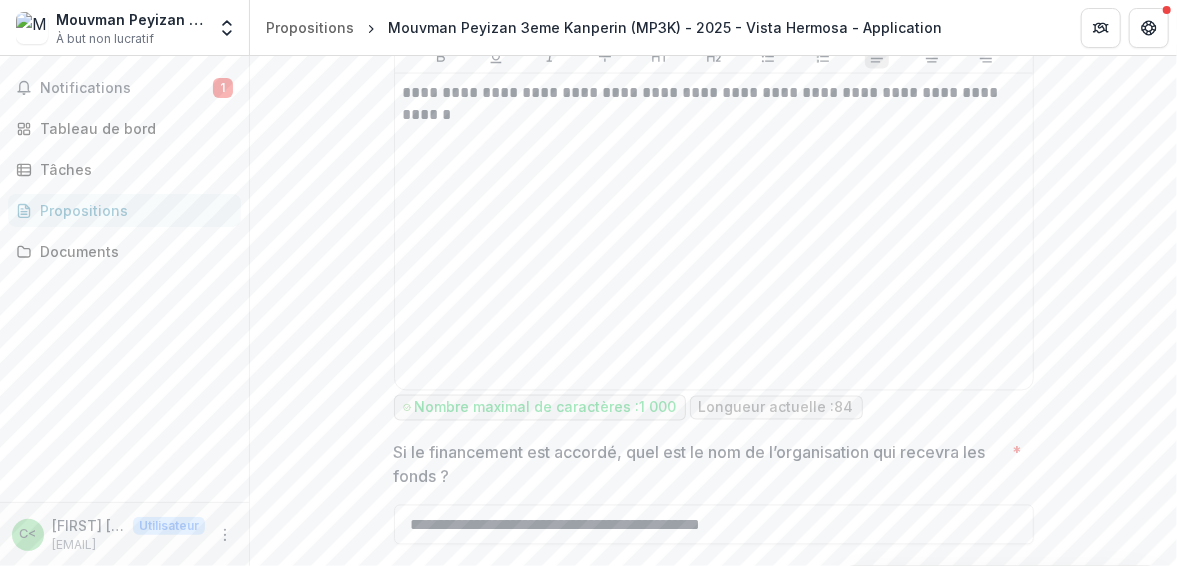 drag, startPoint x: 1170, startPoint y: 502, endPoint x: 1185, endPoint y: 620, distance: 118.94957 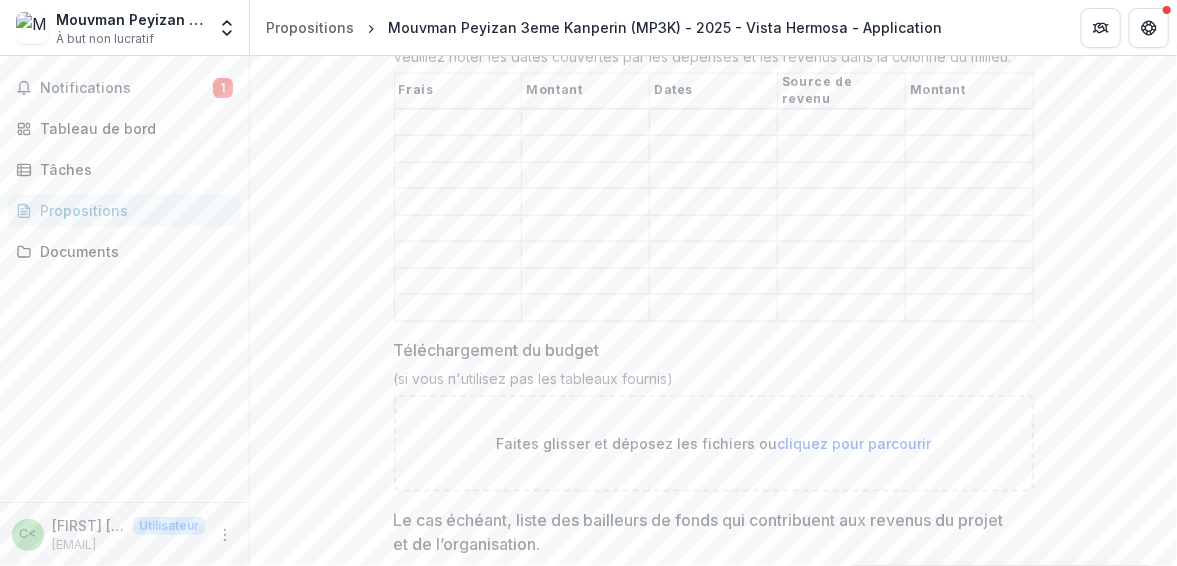 scroll, scrollTop: 1123, scrollLeft: 0, axis: vertical 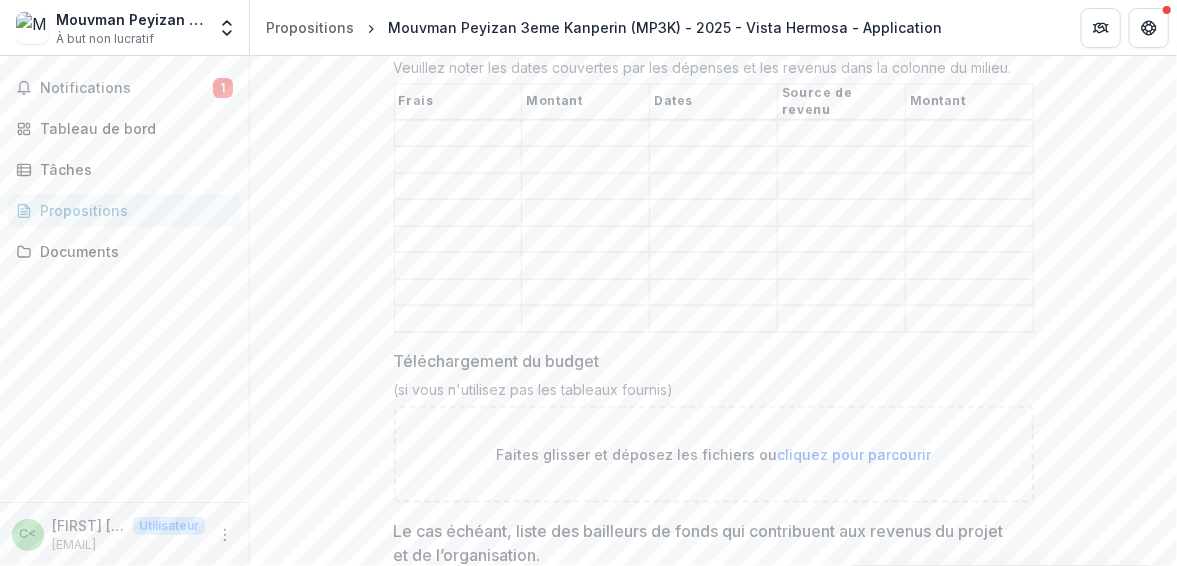 click on "cliquez pour parcourir" at bounding box center [854, 454] 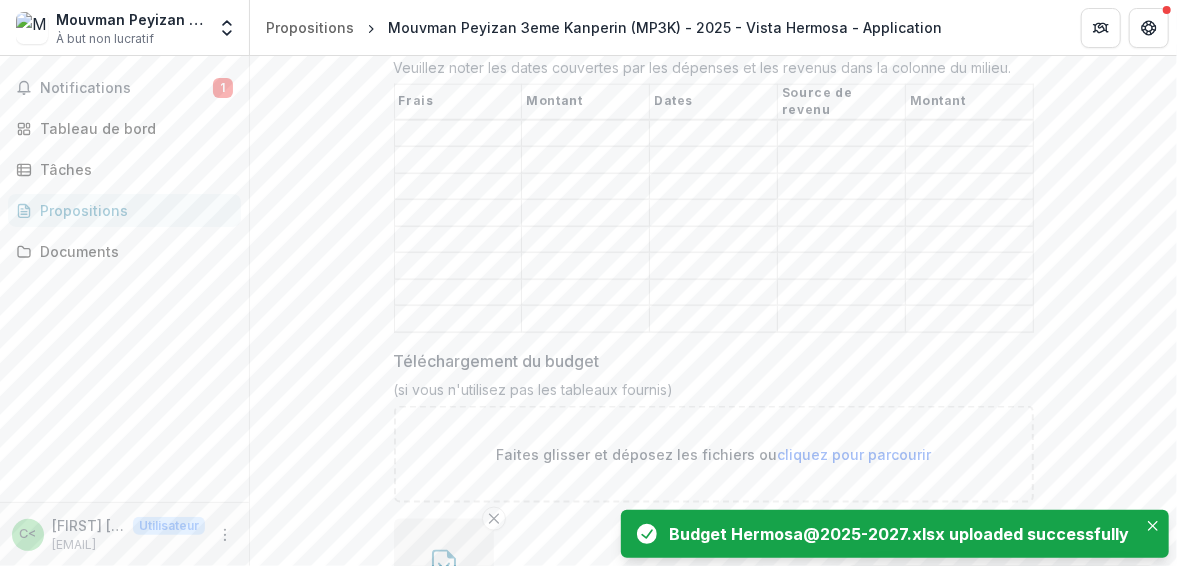 click on "cliquez pour parcourir" at bounding box center [854, 454] 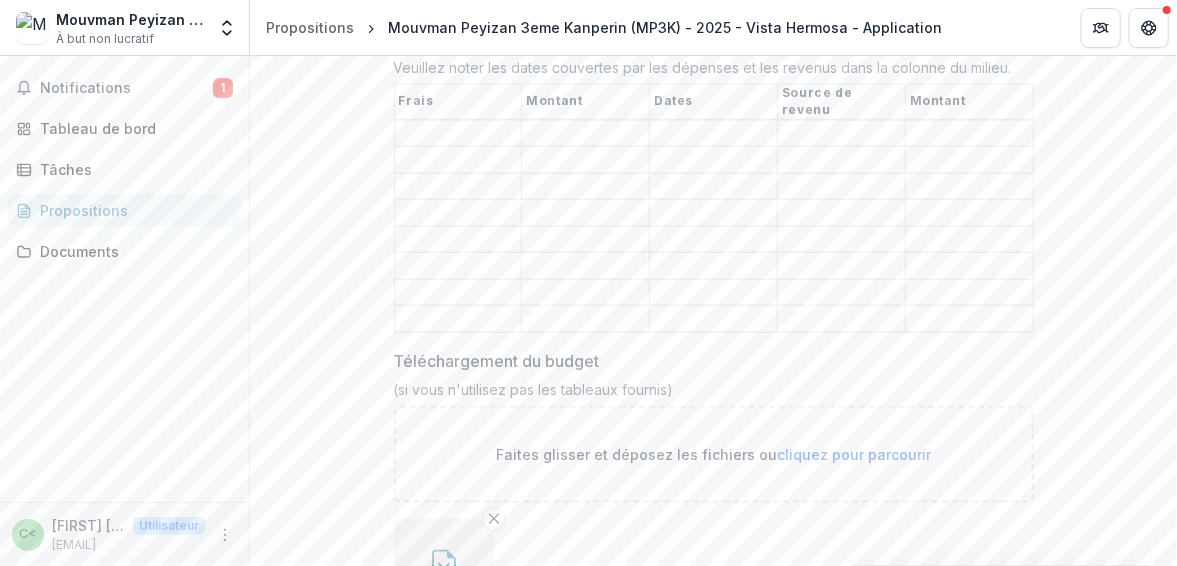 type on "**********" 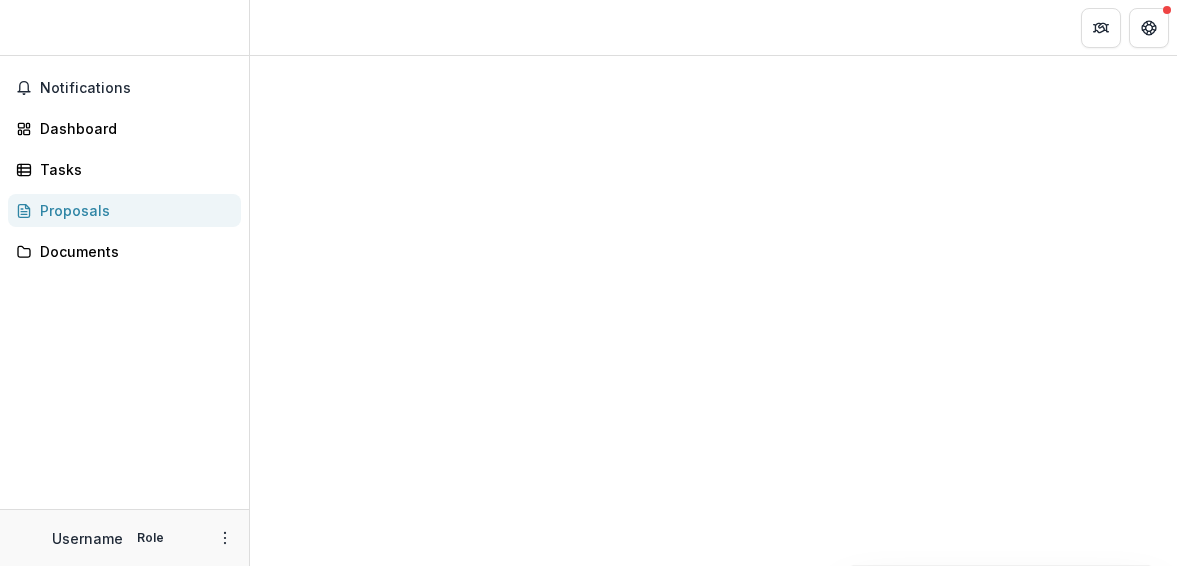 scroll, scrollTop: 0, scrollLeft: 0, axis: both 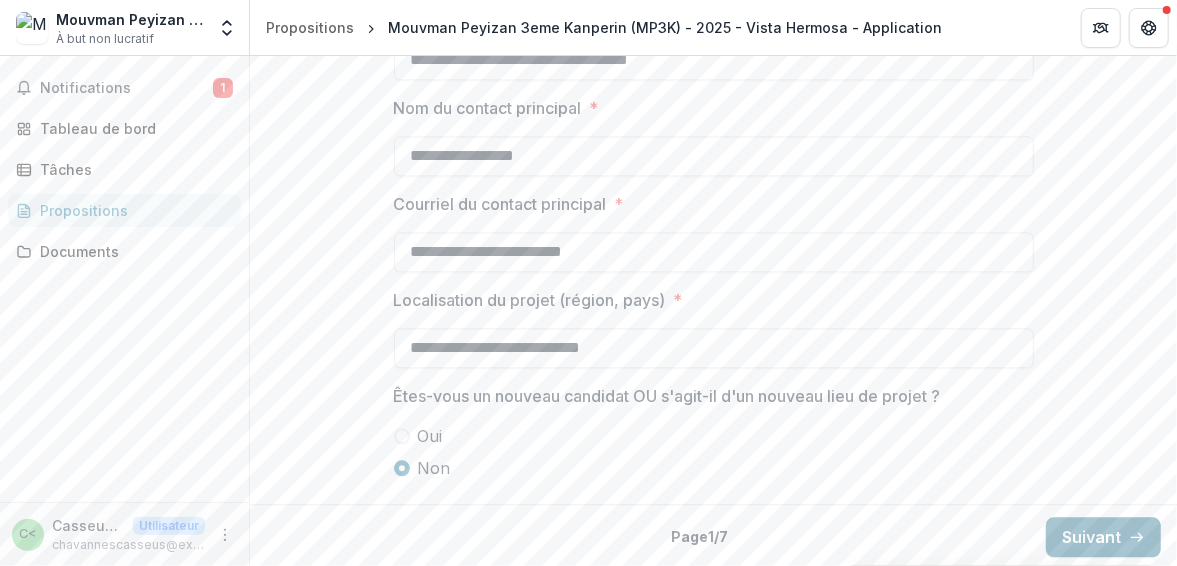 click on "Suivant" at bounding box center (1091, 537) 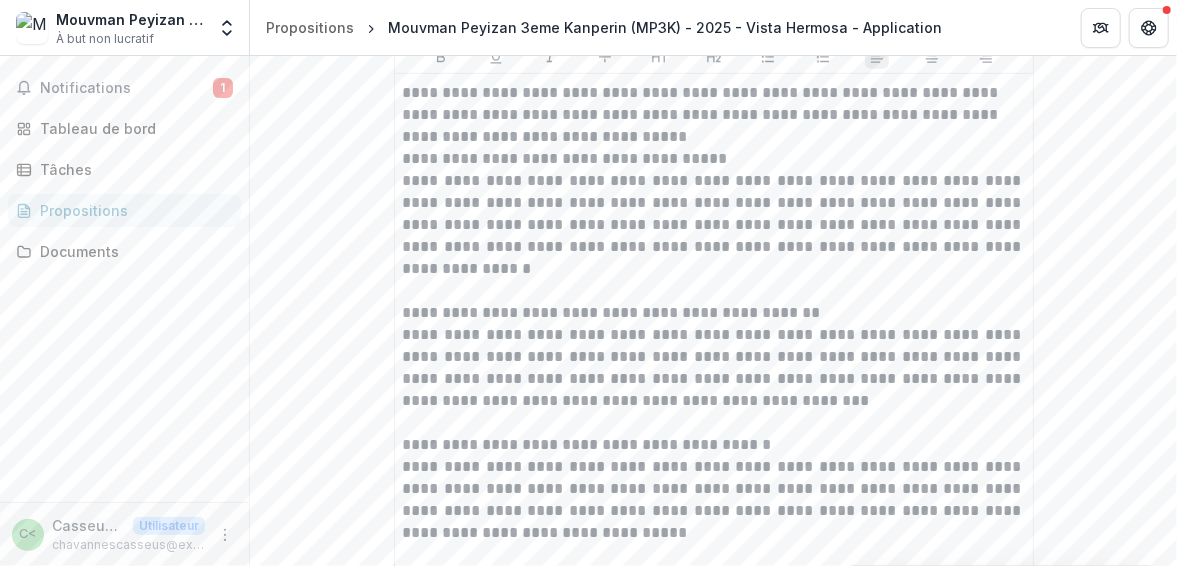 scroll, scrollTop: 4412, scrollLeft: 0, axis: vertical 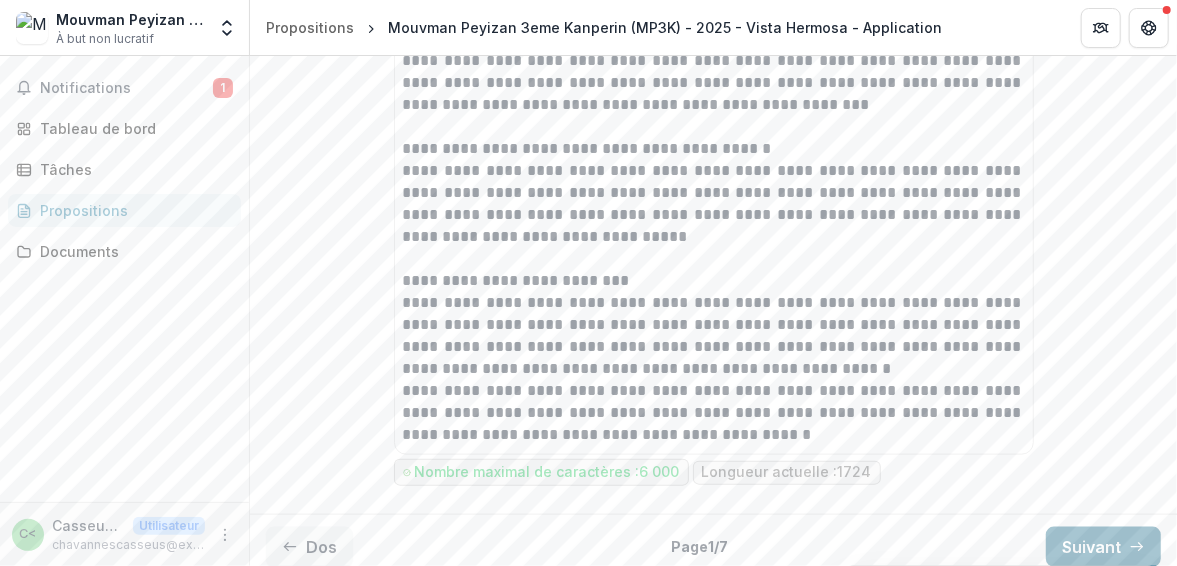 click on "Suivant" at bounding box center [1091, 547] 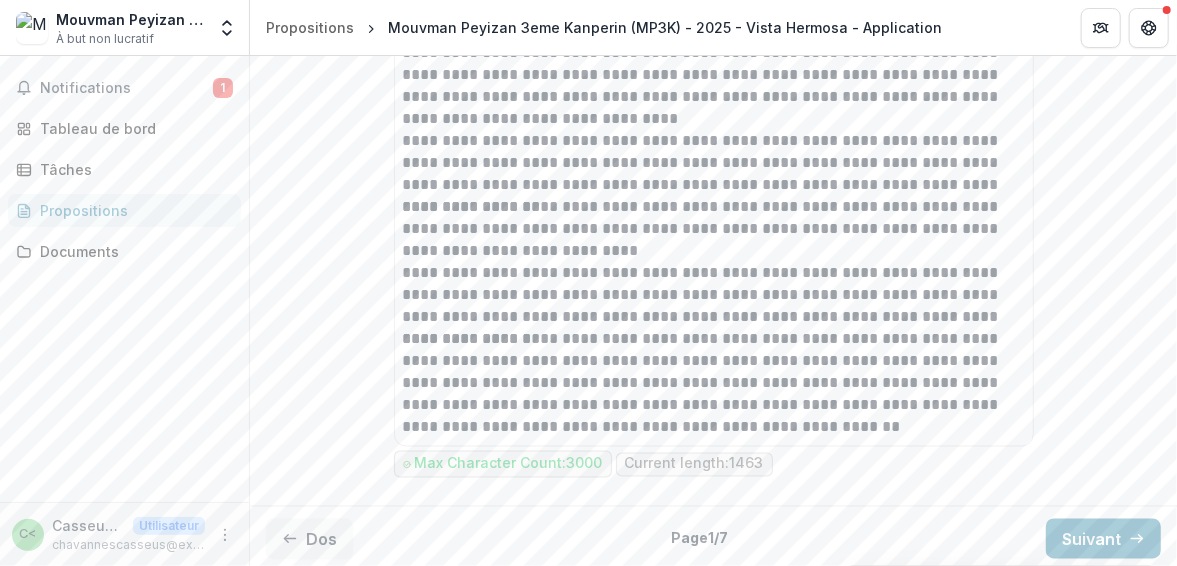 scroll, scrollTop: 1408, scrollLeft: 0, axis: vertical 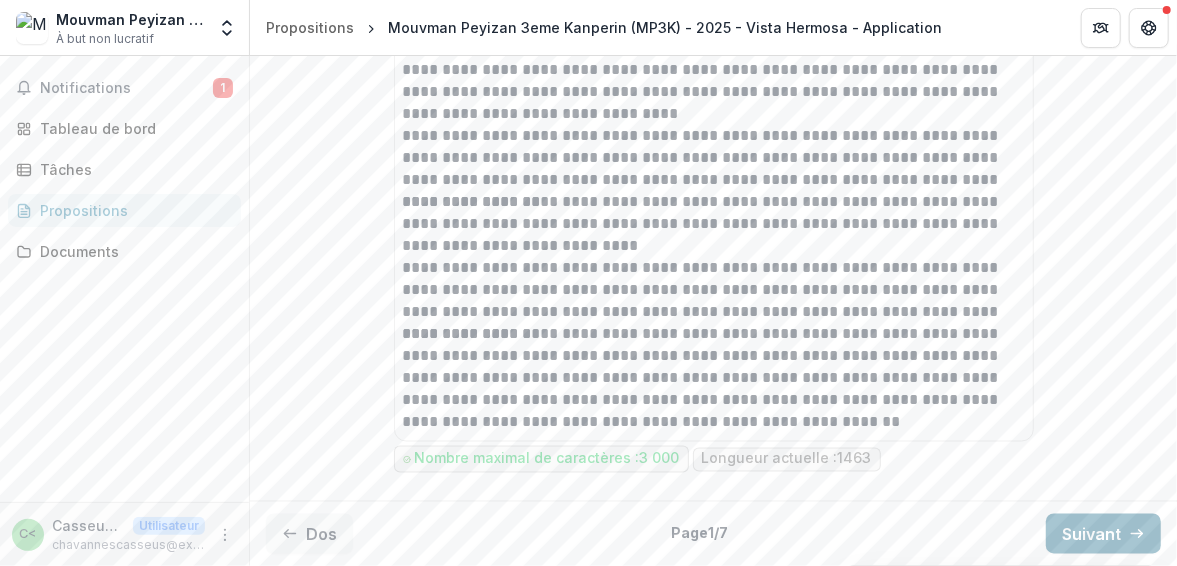 click on "Suivant" at bounding box center [1091, 534] 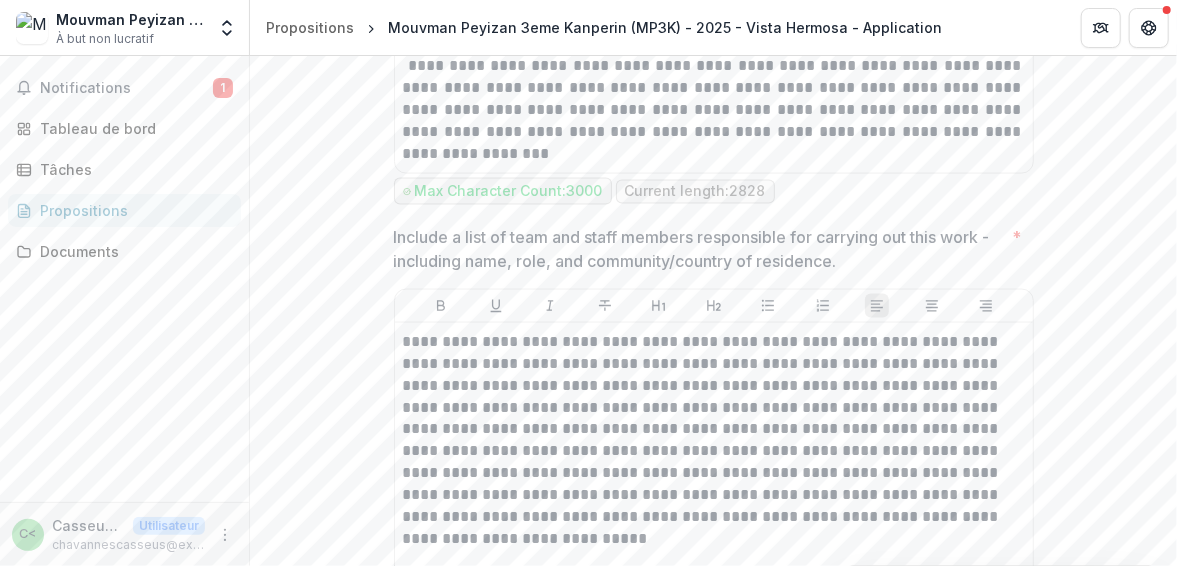 scroll, scrollTop: 4412, scrollLeft: 0, axis: vertical 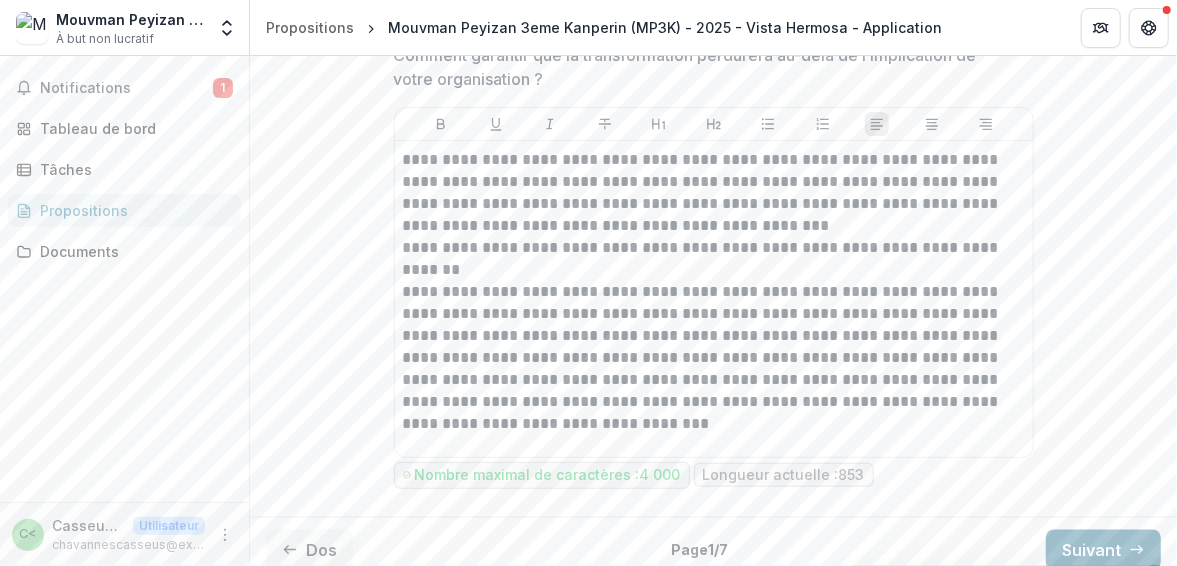 click on "Suivant" at bounding box center [1091, 550] 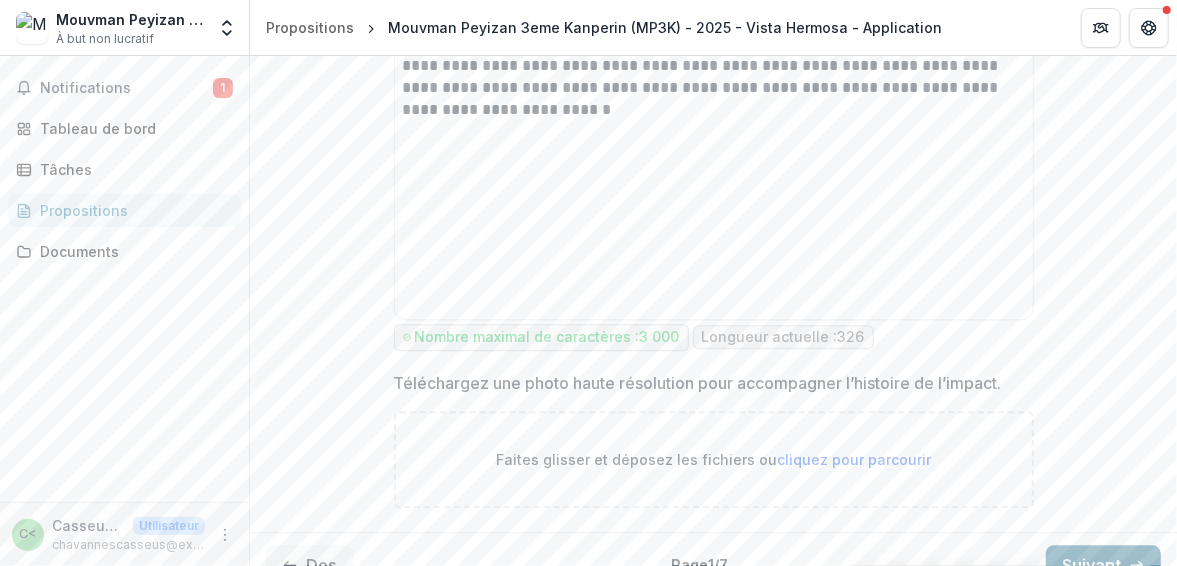 scroll, scrollTop: 2022, scrollLeft: 0, axis: vertical 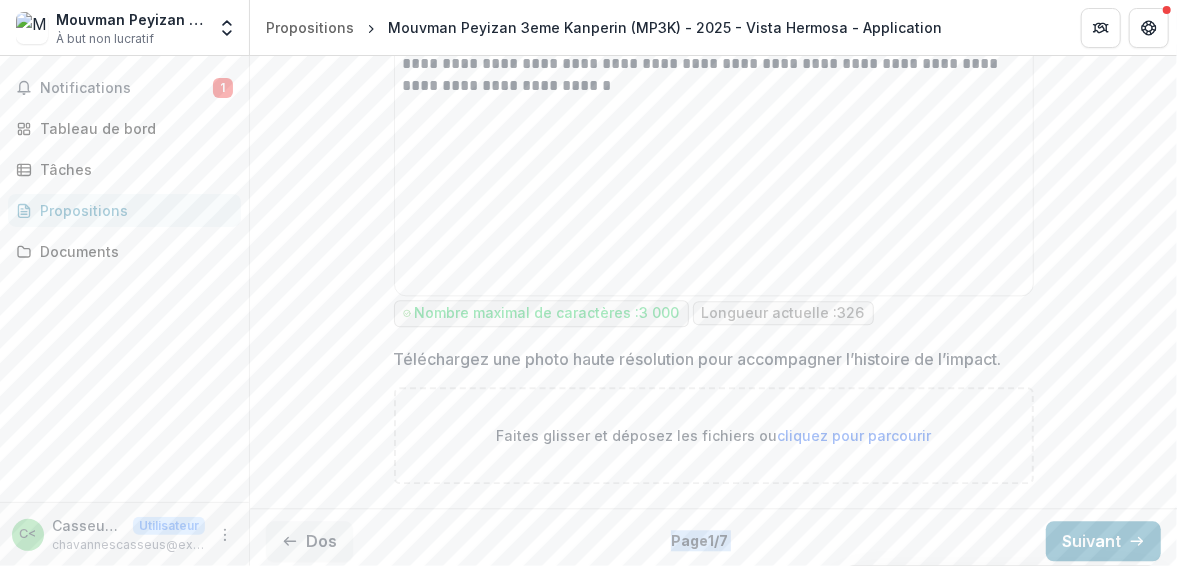 drag, startPoint x: 1170, startPoint y: 491, endPoint x: 1168, endPoint y: 512, distance: 21.095022 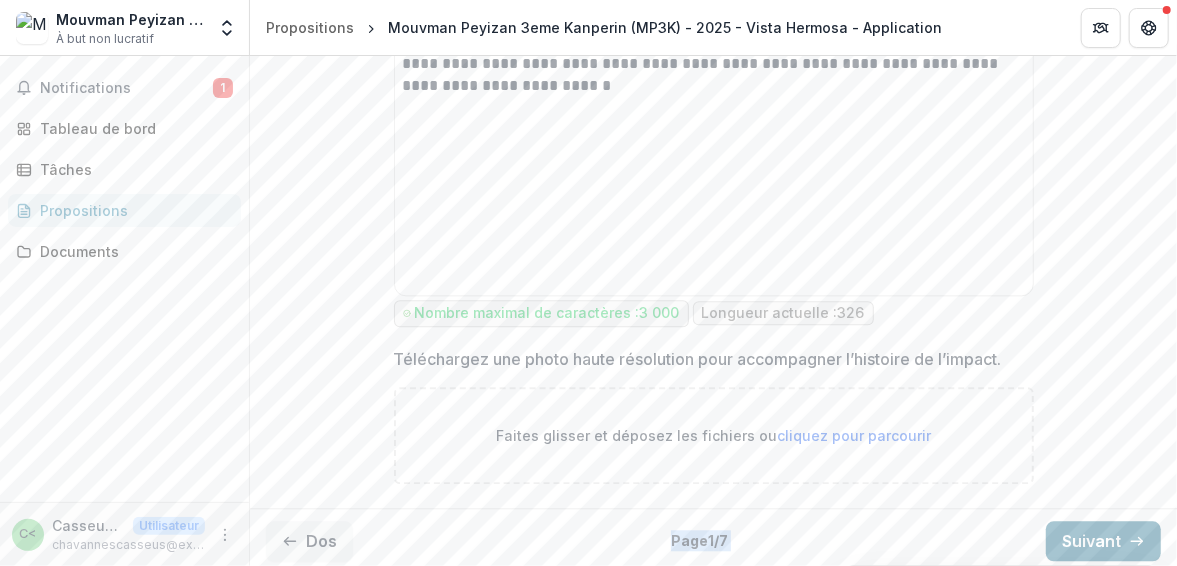 click on "Suivant" at bounding box center (1103, 541) 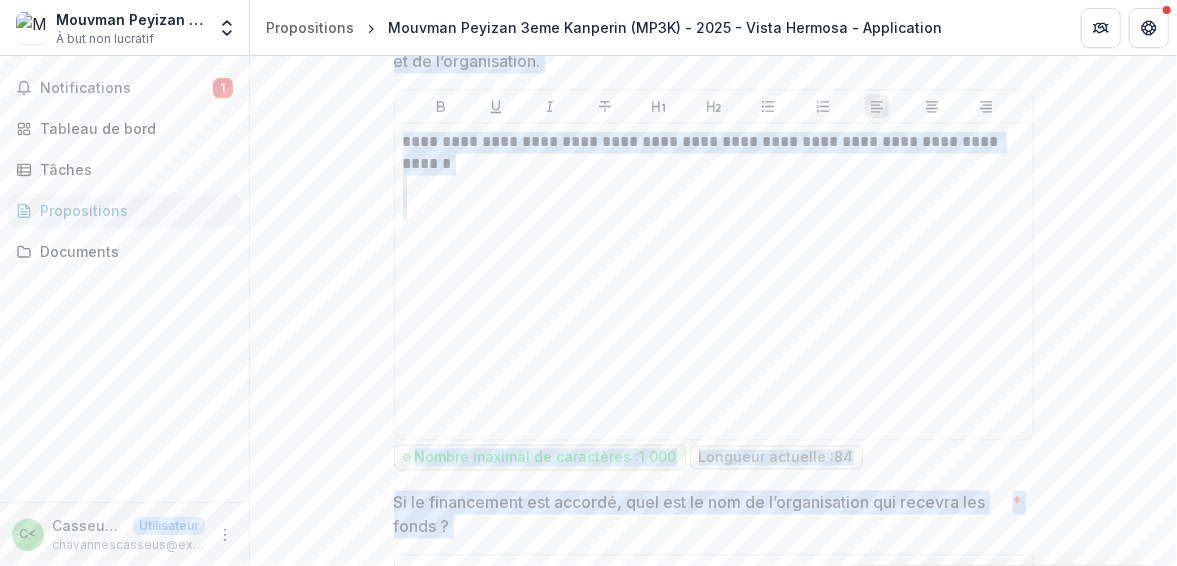 scroll, scrollTop: 1830, scrollLeft: 0, axis: vertical 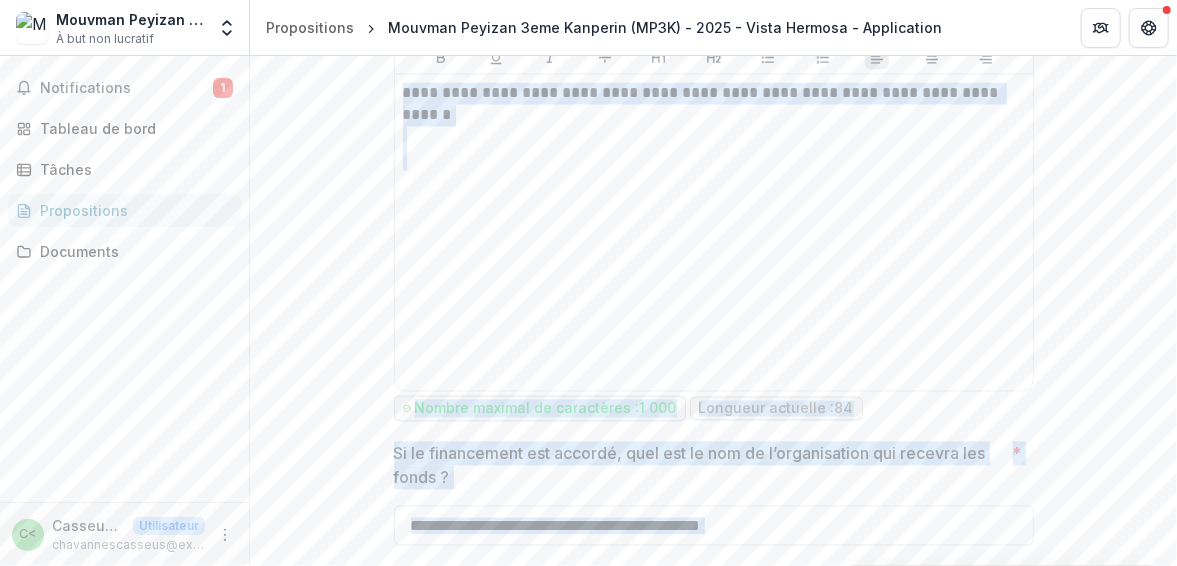 click on "**********" at bounding box center [713, -390] 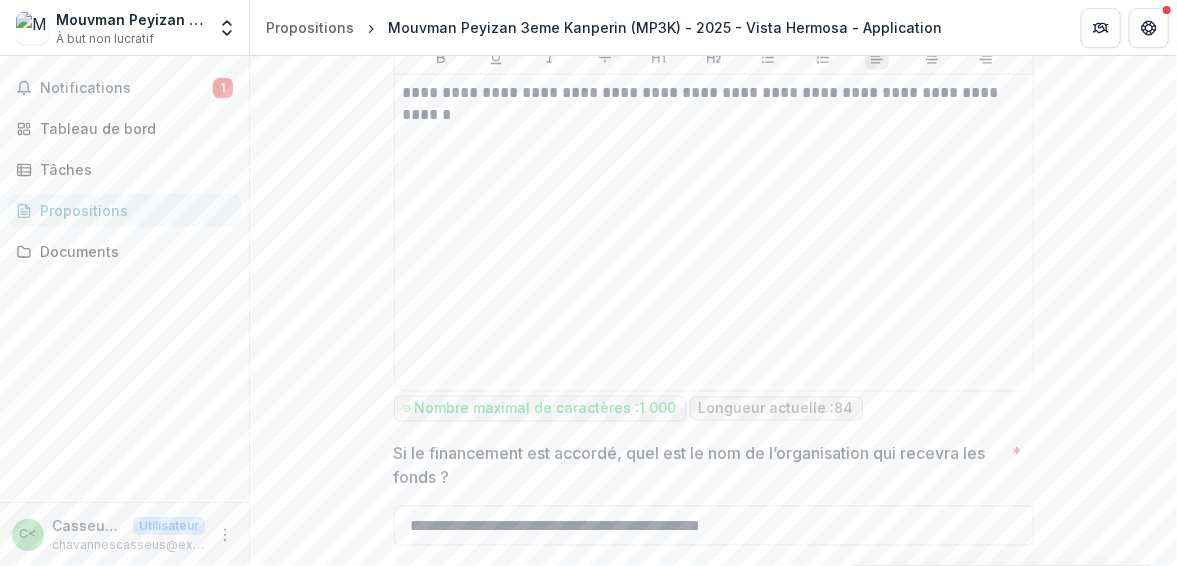 drag, startPoint x: 1170, startPoint y: 485, endPoint x: 1146, endPoint y: 415, distance: 74 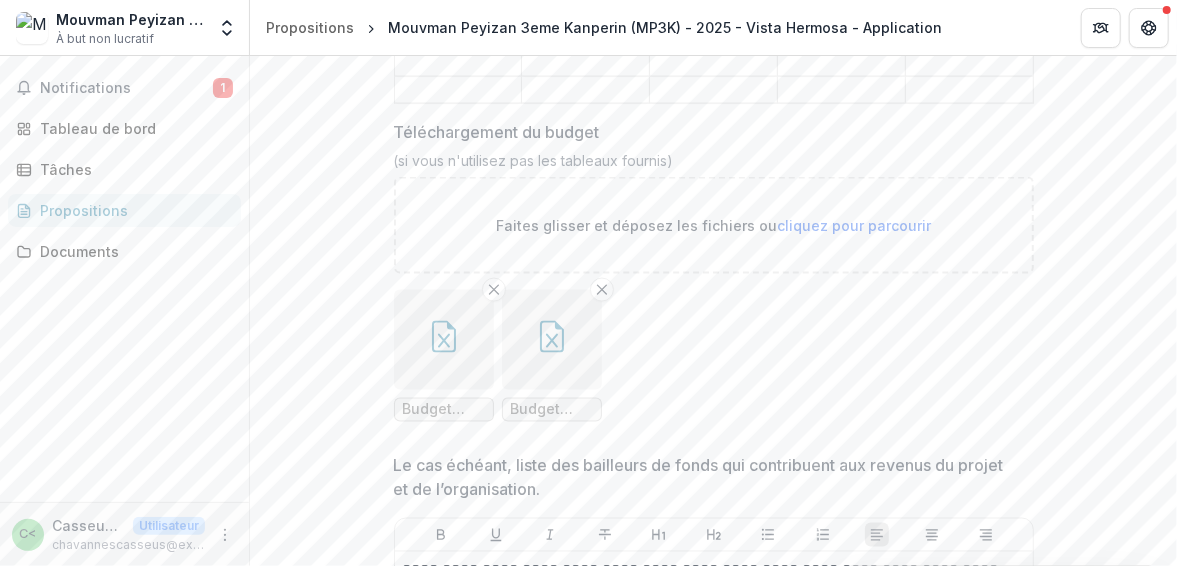 scroll, scrollTop: 1830, scrollLeft: 0, axis: vertical 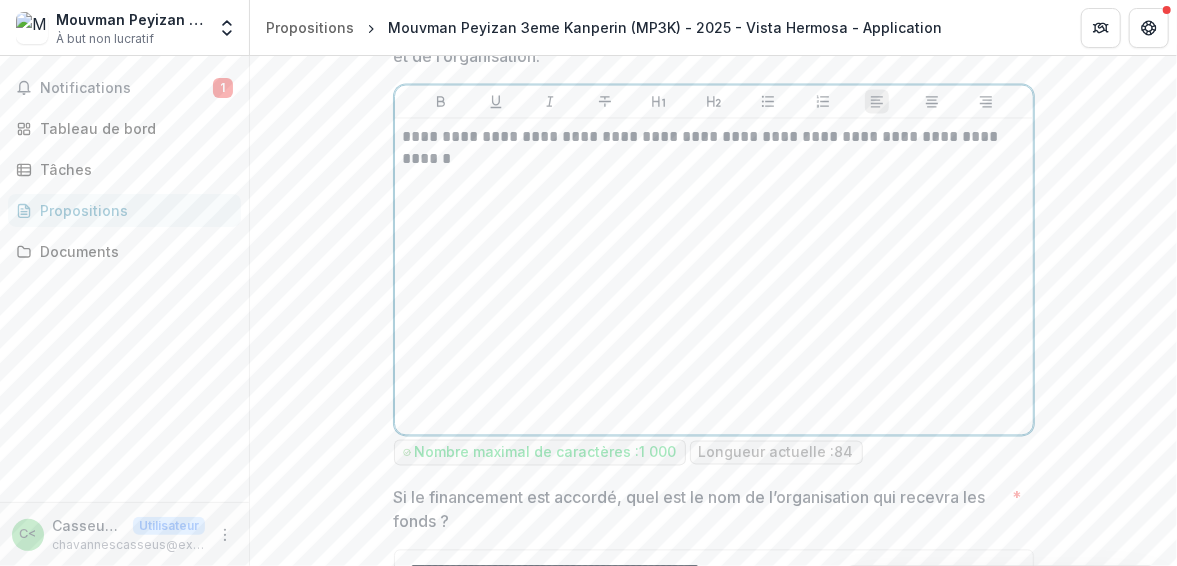click on "**********" at bounding box center [714, 277] 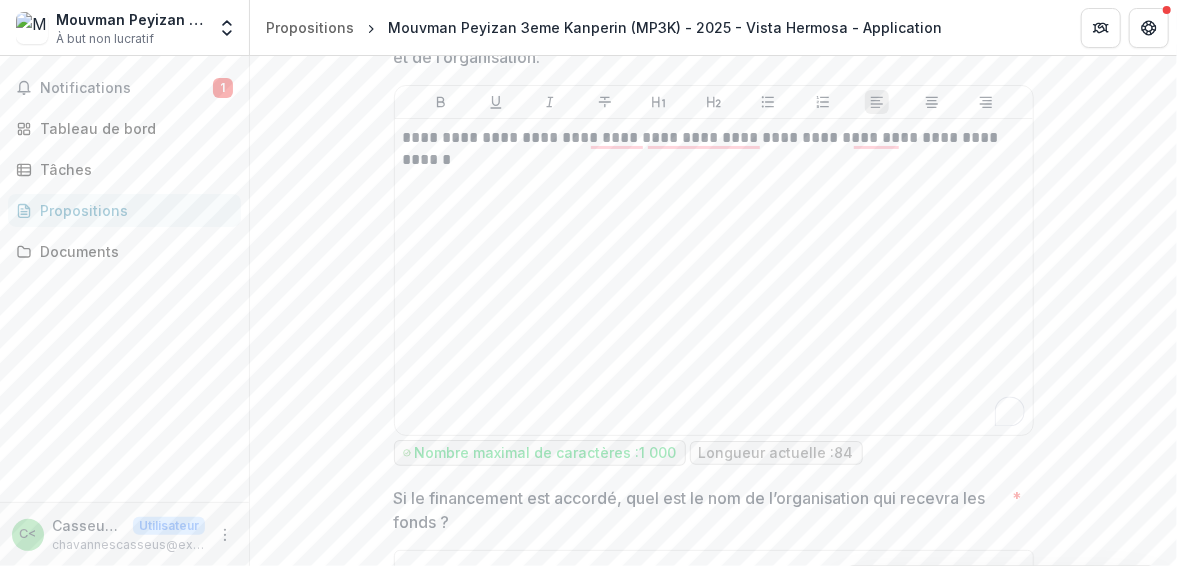 click on "Nombre maximal de caractères :  1 000 Longueur actuelle :  84" at bounding box center [714, 453] 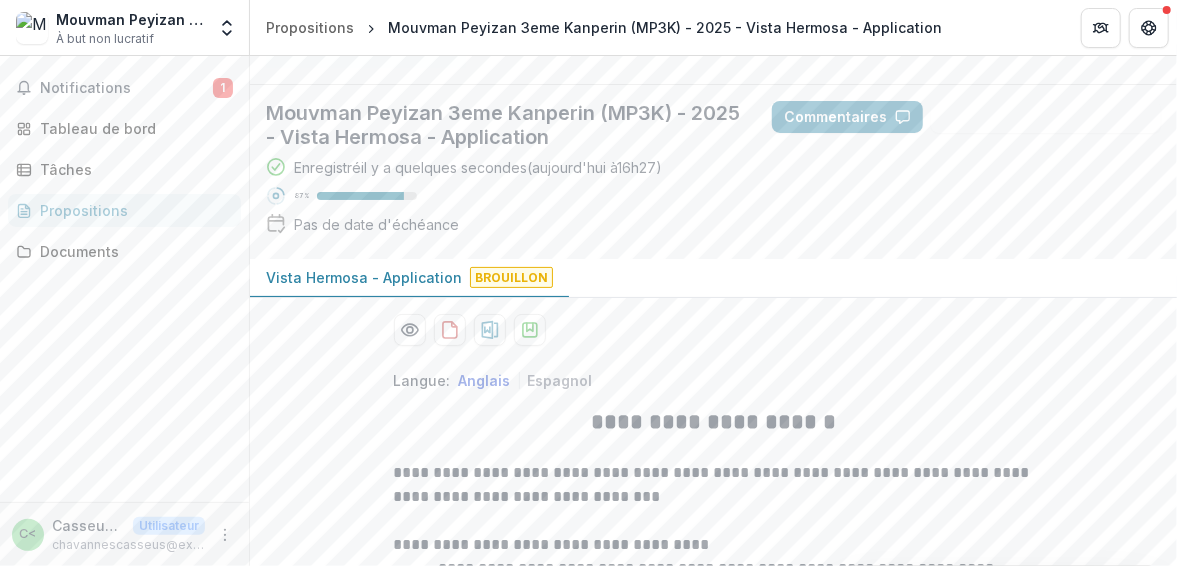 scroll, scrollTop: 0, scrollLeft: 0, axis: both 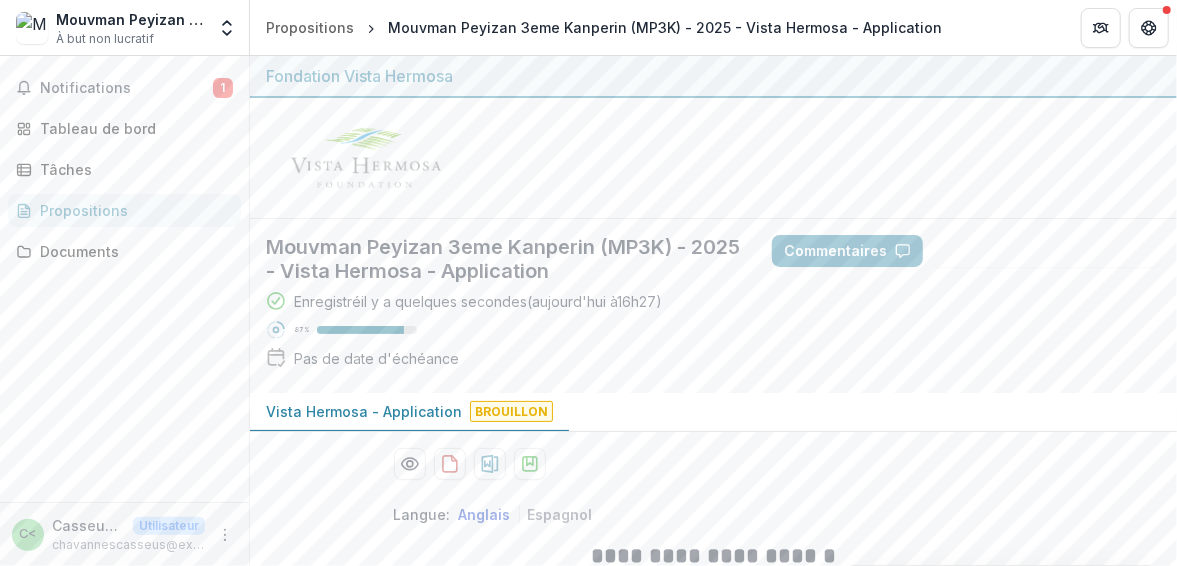 click on "**********" at bounding box center (713, 1448) 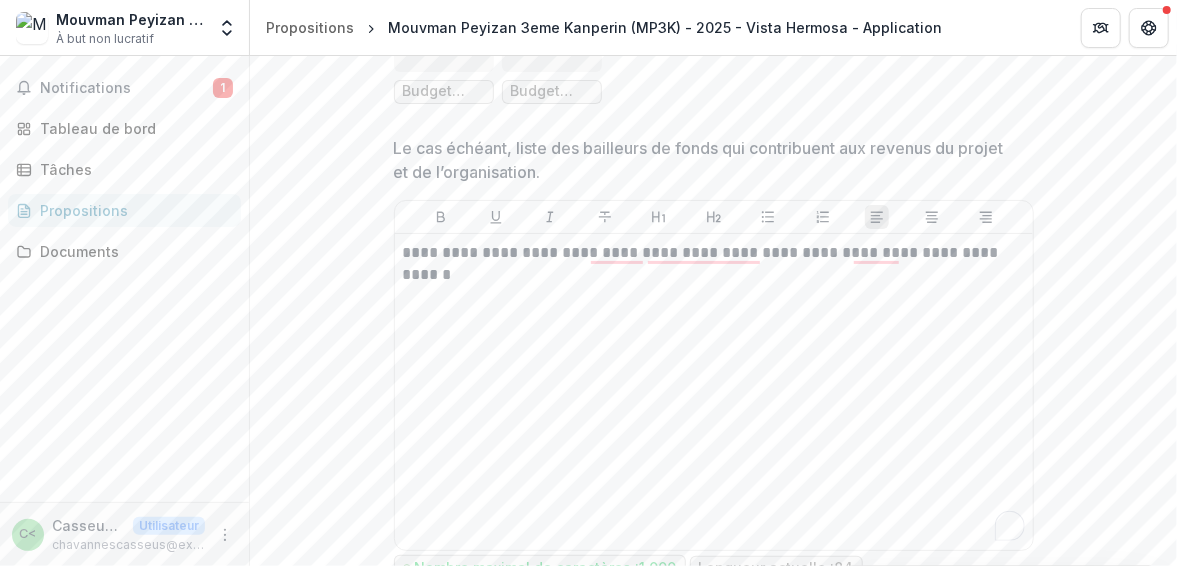scroll, scrollTop: 1830, scrollLeft: 0, axis: vertical 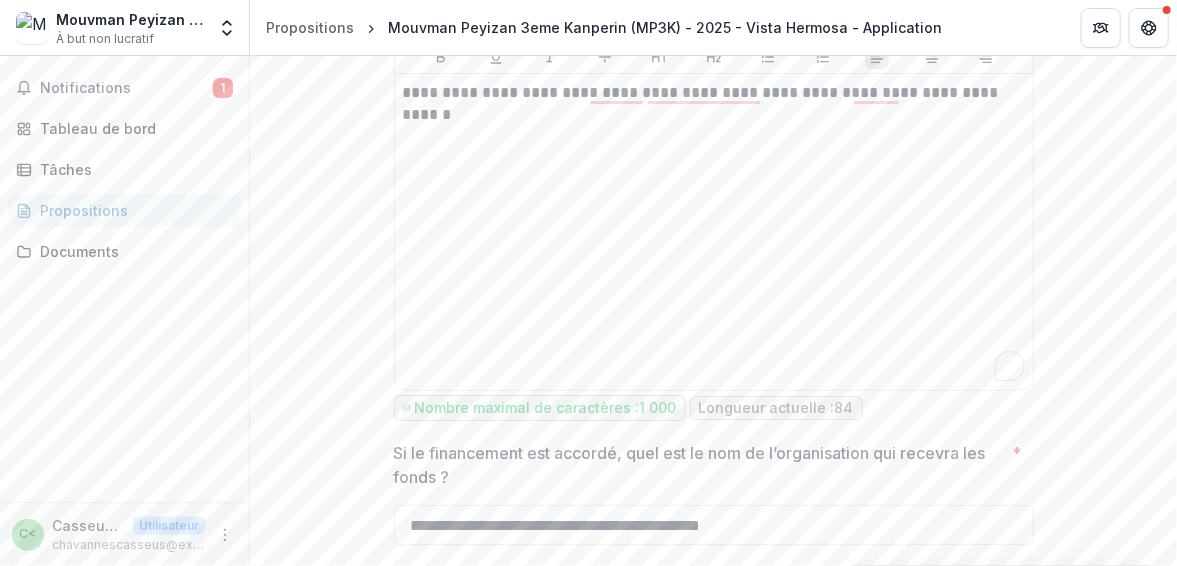 click on "Dos" at bounding box center (309, 602) 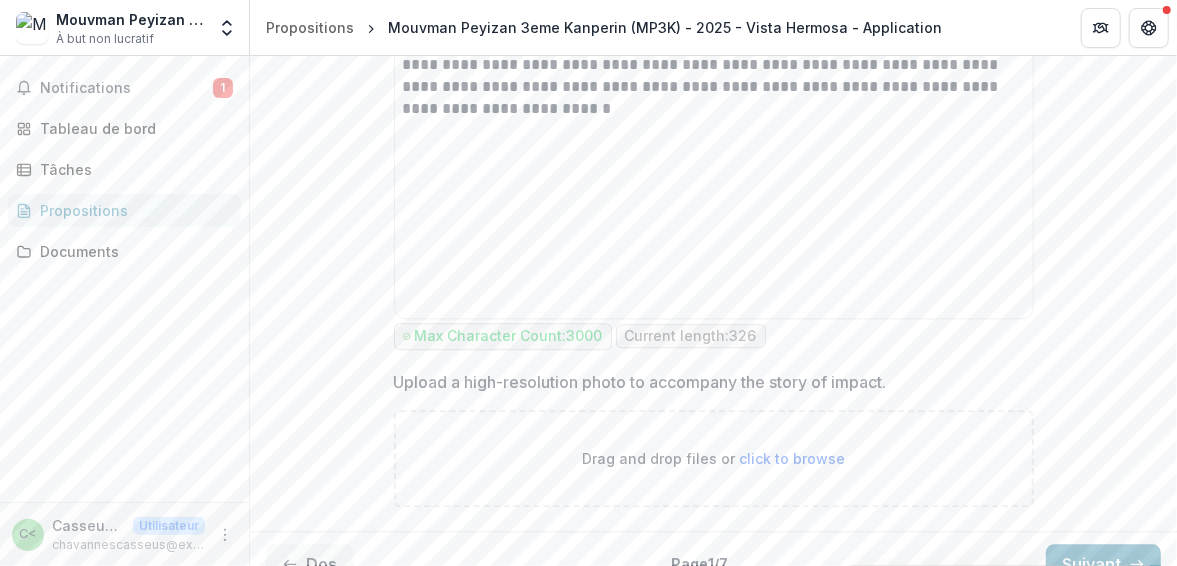 scroll, scrollTop: 1998, scrollLeft: 0, axis: vertical 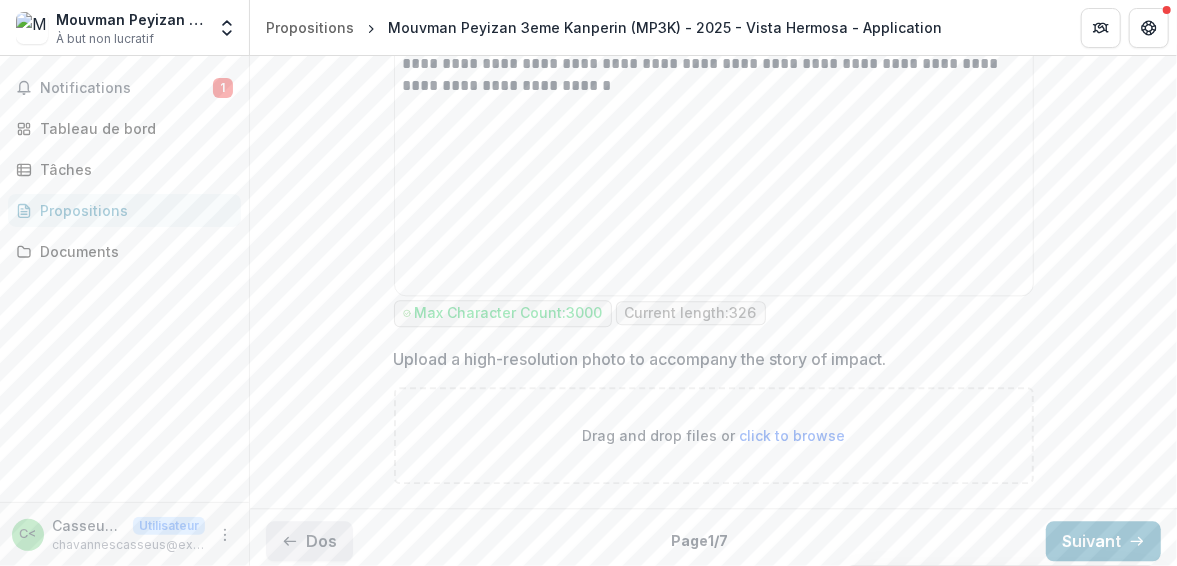 click 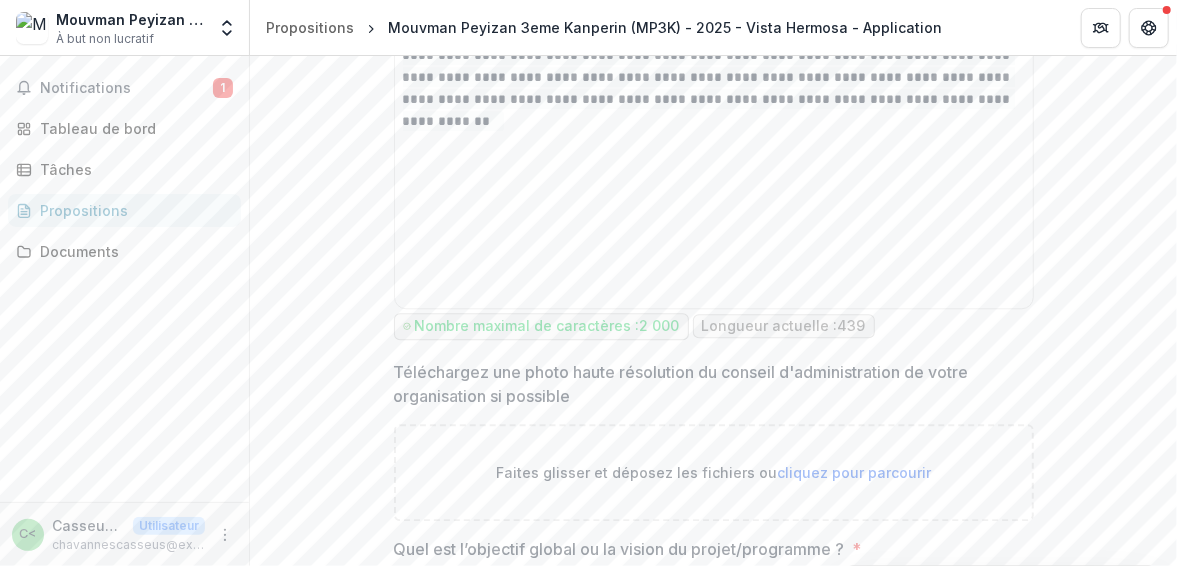 scroll, scrollTop: 2409, scrollLeft: 0, axis: vertical 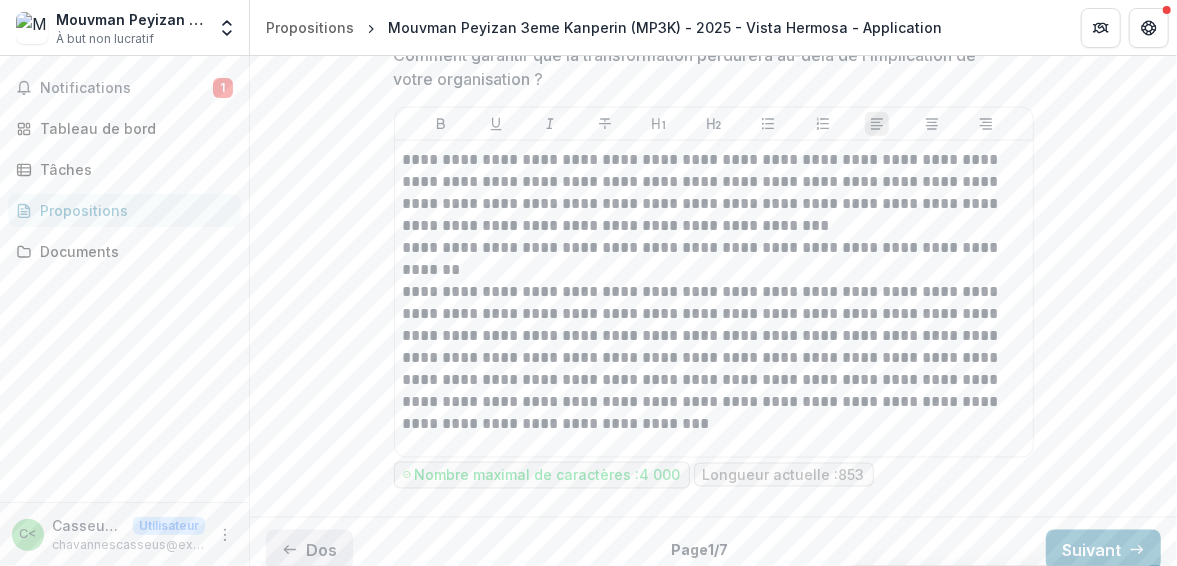 click 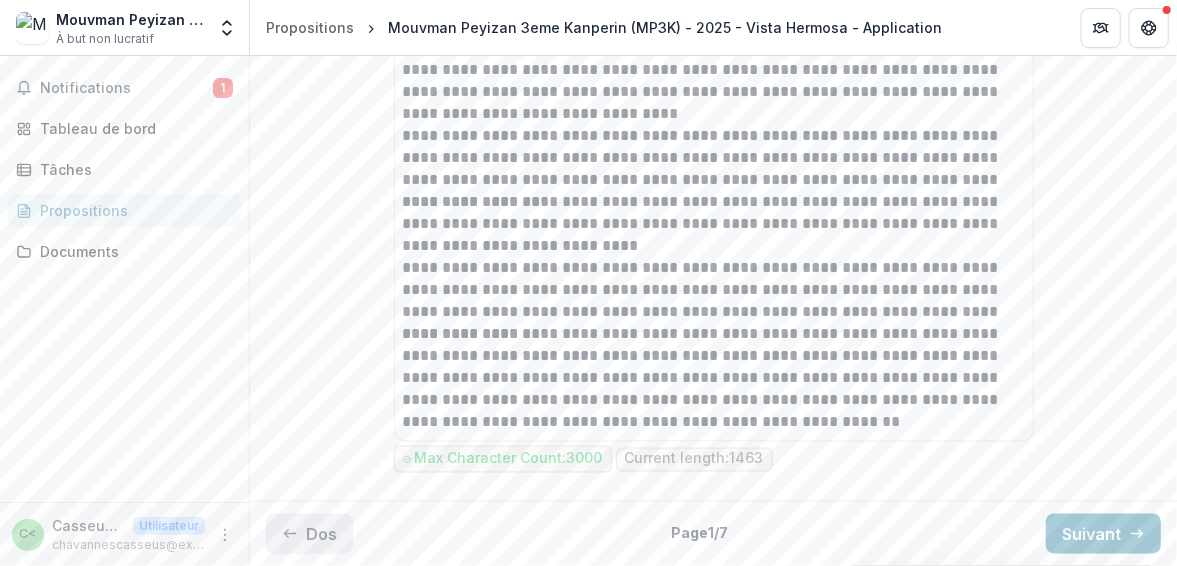 scroll, scrollTop: 1384, scrollLeft: 0, axis: vertical 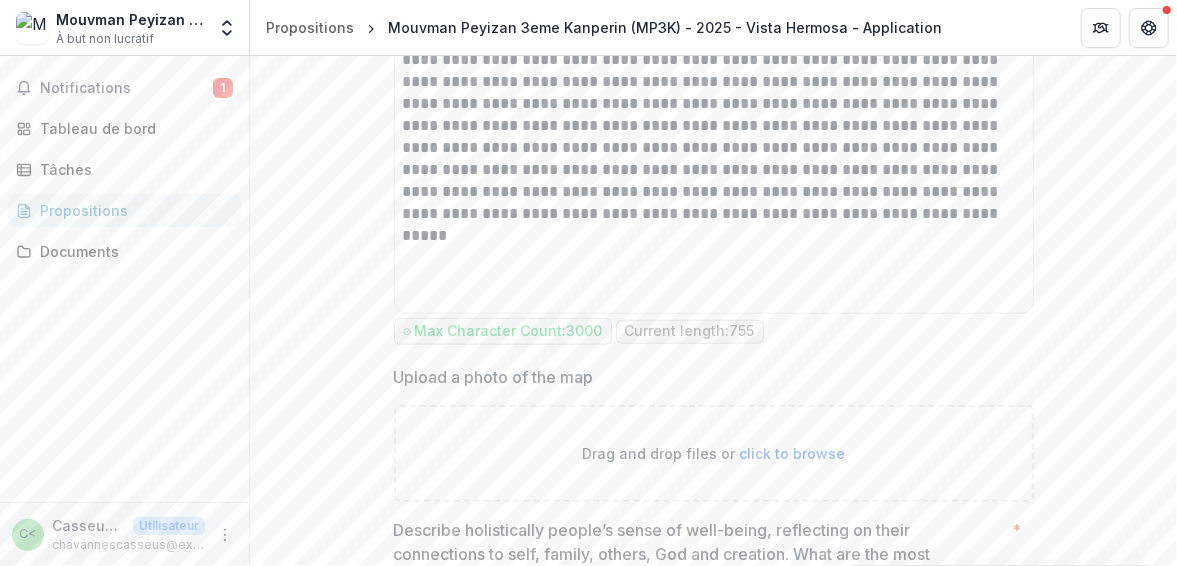 click on "click to browse" at bounding box center (792, 453) 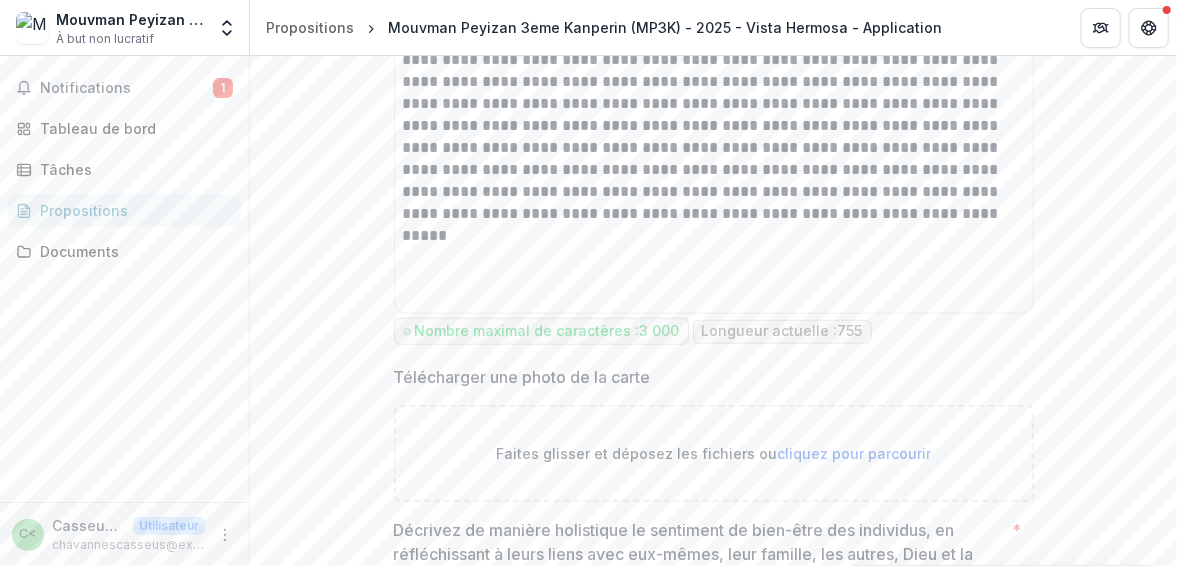 type on "**********" 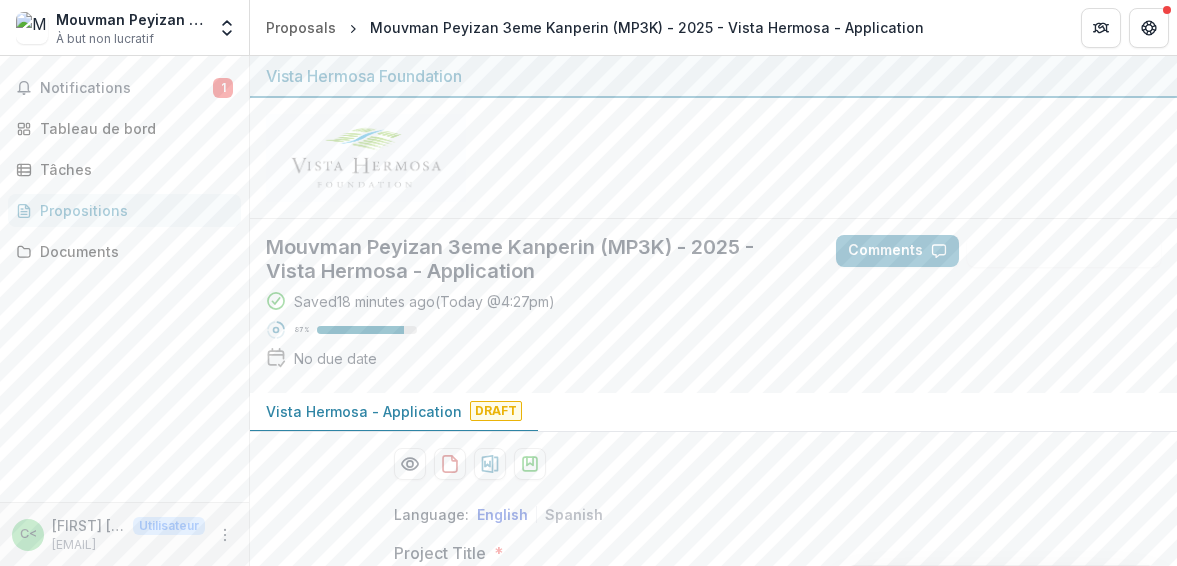scroll, scrollTop: 0, scrollLeft: 0, axis: both 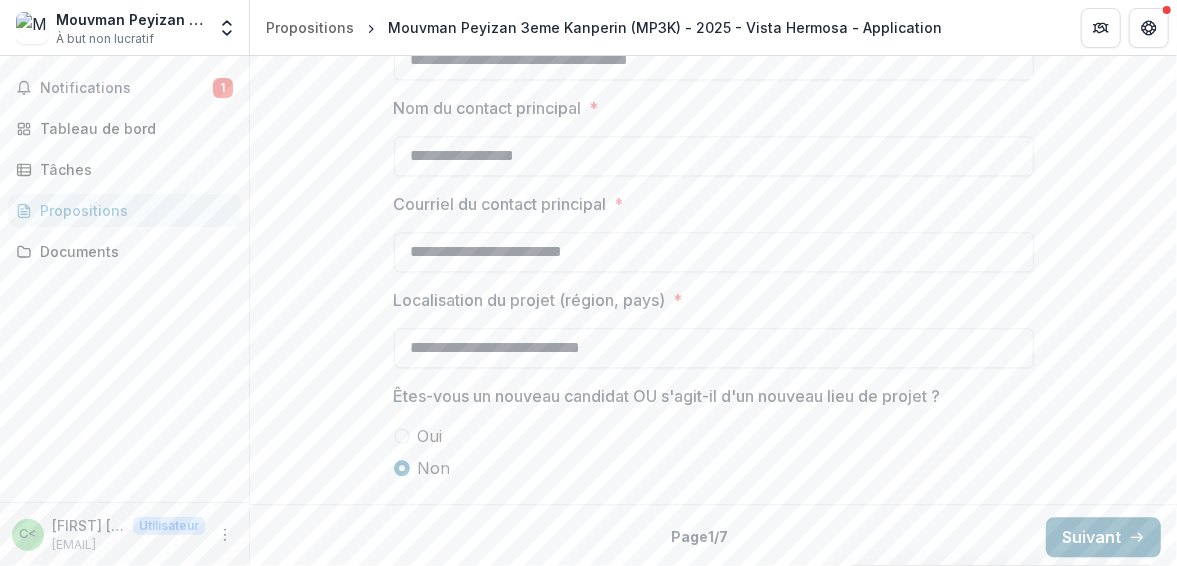 click on "Suivant" at bounding box center [1103, 537] 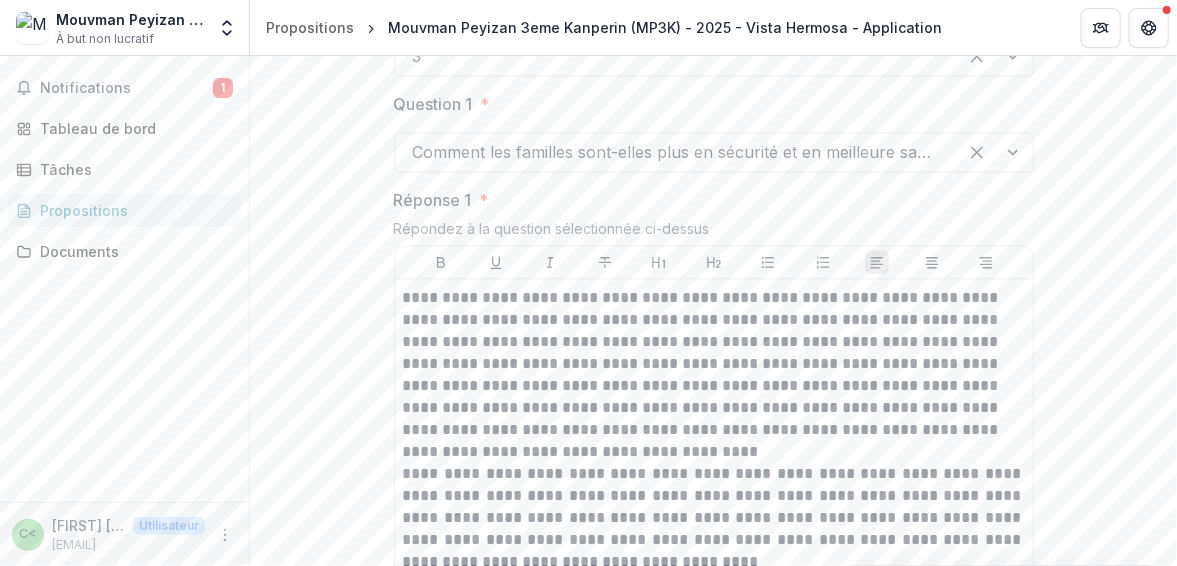 drag, startPoint x: 1169, startPoint y: 311, endPoint x: 1174, endPoint y: 283, distance: 28.442924 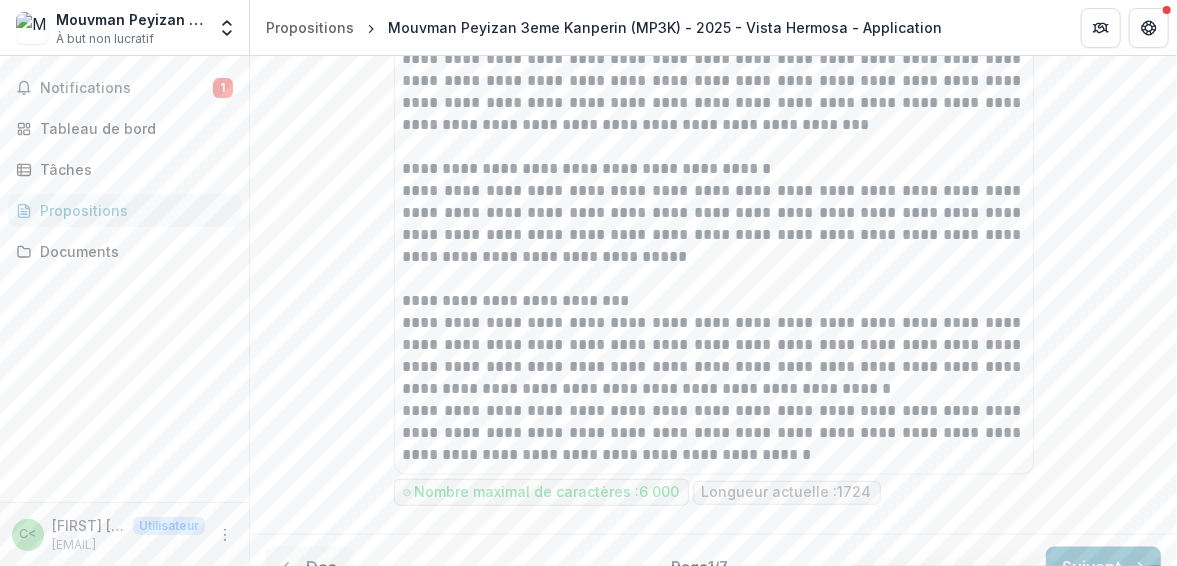 scroll, scrollTop: 4412, scrollLeft: 0, axis: vertical 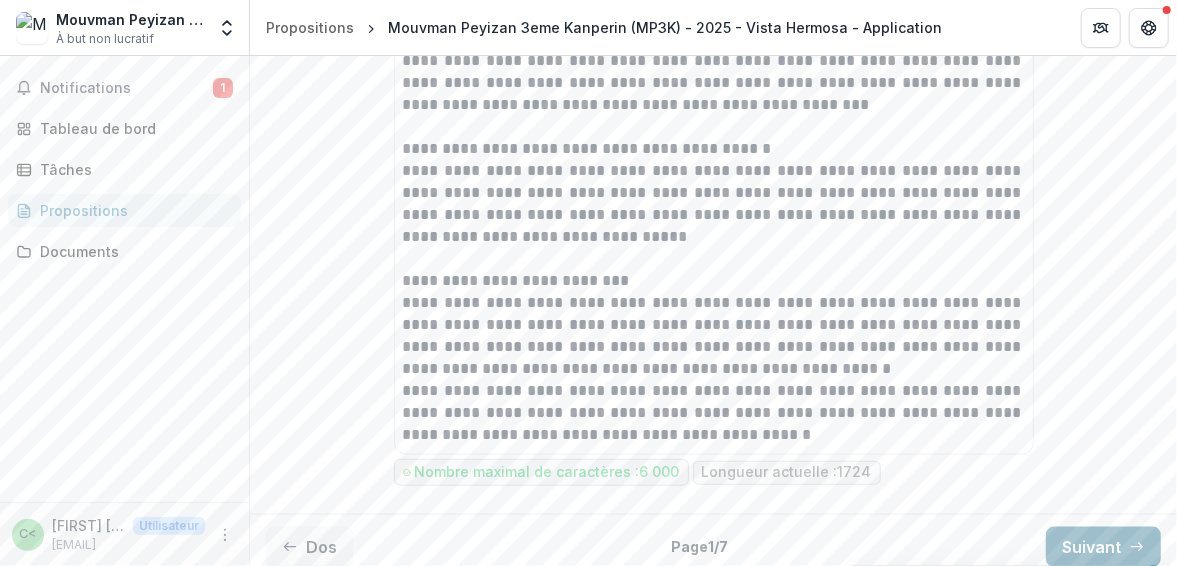 click 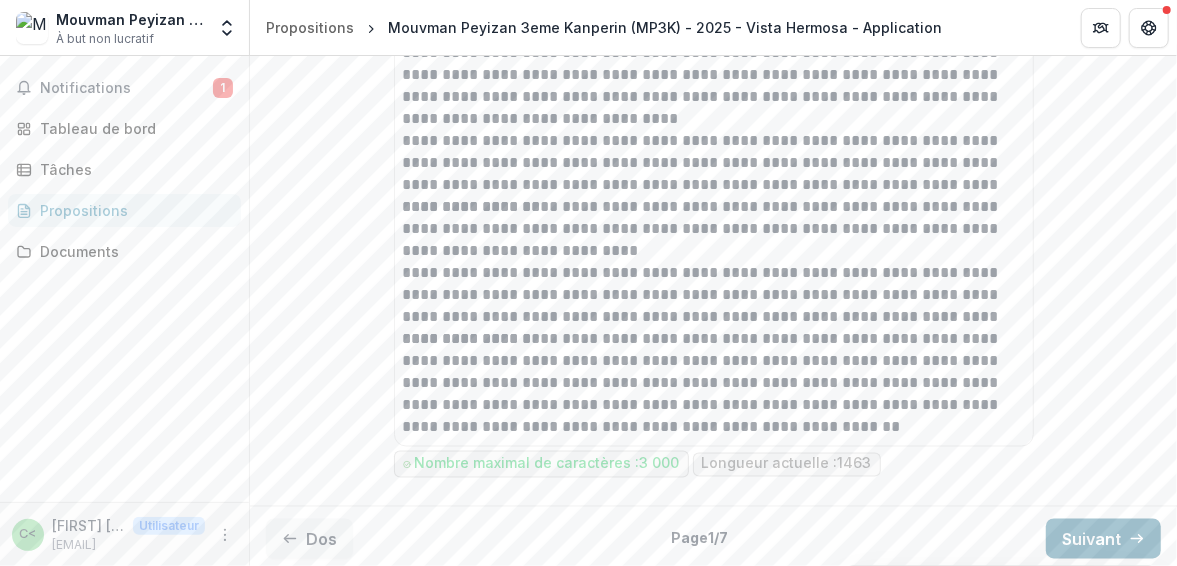 scroll, scrollTop: 1408, scrollLeft: 0, axis: vertical 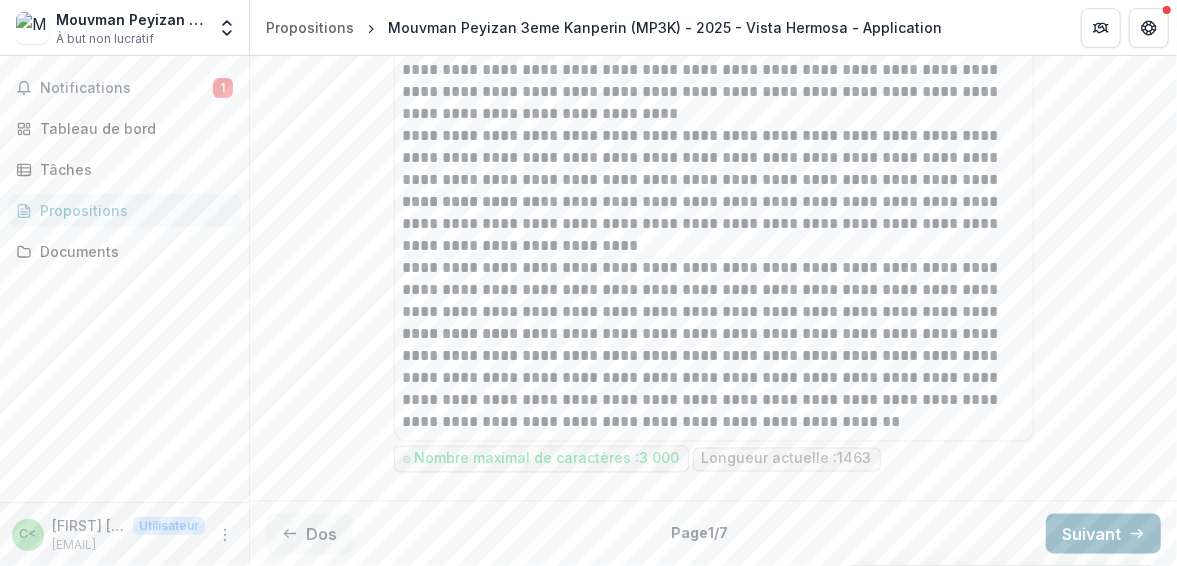 click 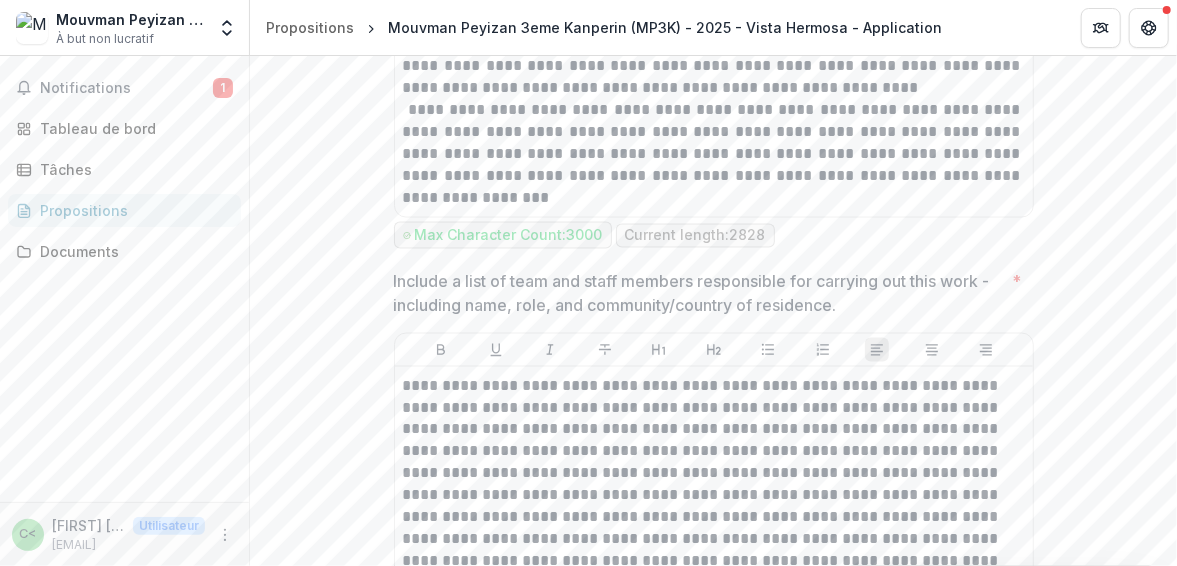 scroll, scrollTop: 4412, scrollLeft: 0, axis: vertical 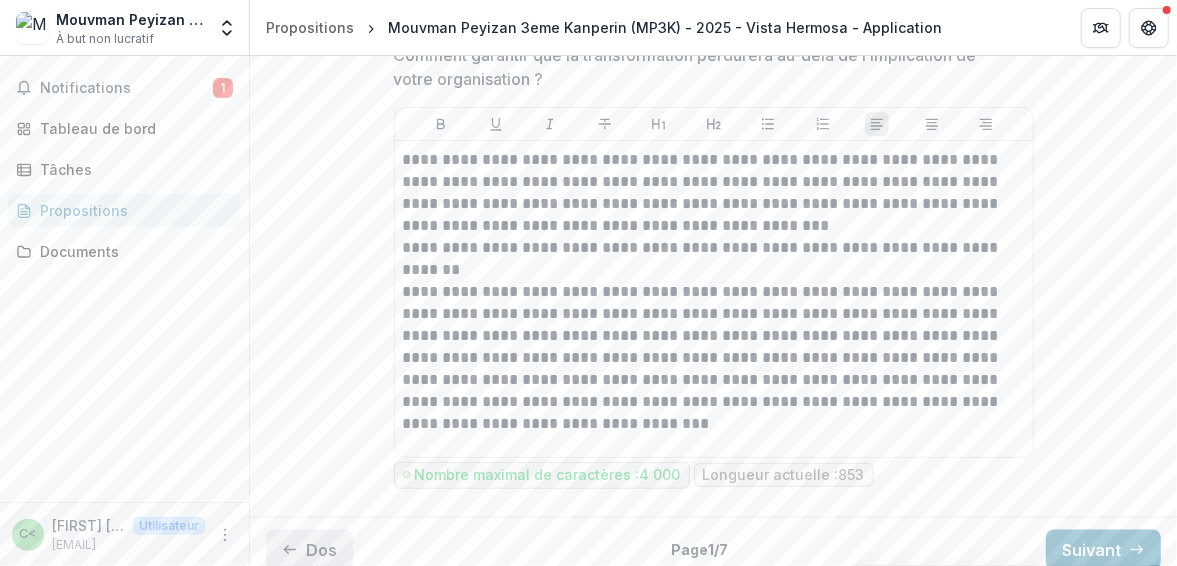click 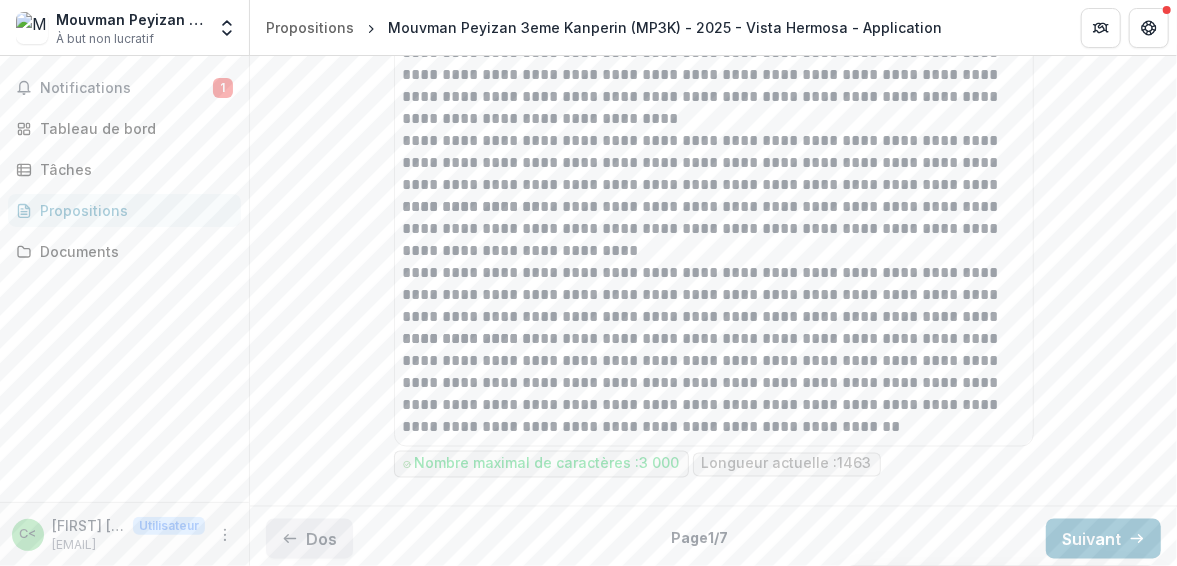 scroll, scrollTop: 1408, scrollLeft: 0, axis: vertical 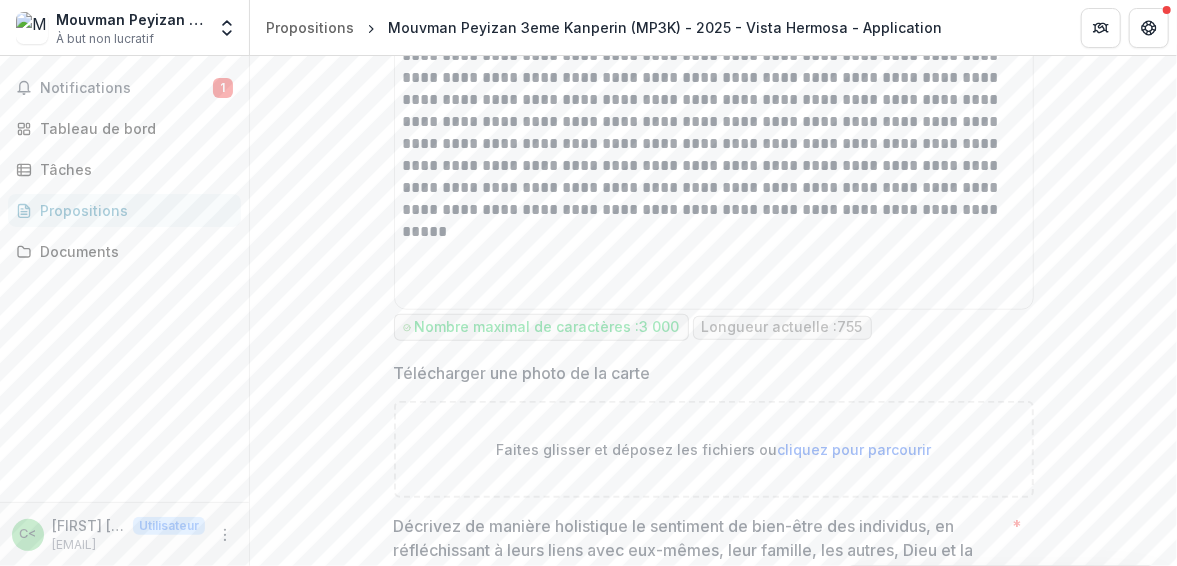 click on "cliquez pour parcourir" at bounding box center [854, 449] 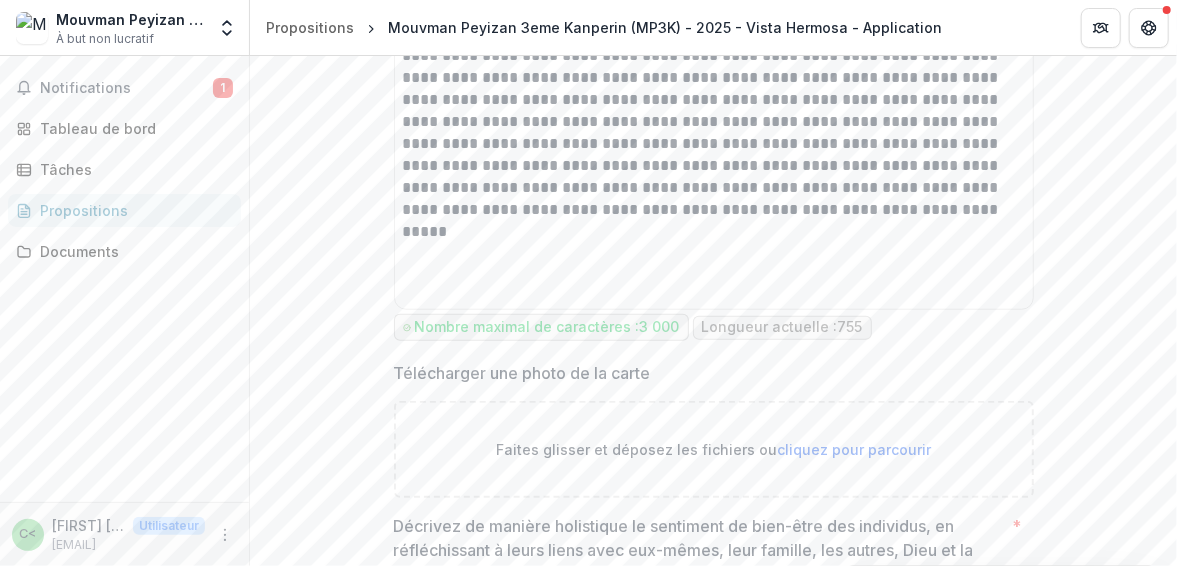 type on "**********" 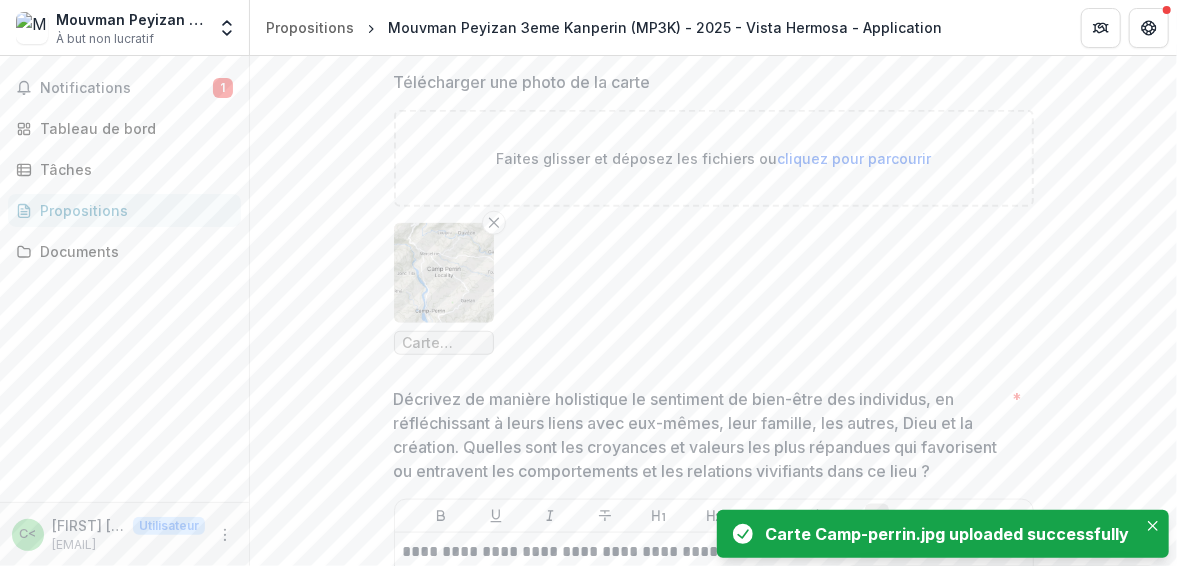 scroll, scrollTop: 986, scrollLeft: 0, axis: vertical 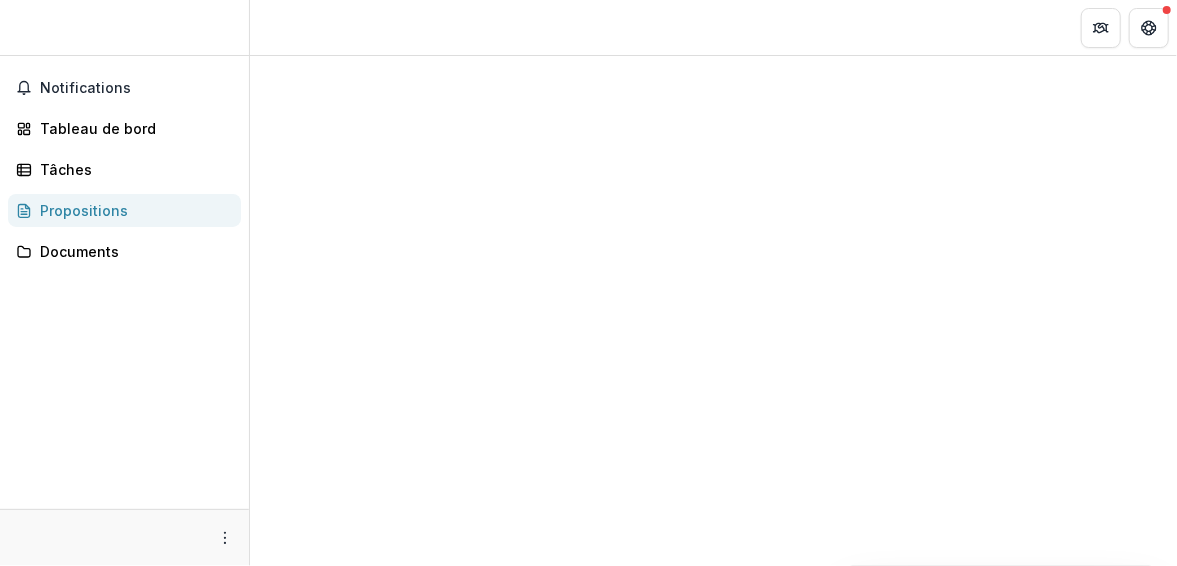 drag, startPoint x: 1170, startPoint y: 163, endPoint x: 1173, endPoint y: 153, distance: 10.440307 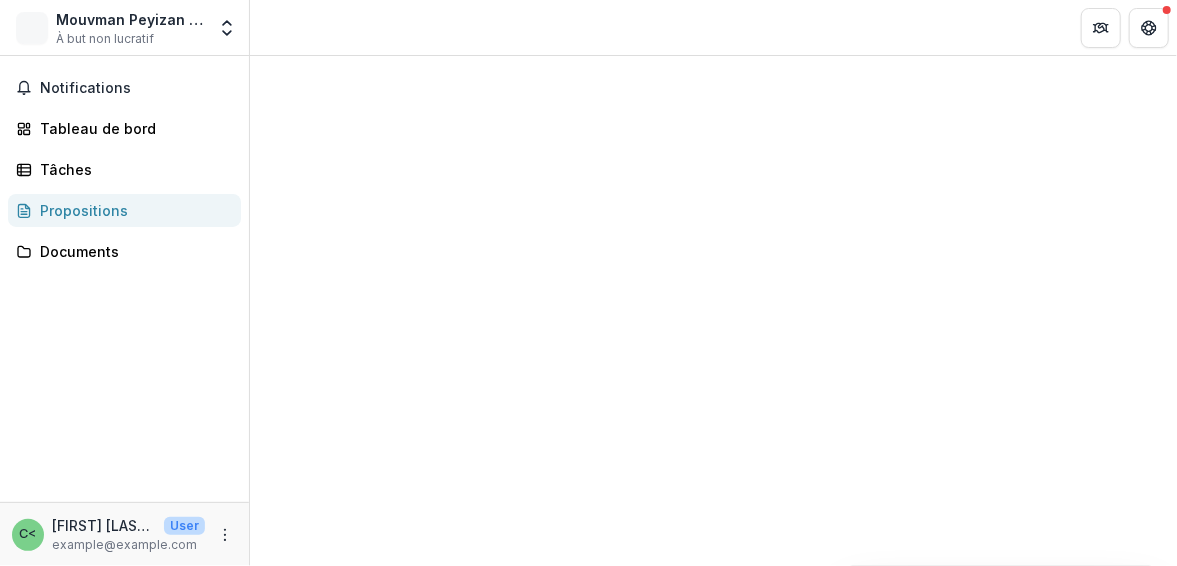 scroll, scrollTop: 13, scrollLeft: 0, axis: vertical 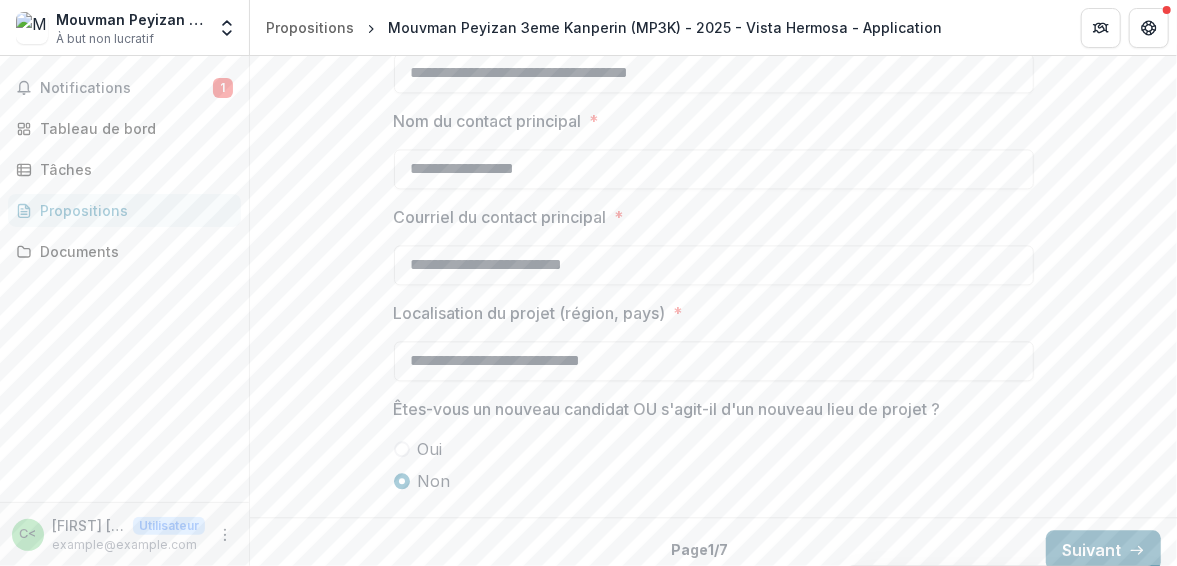 click 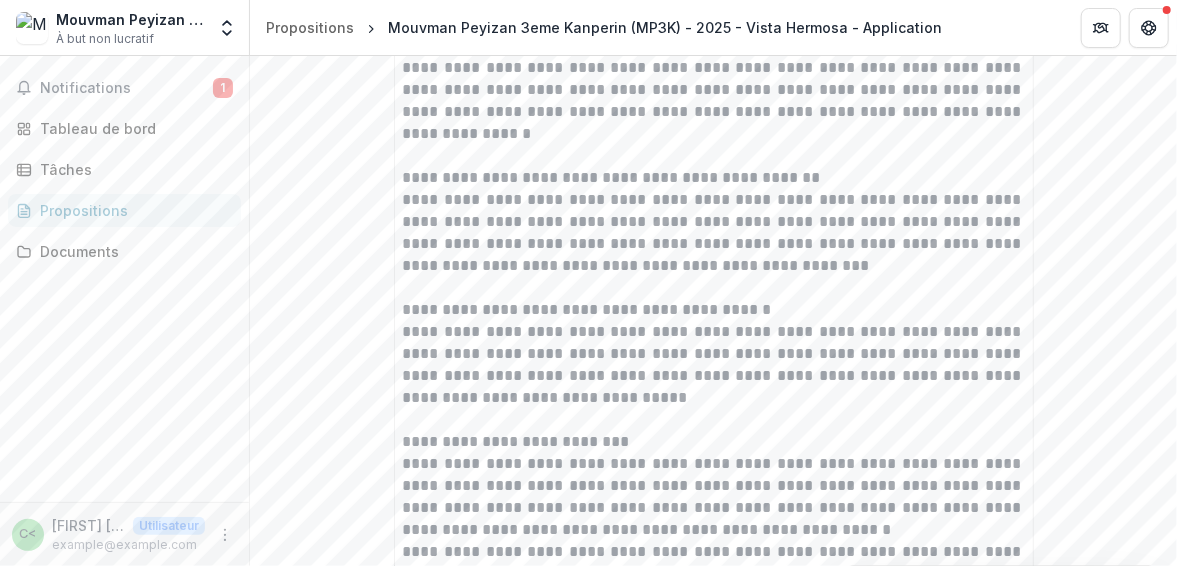 scroll, scrollTop: 4412, scrollLeft: 0, axis: vertical 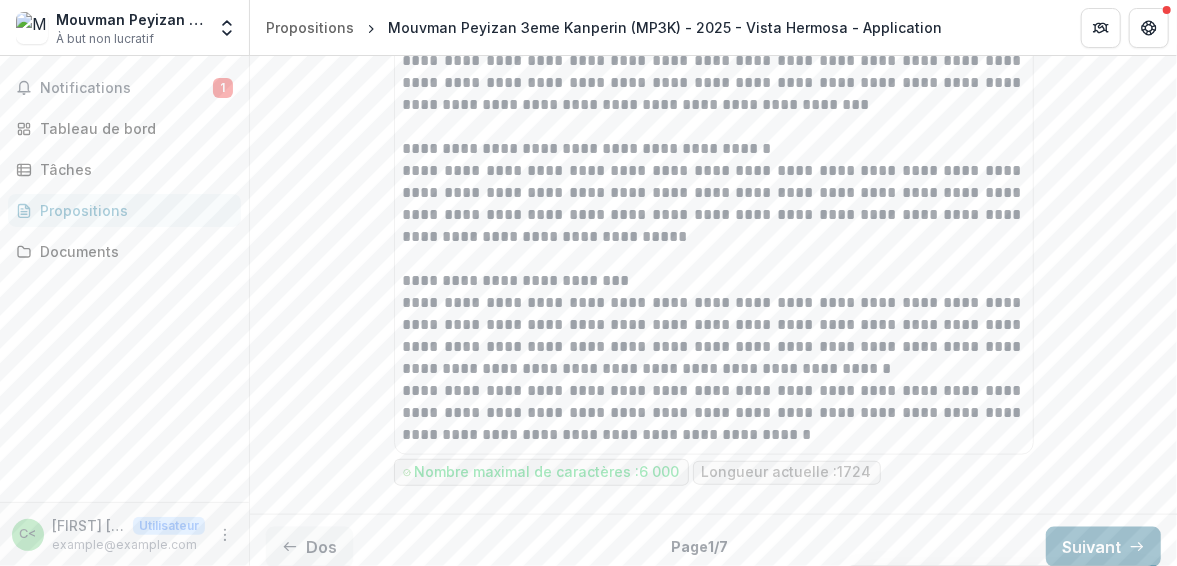 click 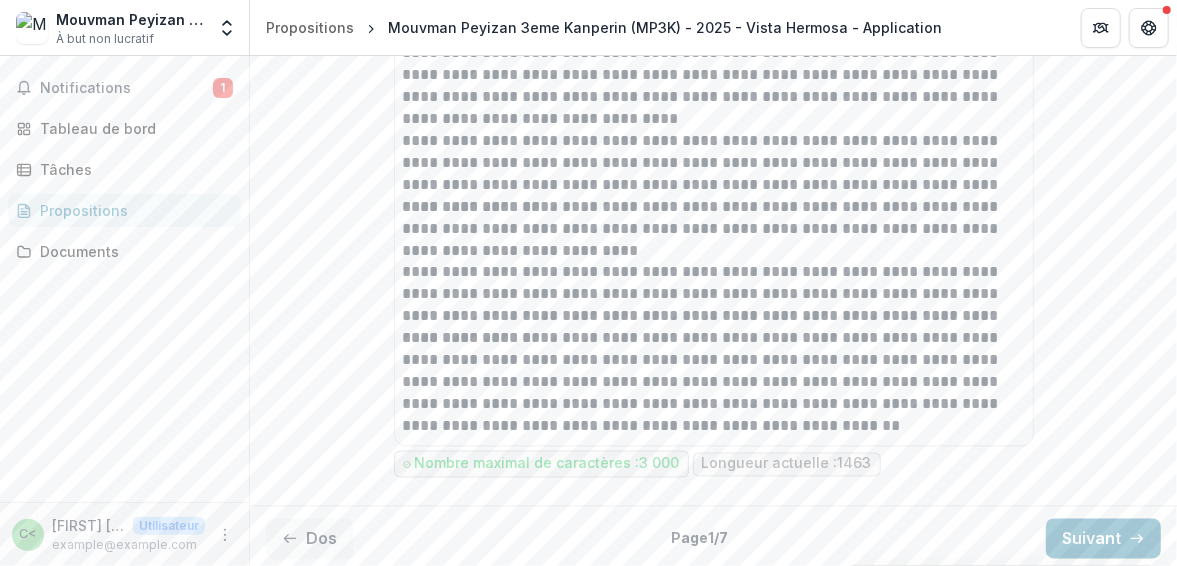scroll, scrollTop: 1572, scrollLeft: 0, axis: vertical 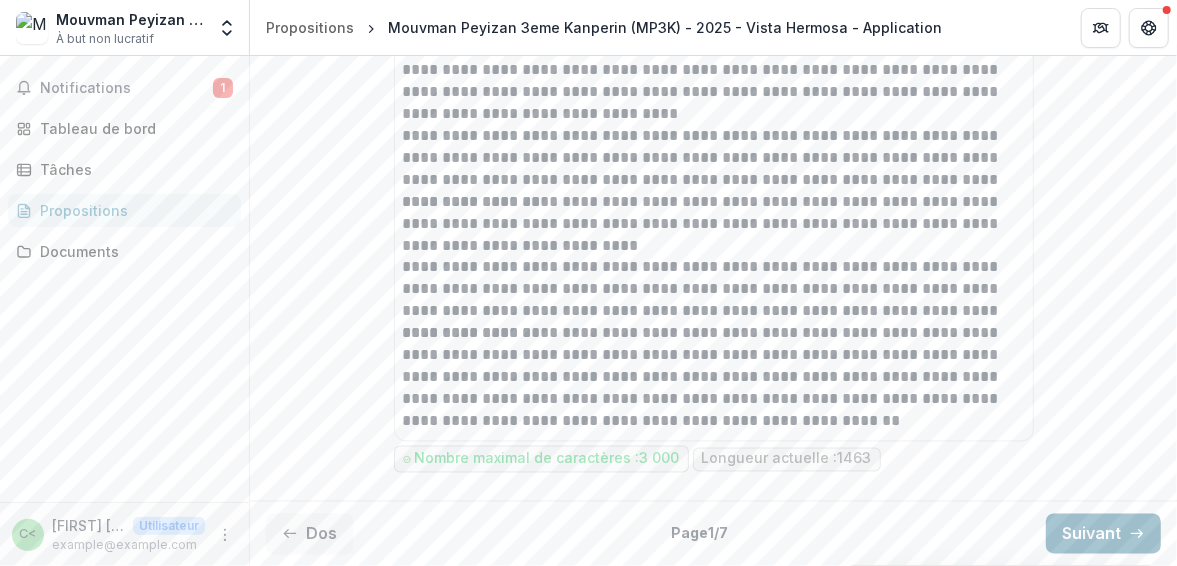 click 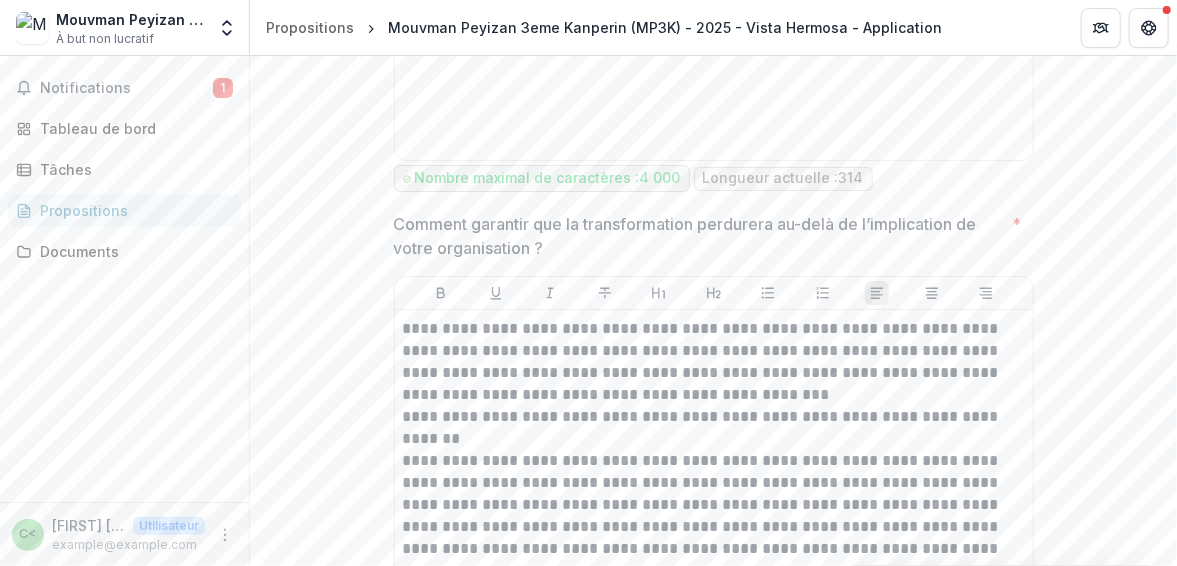 scroll, scrollTop: 4771, scrollLeft: 0, axis: vertical 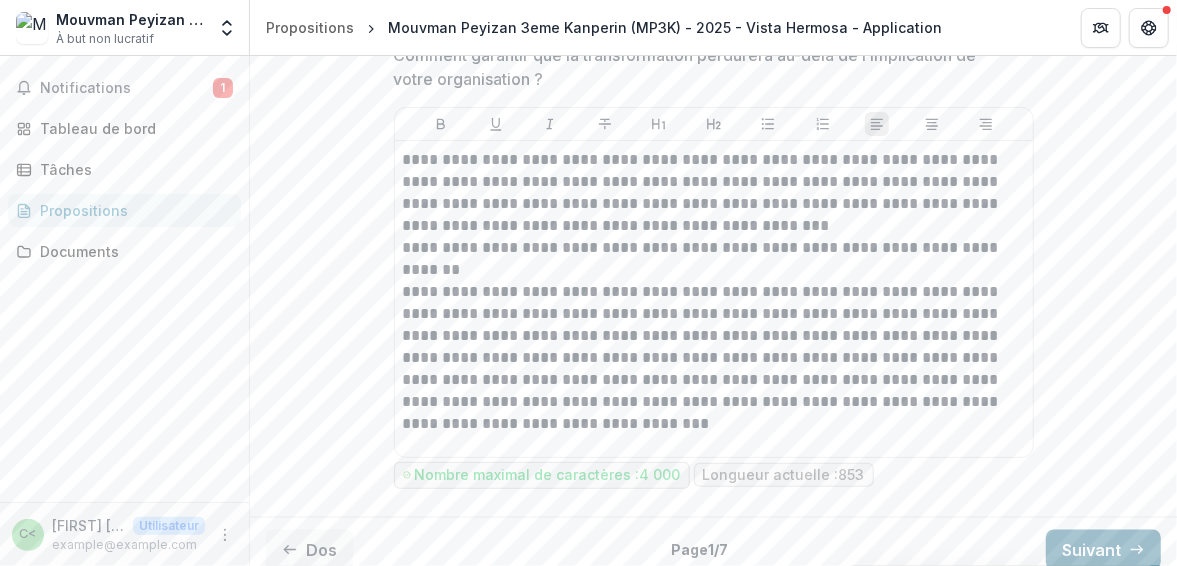 click on "Suivant" at bounding box center [1103, 550] 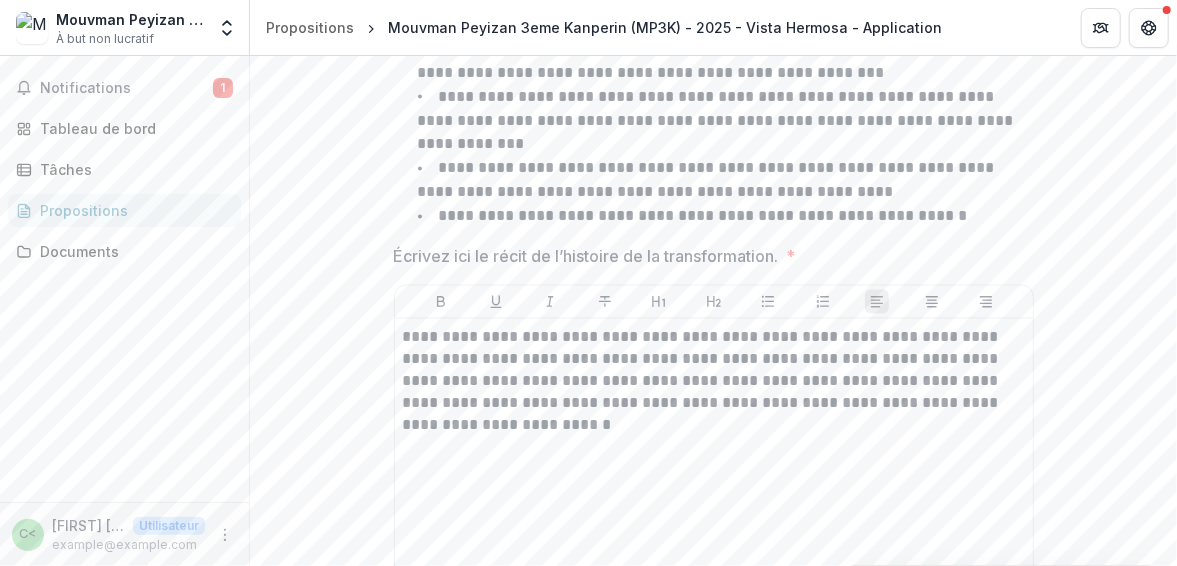 scroll, scrollTop: 2022, scrollLeft: 0, axis: vertical 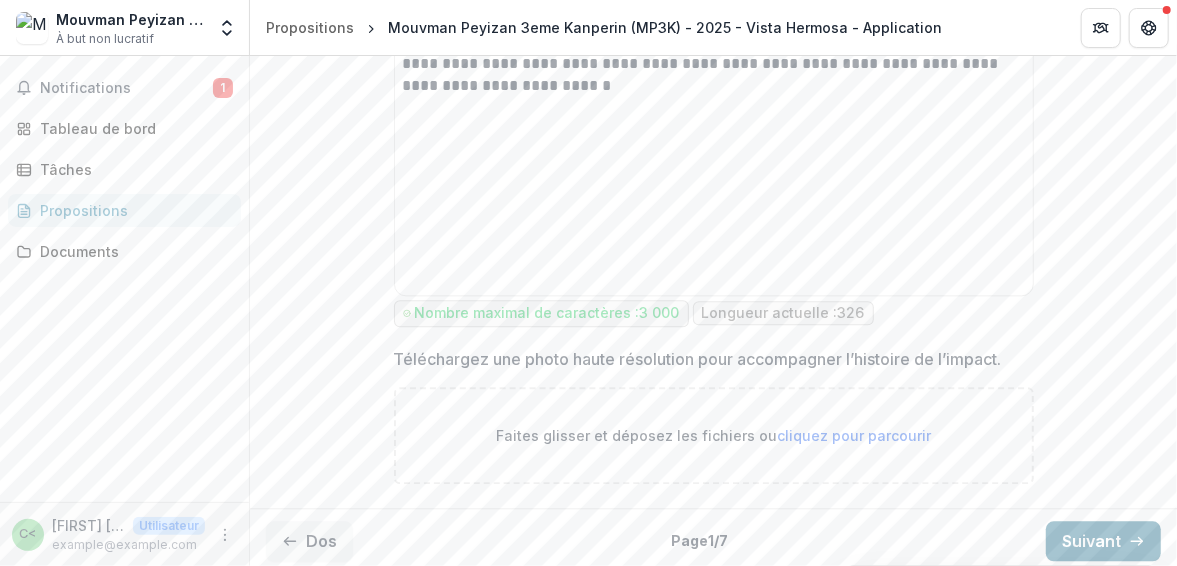 click 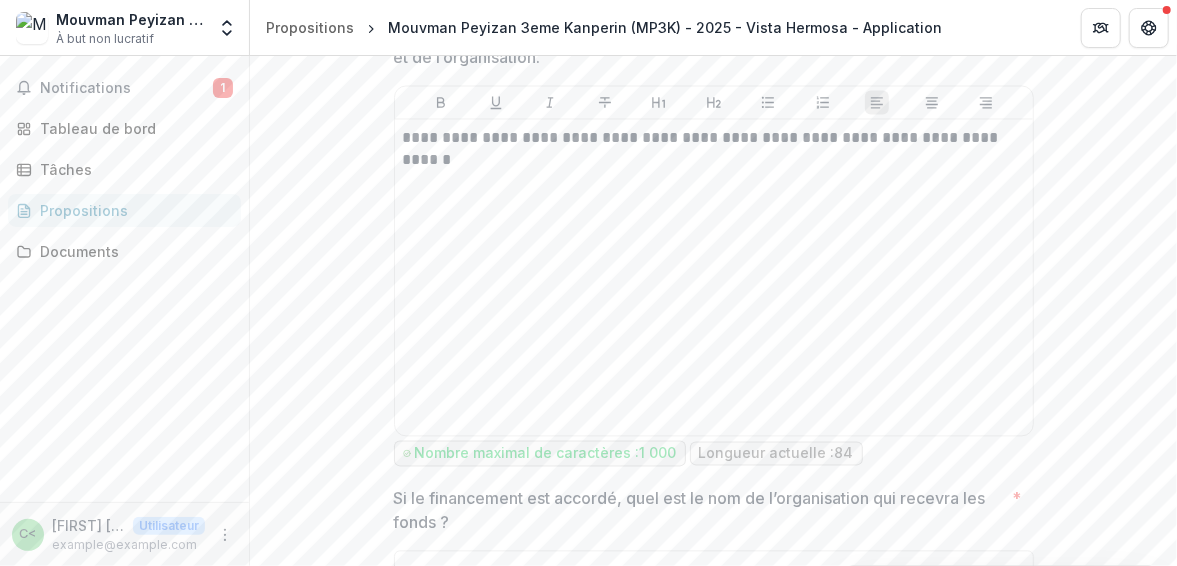 scroll, scrollTop: 1830, scrollLeft: 0, axis: vertical 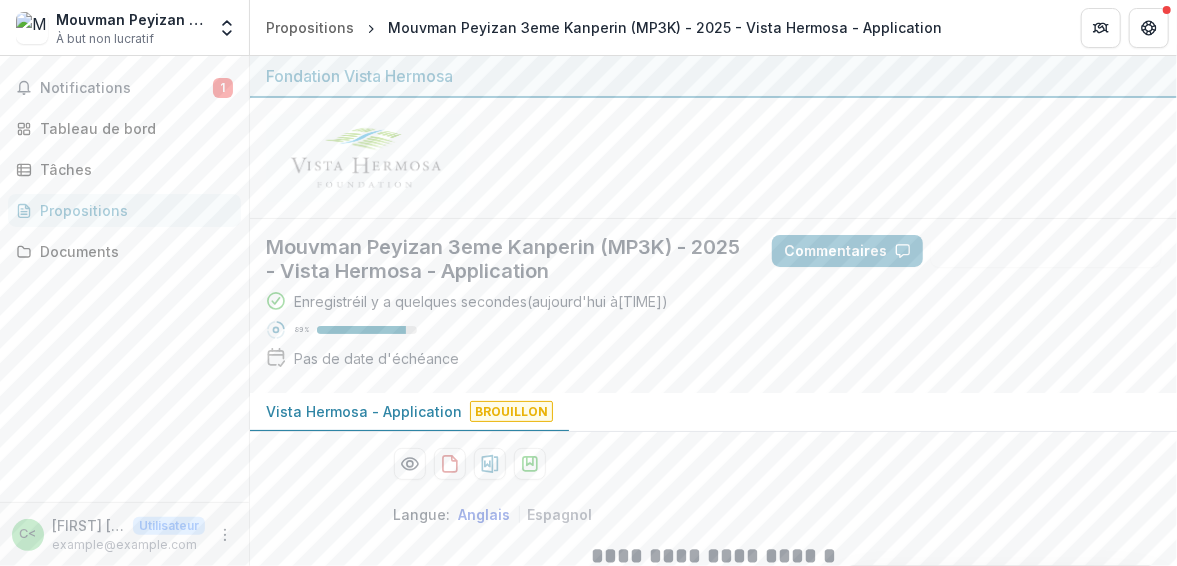 click on "Vista Hermosa - Application Brouillon" at bounding box center (713, 412) 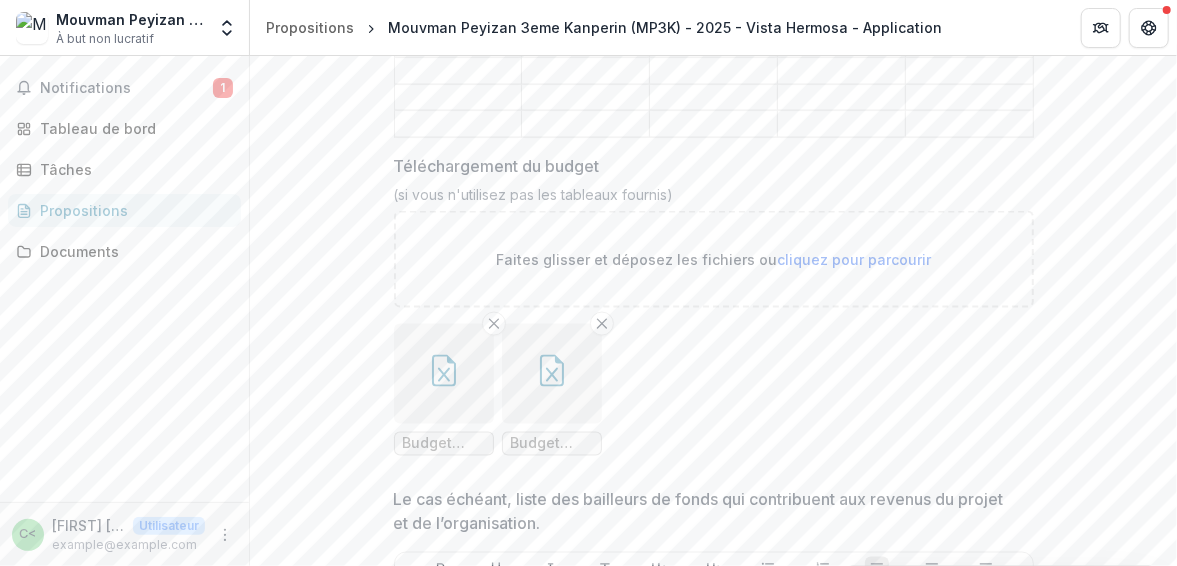scroll, scrollTop: 1830, scrollLeft: 0, axis: vertical 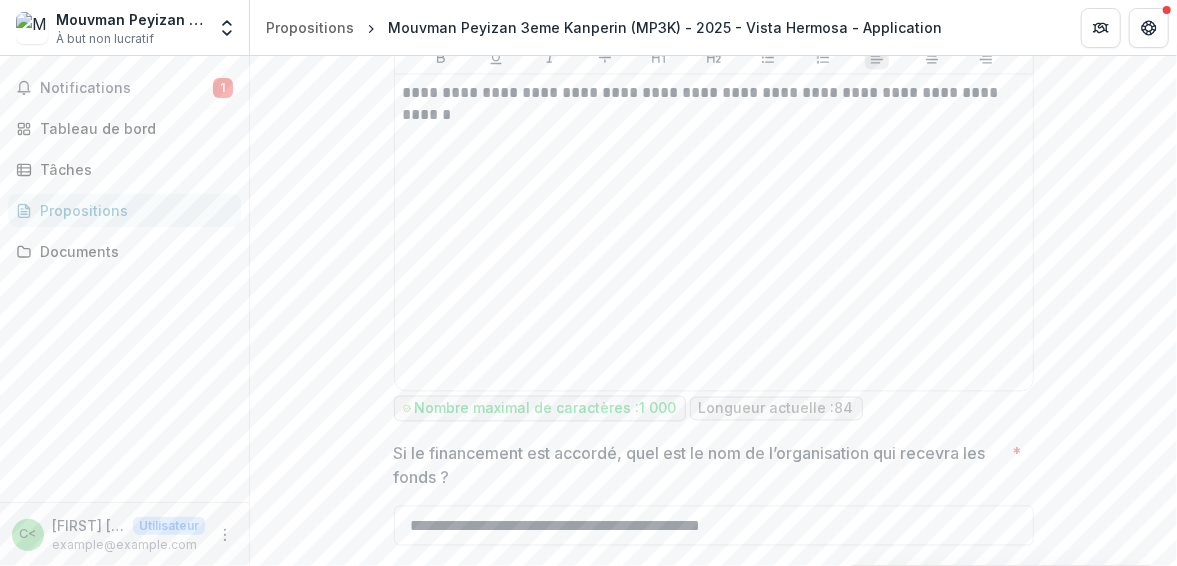 click on "Dos" at bounding box center [321, 602] 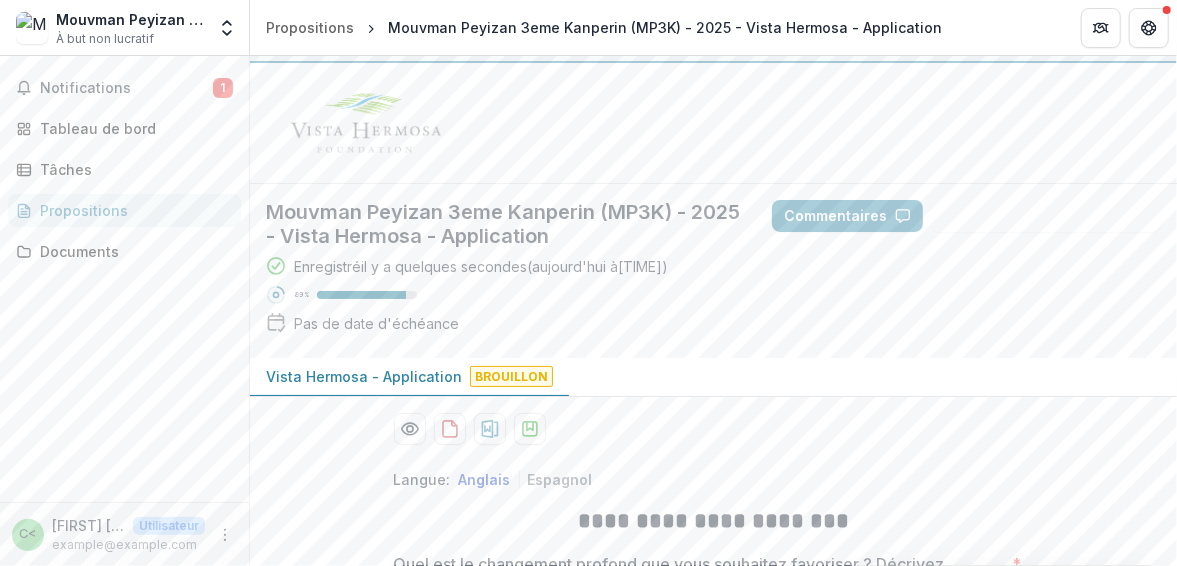scroll, scrollTop: 36, scrollLeft: 0, axis: vertical 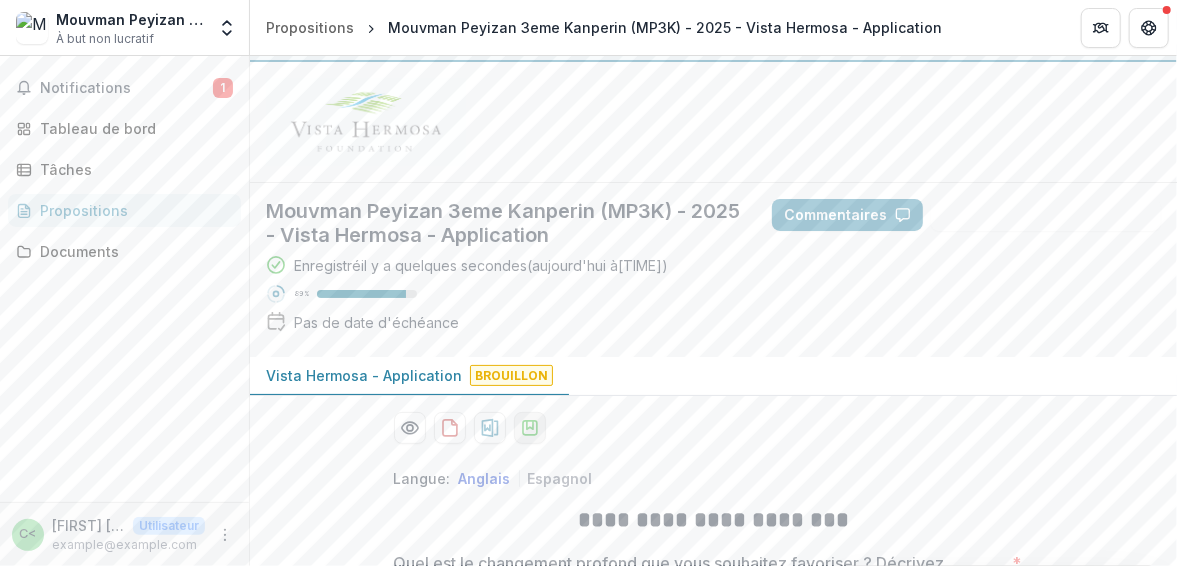 click at bounding box center (530, 428) 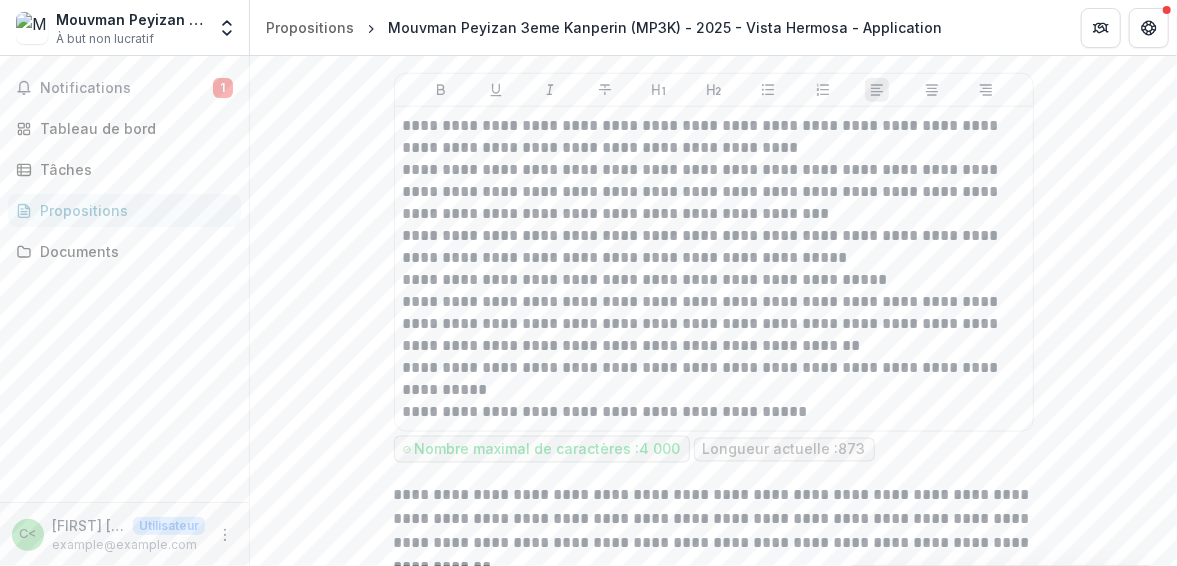 scroll, scrollTop: 1096, scrollLeft: 0, axis: vertical 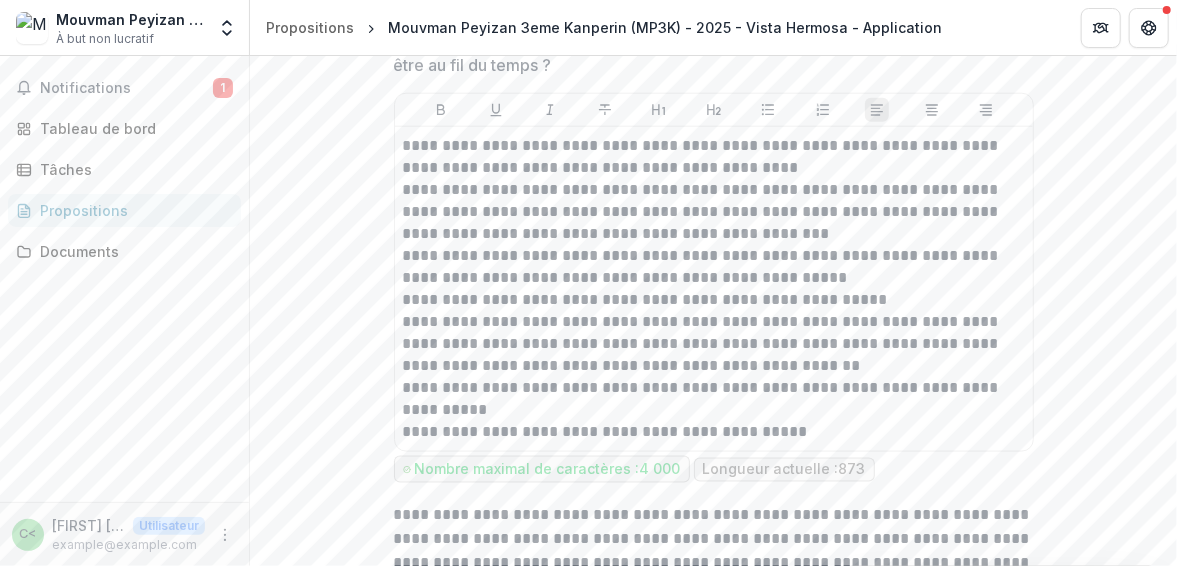 click on "Propositions" at bounding box center [84, 210] 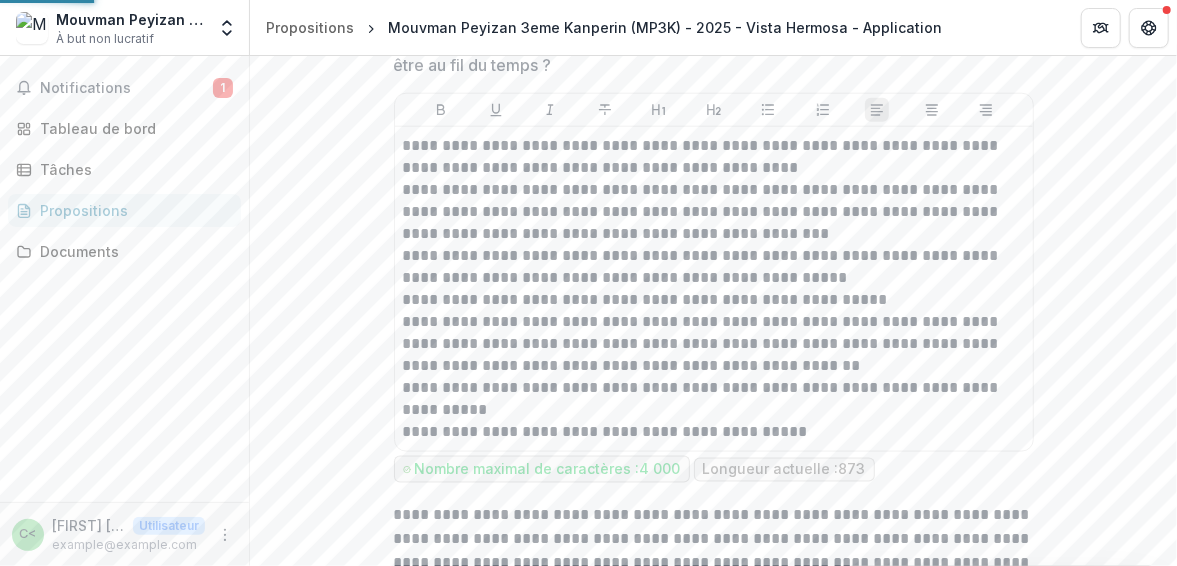 scroll, scrollTop: 0, scrollLeft: 0, axis: both 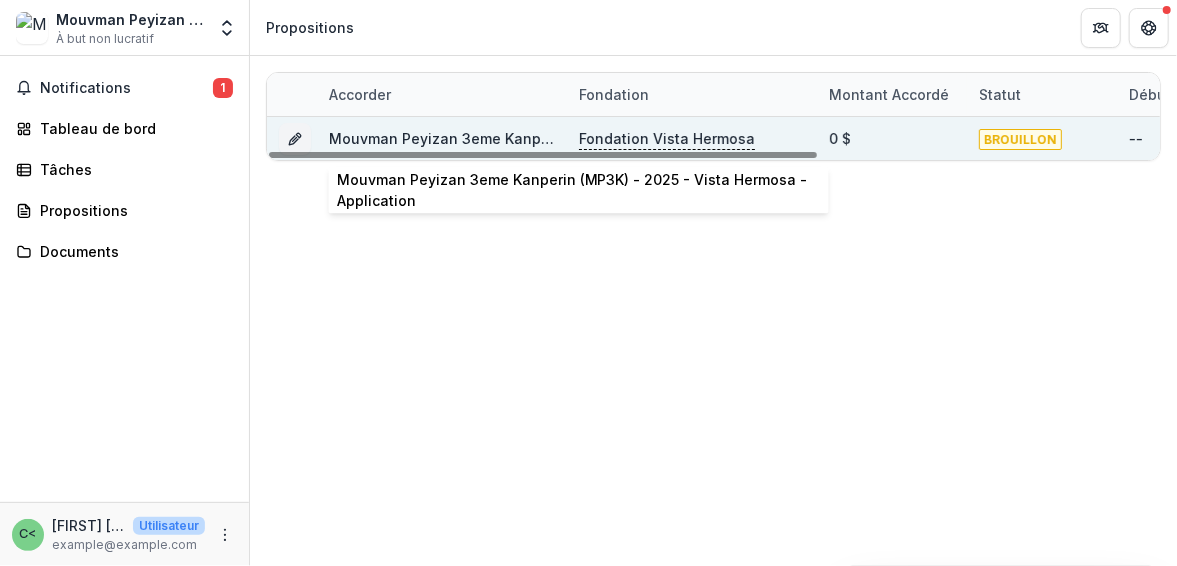 click on "Mouvman Peyizan 3eme Kanperin (MP3K) - 2025 - Vista Hermosa - Application" at bounding box center [442, 138] 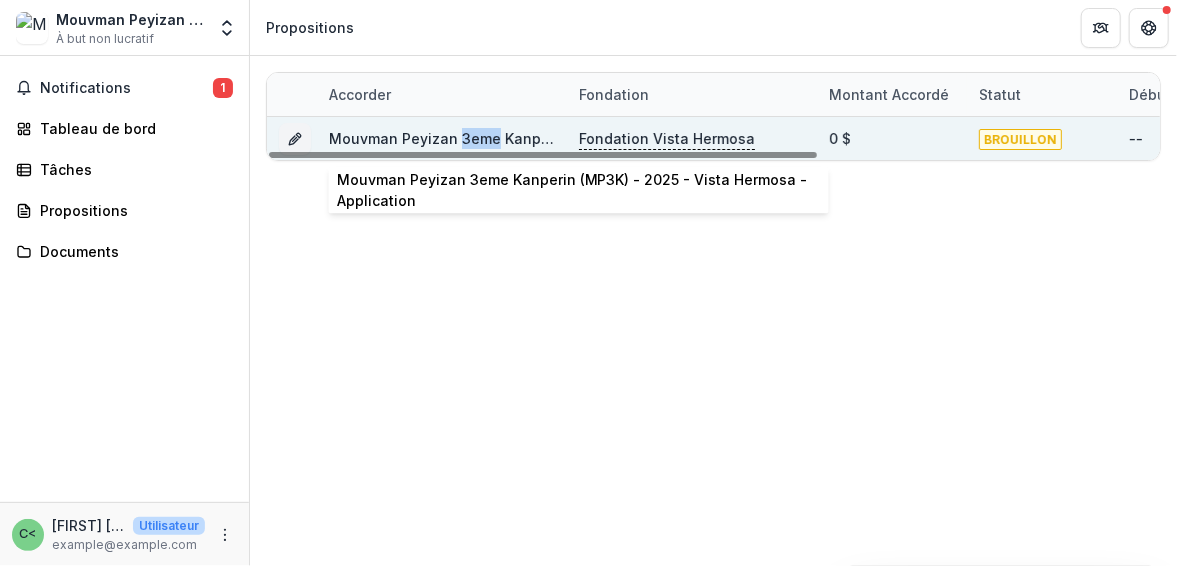 click on "Mouvman Peyizan 3eme Kanperin (MP3K) - 2025 - Vista Hermosa - Application" at bounding box center (442, 138) 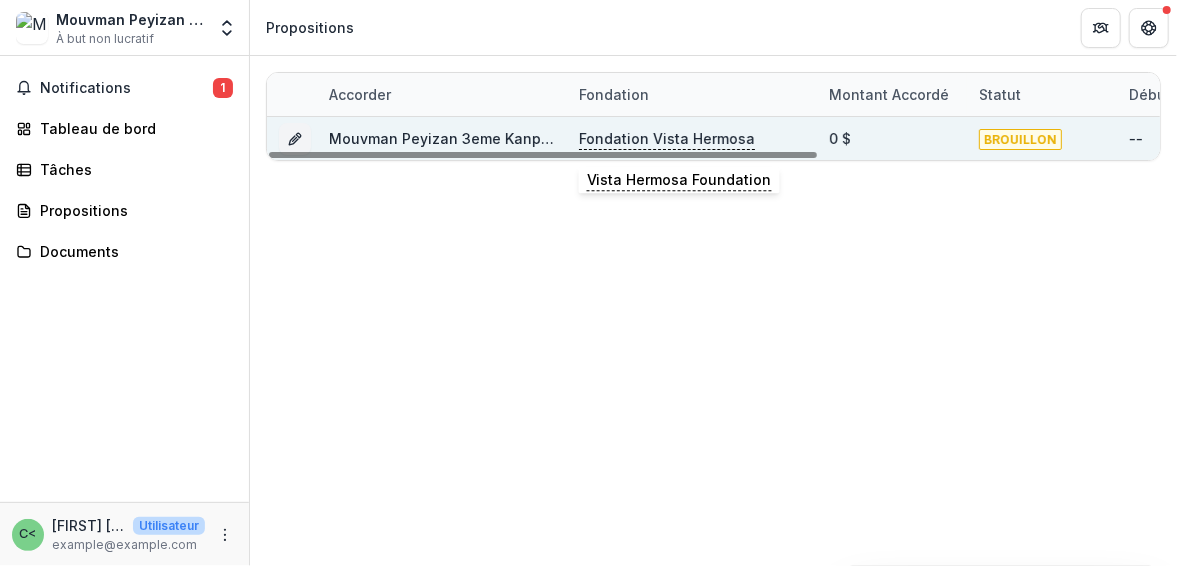 click on "Fondation Vista Hermosa" at bounding box center (667, 138) 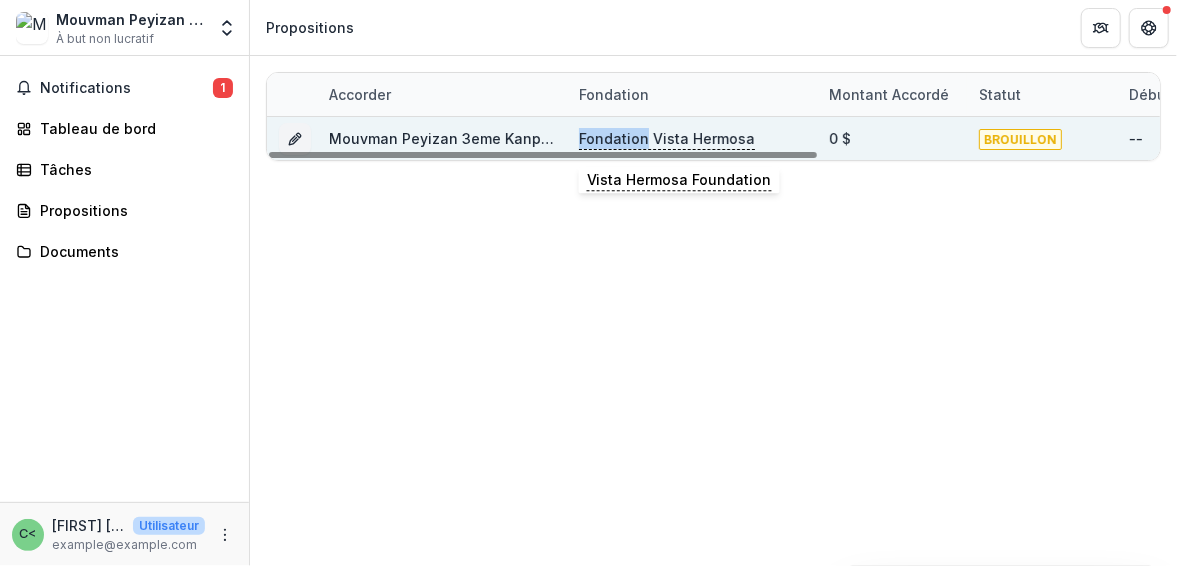 click on "Fondation Vista Hermosa" at bounding box center (667, 138) 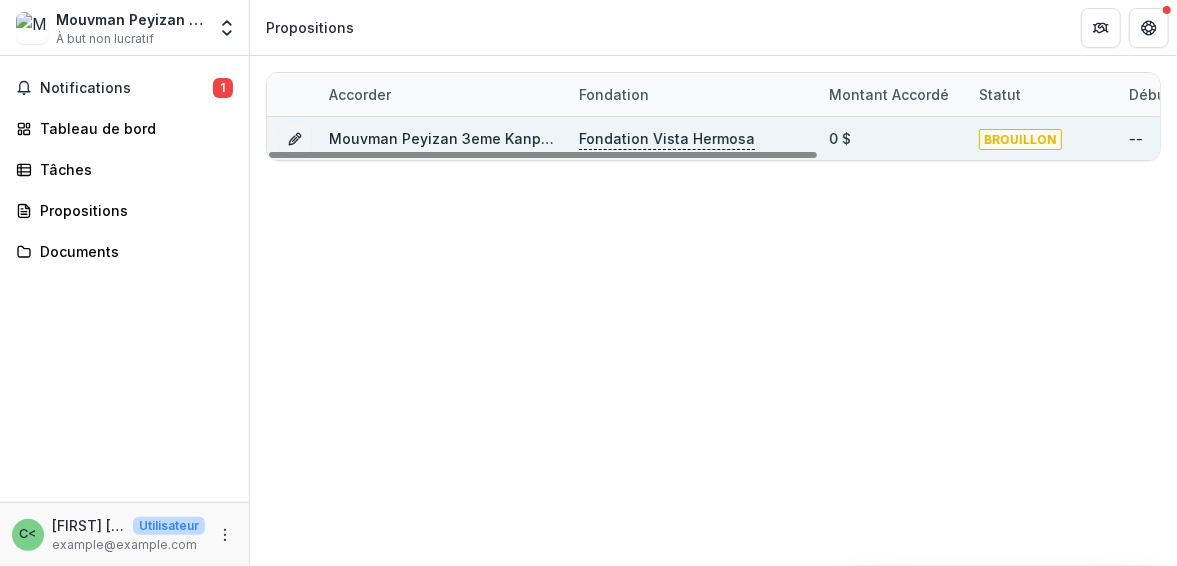 click on "Fondation Vista Hermosa" at bounding box center [667, 138] 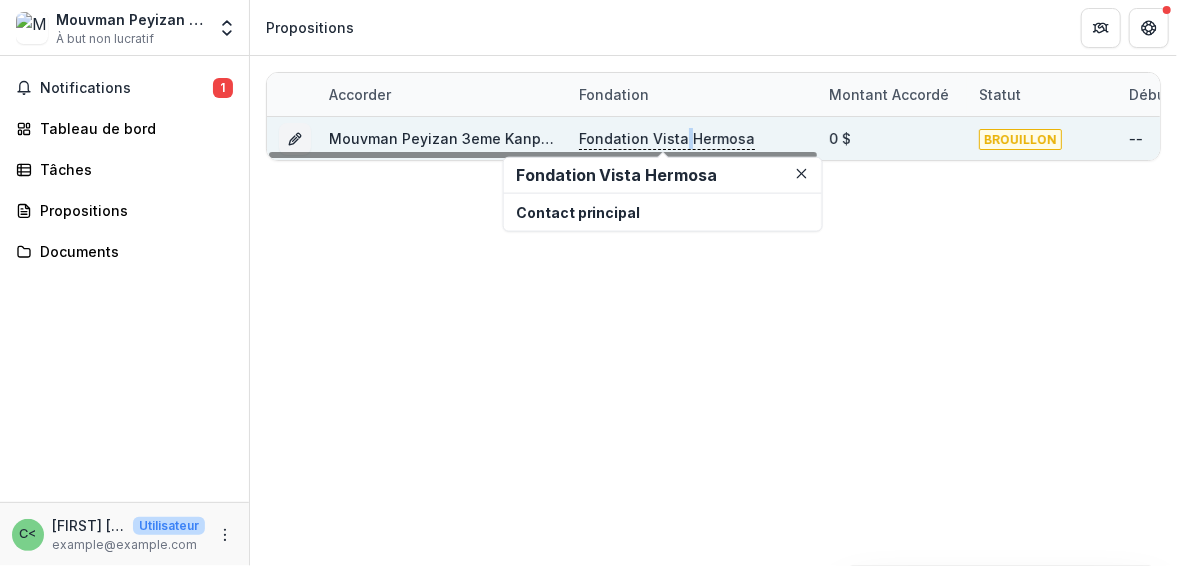 click on "Fondation Vista Hermosa" at bounding box center (667, 138) 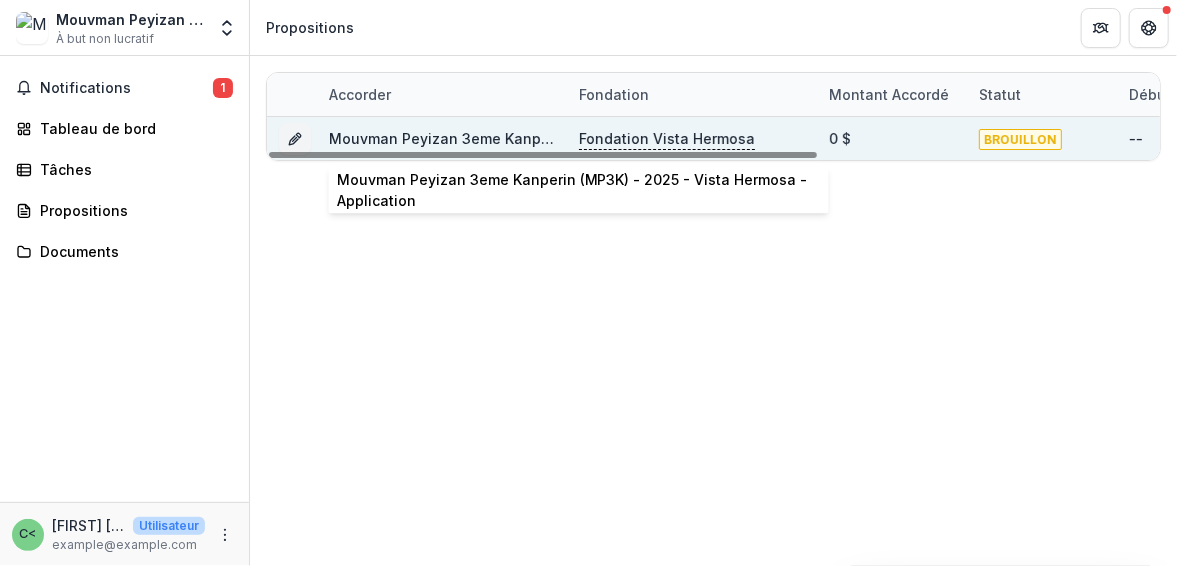 click on "Mouvman Peyizan 3eme Kanperin (MP3K) - 2025 - Vista Hermosa - Application" at bounding box center (442, 138) 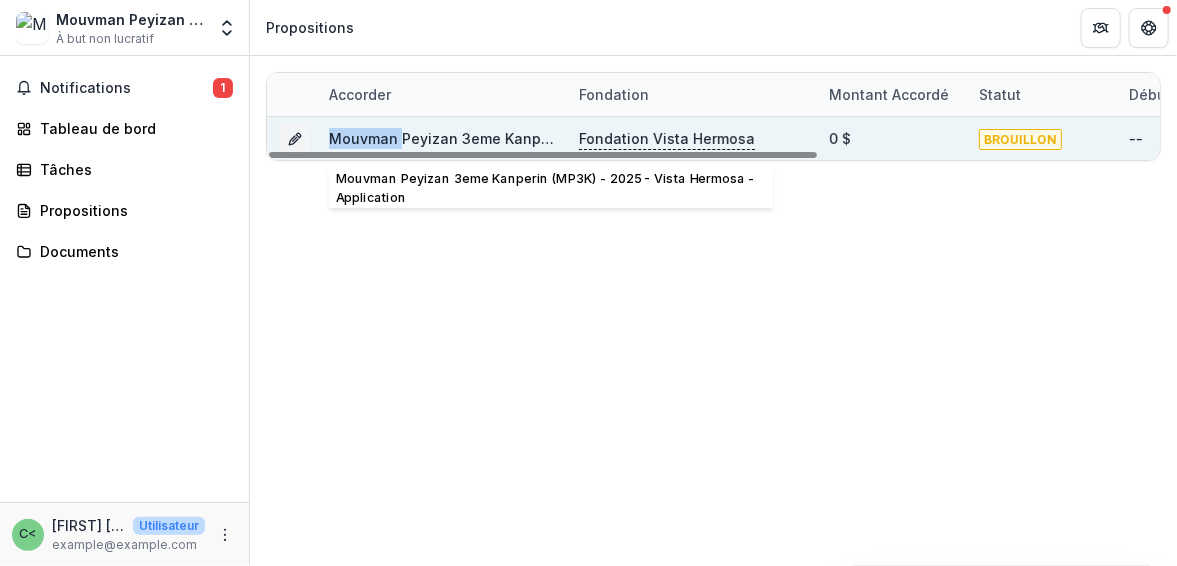 click on "Mouvman Peyizan 3eme Kanperin (MP3K) - 2025 - Vista Hermosa - Application" at bounding box center (442, 138) 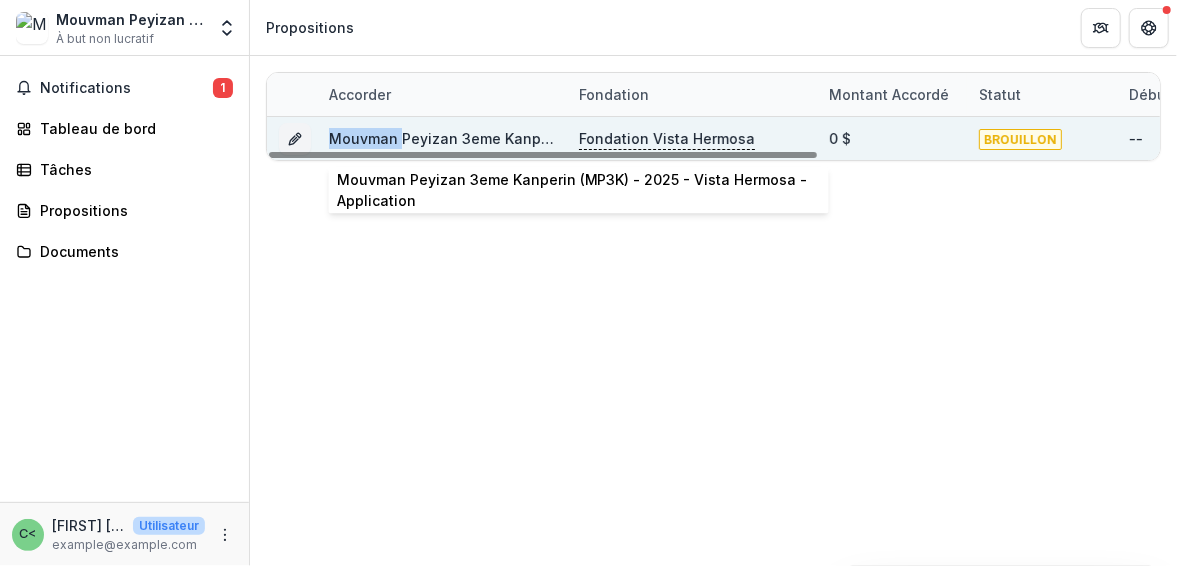 click on "Mouvman Peyizan 3eme Kanperin (MP3K) - 2025 - Vista Hermosa - Application" at bounding box center [606, 138] 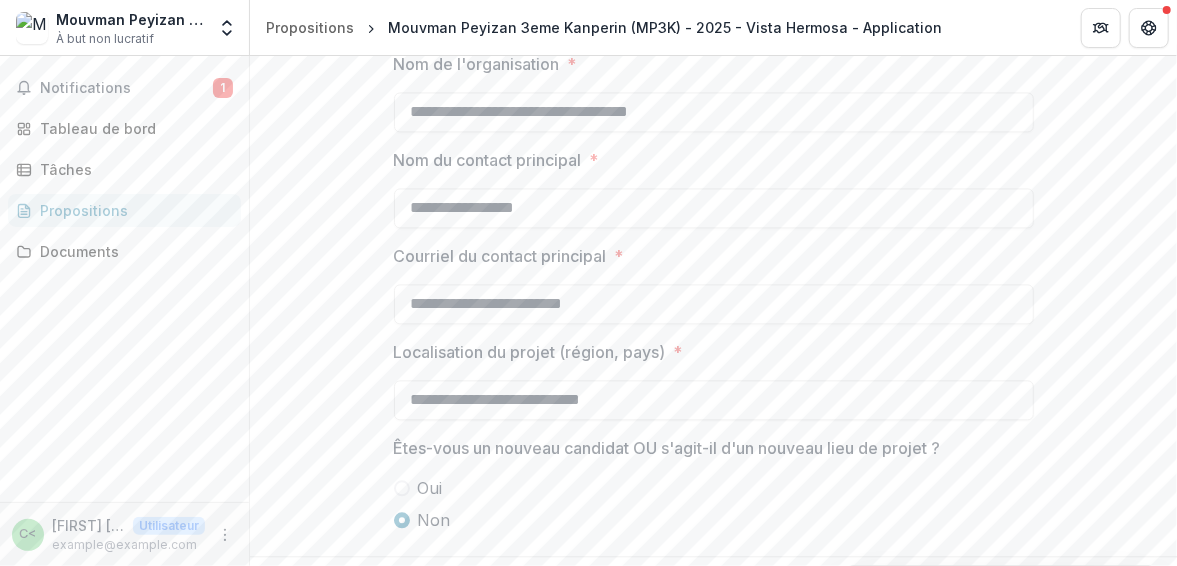 scroll, scrollTop: 1990, scrollLeft: 0, axis: vertical 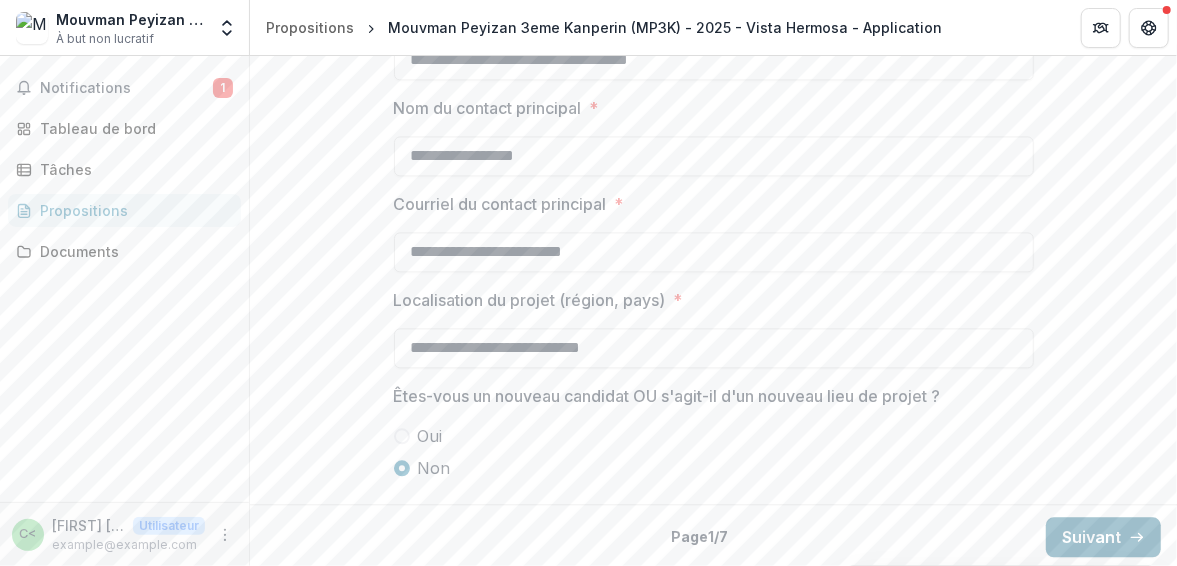 click on "Suivant" at bounding box center (1103, 537) 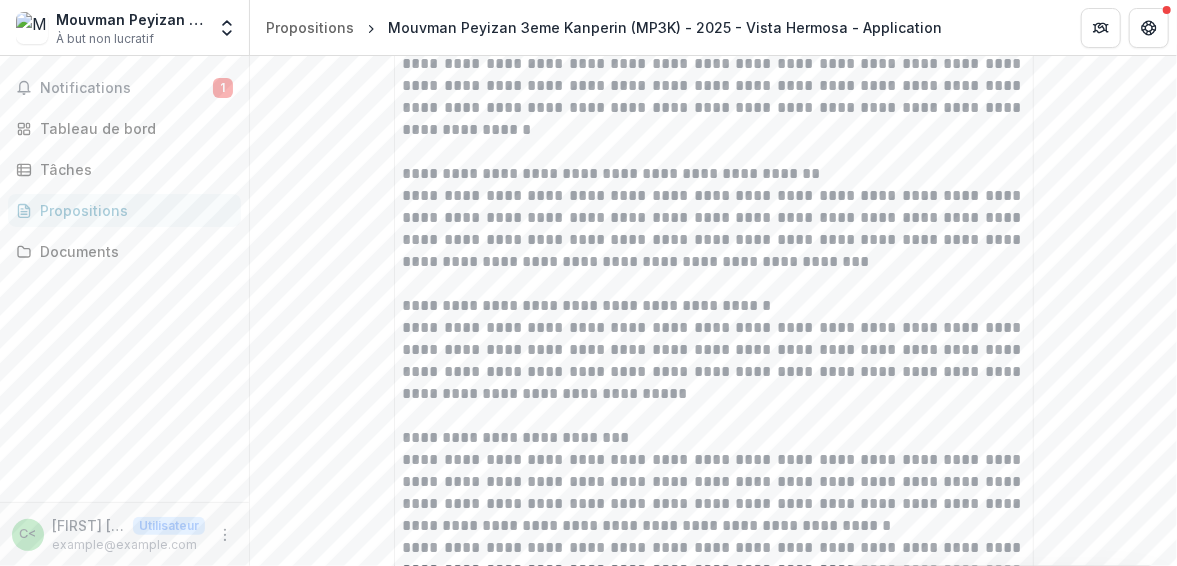 scroll, scrollTop: 4412, scrollLeft: 0, axis: vertical 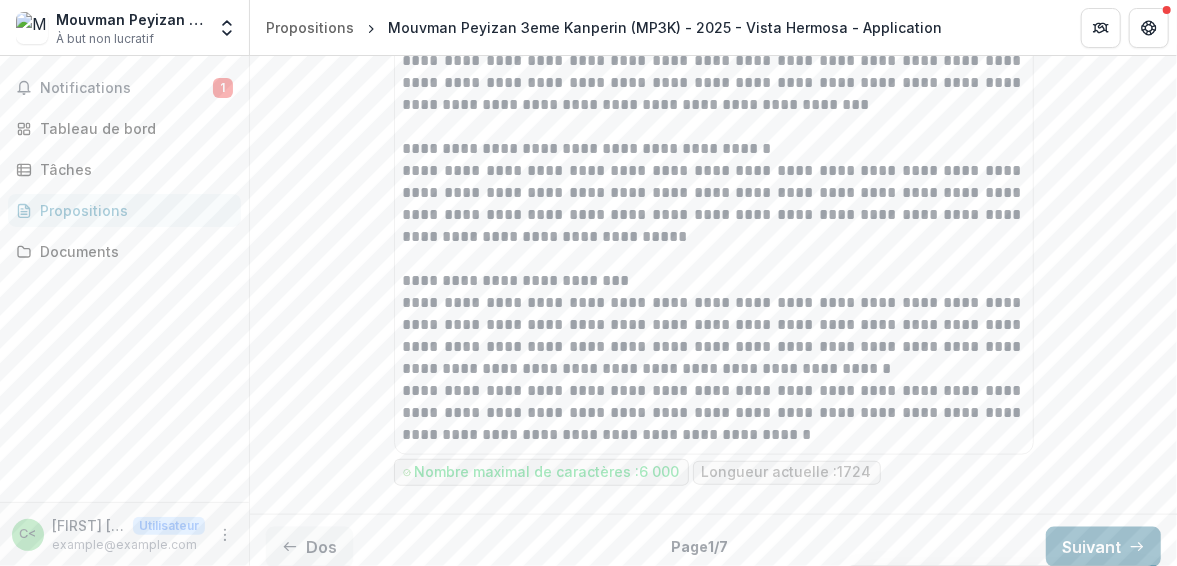 click 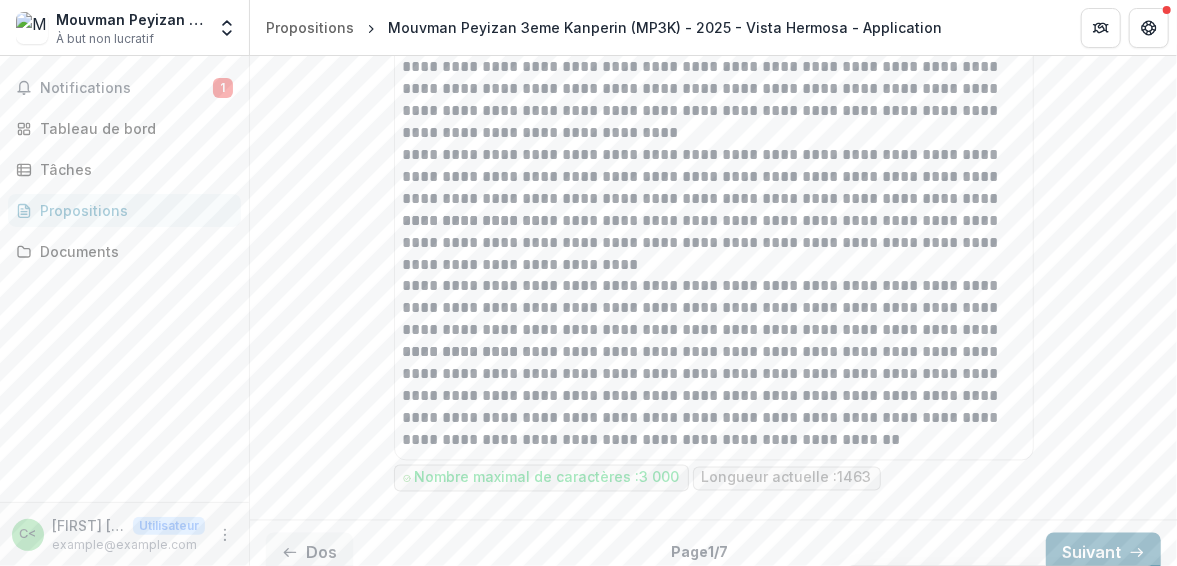 scroll, scrollTop: 1572, scrollLeft: 0, axis: vertical 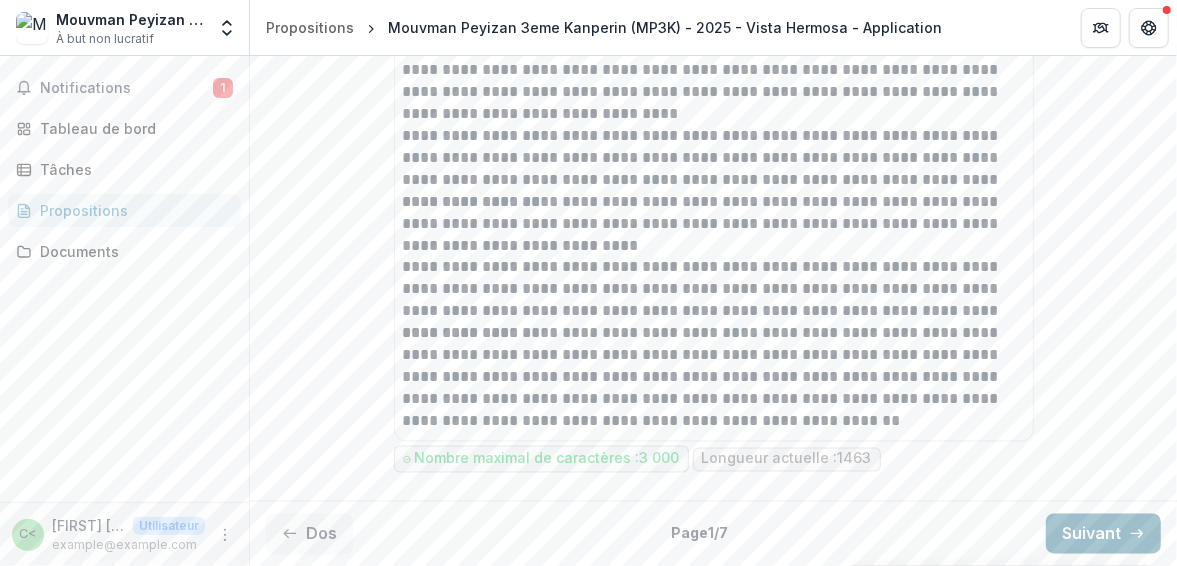 click 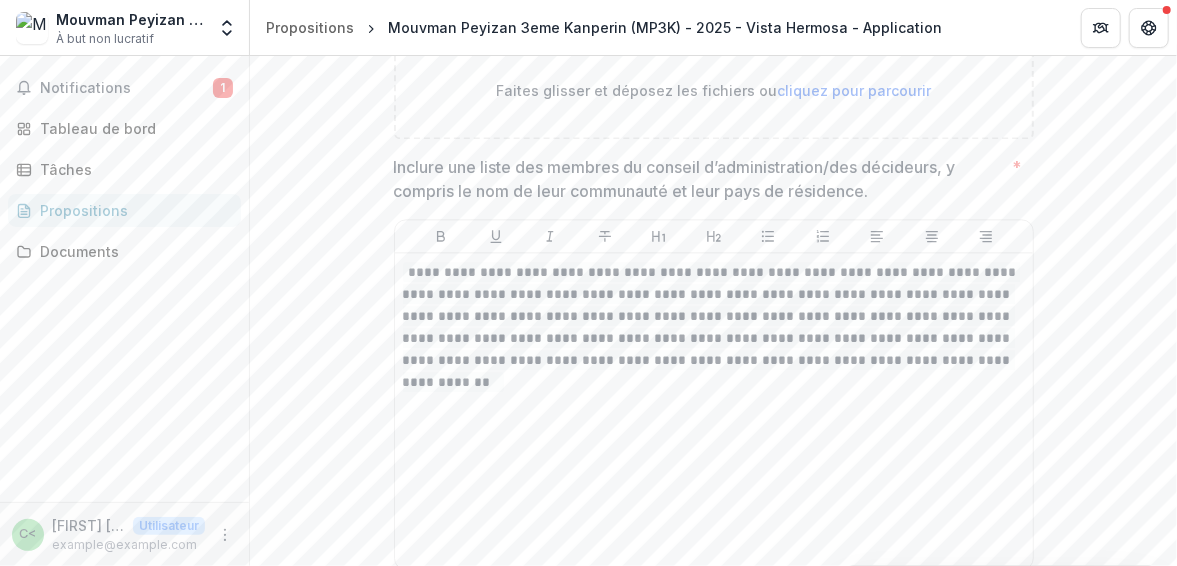 scroll, scrollTop: 2118, scrollLeft: 0, axis: vertical 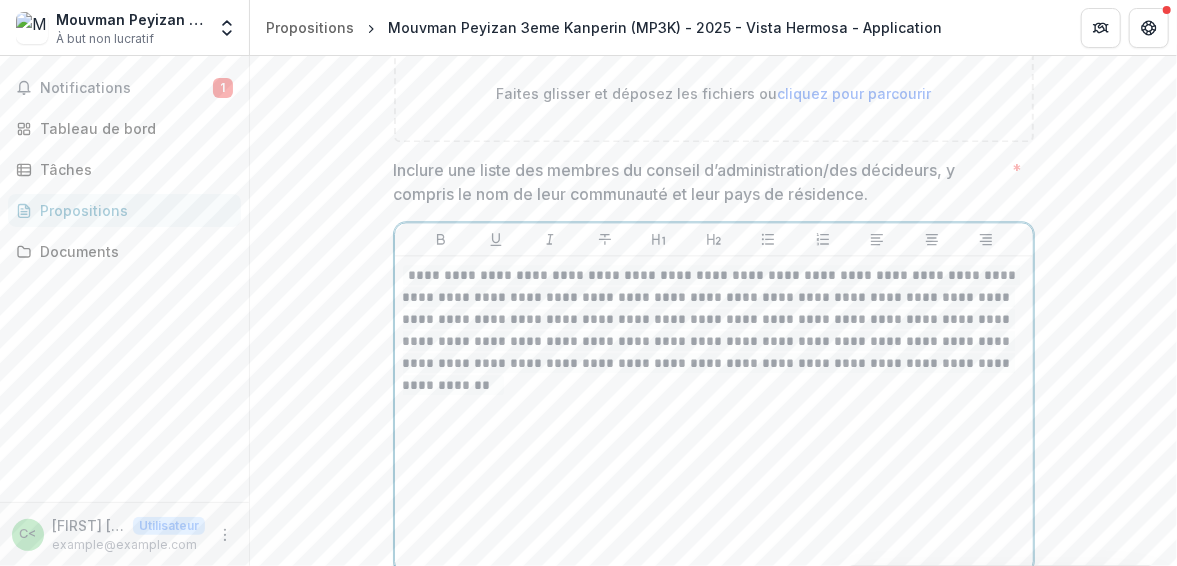 click on "**********" at bounding box center (711, 329) 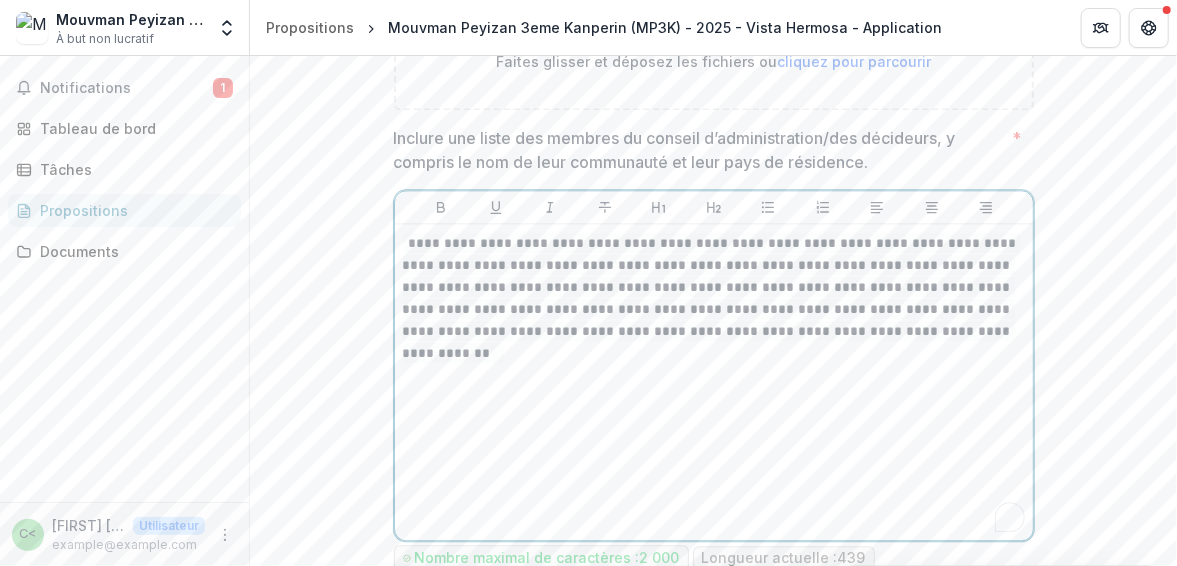 scroll, scrollTop: 2144, scrollLeft: 0, axis: vertical 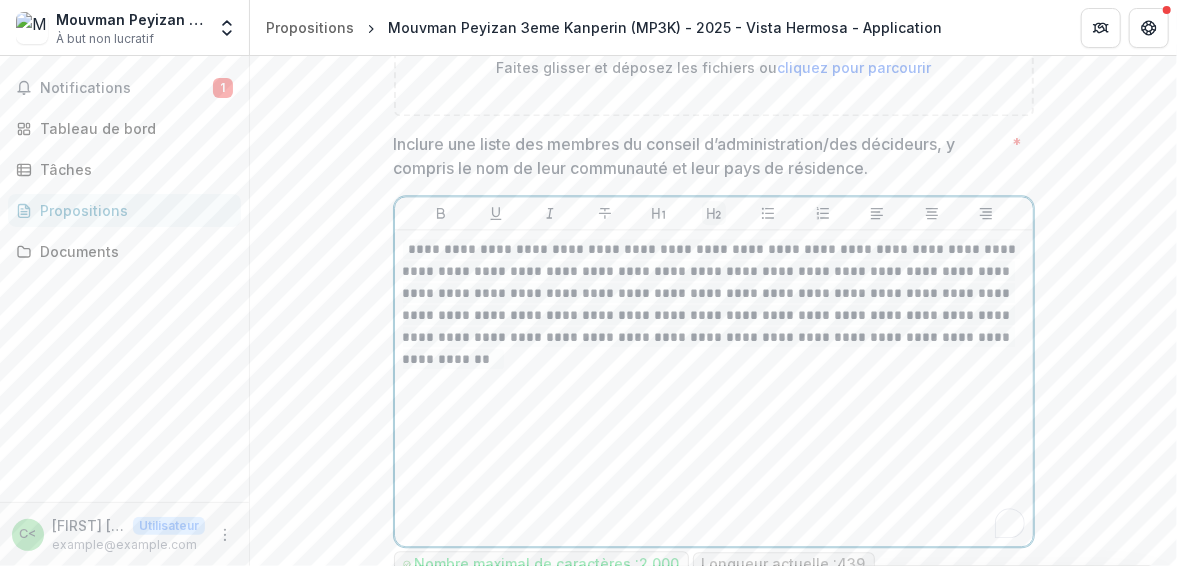 click at bounding box center (714, 213) 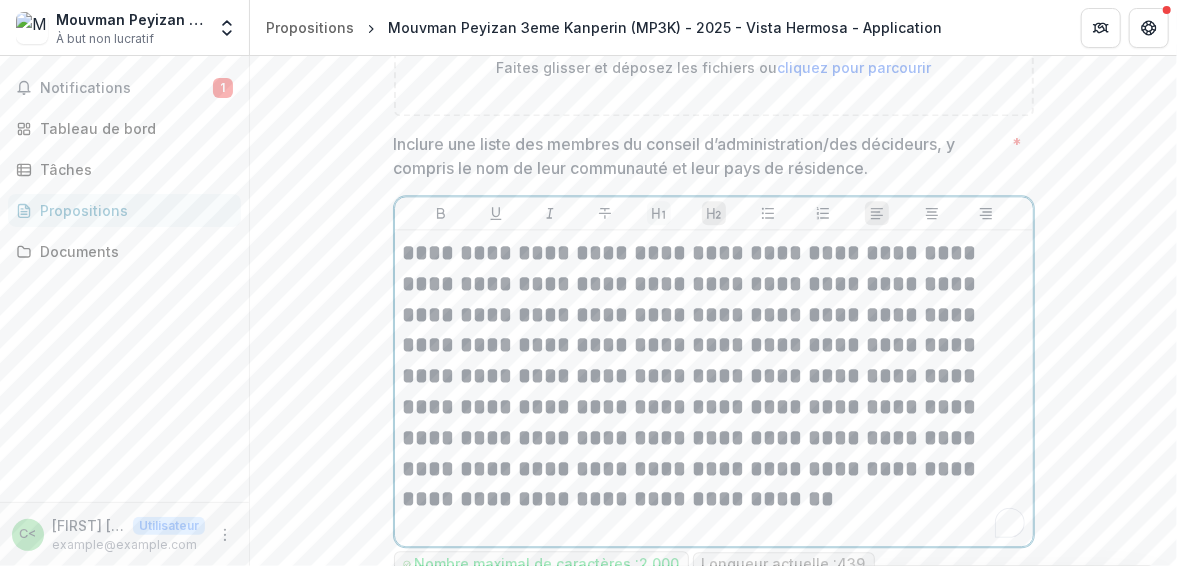 click 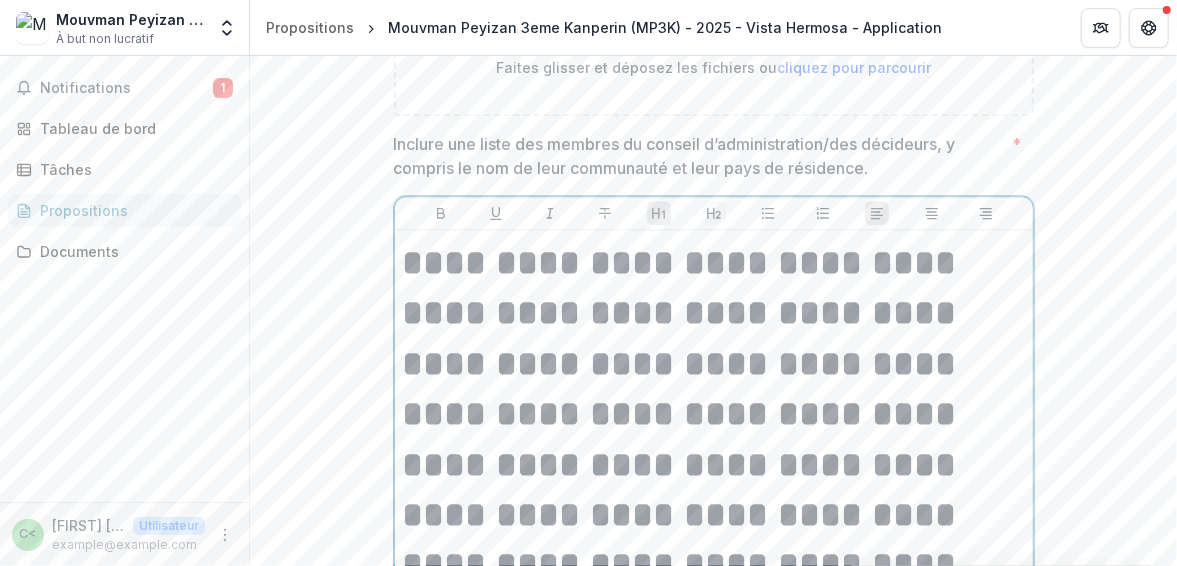click 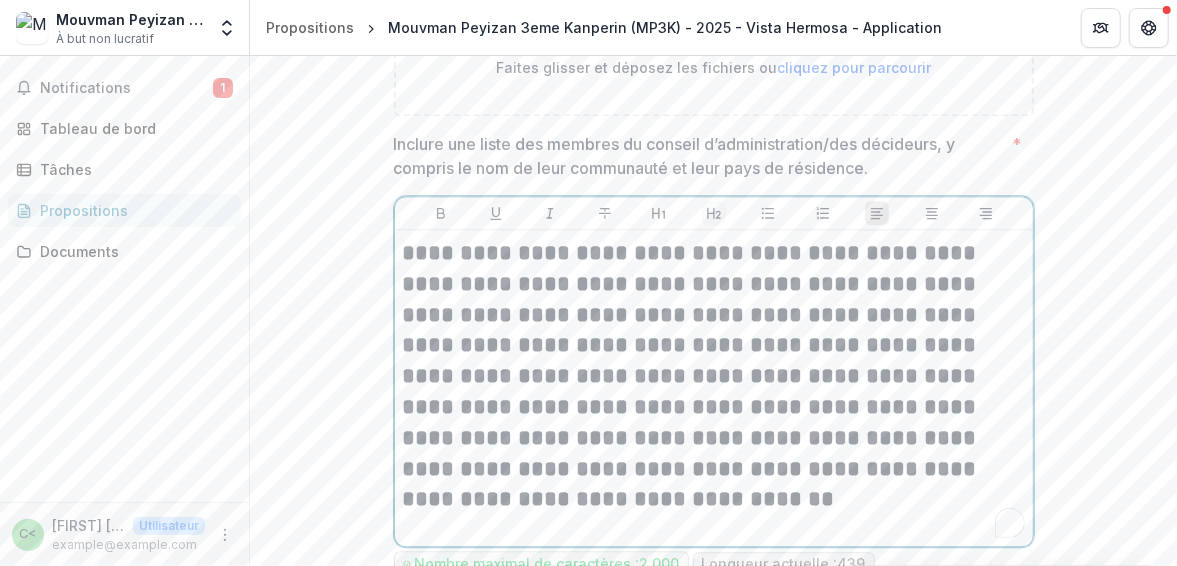 click 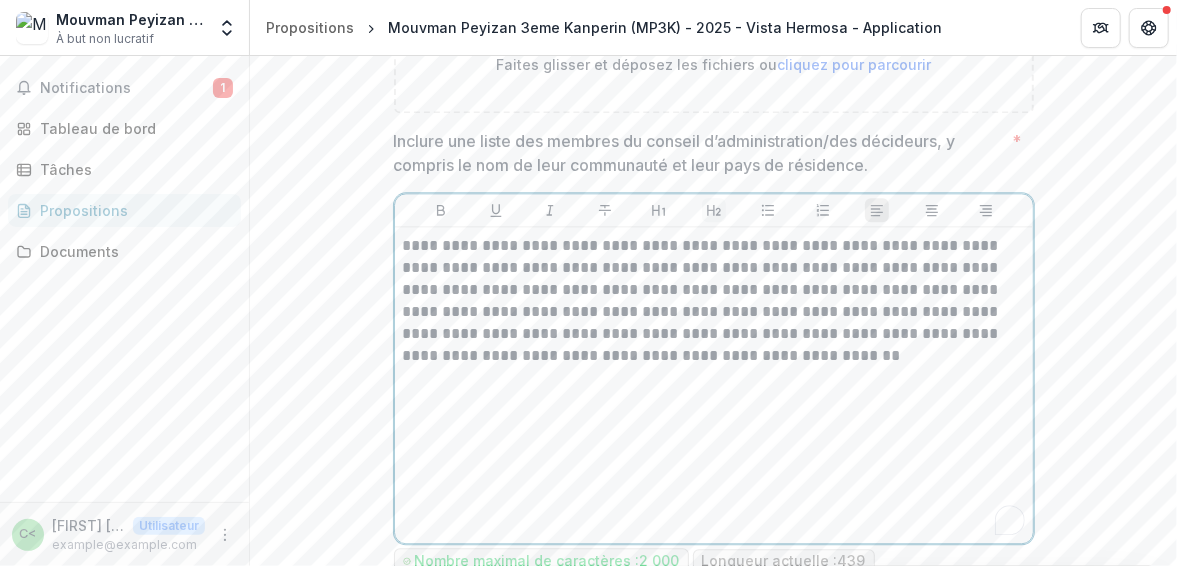 scroll, scrollTop: 2148, scrollLeft: 0, axis: vertical 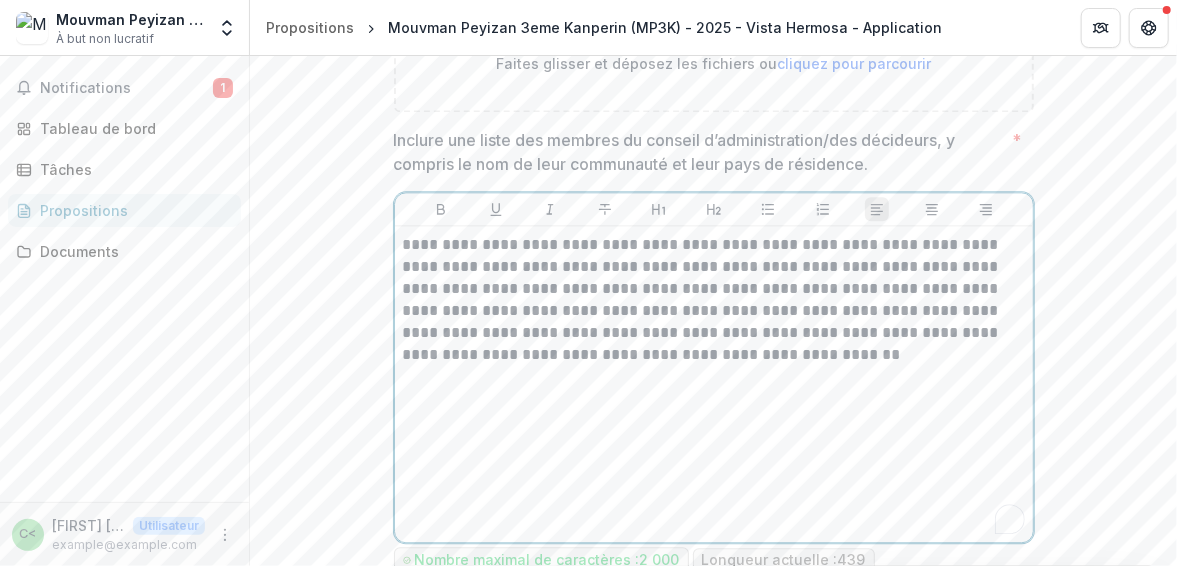 click on "**********" at bounding box center [714, 300] 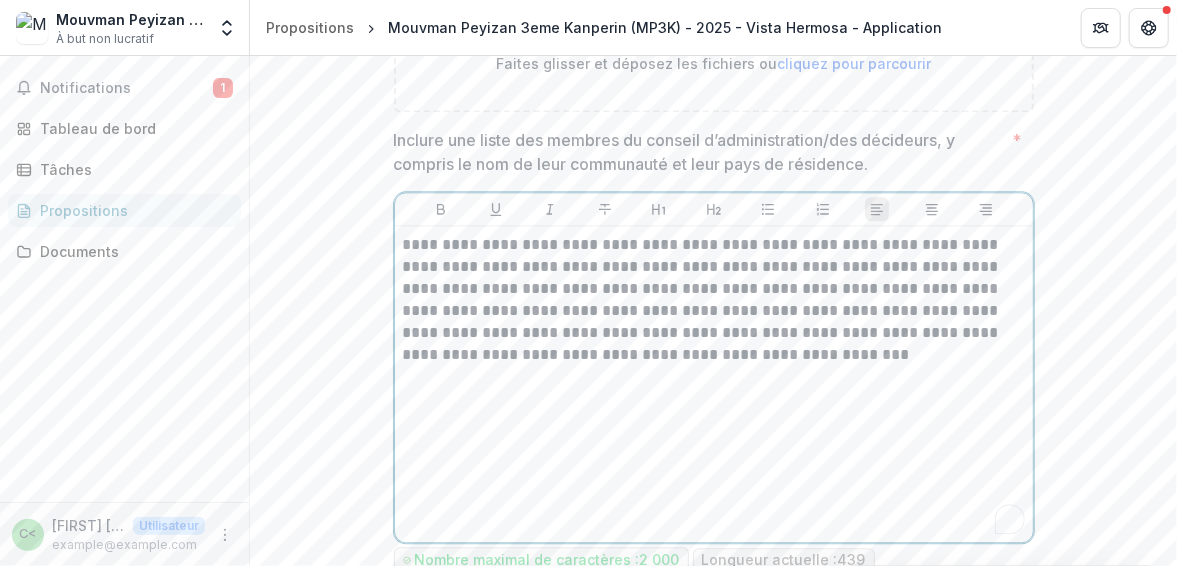 click on "**********" at bounding box center (714, 384) 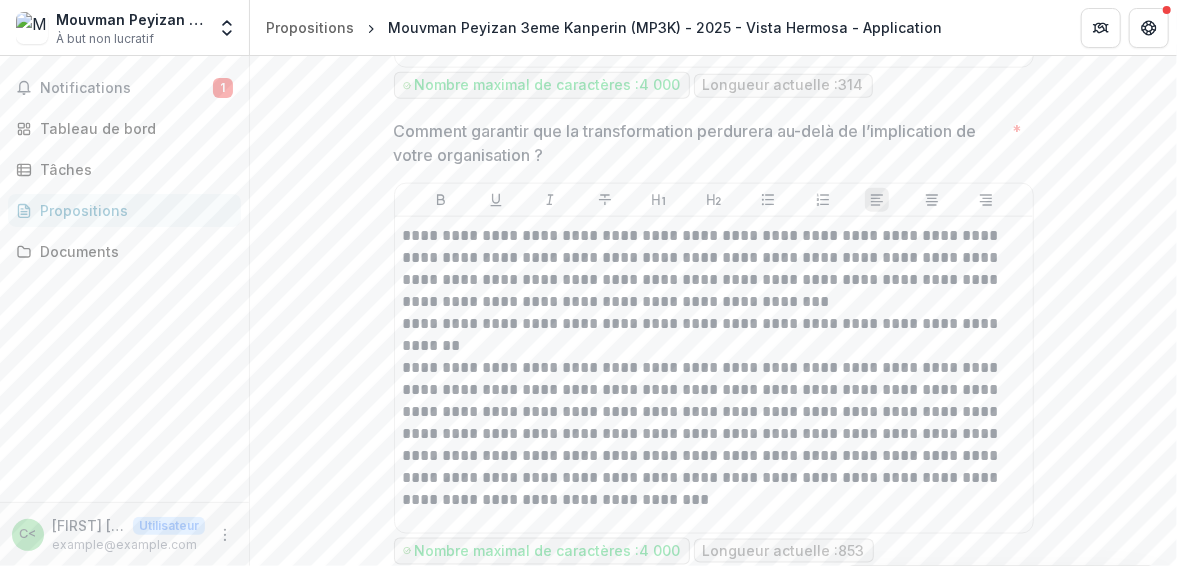 scroll, scrollTop: 4771, scrollLeft: 0, axis: vertical 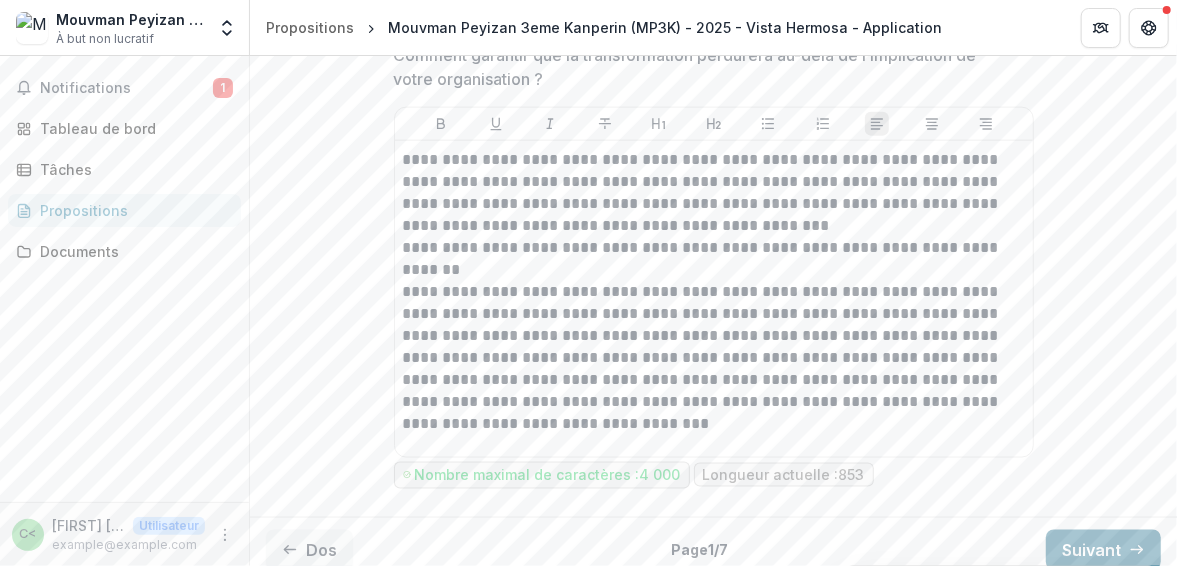 click 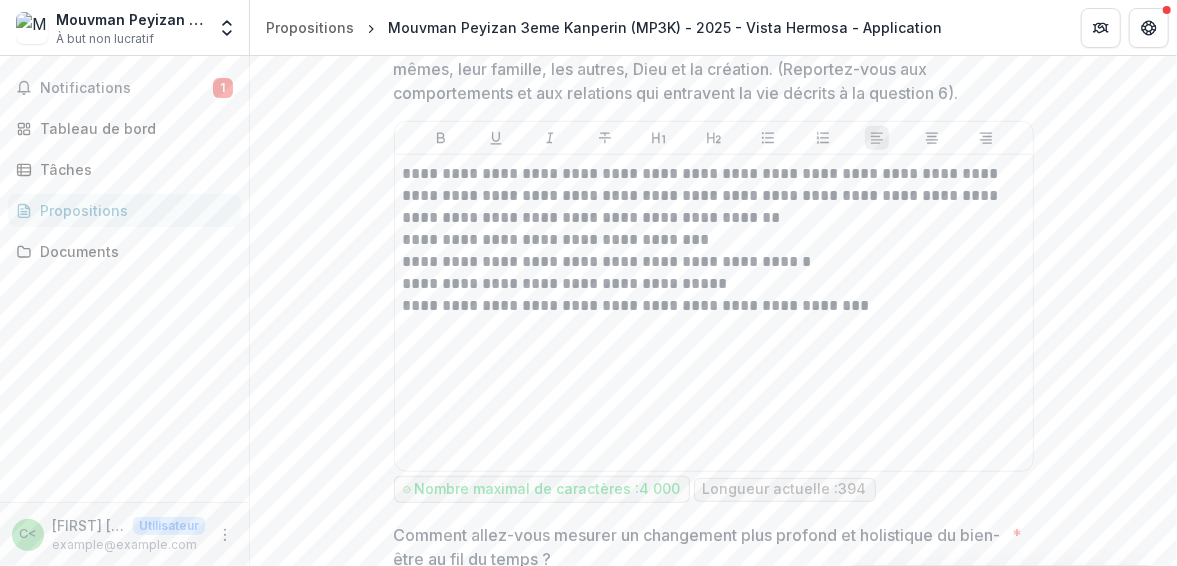 scroll, scrollTop: 600, scrollLeft: 0, axis: vertical 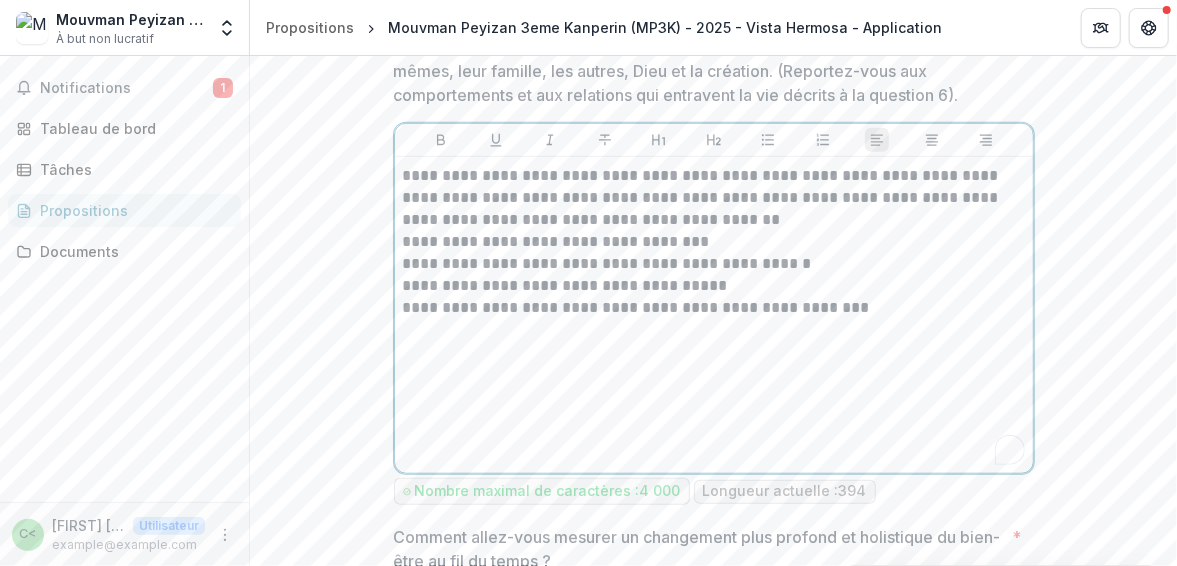 drag, startPoint x: 865, startPoint y: 307, endPoint x: 591, endPoint y: 261, distance: 277.83447 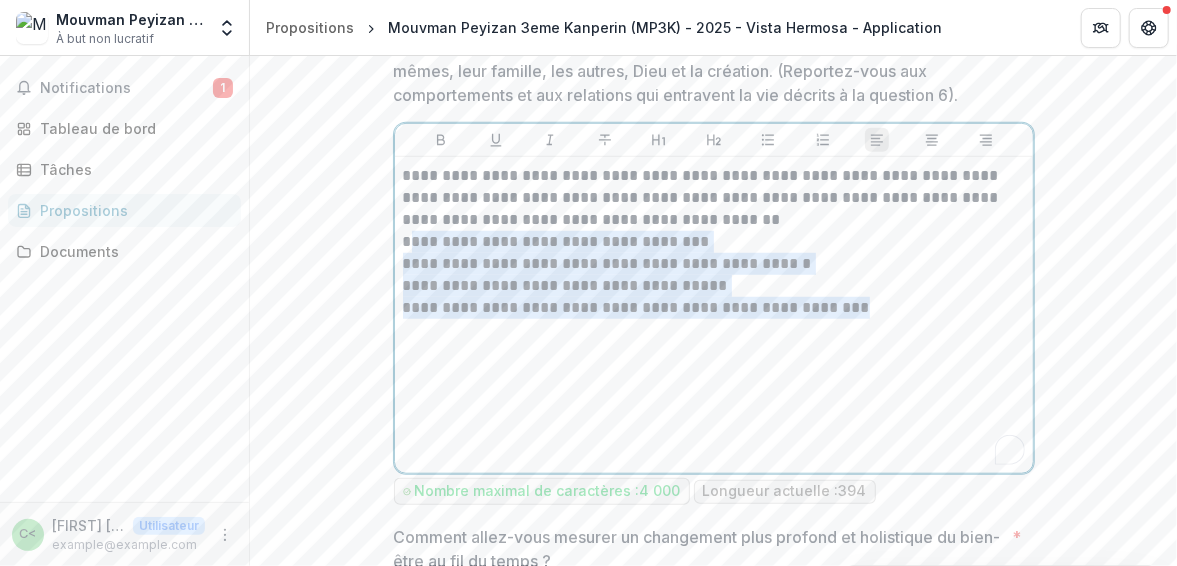 drag, startPoint x: 402, startPoint y: 238, endPoint x: 863, endPoint y: 307, distance: 466.13516 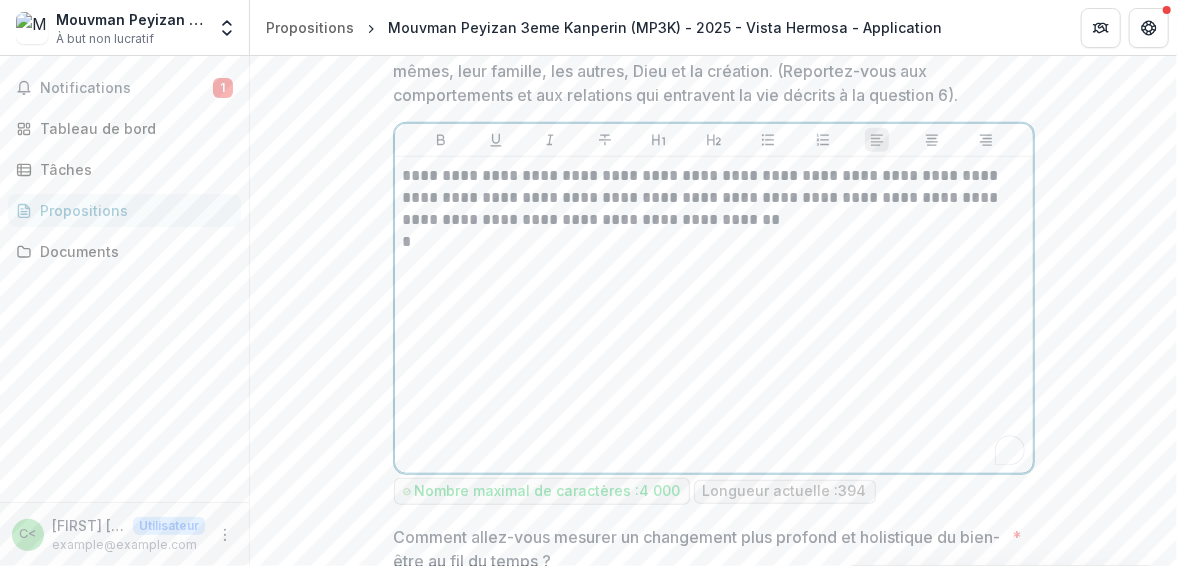 type 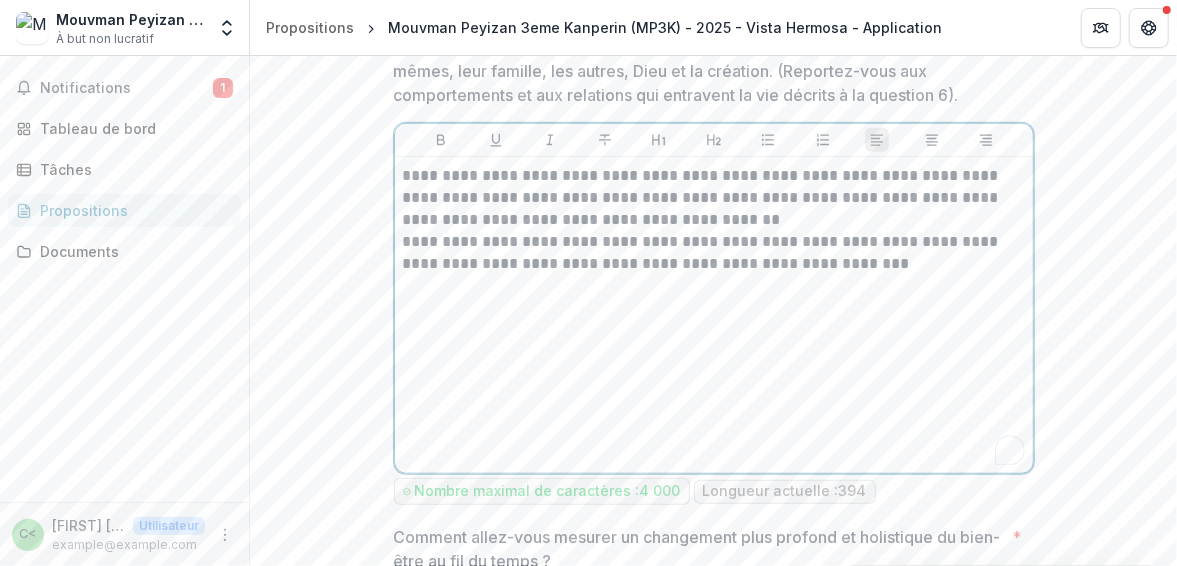 click on "**********" at bounding box center [714, 253] 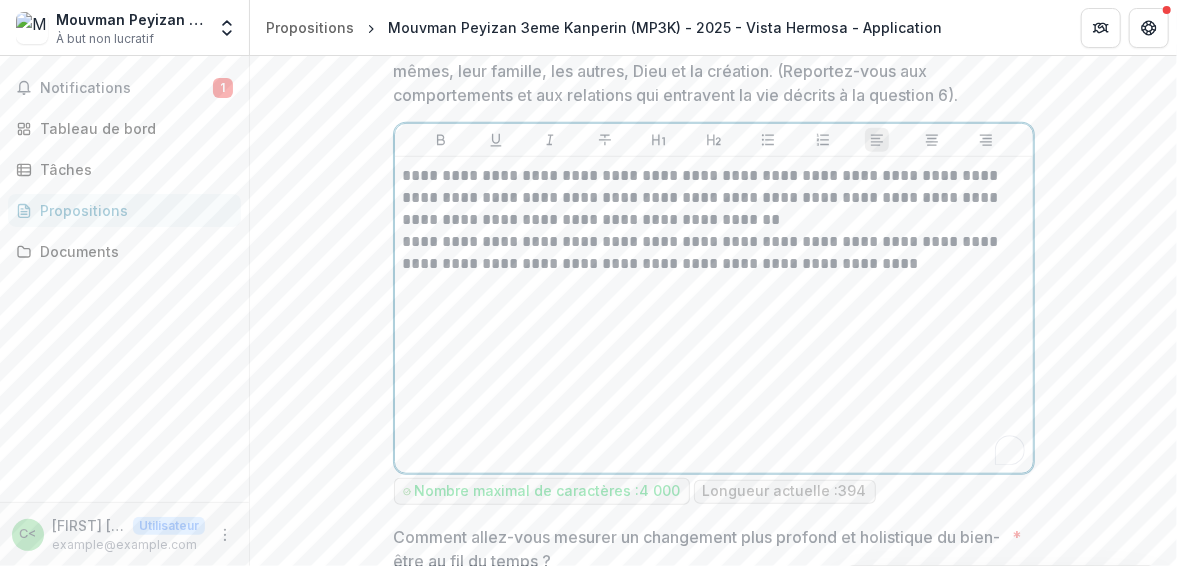 click on "**********" at bounding box center [714, 253] 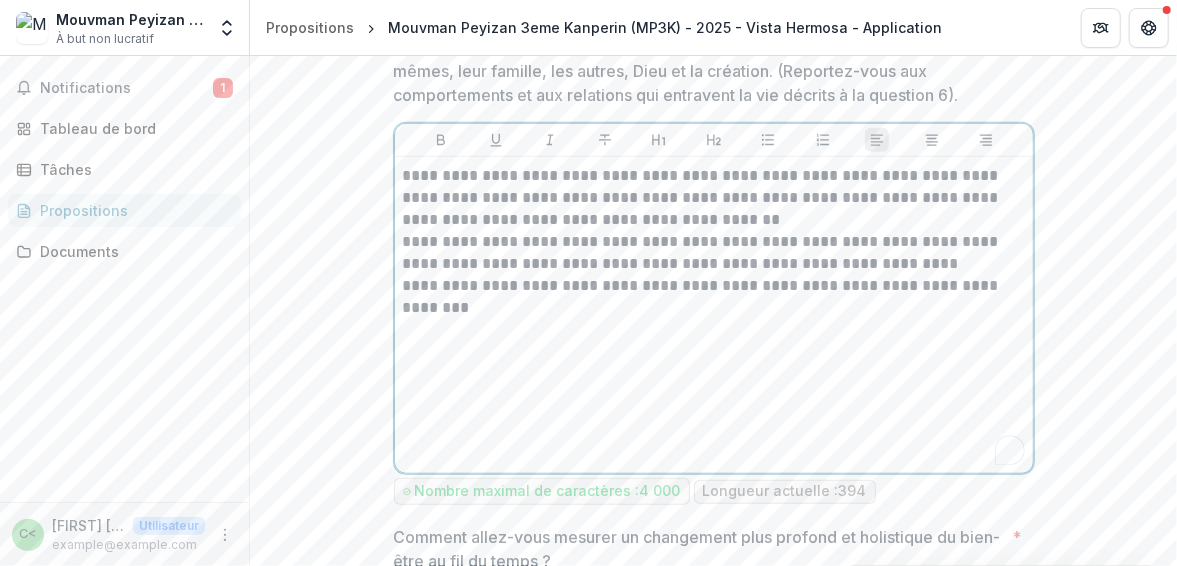 click on "**********" at bounding box center (714, 297) 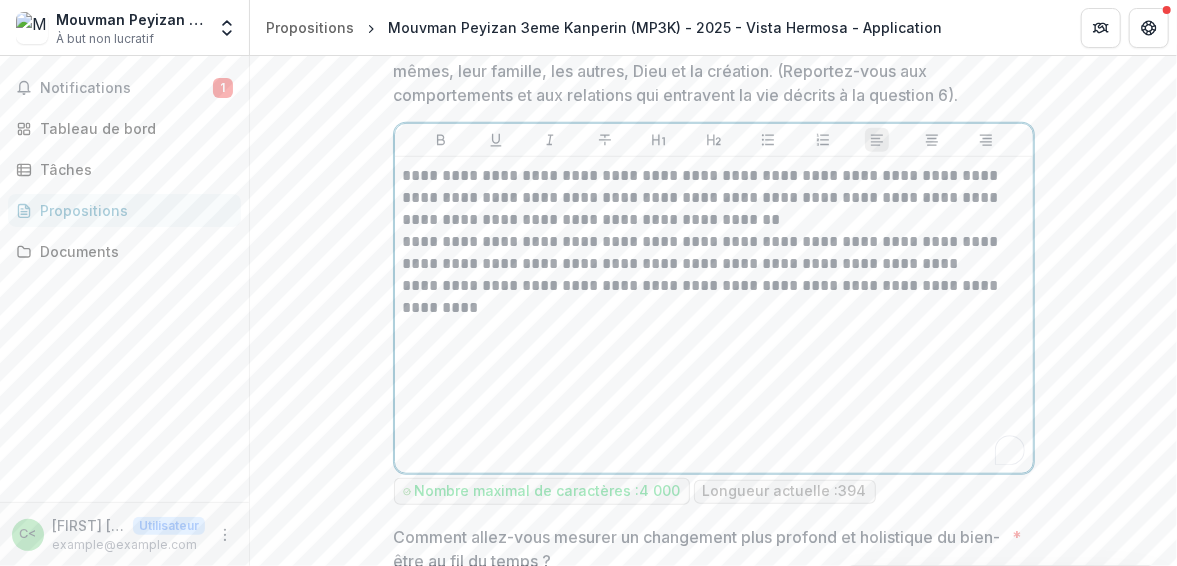 click on "**********" at bounding box center [714, 297] 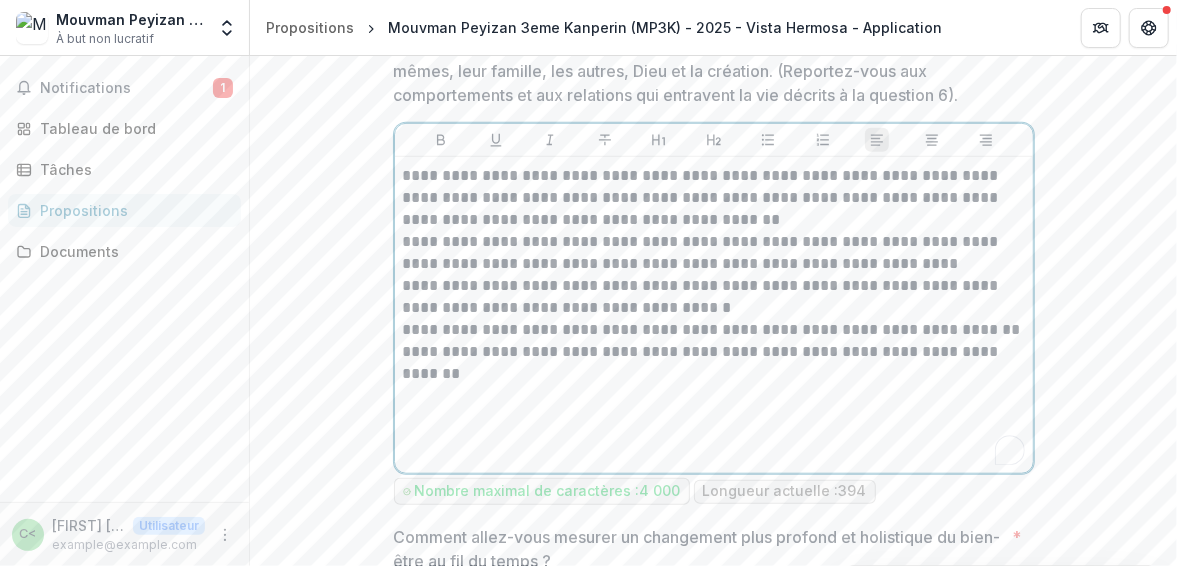 click on "**********" at bounding box center [714, 352] 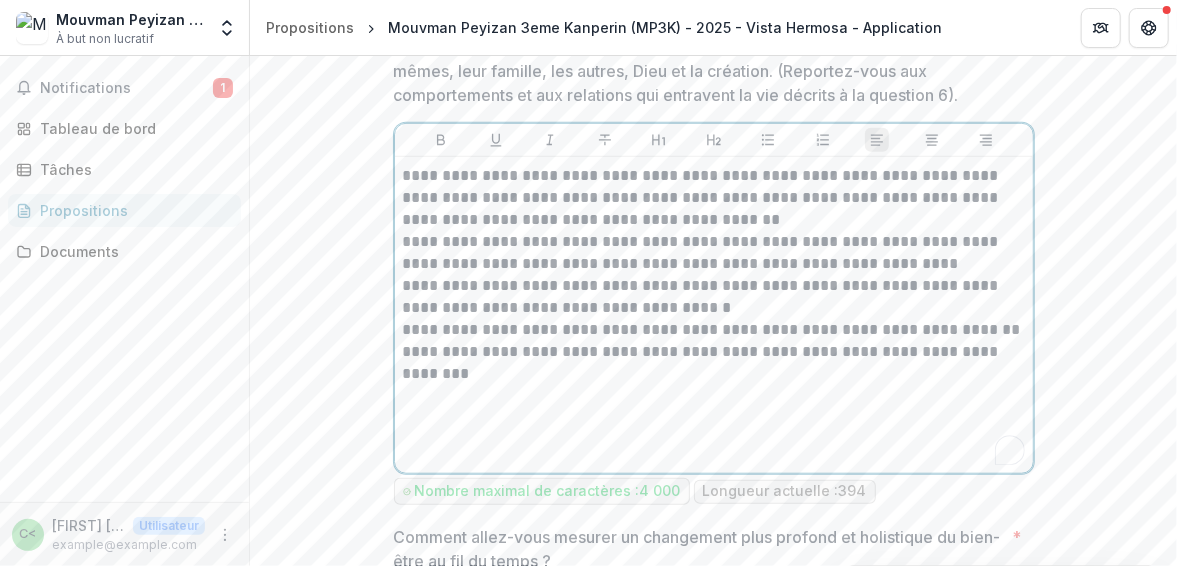click on "**********" at bounding box center [714, 352] 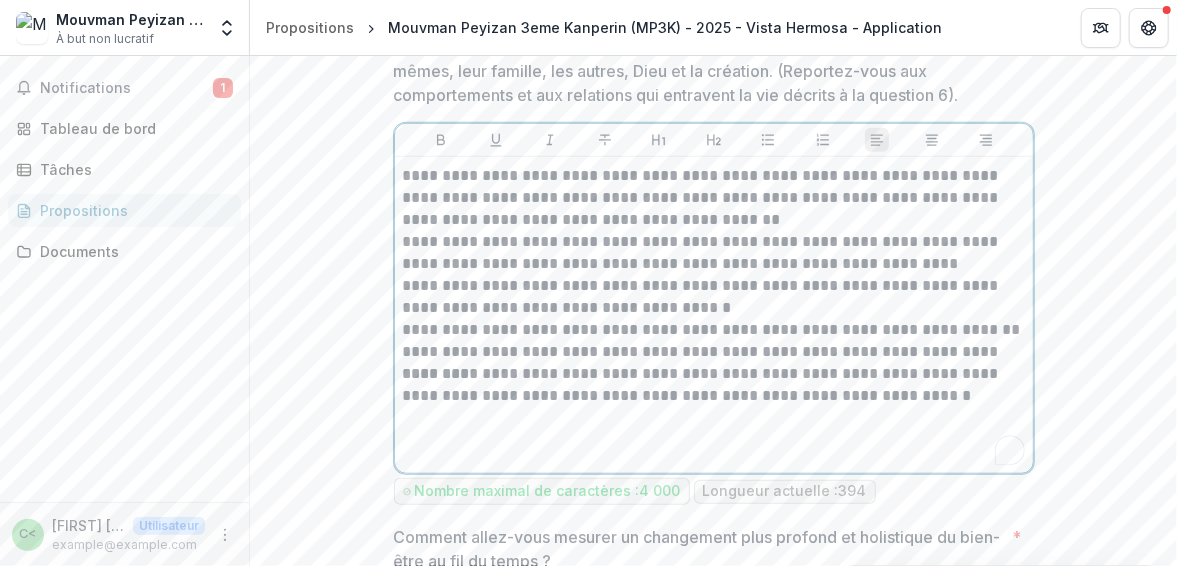 click on "**********" at bounding box center [714, 385] 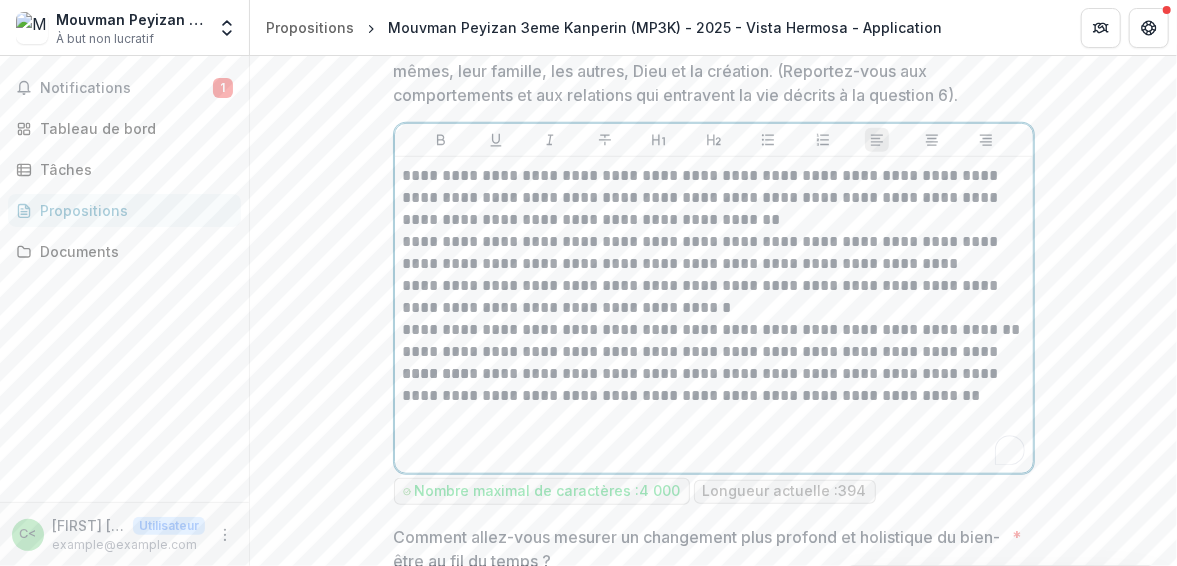click on "**********" at bounding box center [714, 385] 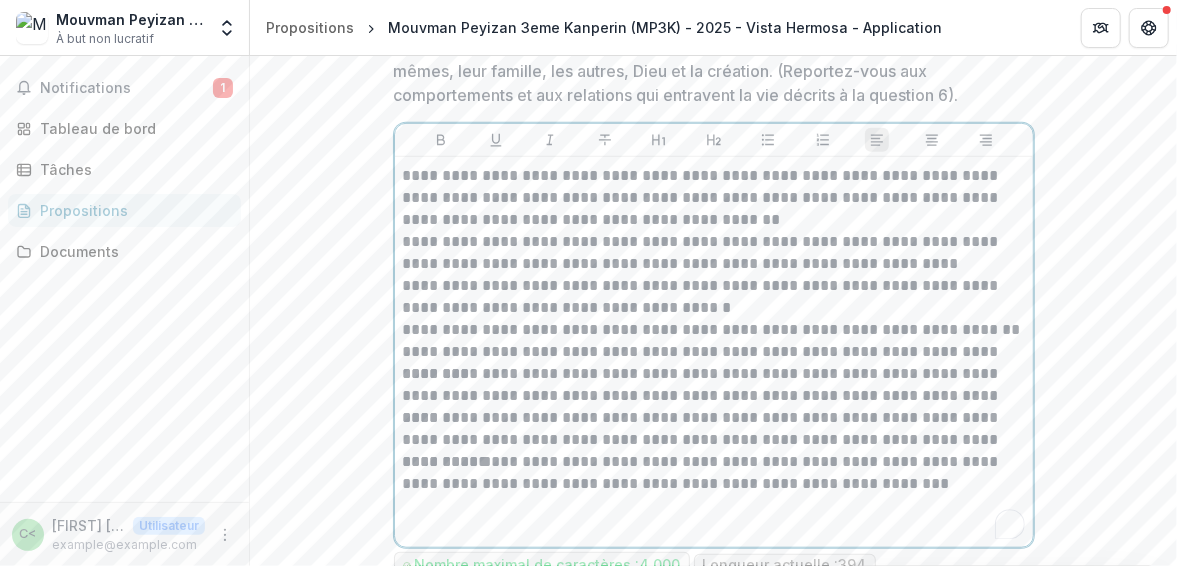 click on "**********" at bounding box center [714, 473] 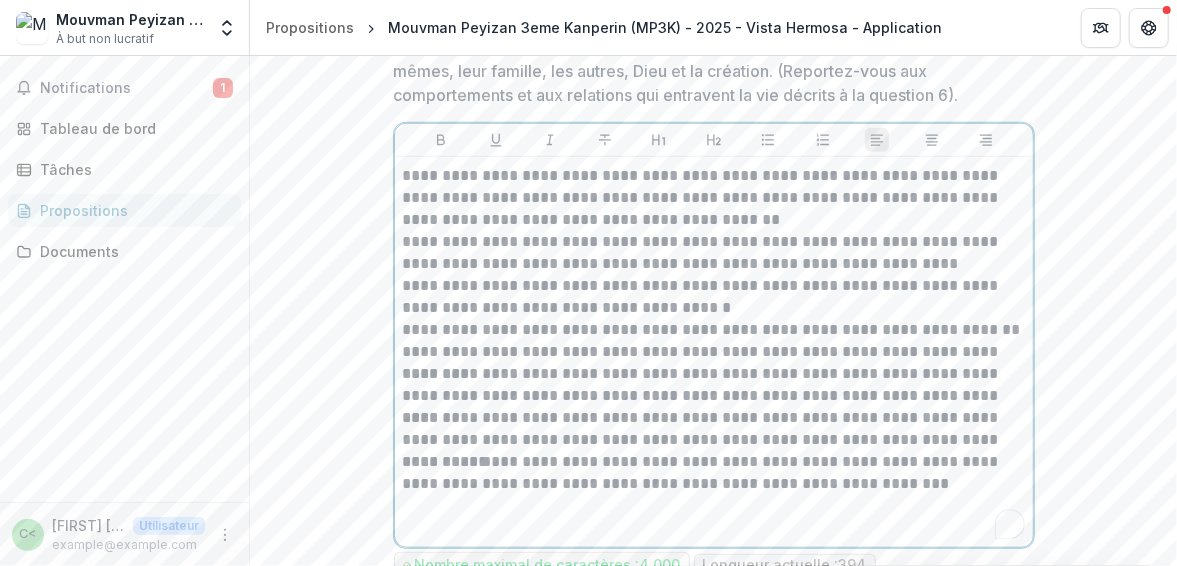 click on "**********" at bounding box center (714, 473) 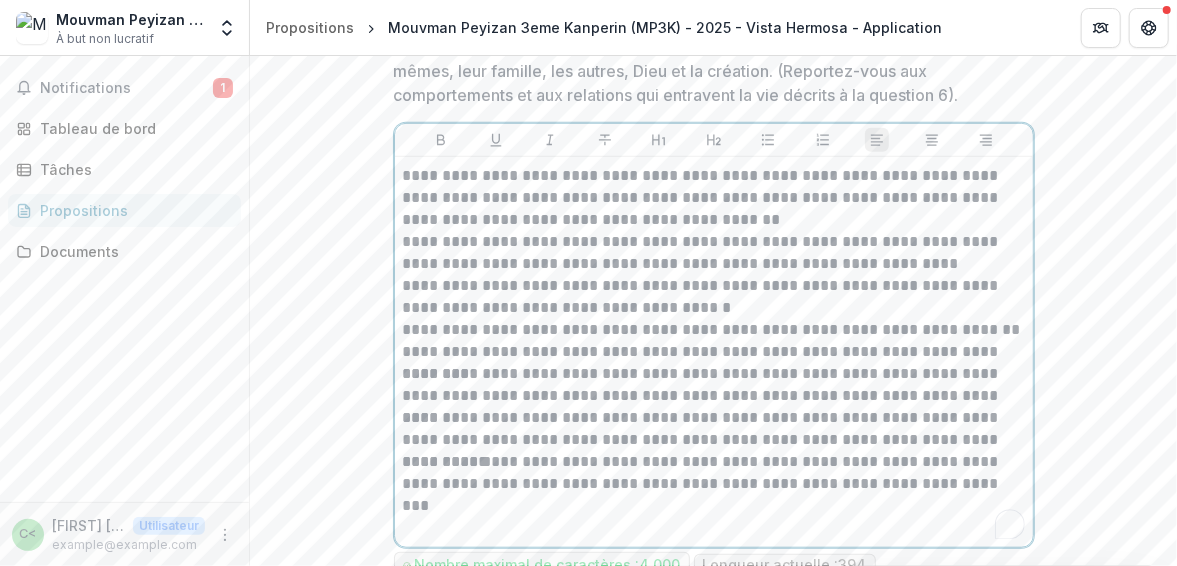 click on "**********" at bounding box center (714, 473) 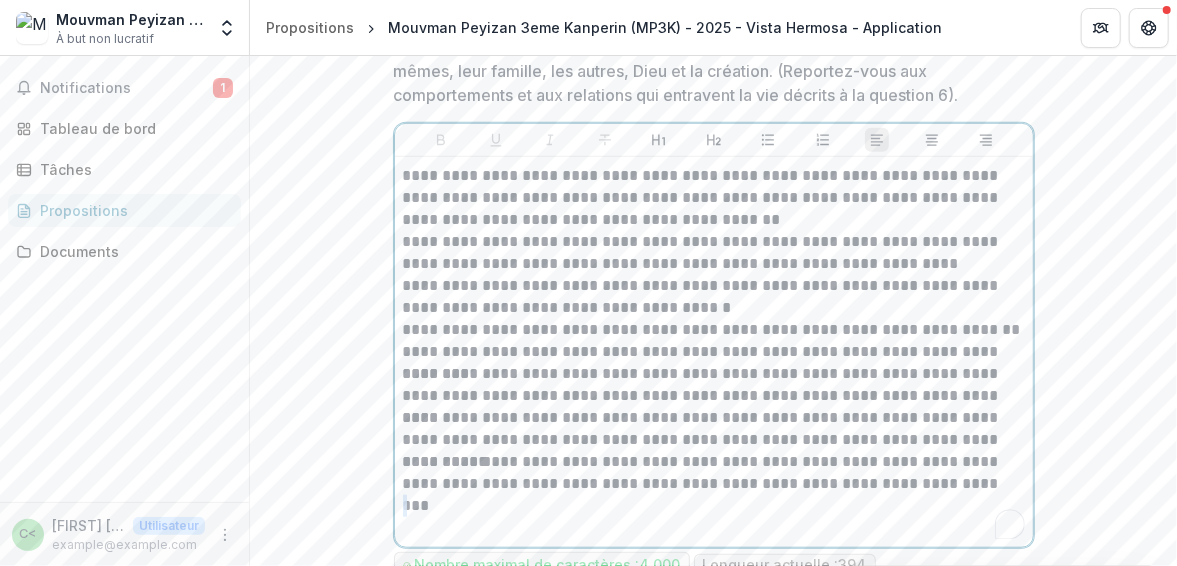 click on "**********" at bounding box center (714, 473) 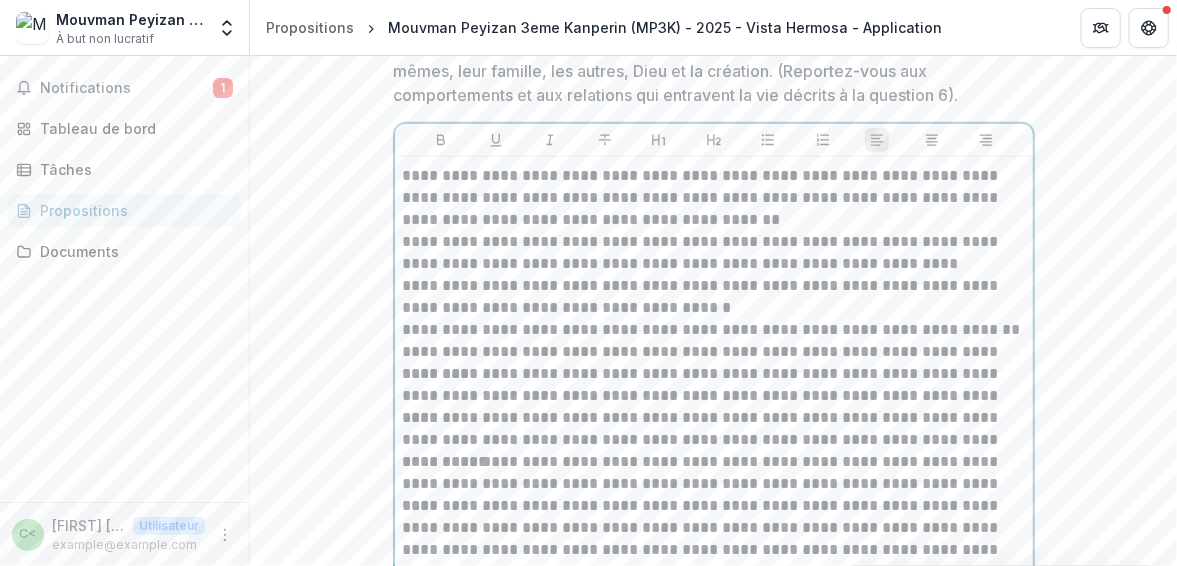 scroll, scrollTop: 619, scrollLeft: 0, axis: vertical 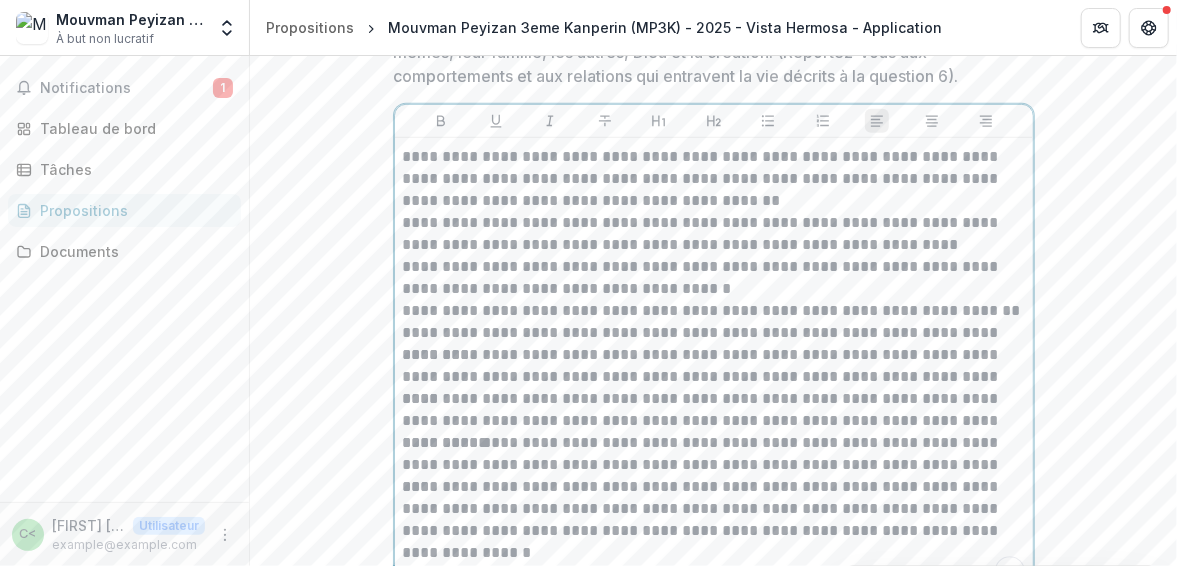 click on "**********" at bounding box center (714, 520) 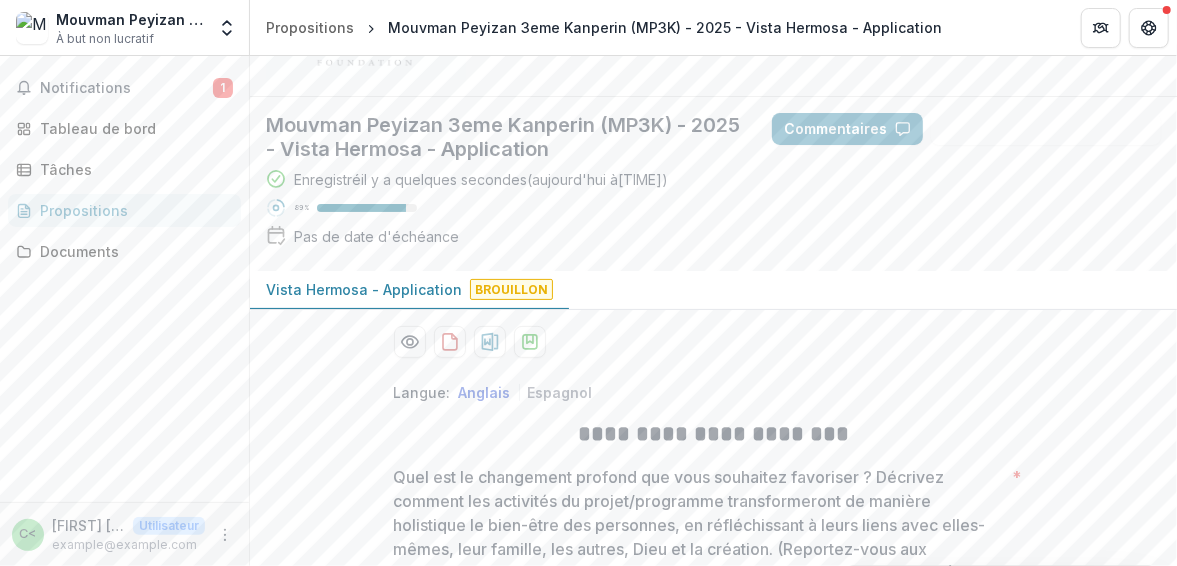 scroll, scrollTop: 0, scrollLeft: 0, axis: both 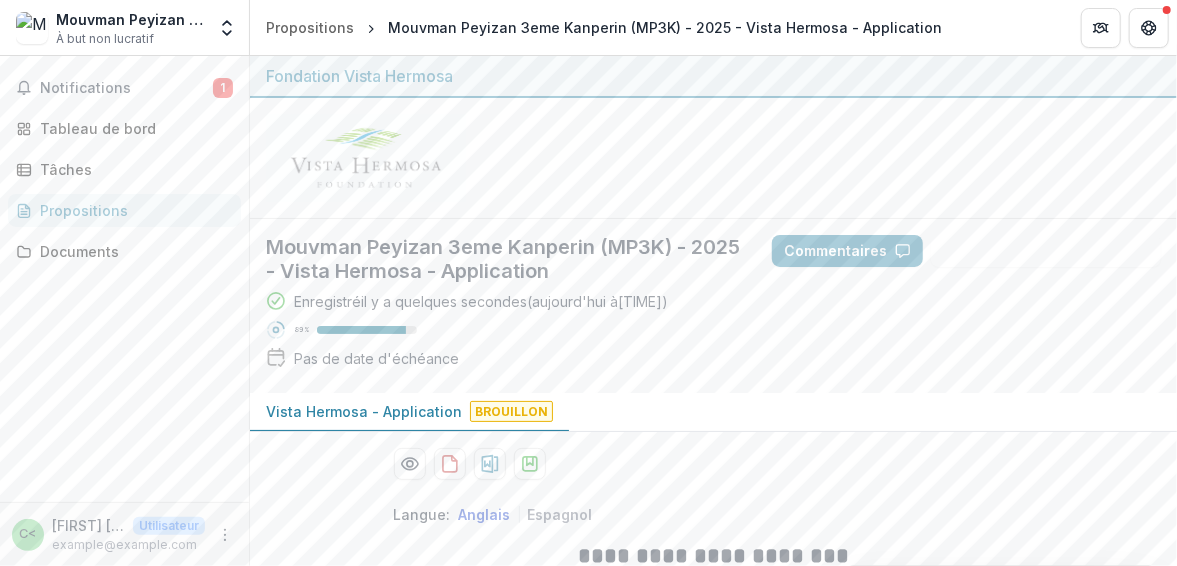 drag, startPoint x: 1170, startPoint y: 117, endPoint x: 1172, endPoint y: 141, distance: 24.083189 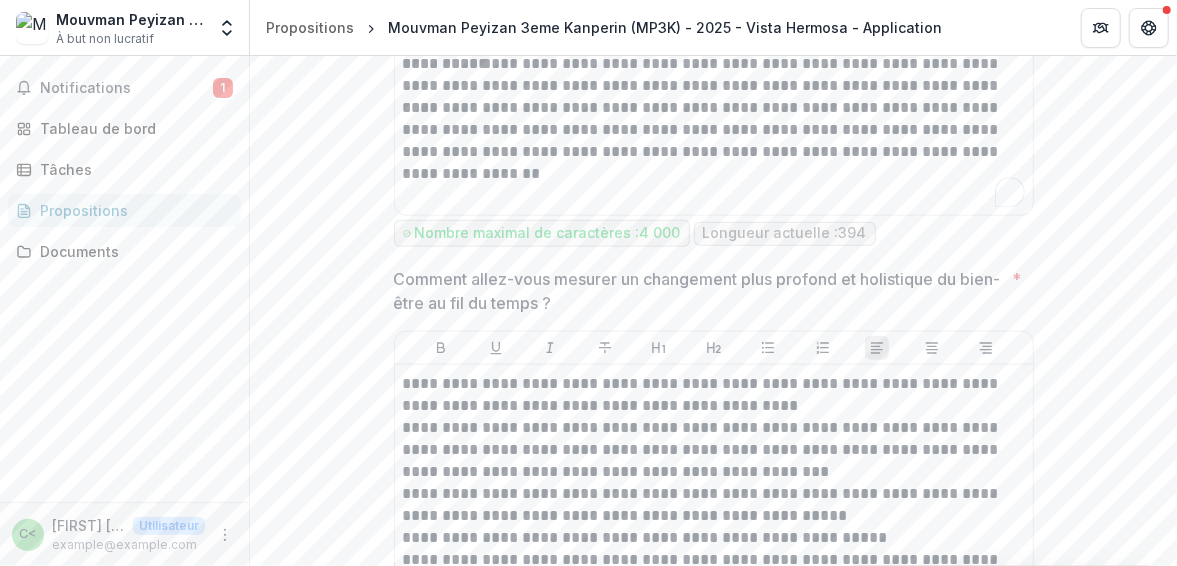 scroll, scrollTop: 1174, scrollLeft: 0, axis: vertical 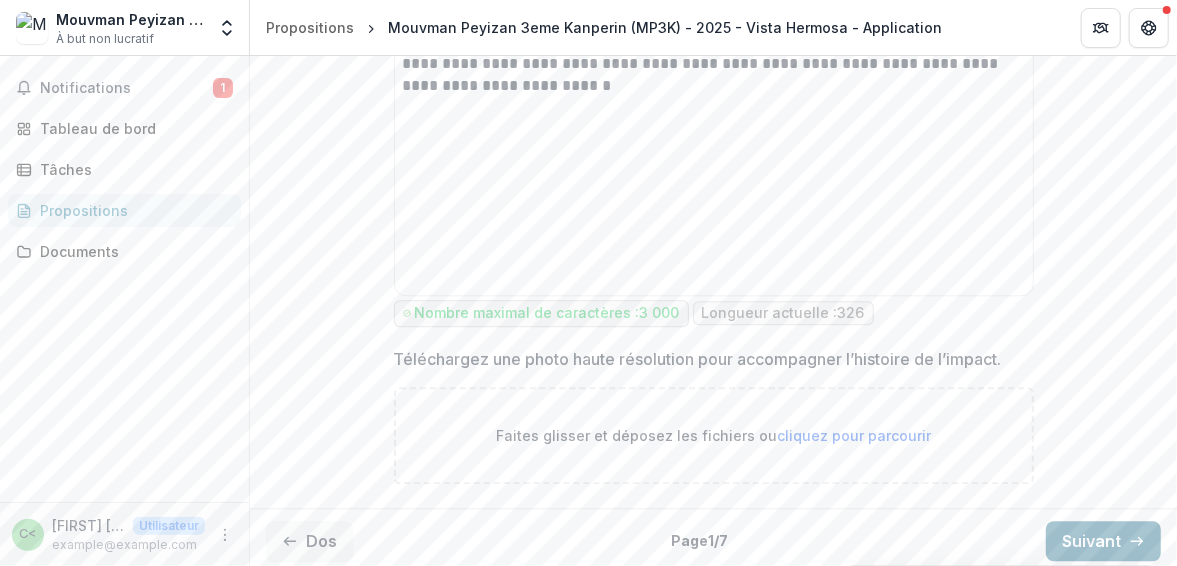 click on "Suivant" at bounding box center (1091, 541) 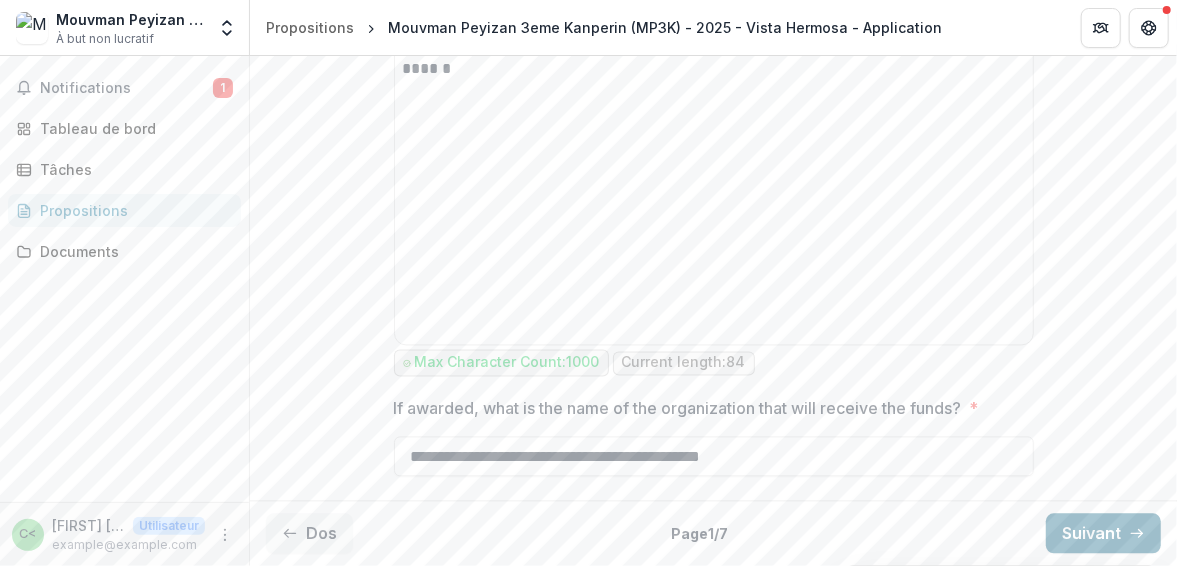 scroll, scrollTop: 1780, scrollLeft: 0, axis: vertical 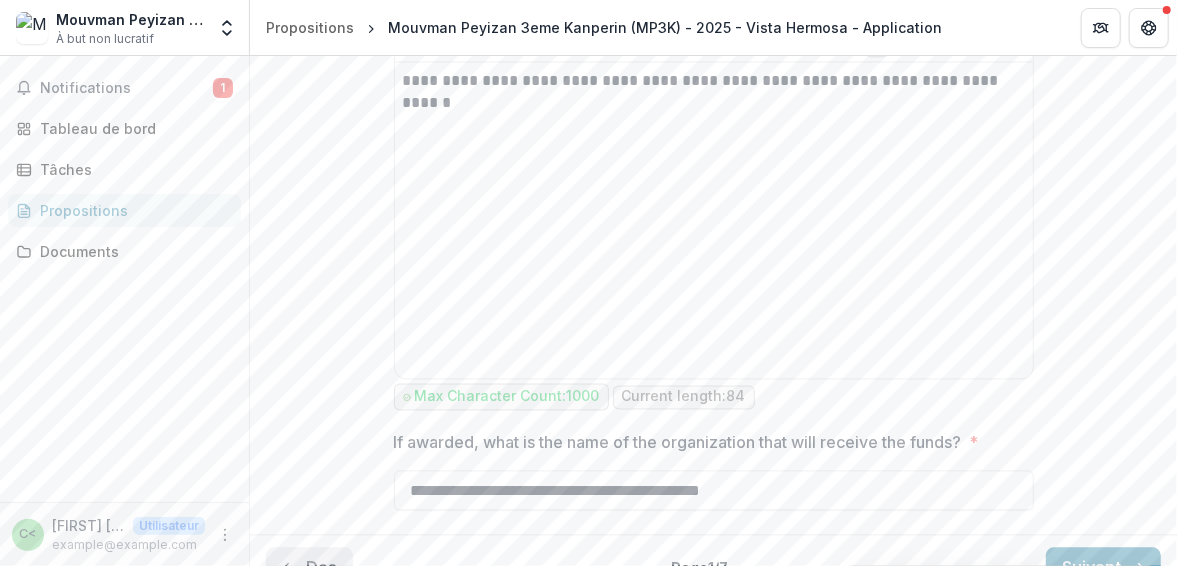 click on "Dos" at bounding box center [309, 568] 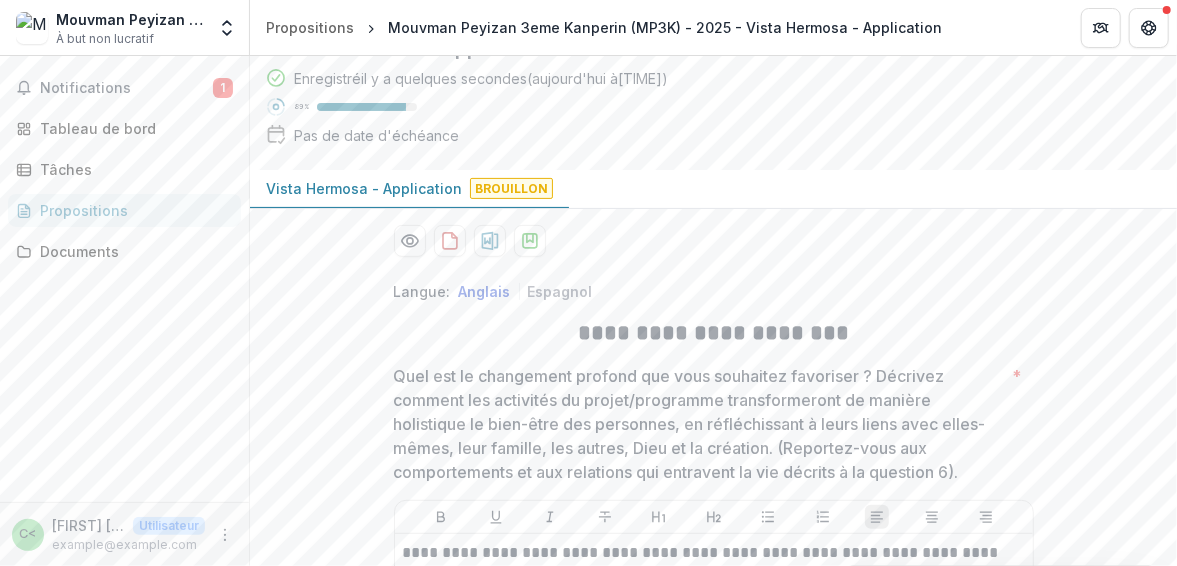 scroll, scrollTop: 0, scrollLeft: 0, axis: both 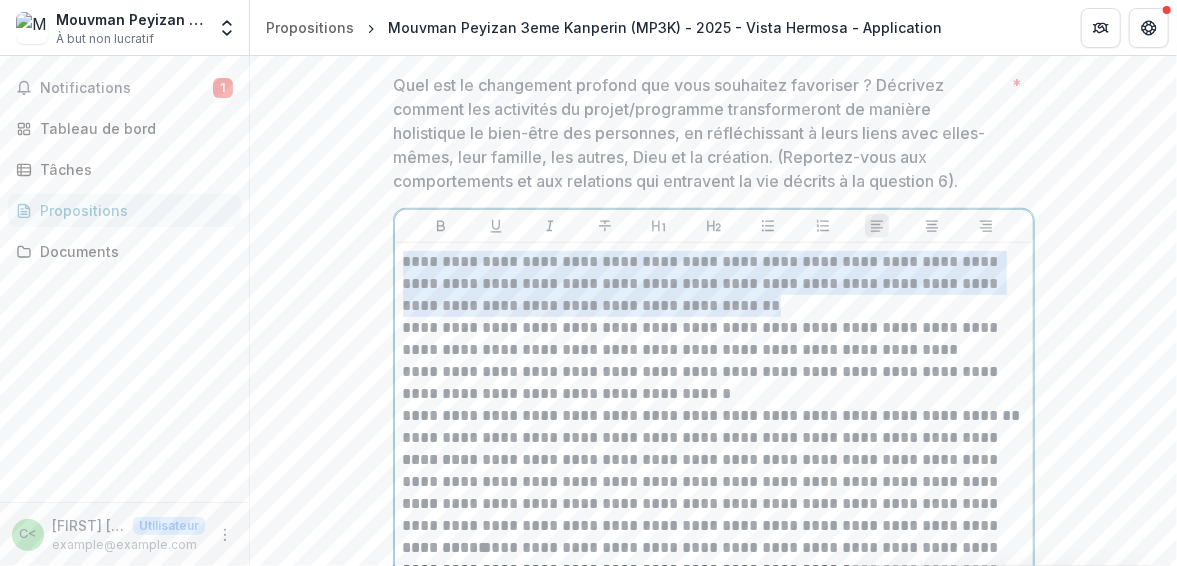 drag, startPoint x: 400, startPoint y: 185, endPoint x: 731, endPoint y: 303, distance: 351.40433 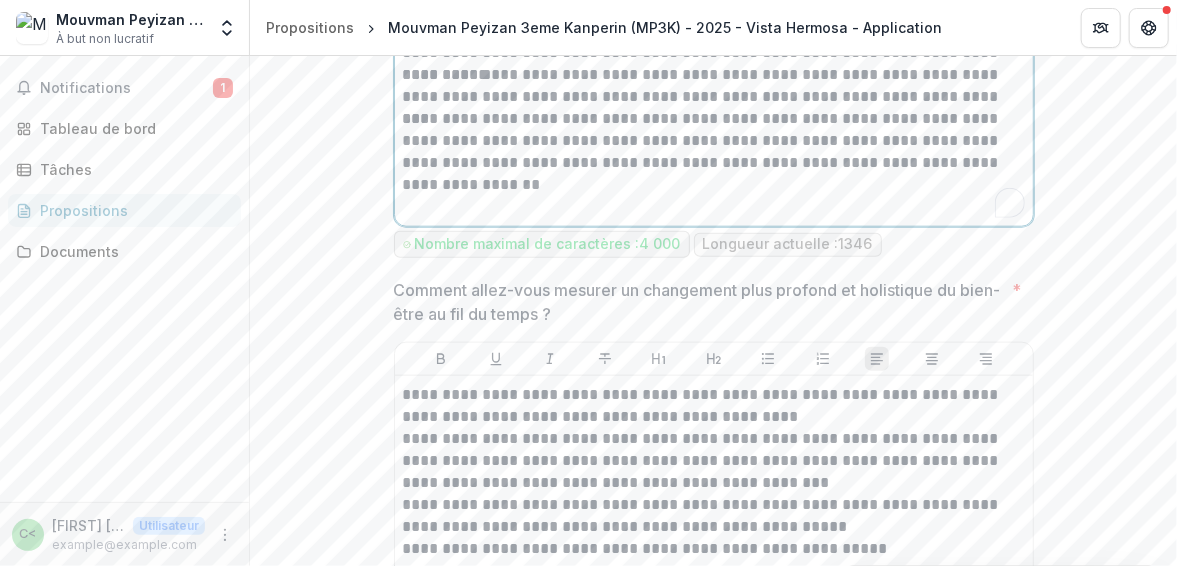 scroll, scrollTop: 894, scrollLeft: 0, axis: vertical 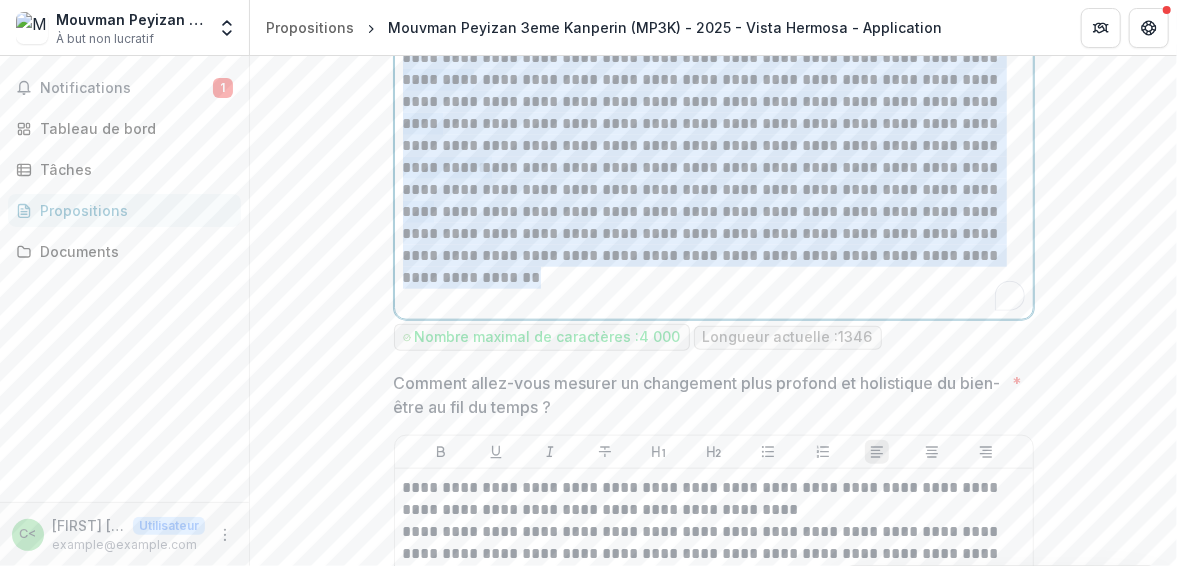 drag, startPoint x: 402, startPoint y: 327, endPoint x: 756, endPoint y: 276, distance: 357.65488 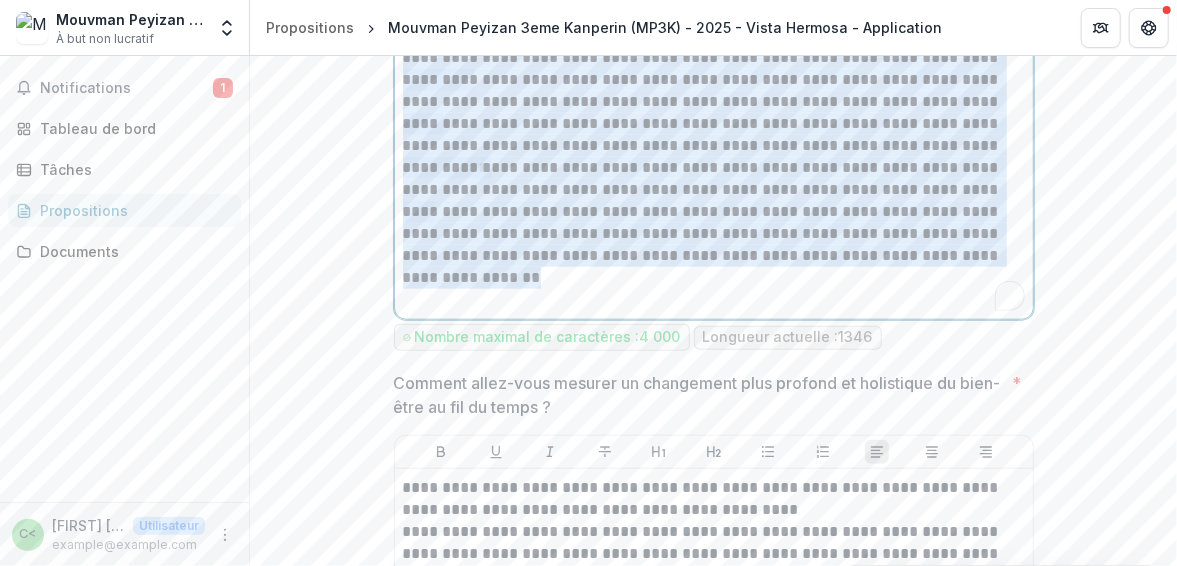click on "**********" at bounding box center (714, 91) 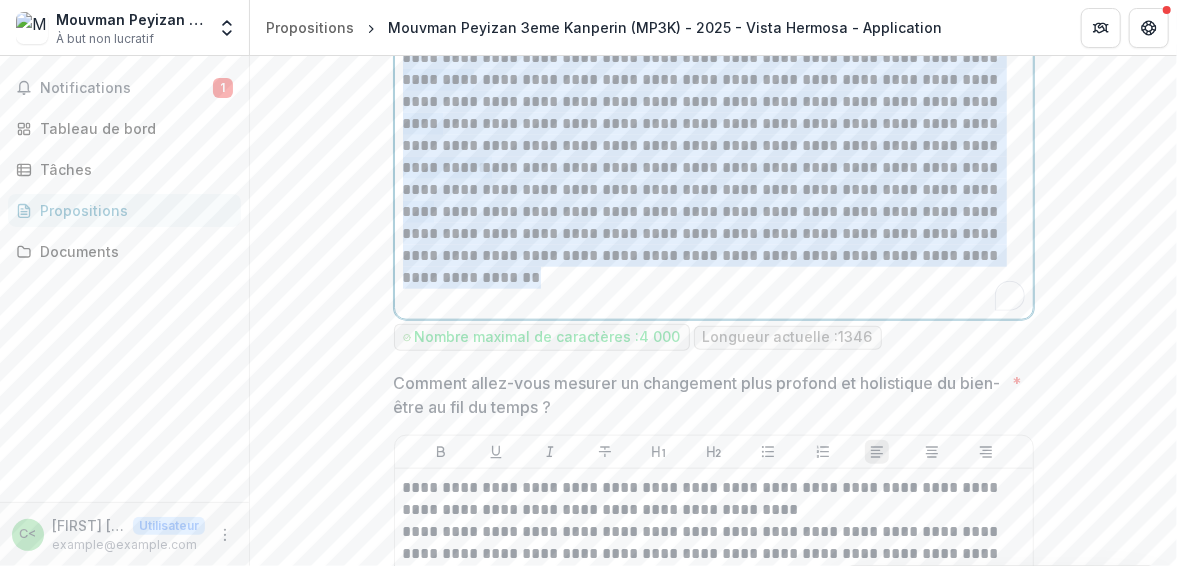 copy on "**********" 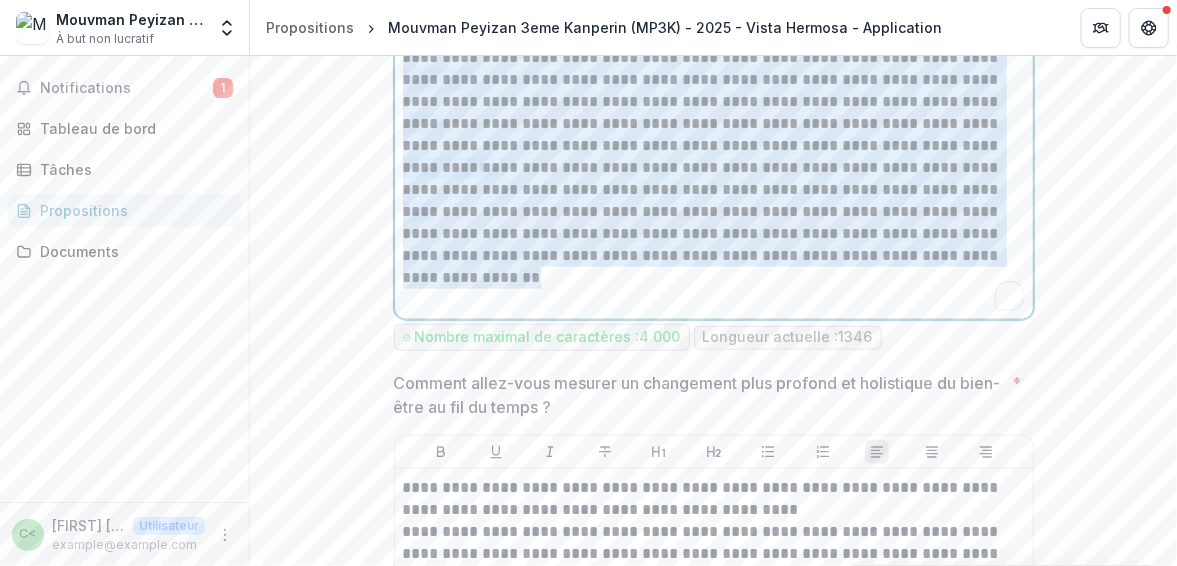 copy on "**********" 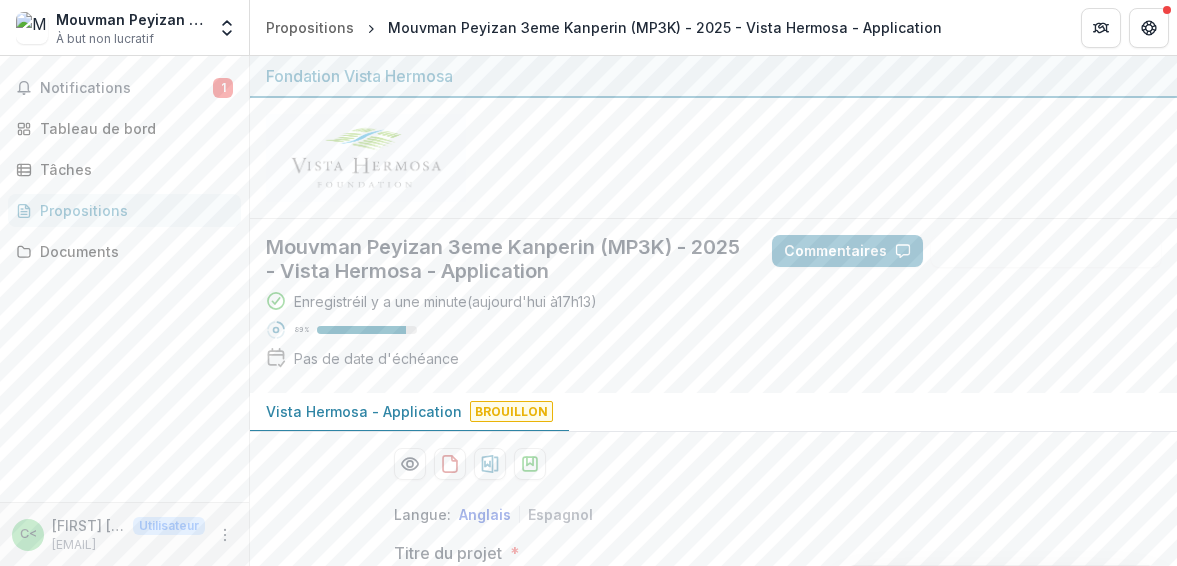 scroll, scrollTop: 0, scrollLeft: 0, axis: both 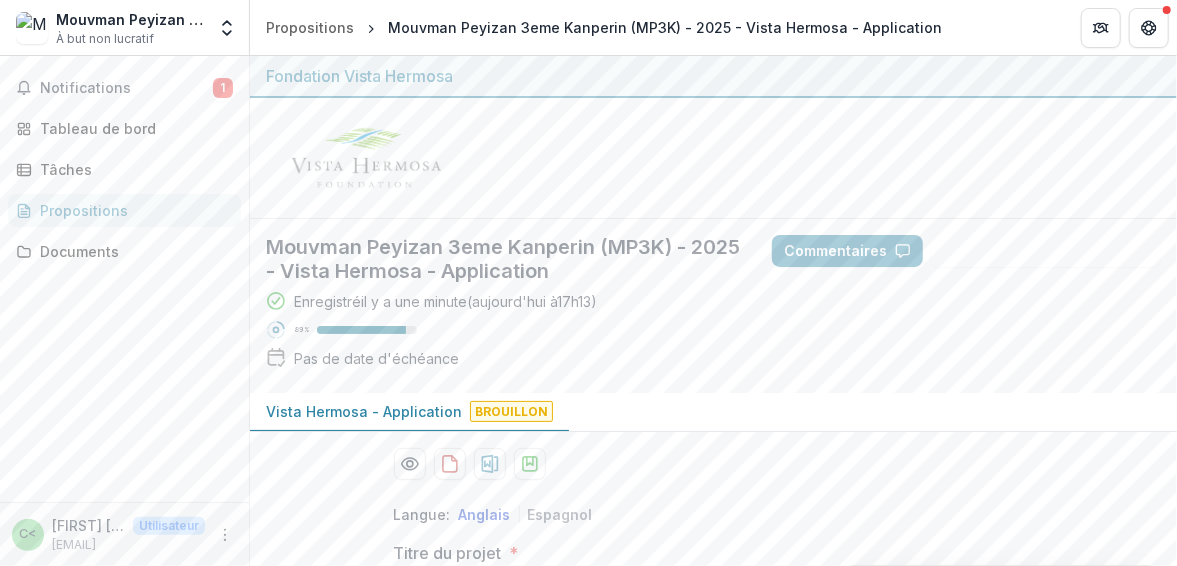 click on "Commentaires Suggestions de réponses" at bounding box center (966, 251) 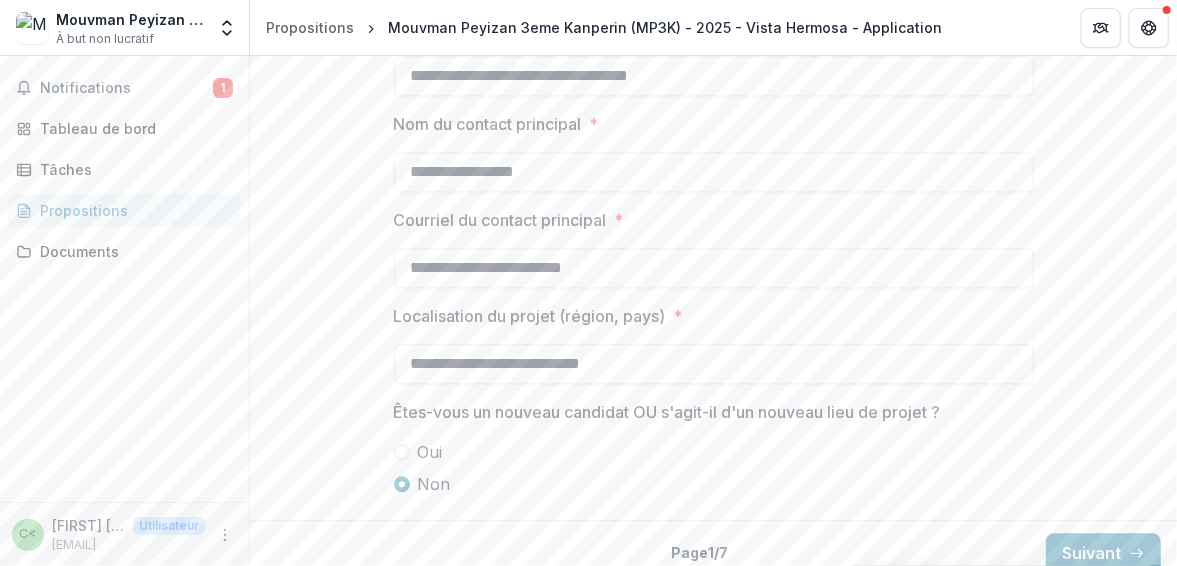 scroll, scrollTop: 1990, scrollLeft: 0, axis: vertical 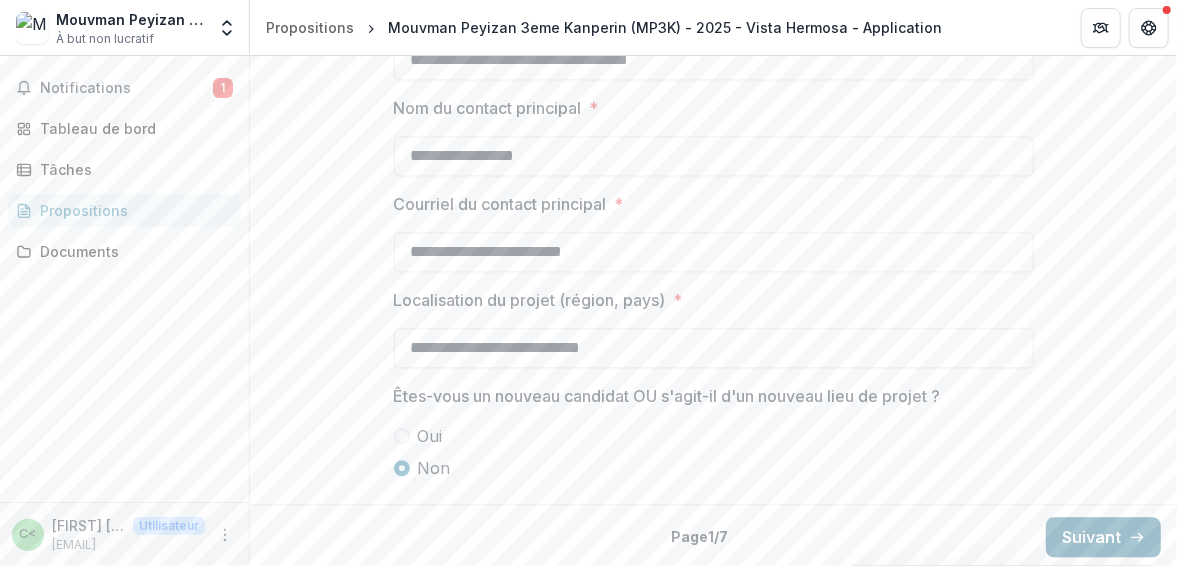 click on "Suivant" at bounding box center (1091, 537) 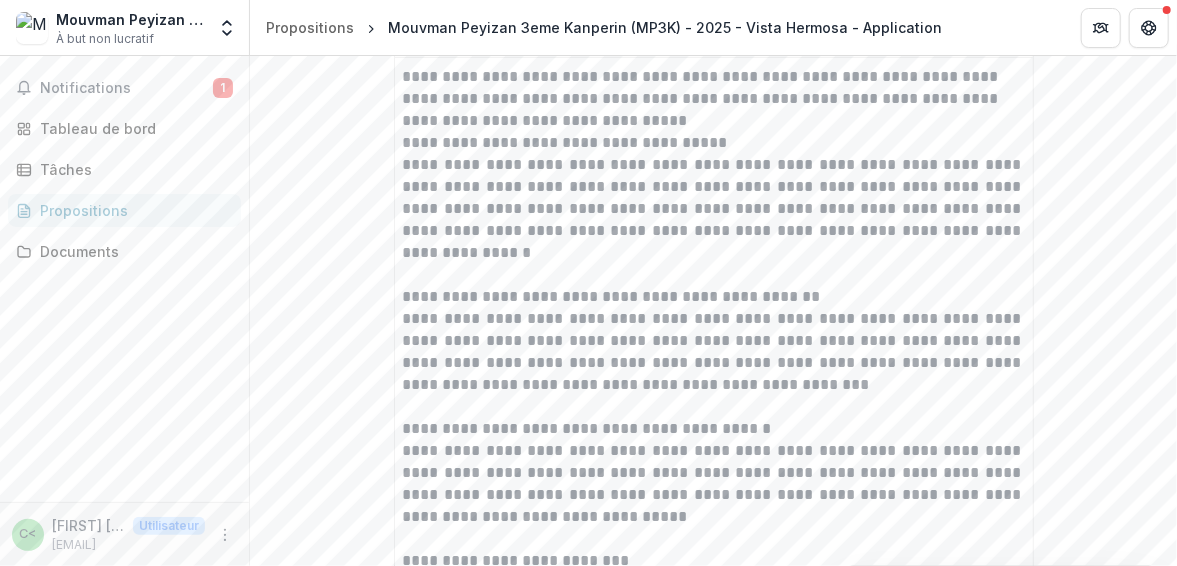 scroll, scrollTop: 4132, scrollLeft: 0, axis: vertical 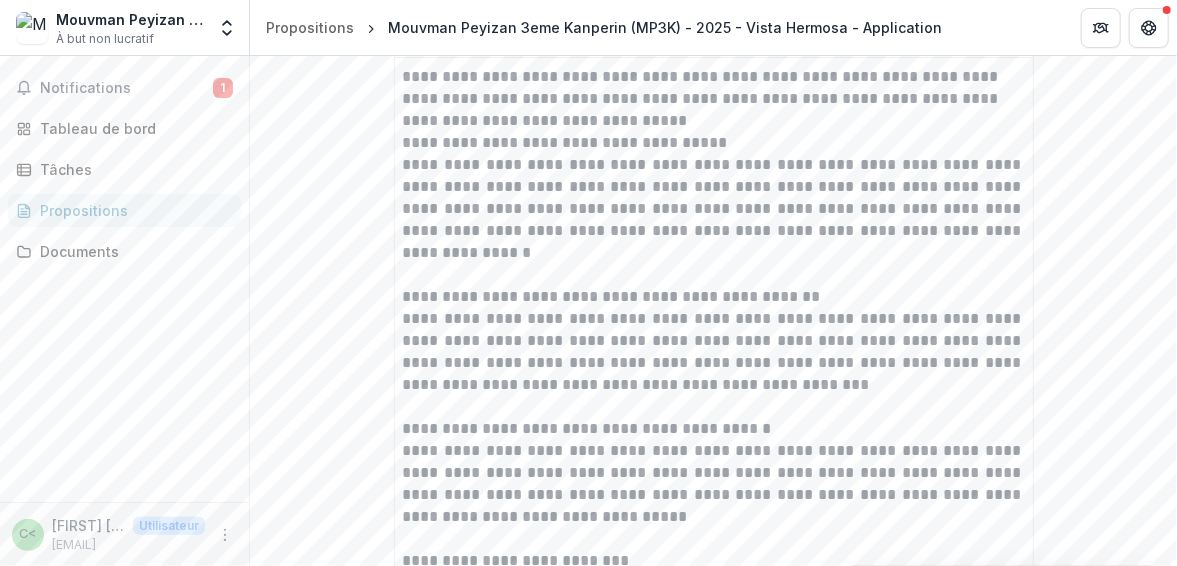 click on "**********" at bounding box center (713, -1429) 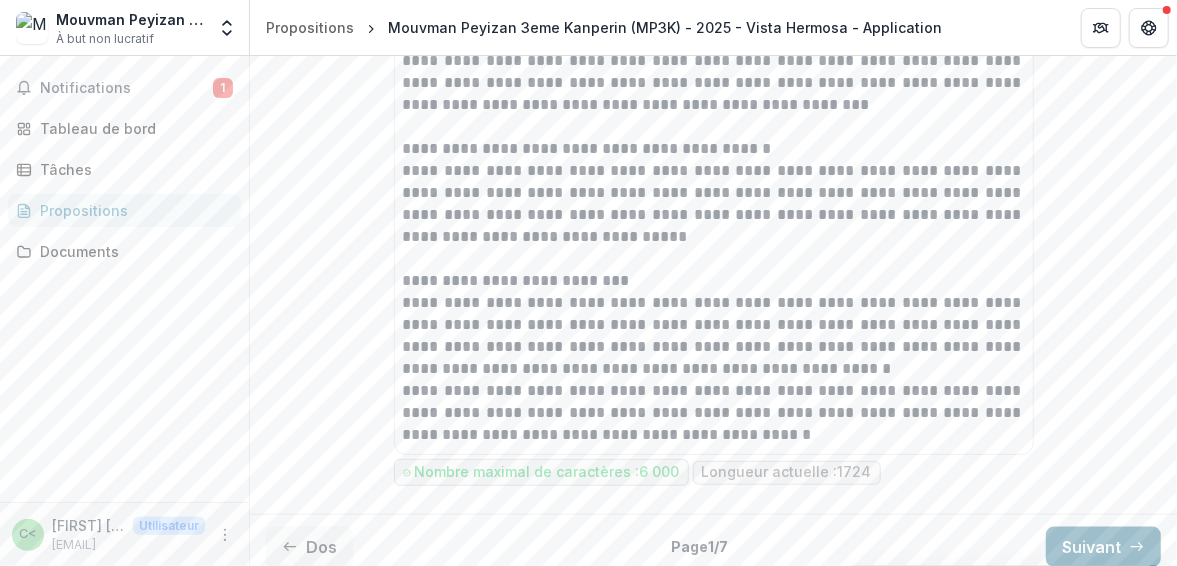 click on "Suivant" at bounding box center (1091, 547) 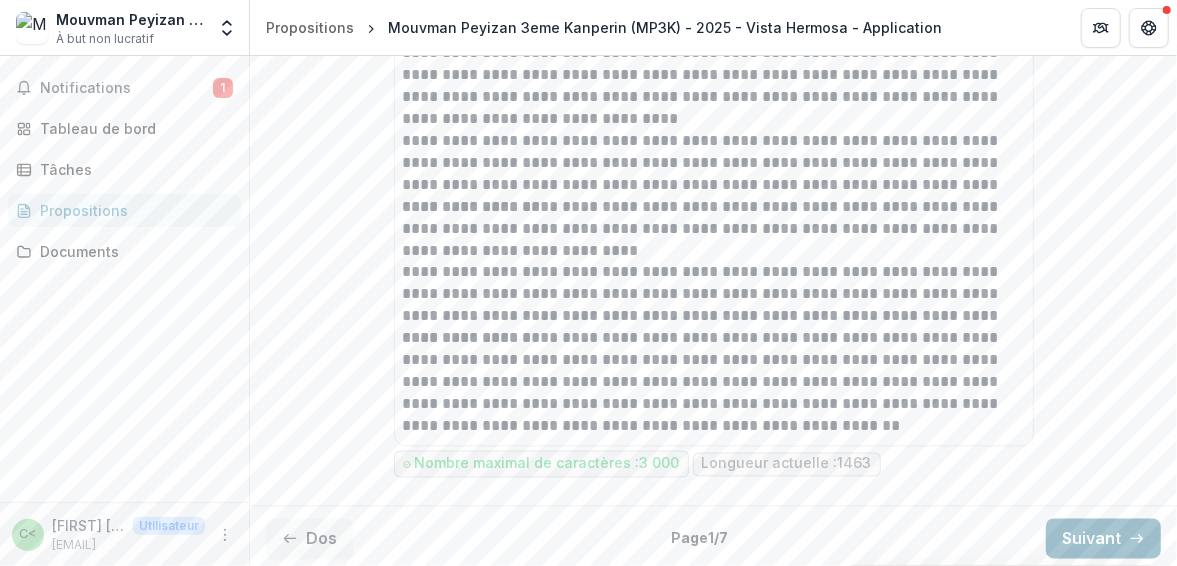 scroll, scrollTop: 1572, scrollLeft: 0, axis: vertical 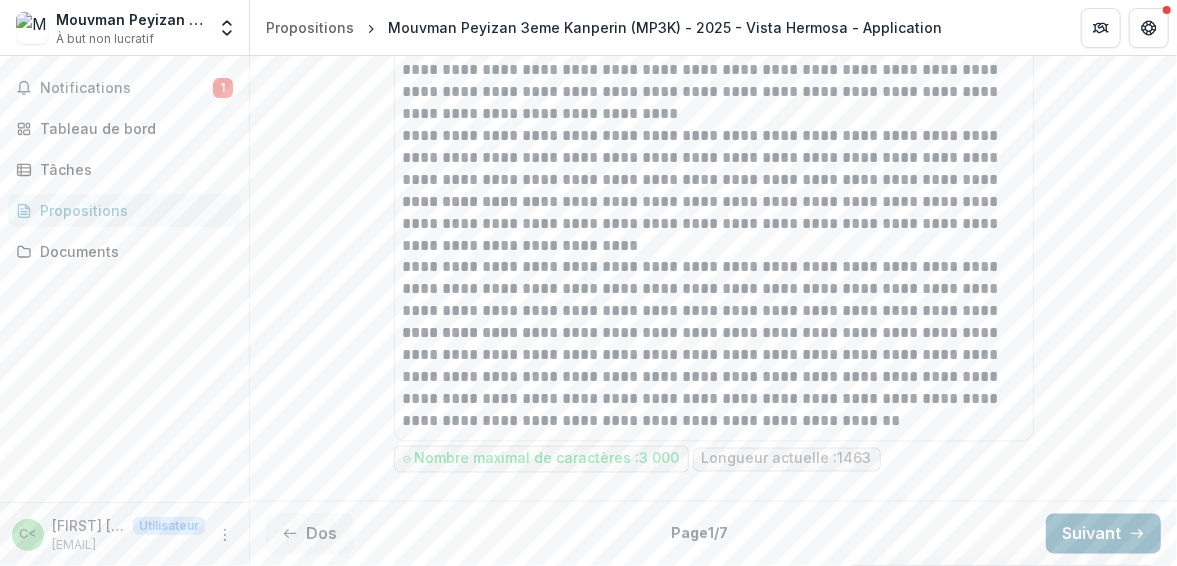 click on "Suivant" at bounding box center (1091, 534) 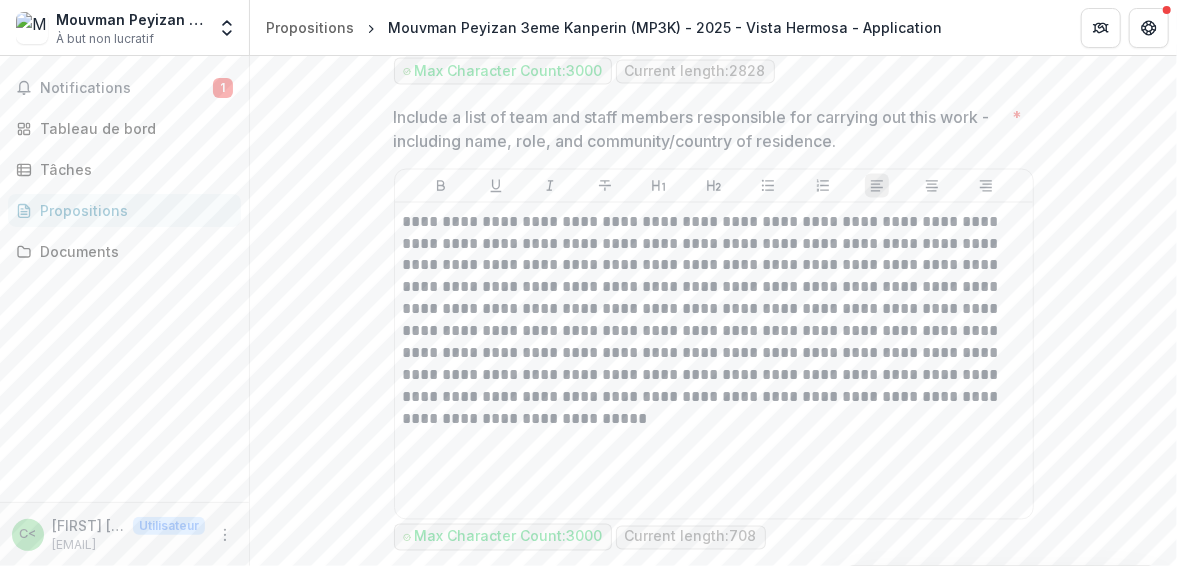 scroll, scrollTop: 4412, scrollLeft: 0, axis: vertical 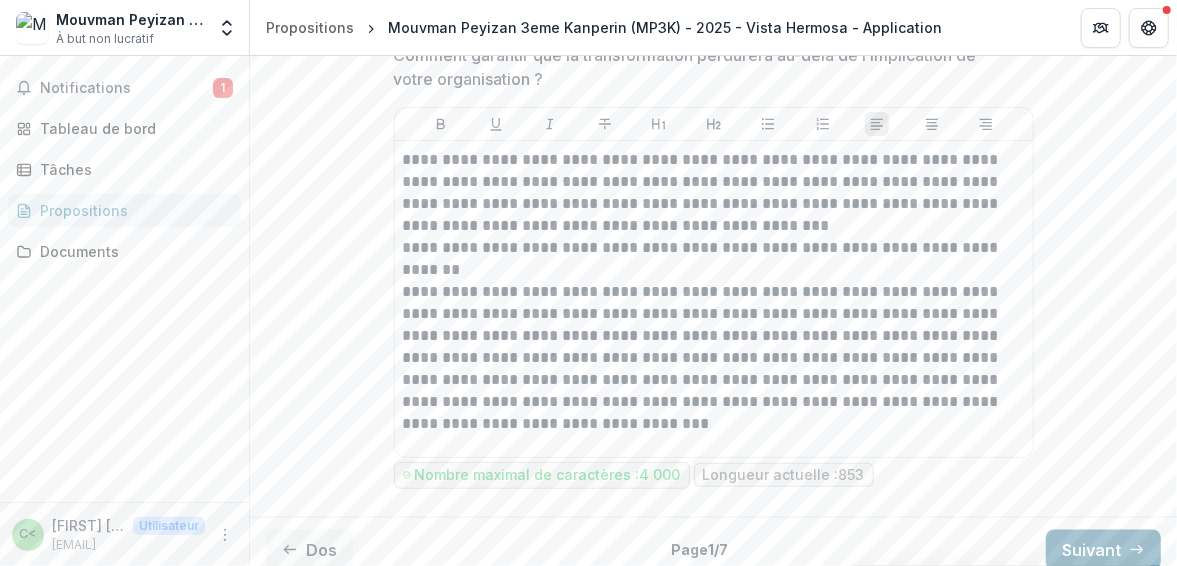 click 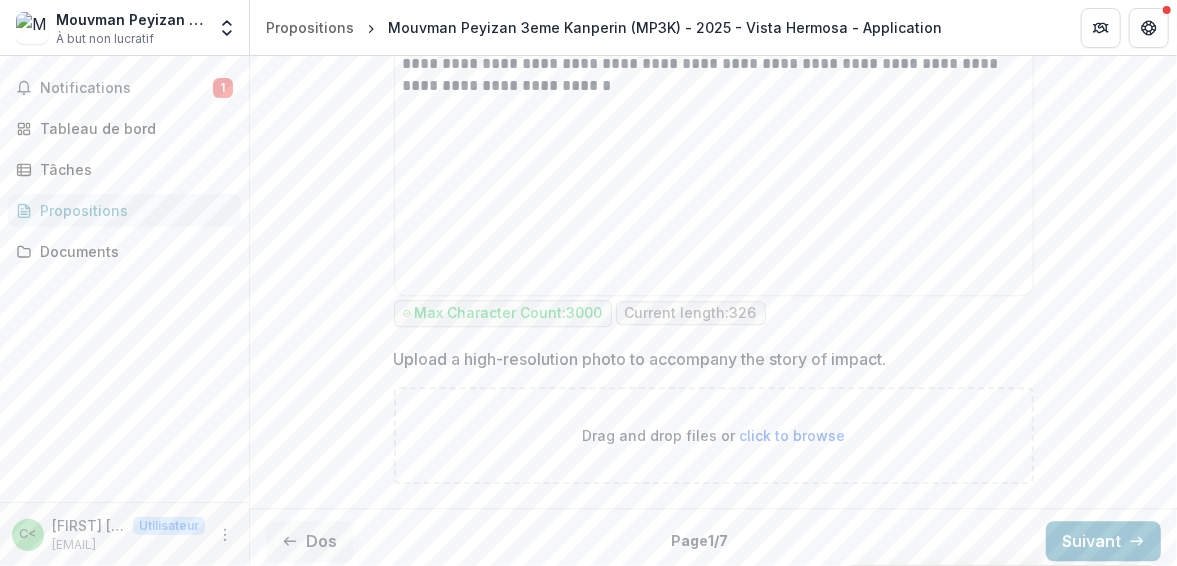scroll, scrollTop: 2162, scrollLeft: 0, axis: vertical 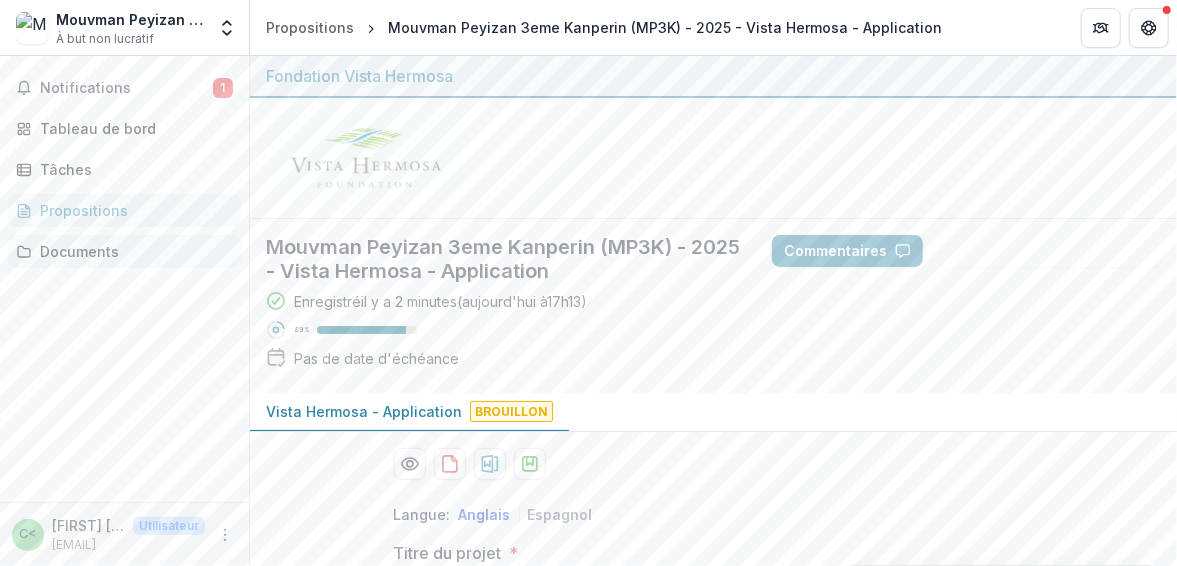 click on "Documents" at bounding box center [79, 251] 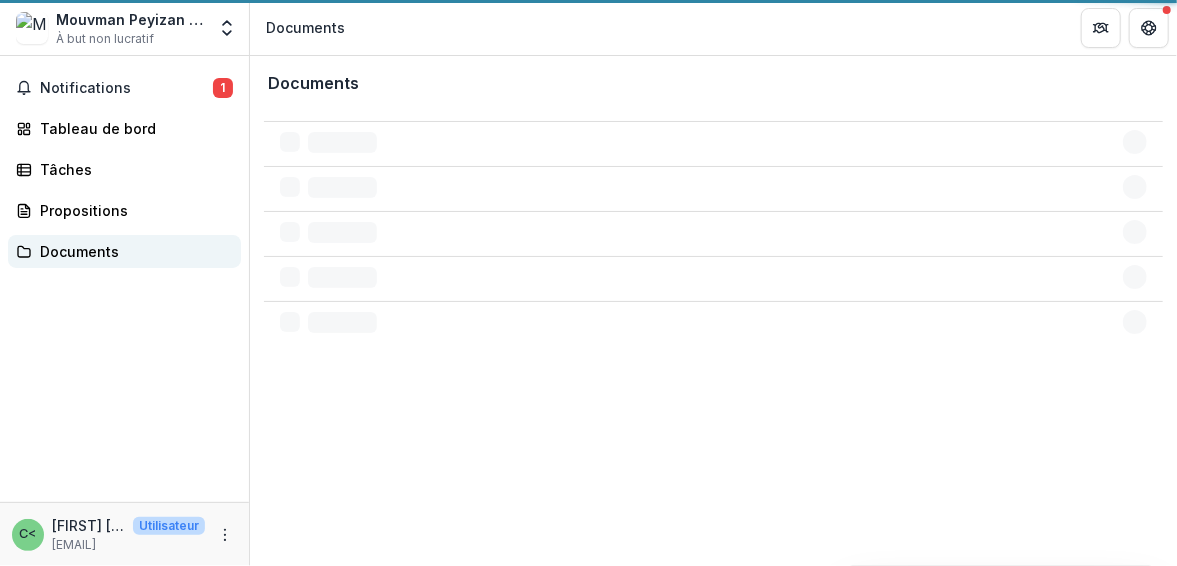click on "Documents" at bounding box center (79, 251) 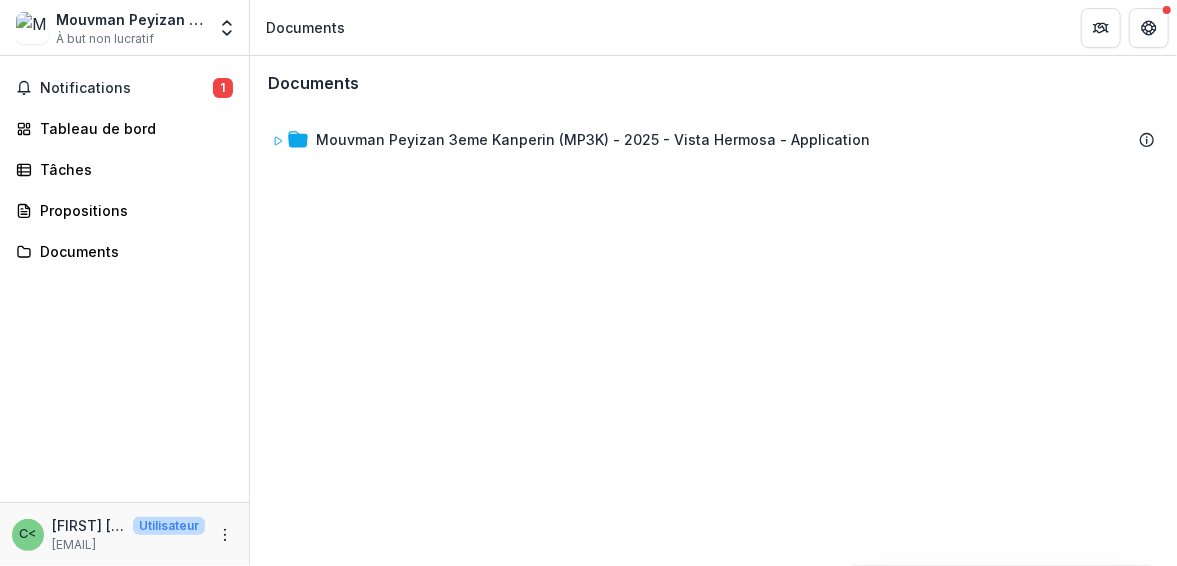 click on "Documents Mouvman Peyizan 3eme Kanperin (MP3K) - 2025 - Vista Hermosa - Application
Pour sélectionner un élément déplaçable, appuyez sur la barre d'espace. Pendant le déplacement, utilisez les touches fléchées pour déplacer l'élément. Appuyez à nouveau sur la barre d'espace pour le déposer à sa nouvelle position, ou appuyez sur Échap pour annuler." at bounding box center [713, 311] 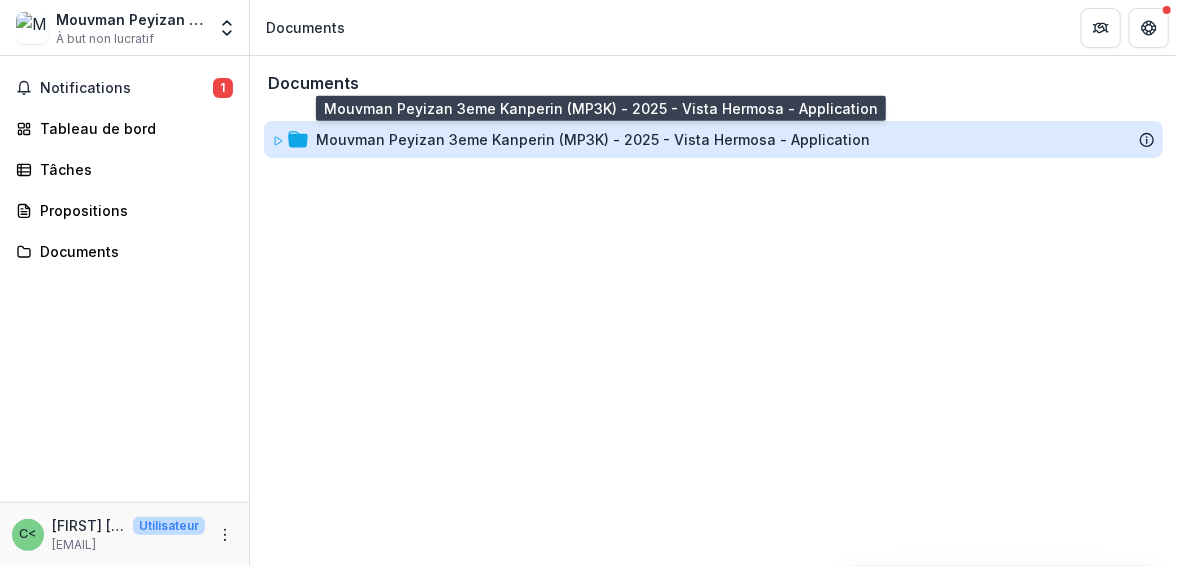 click on "Mouvman Peyizan 3eme Kanperin (MP3K) - 2025 - Vista Hermosa - Application" at bounding box center [593, 139] 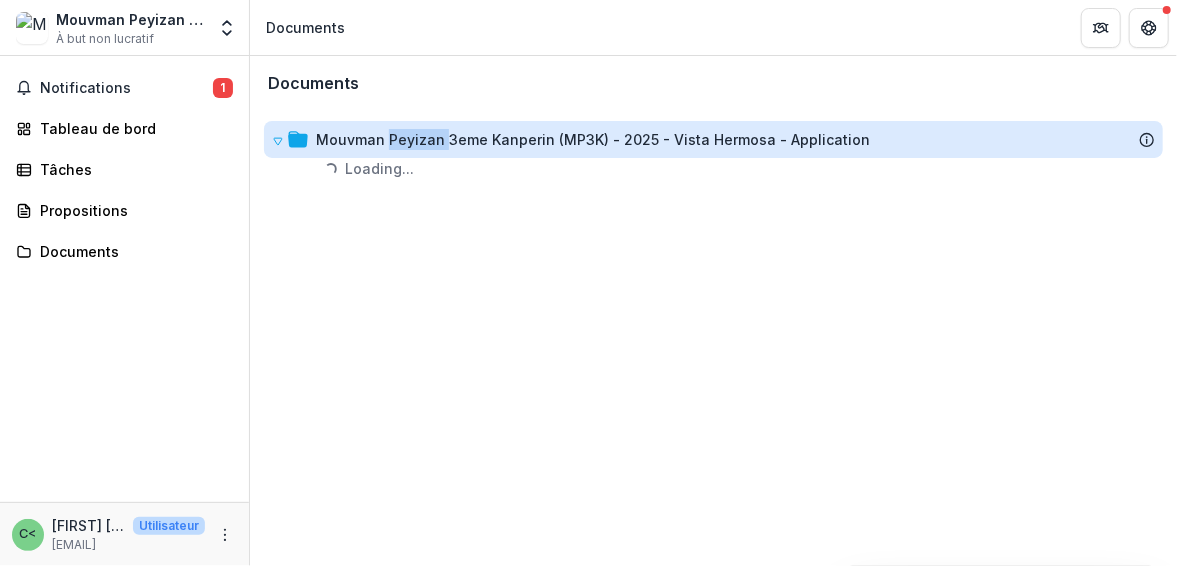 click on "Mouvman Peyizan 3eme Kanperin (MP3K) - 2025 - Vista Hermosa - Application" at bounding box center (593, 139) 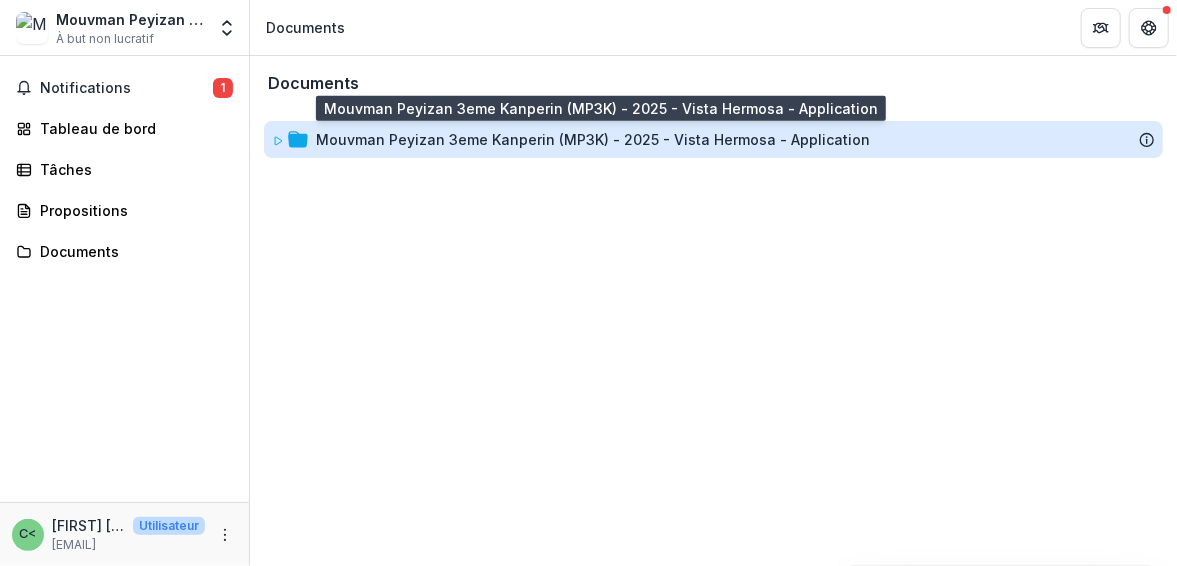 click on "Mouvman Peyizan 3eme Kanperin (MP3K) - 2025 - Vista Hermosa - Application" at bounding box center (593, 139) 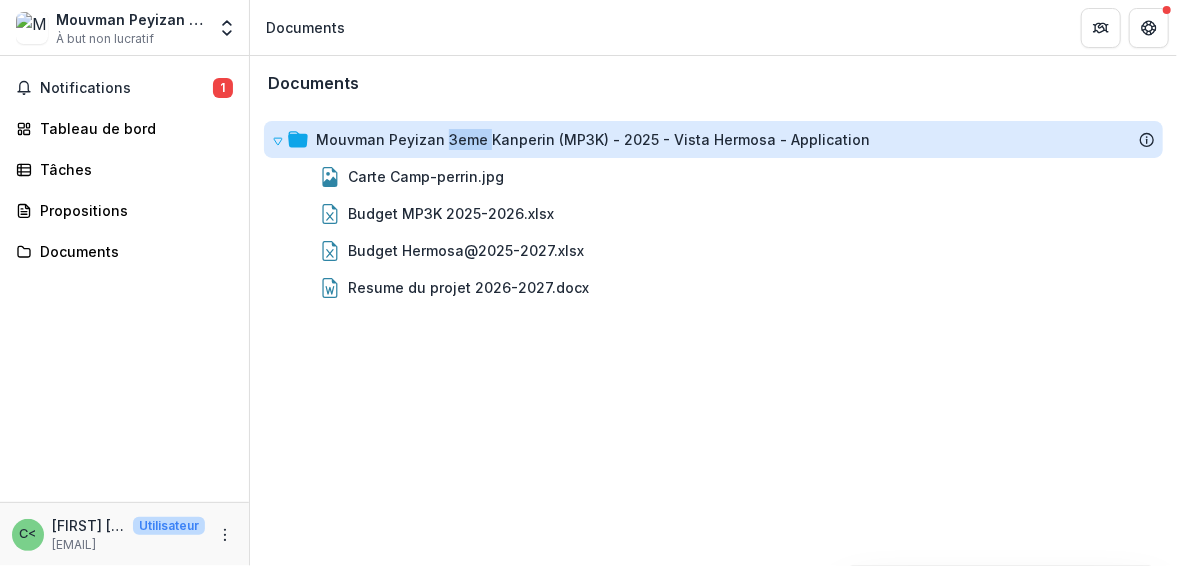 click on "Mouvman Peyizan 3eme Kanperin (MP3K) - 2025 - Vista Hermosa - Application" at bounding box center (593, 139) 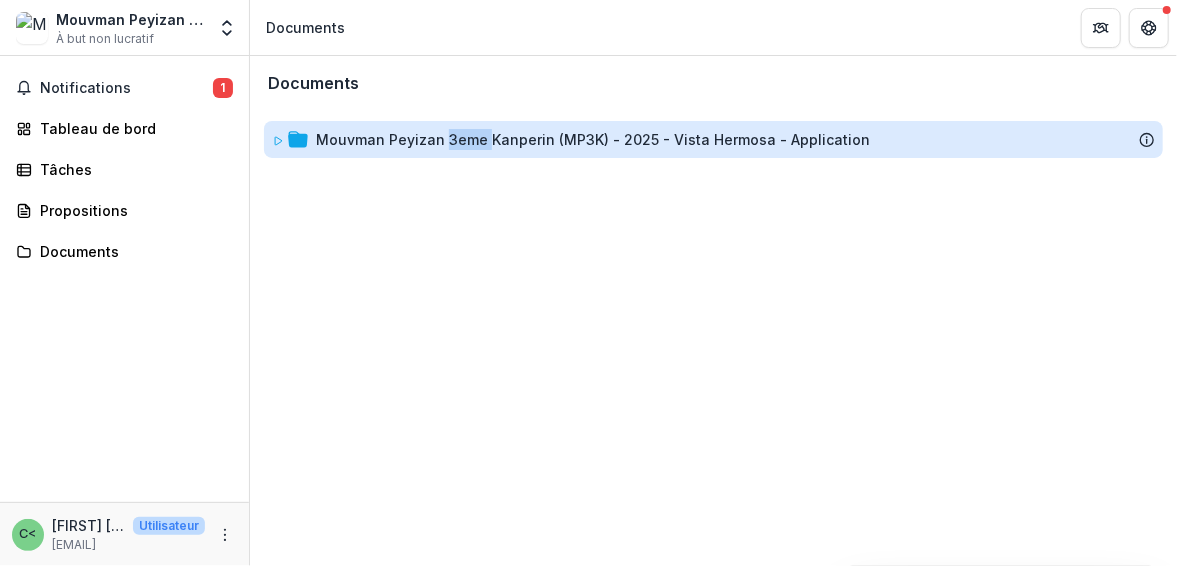 click on "Mouvman Peyizan 3eme Kanperin (MP3K) - 2025 - Vista Hermosa - Application" at bounding box center (593, 139) 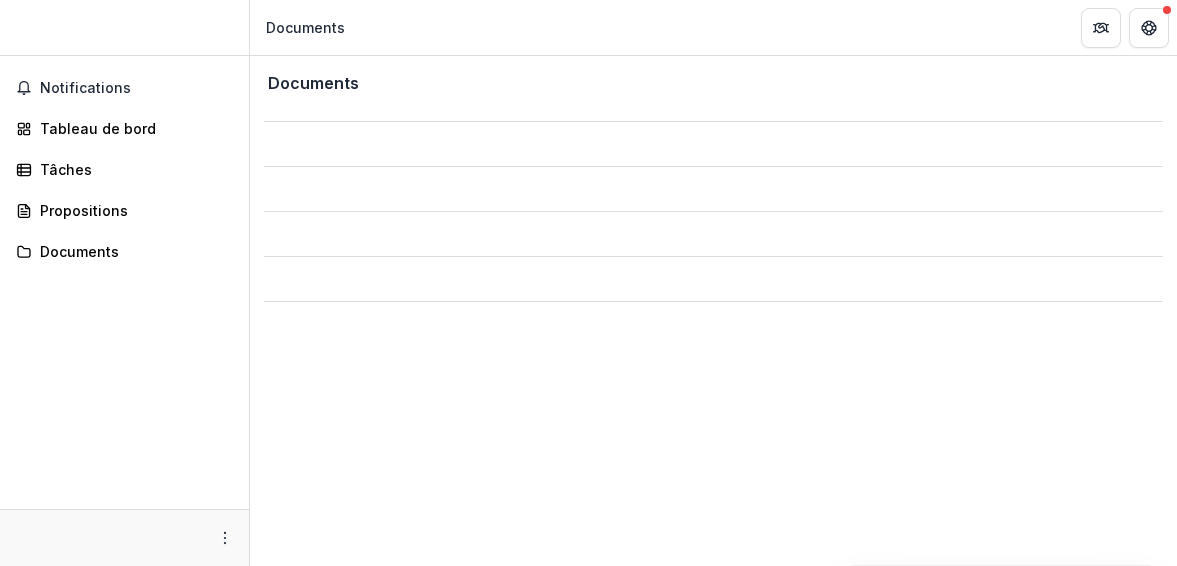scroll, scrollTop: 0, scrollLeft: 0, axis: both 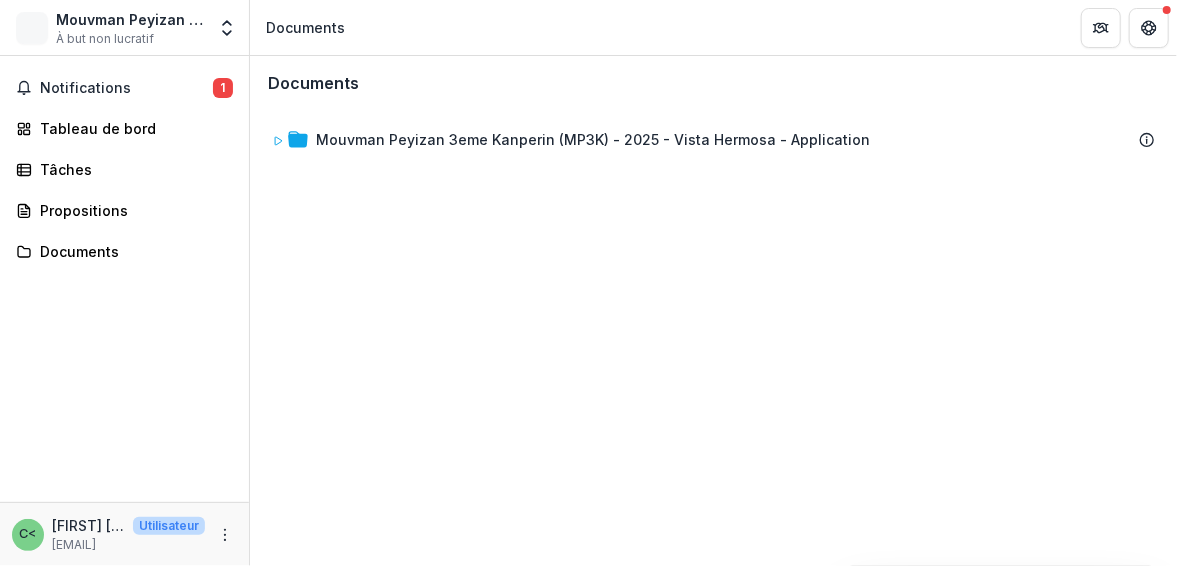 click on "Documents Mouvman Peyizan 3eme Kanperin (MP3K) - 2025 - Vista Hermosa - Application
Pour sélectionner un élément déplaçable, appuyez sur la barre d'espace. Pendant le déplacement, utilisez les touches fléchées pour déplacer l'élément. Appuyez à nouveau sur la barre d'espace pour le déposer à sa nouvelle position, ou appuyez sur Échap pour annuler." at bounding box center [713, 311] 